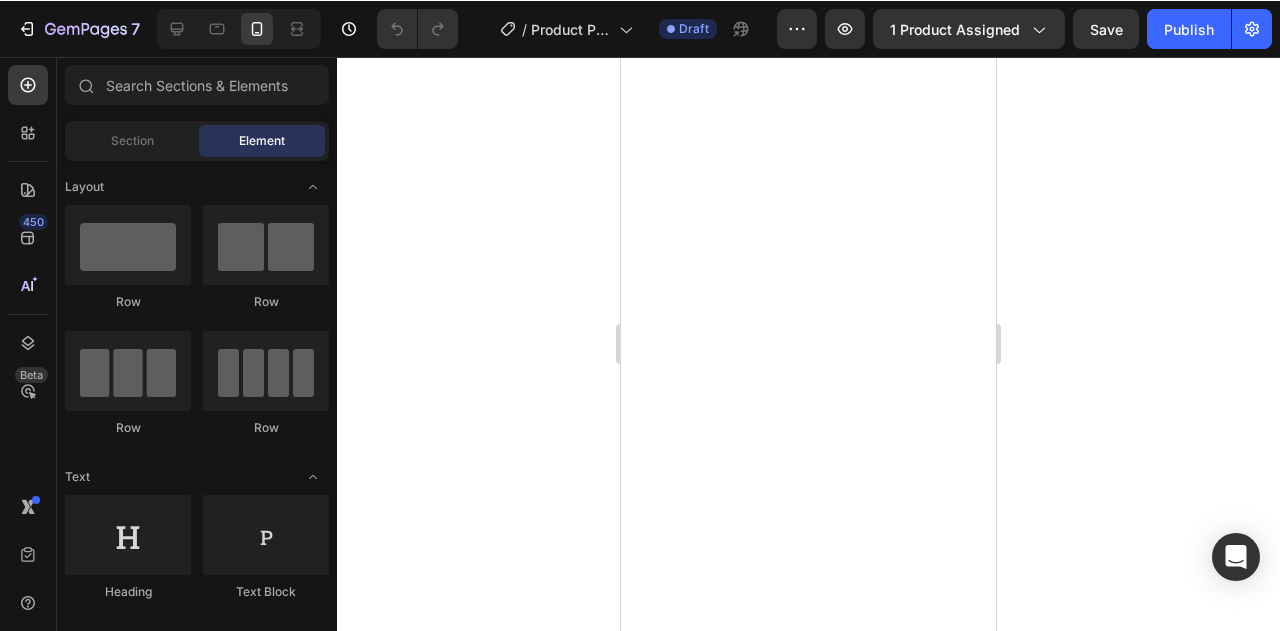 scroll, scrollTop: 0, scrollLeft: 0, axis: both 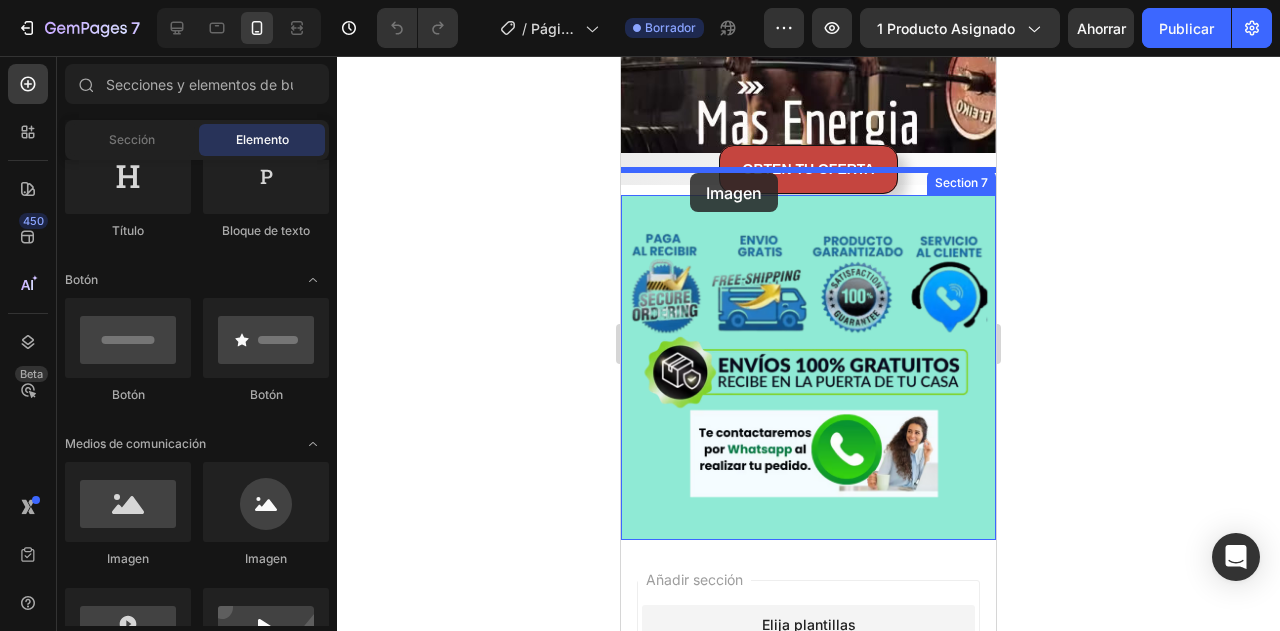 drag, startPoint x: 749, startPoint y: 573, endPoint x: 690, endPoint y: 173, distance: 404.32785 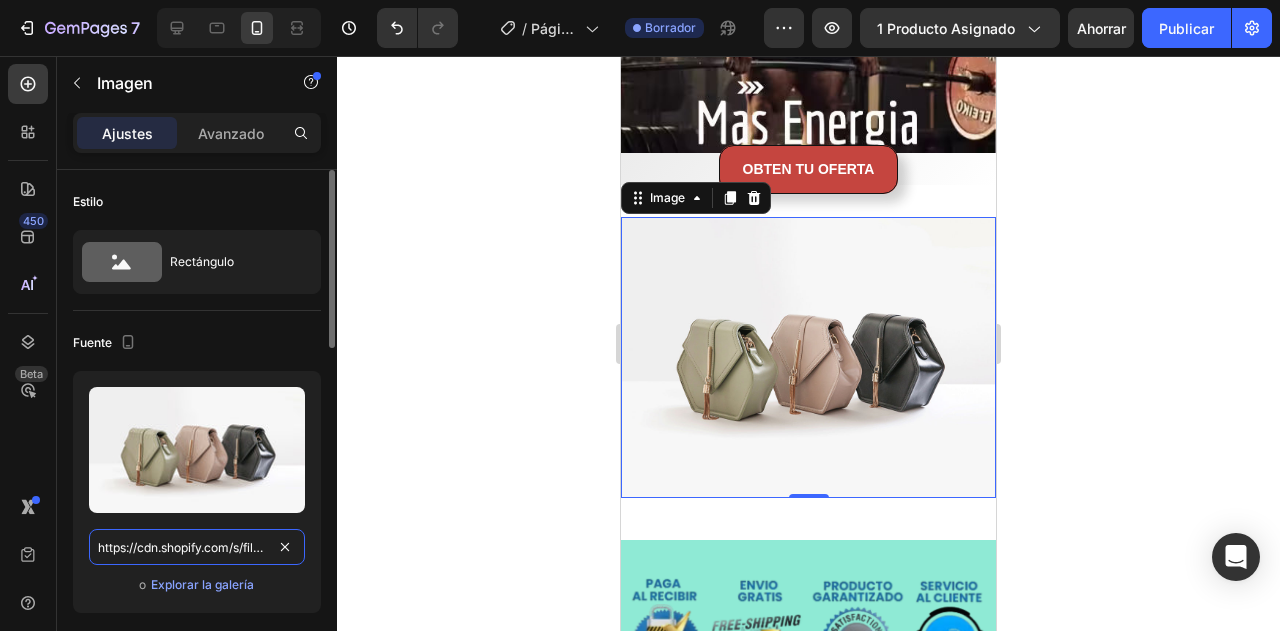 click on "https://cdn.shopify.com/s/files/1/2005/9307/files/image_demo.jpg" at bounding box center [197, 547] 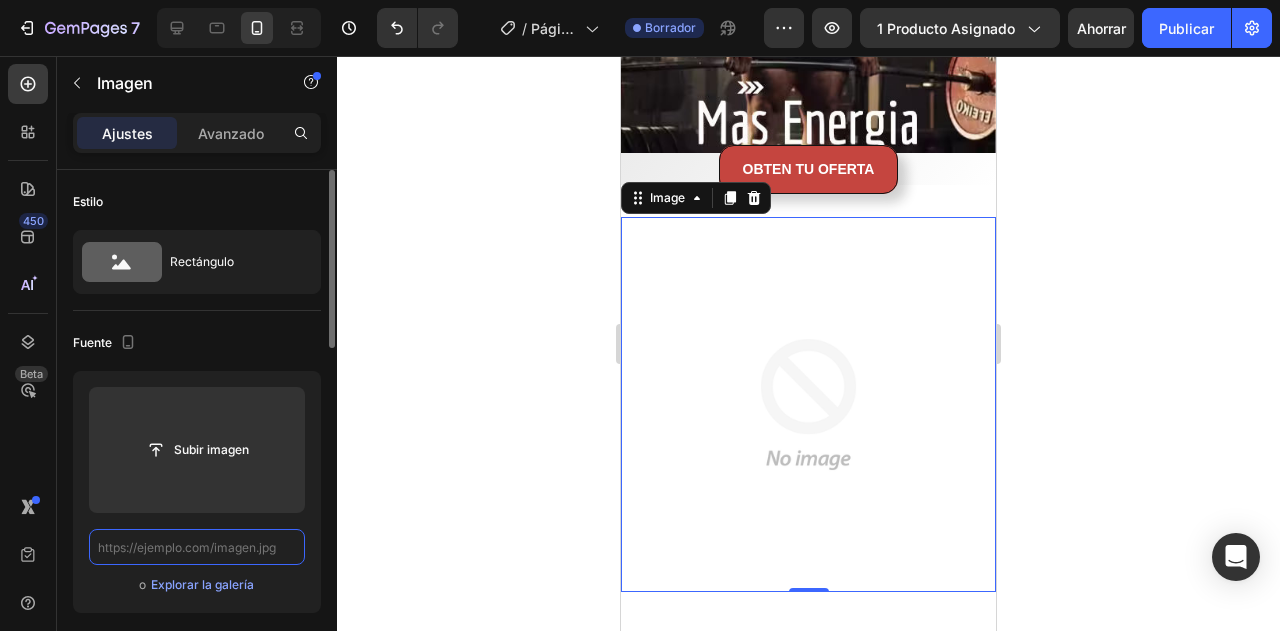 paste on "https://cdn.shopify.com/s/files/1/0691/0269/8635/files/Captura_de_pantalla_2025-07-31_145333.avif?v=1754141864" 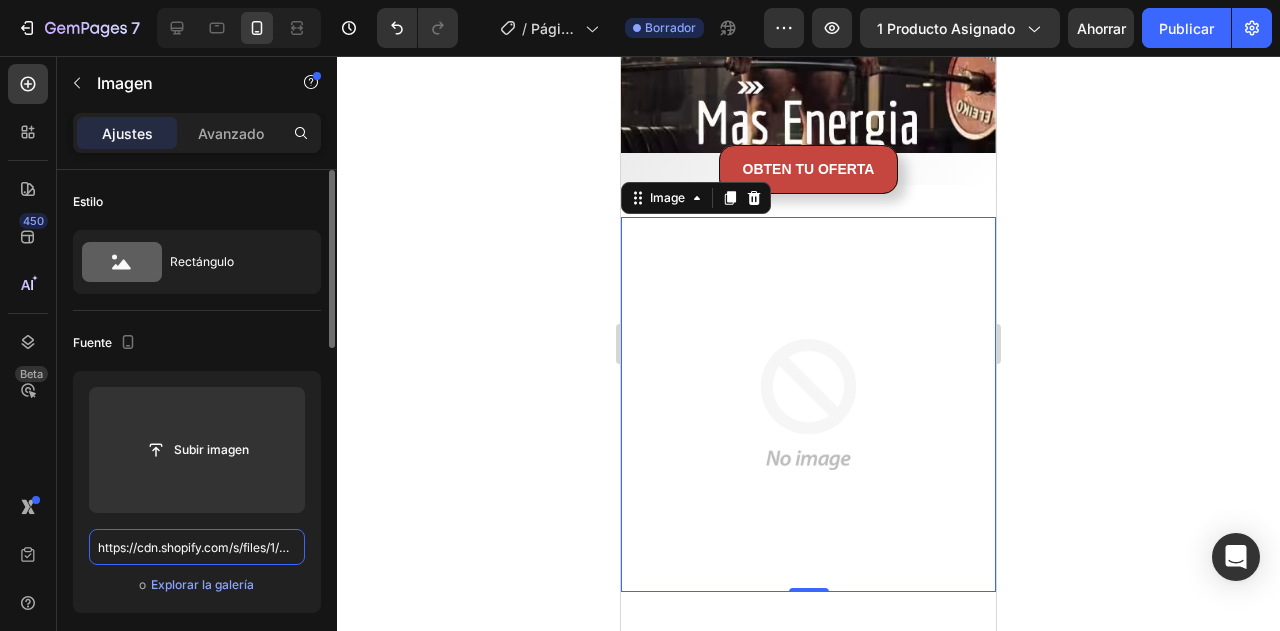 scroll, scrollTop: 0, scrollLeft: 492, axis: horizontal 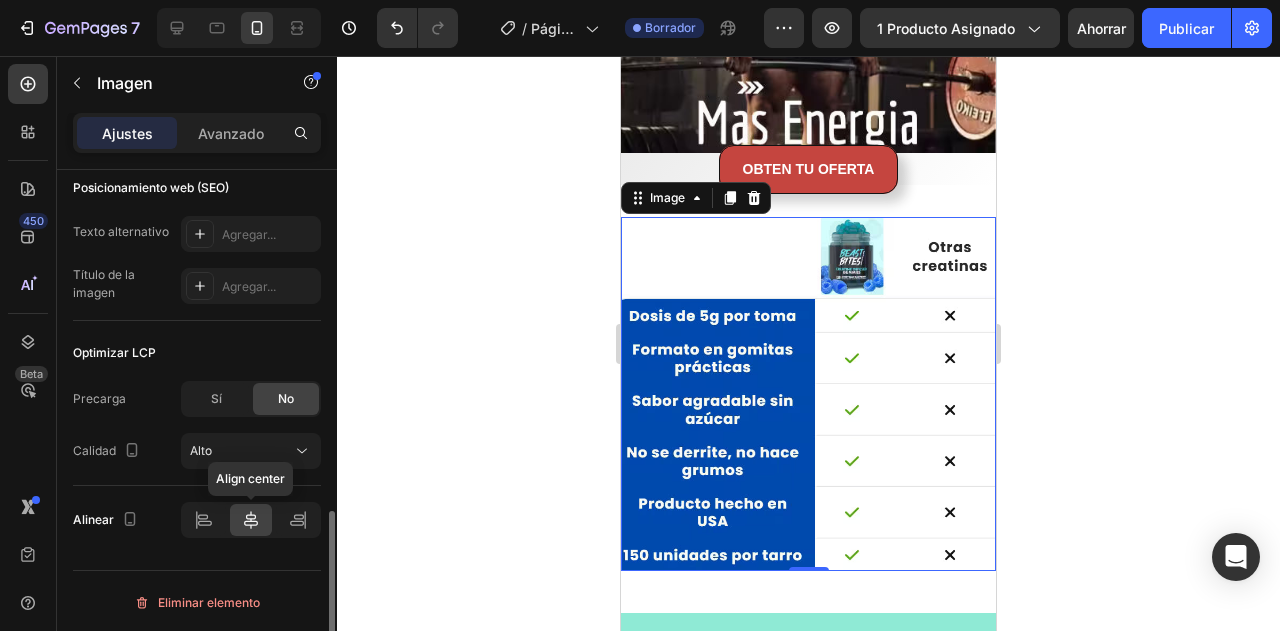 type on "https://cdn.shopify.com/s/files/1/0691/0269/8635/files/Captura_de_pantalla_2025-07-31_145333.avif?v=1754141864" 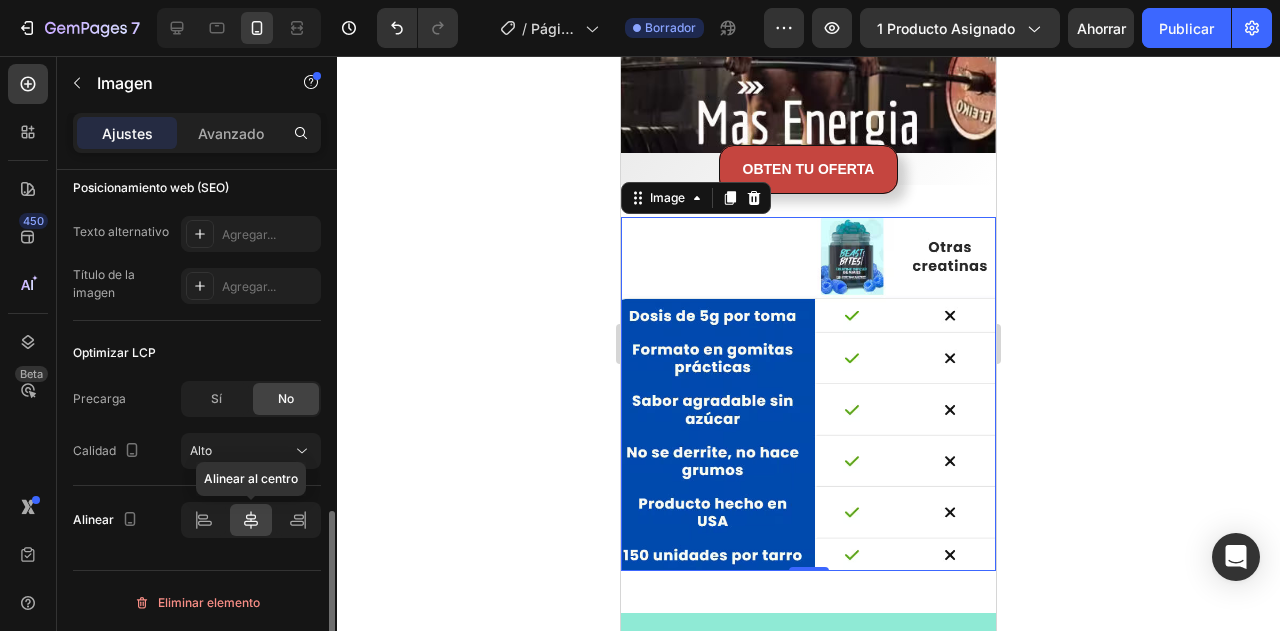 click 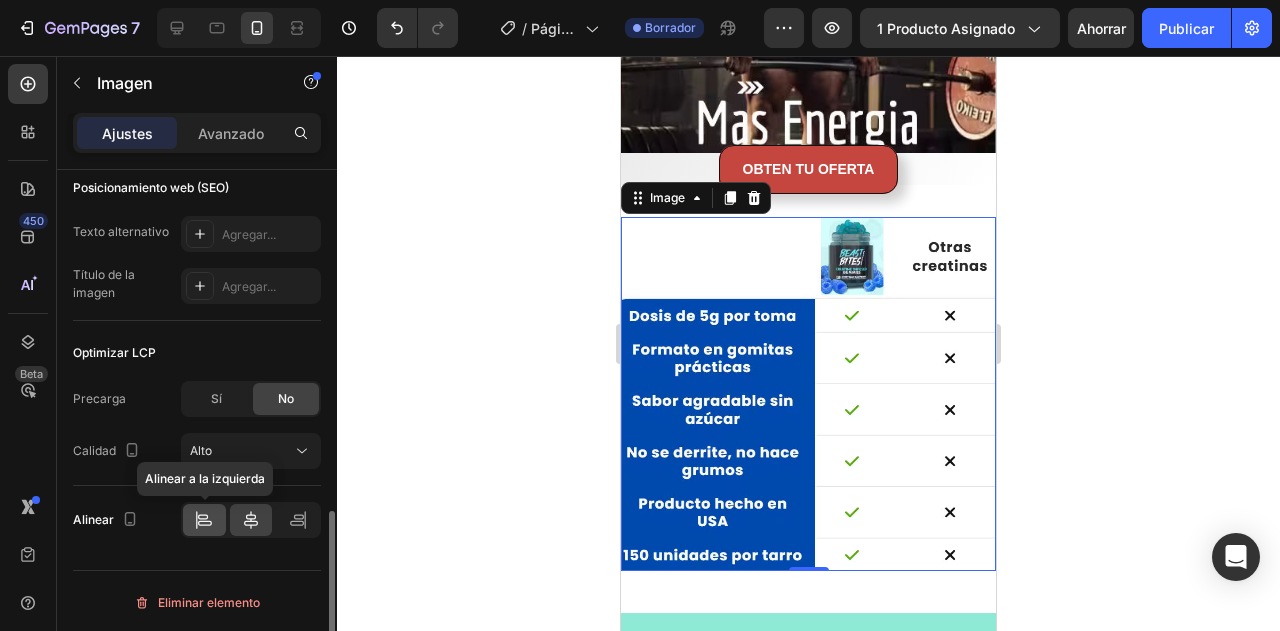 click 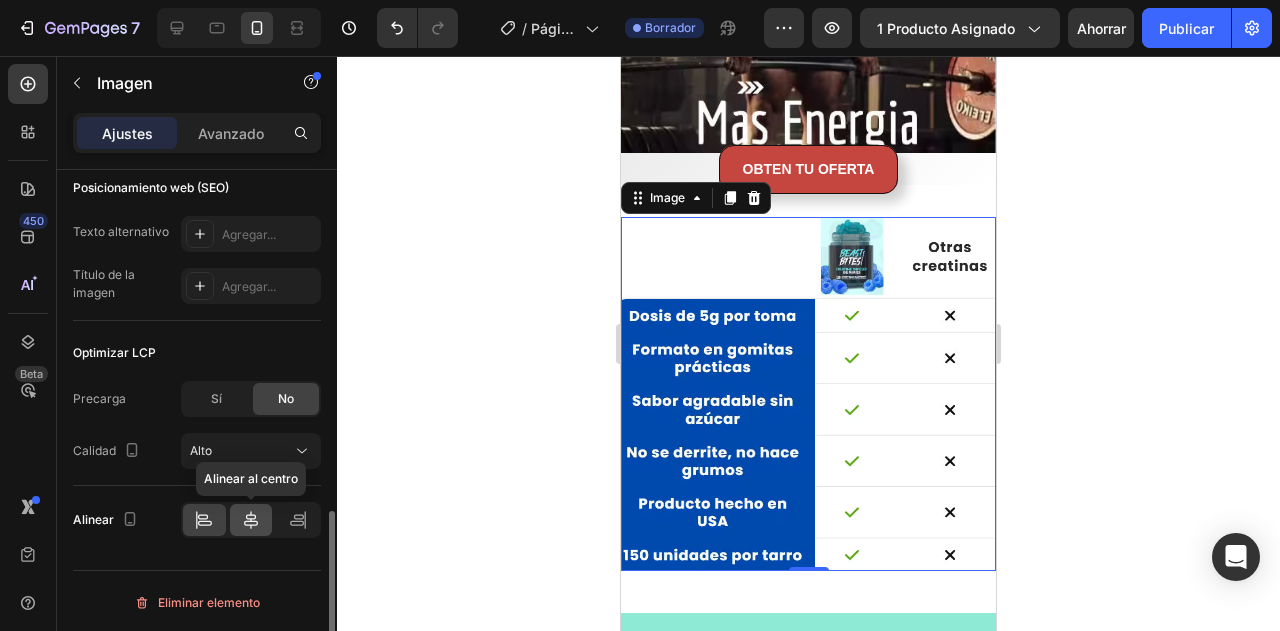 click 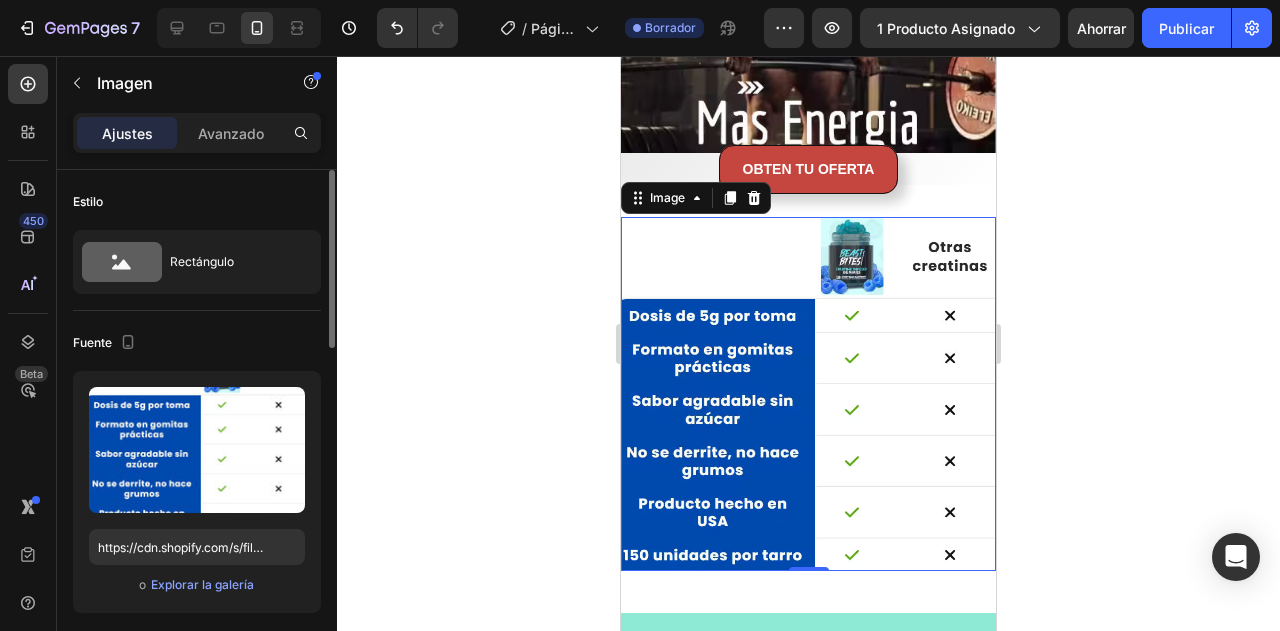 scroll, scrollTop: 240, scrollLeft: 0, axis: vertical 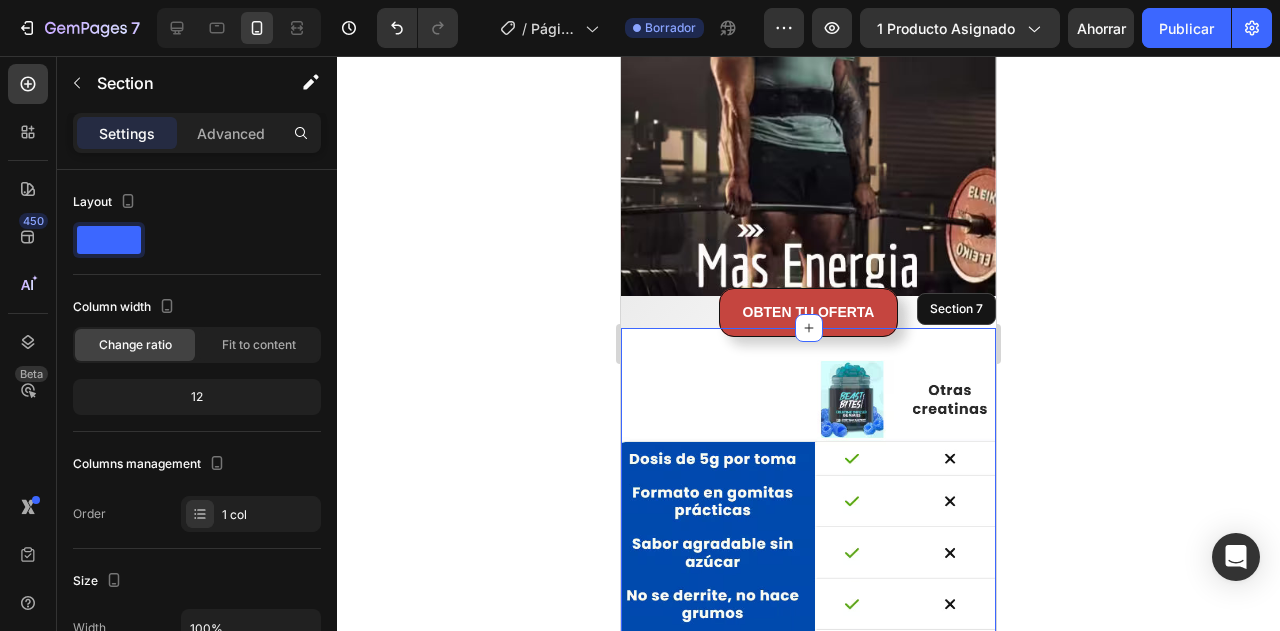 click on "Image Section 7" at bounding box center (808, 537) 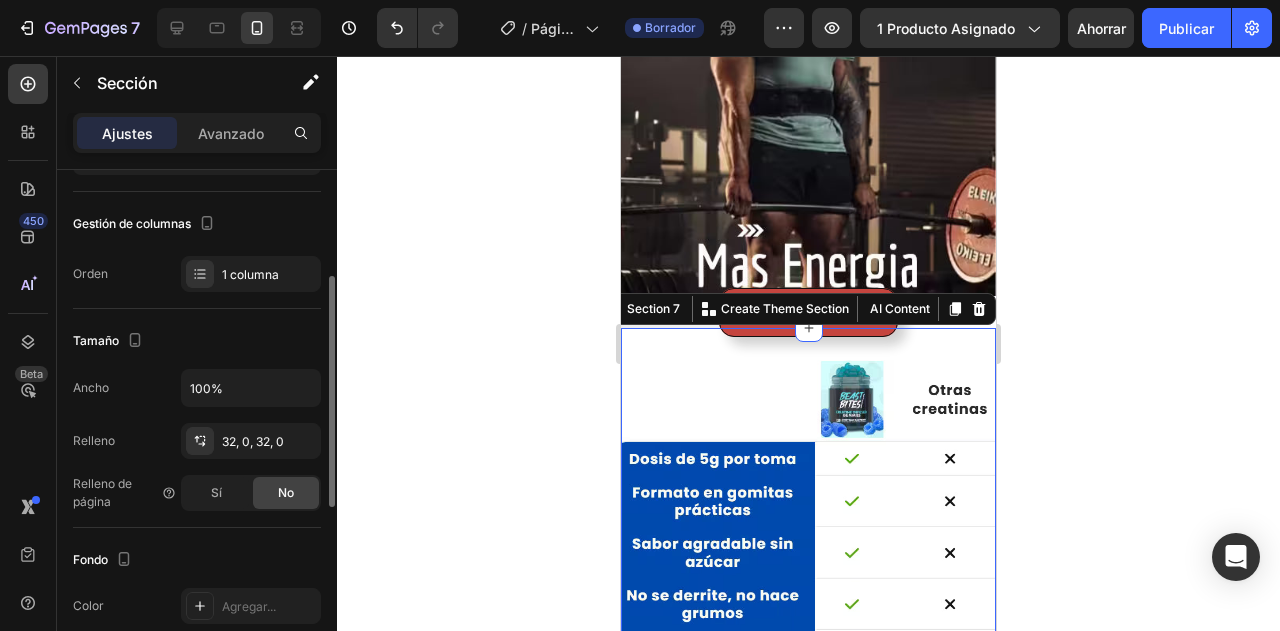 scroll, scrollTop: 360, scrollLeft: 0, axis: vertical 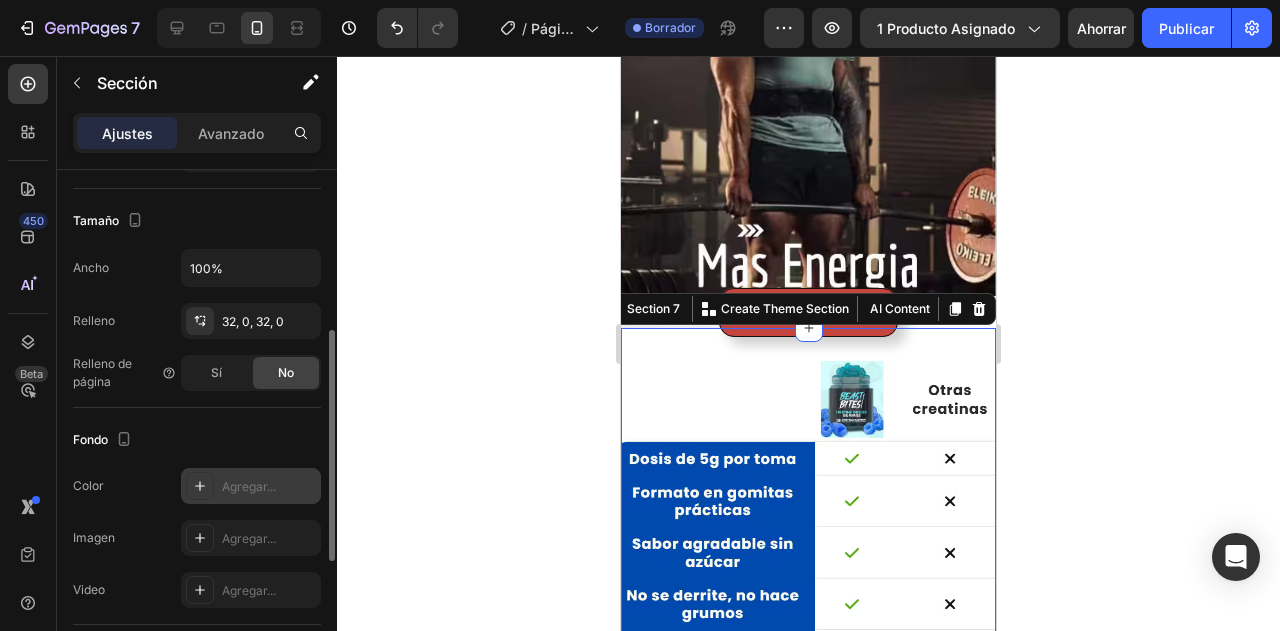 click 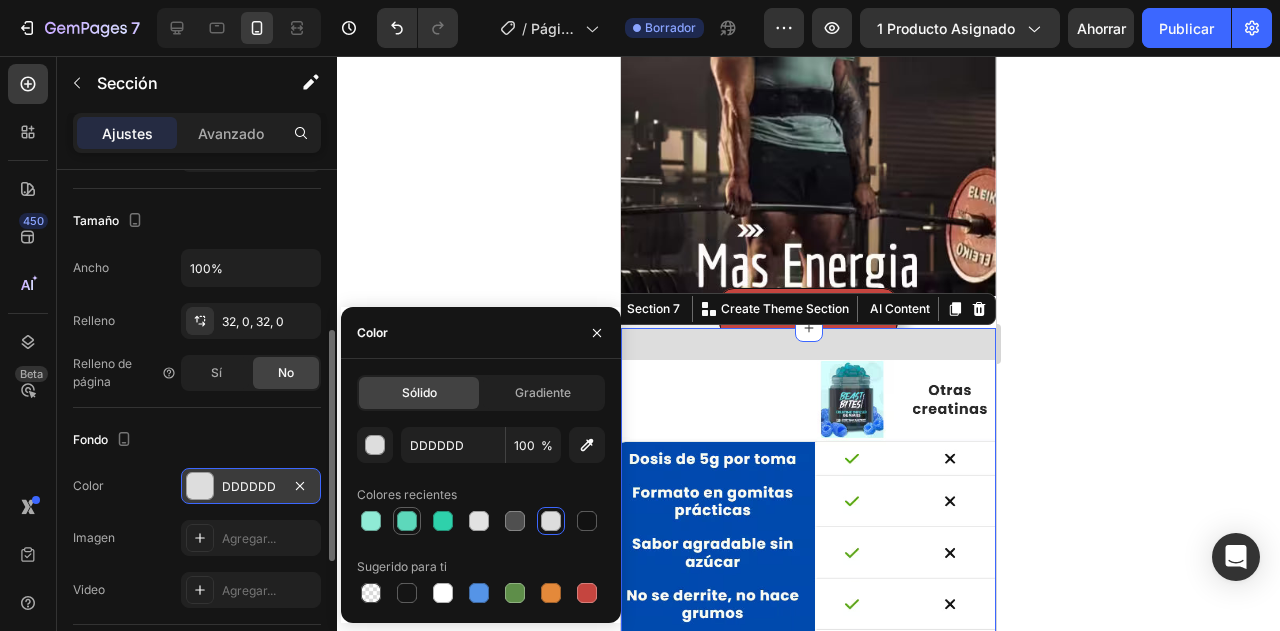 click at bounding box center (407, 521) 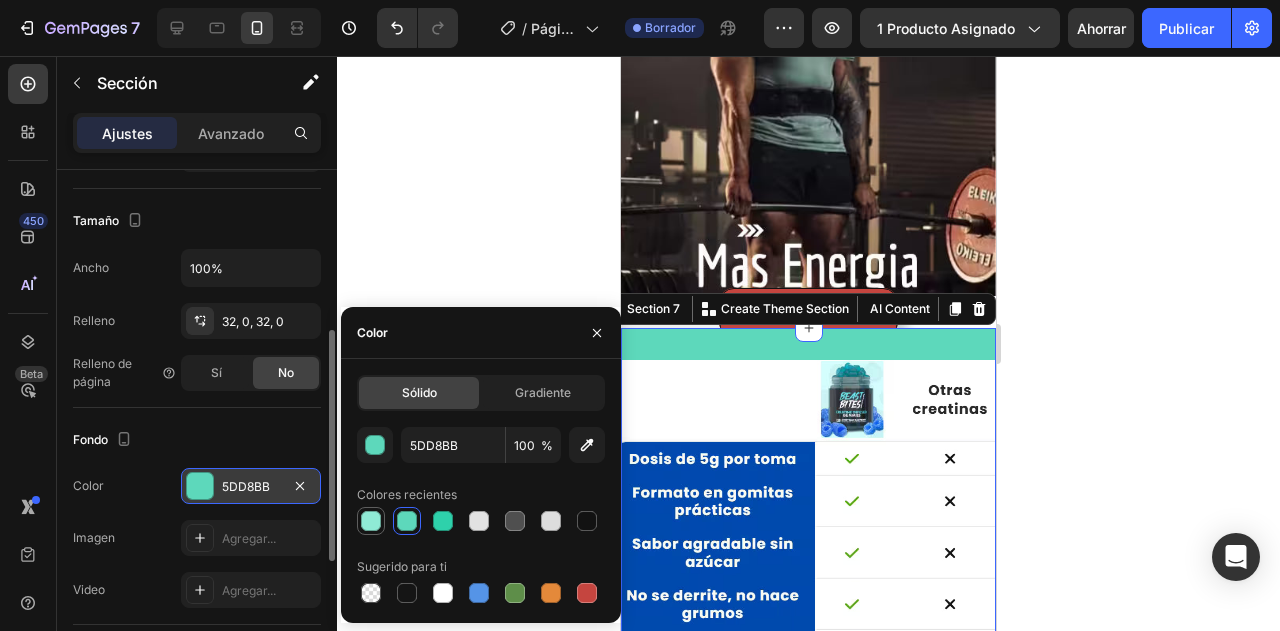 click at bounding box center (371, 521) 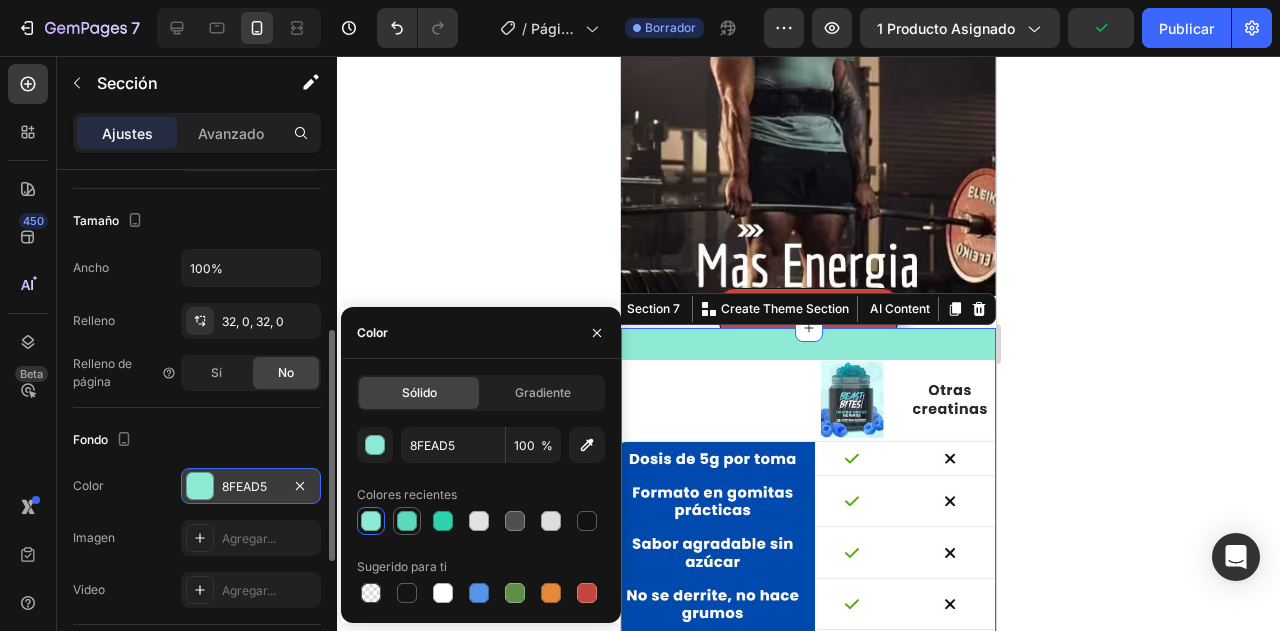 click at bounding box center (407, 521) 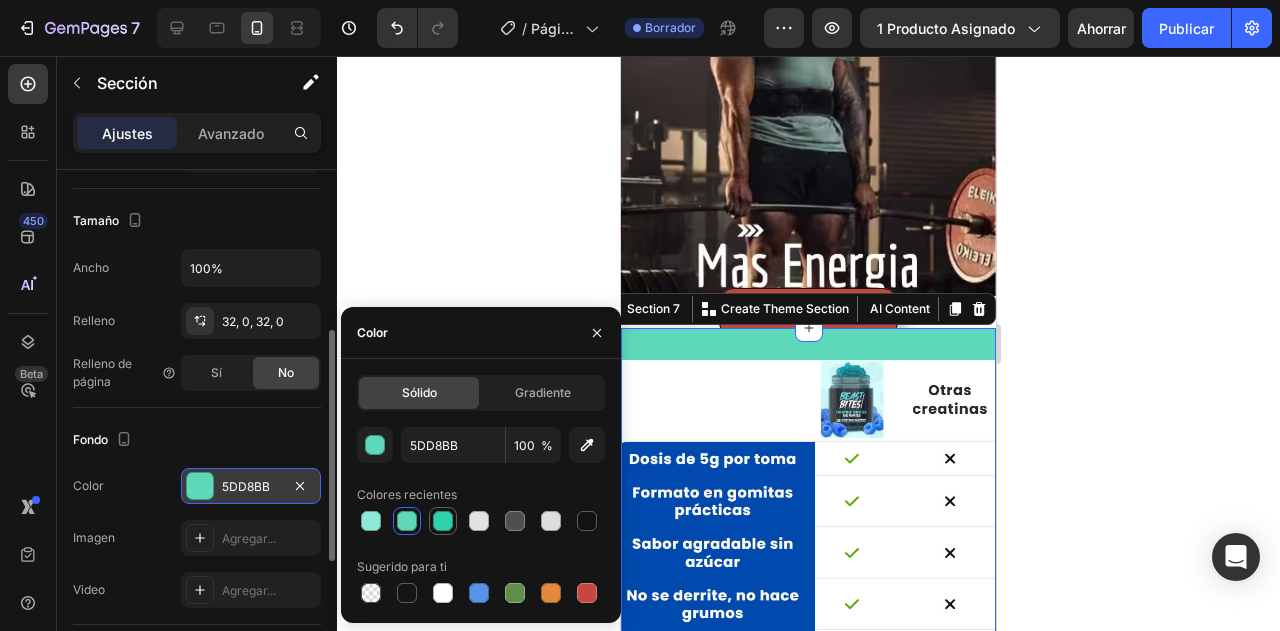 click at bounding box center (443, 521) 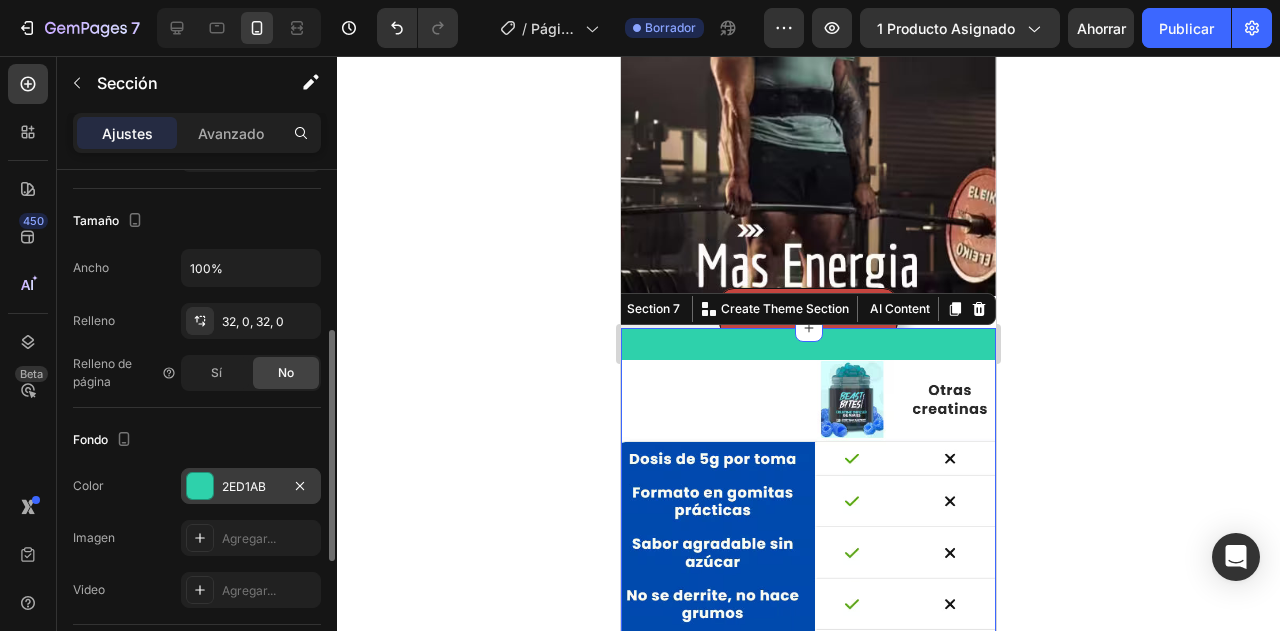 drag, startPoint x: 439, startPoint y: 199, endPoint x: 15, endPoint y: 341, distance: 447.1465 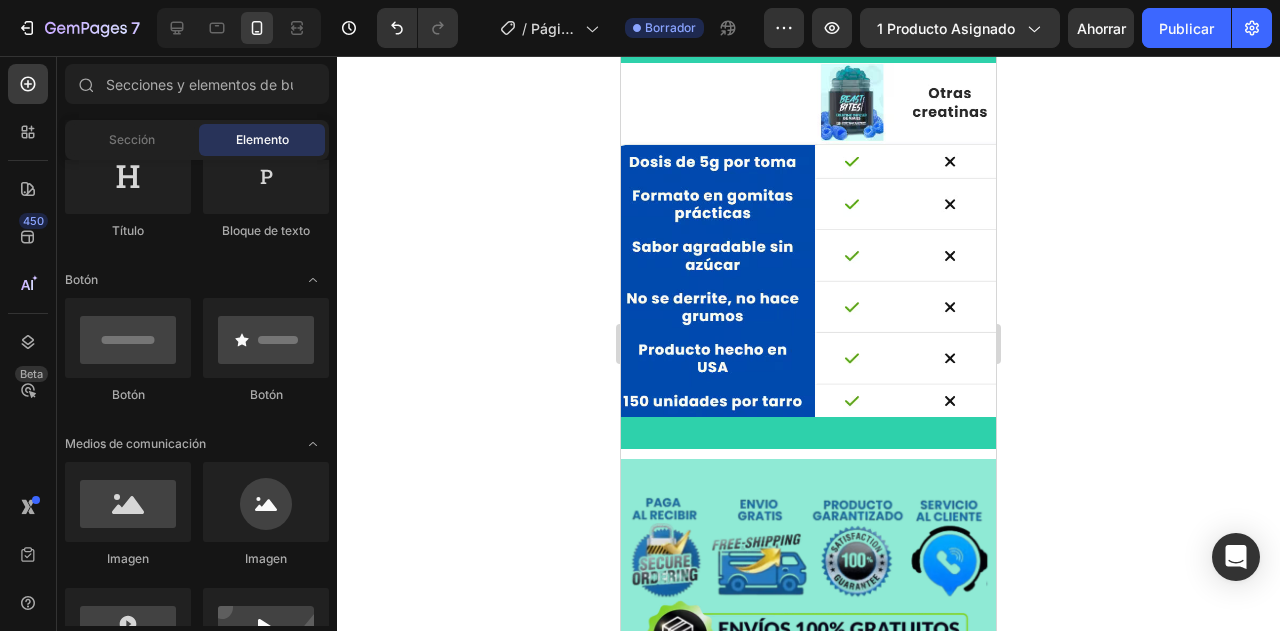 scroll, scrollTop: 2640, scrollLeft: 0, axis: vertical 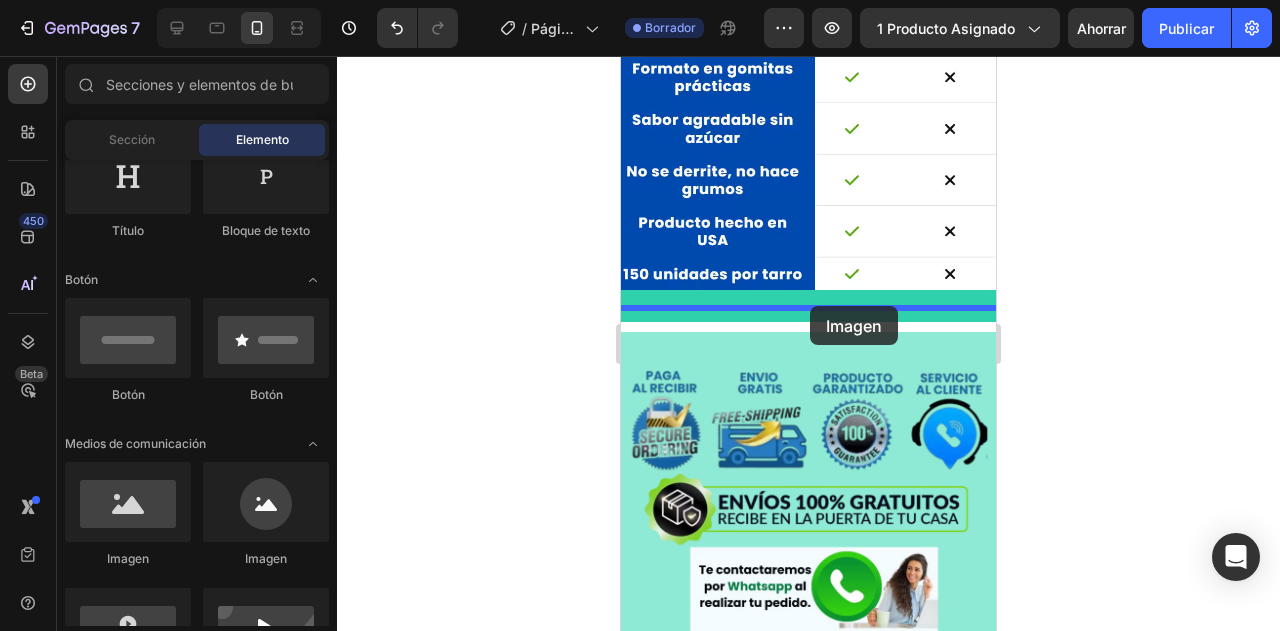 drag, startPoint x: 761, startPoint y: 566, endPoint x: 810, endPoint y: 306, distance: 264.57703 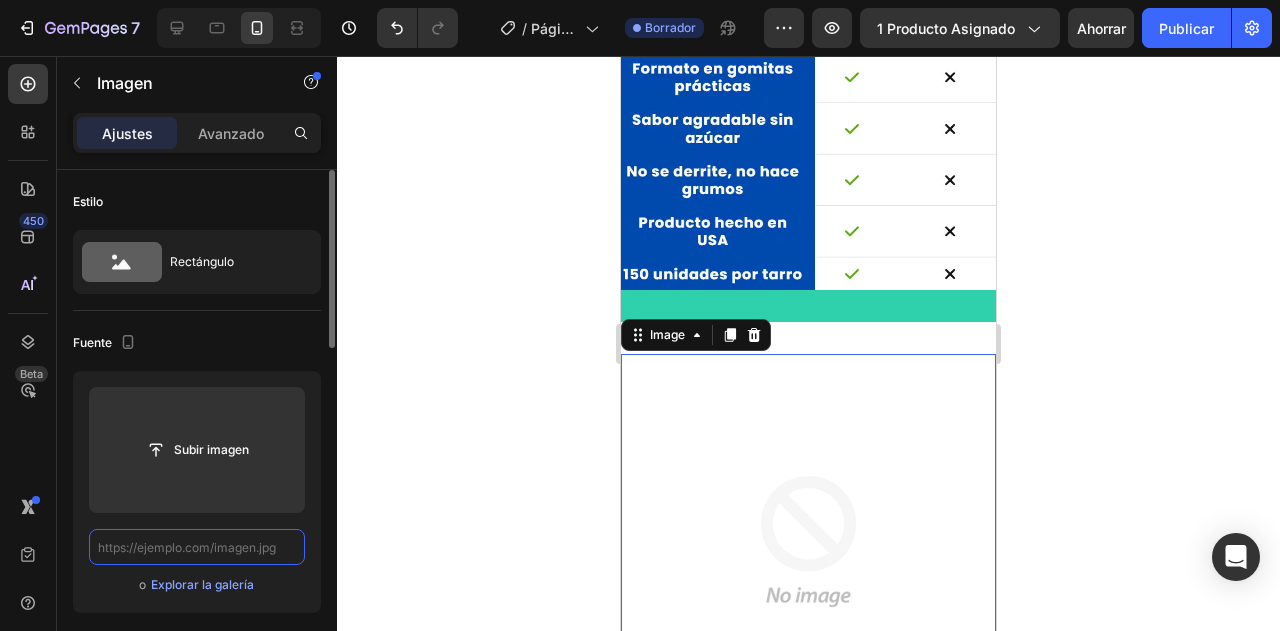 scroll, scrollTop: 0, scrollLeft: 0, axis: both 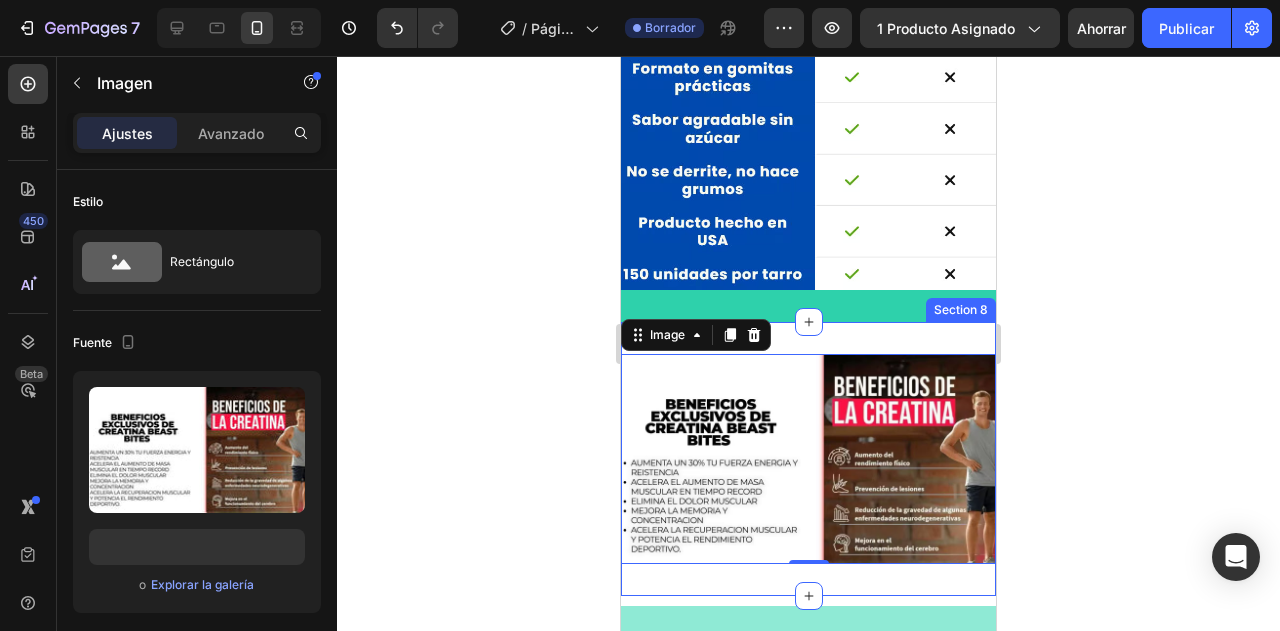 click on "Image   0 Section 8" at bounding box center (808, 459) 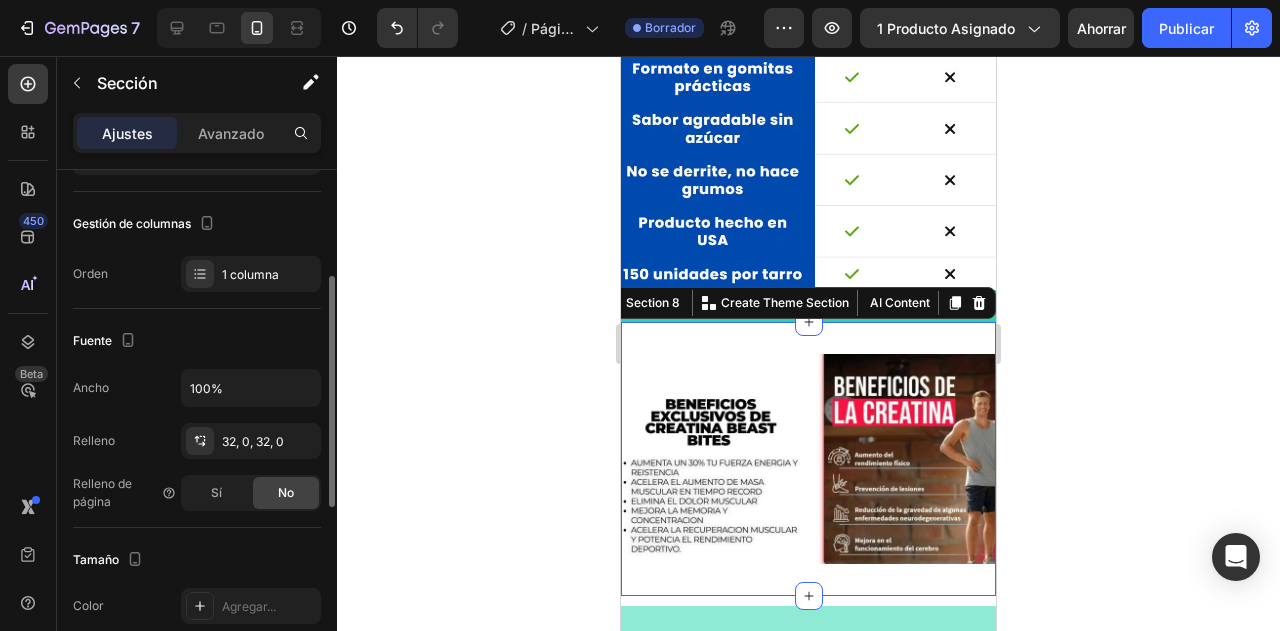 scroll, scrollTop: 360, scrollLeft: 0, axis: vertical 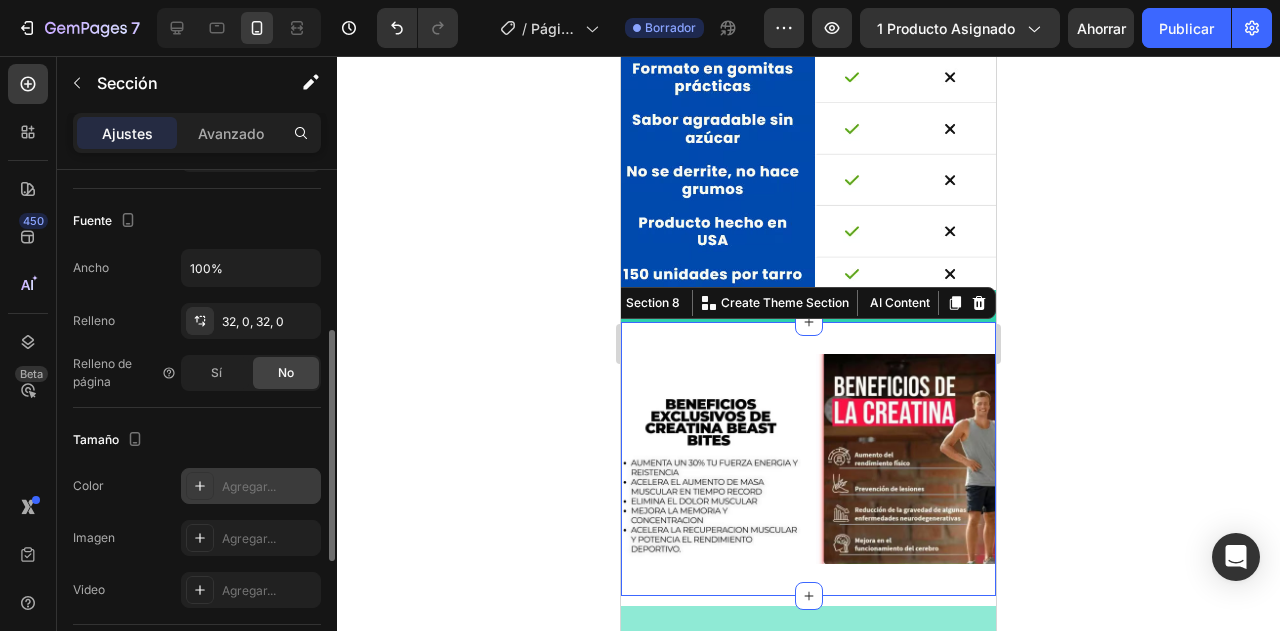 click 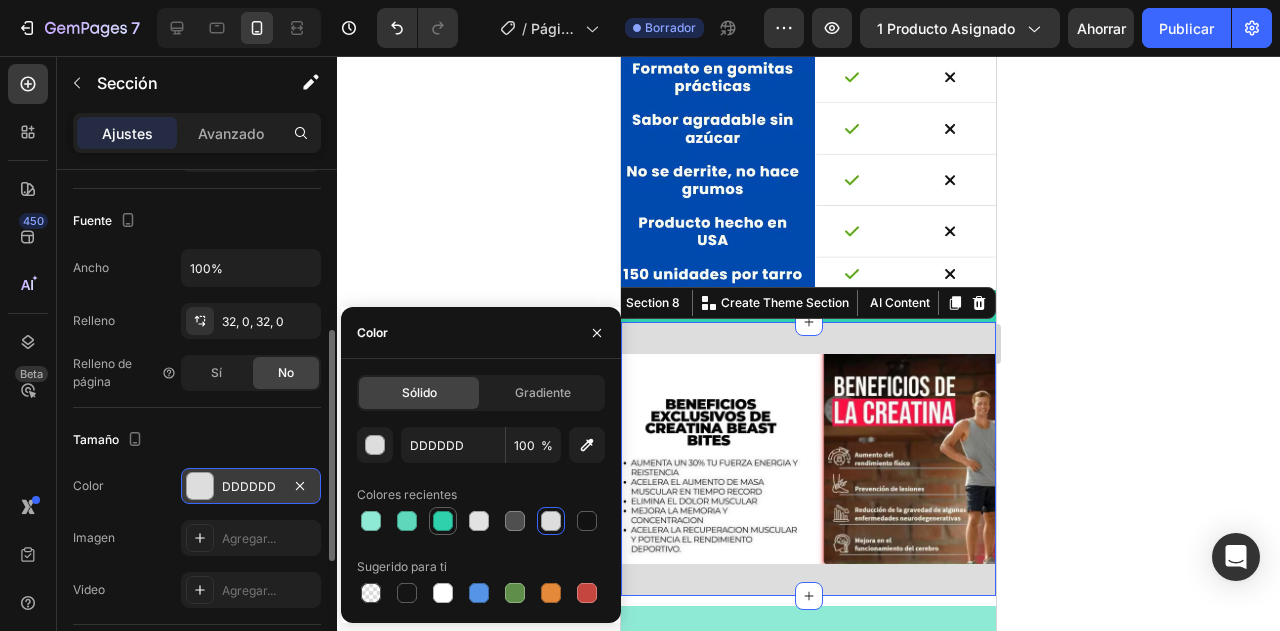 click at bounding box center (443, 521) 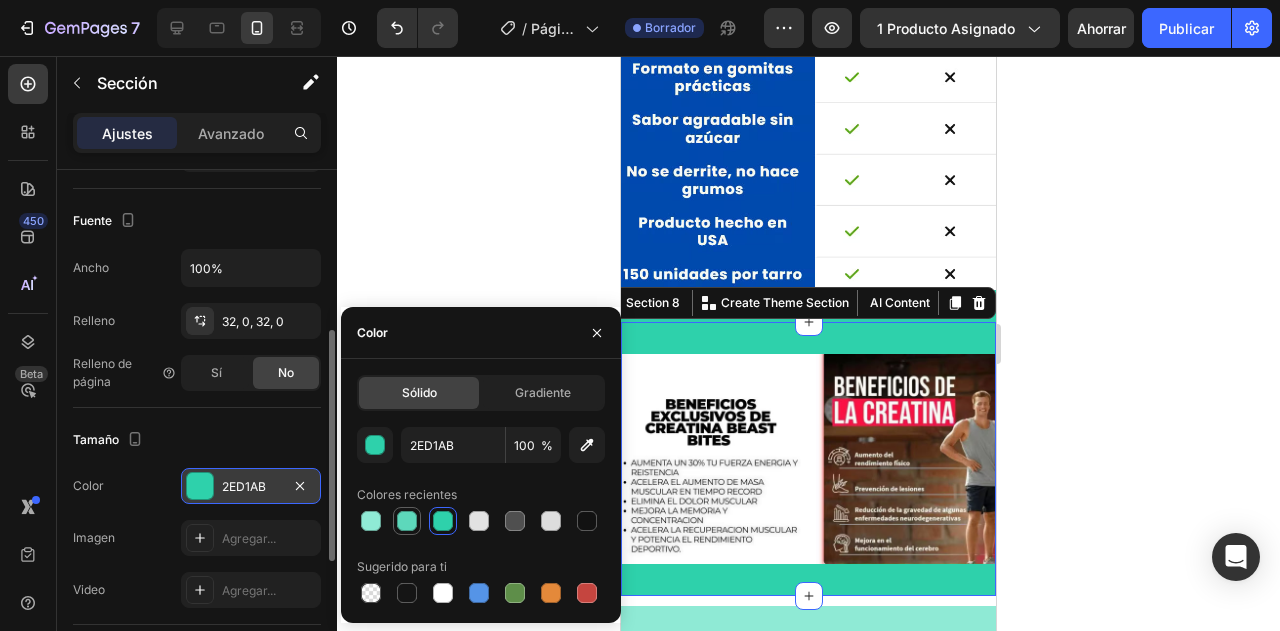 click at bounding box center (407, 521) 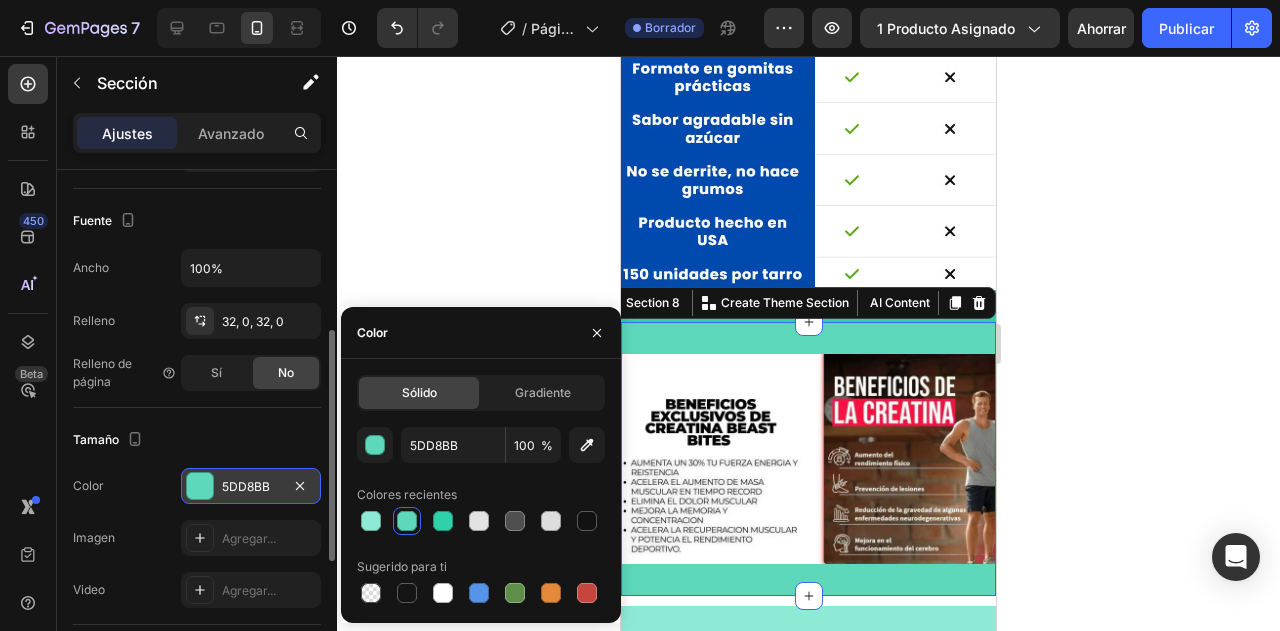 click 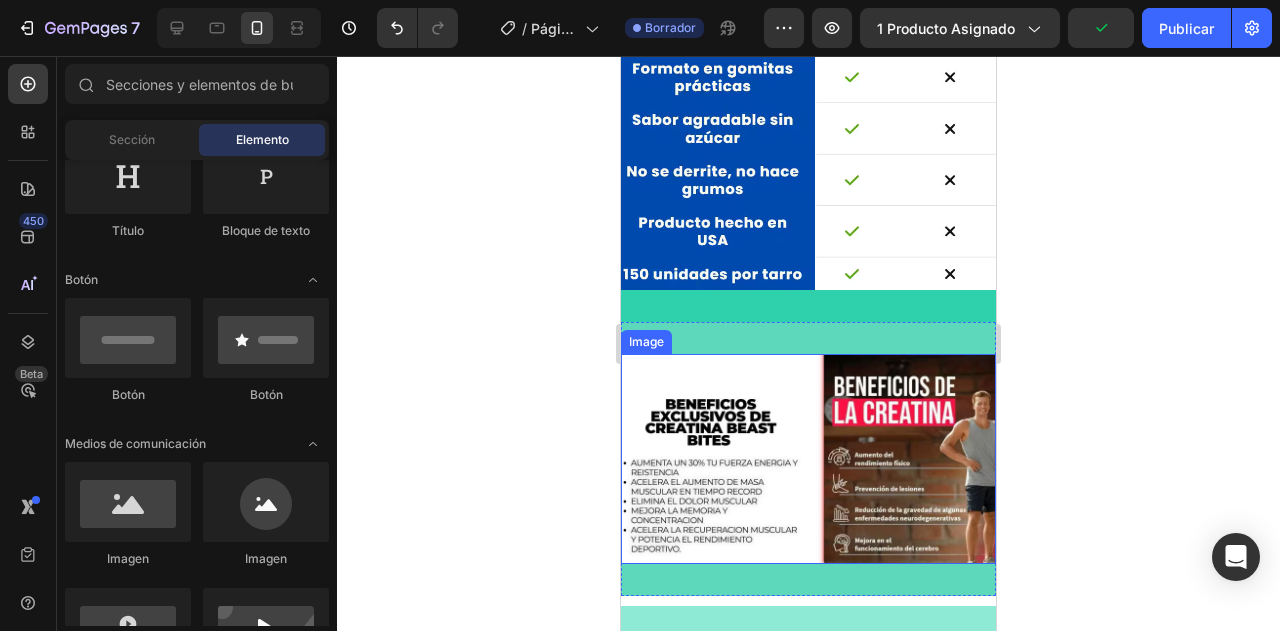 scroll, scrollTop: 2760, scrollLeft: 0, axis: vertical 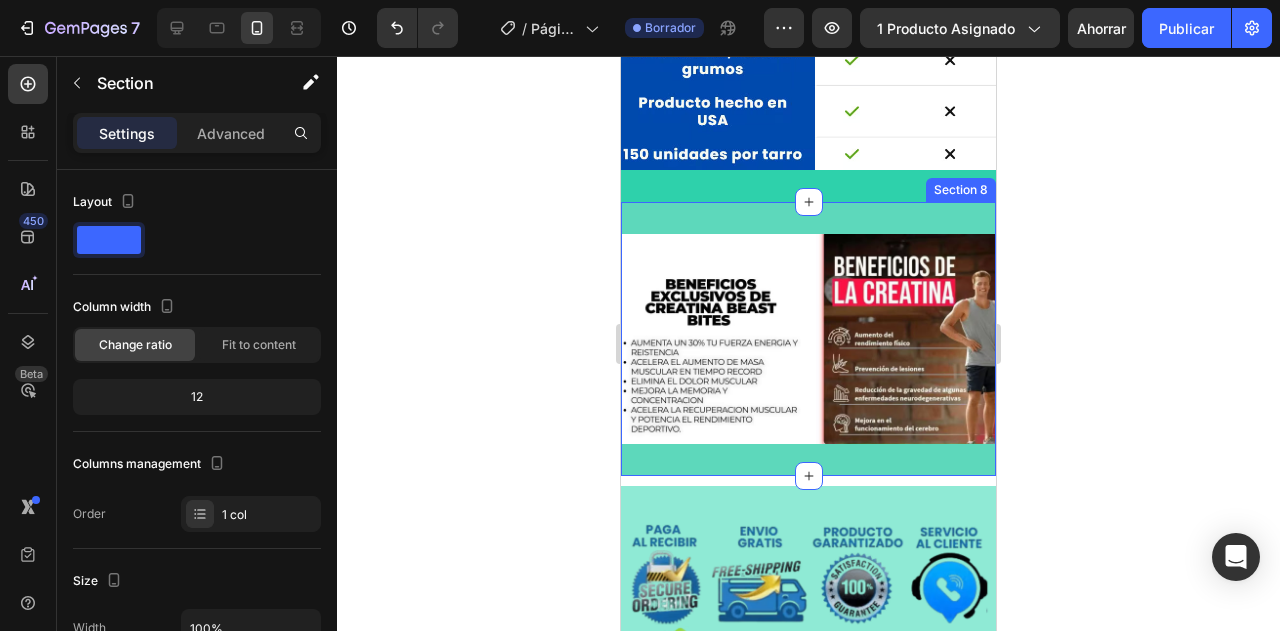 click on "Image Section 8" at bounding box center (808, 339) 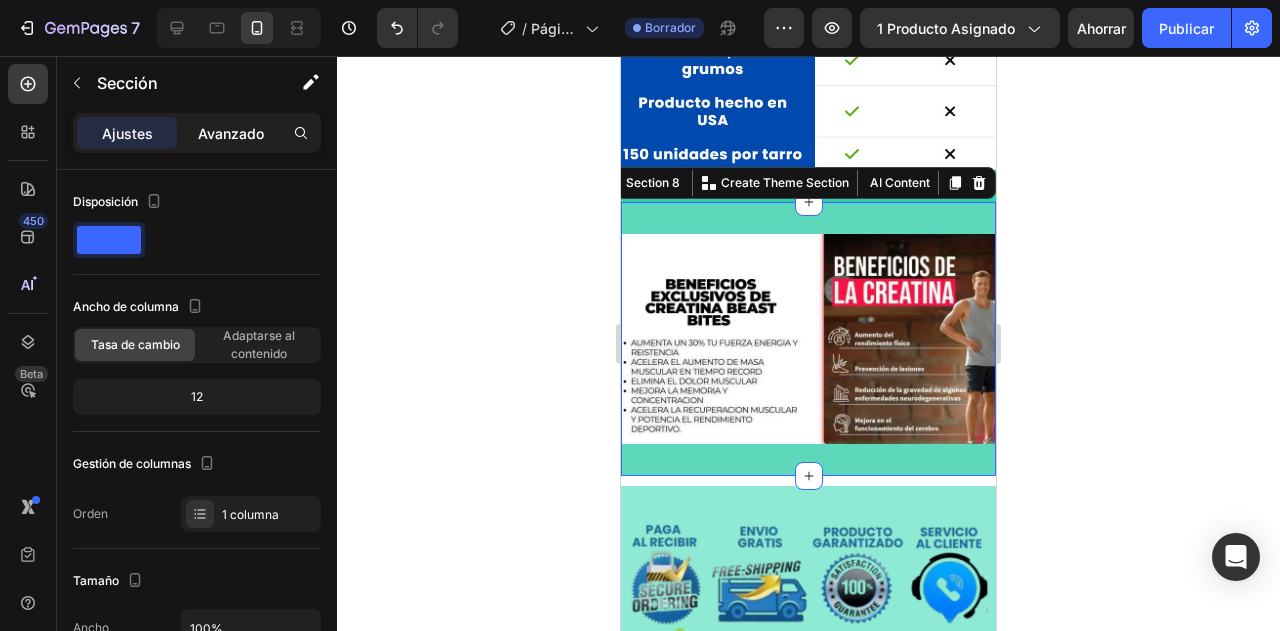 click on "Avanzado" at bounding box center [231, 133] 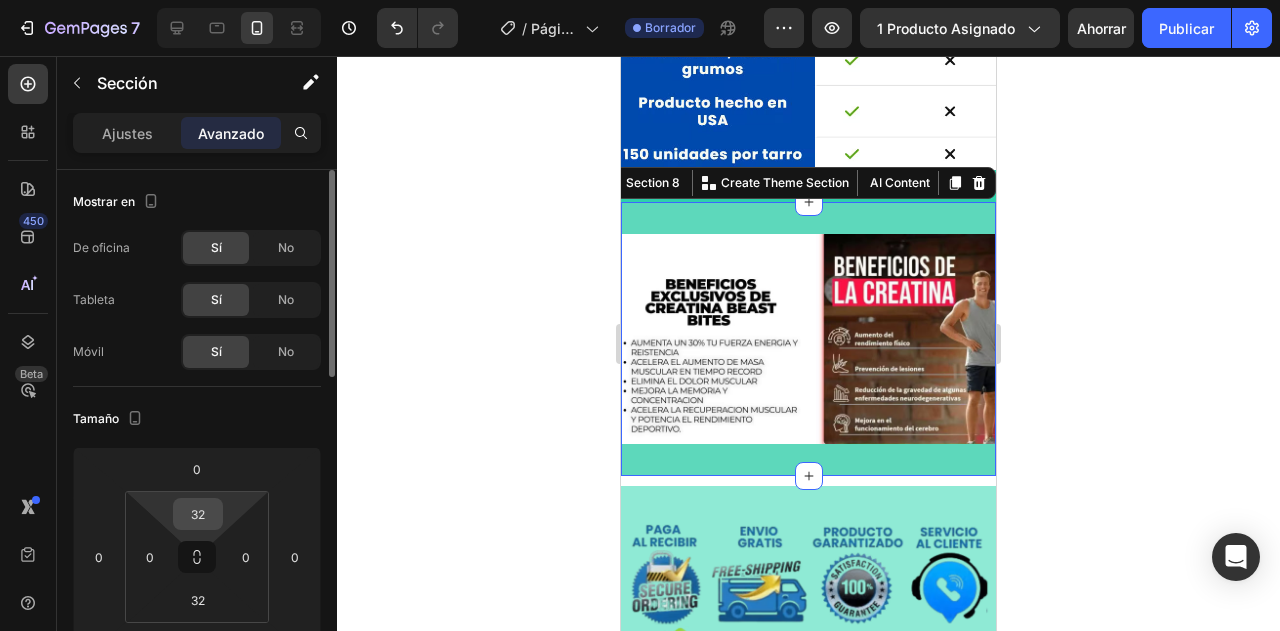 drag, startPoint x: 216, startPoint y: 482, endPoint x: 216, endPoint y: 501, distance: 19 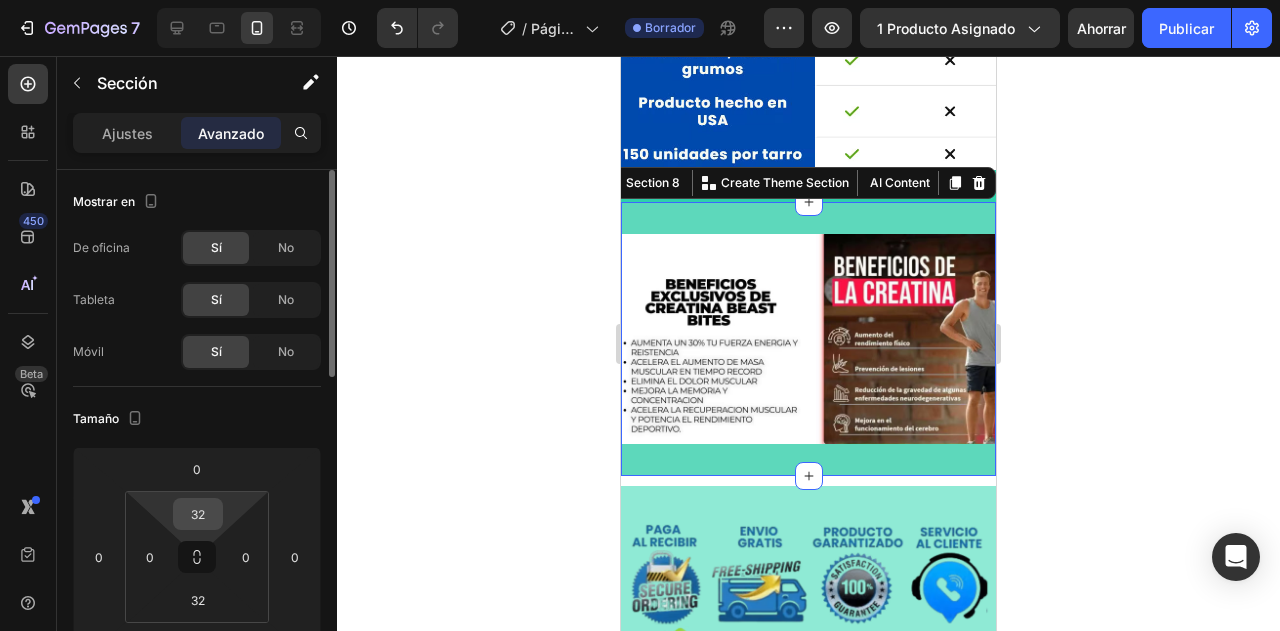 click on "0 0 0 0 32 0 32 0" 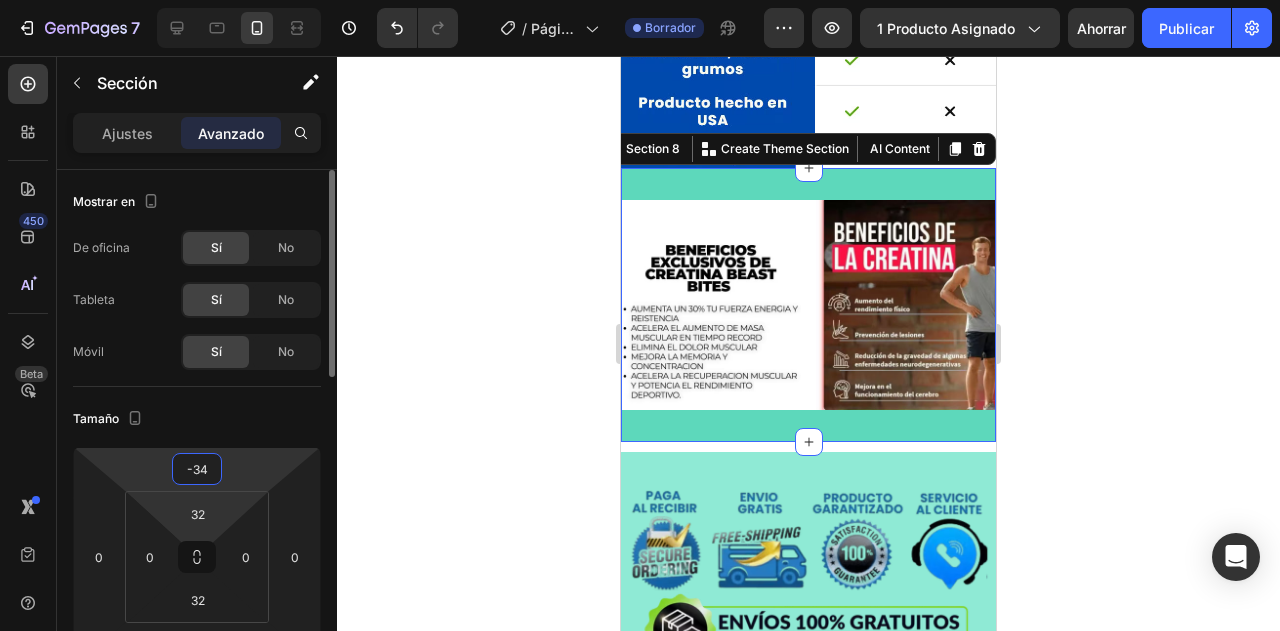 drag, startPoint x: 232, startPoint y: 471, endPoint x: 240, endPoint y: 494, distance: 24.351591 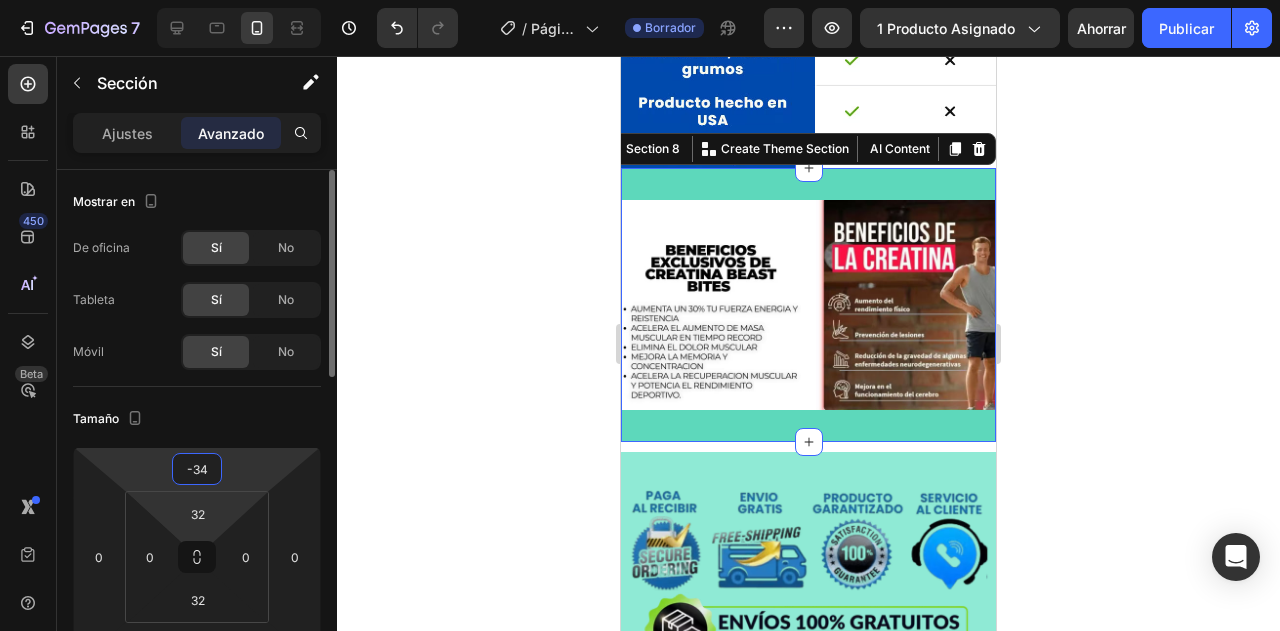 click on "7 Historial de versiones / Página del producto - 2 de [DATE], [TIME] Borrador Avance 1 producto asignado Ahorrar Publicar 450 Beta Secciones(18) Elementos(84) Sección Elemento Sección de héroes Detalle del producto Marcas Insignias de confianza Garantizar Desglose del producto Cómo utilizar Testimonios Comparar Manojo Preguntas frecuentes Prueba social Historia de la marca Lista de productos Recopilación Lista de blogs Contacto Sticky Añadir al carrito Pie de página personalizado Explorar la biblioteca 450 Disposición
Fila
Fila
Fila
Fila Texto
Título
Bloque de texto Botón
Botón
Botón" at bounding box center [640, 0] 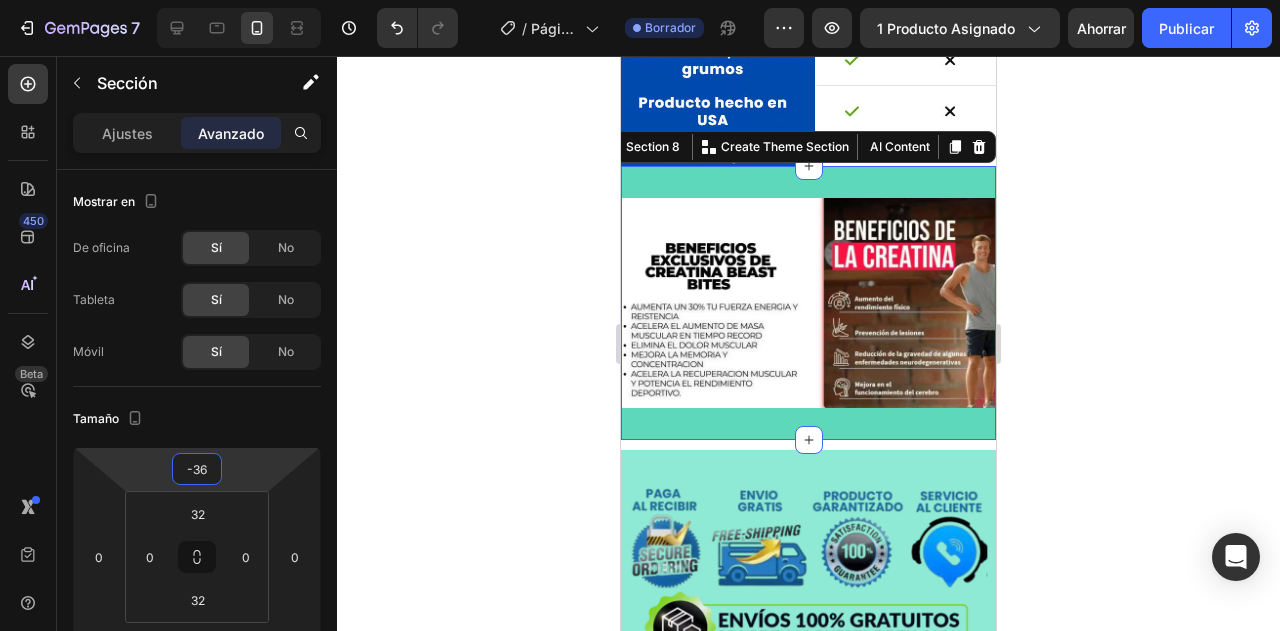 click 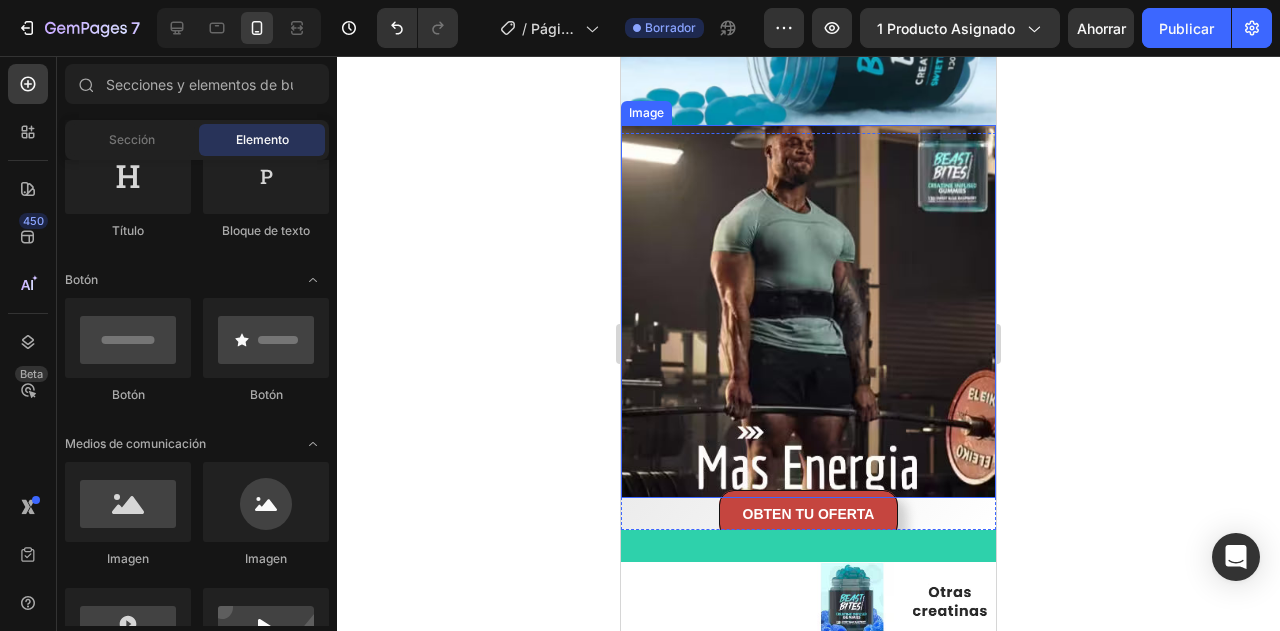 scroll, scrollTop: 1920, scrollLeft: 0, axis: vertical 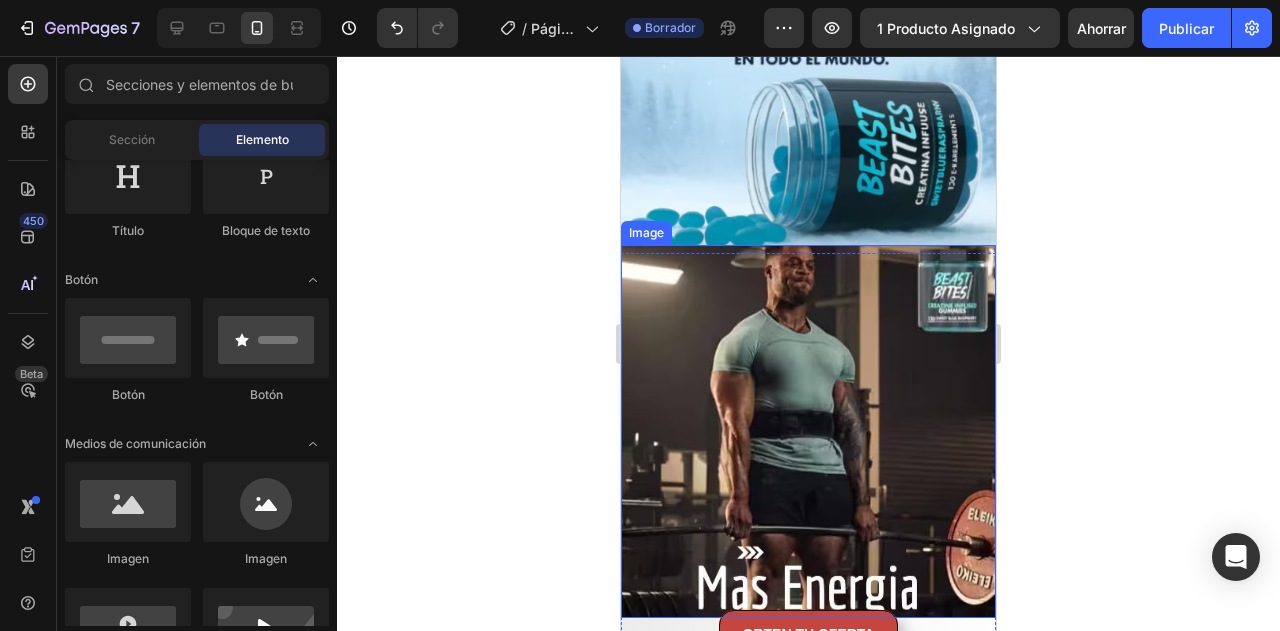 click at bounding box center (808, 431) 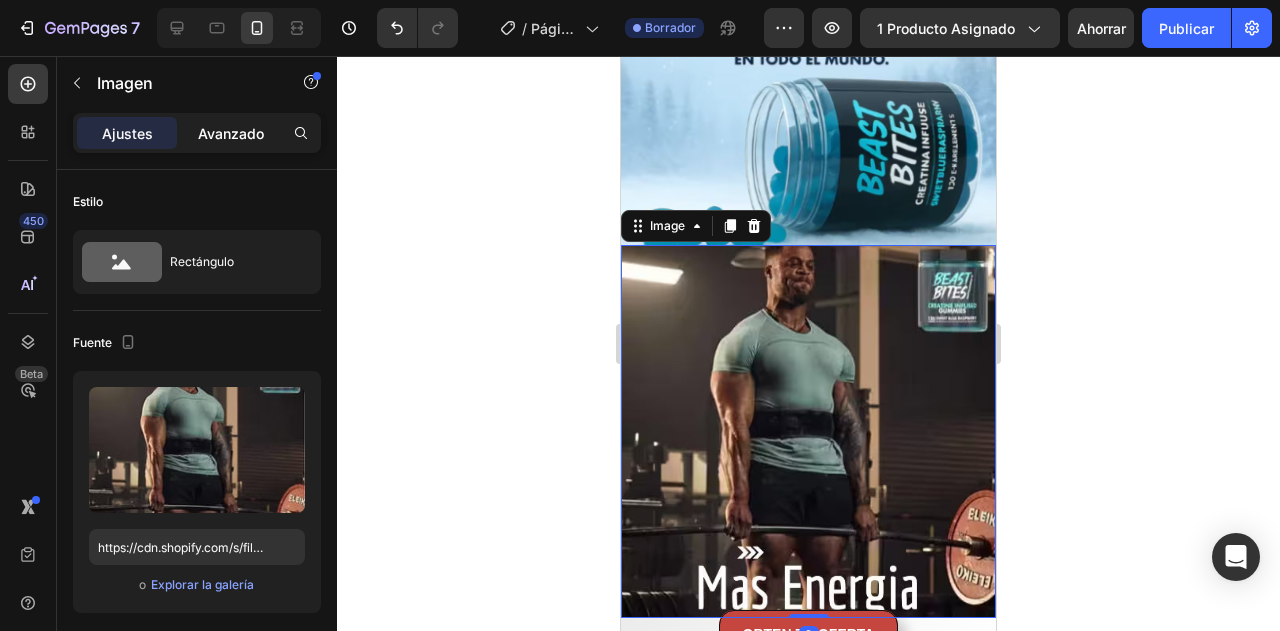 click on "Avanzado" at bounding box center [231, 133] 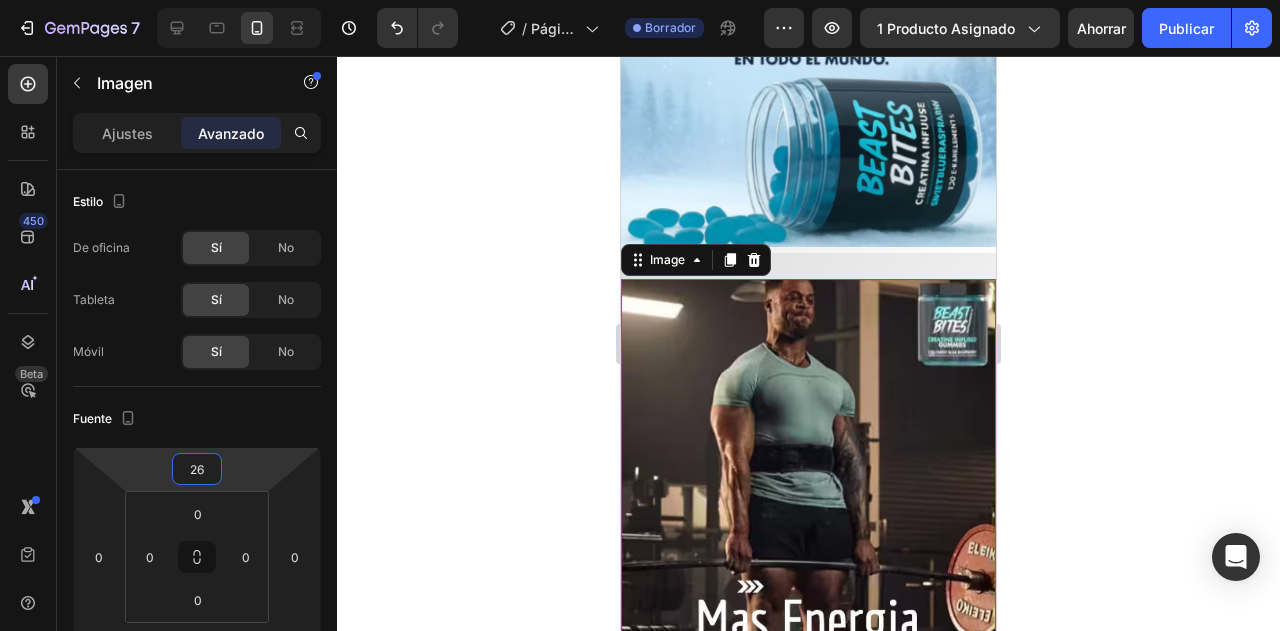 type on "30" 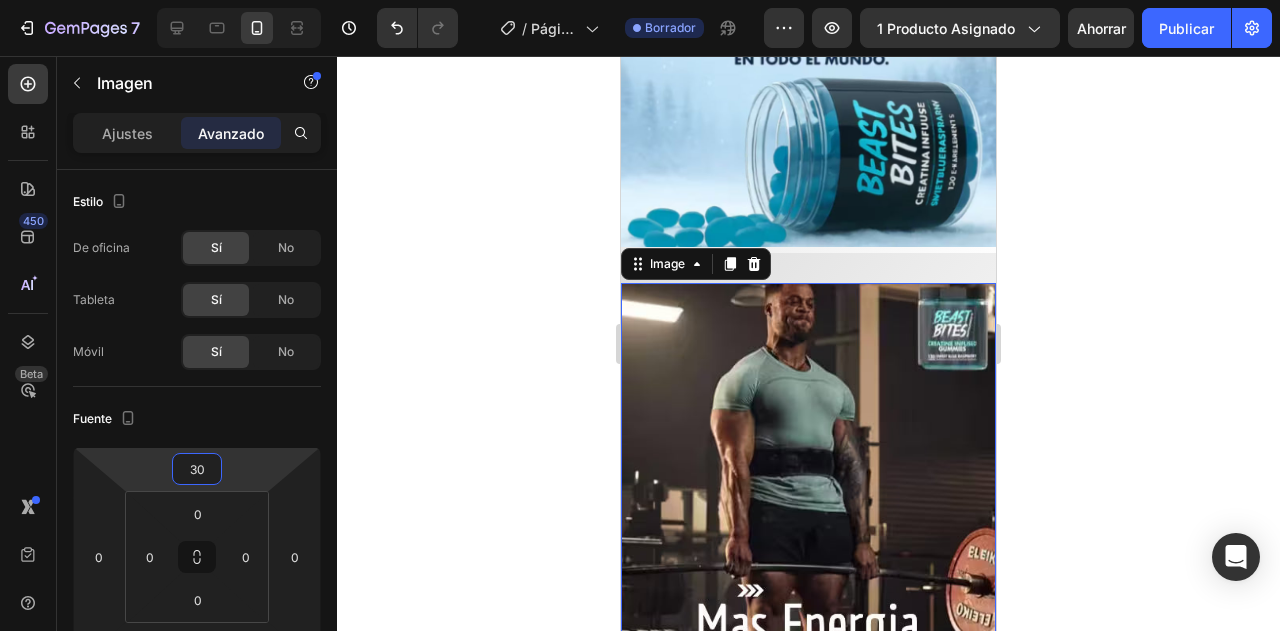 drag, startPoint x: 235, startPoint y: 471, endPoint x: 254, endPoint y: 452, distance: 26.870058 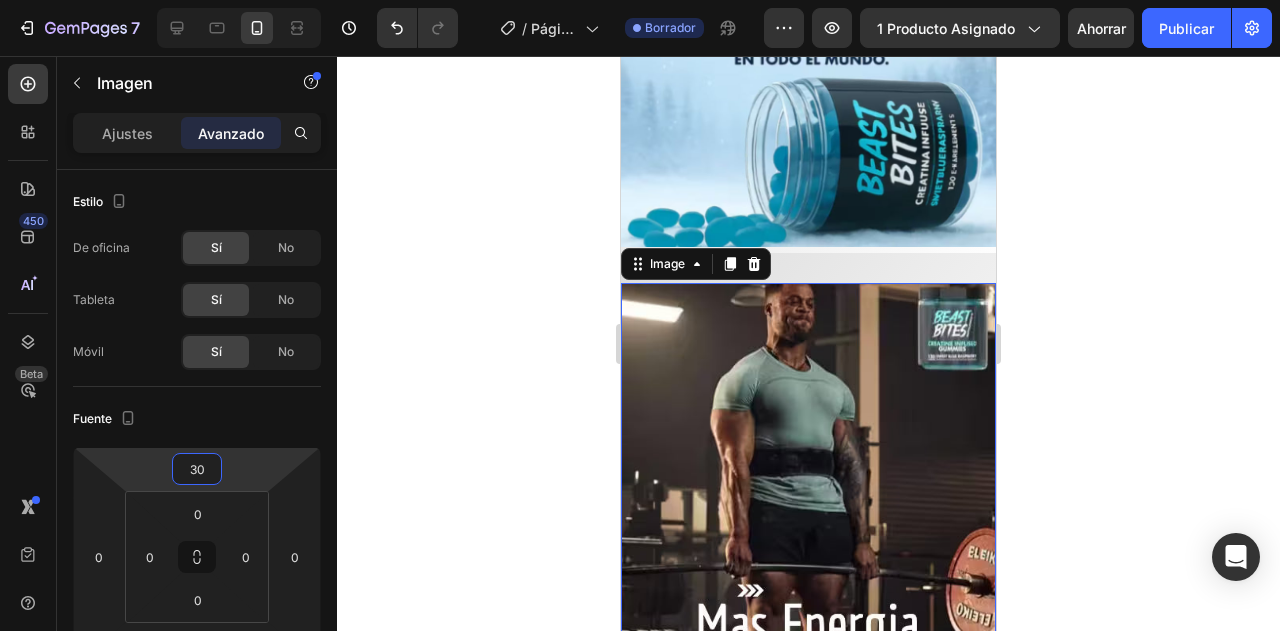 click on "7 Historial de versiones / Página del producto - 2 de [DATE], [TIME] Borrador Avance 1 producto asignado Ahorrar Publicar 450 Beta Secciones(18) Elementos(84) Sección Elemento Sección de héroes Detalle del producto Marcas Insignias de confianza Garantizar Desglose del producto Cómo utilizar Testimonios Comparar Manojo Preguntas frecuentes Prueba social Historia de la marca Lista de productos Recopilación Lista de blogs Contacto Sticky Añadir al carrito Pie de página personalizado Explorar la biblioteca 450 Disposición
Fila
Fila
Fila
Fila Texto
Título
Bloque de texto Botón
Botón
Botón" at bounding box center (640, 0) 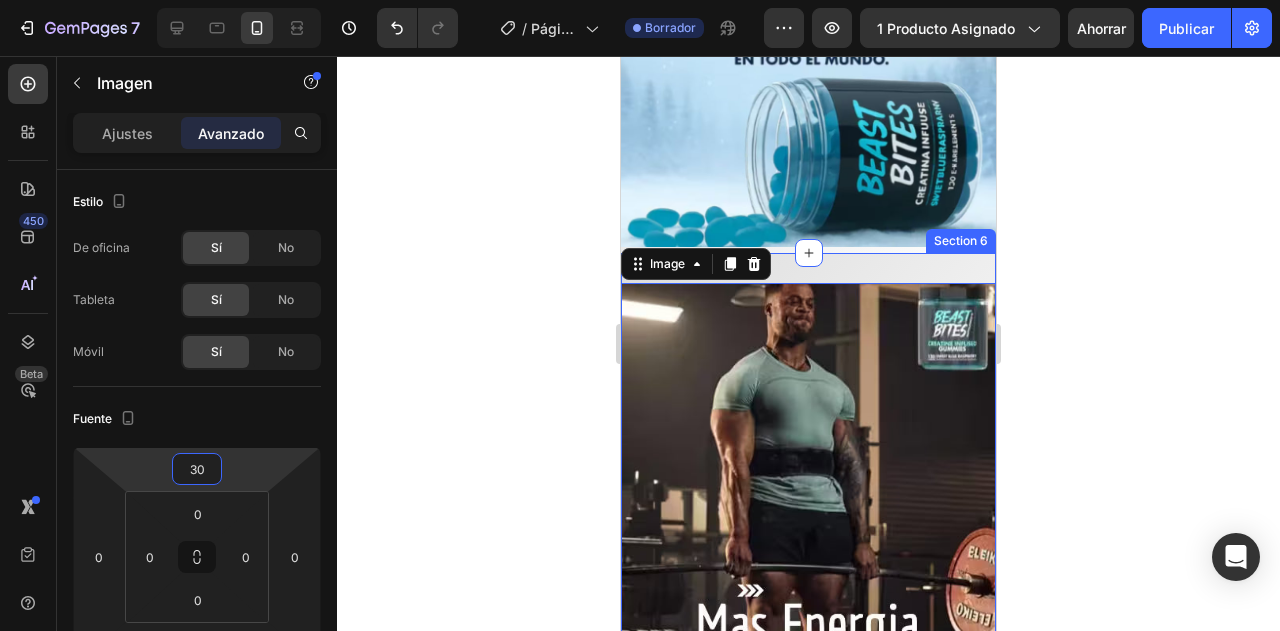 click on "Image   0 OBTEN TU OFERTA Button" at bounding box center (808, 454) 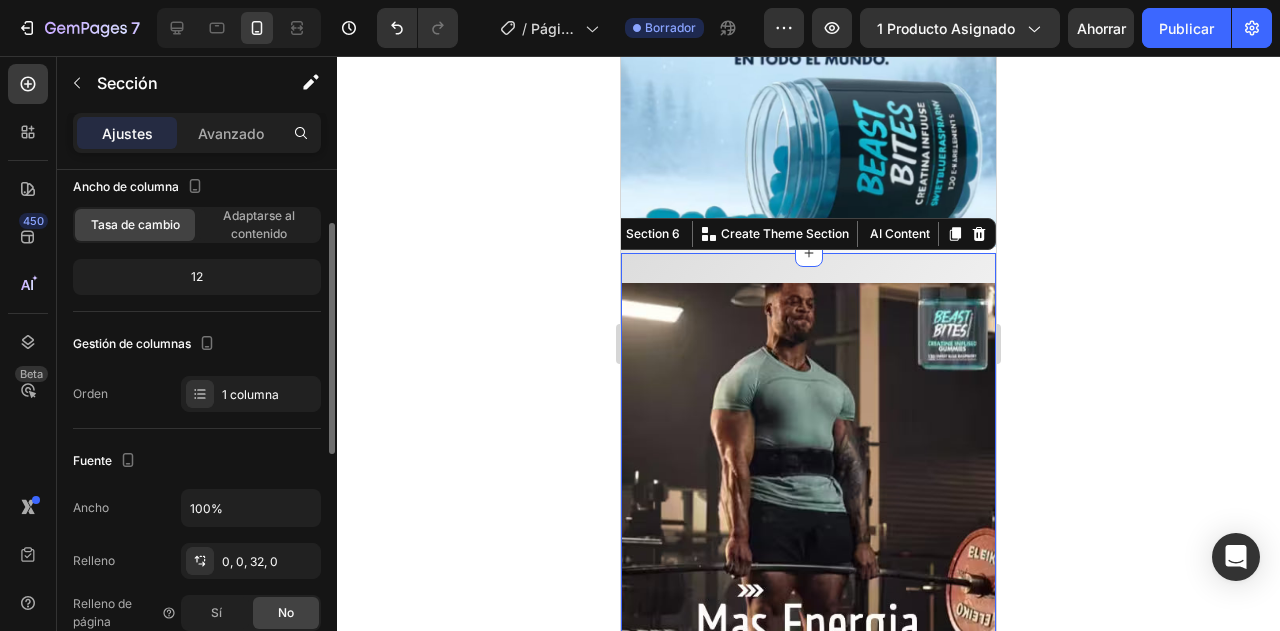 scroll, scrollTop: 240, scrollLeft: 0, axis: vertical 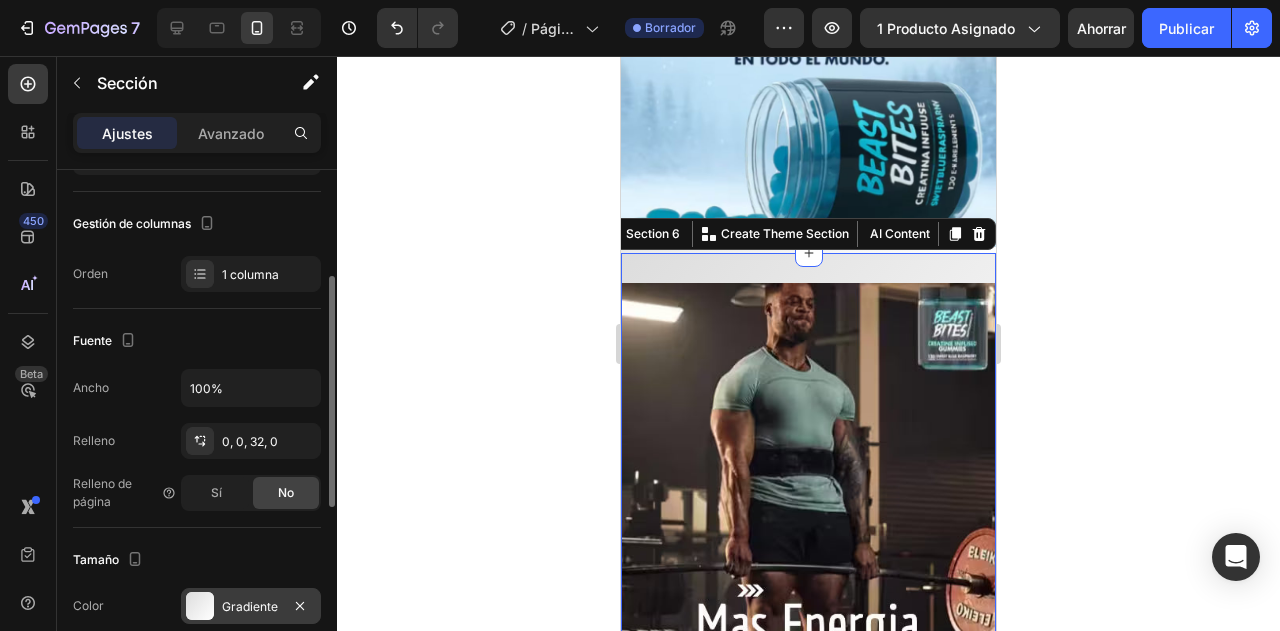 click at bounding box center [200, 606] 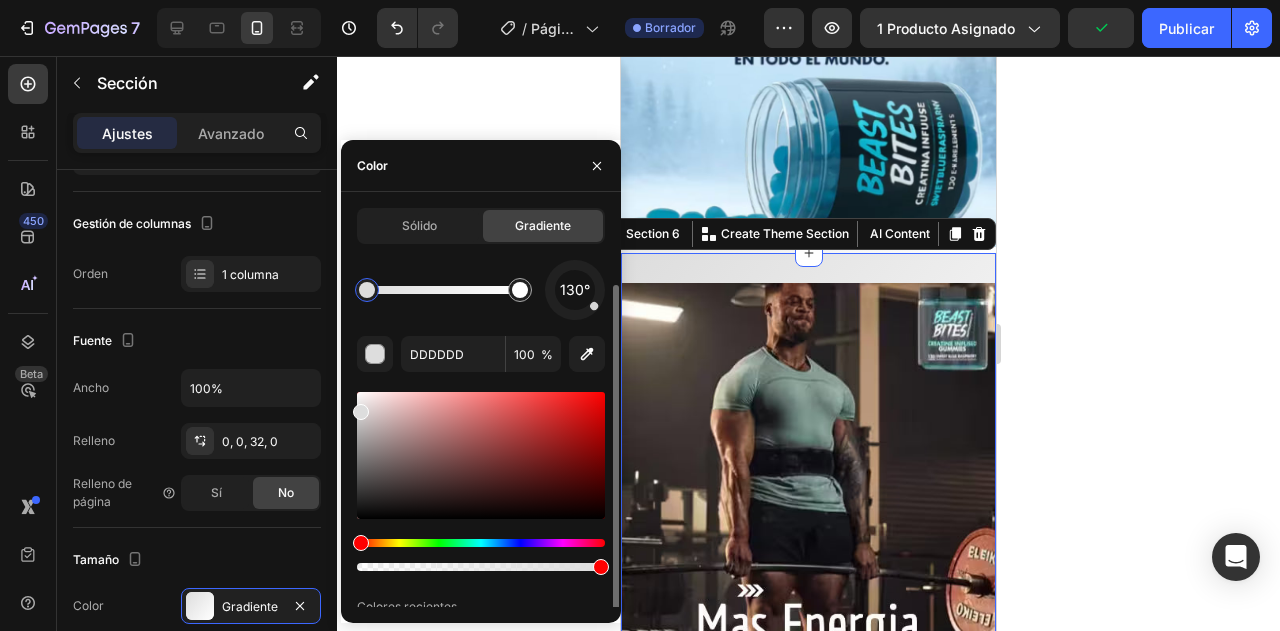scroll, scrollTop: 40, scrollLeft: 0, axis: vertical 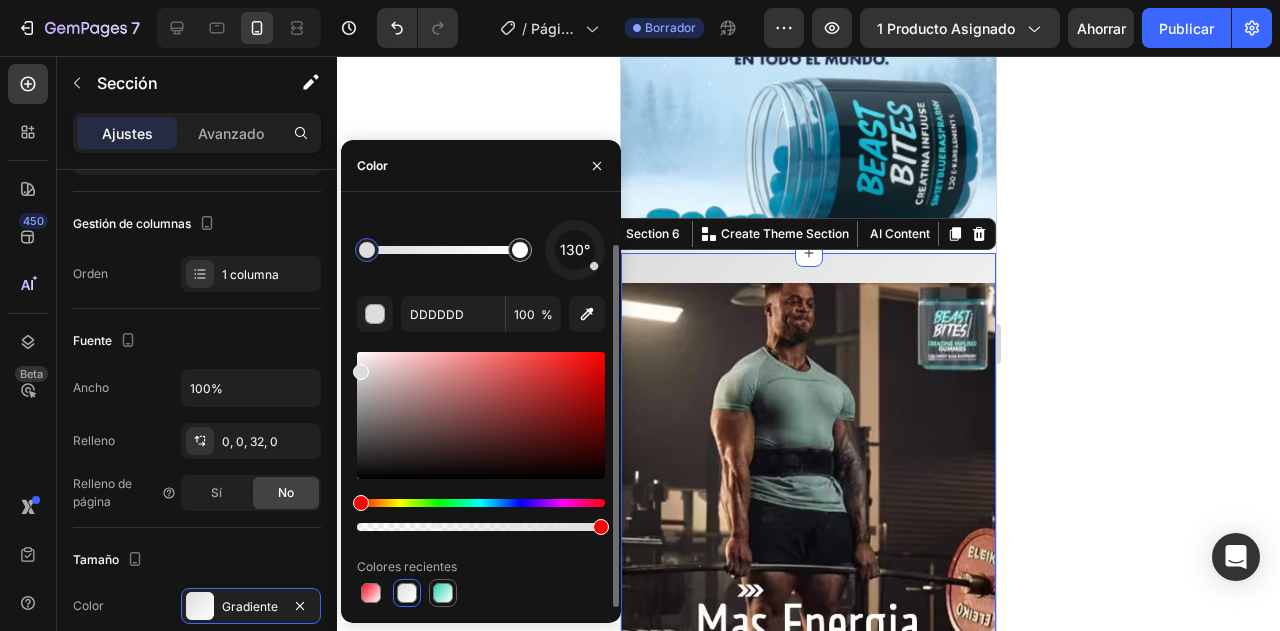 click at bounding box center [443, 593] 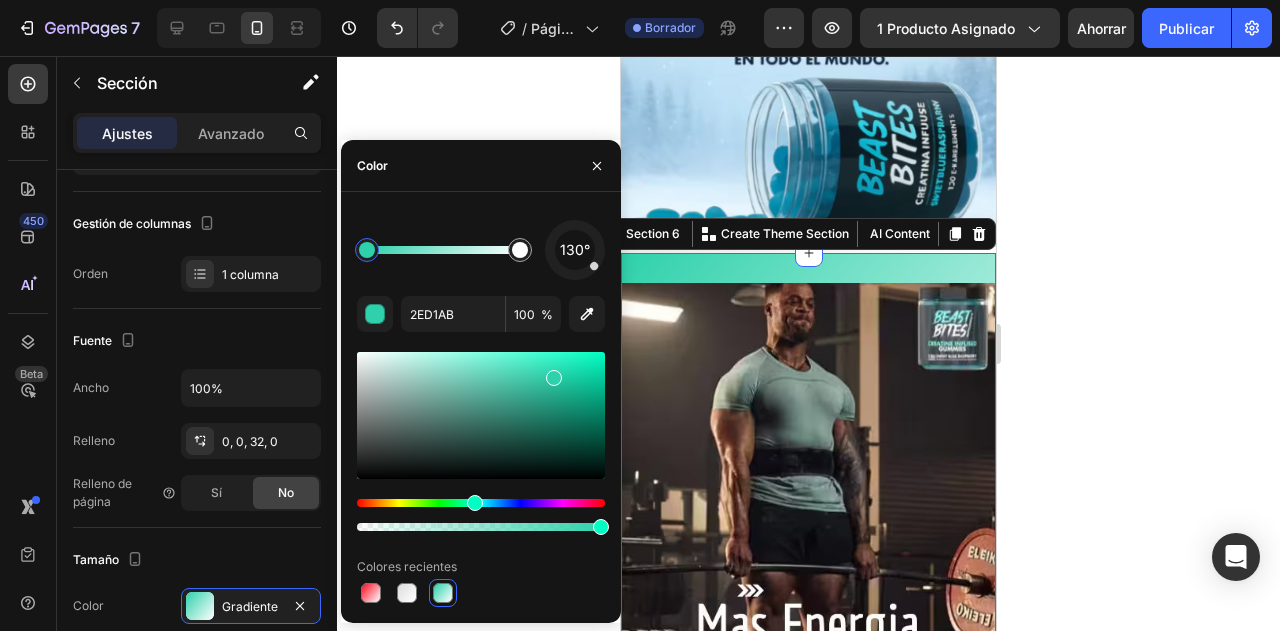click 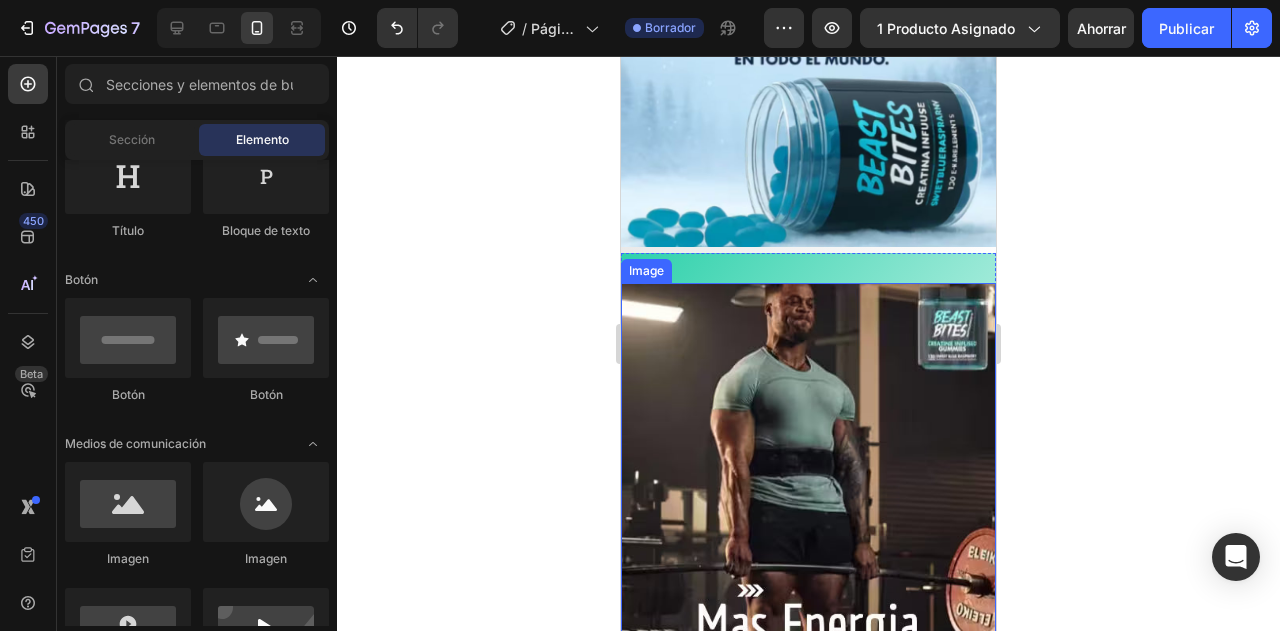 click at bounding box center [808, 469] 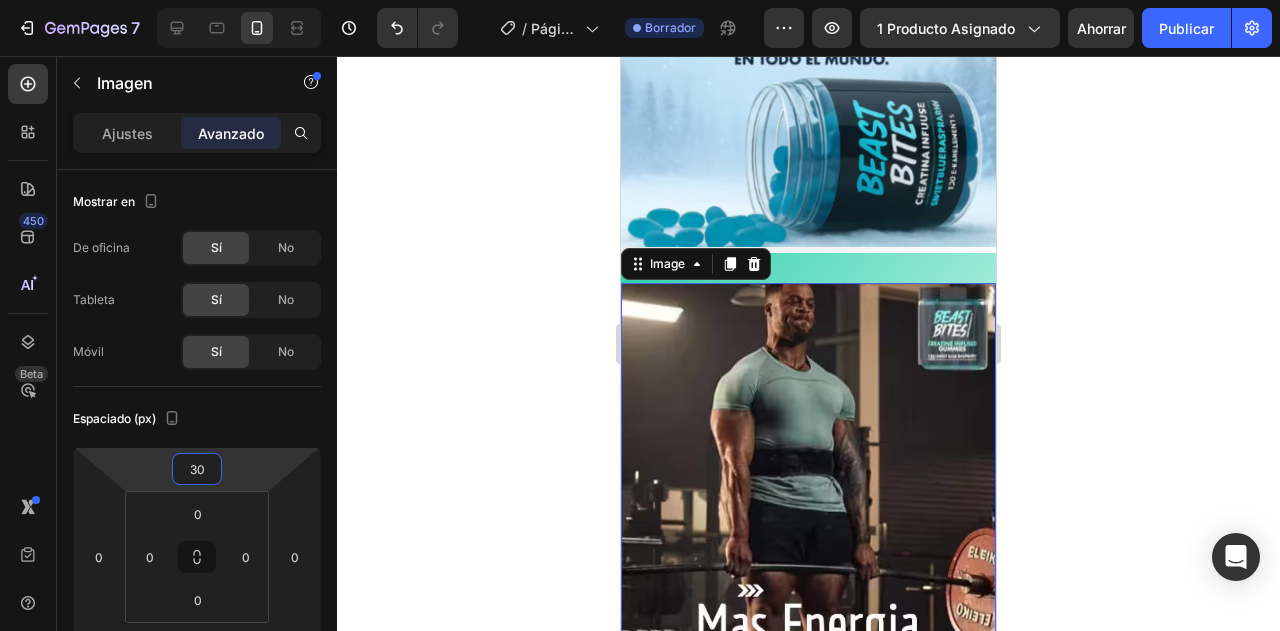 type on "36" 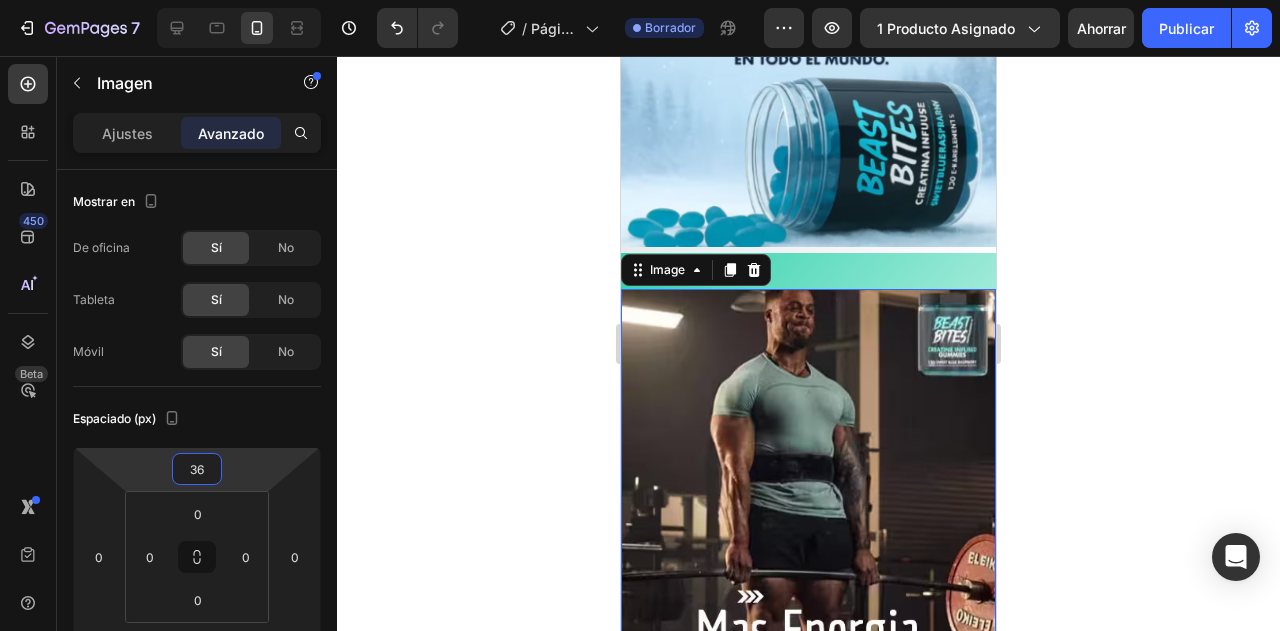click on "7 Historial de versiones / Página del producto - 2 de [DATE], [TIME] Borrador Avance 1 producto asignado Ahorrar Publicar 450 Beta Secciones(18) Elementos(84) Sección Elemento Sección de héroes Detalle del producto Marcas Insignias de confianza Garantizar Desglose del producto Cómo utilizar Testimonios Comparar Manojo Preguntas frecuentes Prueba social Historia de la marca Lista de productos Recopilación Lista de blogs Contacto Sticky Añadir al carrito Pie de página personalizado Explorar la biblioteca 450 Disposición
Fila
Fila
Fila
Fila Texto
Título
Bloque de texto Botón
Botón
Botón" at bounding box center [640, 0] 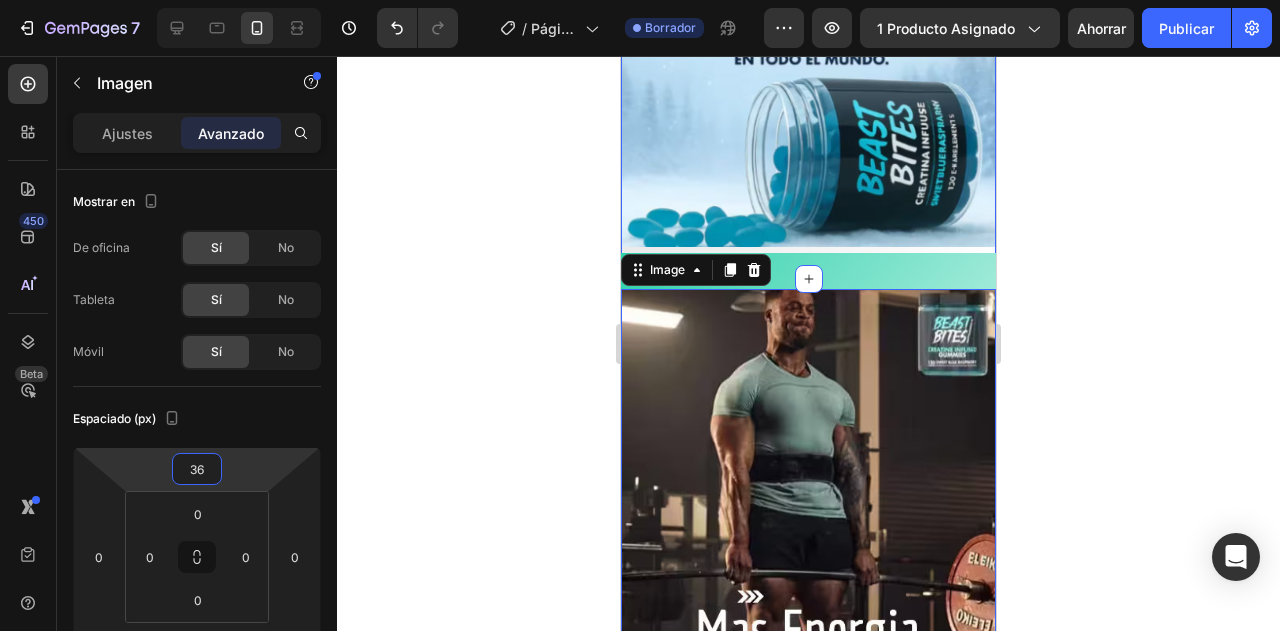 click on "Image Section 5" at bounding box center [808, 123] 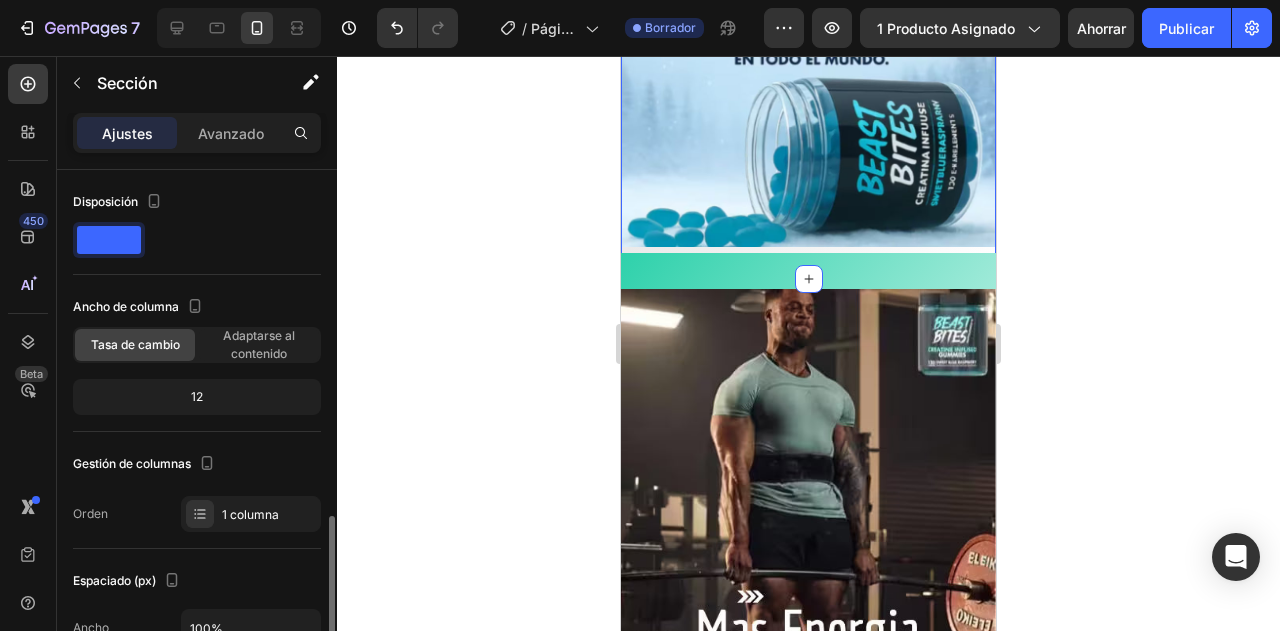 scroll, scrollTop: 240, scrollLeft: 0, axis: vertical 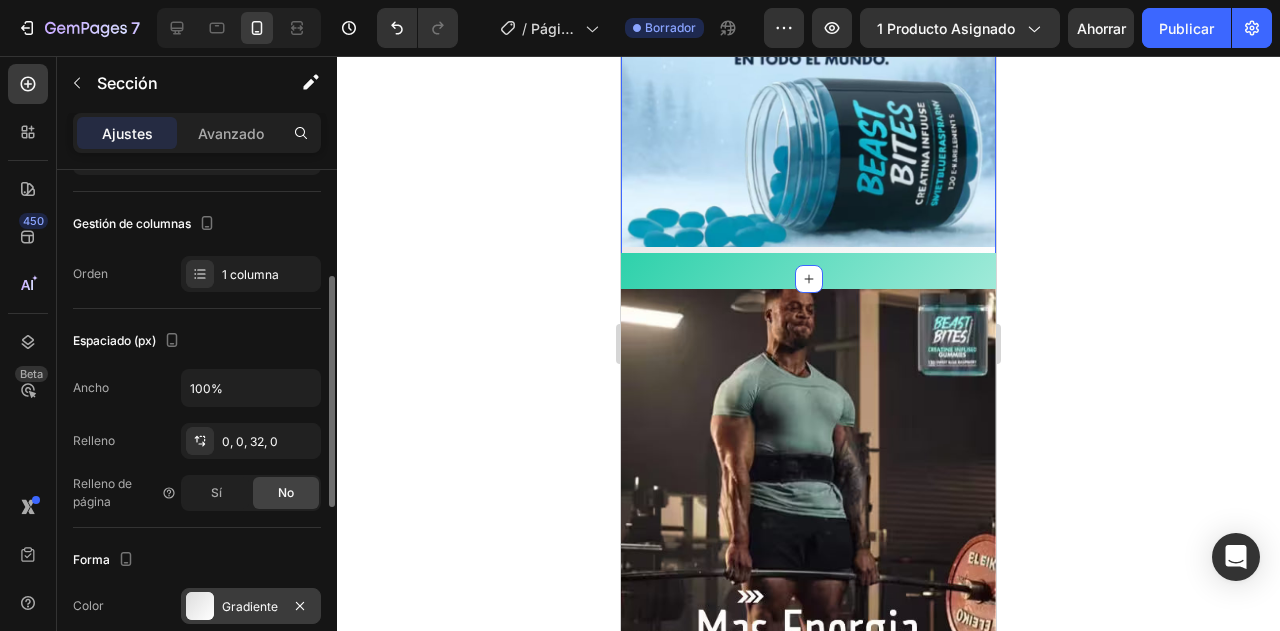 click at bounding box center (200, 606) 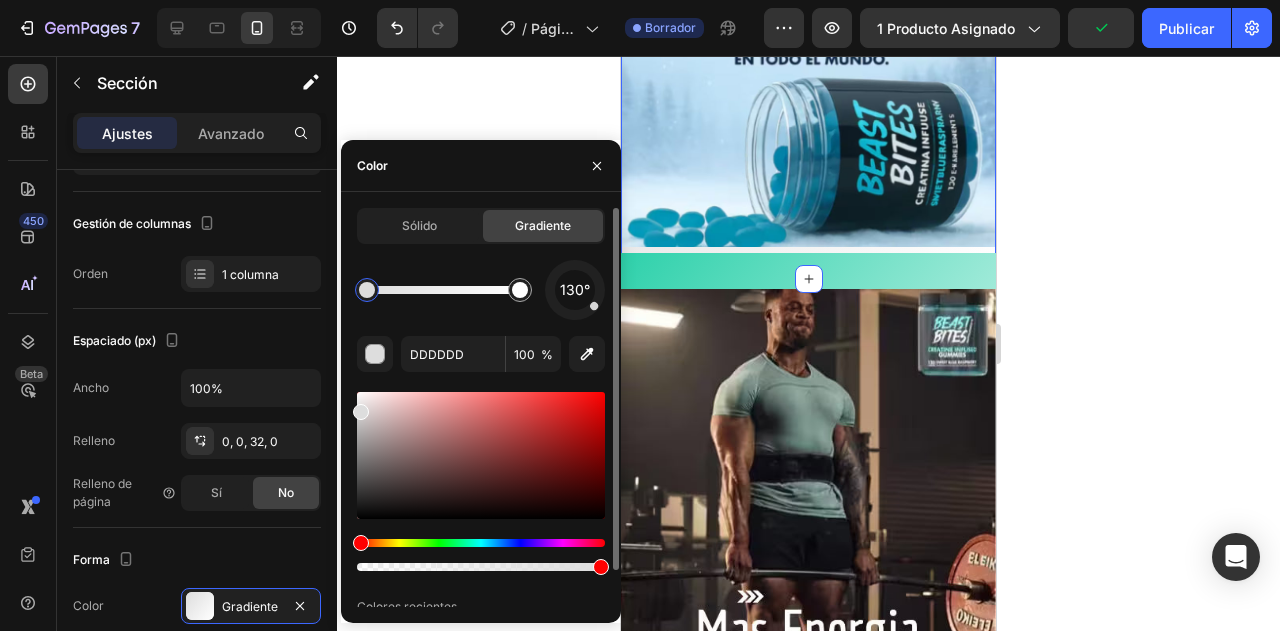 scroll, scrollTop: 40, scrollLeft: 0, axis: vertical 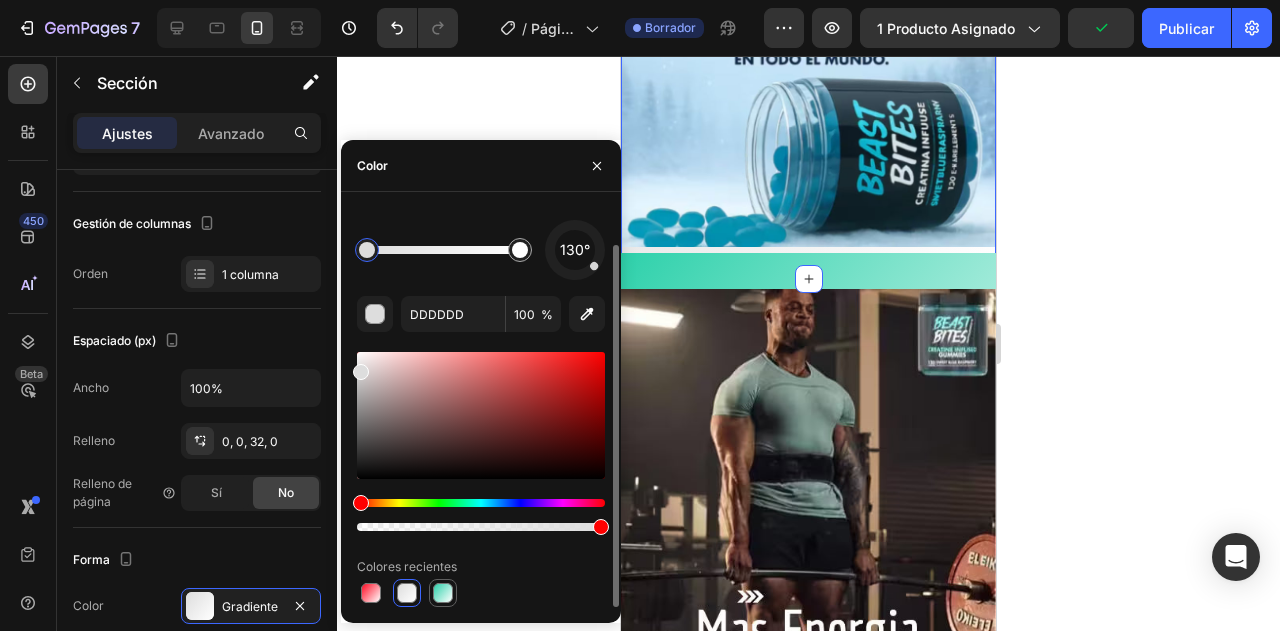 click at bounding box center (443, 593) 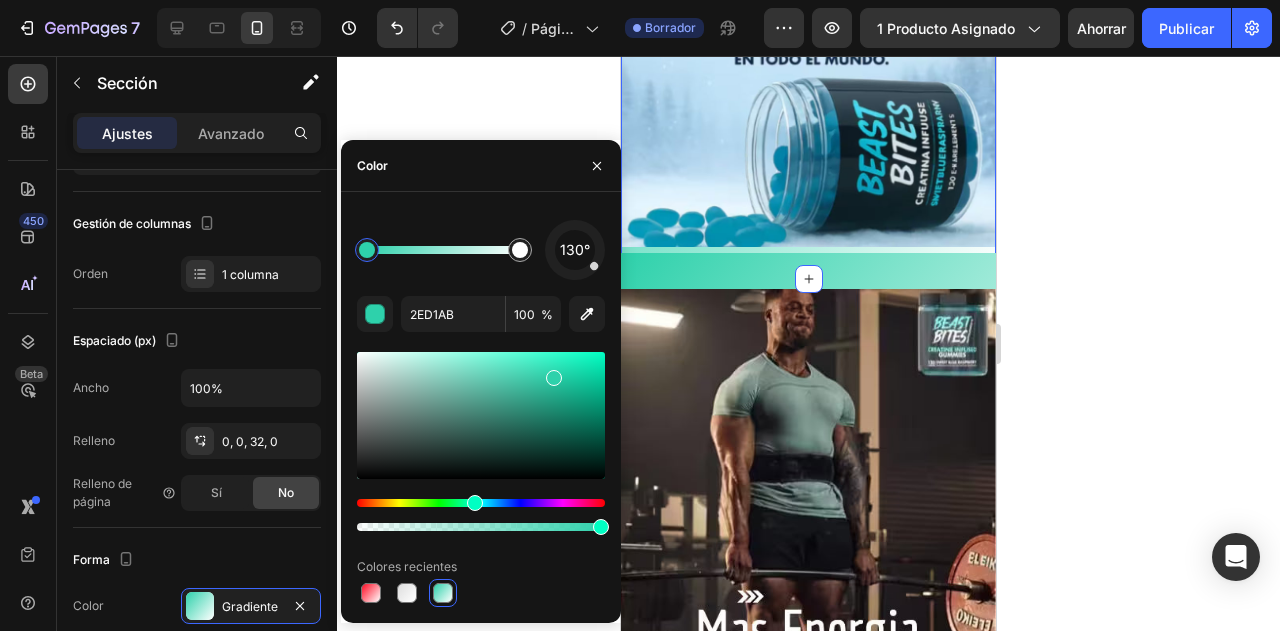 click 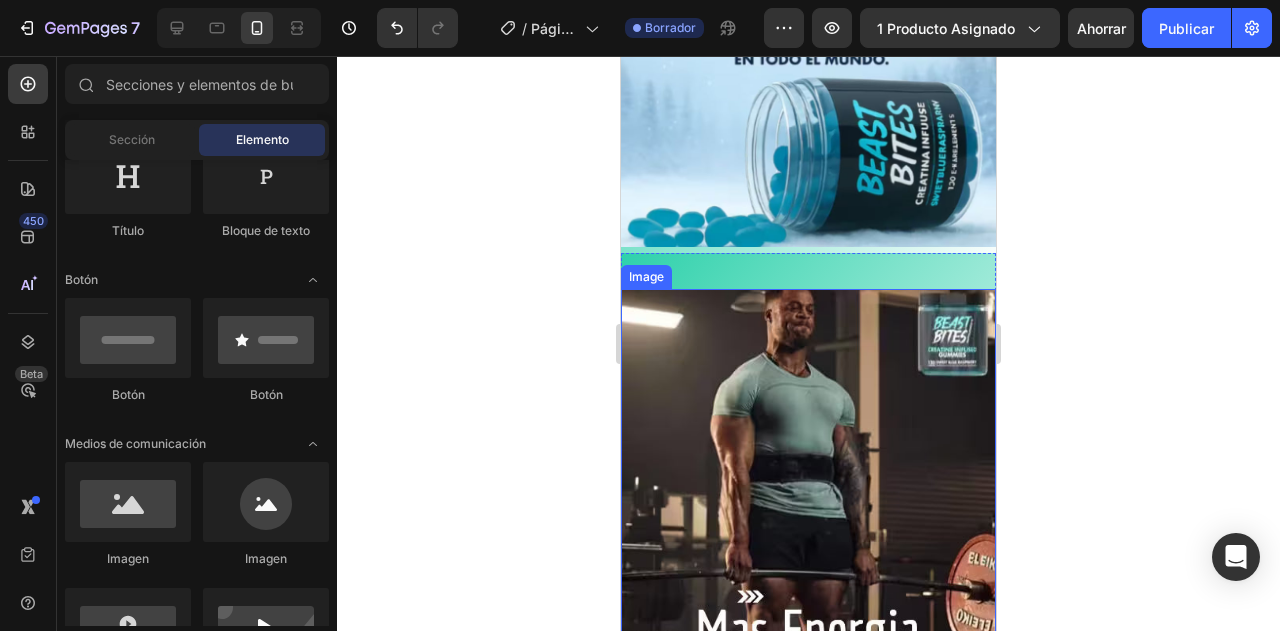 click at bounding box center [808, 475] 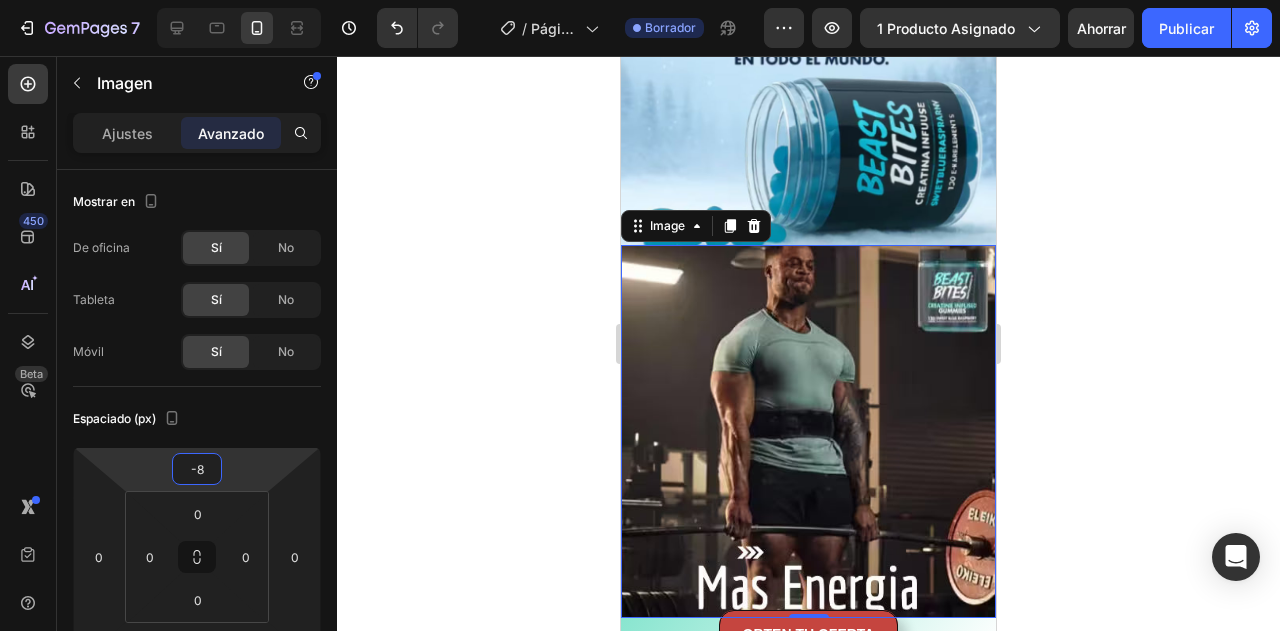 type on "-6" 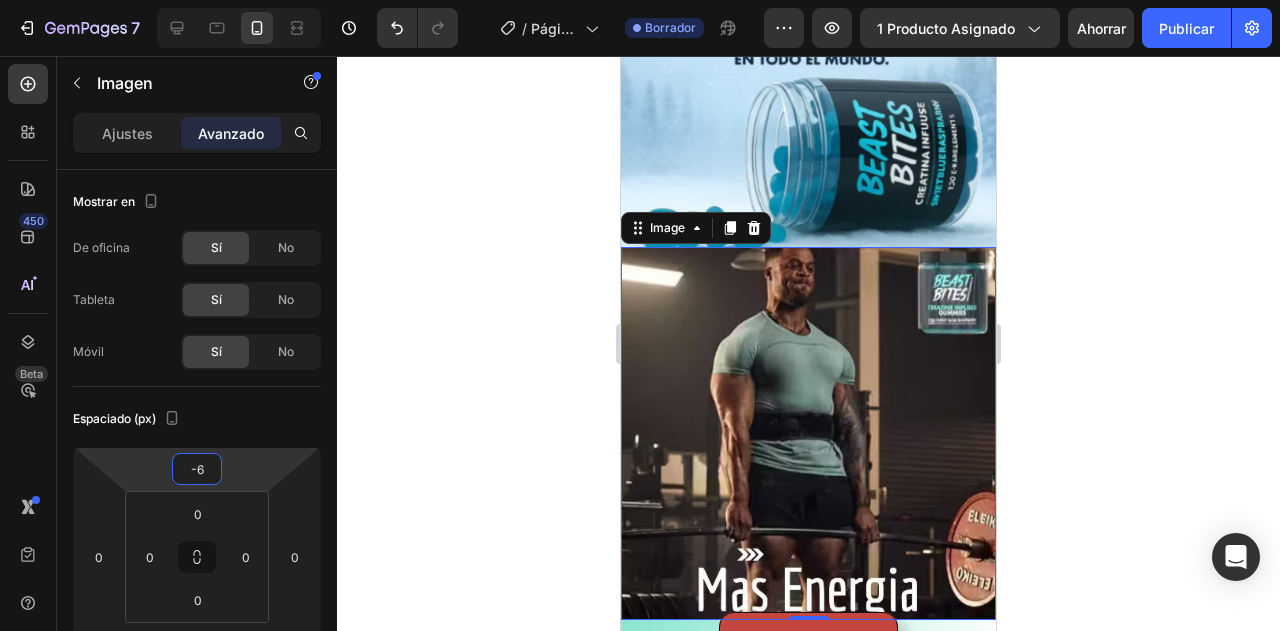 drag, startPoint x: 232, startPoint y: 481, endPoint x: 236, endPoint y: 502, distance: 21.377558 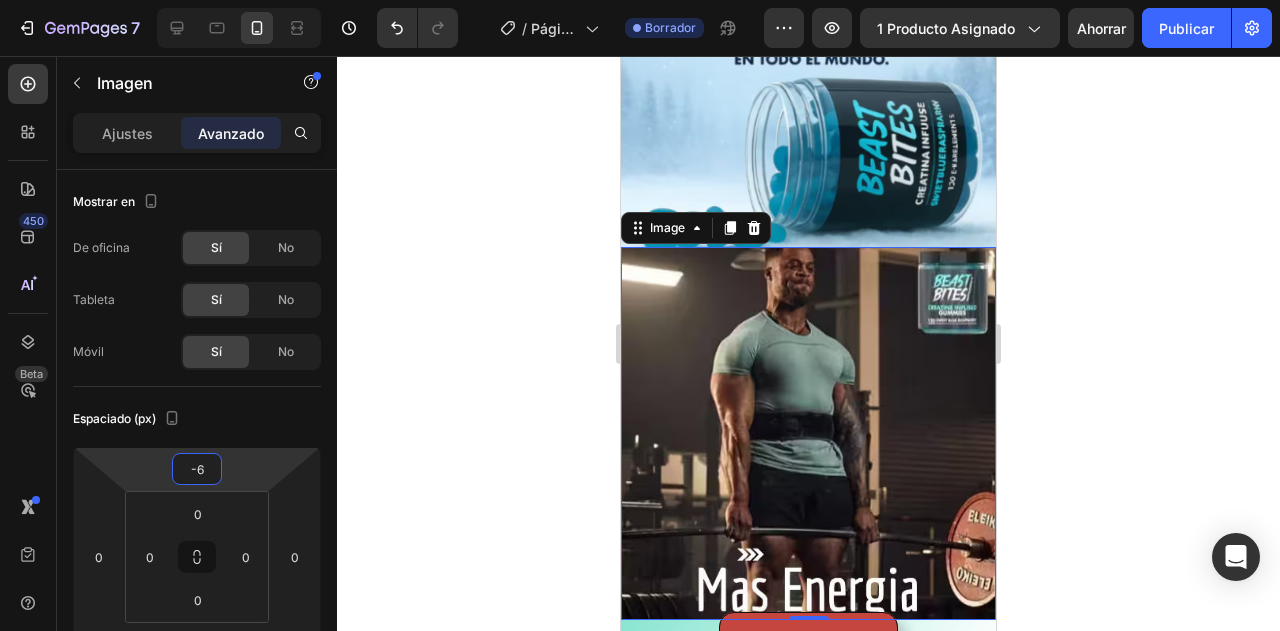 click 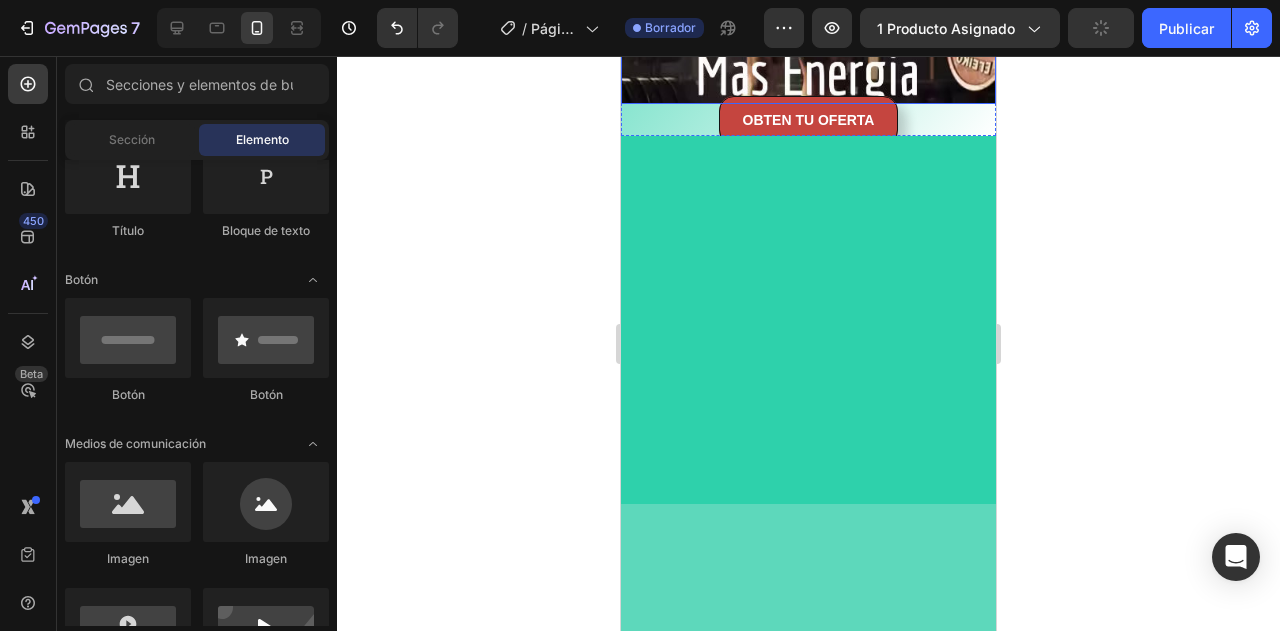 scroll, scrollTop: 1560, scrollLeft: 0, axis: vertical 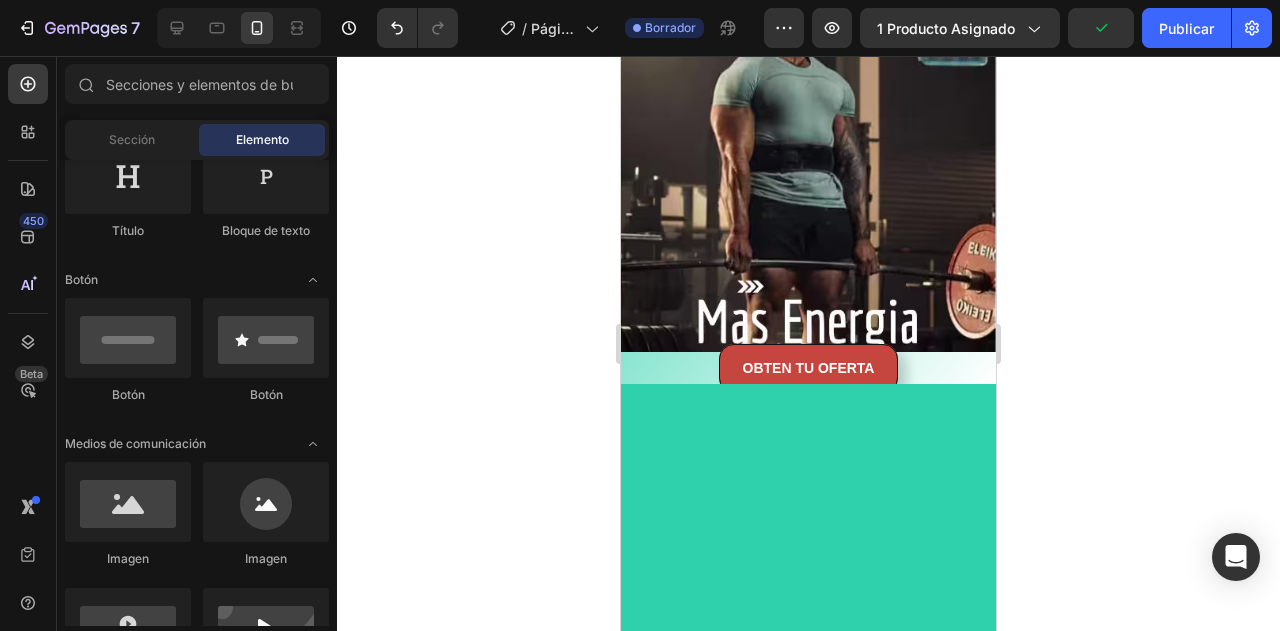 click at bounding box center [808, -162] 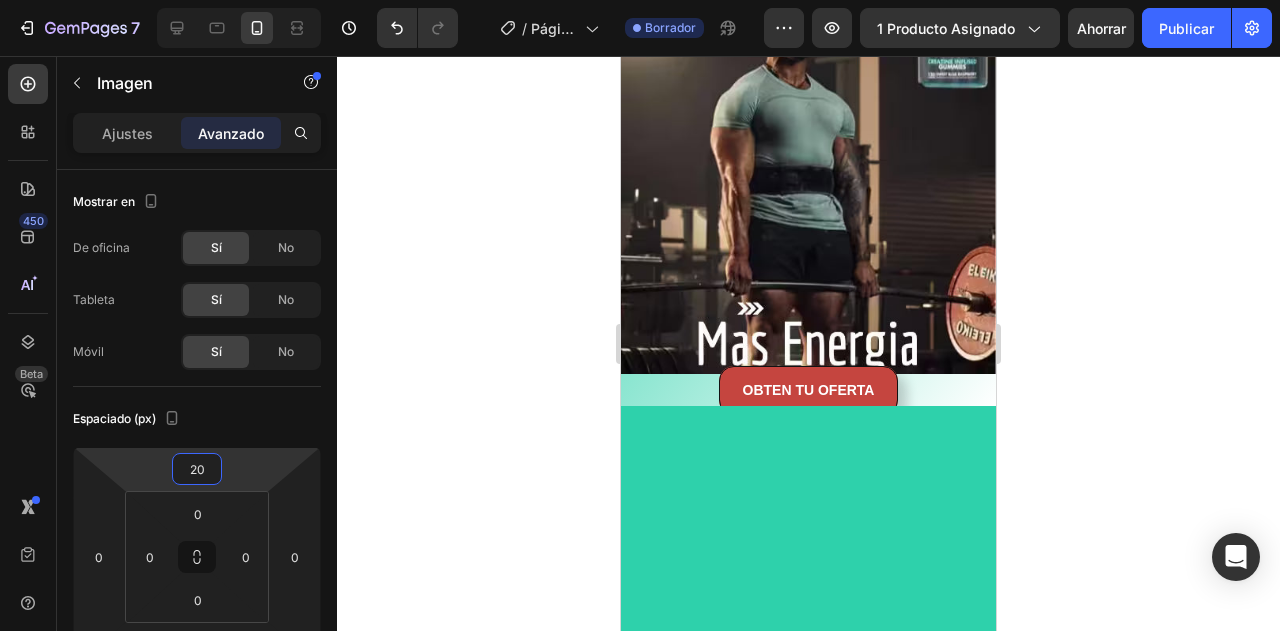 type on "34" 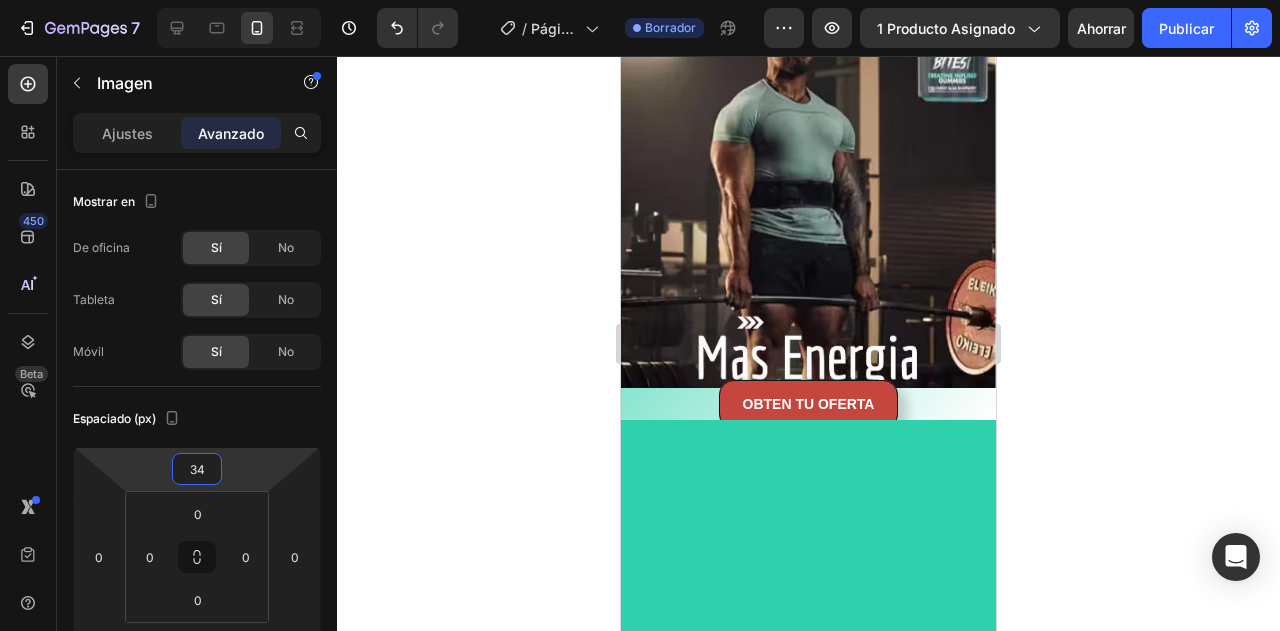 drag, startPoint x: 236, startPoint y: 467, endPoint x: 245, endPoint y: 449, distance: 20.12461 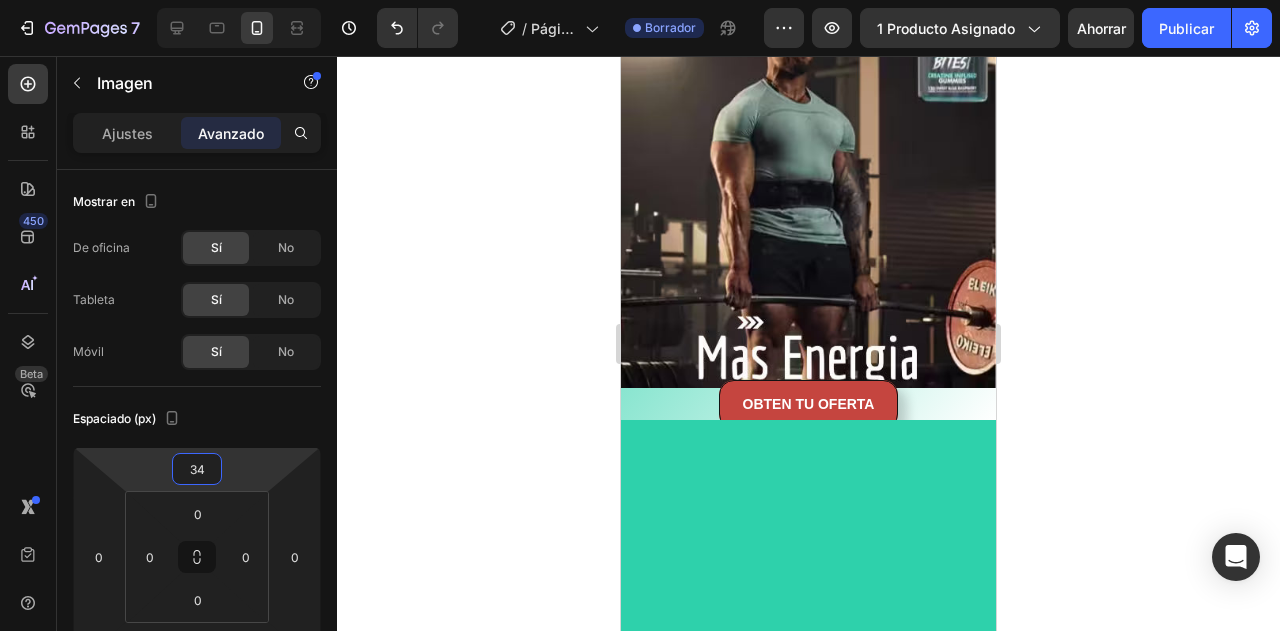 click on "7 Historial de versiones / Página del producto - 2 de [DATE], [TIME] Borrador Avance 1 producto asignado Ahorrar Publicar 450 Beta Secciones(18) Elementos(84) Sección Elemento Sección de héroes Detalle del producto Marcas Insignias de confianza Garantizar Desglose del producto Cómo utilizar Testimonios Comparar Manojo Preguntas frecuentes Prueba social Historia de la marca Lista de productos Recopilación Lista de blogs Contacto Sticky Añadir al carrito Pie de página personalizado Explorar la biblioteca 450 Disposición
Fila
Fila
Fila
Fila Texto
Título
Bloque de texto Botón
Botón
Botón" at bounding box center [640, 0] 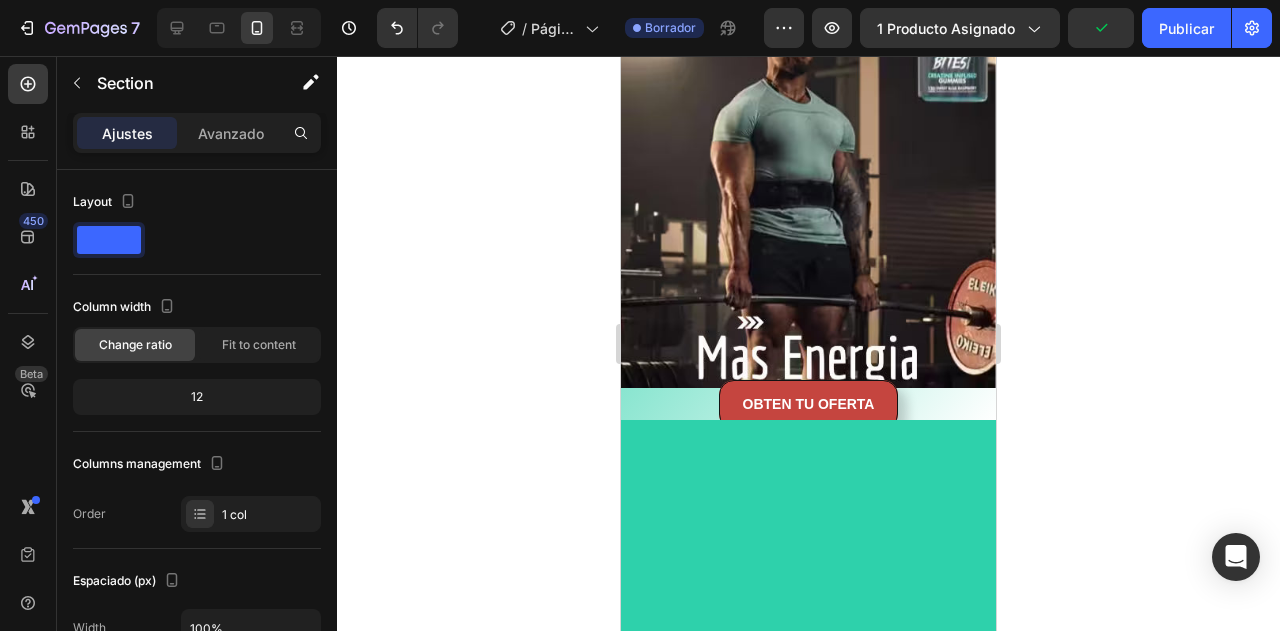 click on "Image OBTEN TU OFERTA Button Section 4   You can create reusable sections Create Theme Section AI Content Write with GemAI What would you like to describe here? Tone and Voice Persuasive Product COJIN DE GEL ORTOPEDICO Show more Generate" at bounding box center (808, -319) 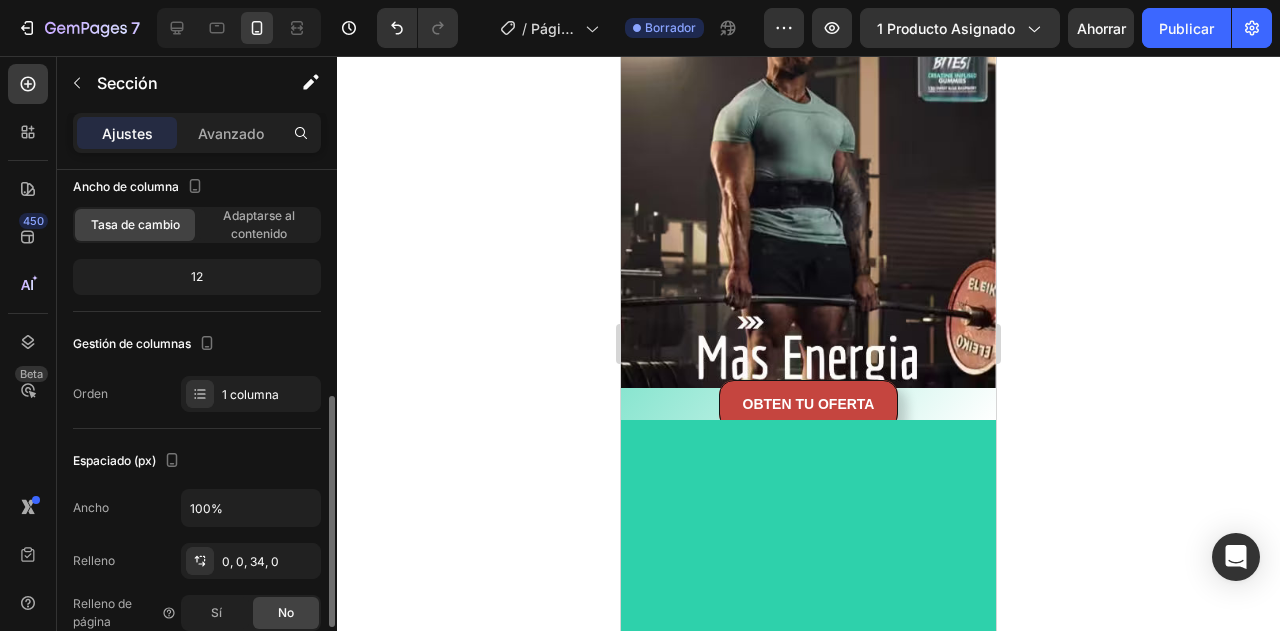 scroll, scrollTop: 240, scrollLeft: 0, axis: vertical 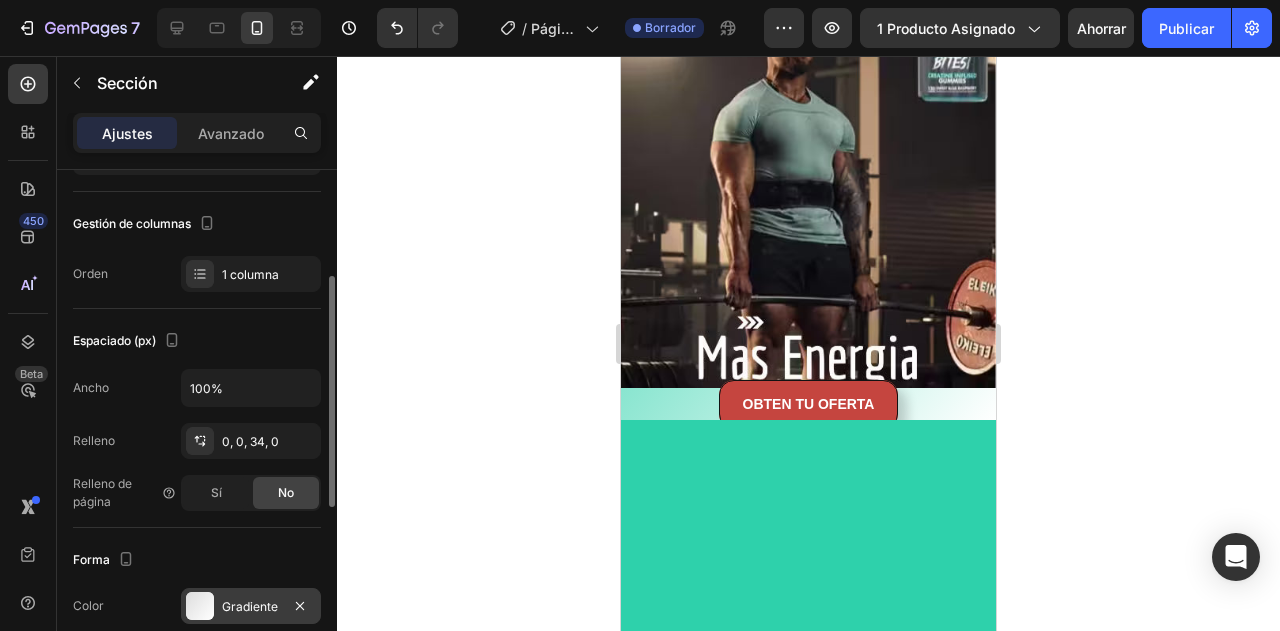 click at bounding box center [200, 606] 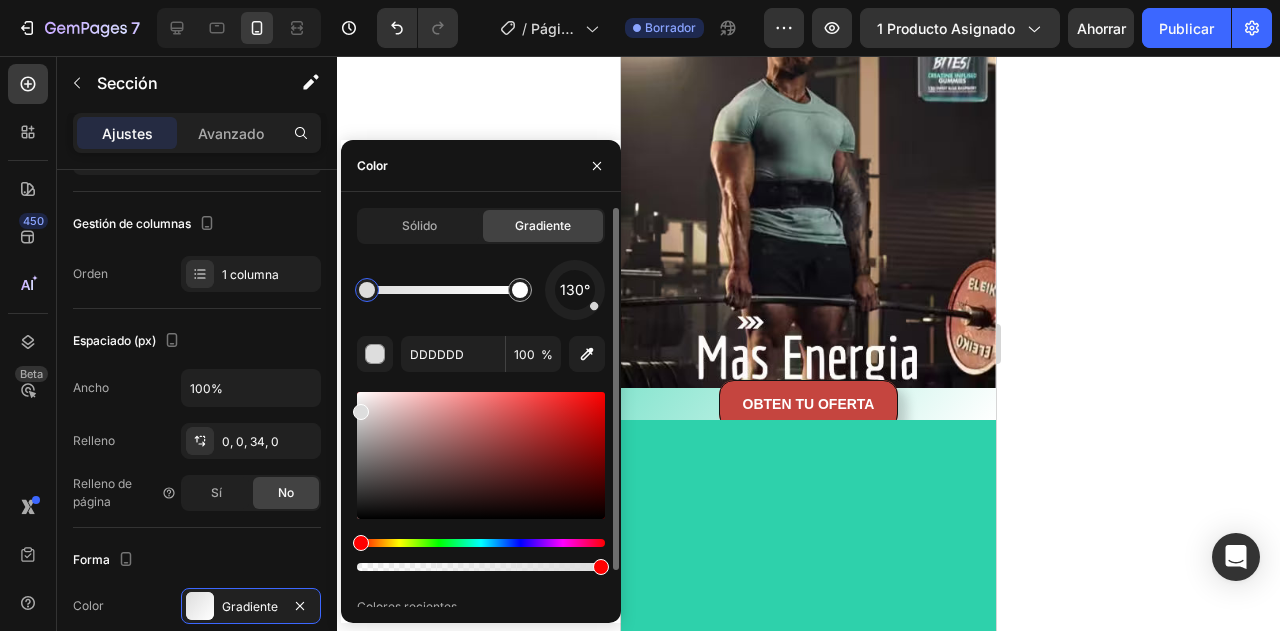 scroll, scrollTop: 40, scrollLeft: 0, axis: vertical 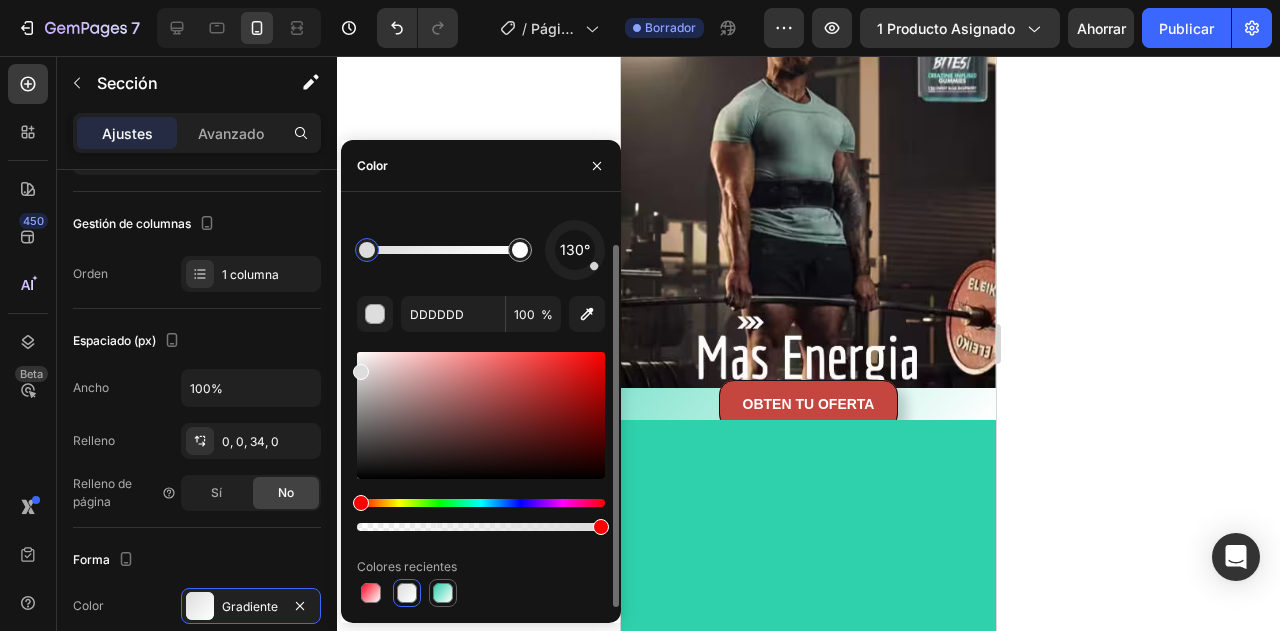 click at bounding box center (443, 593) 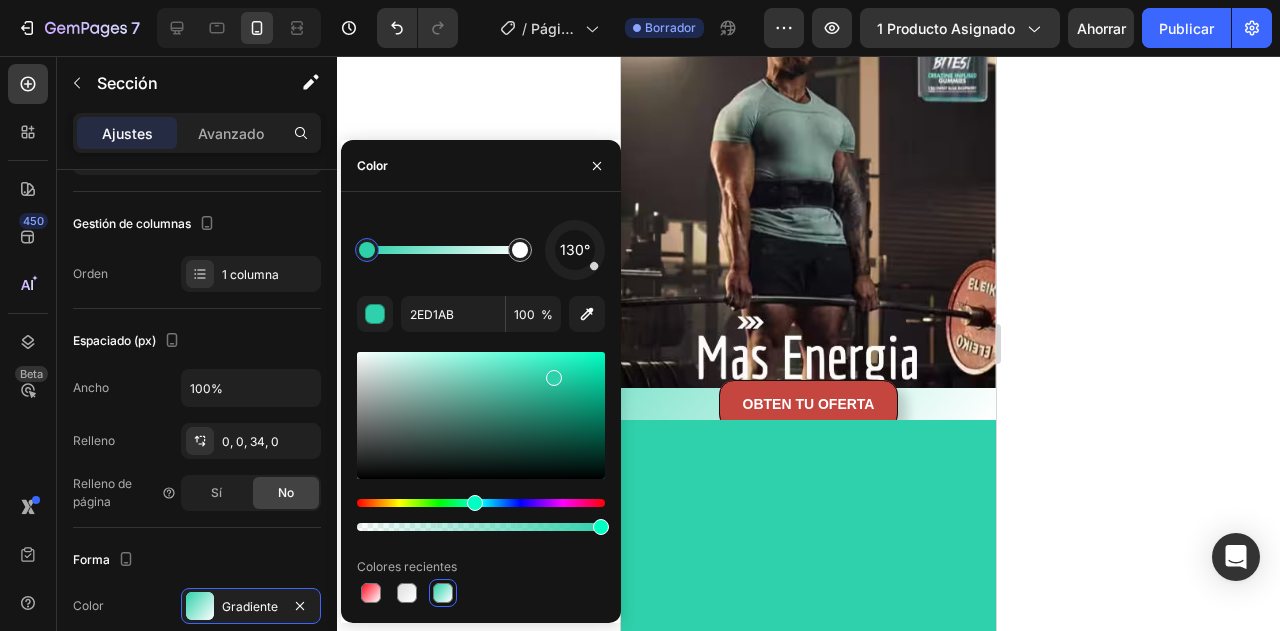 click 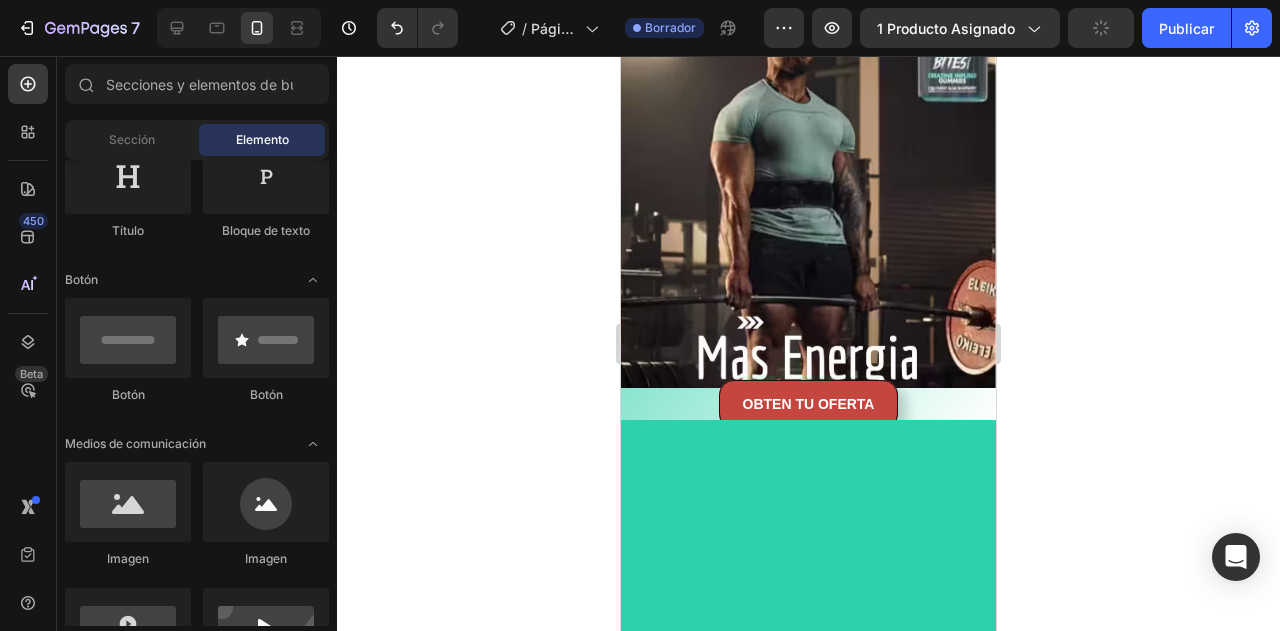 click at bounding box center [808, -126] 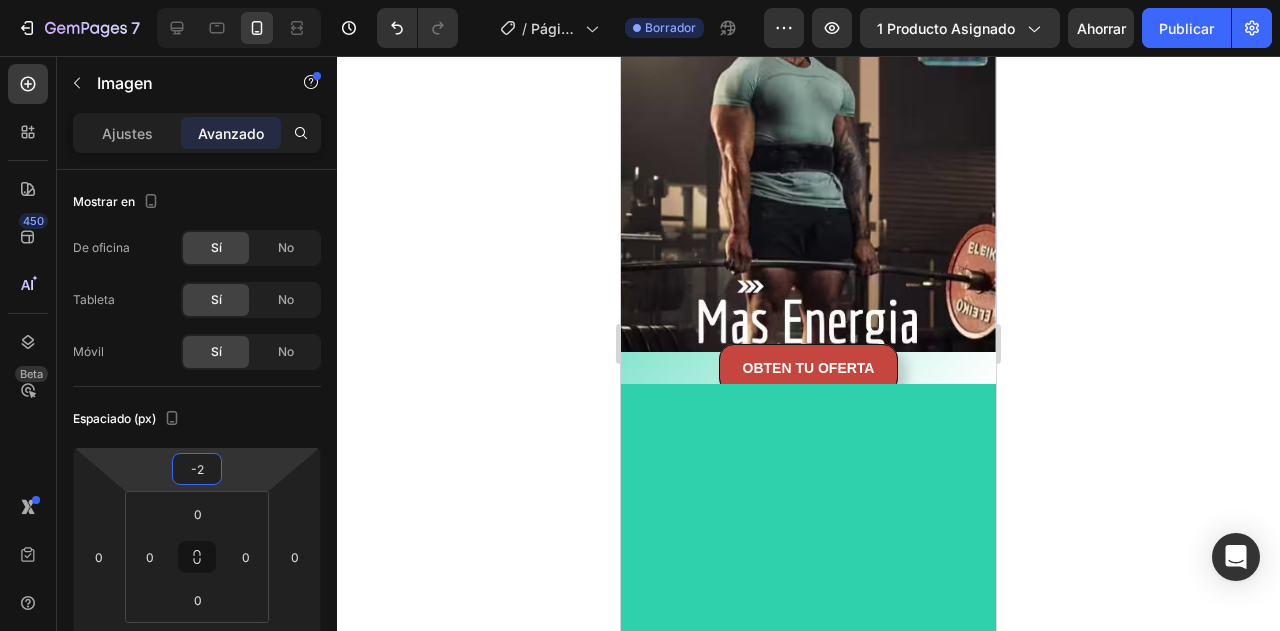 type on "-4" 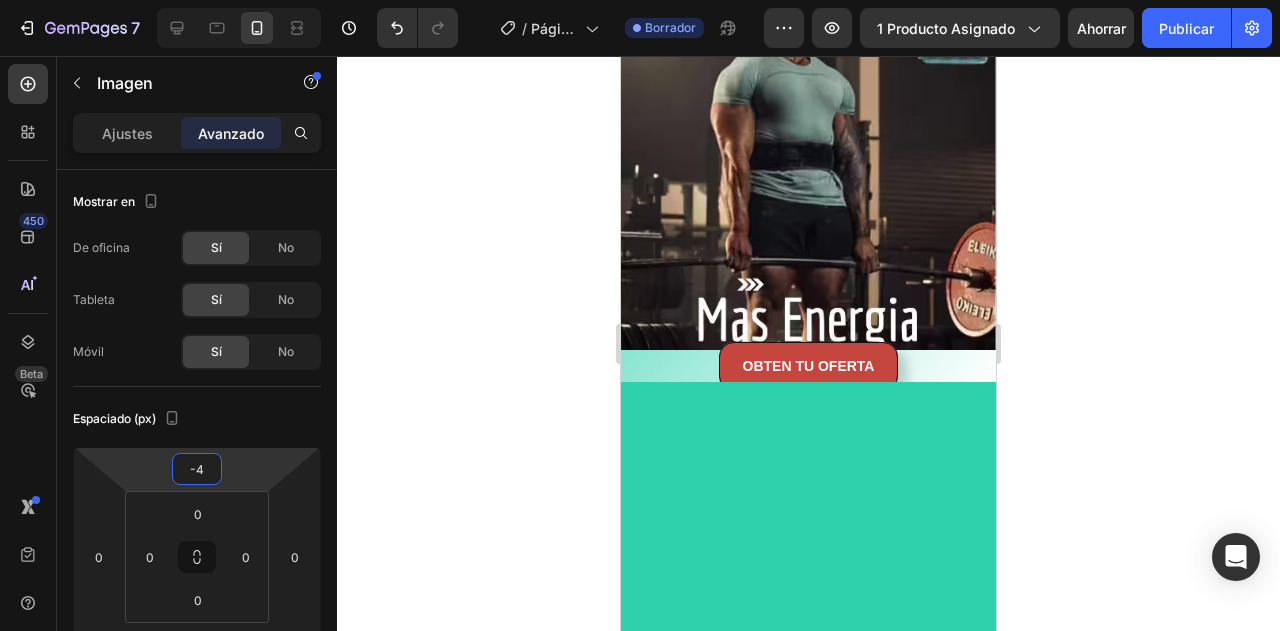drag, startPoint x: 265, startPoint y: 476, endPoint x: 272, endPoint y: 495, distance: 20.248457 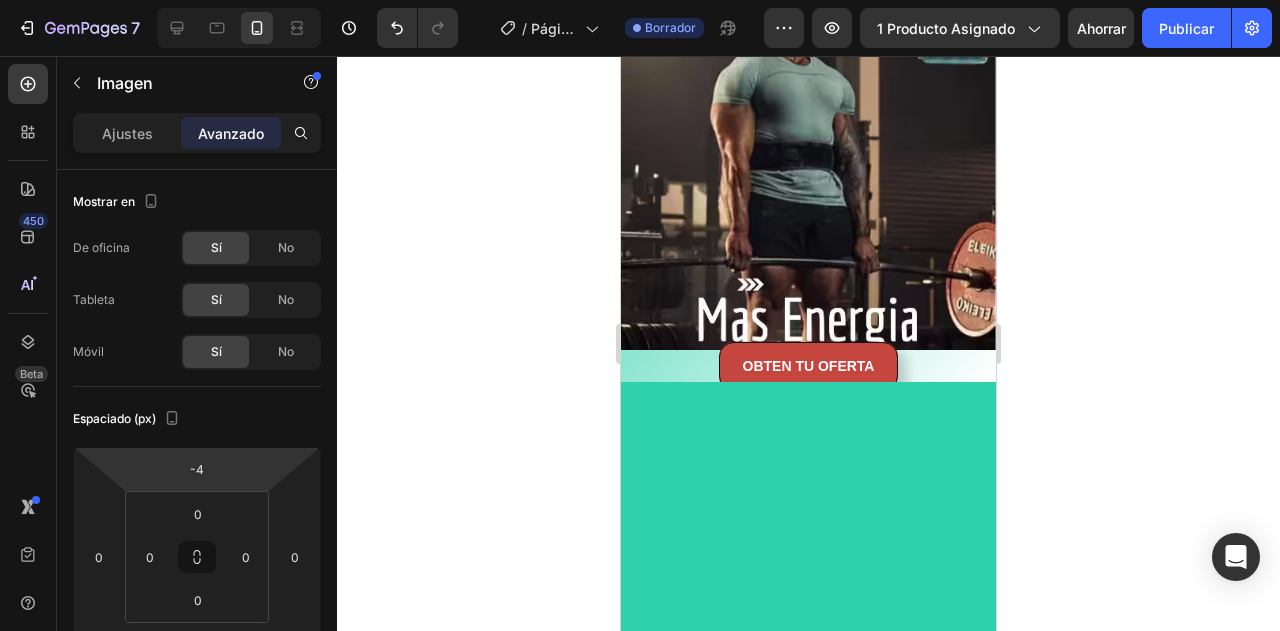 click 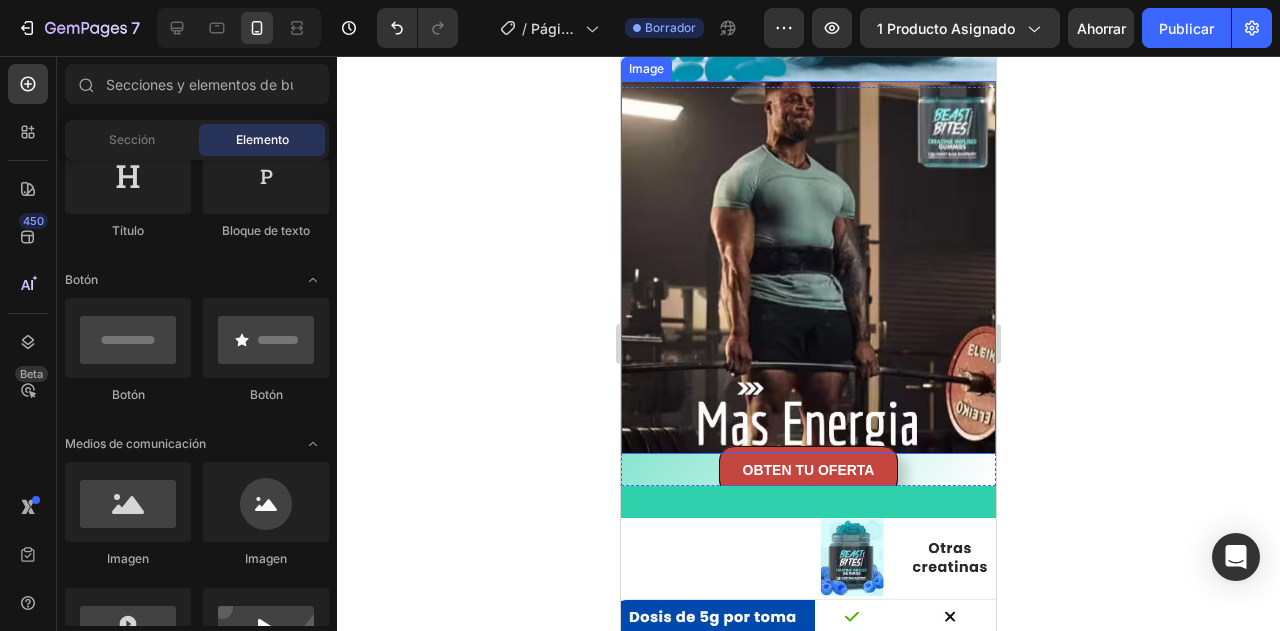 scroll, scrollTop: 2160, scrollLeft: 0, axis: vertical 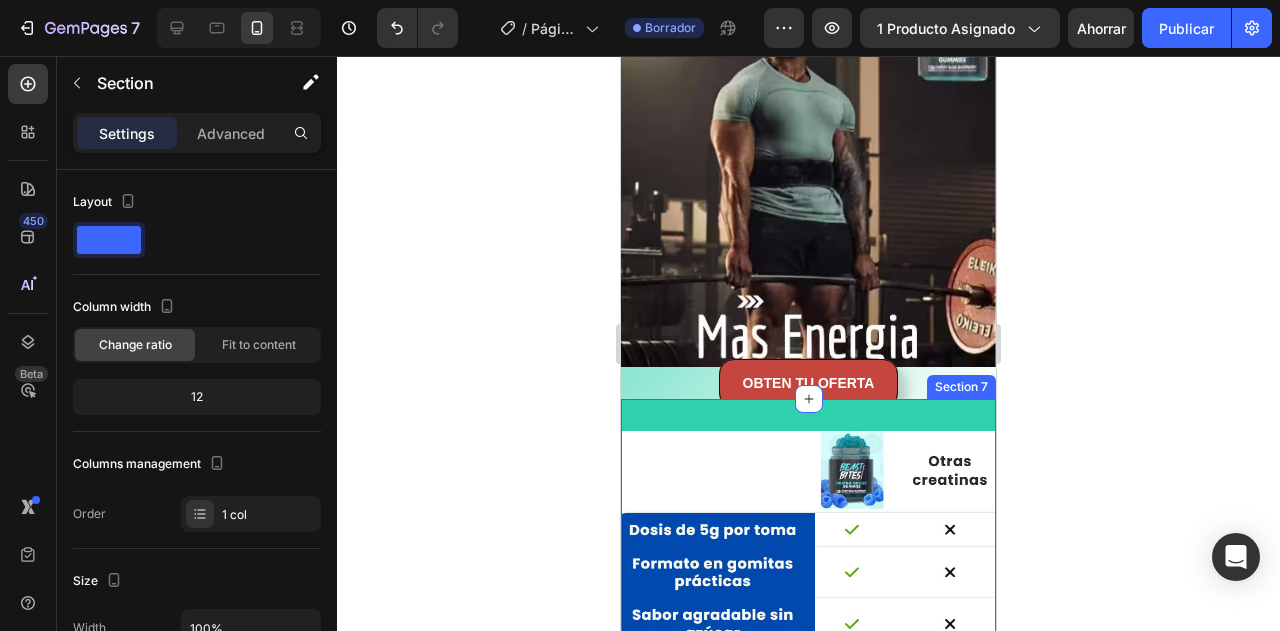 click on "Image Section 7" at bounding box center (808, 608) 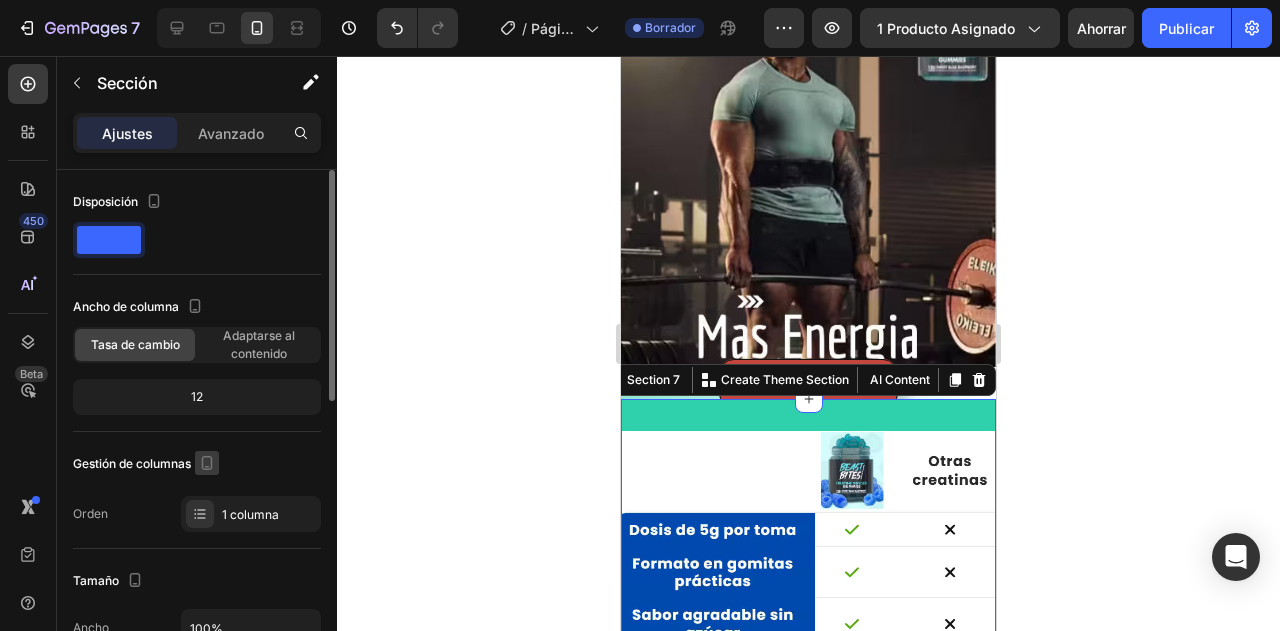scroll, scrollTop: 240, scrollLeft: 0, axis: vertical 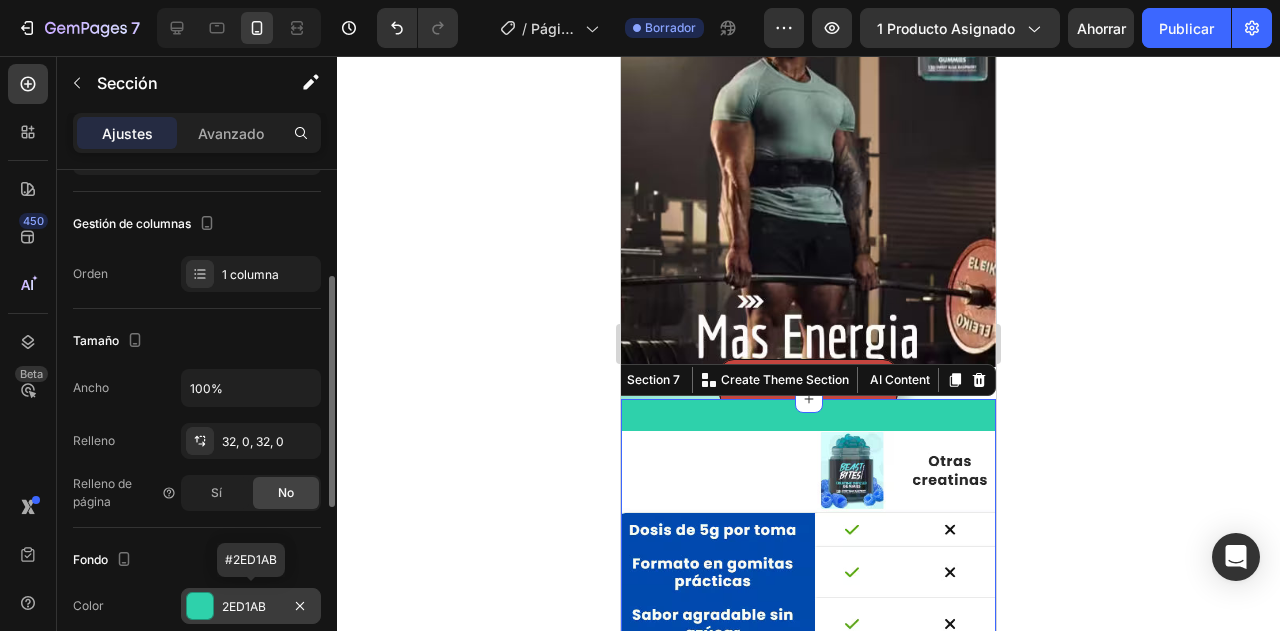 click at bounding box center (200, 606) 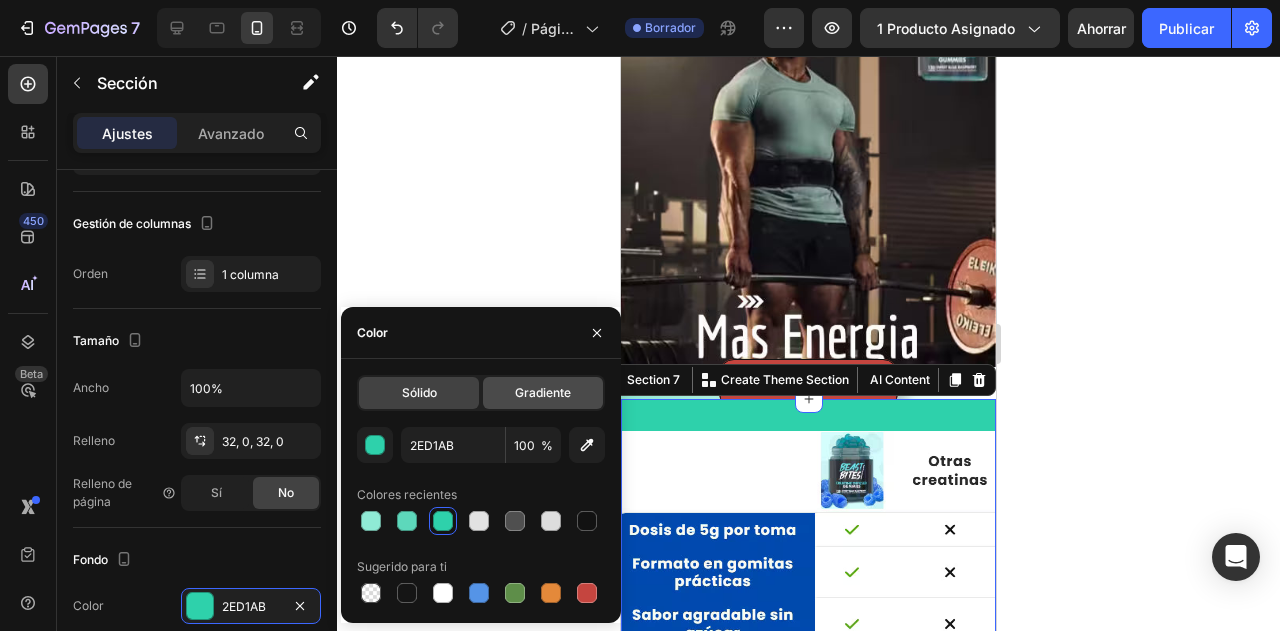 click on "Gradiente" at bounding box center [543, 392] 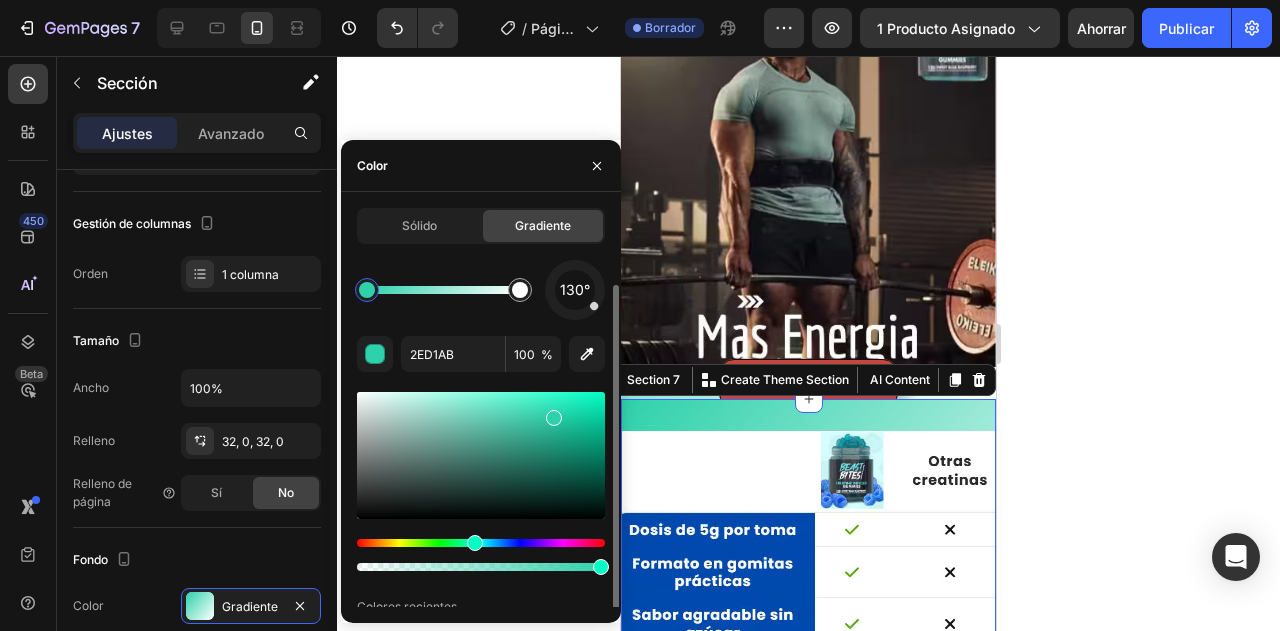 scroll, scrollTop: 40, scrollLeft: 0, axis: vertical 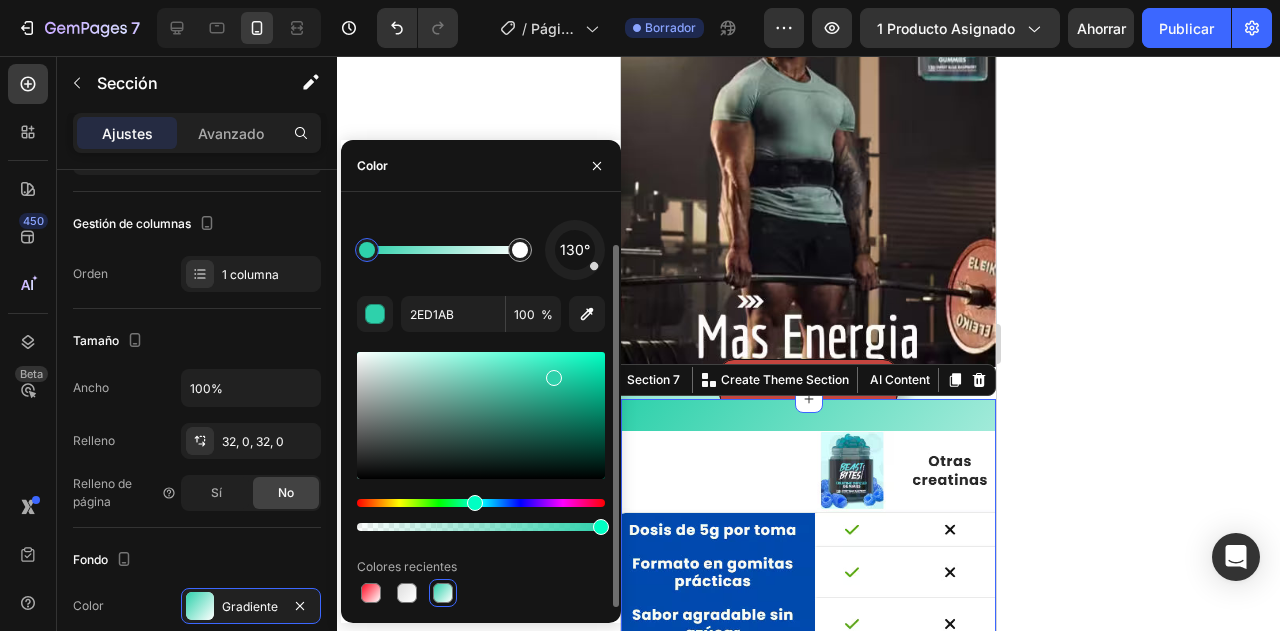 click at bounding box center (443, 593) 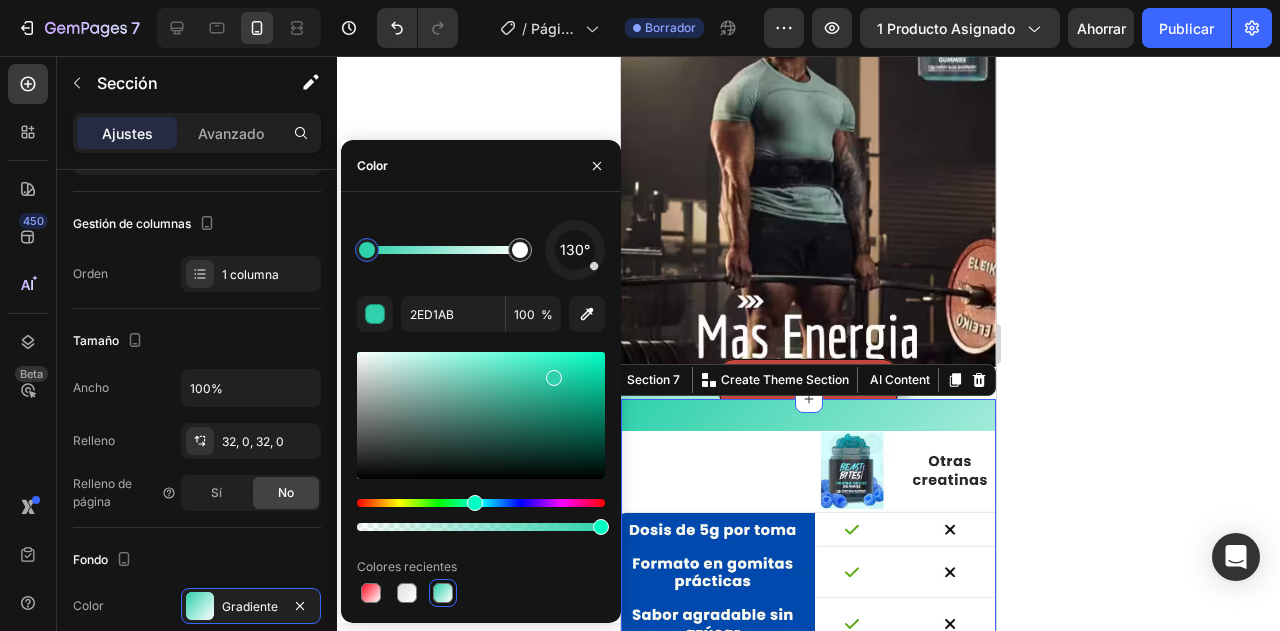 click 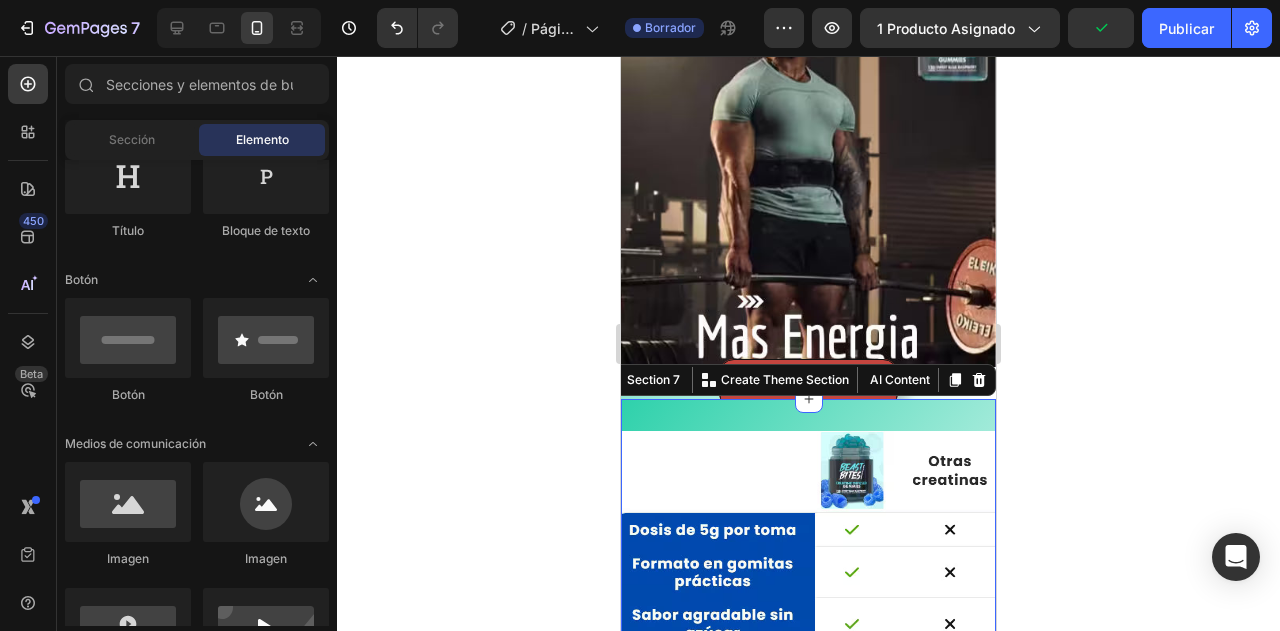 click on "Image Section 7   You can create reusable sections Create Theme Section AI Content Write with GemAI What would you like to describe here? Tone and Voice Persuasive Product COJIN DE GEL ORTOPEDICO Show more Generate" at bounding box center [808, 608] 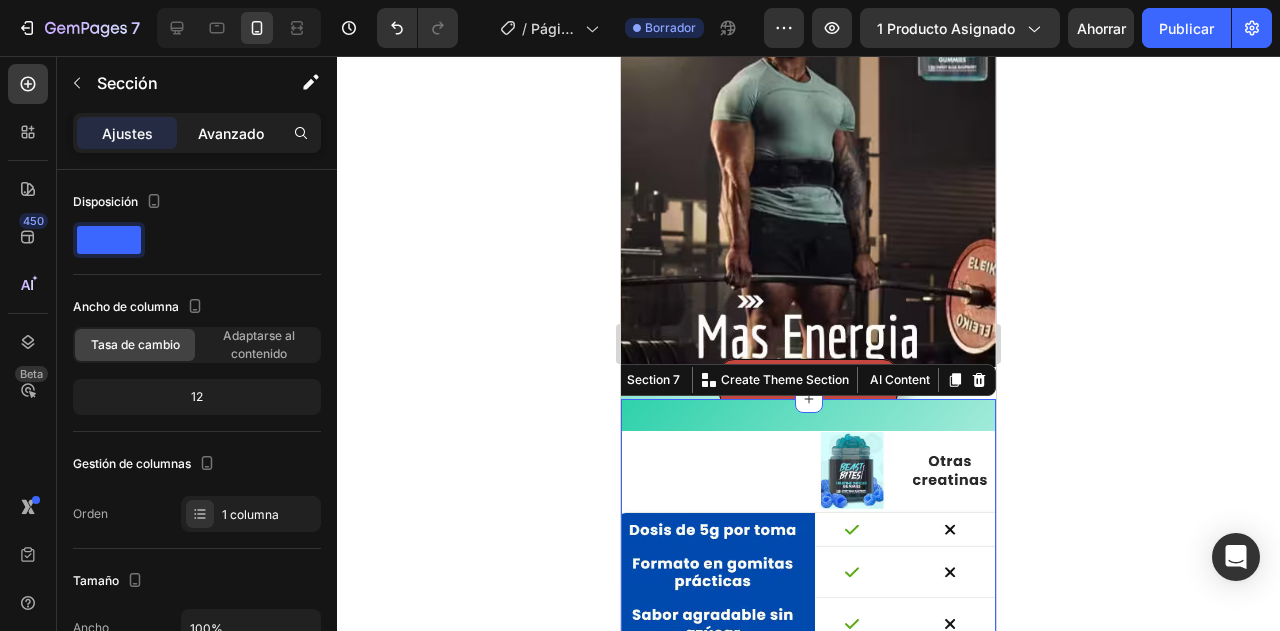 click on "Avanzado" at bounding box center [231, 133] 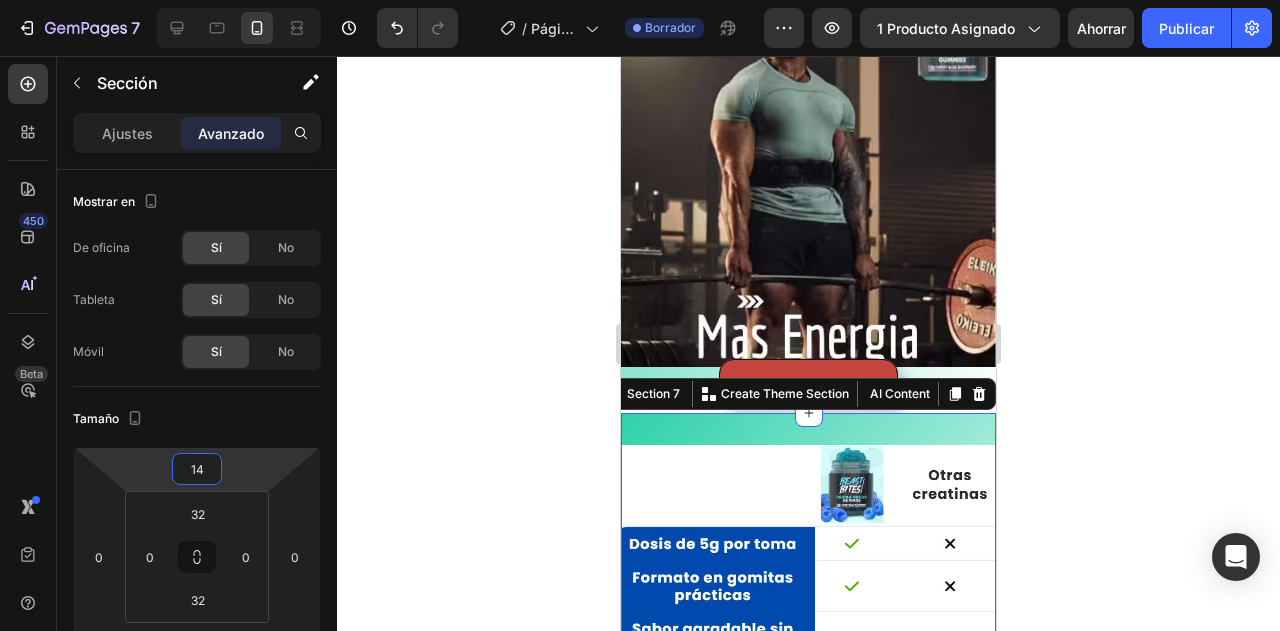 type on "10" 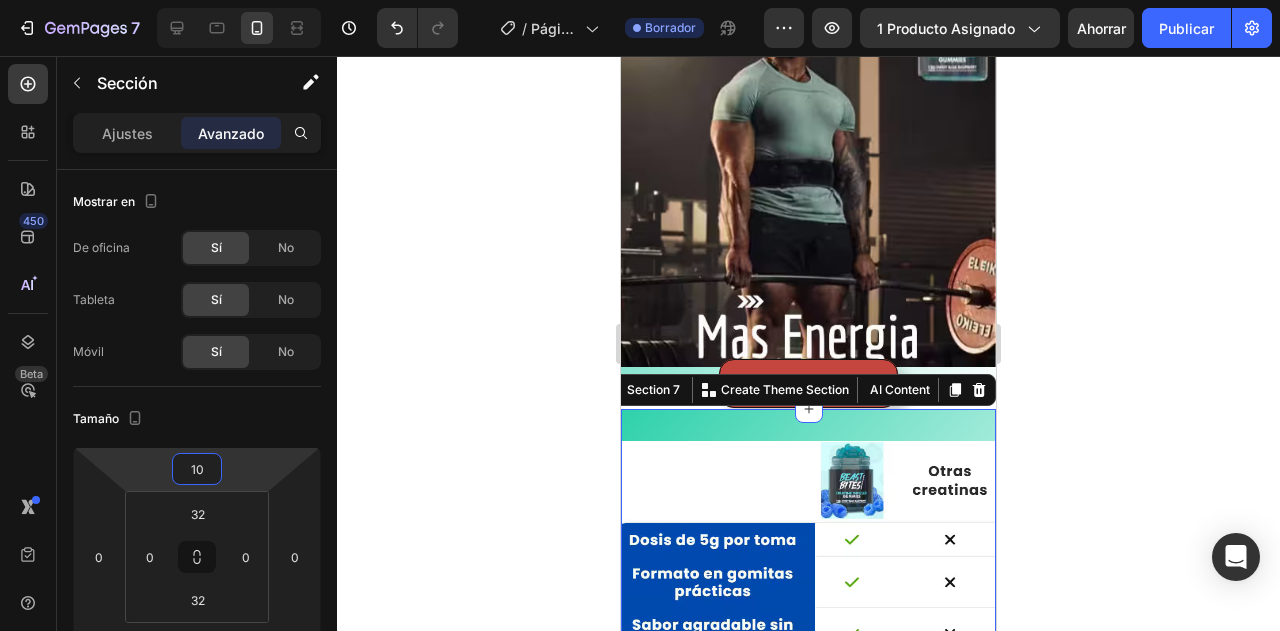 drag, startPoint x: 242, startPoint y: 482, endPoint x: 260, endPoint y: 477, distance: 18.681541 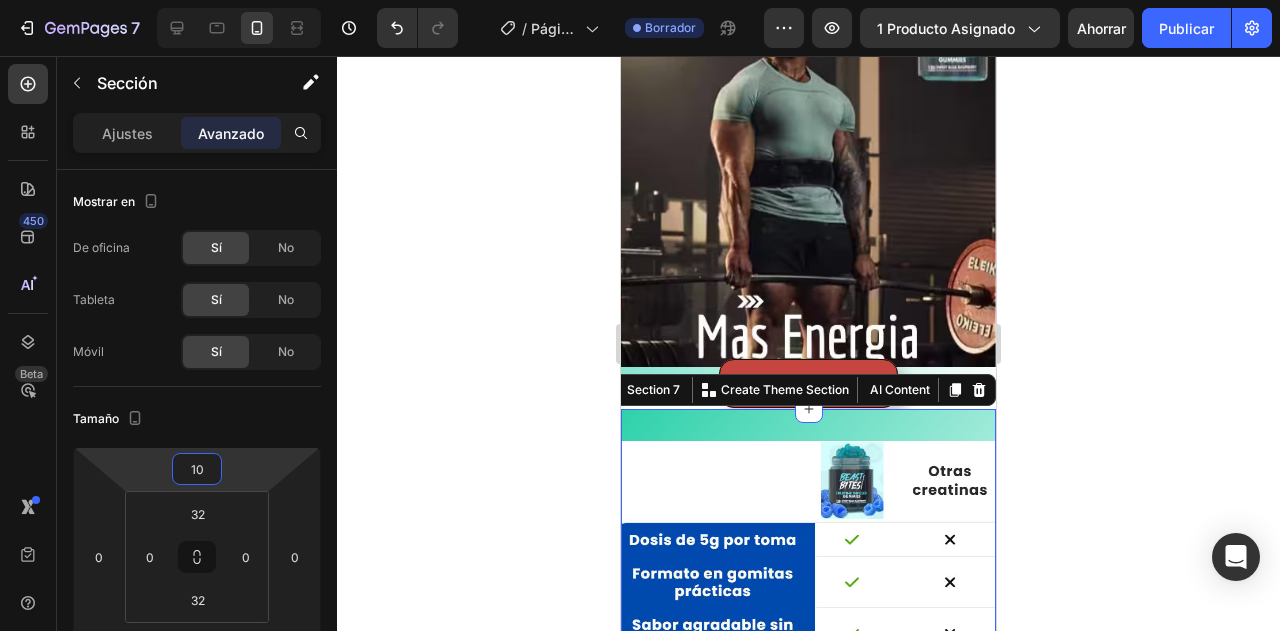 click on "7 Historial de versiones / Página del producto - 2 de [DATE], [TIME] Borrador Avance 1 producto asignado Ahorrar Publicar 450 Beta Secciones(18) Elementos(84) Sección Elemento Sección de héroes Detalle del producto Marcas Insignias de confianza Garantizar Desglose del producto Cómo utilizar Testimonios Comparar Manojo Preguntas frecuentes Prueba social Historia de la marca Lista de productos Recopilación Lista de blogs Contacto Sticky Añadir al carrito Pie de página personalizado Explorar la biblioteca 450 Disposición
Fila
Fila
Fila
Fila Texto
Título
Bloque de texto Botón
Botón
Botón" at bounding box center (640, 0) 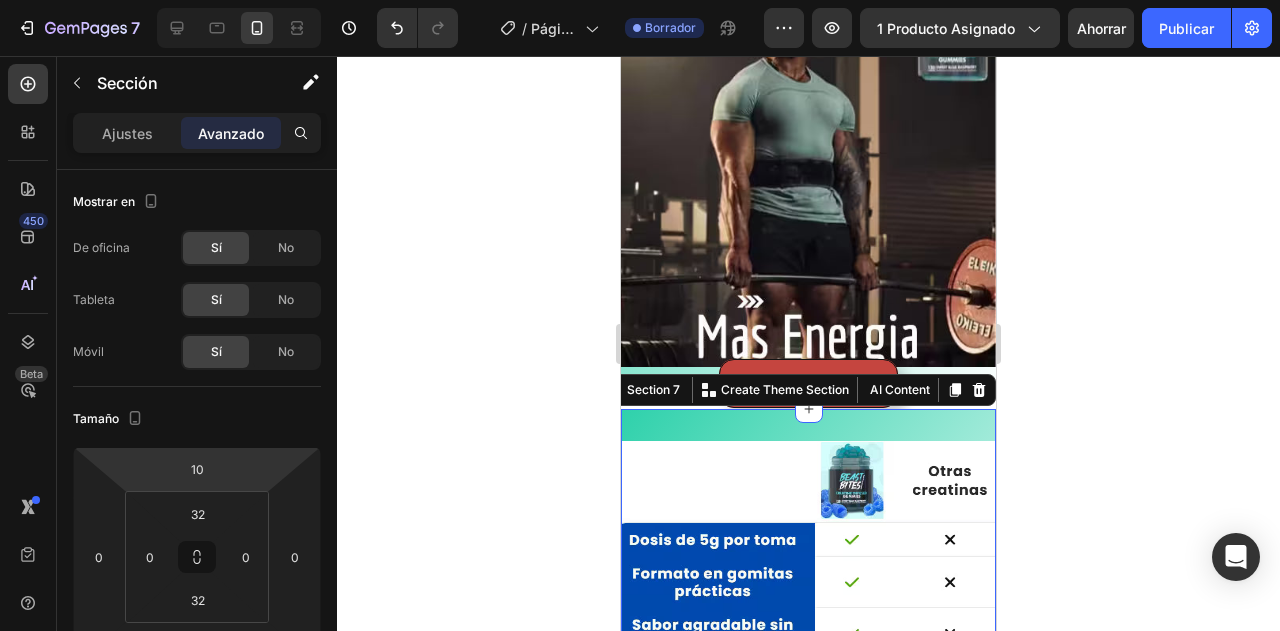 click 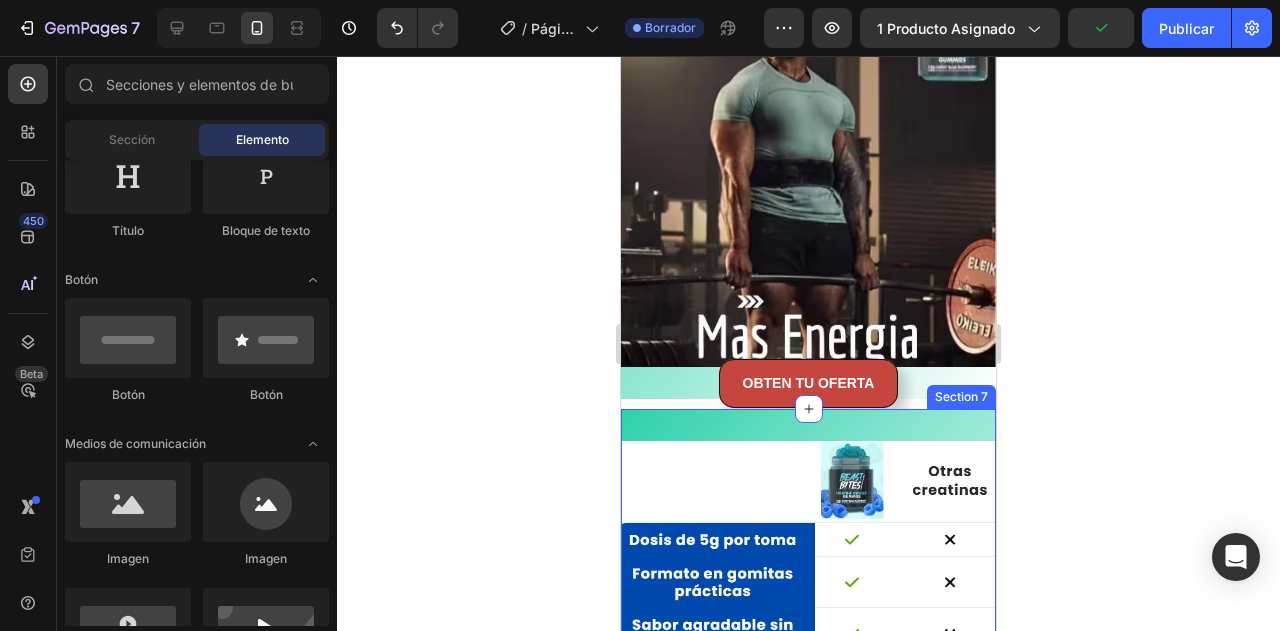 click on "Image Section 7" at bounding box center (808, 618) 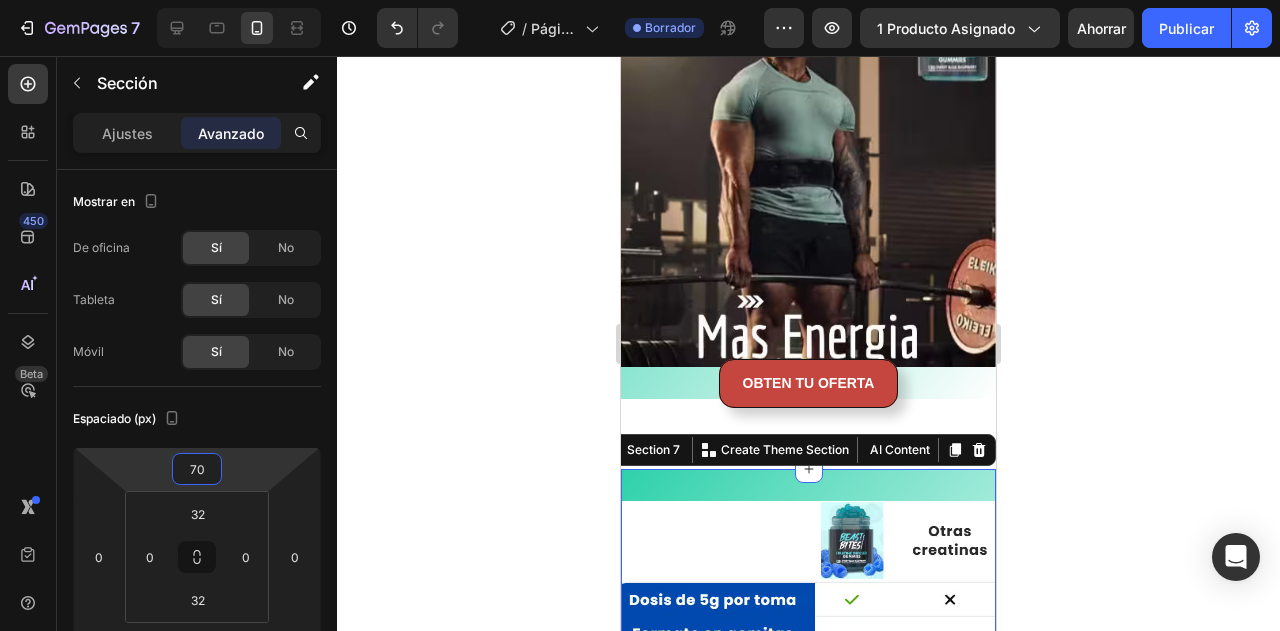 type on "72" 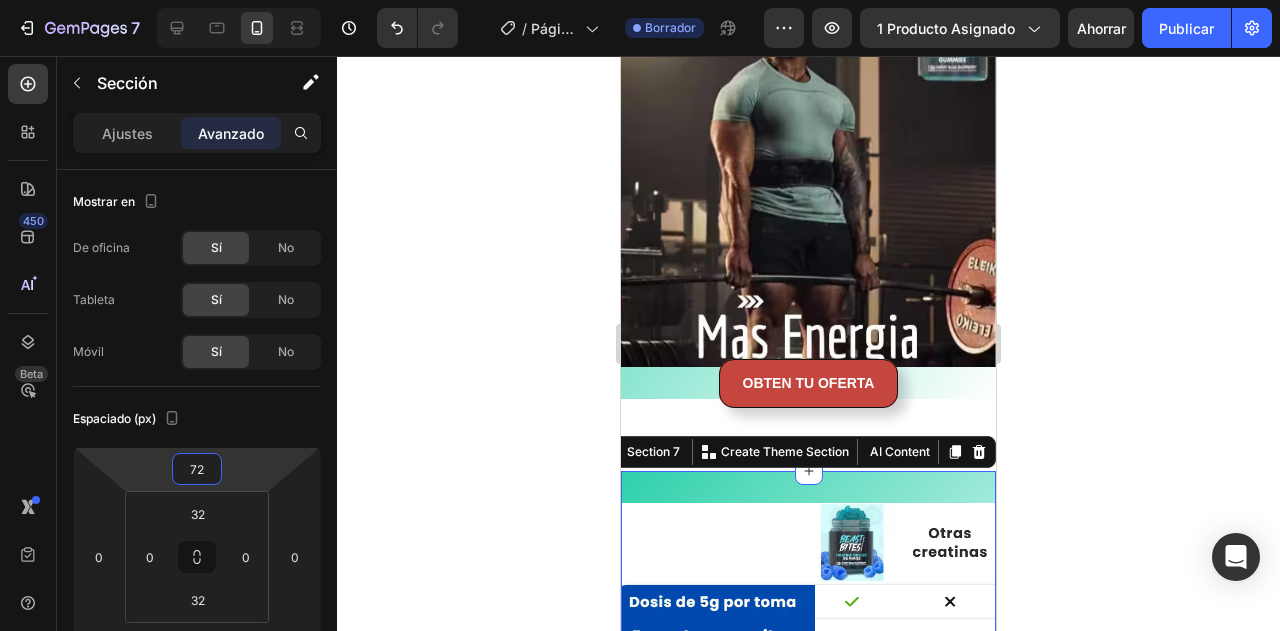drag, startPoint x: 245, startPoint y: 470, endPoint x: 260, endPoint y: 439, distance: 34.43835 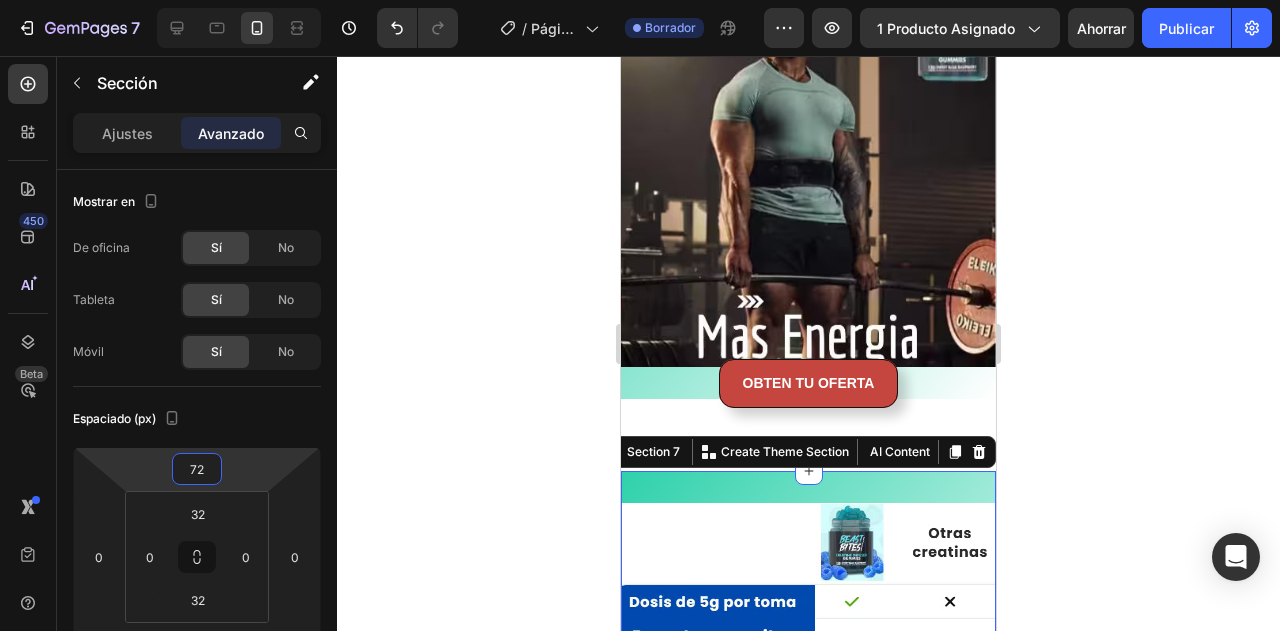 click on "7 Historial de versiones / Página del producto - 2 de [DATE], [TIME] Borrador Avance 1 producto asignado Ahorrar Publicar 450 Beta Secciones(18) Elementos(84) Sección Elemento Sección de héroes Detalle del producto Marcas Insignias de confianza Garantizar Desglose del producto Cómo utilizar Testimonios Comparar Manojo Preguntas frecuentes Prueba social Historia de la marca Lista de productos Recopilación Lista de blogs Contacto Sticky Añadir al carrito Pie de página personalizado Explorar la biblioteca 450 Disposición
Fila
Fila
Fila
Fila Texto
Título
Bloque de texto Botón
Botón
Botón" at bounding box center [640, 0] 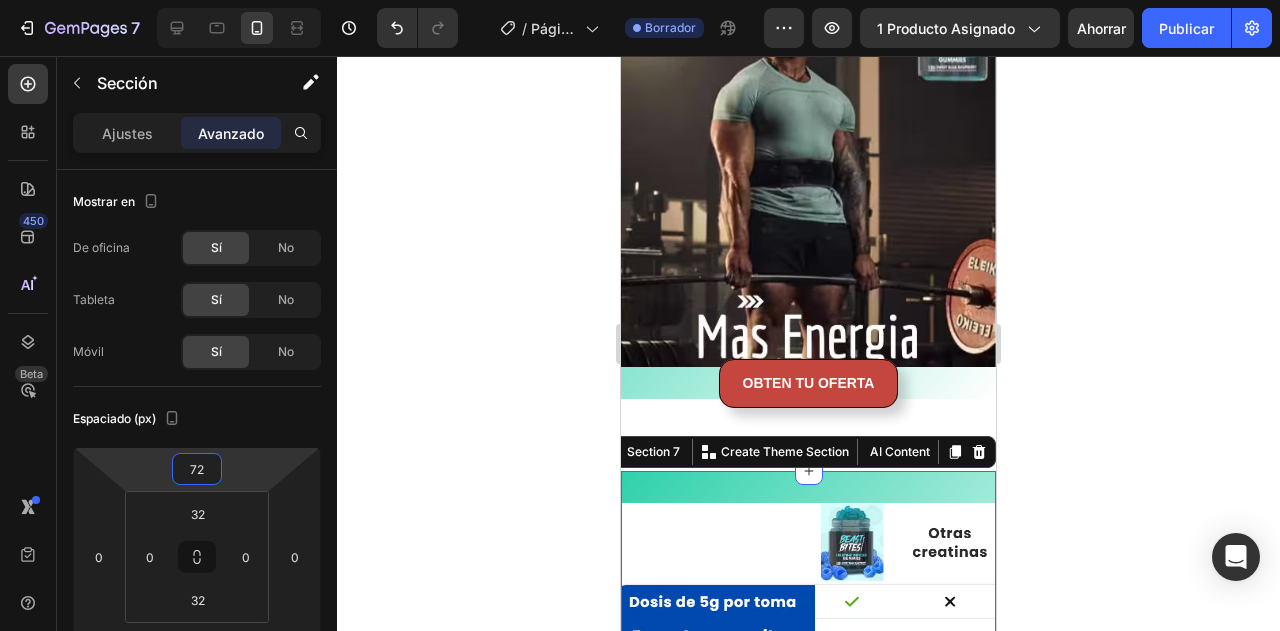 click on "Image OBTEN TU OFERTA Button Section 6 Image Section 7   You can create reusable sections Create Theme Section AI Content Write with GemAI What would you like to describe here? Tone and Voice Persuasive Product COJIN DE GEL ORTOPEDICO Show more Generate Raíz" at bounding box center [808, -300] 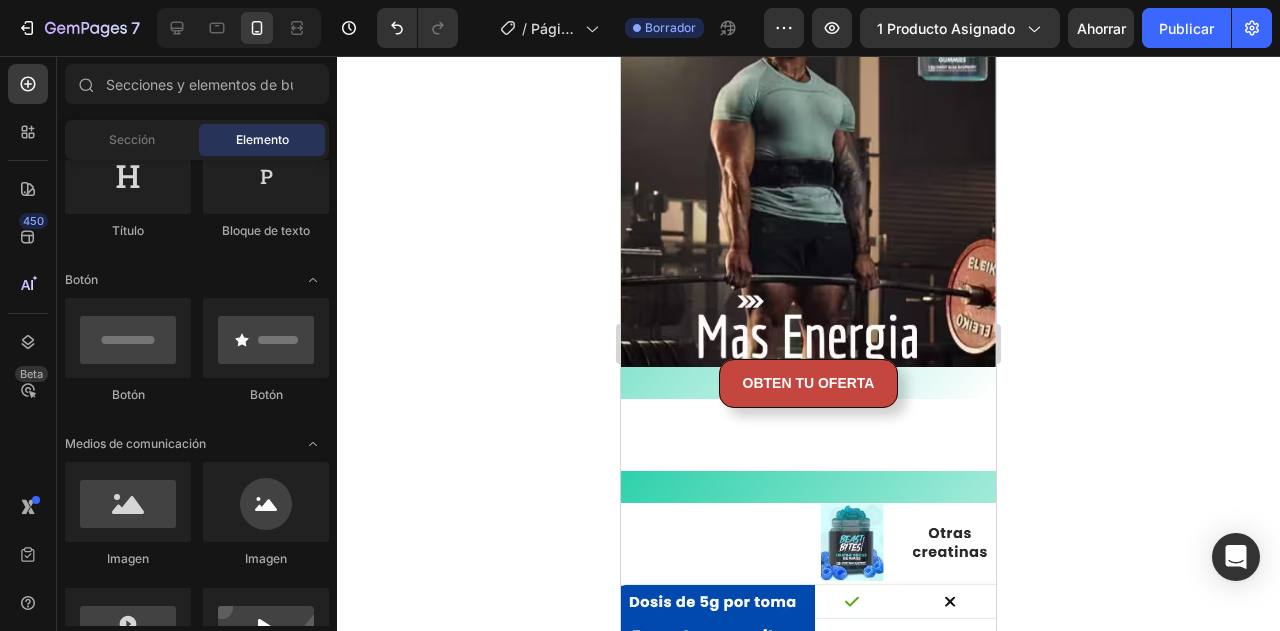 click on "Image OBTEN TU OFERTA Button Section 6 Image Section 7 Raíz" at bounding box center [808, -300] 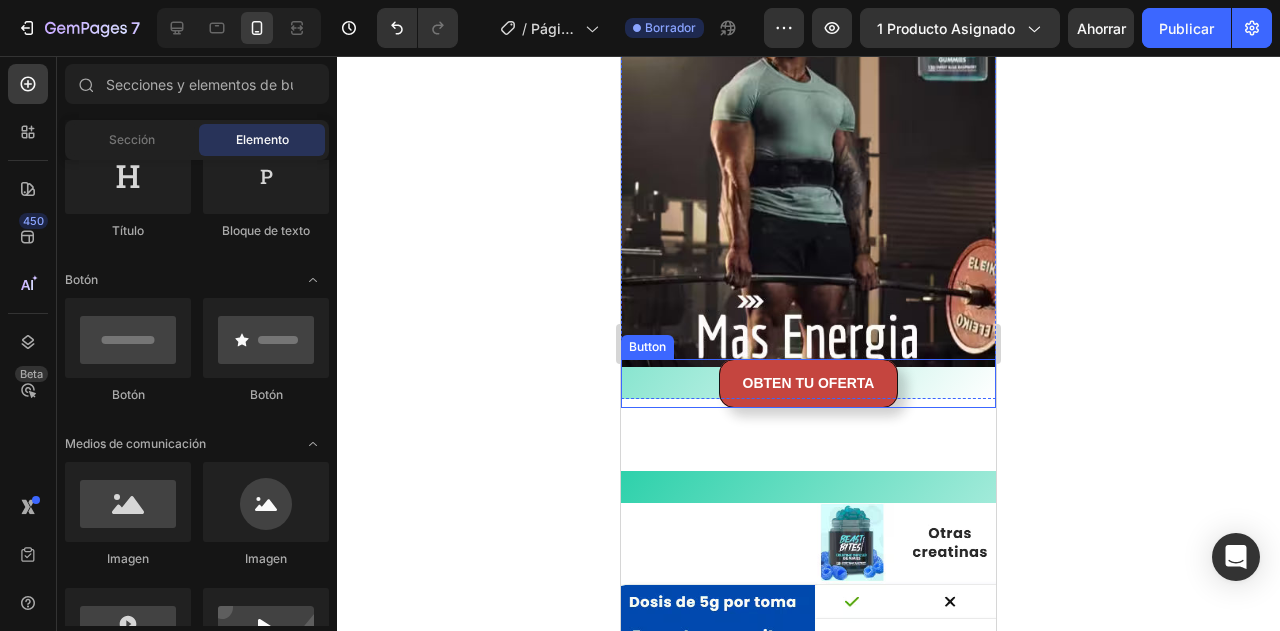 click on "OBTEN TU OFERTA Button" at bounding box center [808, 383] 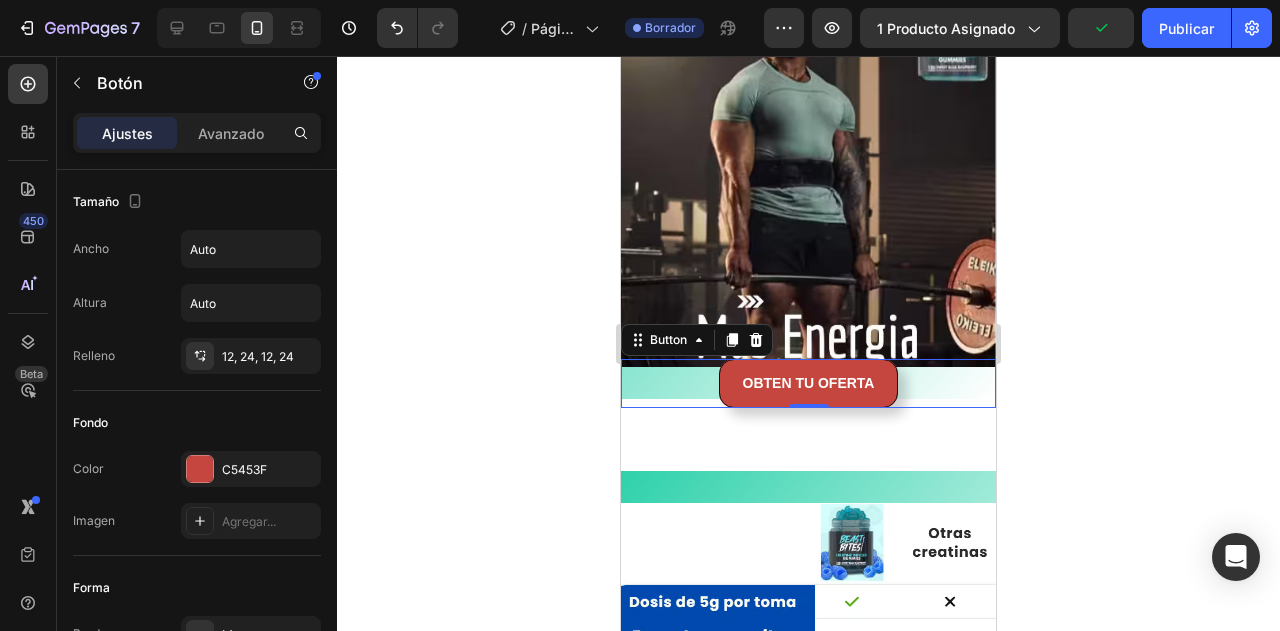 click on "Image OBTEN TU OFERTA Button   -110 Section 6 Image Section 7 Raíz" at bounding box center (808, -300) 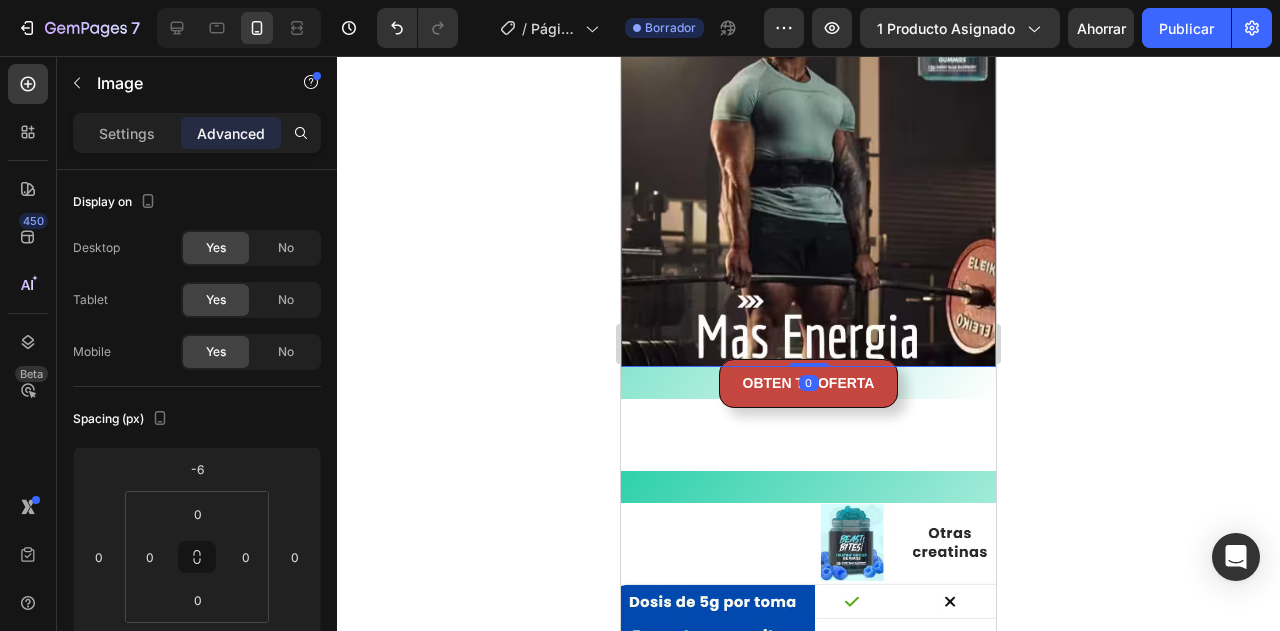 click at bounding box center [808, 180] 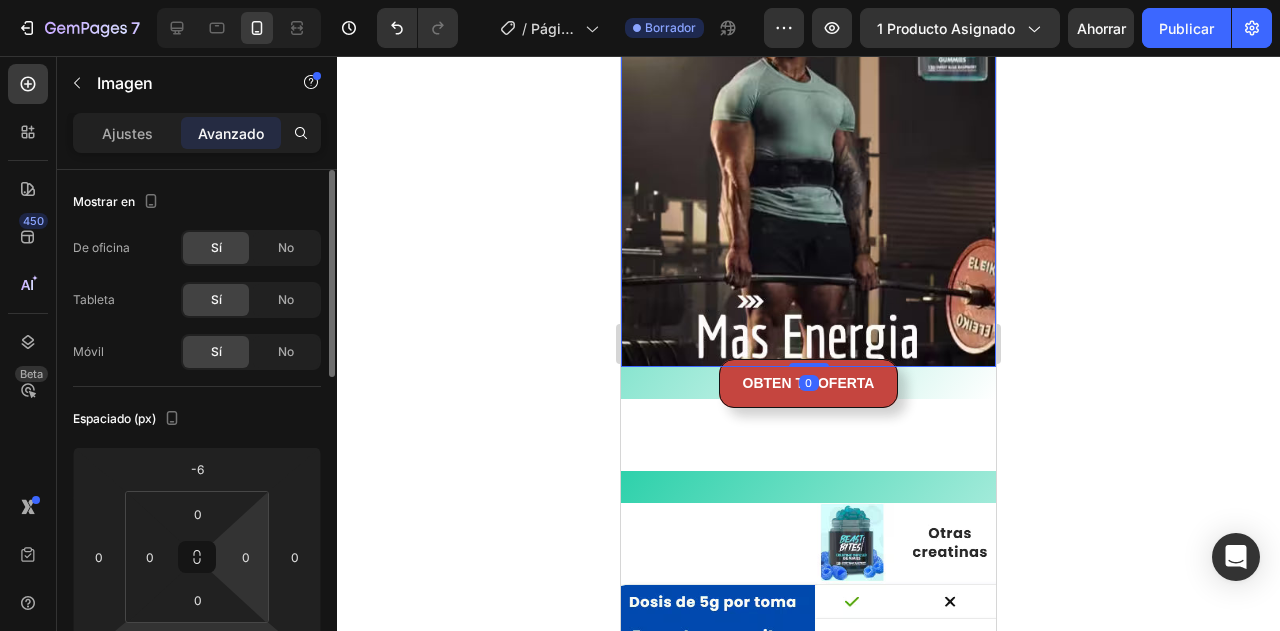 scroll, scrollTop: 240, scrollLeft: 0, axis: vertical 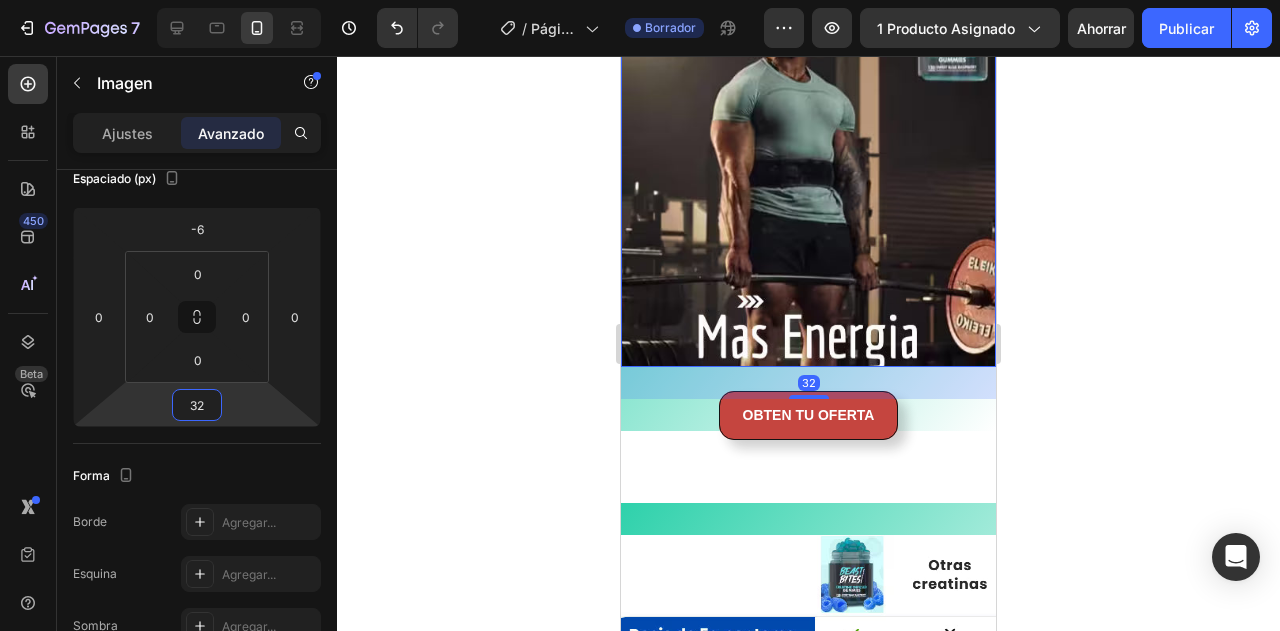type on "36" 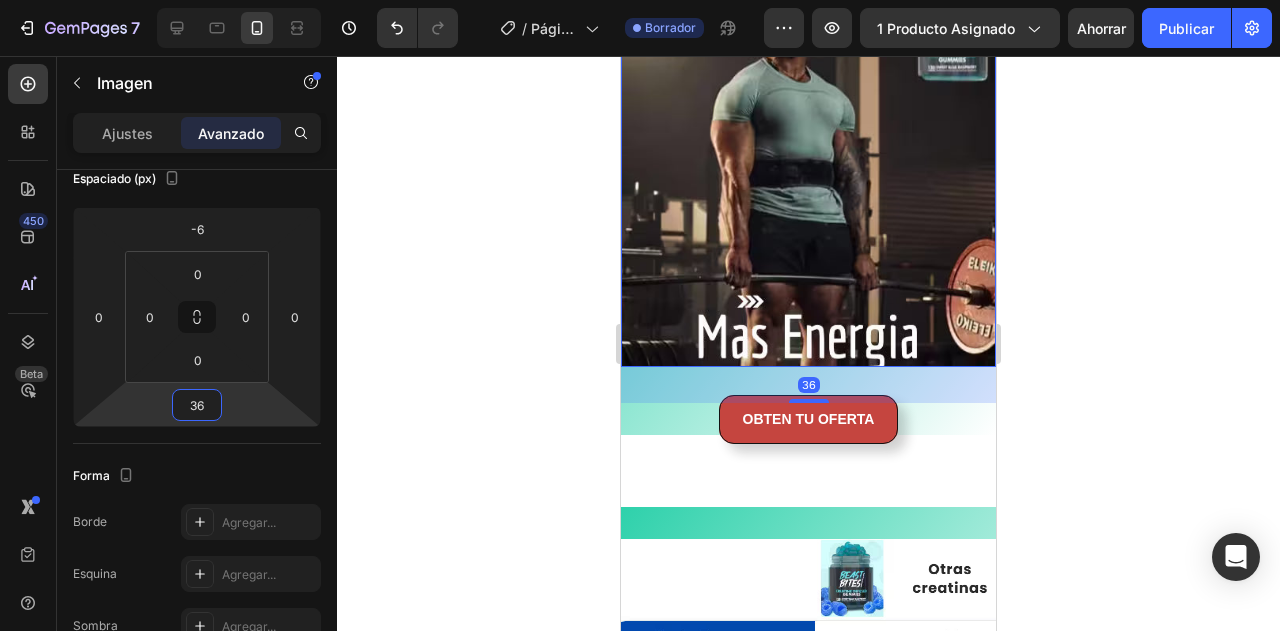 drag, startPoint x: 234, startPoint y: 395, endPoint x: 250, endPoint y: 377, distance: 24.083189 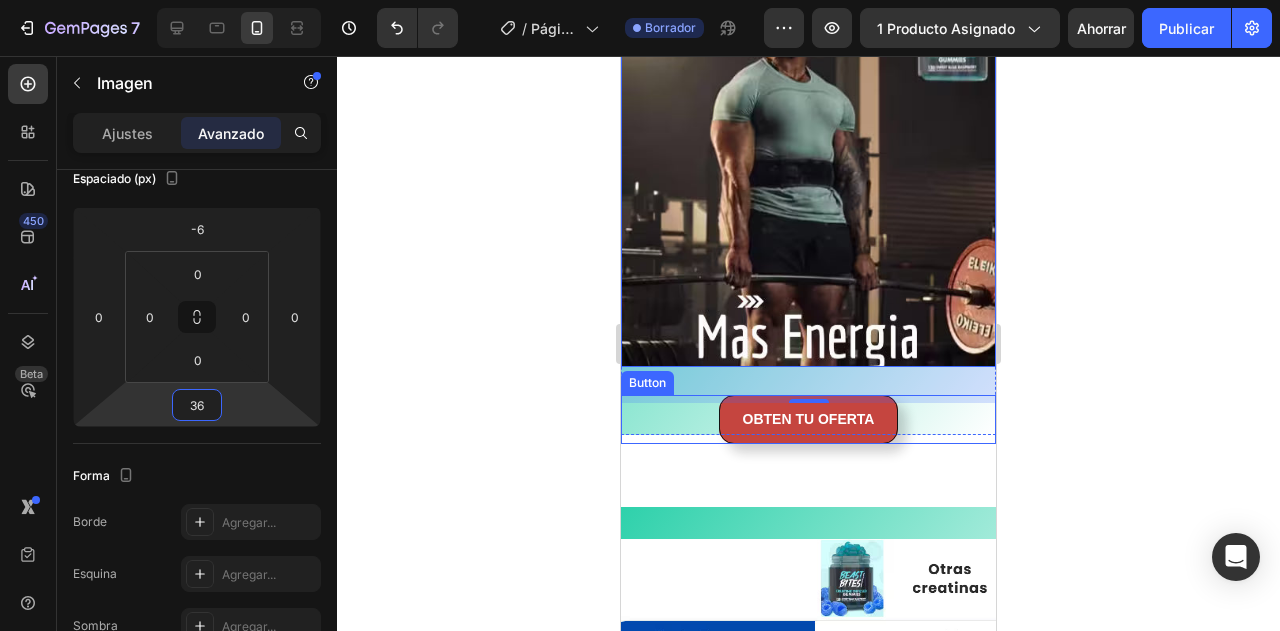 click on "OBTEN TU OFERTA Button" at bounding box center [808, 419] 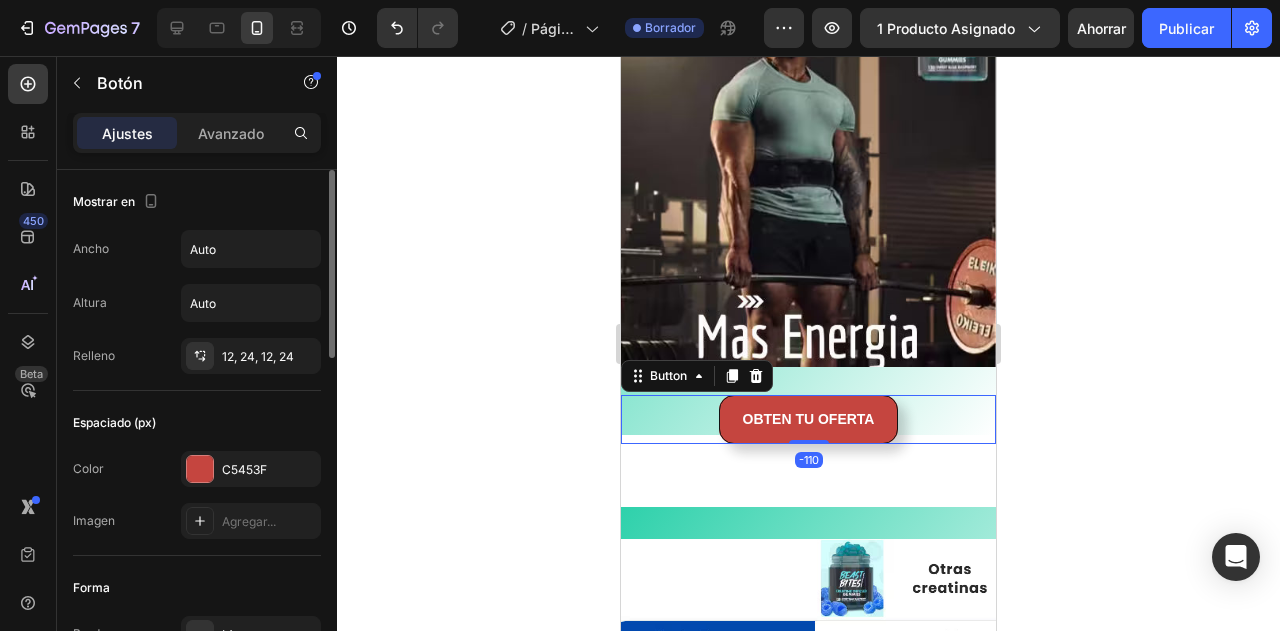 scroll, scrollTop: 240, scrollLeft: 0, axis: vertical 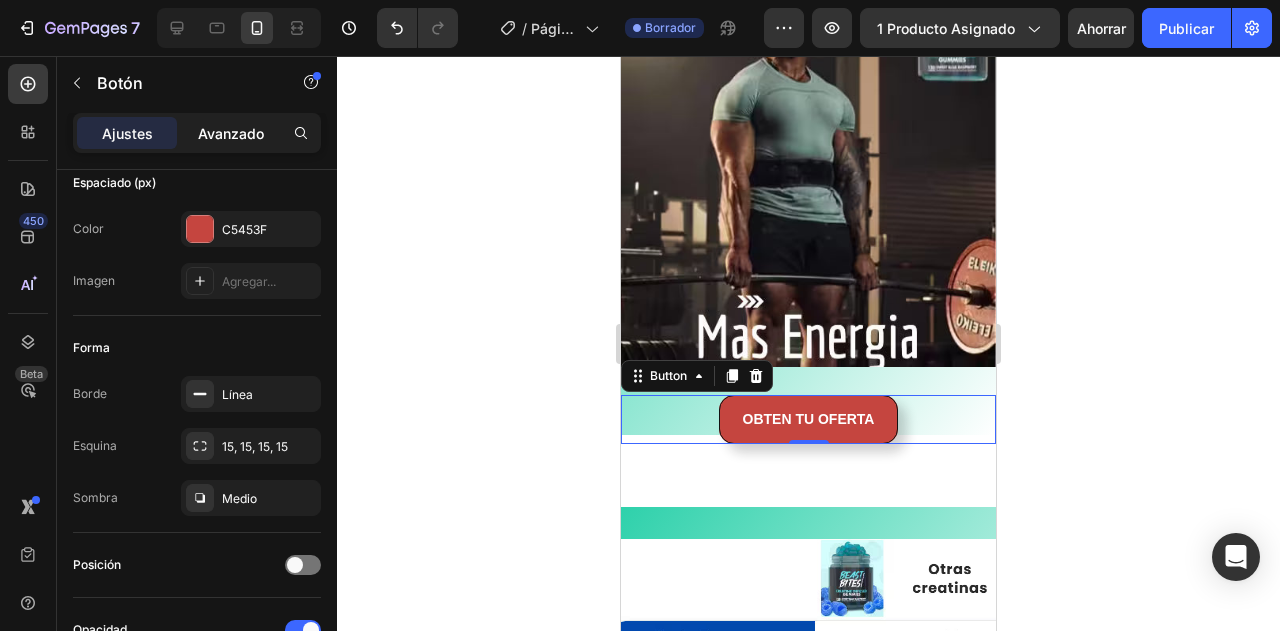 click on "Avanzado" at bounding box center [231, 133] 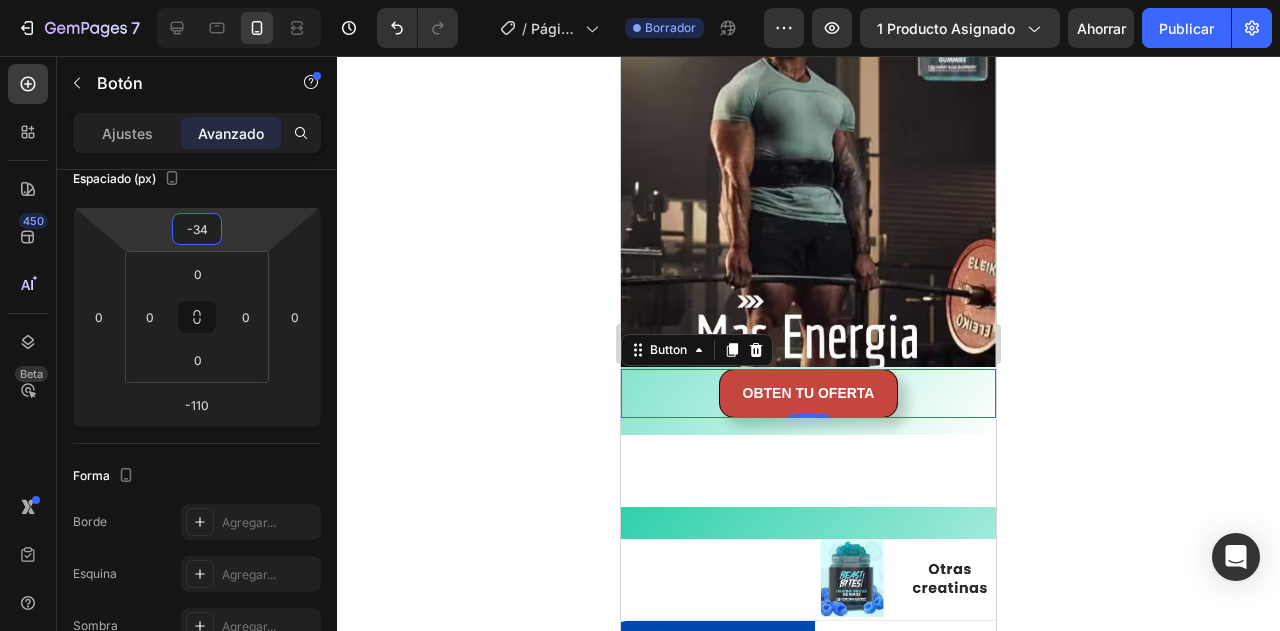 type on "-36" 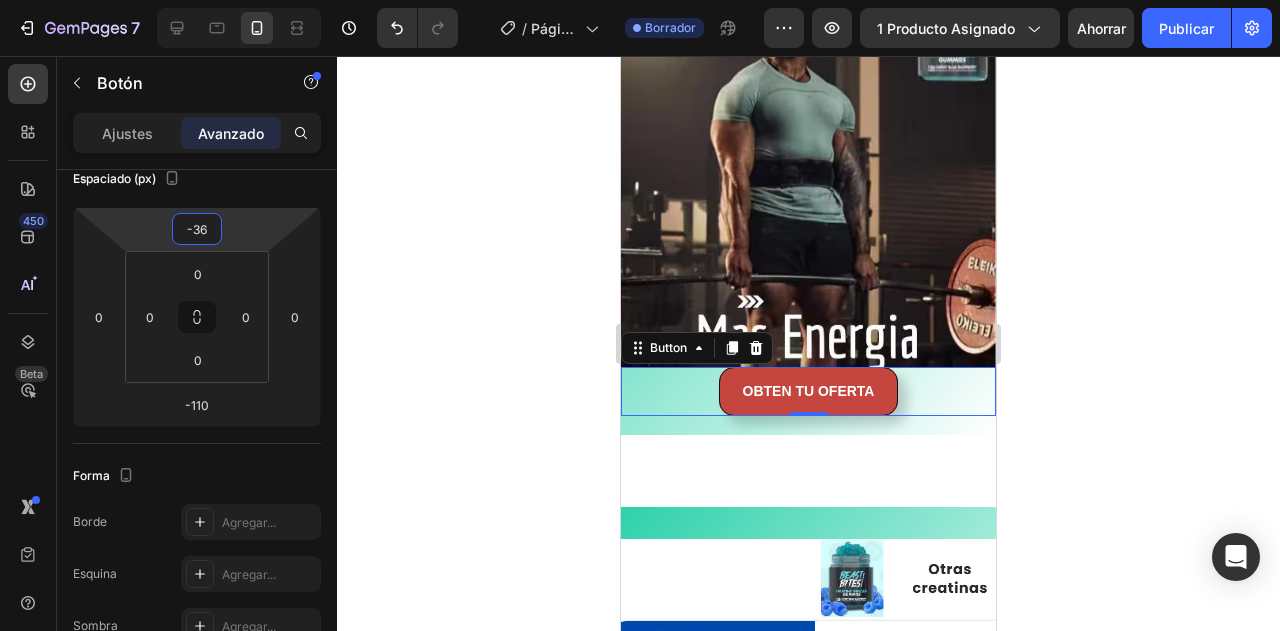 drag, startPoint x: 237, startPoint y: 247, endPoint x: 248, endPoint y: 261, distance: 17.804493 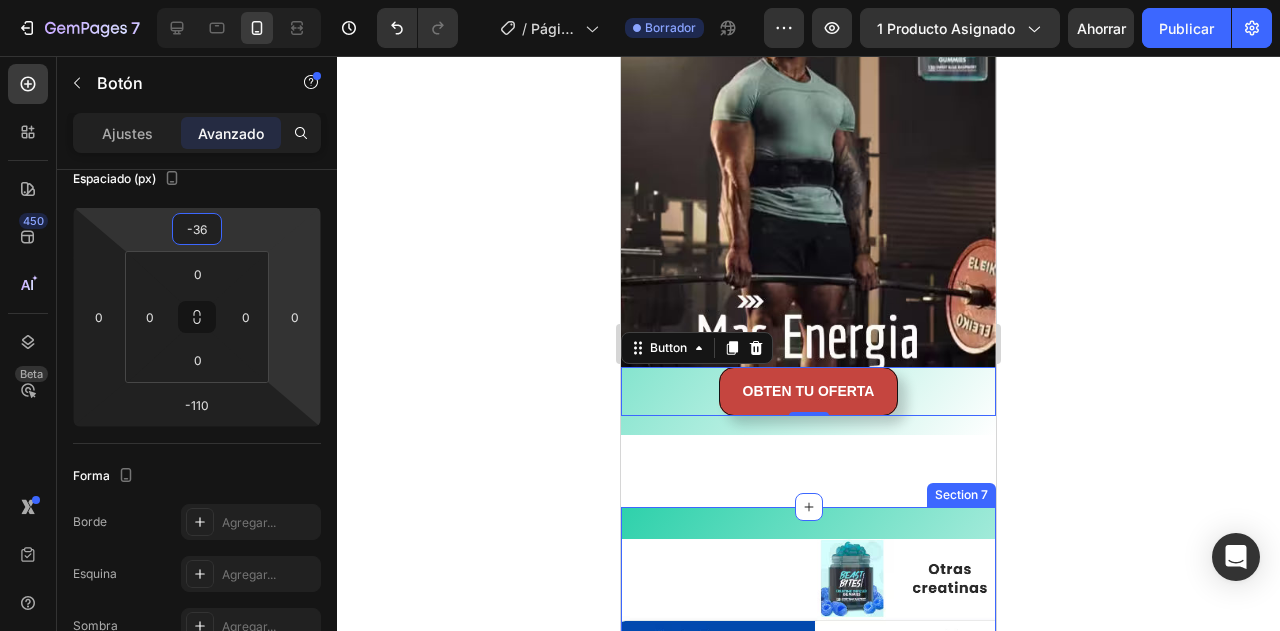 click on "Image Section 7" at bounding box center (808, 716) 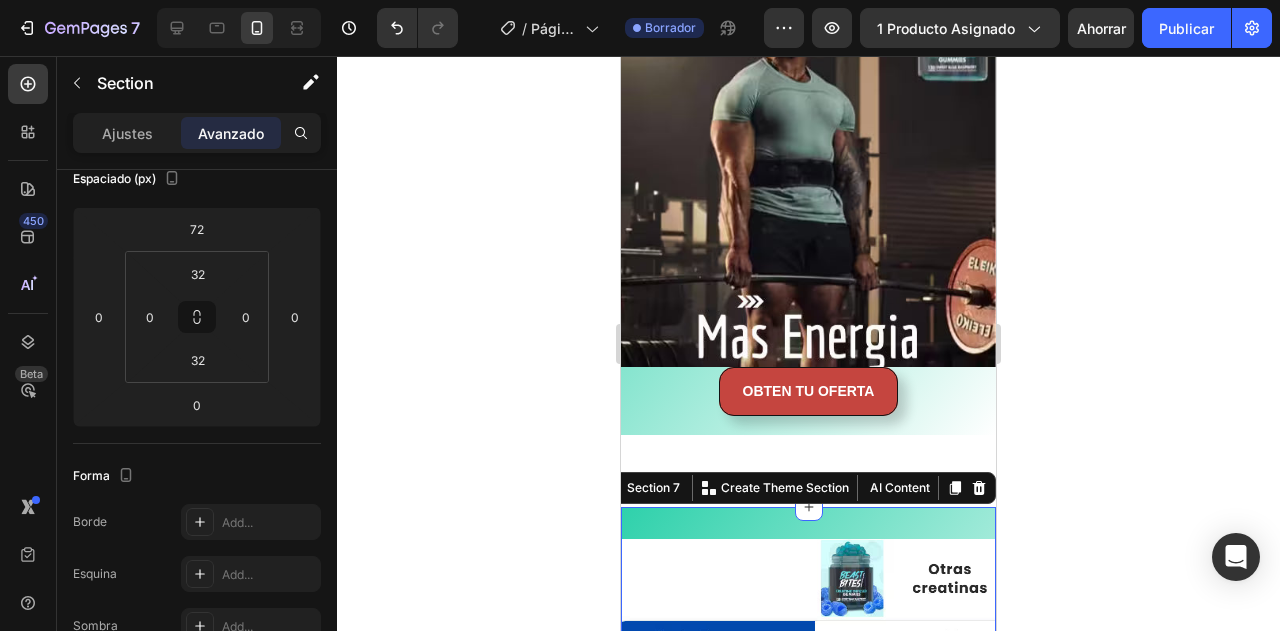 scroll, scrollTop: 0, scrollLeft: 0, axis: both 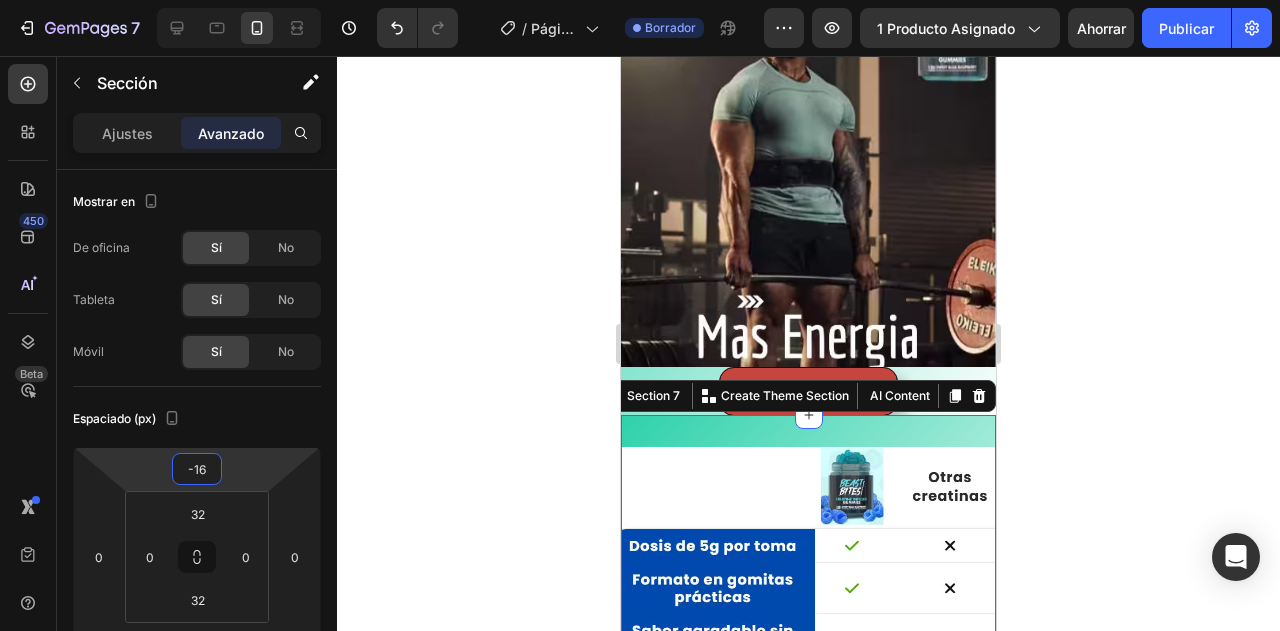 type on "-12" 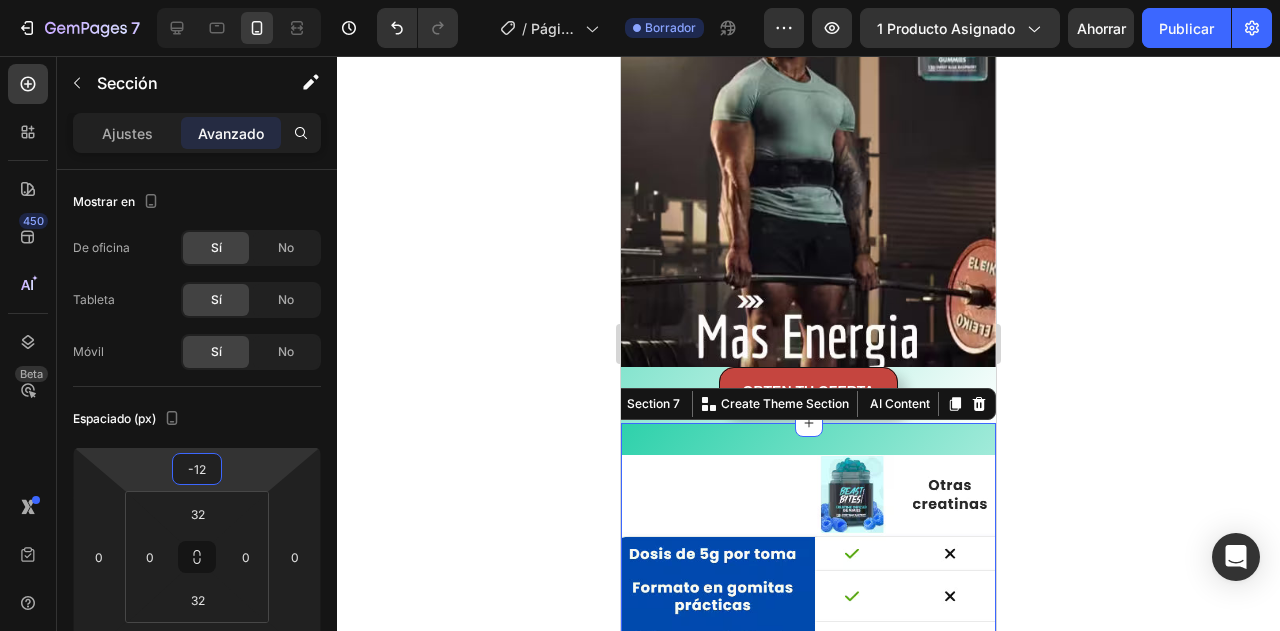 drag, startPoint x: 224, startPoint y: 475, endPoint x: 233, endPoint y: 517, distance: 42.953465 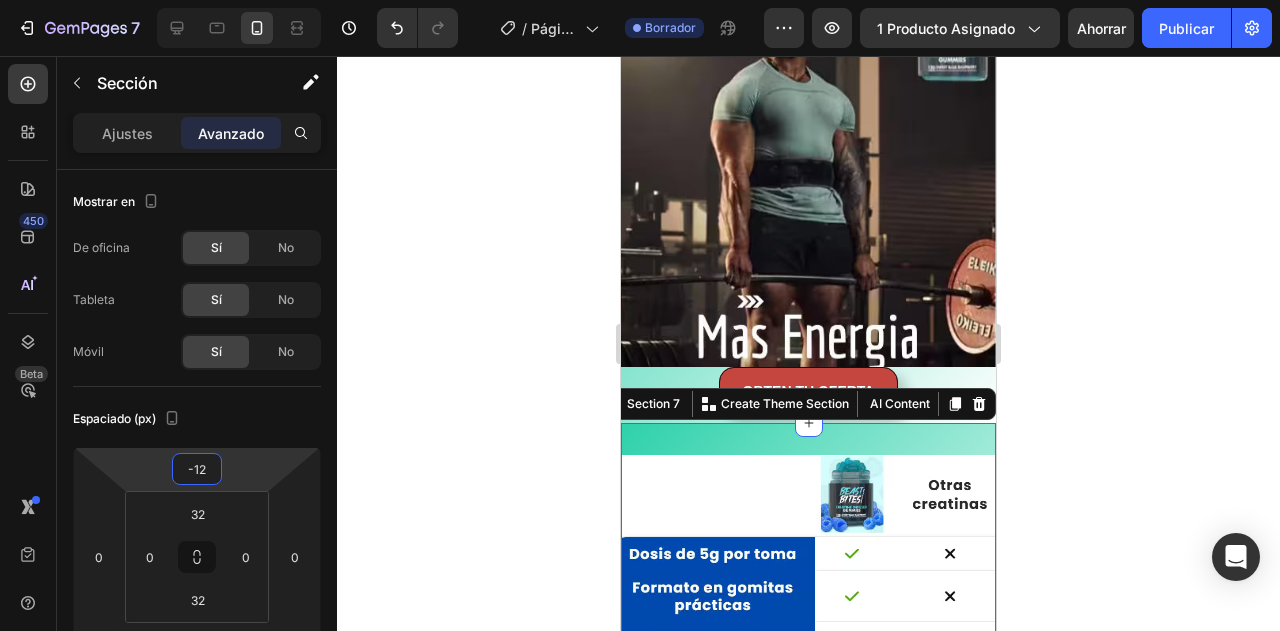 click 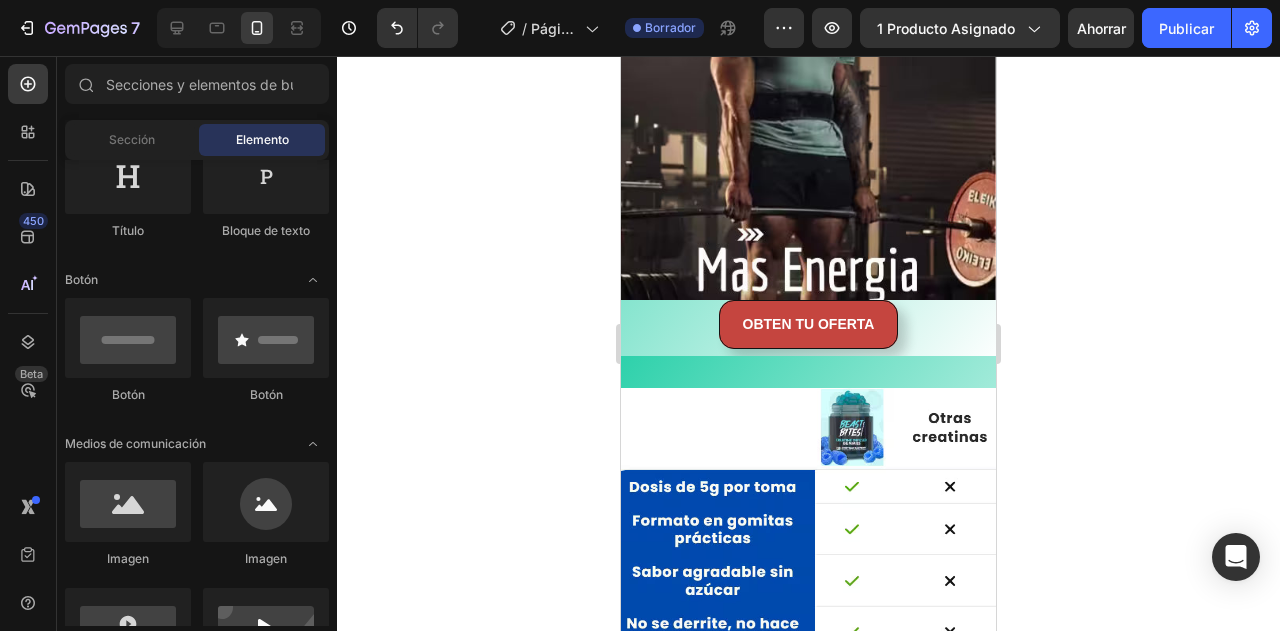 scroll, scrollTop: 2160, scrollLeft: 0, axis: vertical 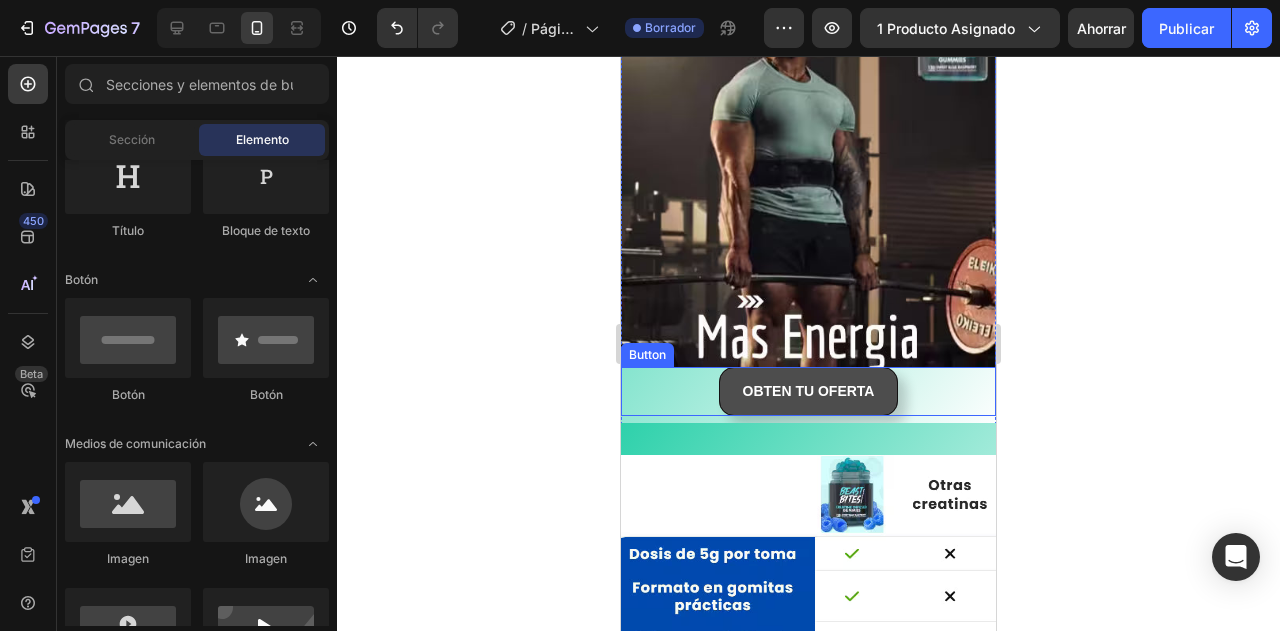 click on "OBTEN TU OFERTA" at bounding box center [809, 391] 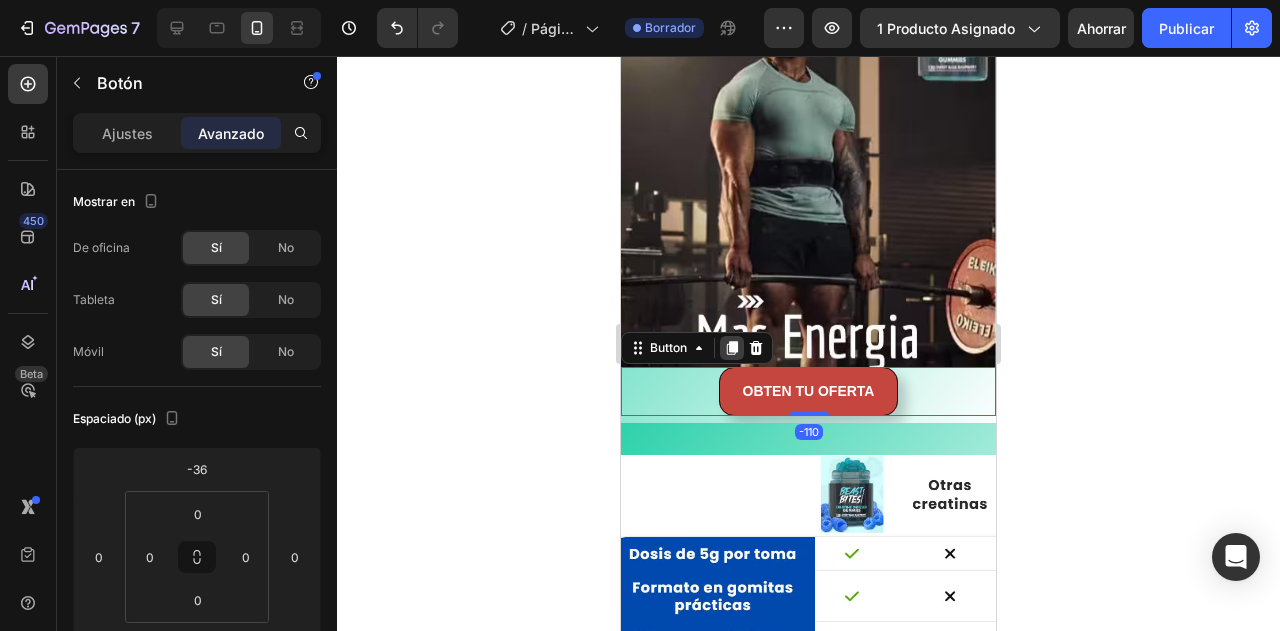 click 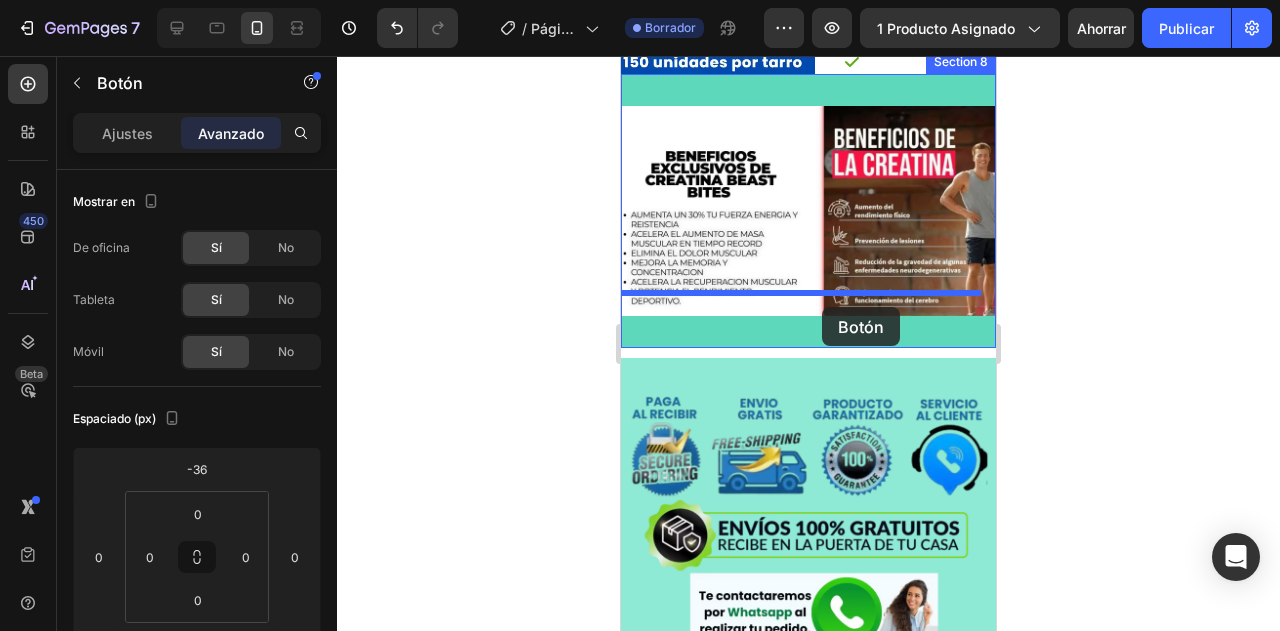 scroll, scrollTop: 2788, scrollLeft: 0, axis: vertical 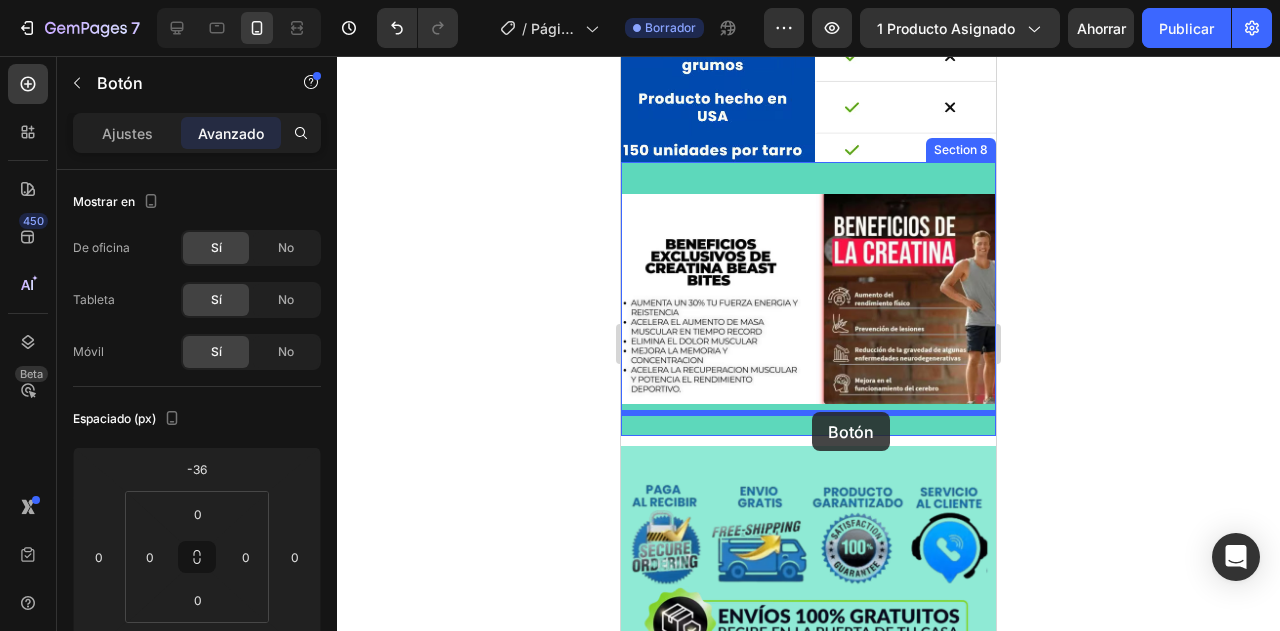drag, startPoint x: 879, startPoint y: 383, endPoint x: 812, endPoint y: 412, distance: 73.00685 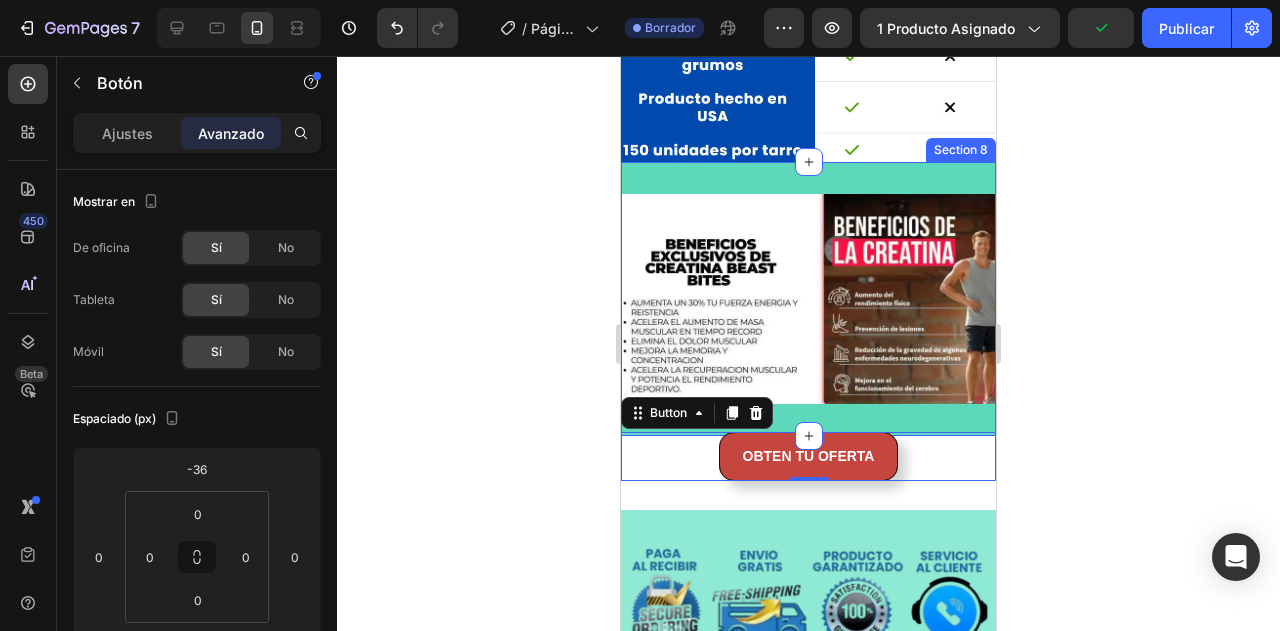 click on "Image Section 8" at bounding box center (808, 299) 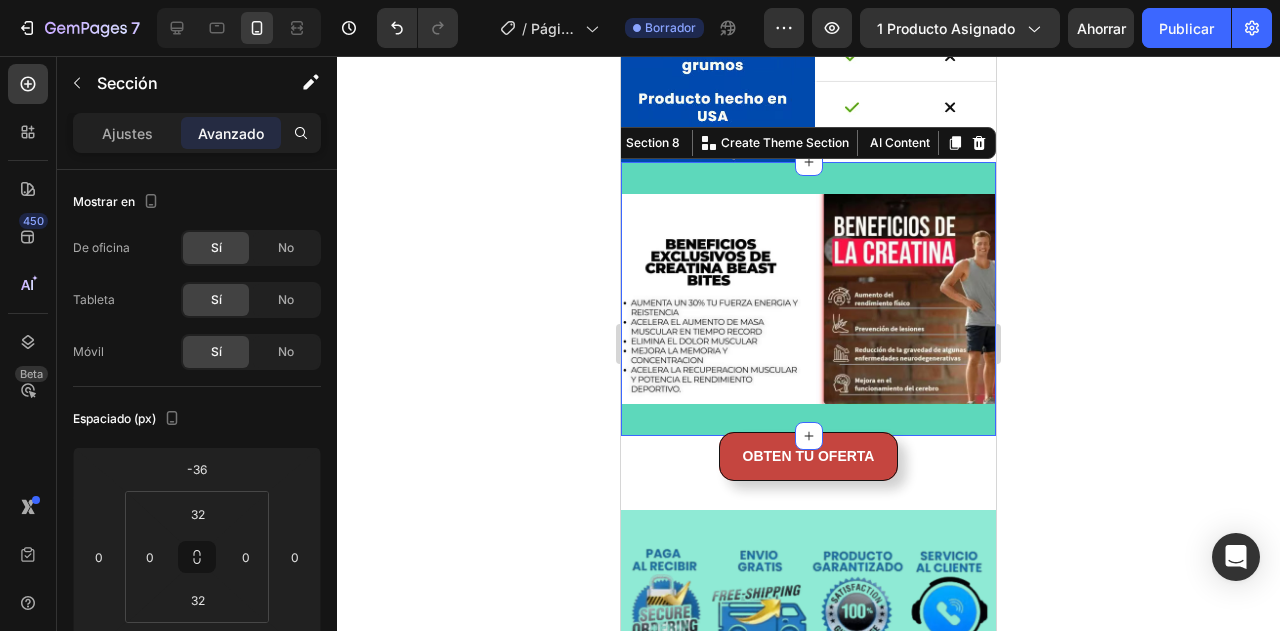 click on "Image Section 8   You can create reusable sections Create Theme Section AI Content Write with GemAI What would you like to describe here? Tone and Voice Persuasive Product COJIN DE GEL ORTOPEDICO Show more Generate" at bounding box center [808, 299] 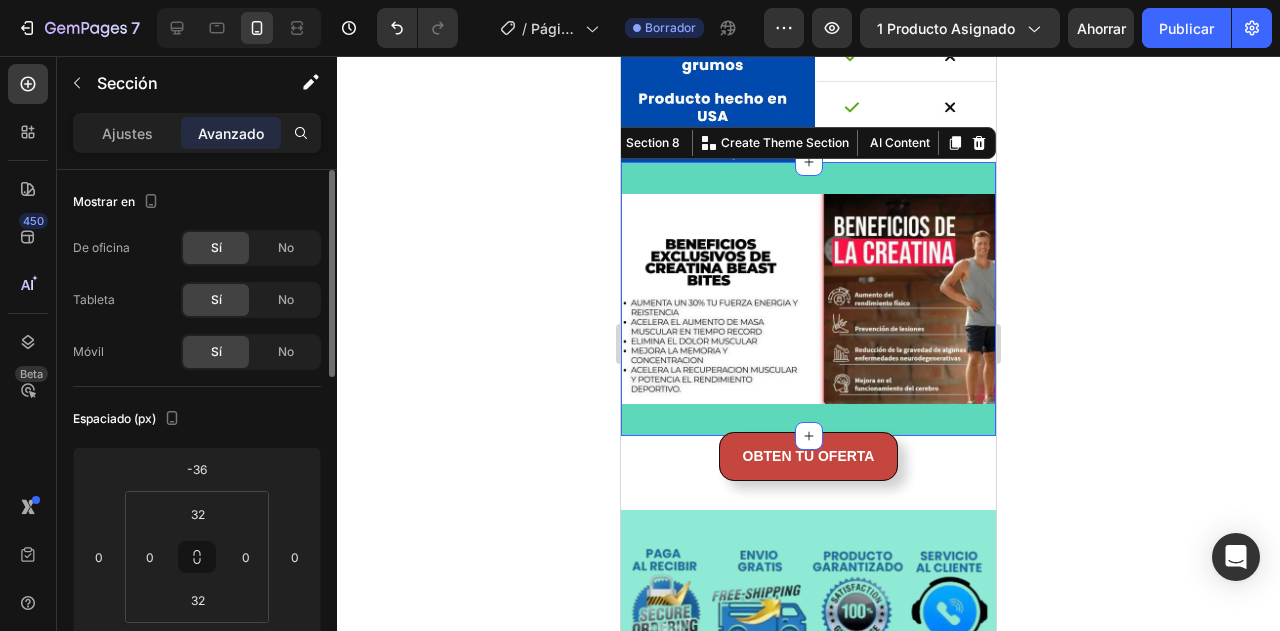 scroll, scrollTop: 240, scrollLeft: 0, axis: vertical 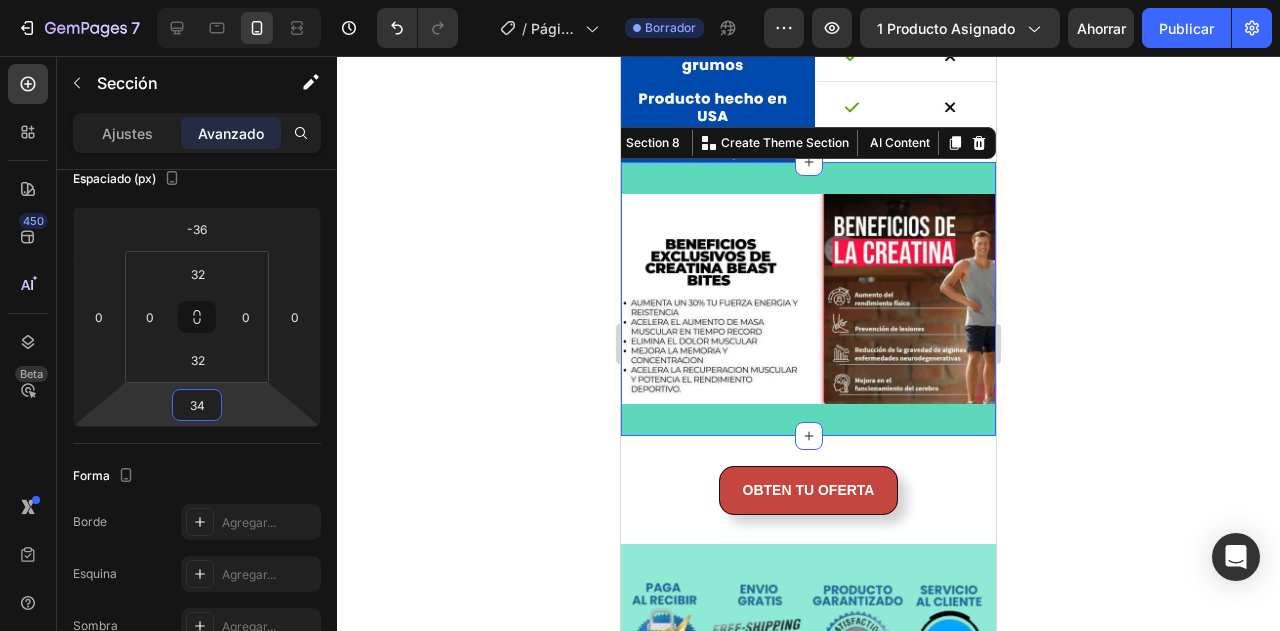 type on "40" 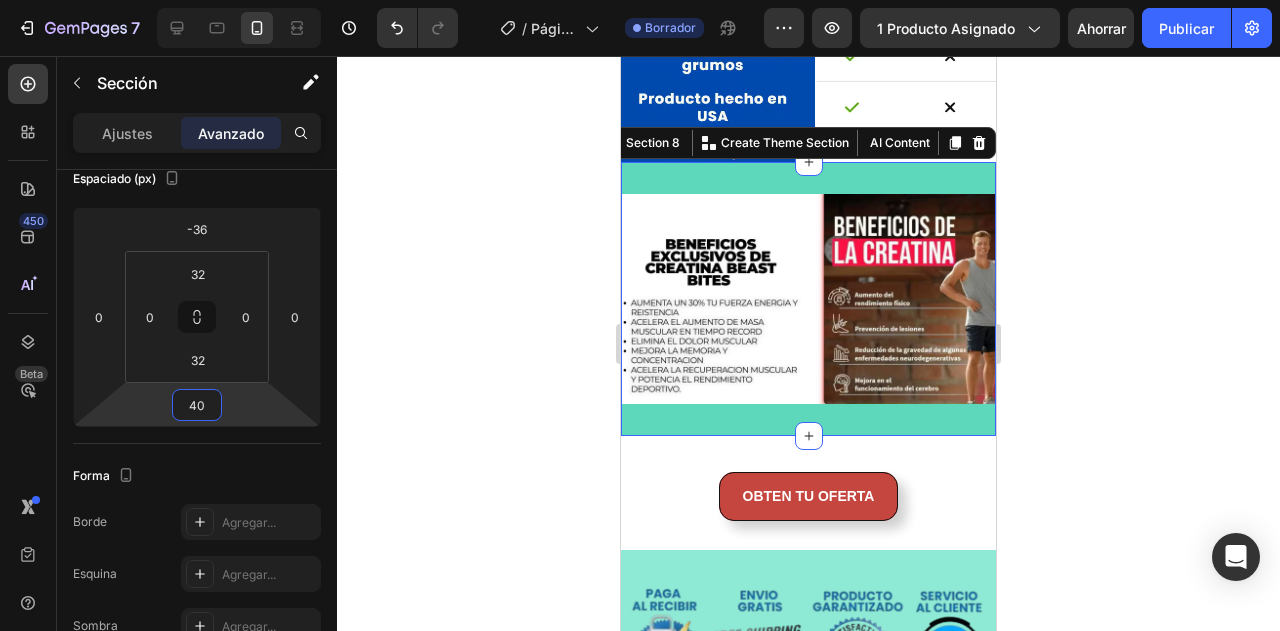 drag, startPoint x: 230, startPoint y: 397, endPoint x: 240, endPoint y: 377, distance: 22.36068 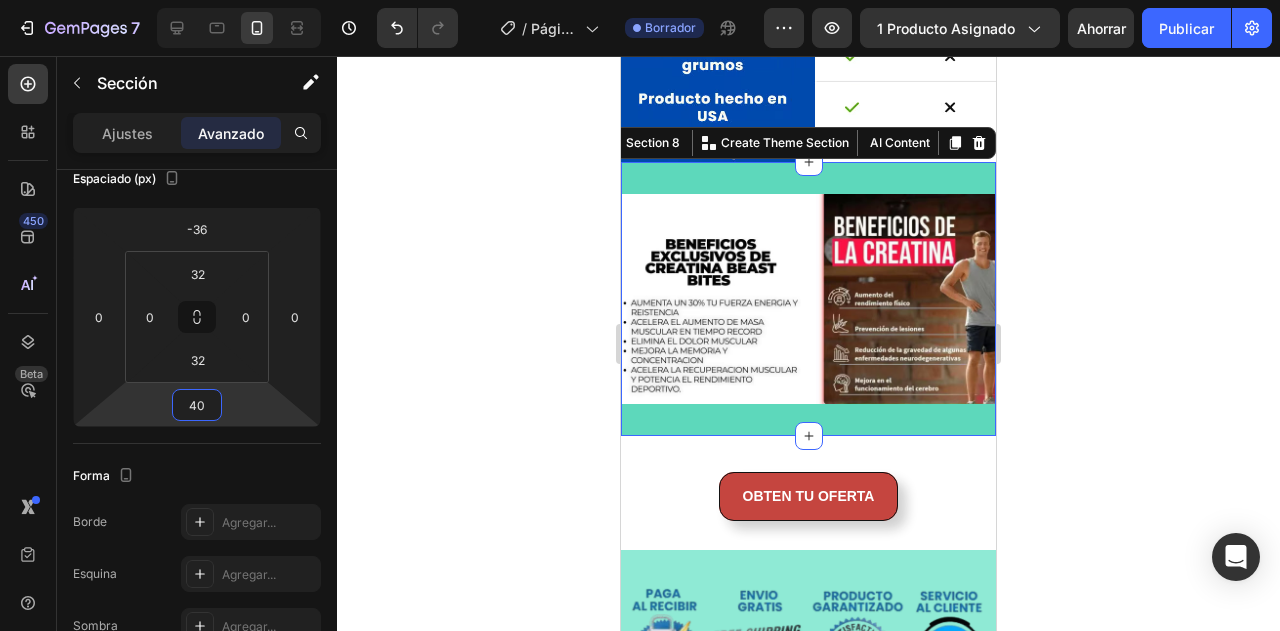 click on "Image Section 7 Image Section 8   You can create reusable sections Create Theme Section AI Content Write with GemAI What would you like to describe here? Tone and Voice Persuasive Product COJIN DE GEL ORTOPEDICO Show more Generate OBTEN TU OFERTA Button Section 9 Image Section 10 Raíz" at bounding box center (808, -898) 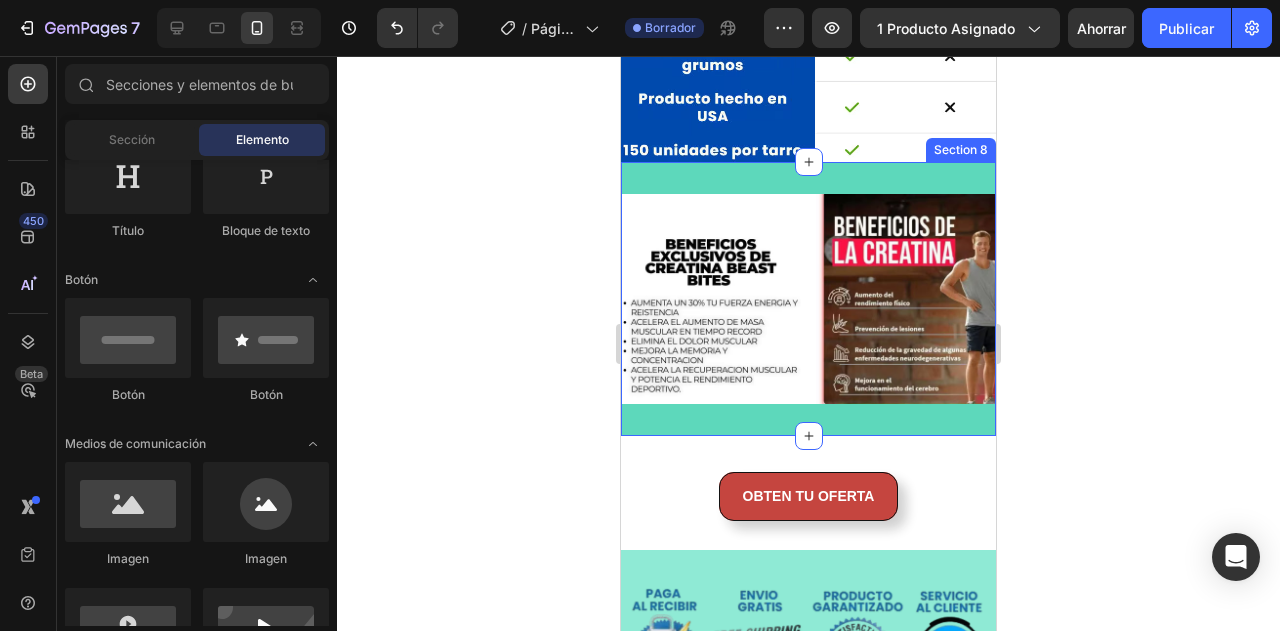 click on "Image Section 8" at bounding box center [808, 299] 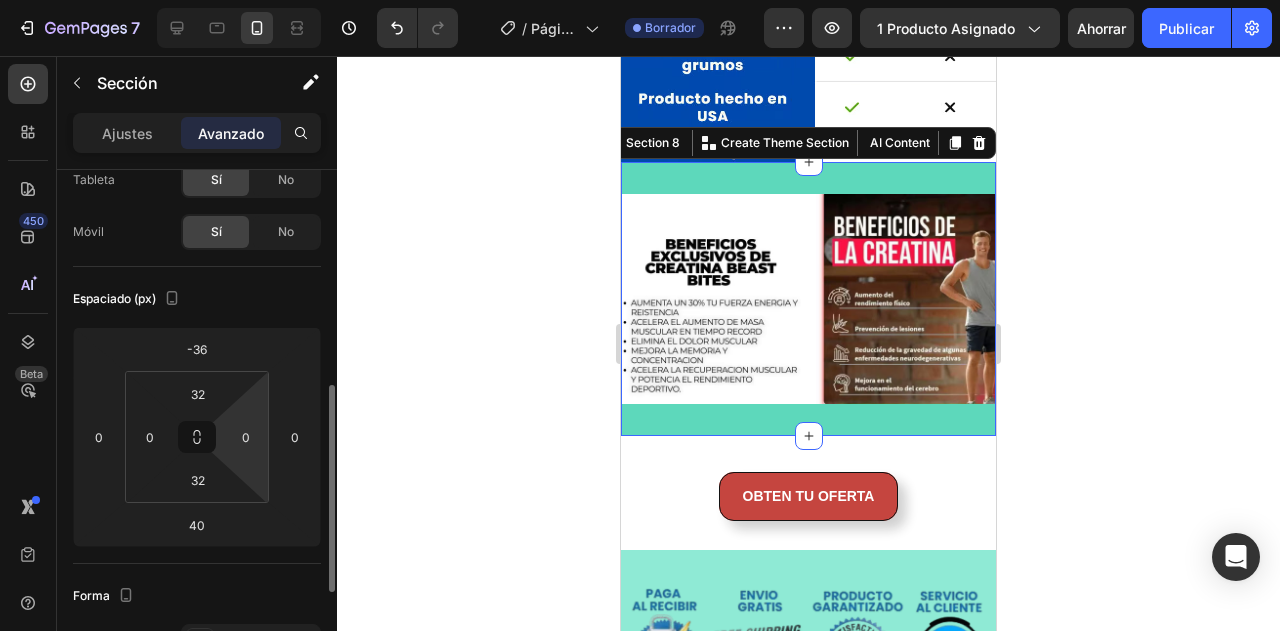 scroll, scrollTop: 240, scrollLeft: 0, axis: vertical 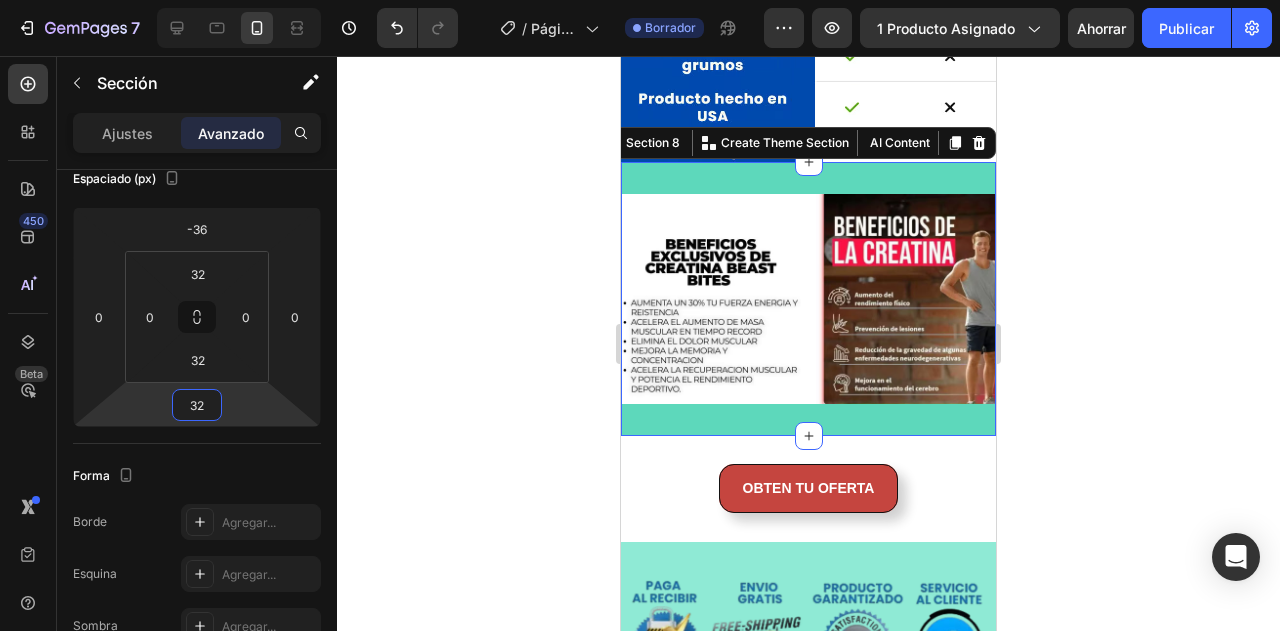 type on "38" 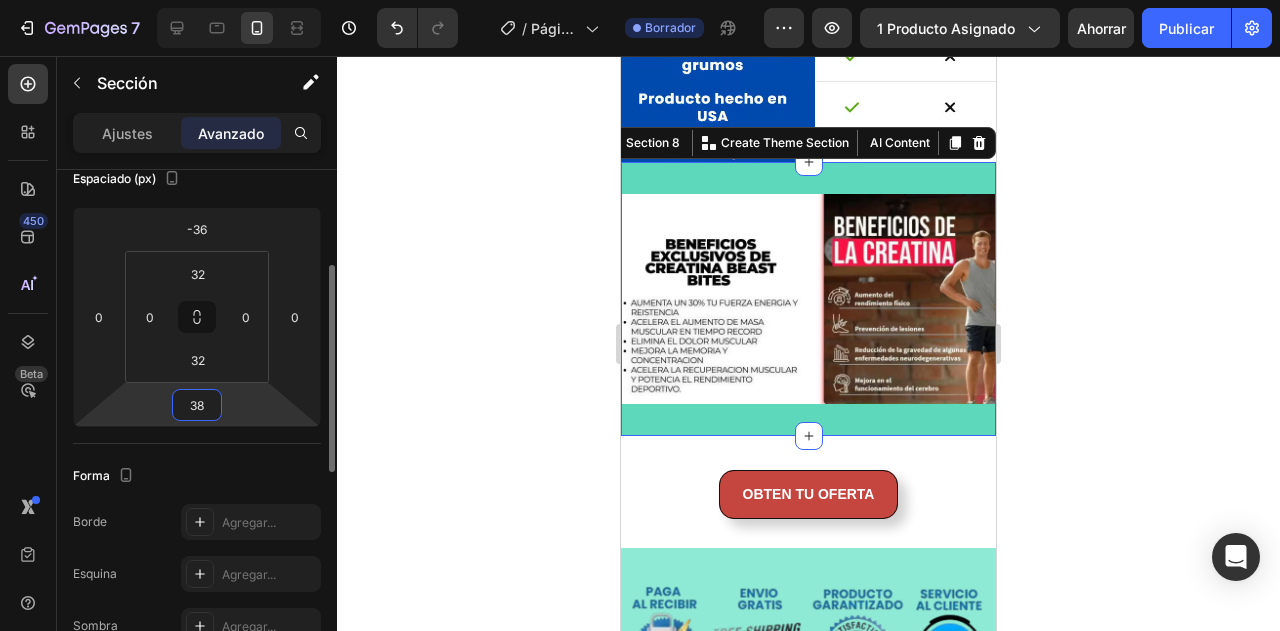click on "7 Historial de versiones / Página del producto - 2 de [DATE], [TIME] Borrador Avance 1 producto asignado Ahorrar Publicar 450 Beta Secciones(18) Elementos(84) Sección Elemento Sección de héroes Detalle del producto Marcas Insignias de confianza Garantizar Desglose del producto Cómo utilizar Testimonios Comparar Manojo Preguntas frecuentes Prueba social Historia de la marca Lista de productos Recopilación Lista de blogs Contacto Sticky Añadir al carrito Pie de página personalizado Explorar la biblioteca 450 Disposición
Fila
Fila
Fila
Fila Texto
Título
Bloque de texto Botón
Botón
Botón" at bounding box center [640, 0] 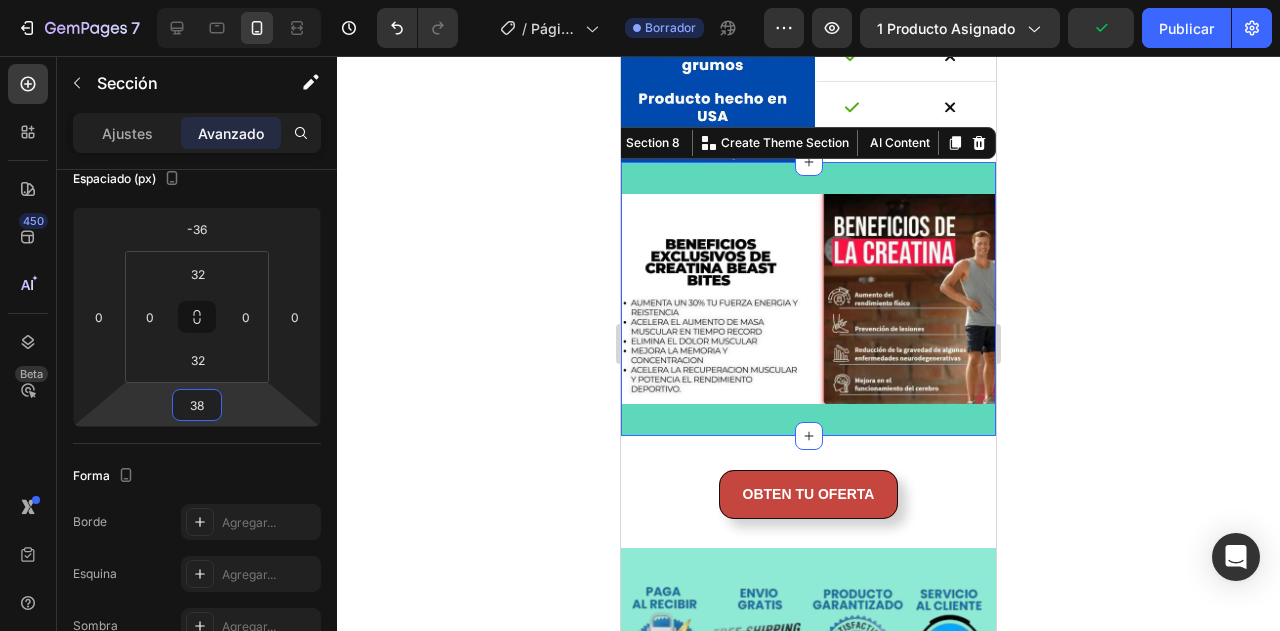 click on "Image Section 8   You can create reusable sections Create Theme Section AI Content Write with GemAI What would you like to describe here? Tone and Voice Persuasive Product COJIN DE GEL ORTOPEDICO Show more Generate" at bounding box center (808, 299) 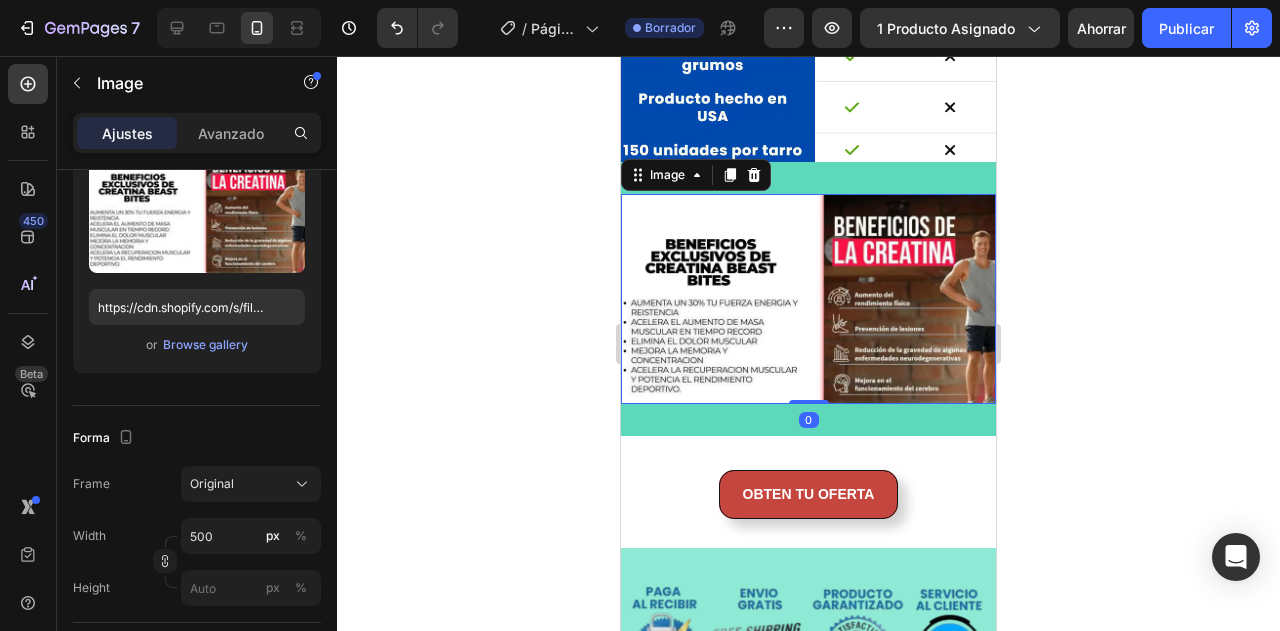 click at bounding box center [808, 299] 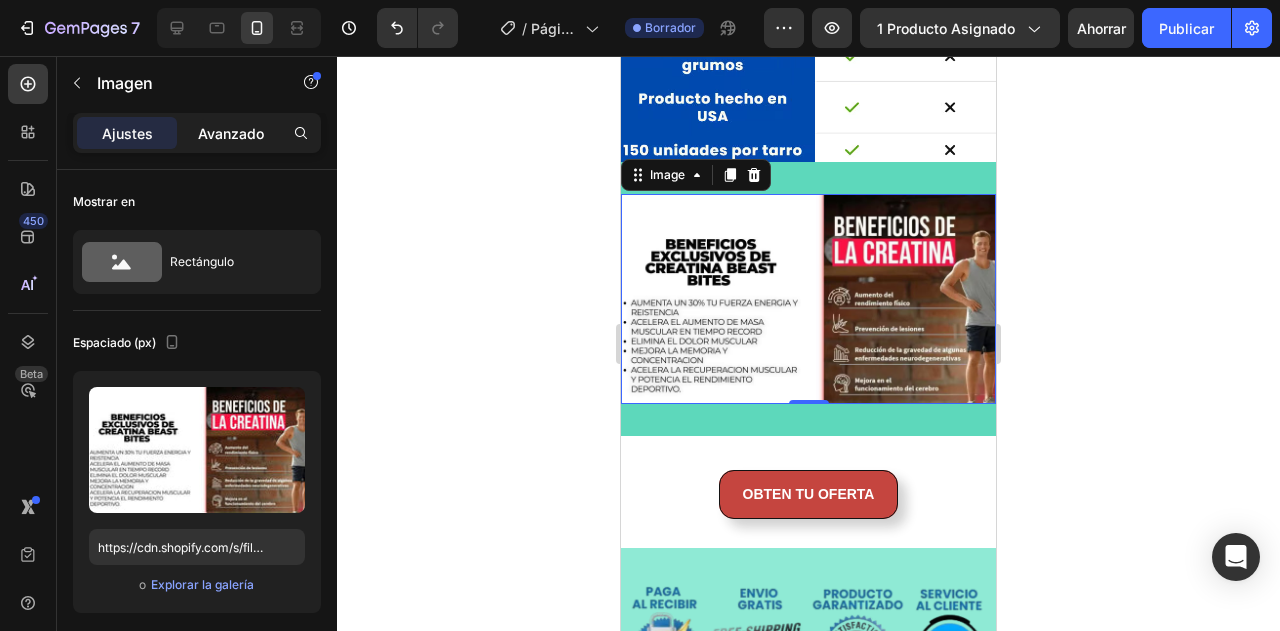 click on "Avanzado" at bounding box center (231, 133) 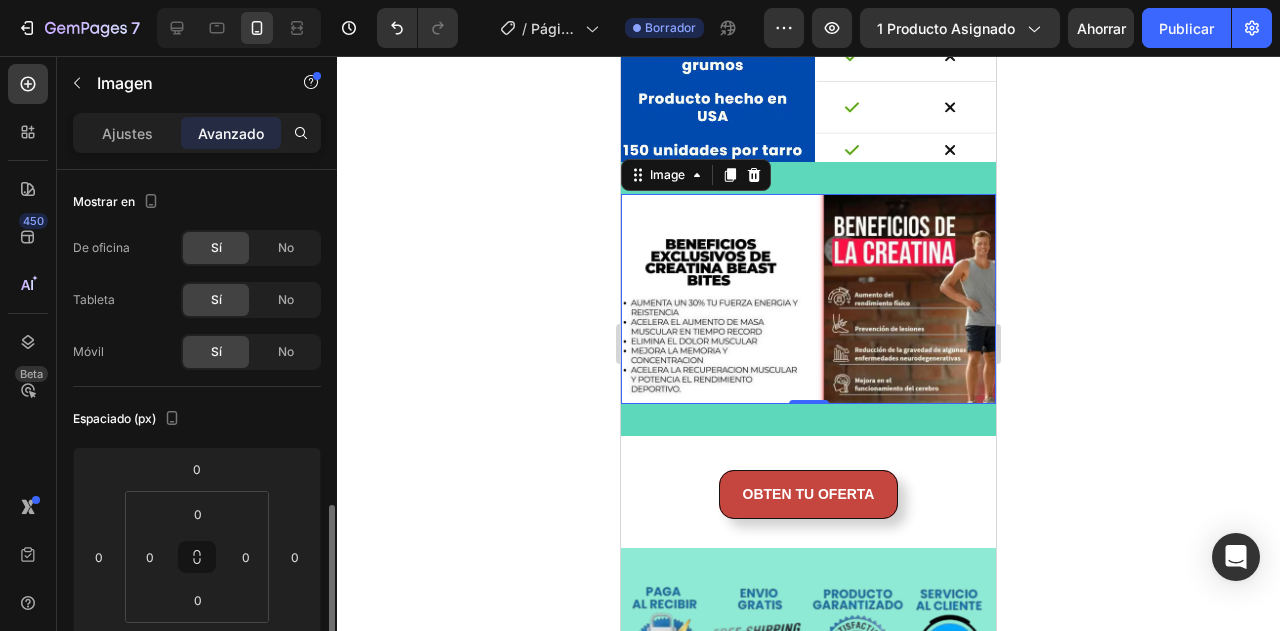 scroll, scrollTop: 240, scrollLeft: 0, axis: vertical 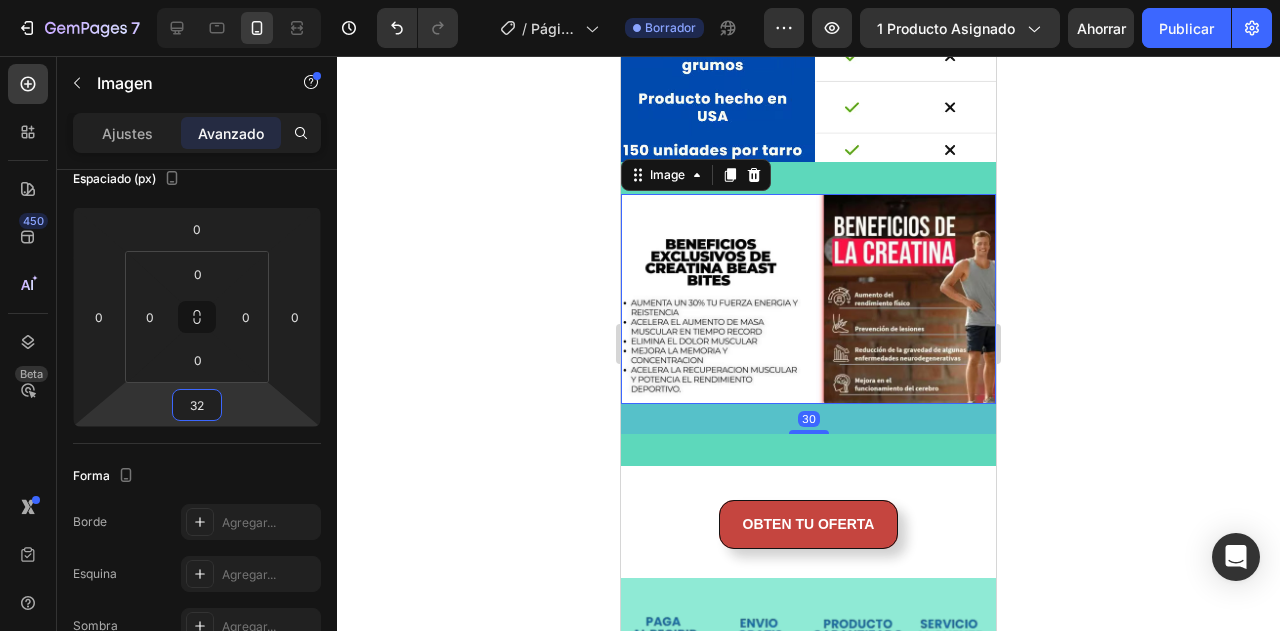 type on "36" 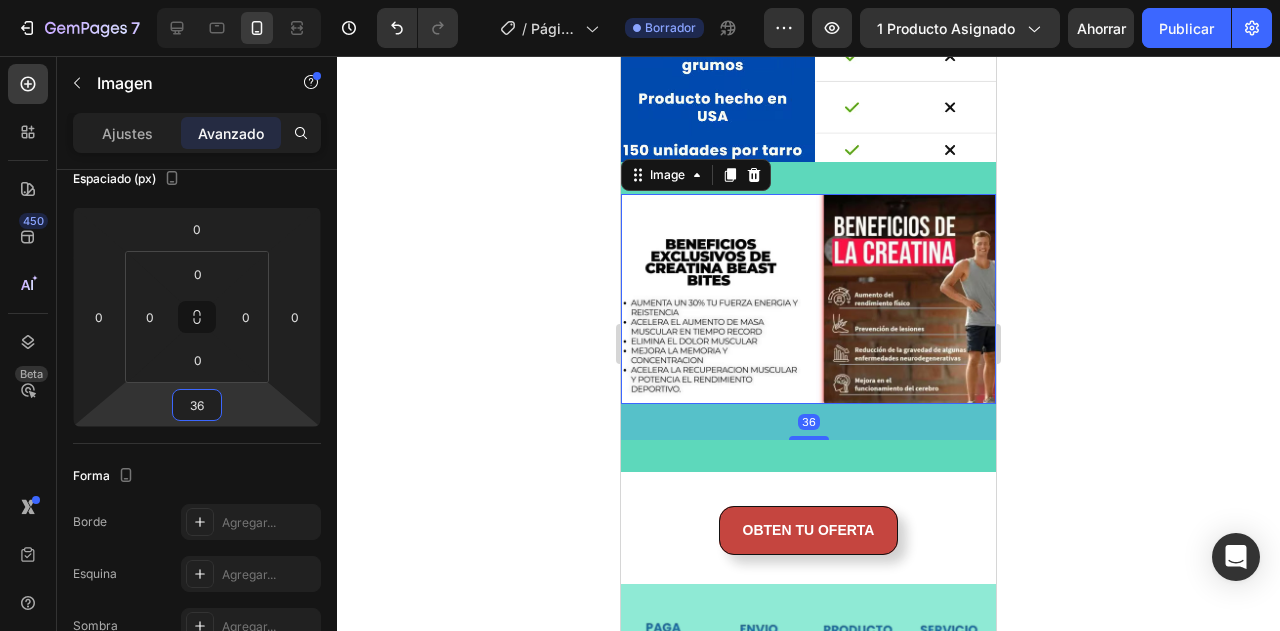 drag, startPoint x: 244, startPoint y: 392, endPoint x: 262, endPoint y: 374, distance: 25.455845 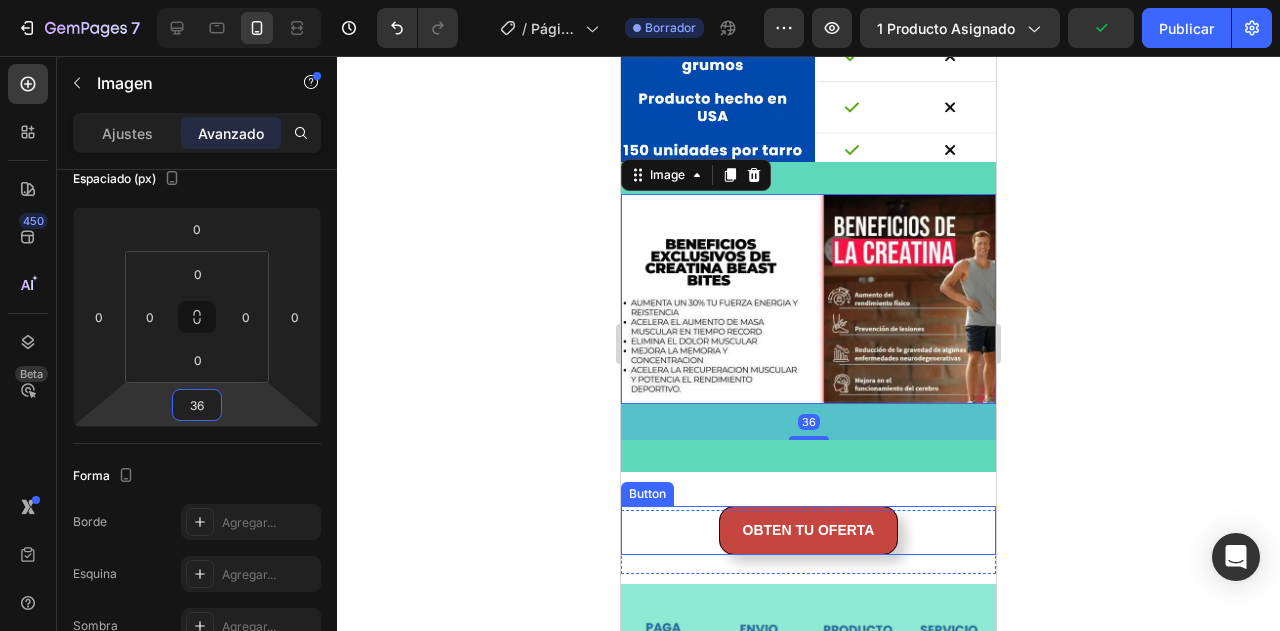 click on "OBTEN TU OFERTA Button" at bounding box center (808, 530) 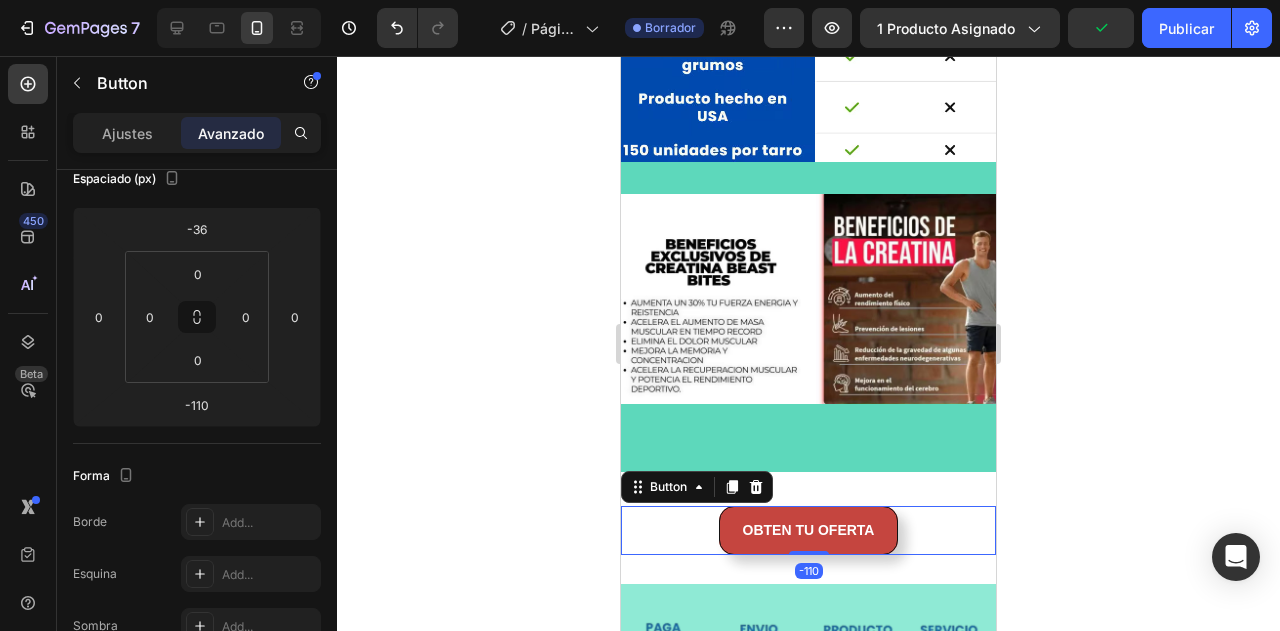 scroll, scrollTop: 0, scrollLeft: 0, axis: both 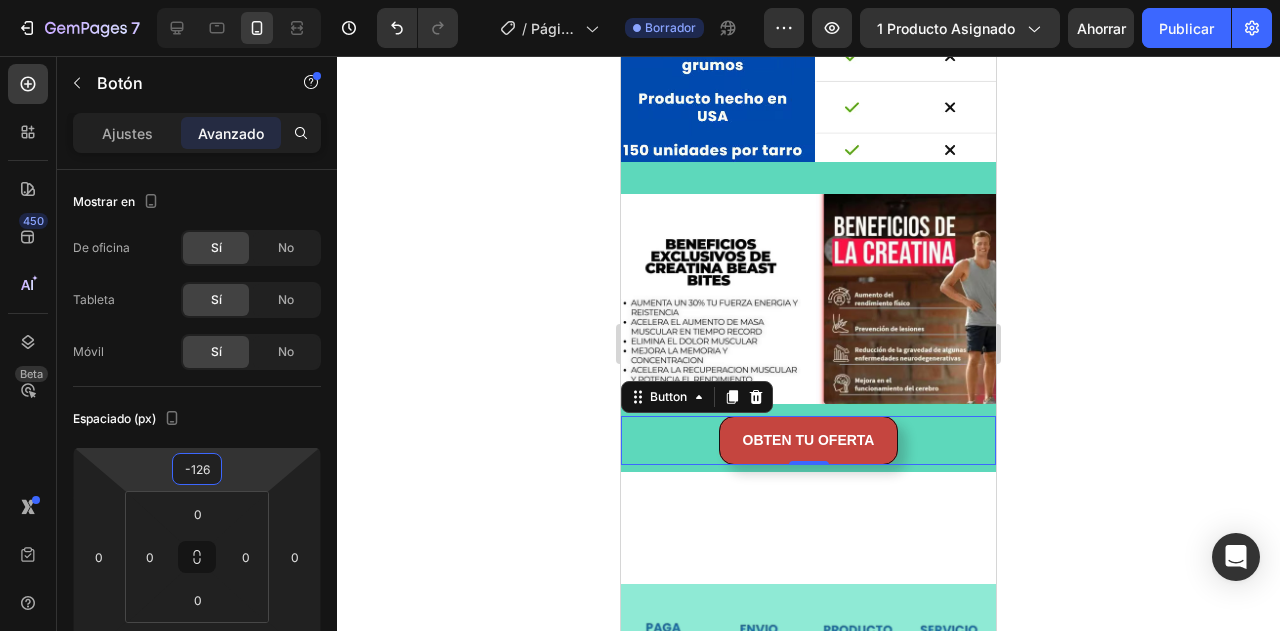 type on "-124" 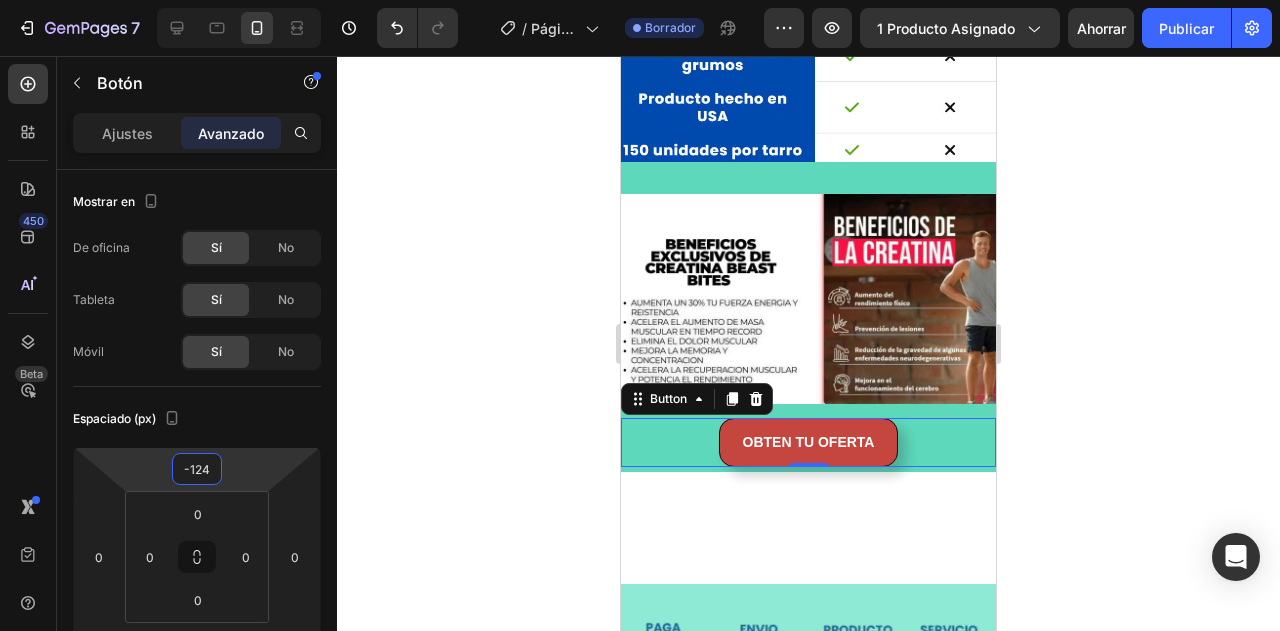drag, startPoint x: 266, startPoint y: 475, endPoint x: 272, endPoint y: 519, distance: 44.407207 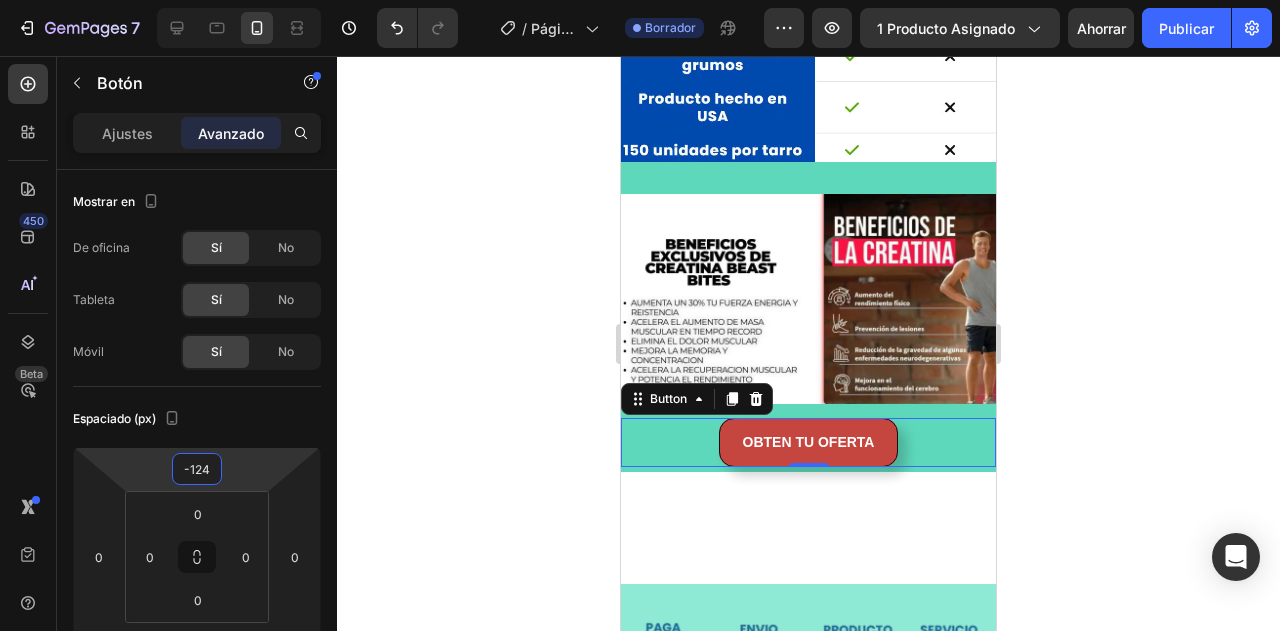 click 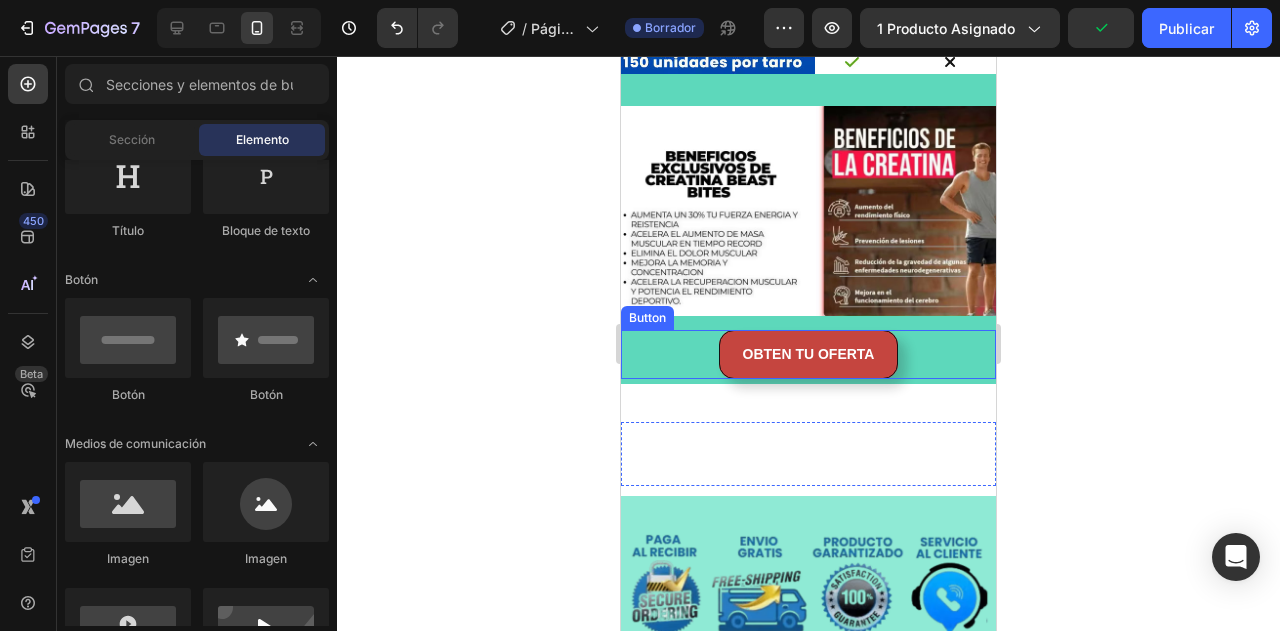 scroll, scrollTop: 2908, scrollLeft: 0, axis: vertical 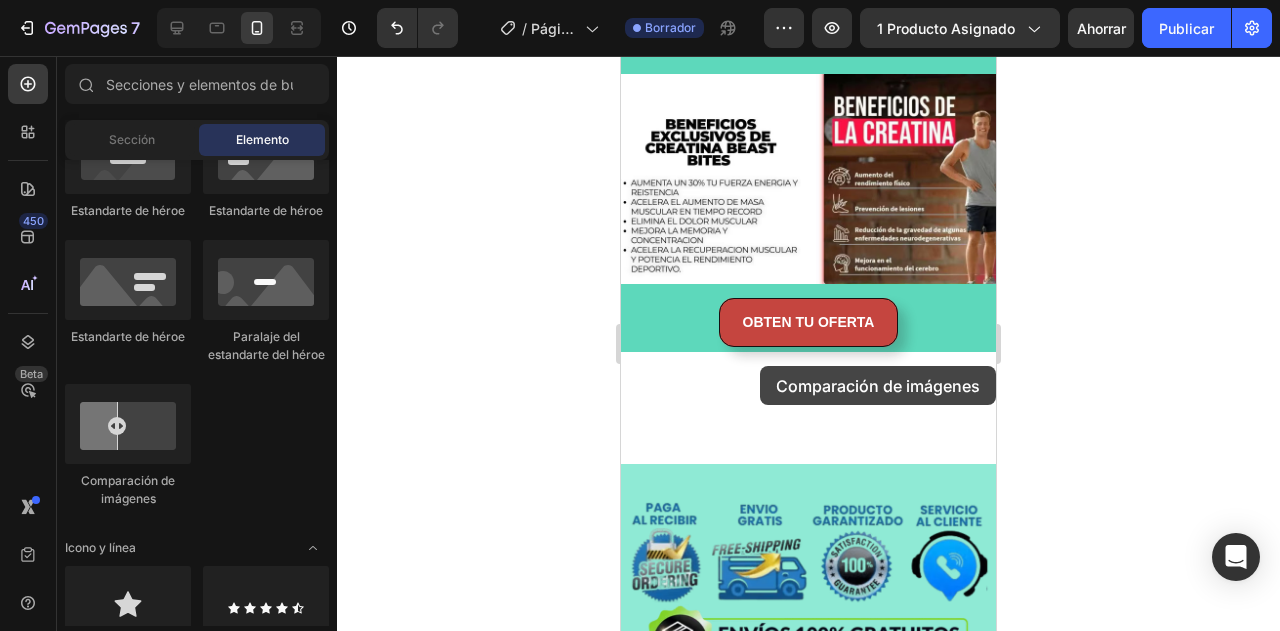 drag, startPoint x: 762, startPoint y: 500, endPoint x: 760, endPoint y: 366, distance: 134.01492 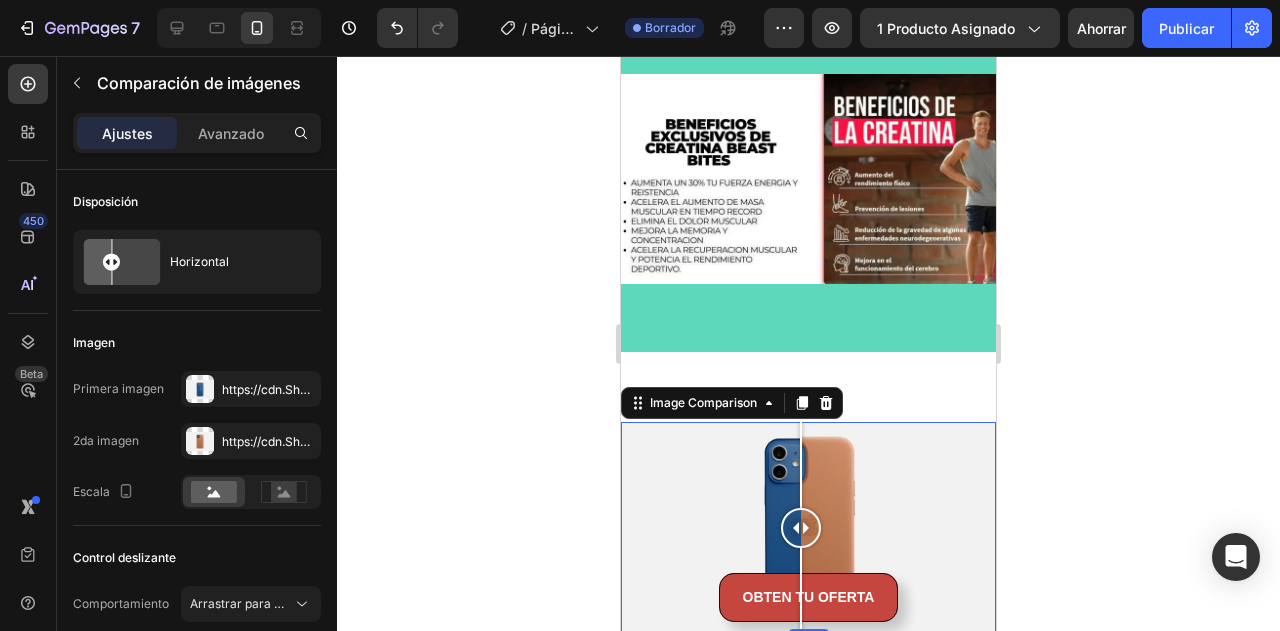 click at bounding box center (808, 527) 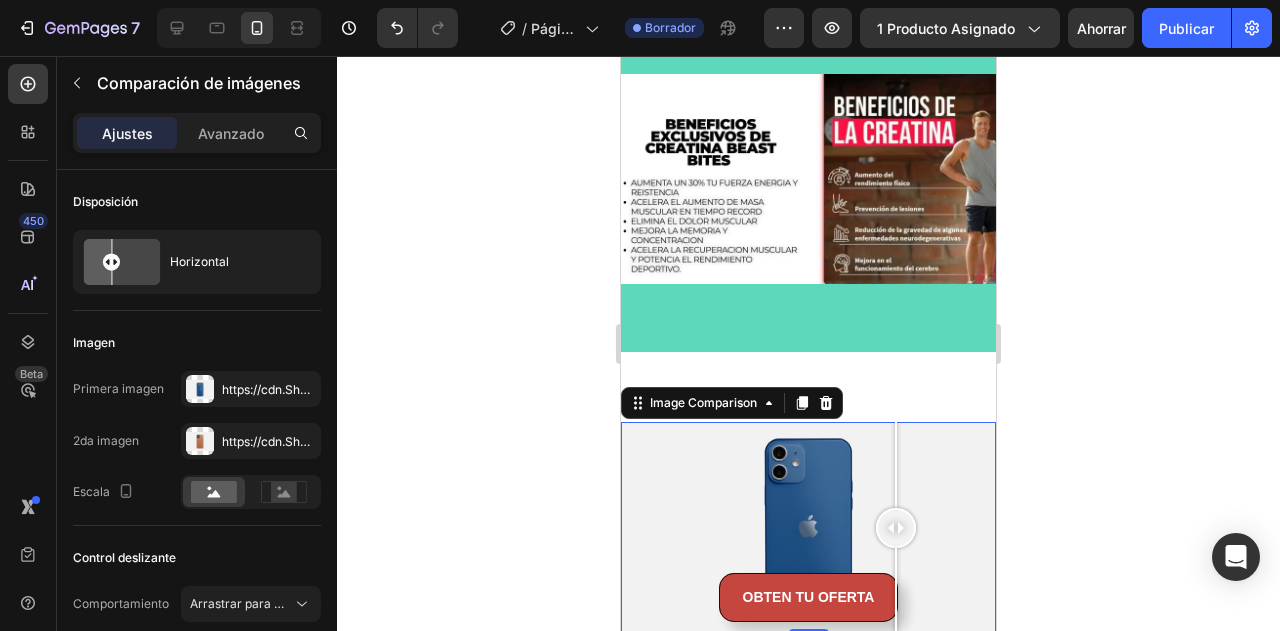 click 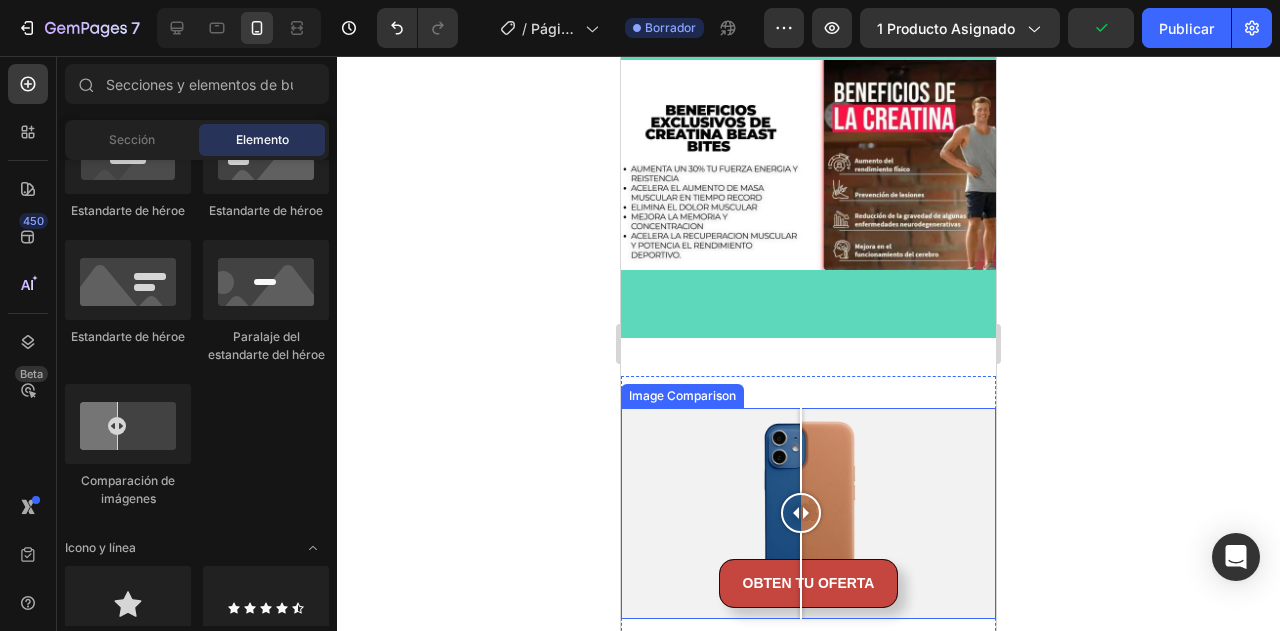 scroll, scrollTop: 3028, scrollLeft: 0, axis: vertical 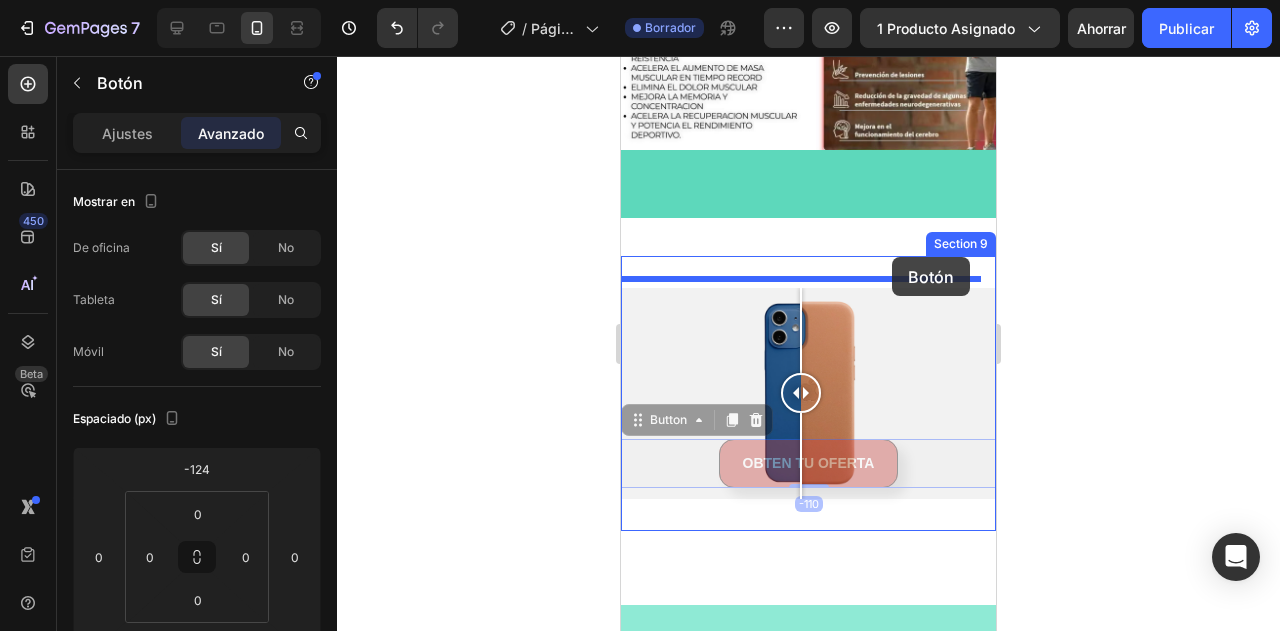 drag, startPoint x: 922, startPoint y: 449, endPoint x: 892, endPoint y: 257, distance: 194.32962 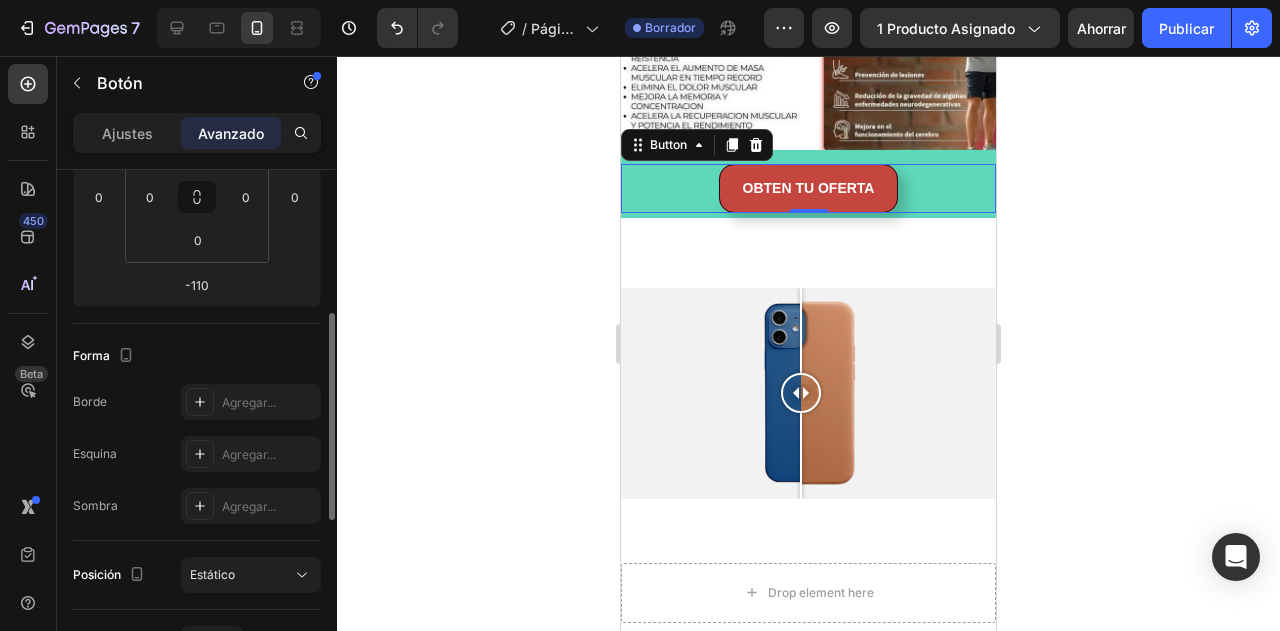 scroll, scrollTop: 0, scrollLeft: 0, axis: both 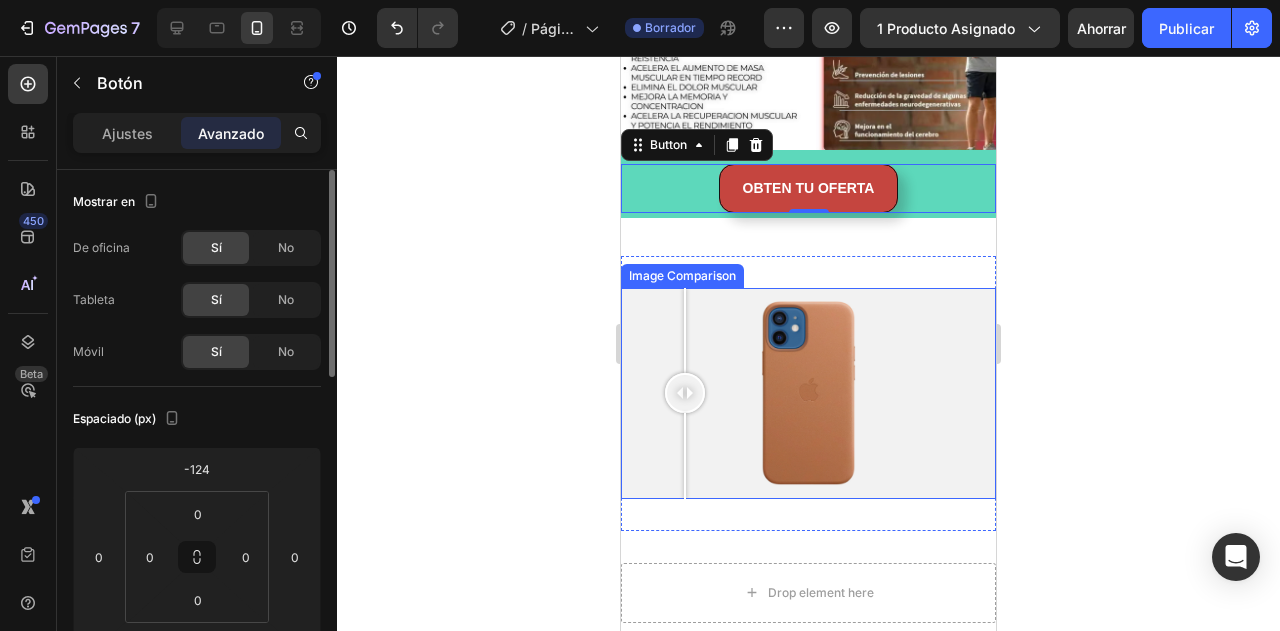 click at bounding box center (808, 393) 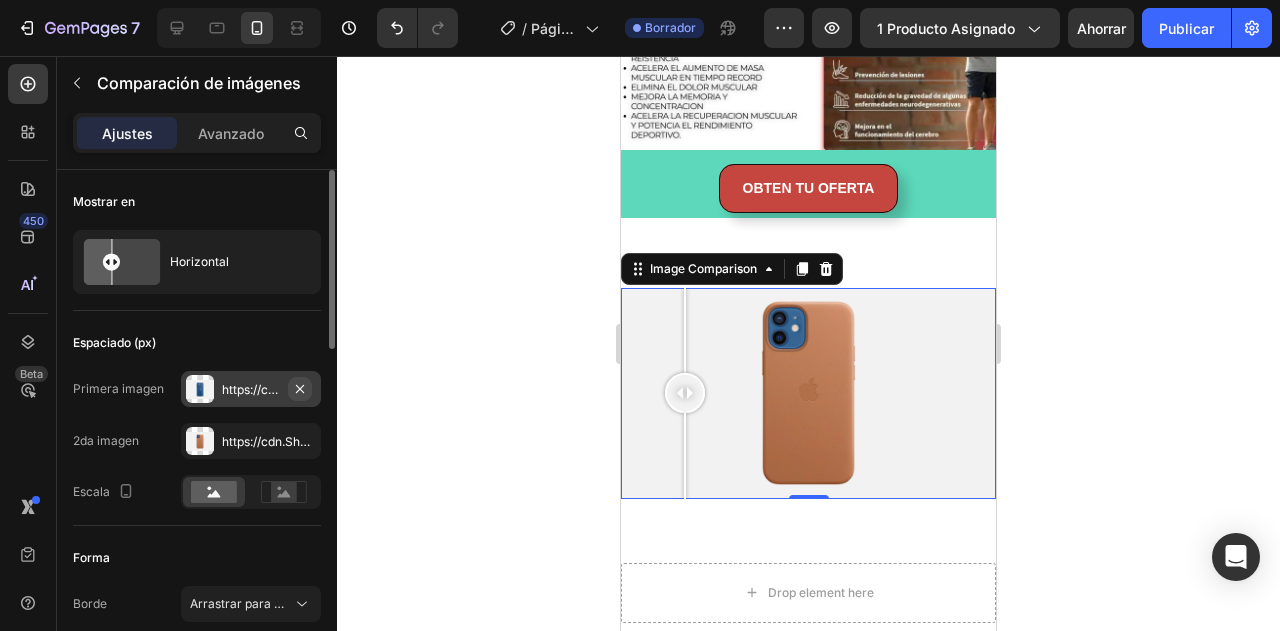 click 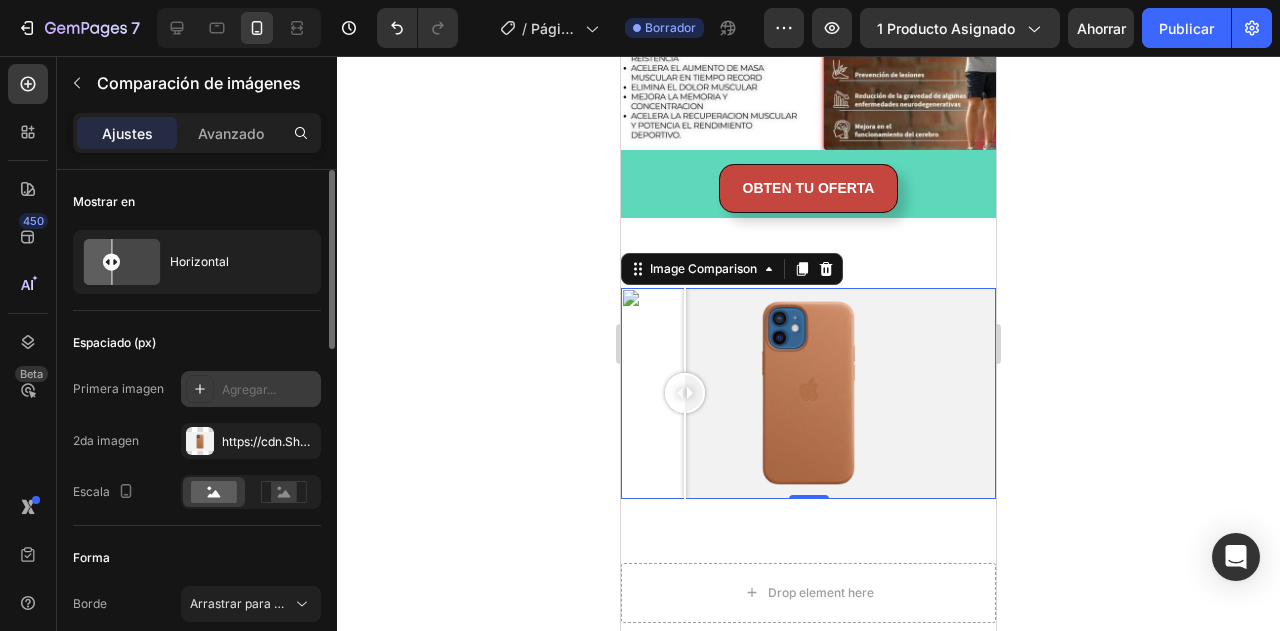 click 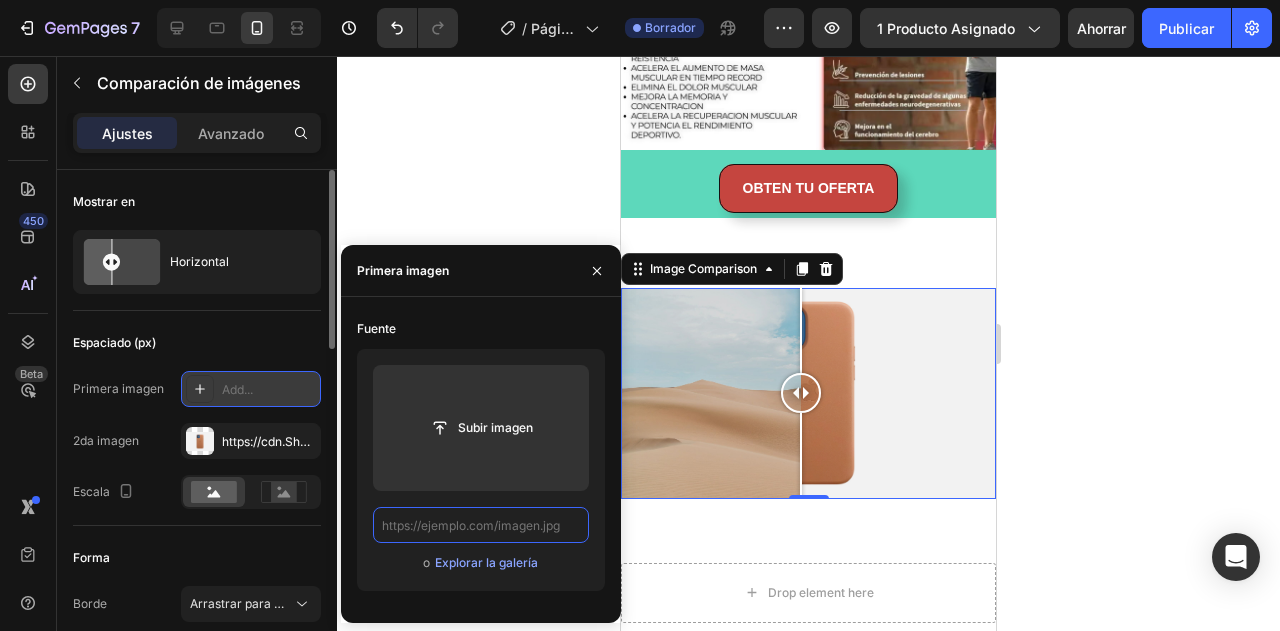 scroll, scrollTop: 0, scrollLeft: 0, axis: both 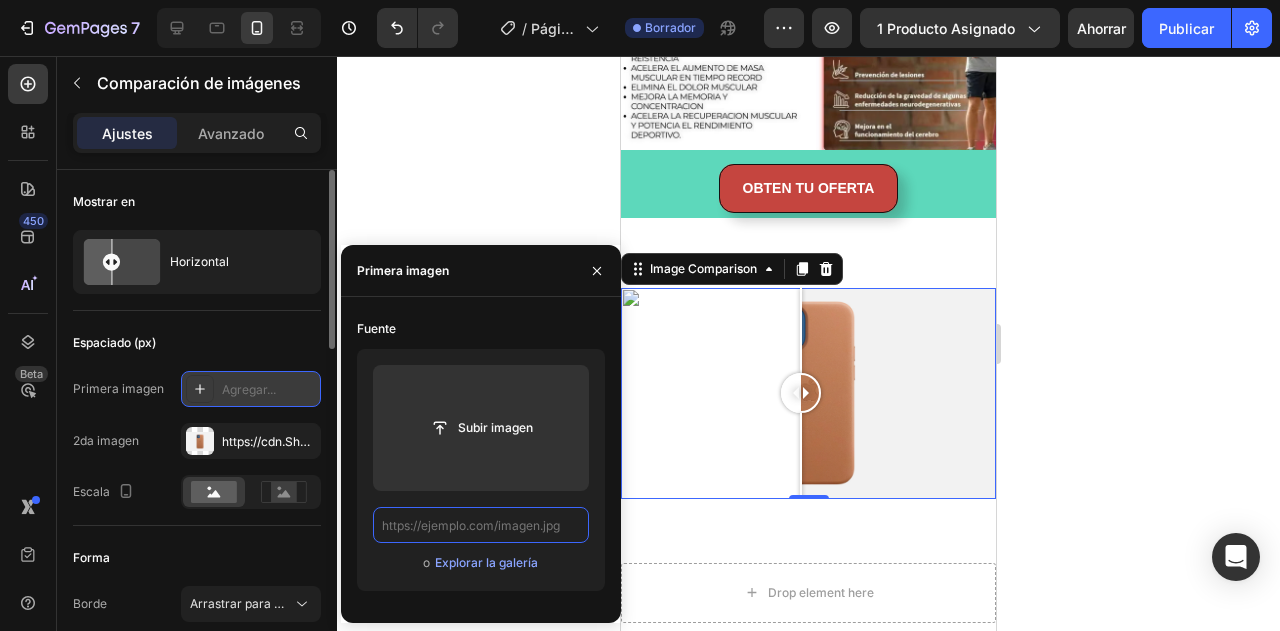 paste on "https://cdn.shopify.com/s/files/1/0691/0269/8635/files/Captura_de_pantalla_2025-07-31_145257.avif?v=1754141863" 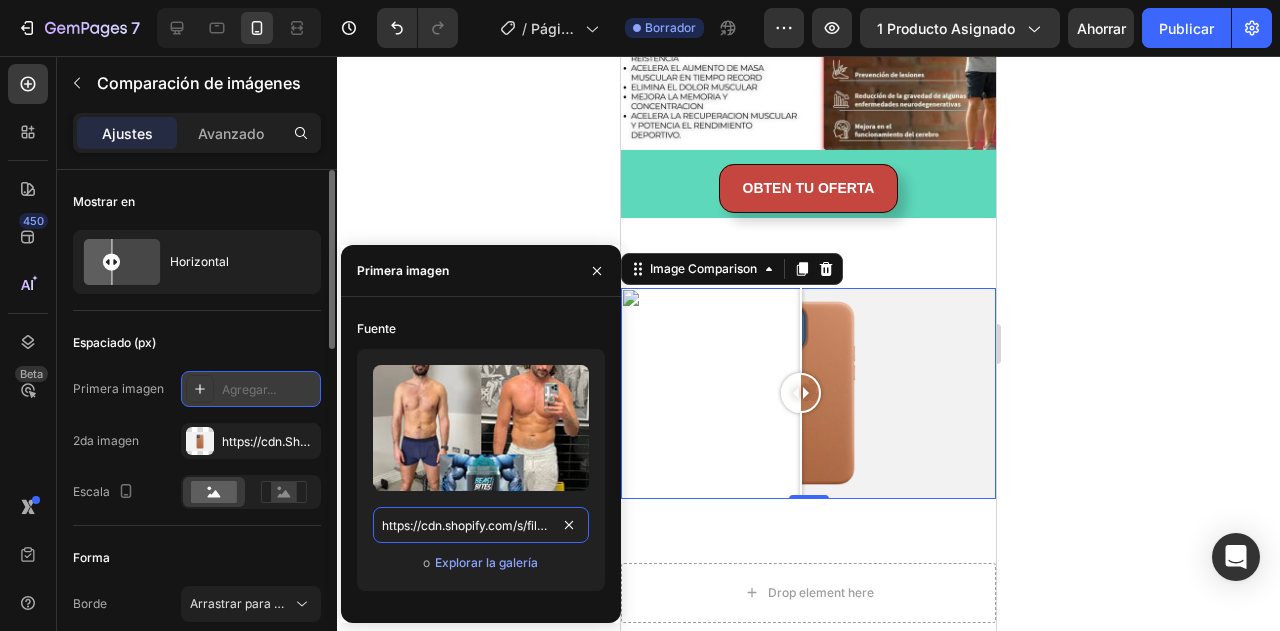 scroll, scrollTop: 0, scrollLeft: 489, axis: horizontal 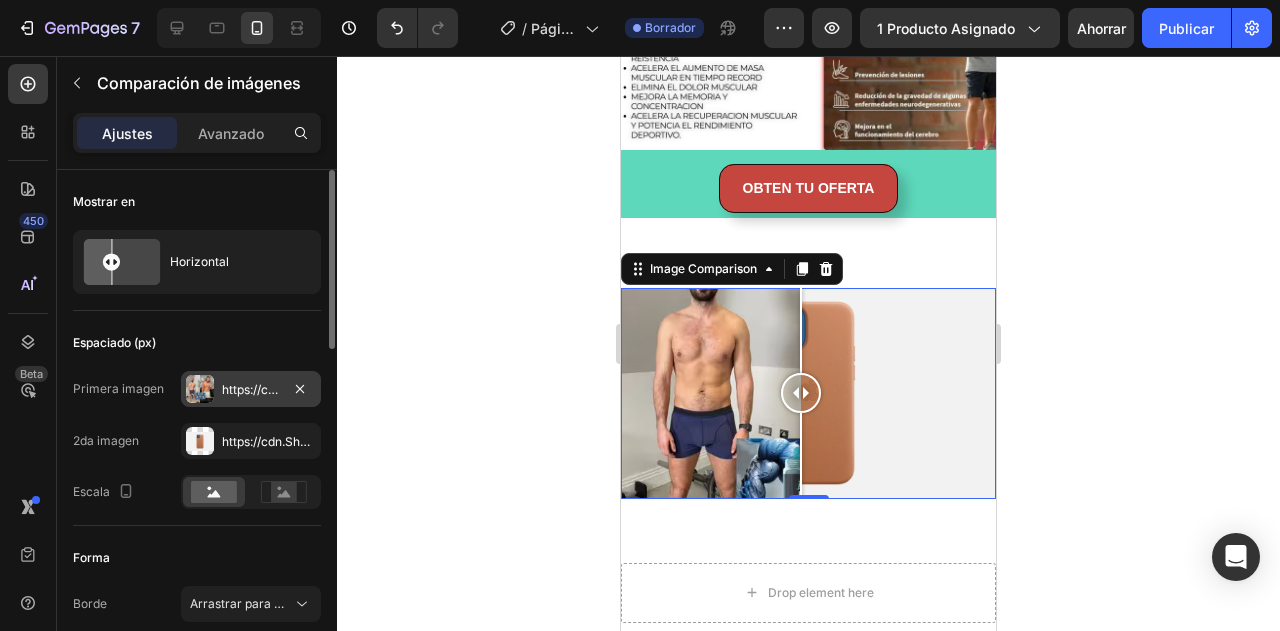 click 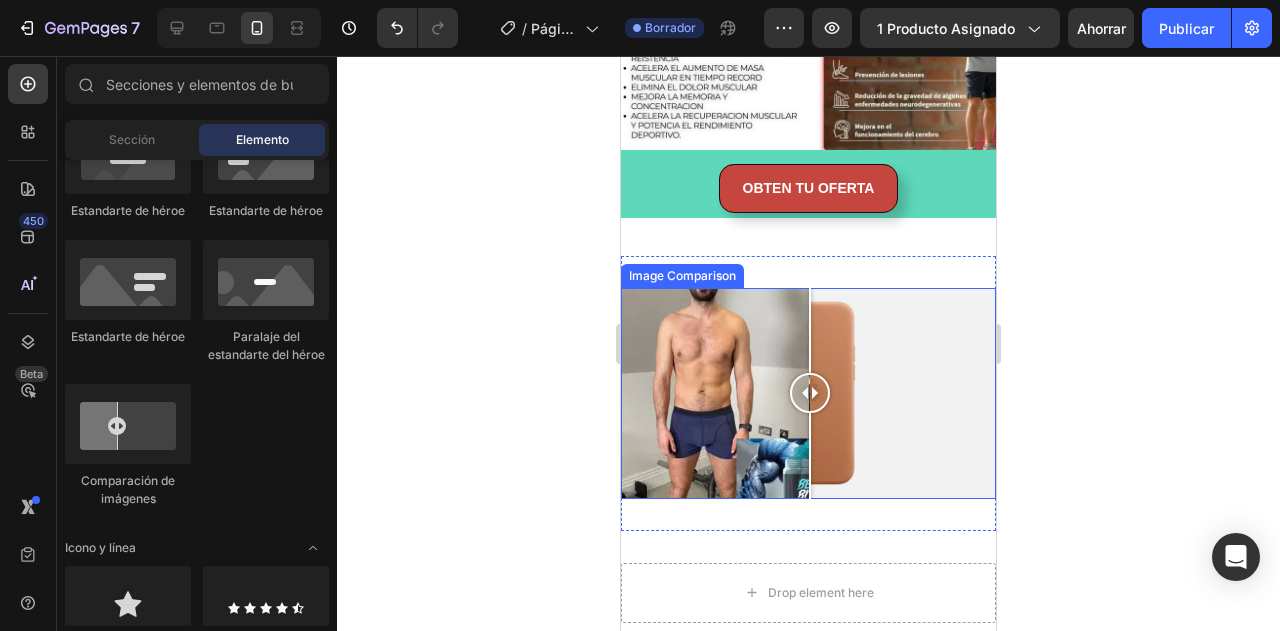 drag, startPoint x: 804, startPoint y: 381, endPoint x: 810, endPoint y: 395, distance: 15.231546 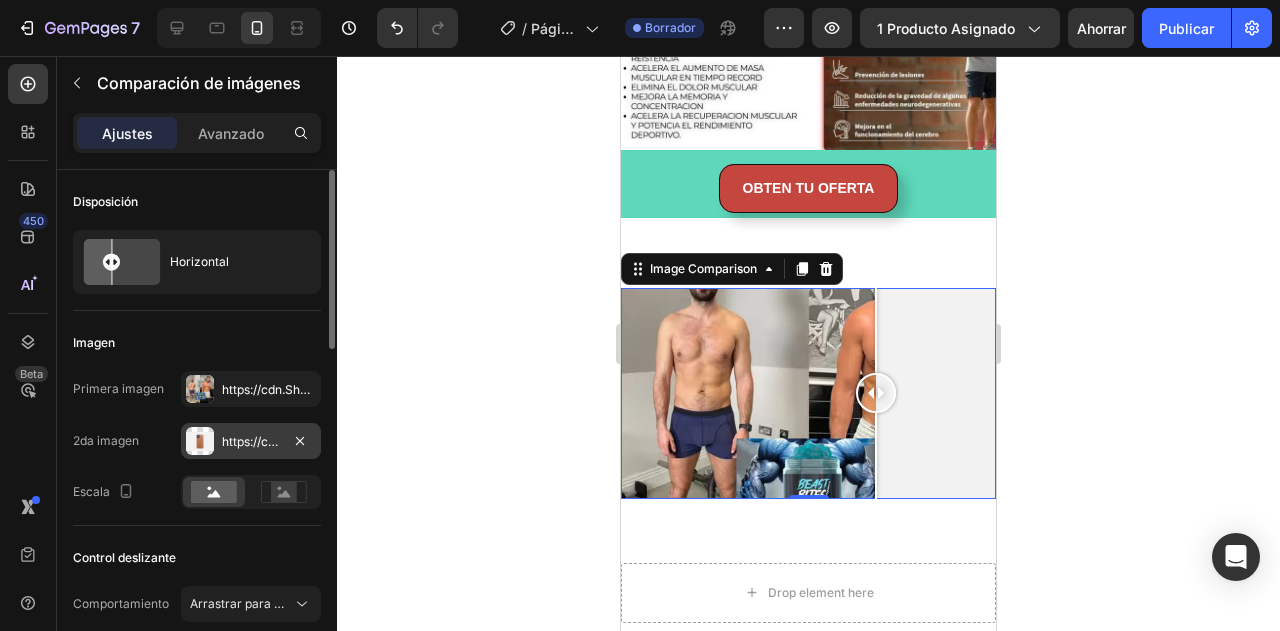 click on "https://cdn.Shopify.Com/s/files/1/2005/9307/files/image_compare_after.Png" at bounding box center [434, 441] 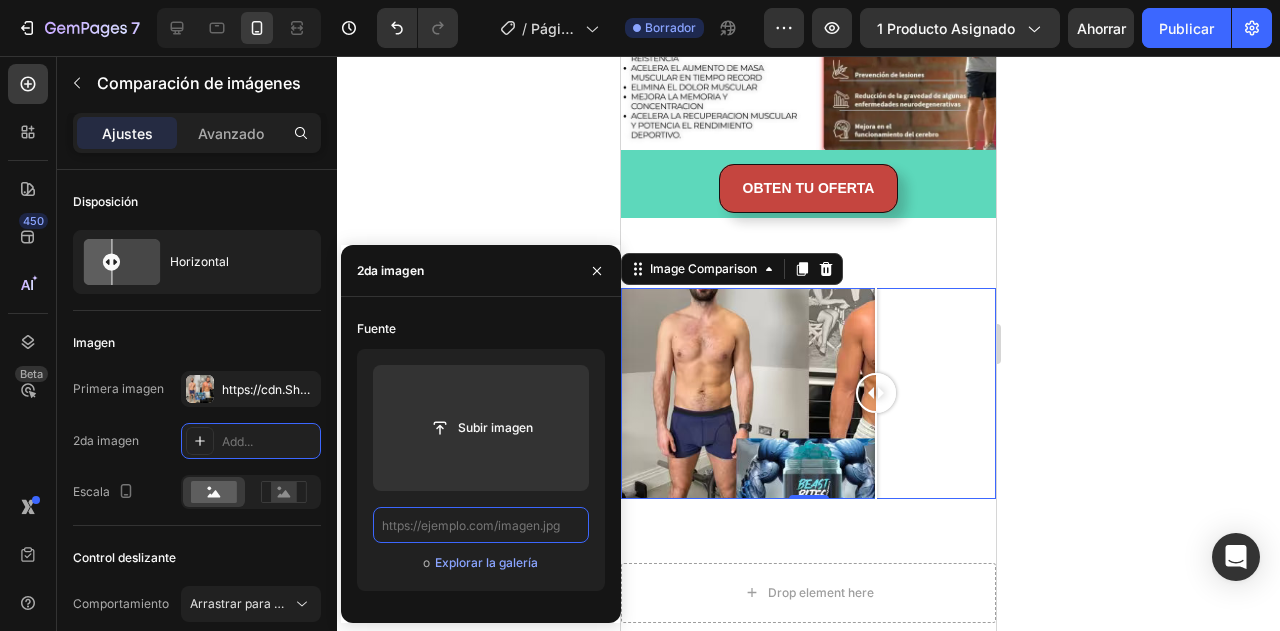 scroll, scrollTop: 0, scrollLeft: 0, axis: both 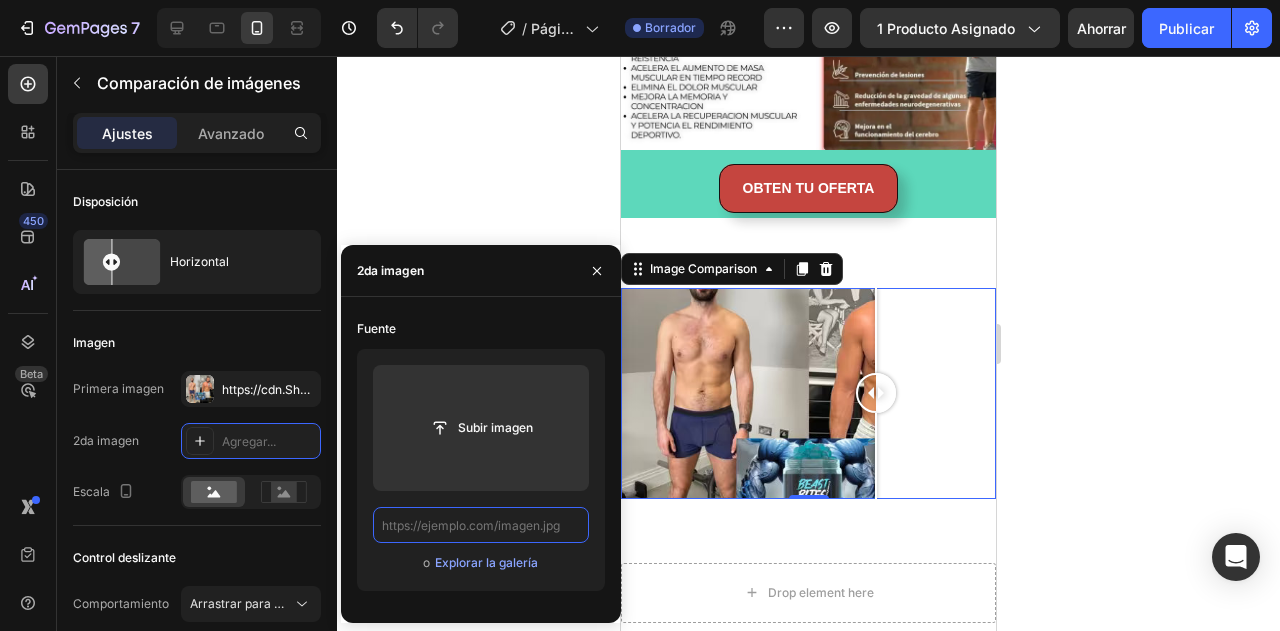 paste on "https://cdn.shopify.com/s/files/1/0691/0269/8635/files/Captura_de_pantalla_2025-07-31_145655.avif?v=1754141864" 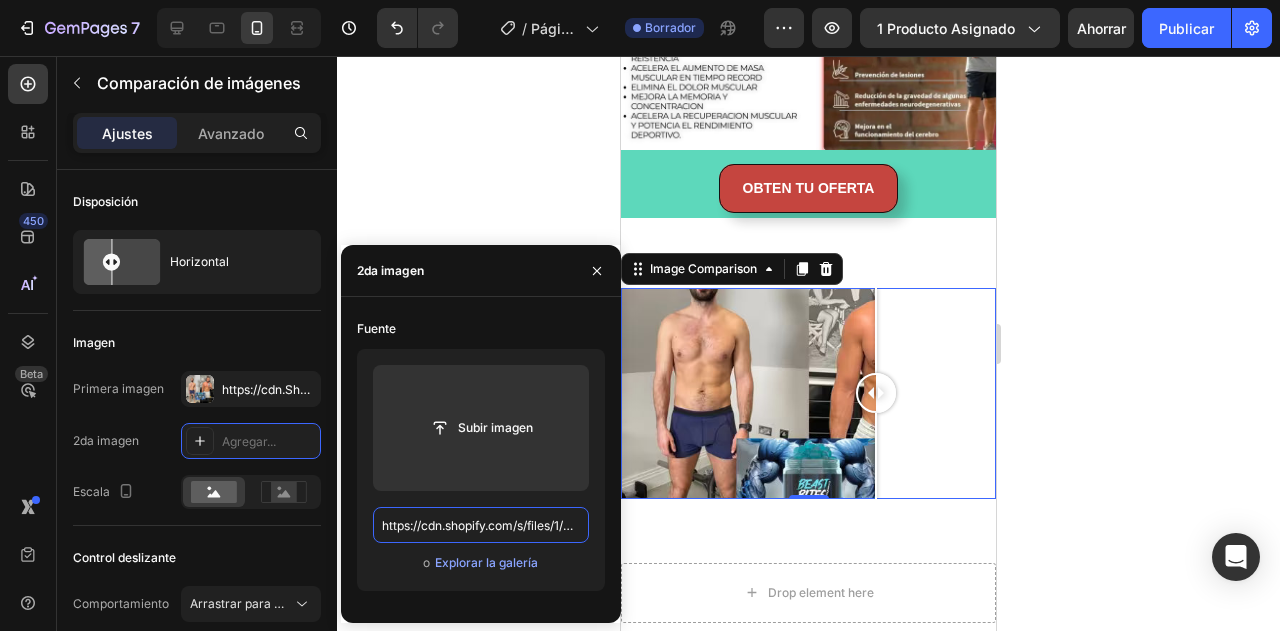 scroll, scrollTop: 0, scrollLeft: 491, axis: horizontal 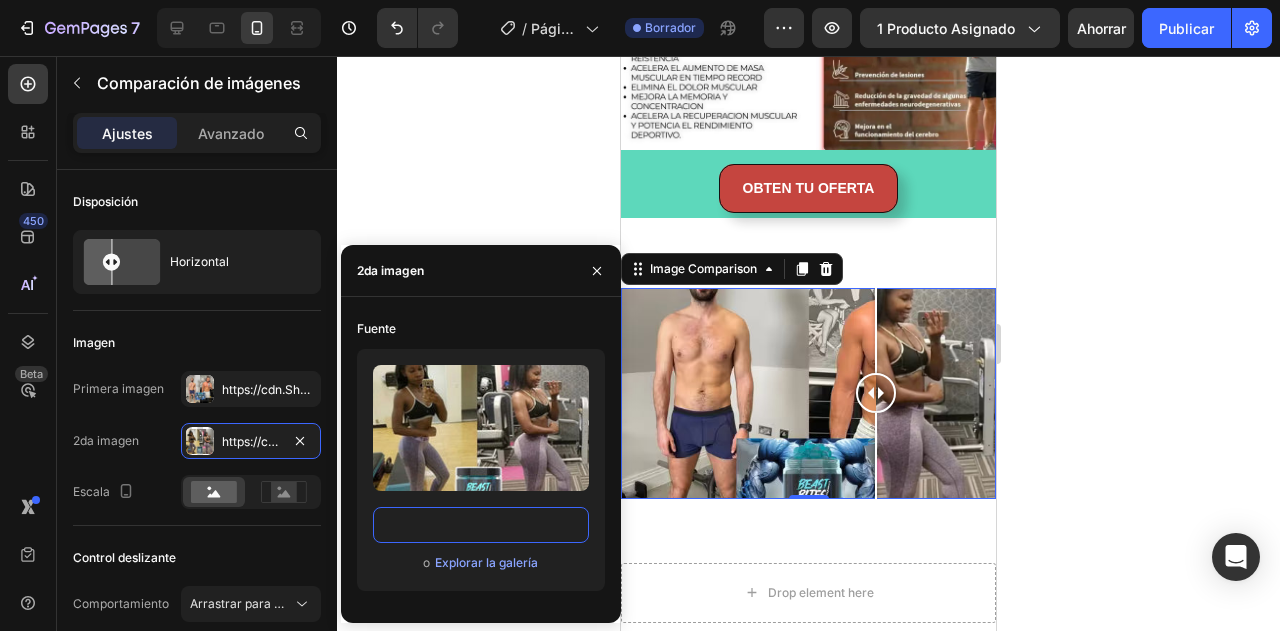 type on "https://cdn.shopify.com/s/files/1/0691/0269/8635/files/Captura_de_pantalla_2025-07-31_145655.avif?v=1754141864" 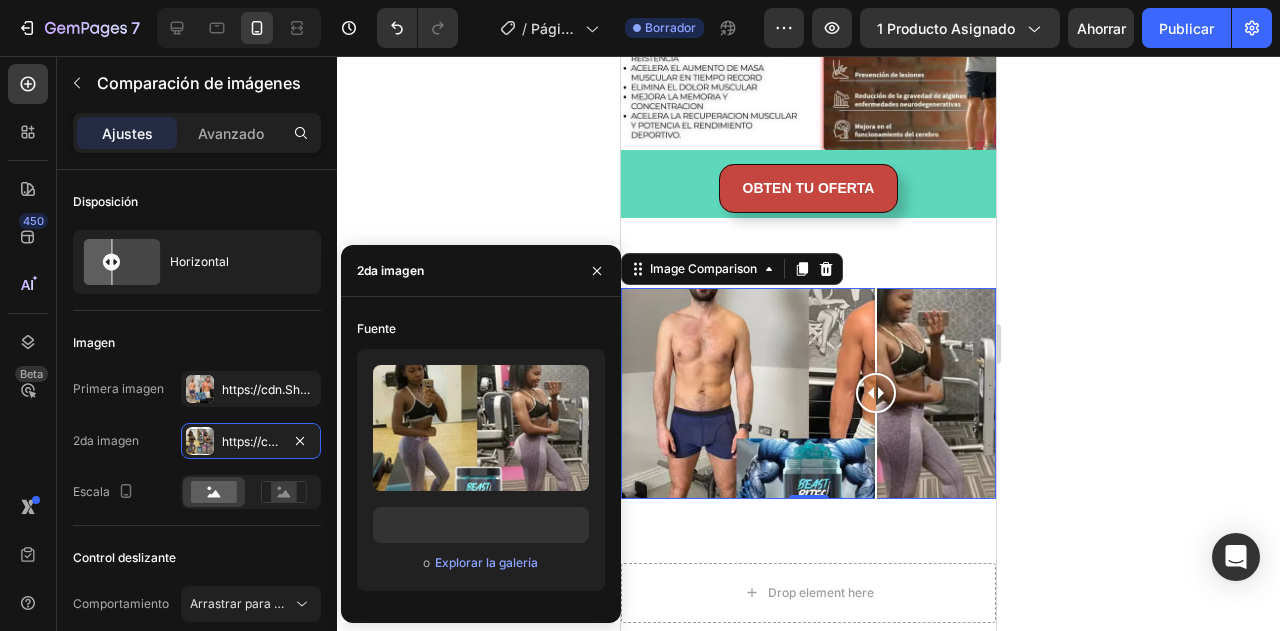 click 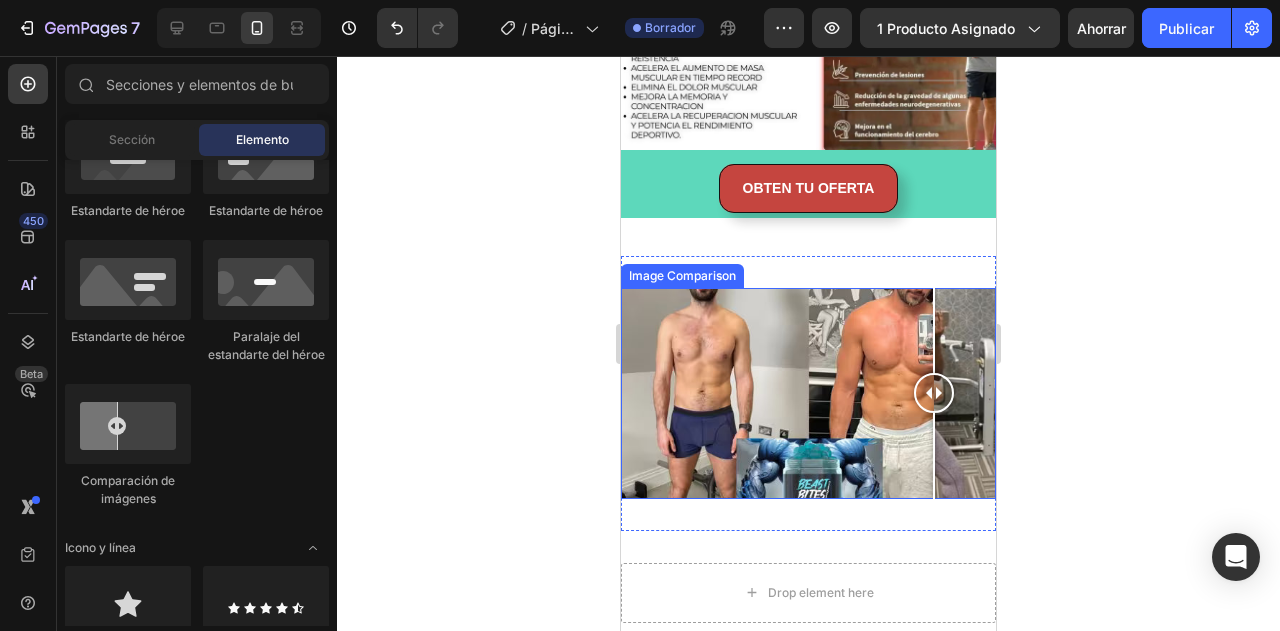 drag, startPoint x: 886, startPoint y: 380, endPoint x: 934, endPoint y: 418, distance: 61.220913 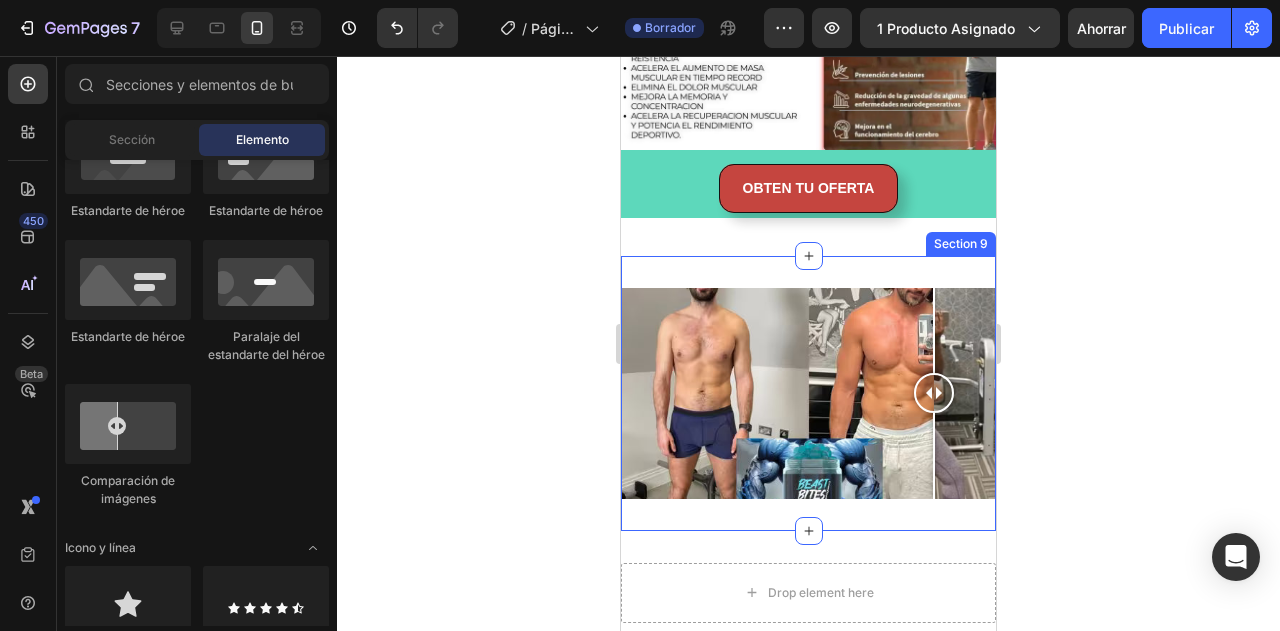 click on "OBTEN TU OFERTA Button Image Comparison Section 9" at bounding box center [808, 393] 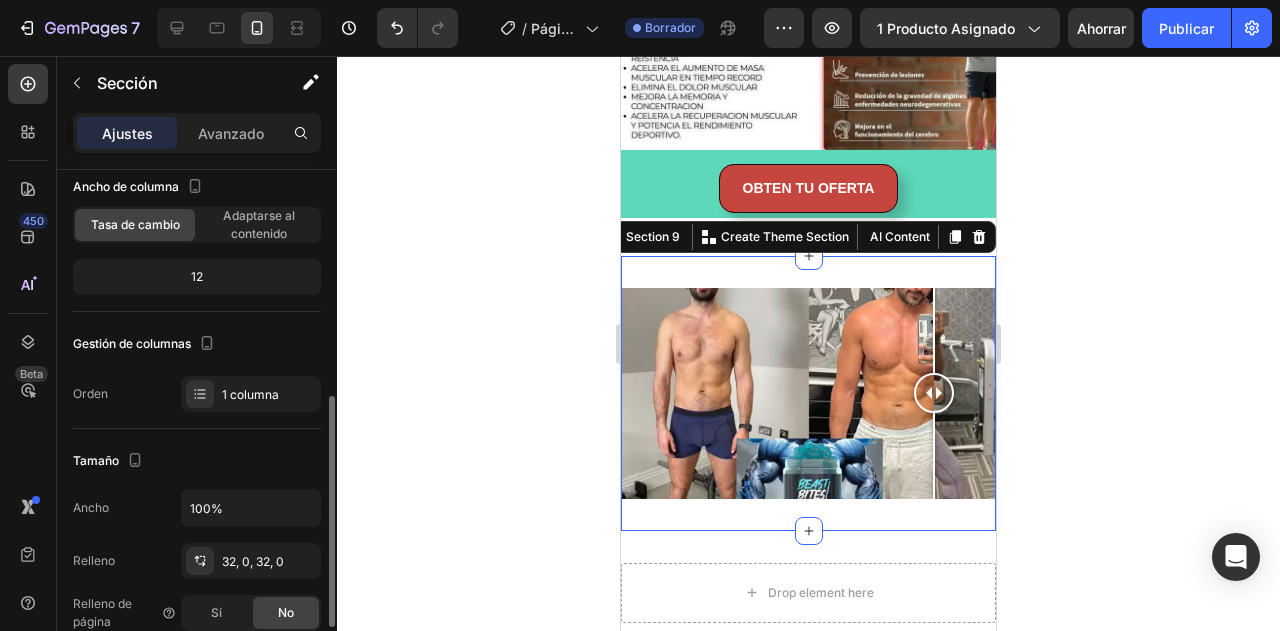 scroll, scrollTop: 240, scrollLeft: 0, axis: vertical 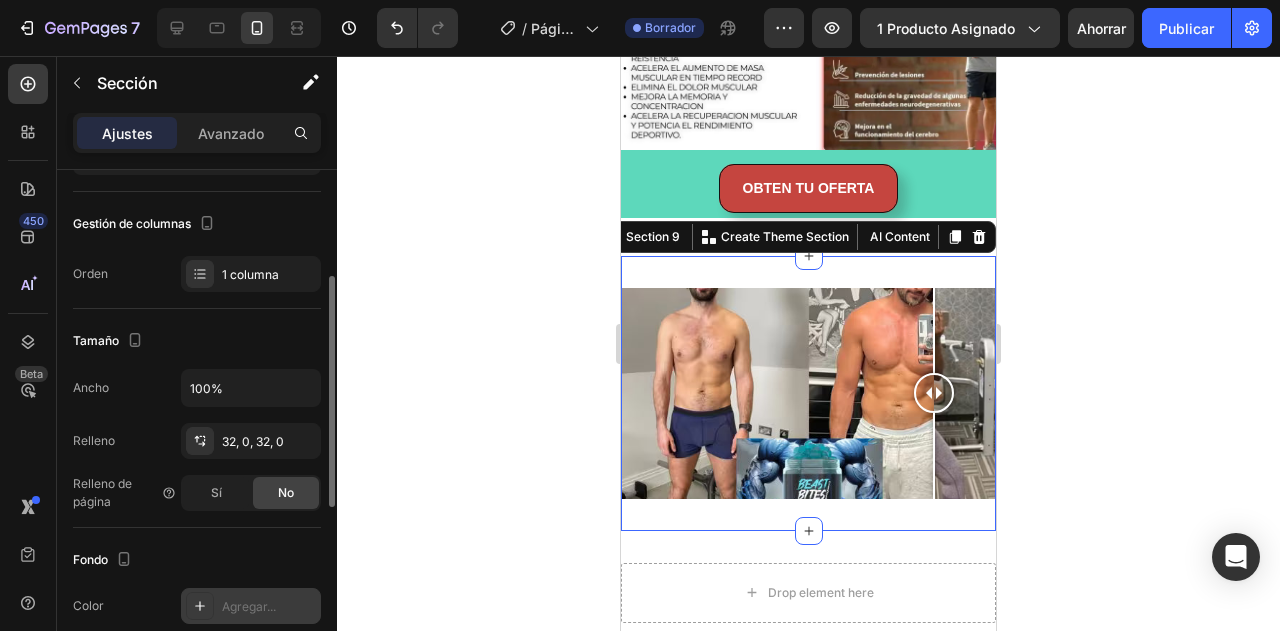 click 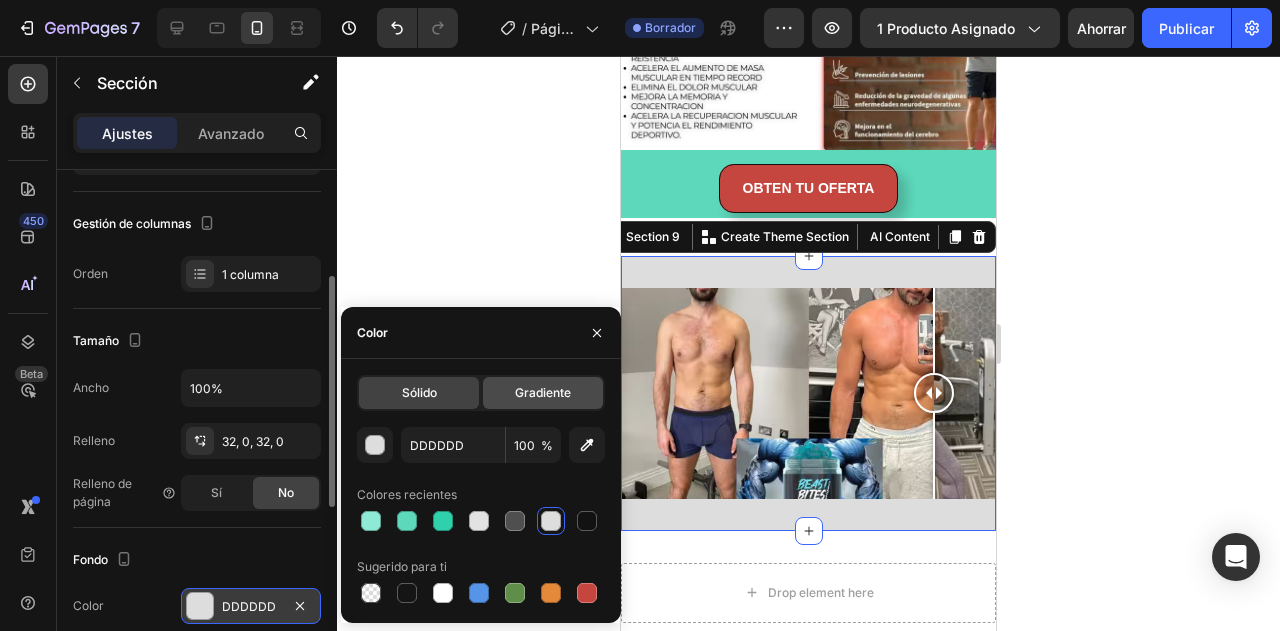 click on "Gradiente" at bounding box center (543, 392) 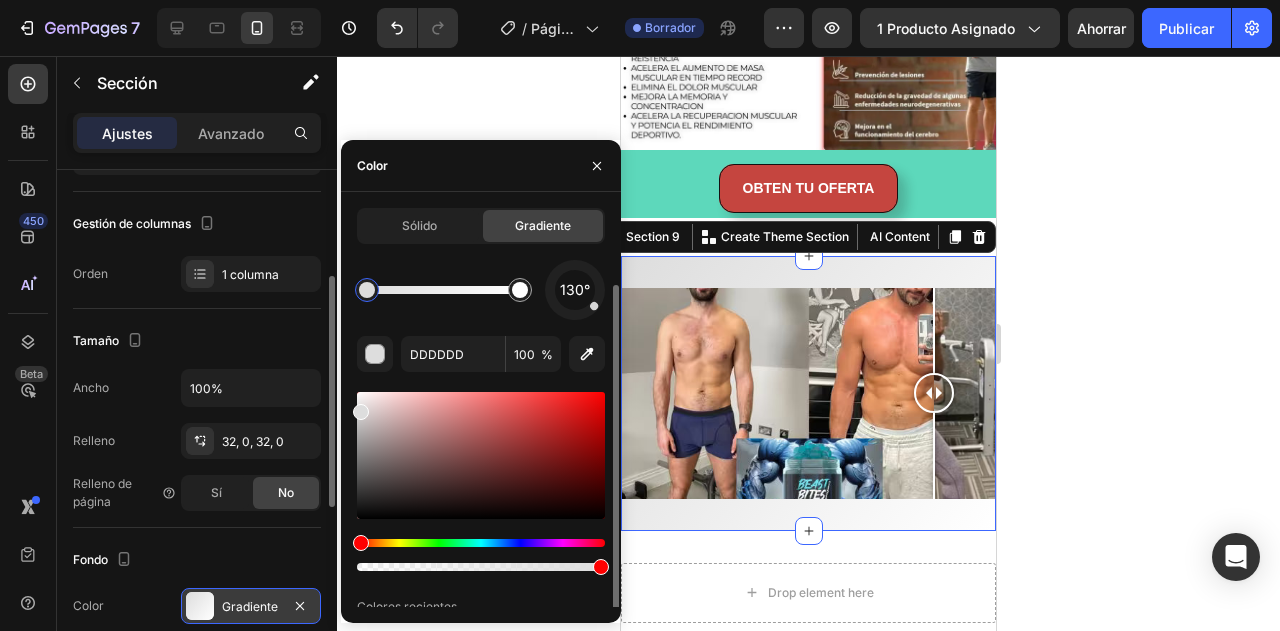 scroll, scrollTop: 40, scrollLeft: 0, axis: vertical 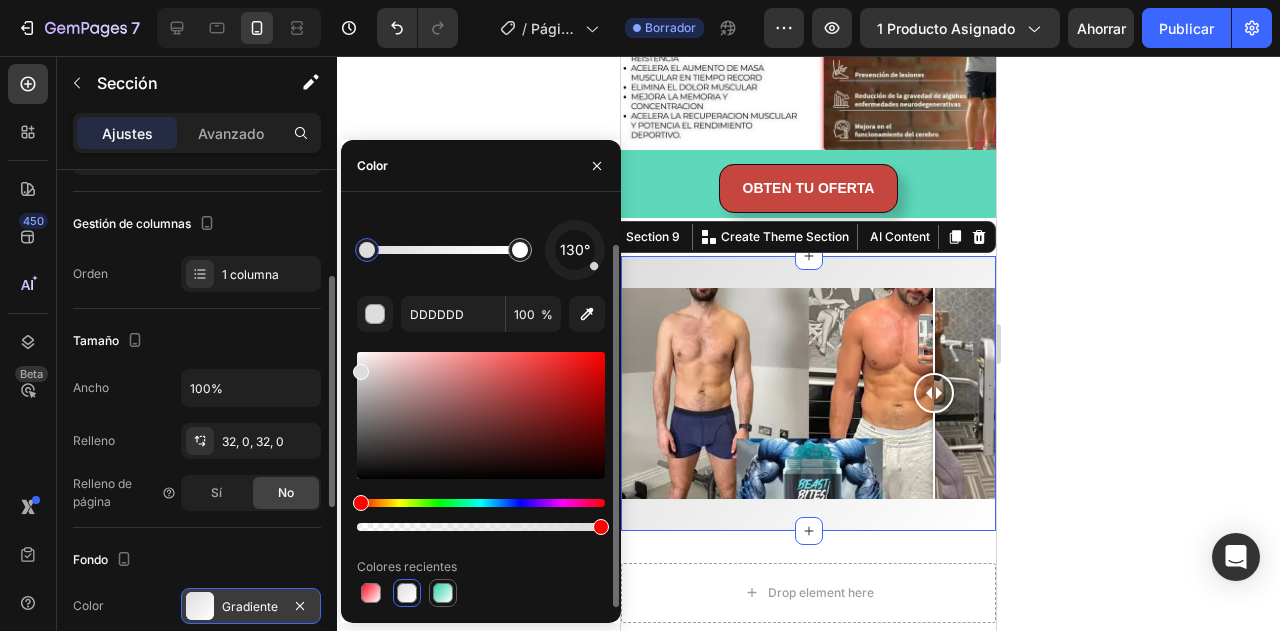 click at bounding box center (443, 593) 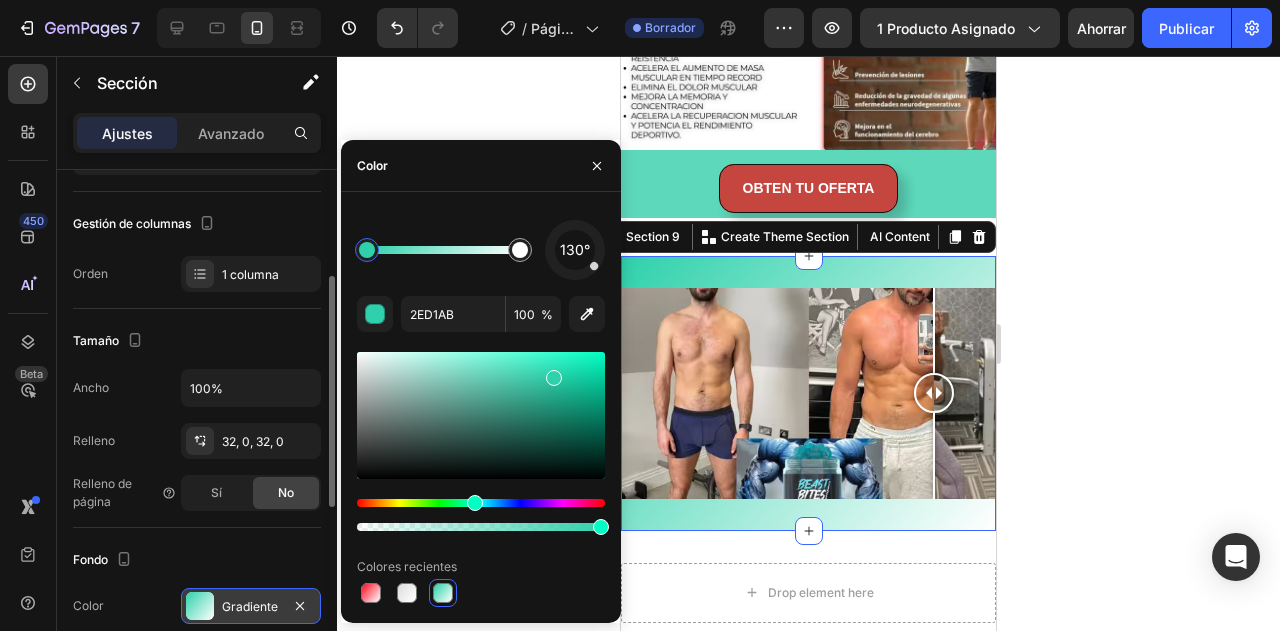 click 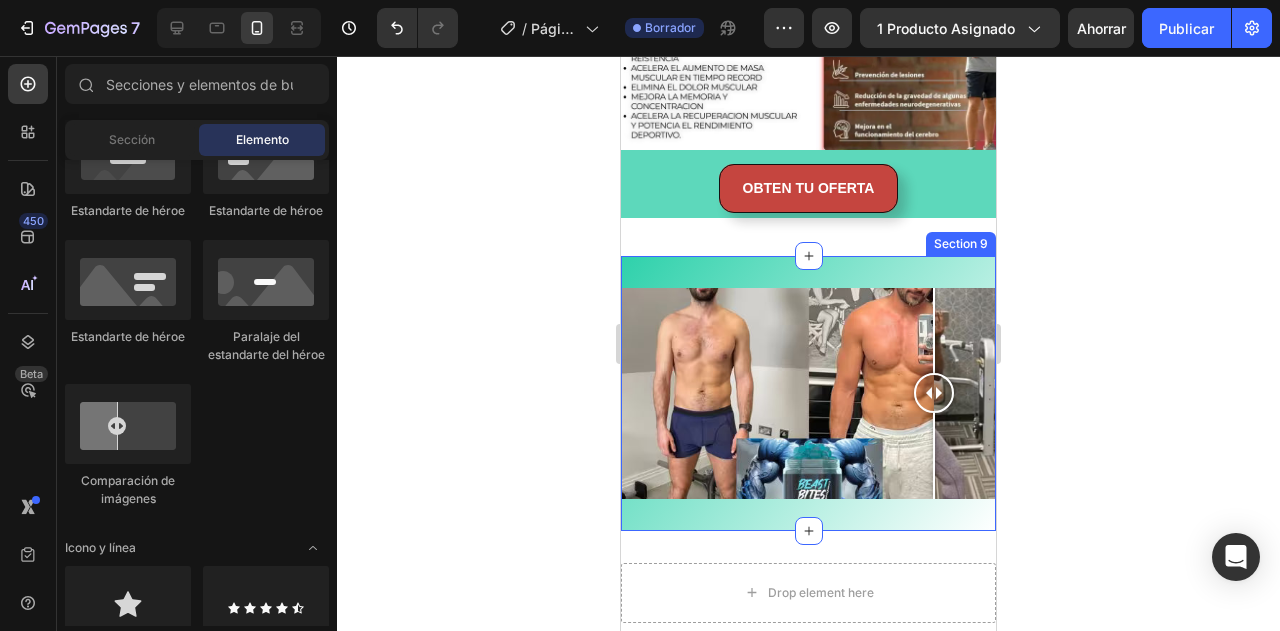 click on "OBTEN TU OFERTA Button Image Comparison Section 9" at bounding box center [808, 393] 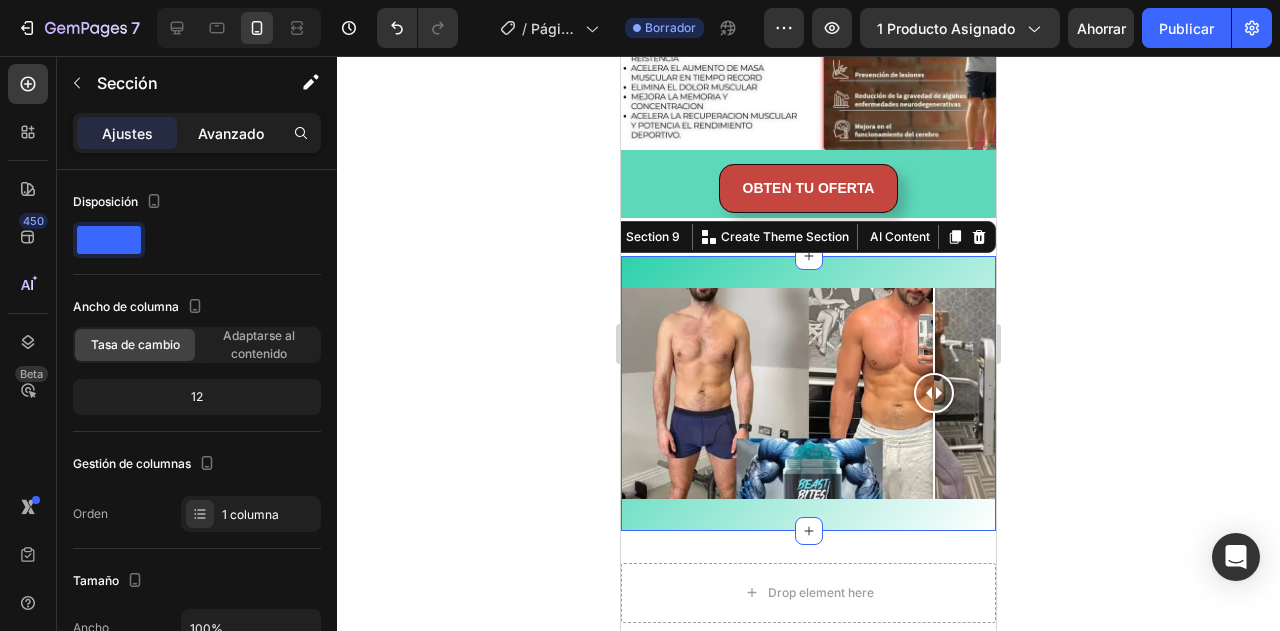 click on "Avanzado" at bounding box center [231, 133] 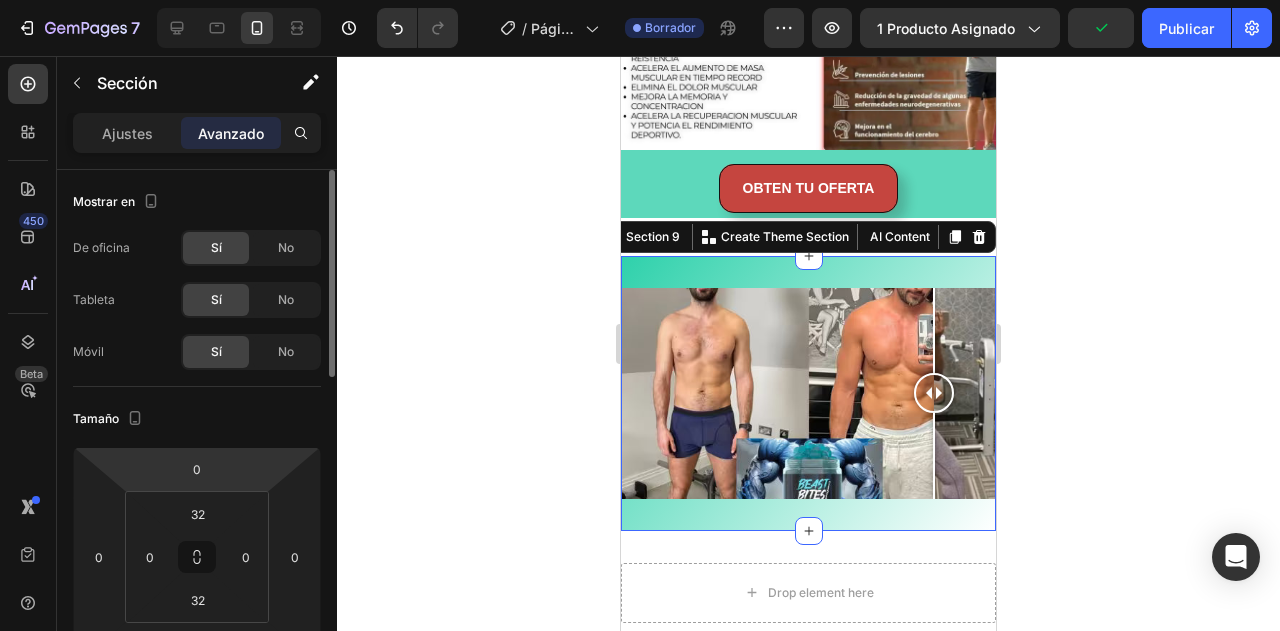 click on "0 0 0 0" at bounding box center (197, 557) 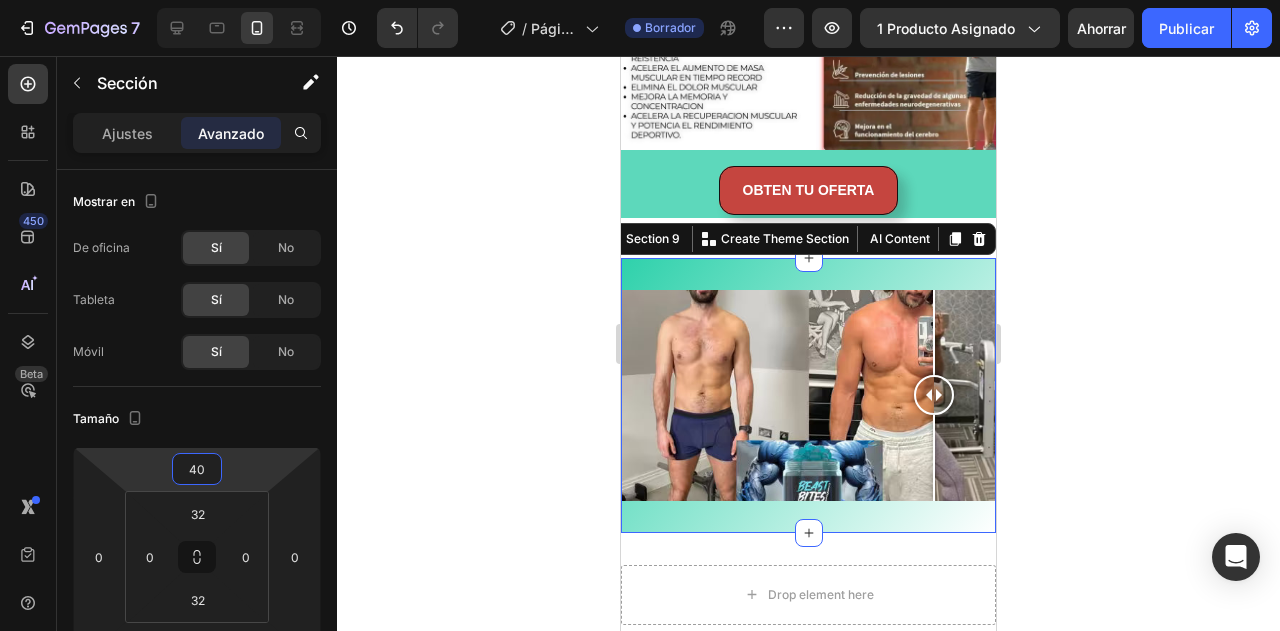 drag, startPoint x: 230, startPoint y: 473, endPoint x: 246, endPoint y: 453, distance: 25.612497 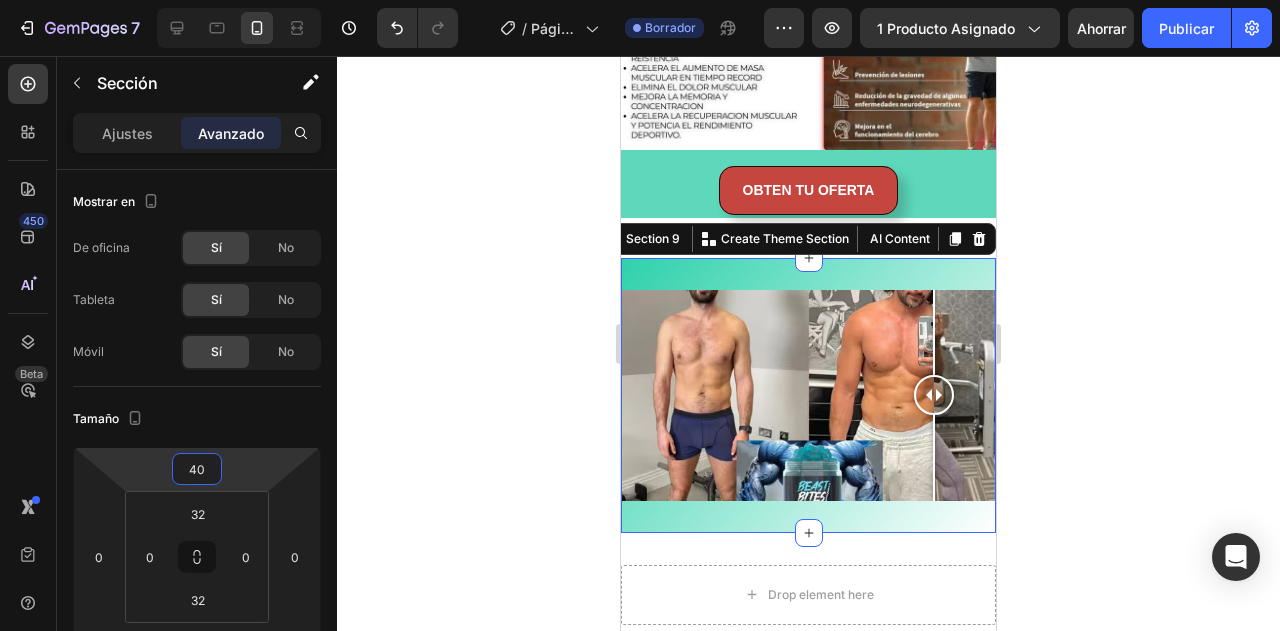 click on "7 Historial de versiones / Página del producto - 2 de [DATE], [TIME] Borrador Avance 1 producto asignado Ahorrar Publicar 450 Beta Secciones(18) Elementos(84) Sección Elemento Sección de héroes Detalle del producto Marcas Insignias de confianza Garantizar Desglose del producto Cómo utilizar Testimonios Comparar Manojo Preguntas frecuentes Prueba social Historia de la marca Lista de productos Recopilación Lista de blogs Contacto Sticky Añadir al carrito Pie de página personalizado Explorar la biblioteca 450 Disposición
Fila
Fila
Fila
Fila Texto
Título
Bloque de texto Botón
Botón
Botón" at bounding box center (640, 0) 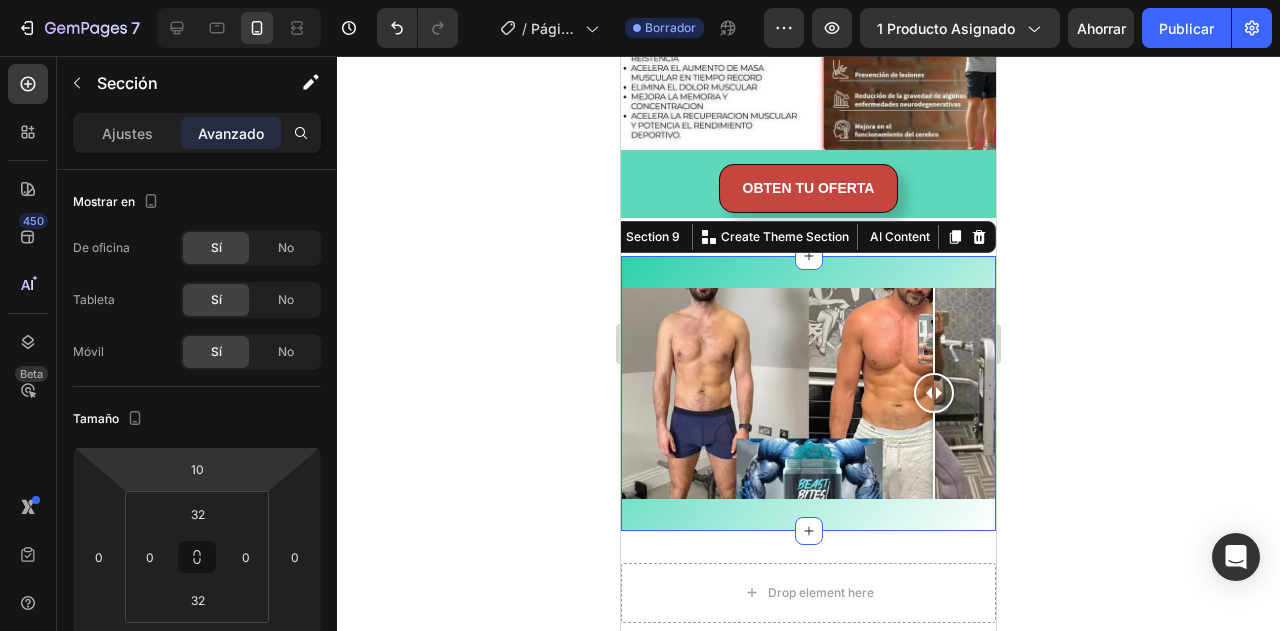 type on "6" 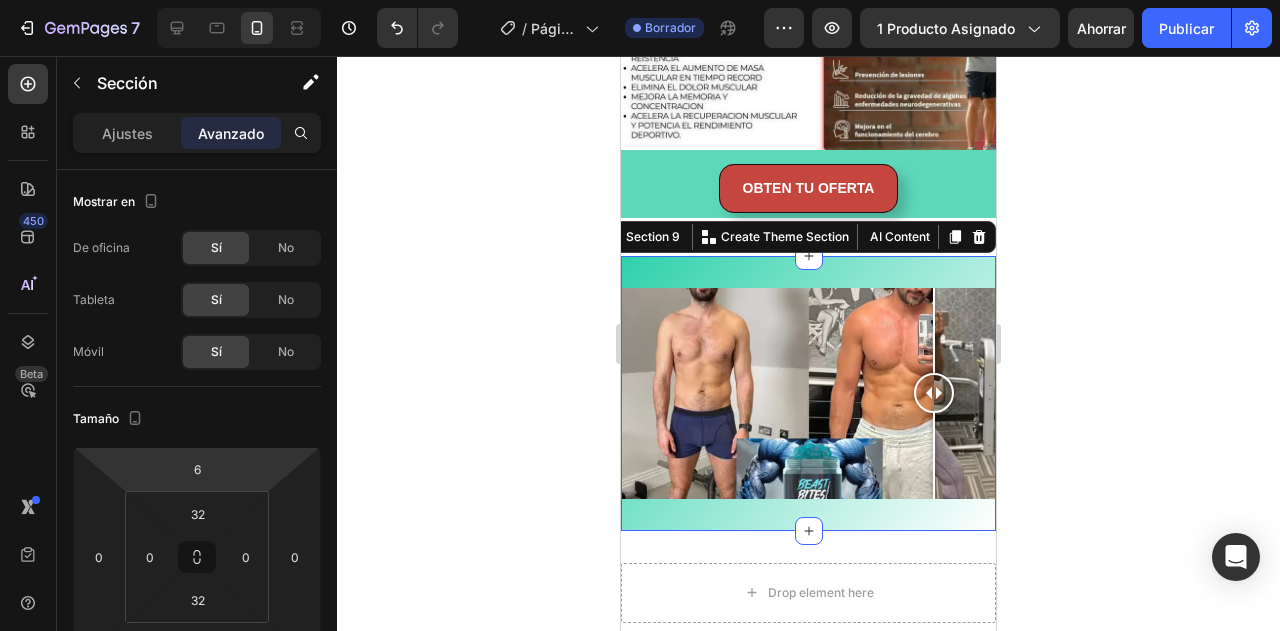 drag, startPoint x: 254, startPoint y: 468, endPoint x: 252, endPoint y: 485, distance: 17.117243 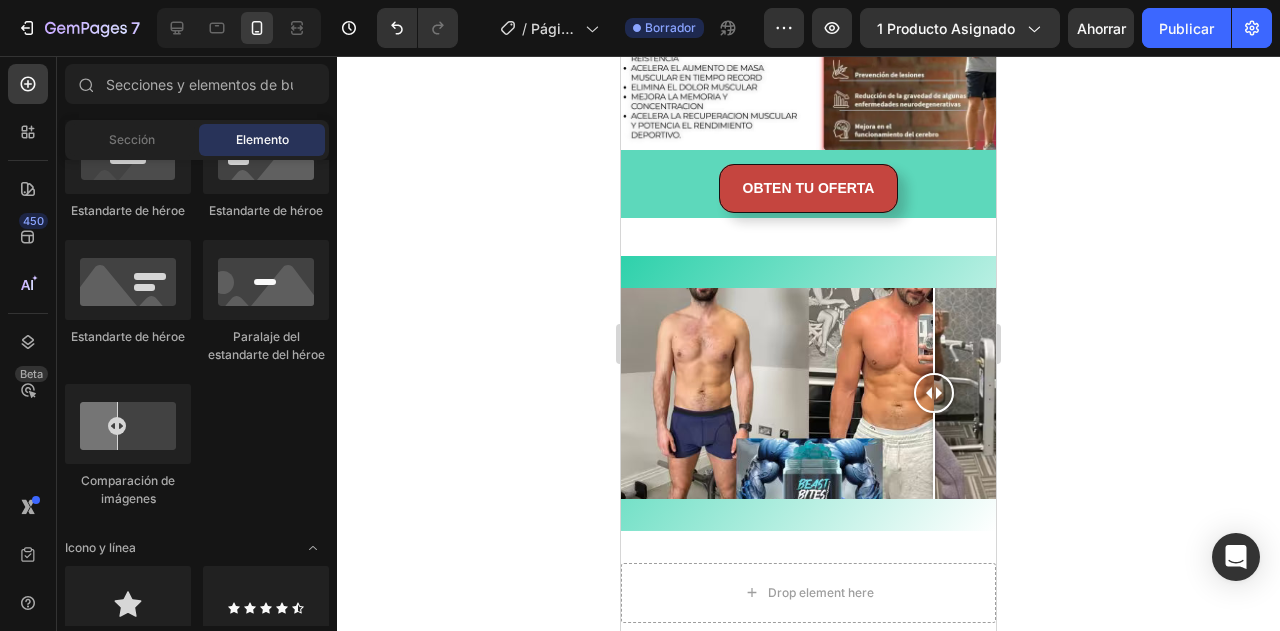 click on "Image Section 8 OBTEN TU OFERTA Button Image Comparison Section 9
Drop element here Section 10 Image Section 11 Raíz" at bounding box center [808, -961] 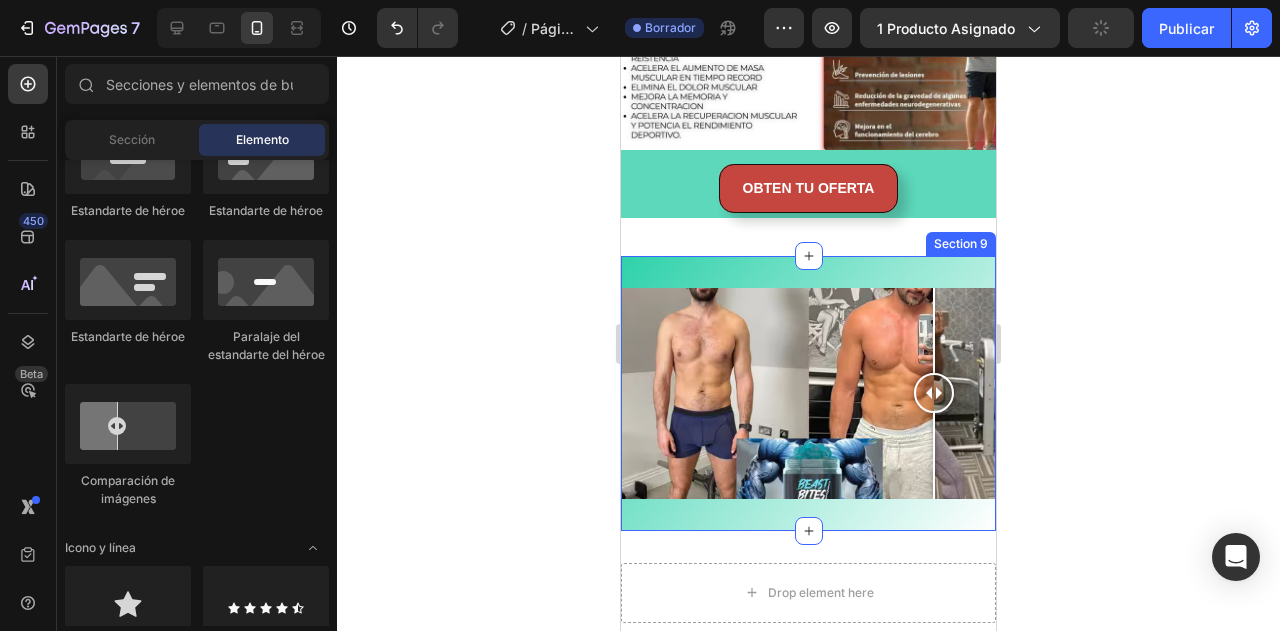 click on "OBTEN TU OFERTA Button Image Comparison Section 9" at bounding box center [808, 393] 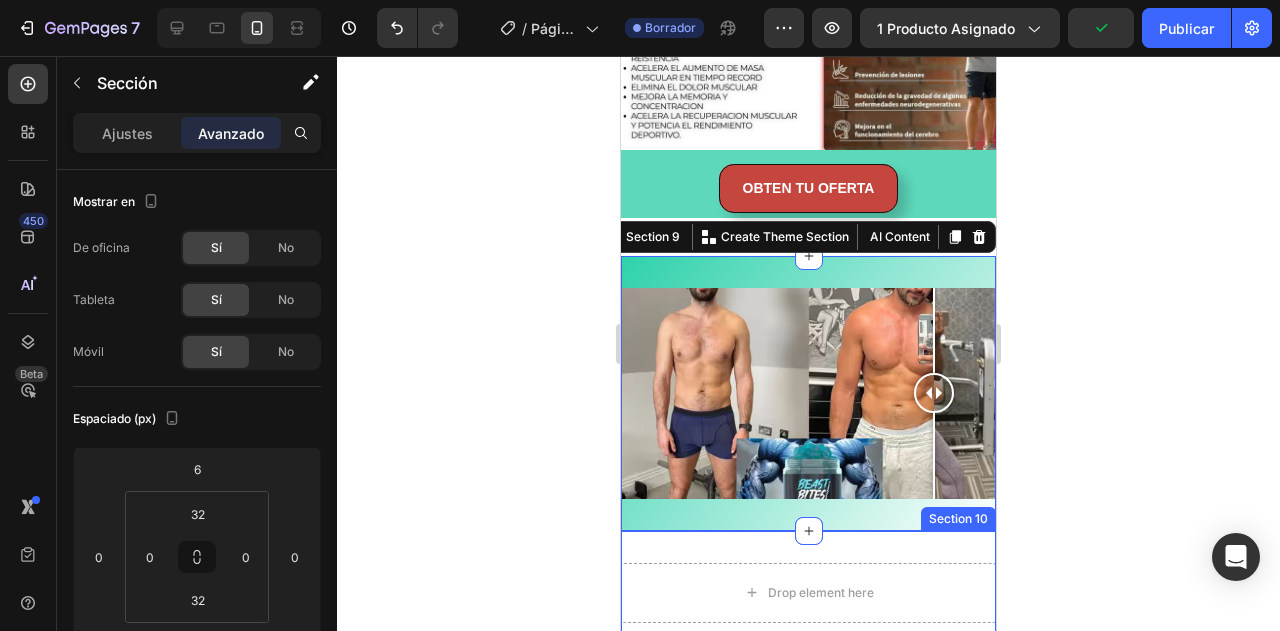 click on "Drop element here Section 10" at bounding box center [808, 593] 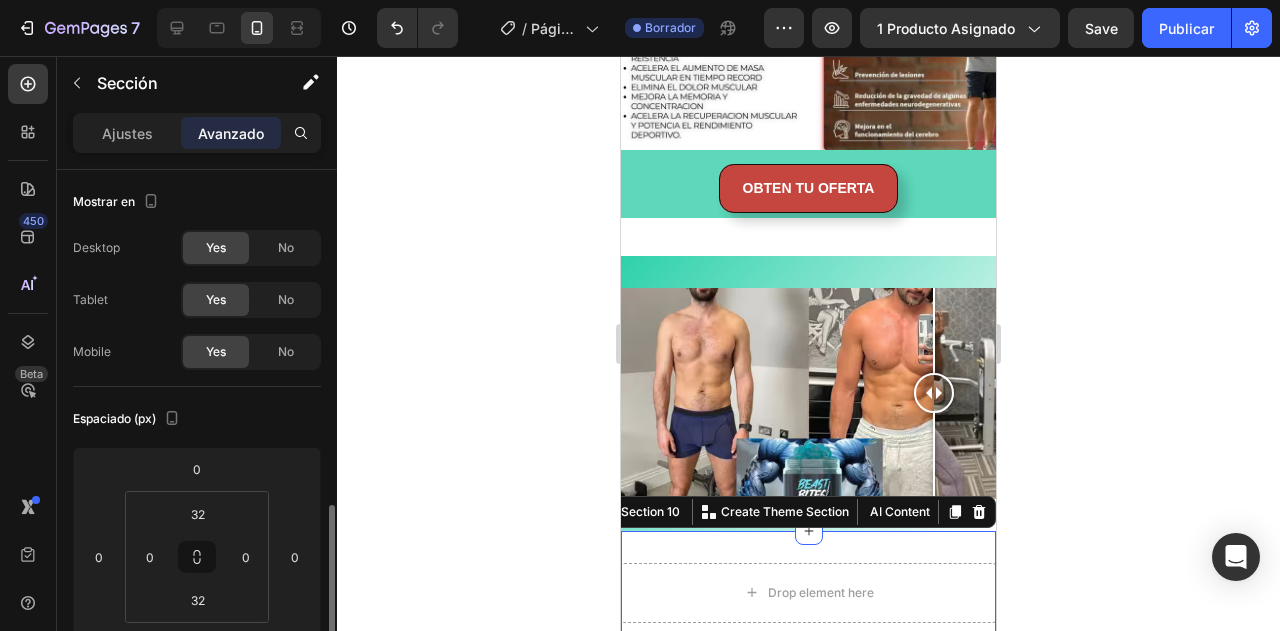 scroll, scrollTop: 240, scrollLeft: 0, axis: vertical 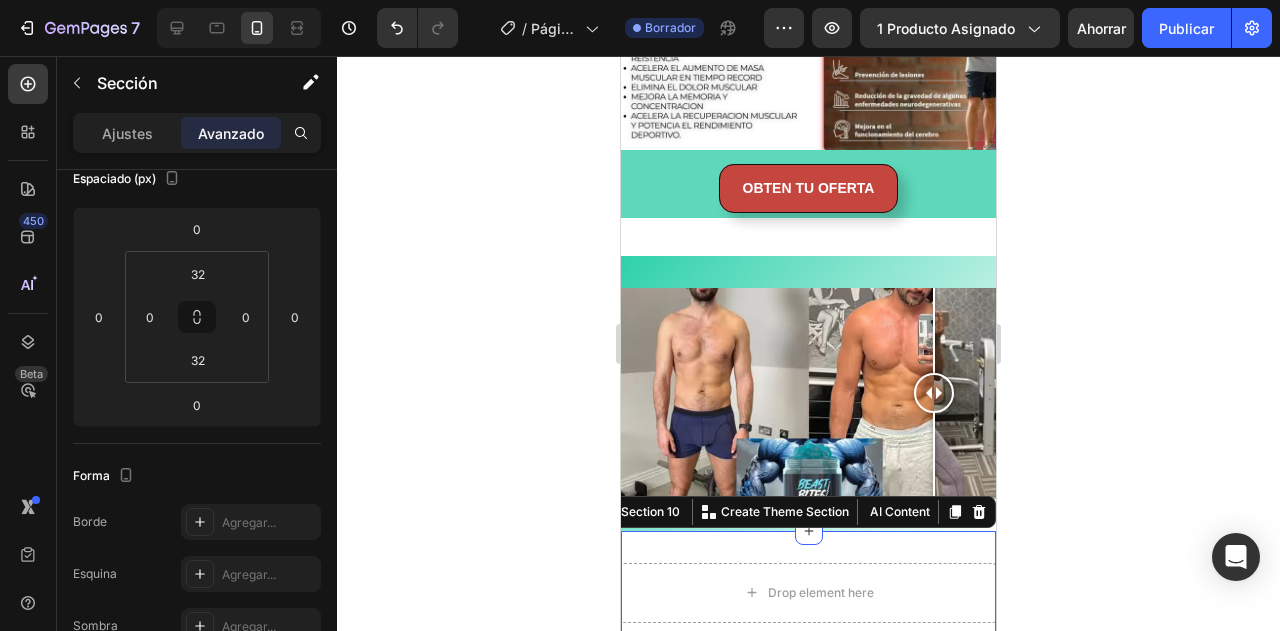 click on "Image Section 8 OBTEN TU OFERTA Button Image Comparison Section 9
Drop element here Section 10   You can create reusable sections Create Theme Section AI Content Write with GemAI What would you like to describe here? Tone and Voice Persuasive Product COJIN DE GEL ORTOPEDICO Show more Generate Image Section 11 Raíz" at bounding box center (808, -961) 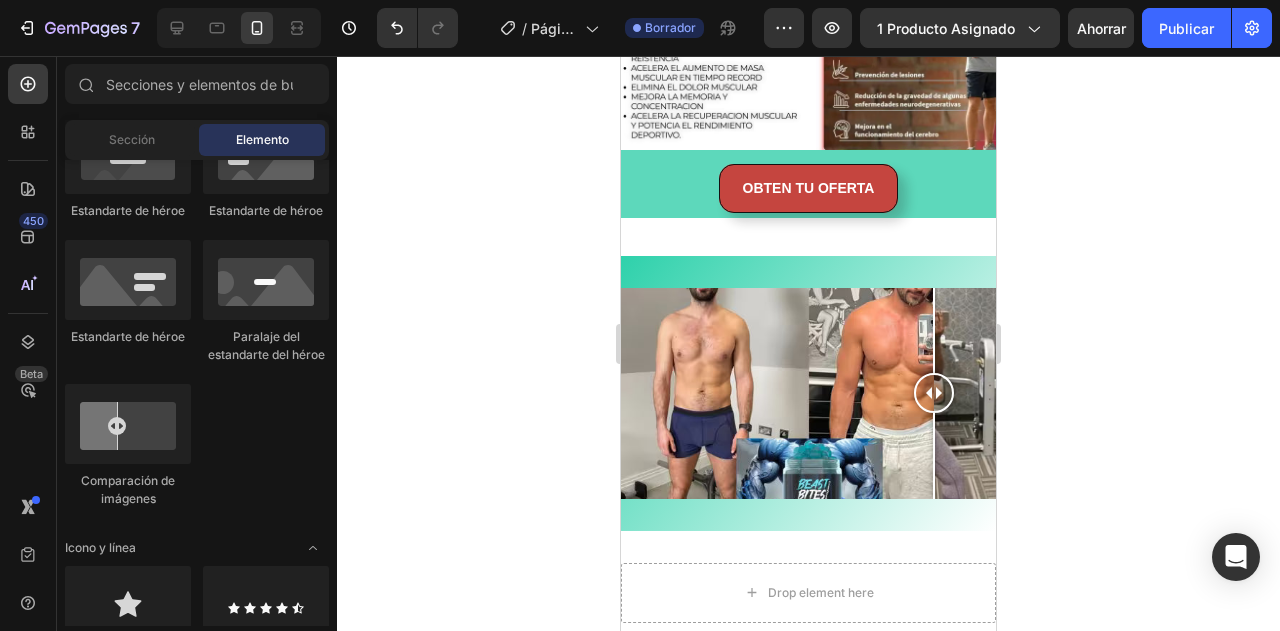 click on "Image Section 8 OBTEN TU OFERTA Button Image Comparison Section 9
Drop element here Section 10 Image Section 11 Raíz" at bounding box center (808, -961) 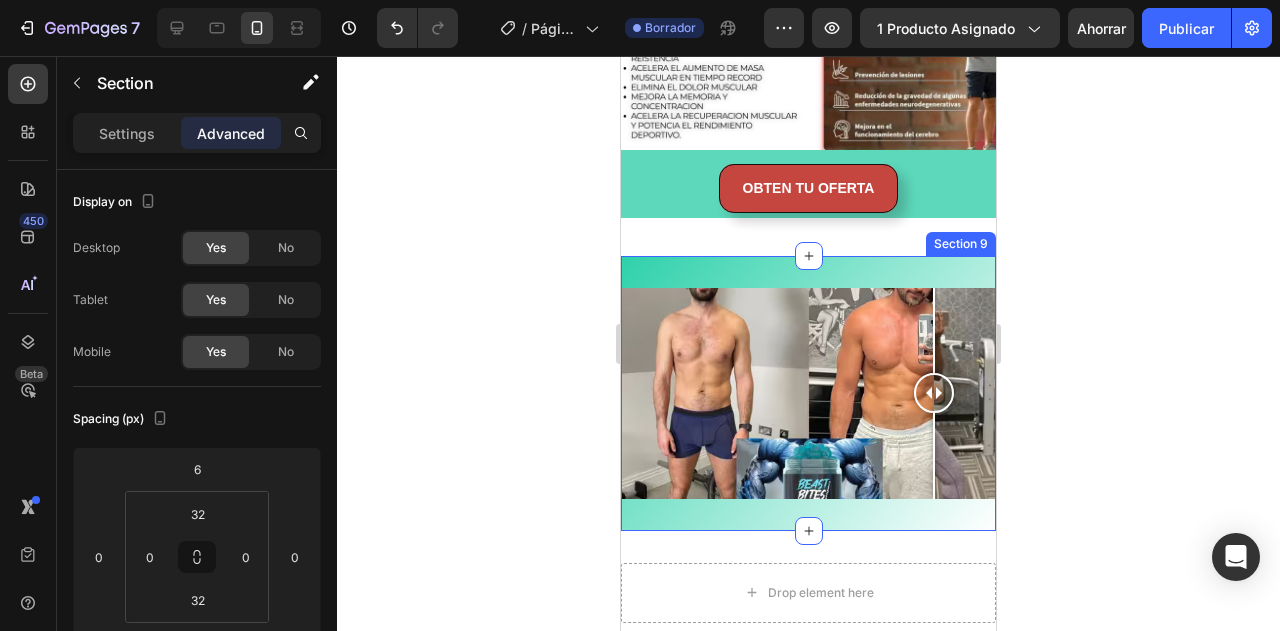 click on "OBTEN TU OFERTA Button Image Comparison Section 9" at bounding box center [808, 393] 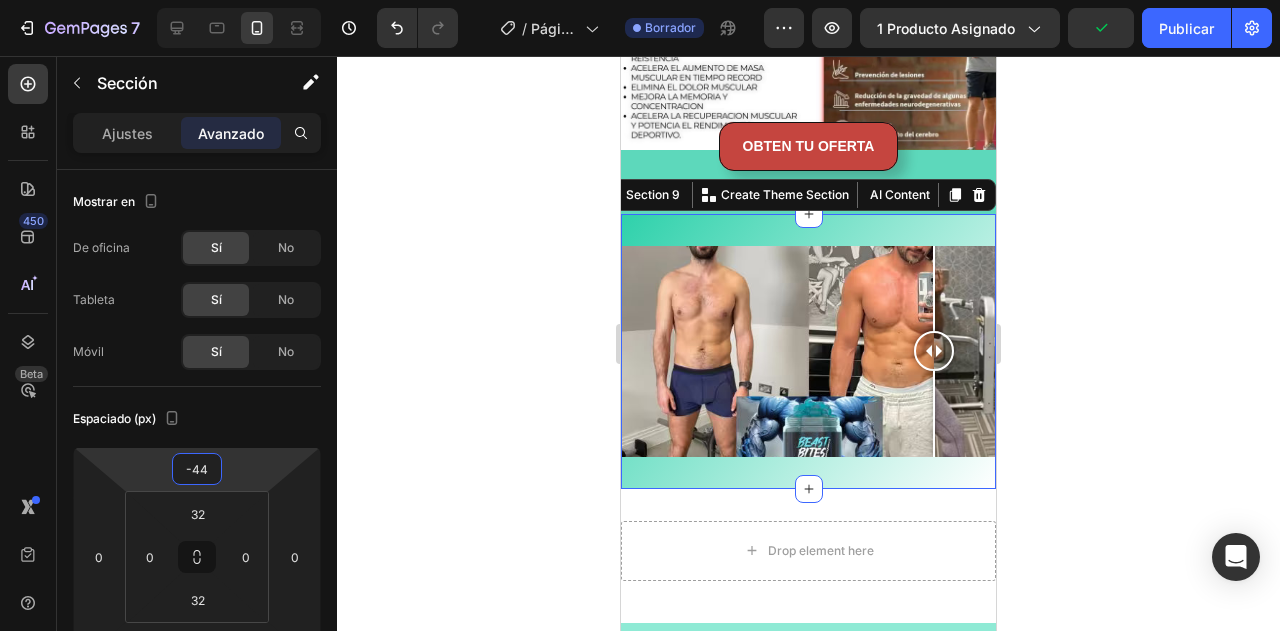 type on "-48" 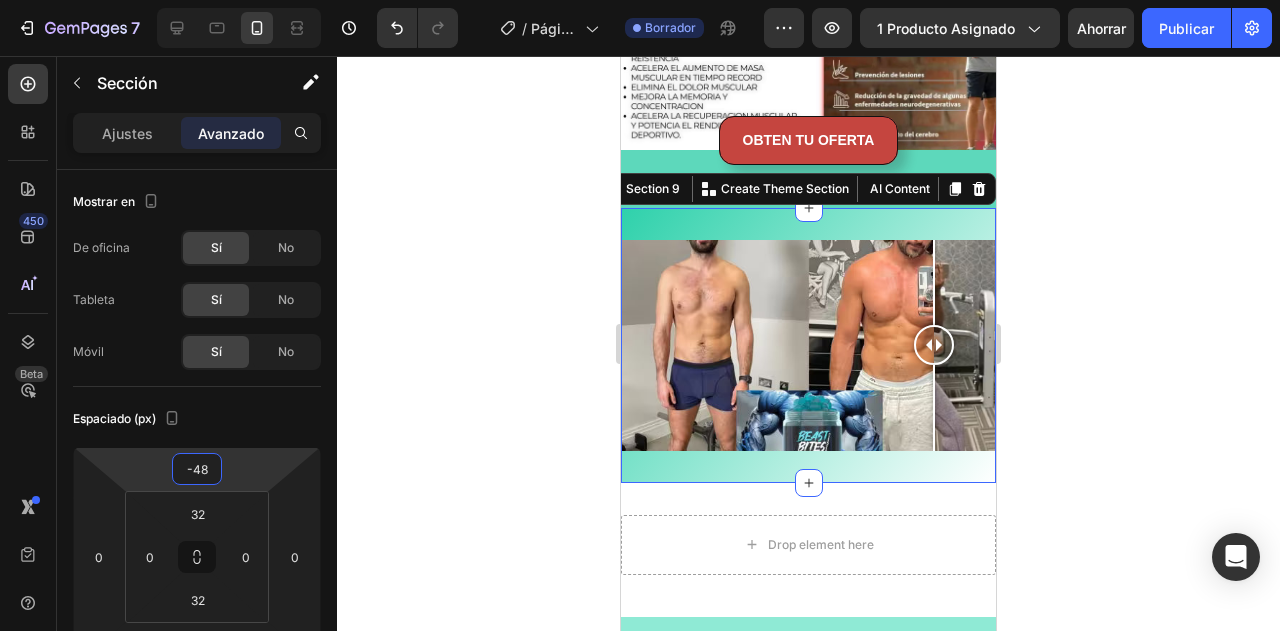 drag, startPoint x: 226, startPoint y: 478, endPoint x: 222, endPoint y: 505, distance: 27.294687 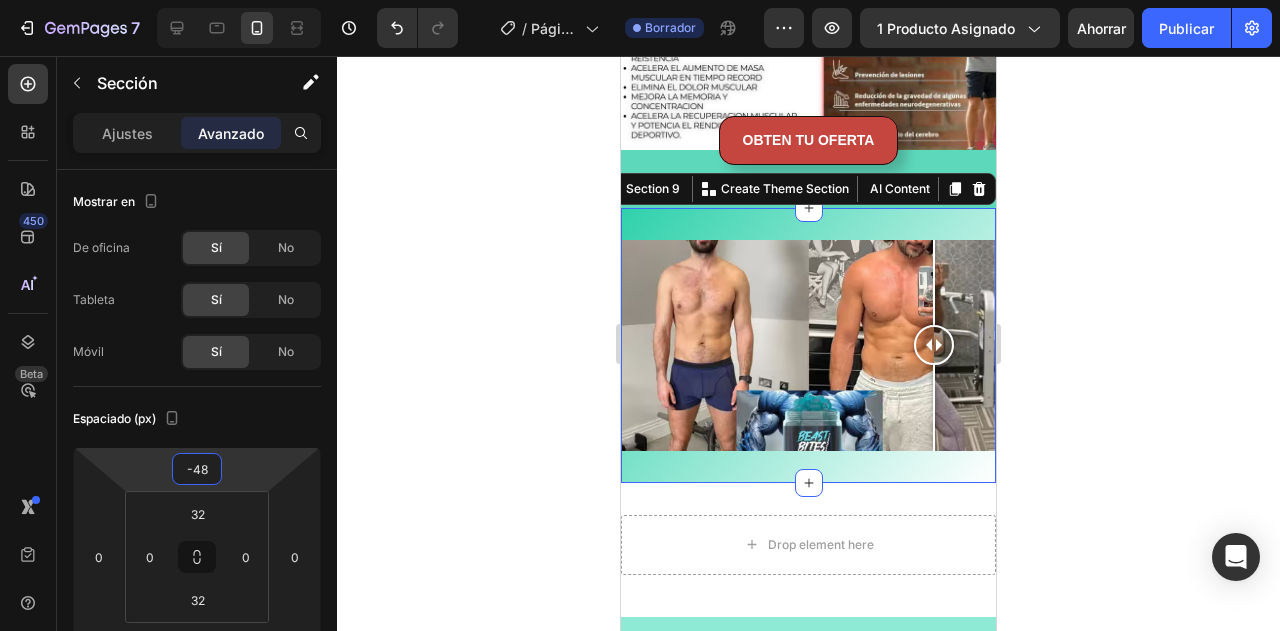 click 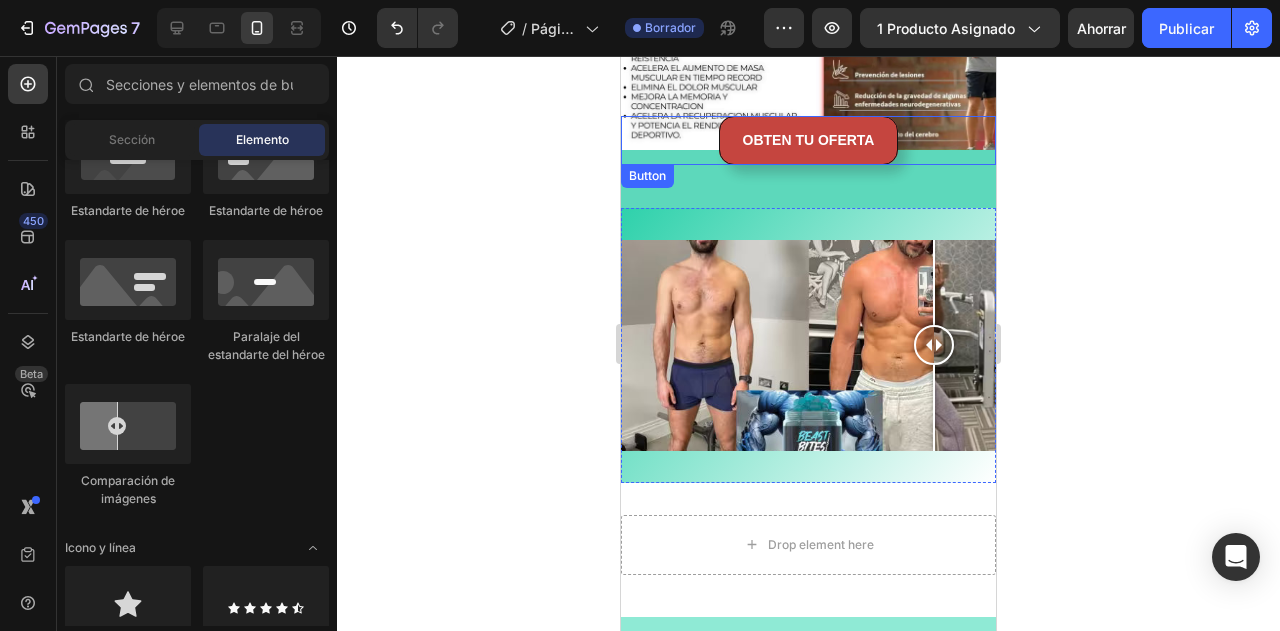 click on "OBTEN TU OFERTA Button" at bounding box center [808, 140] 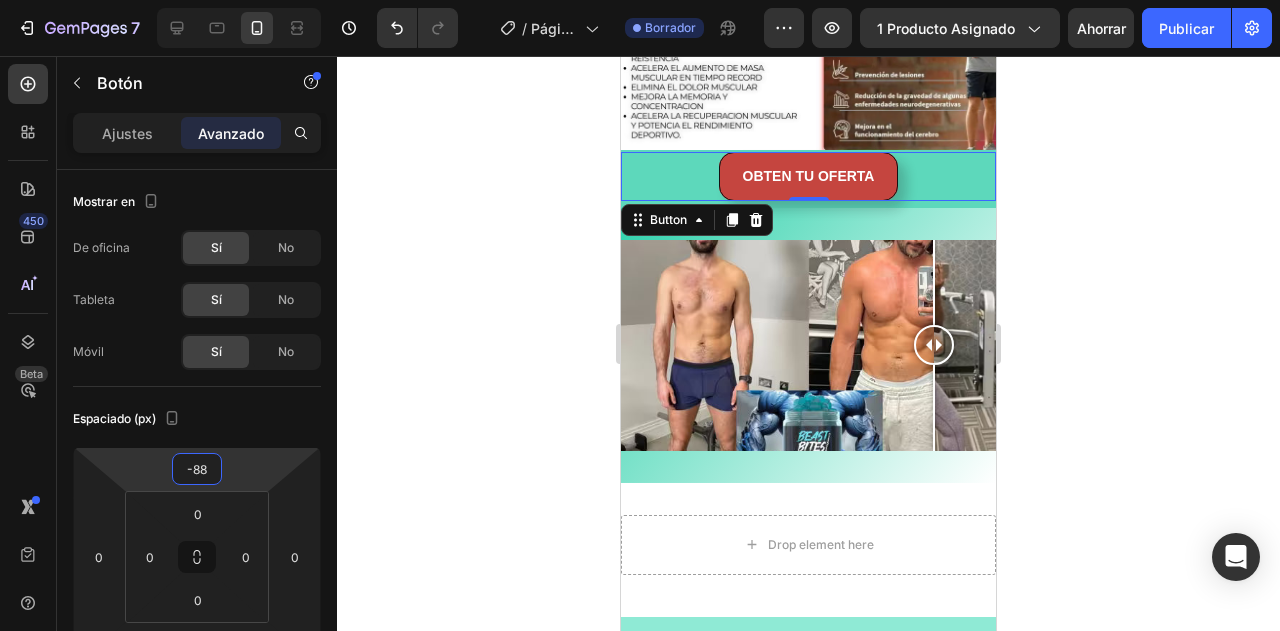 type on "-86" 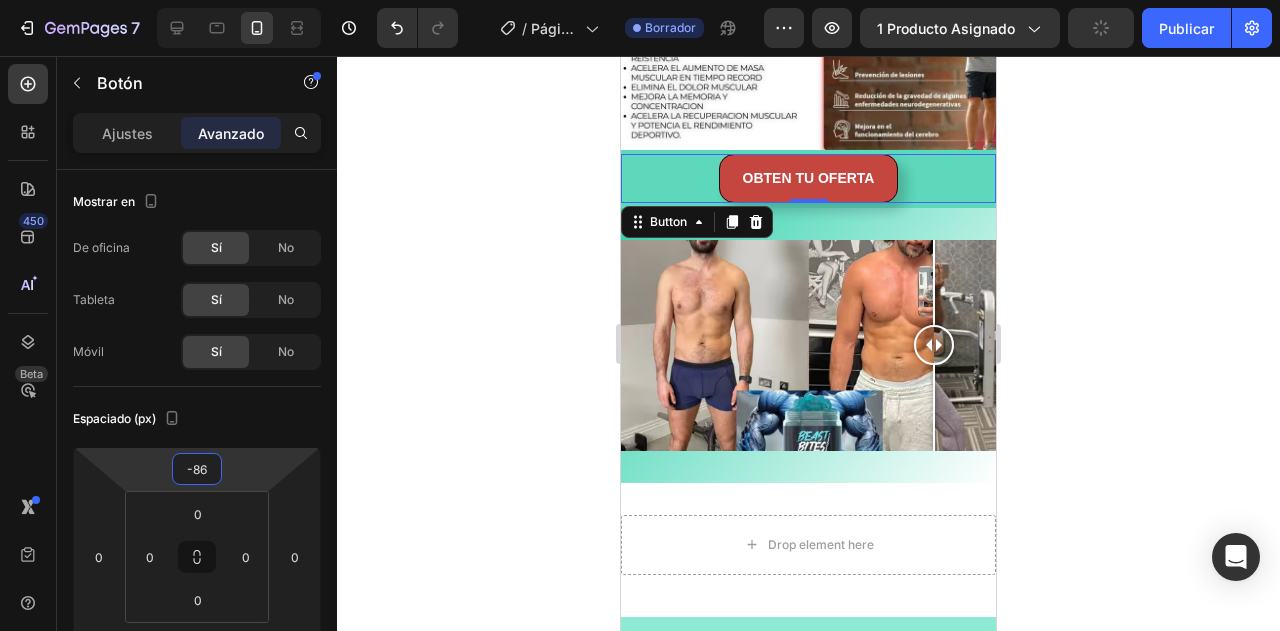 drag, startPoint x: 248, startPoint y: 470, endPoint x: 268, endPoint y: 451, distance: 27.58623 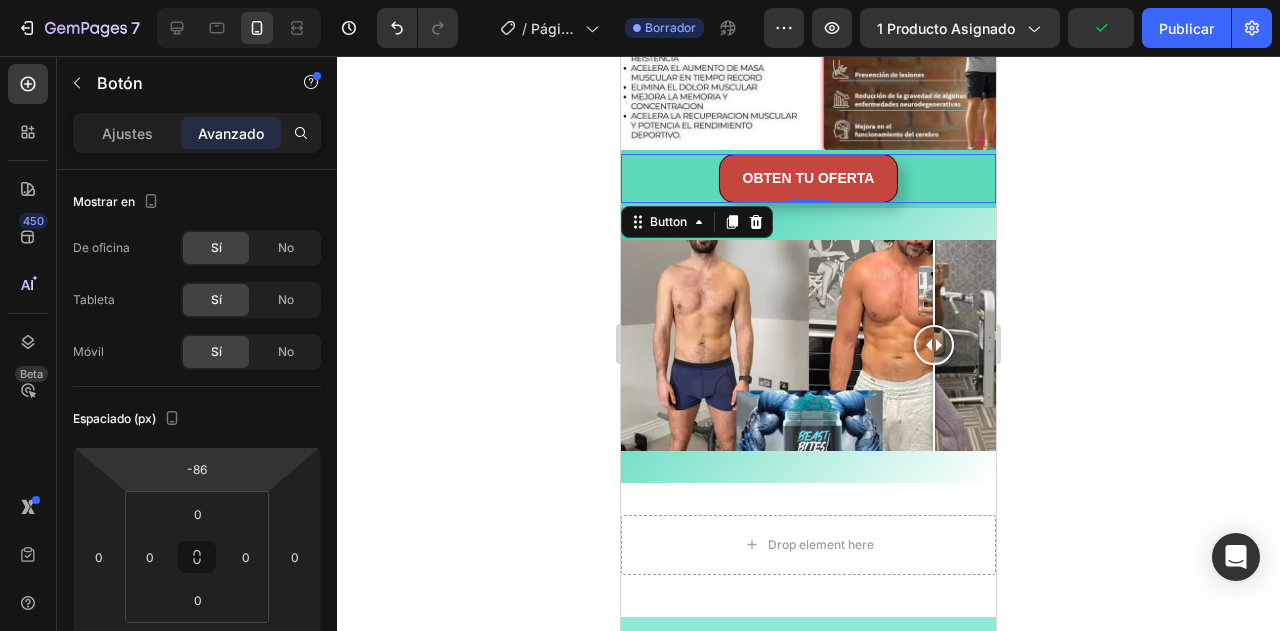 drag, startPoint x: 542, startPoint y: 313, endPoint x: 281, endPoint y: 431, distance: 286.435 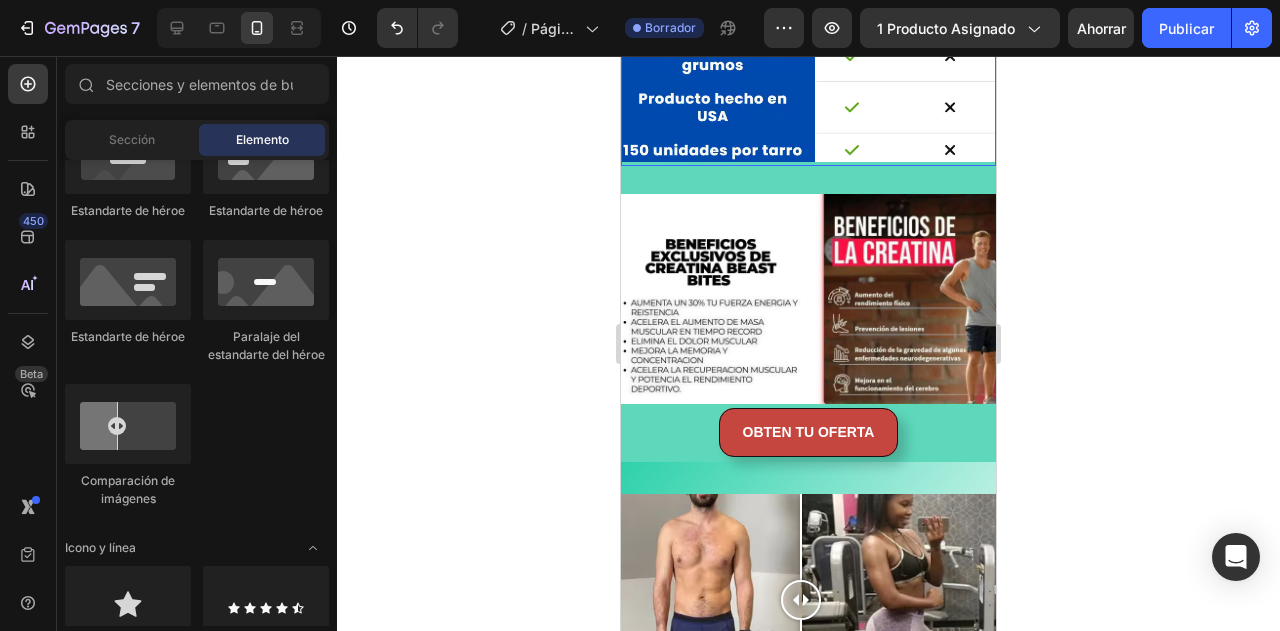 scroll, scrollTop: 2908, scrollLeft: 0, axis: vertical 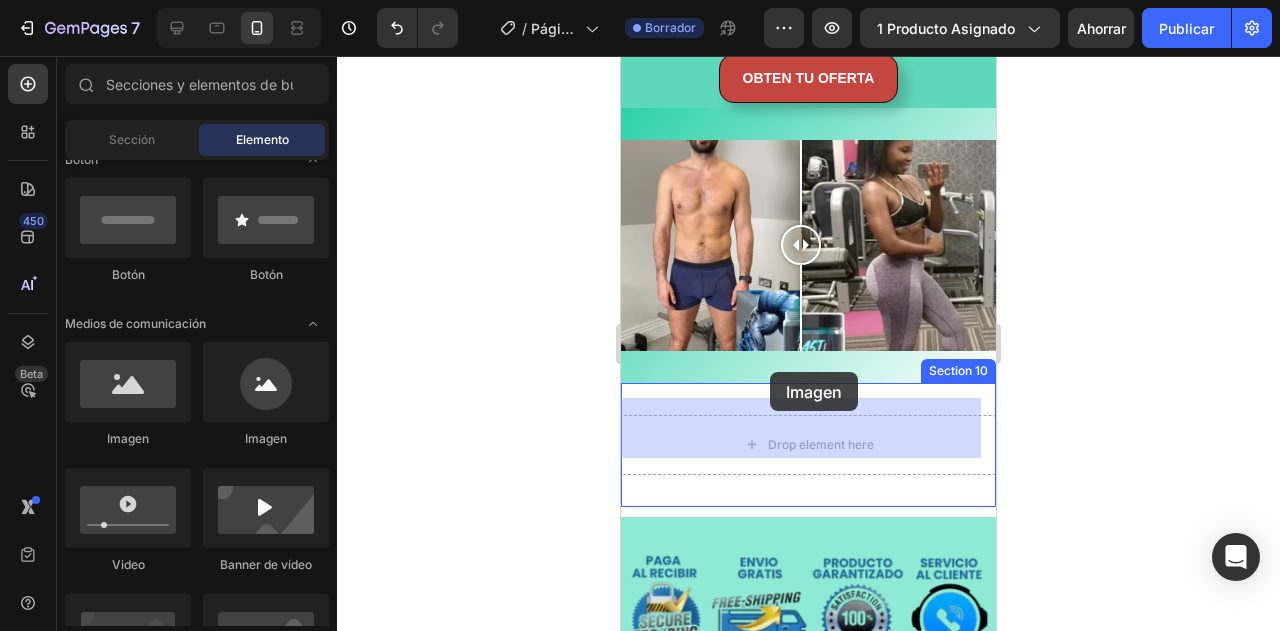 drag, startPoint x: 747, startPoint y: 412, endPoint x: 770, endPoint y: 372, distance: 46.141087 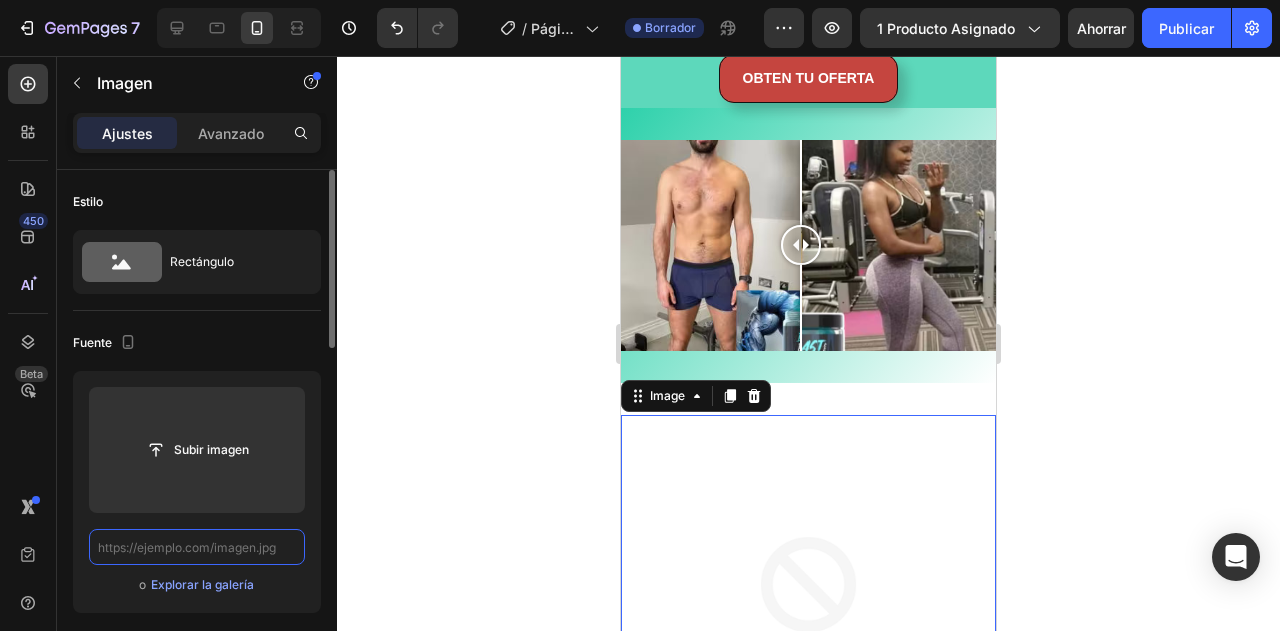 scroll, scrollTop: 0, scrollLeft: 0, axis: both 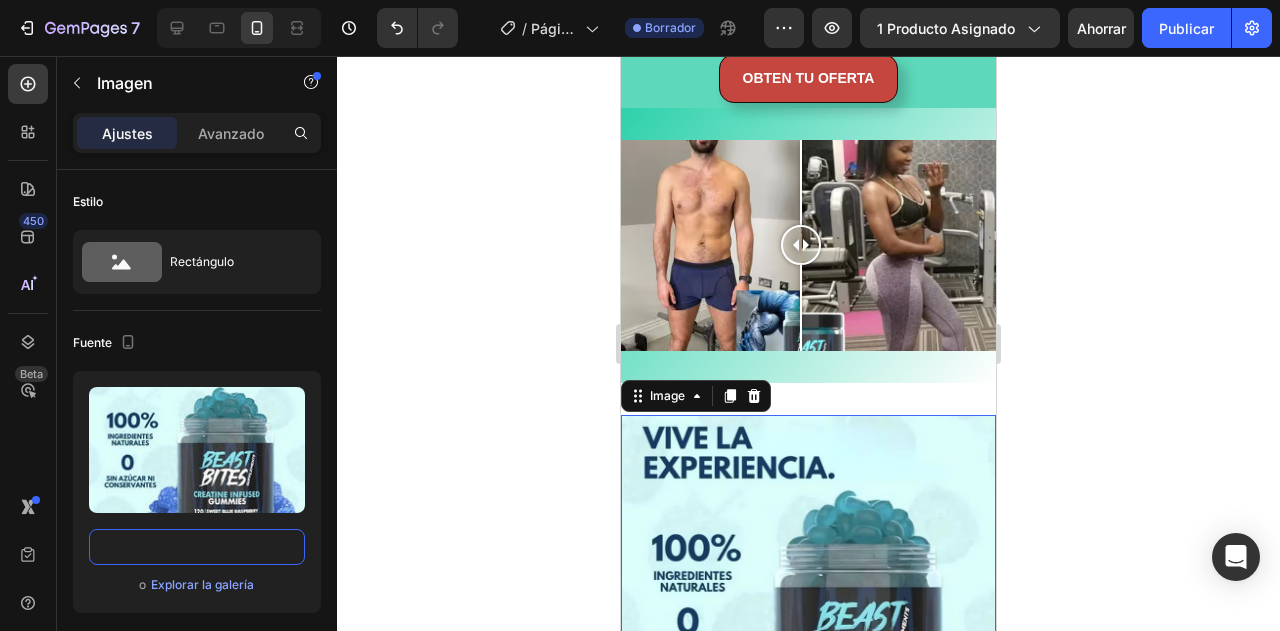 type on "https://cdn.shopify.com/s/files/1/0691/0269/8635/files/Captura_de_pantalla_2025-07-31_142852.avif?v=1754141864" 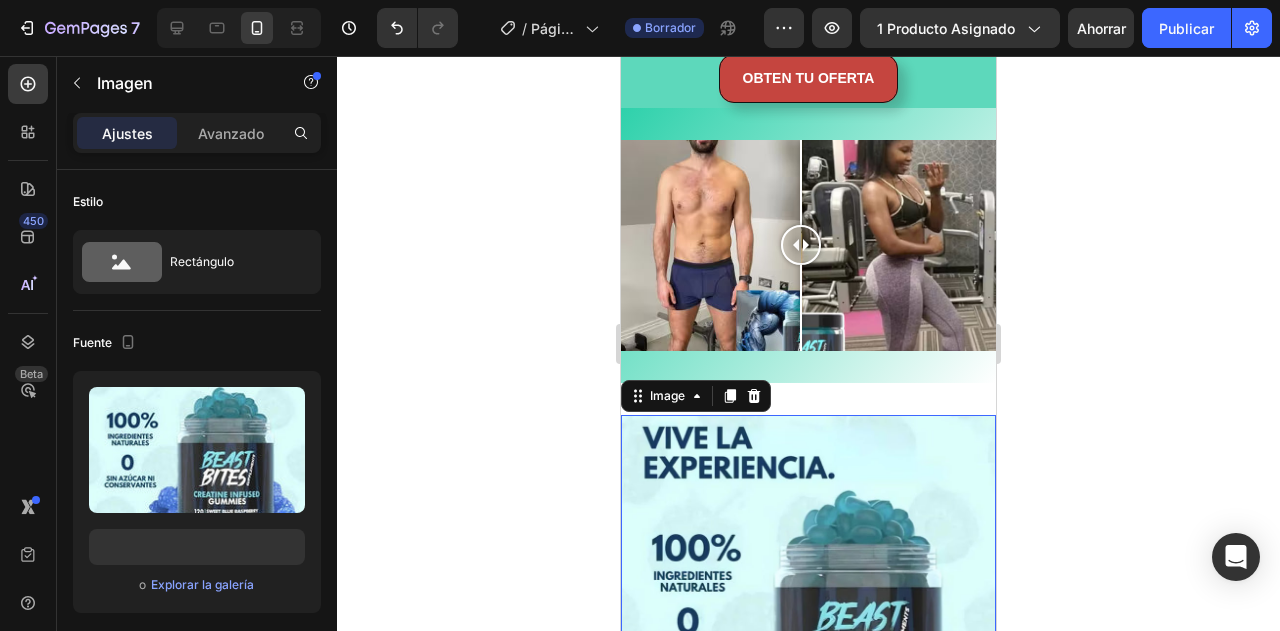 scroll, scrollTop: 0, scrollLeft: 0, axis: both 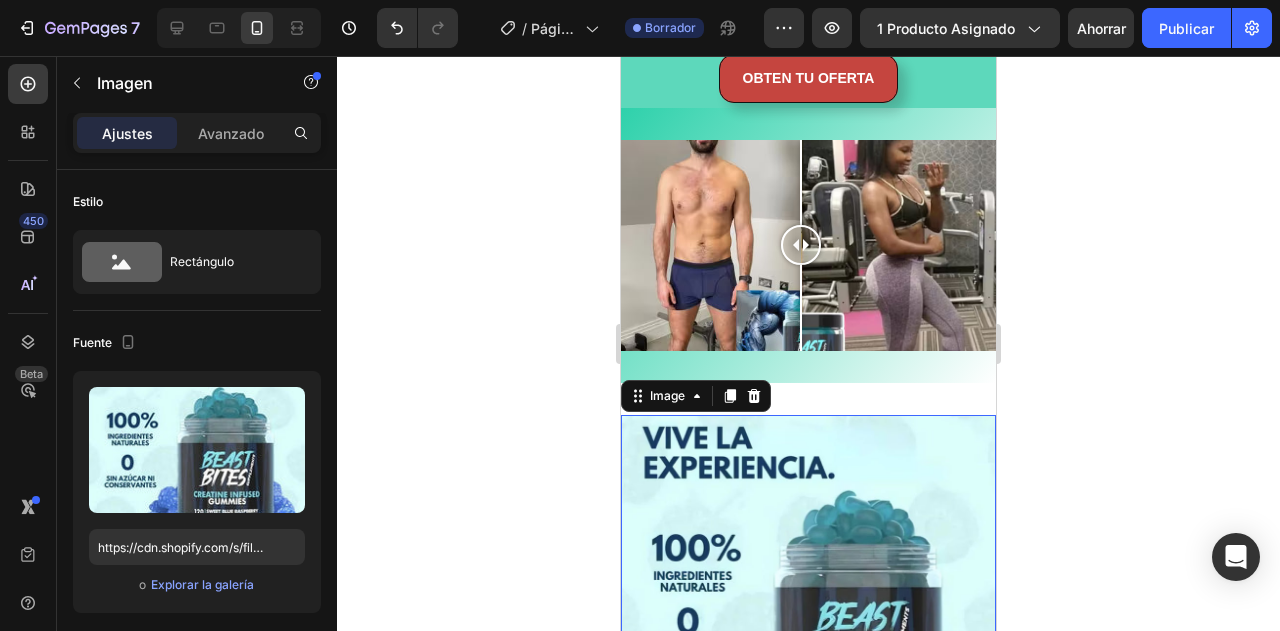 click 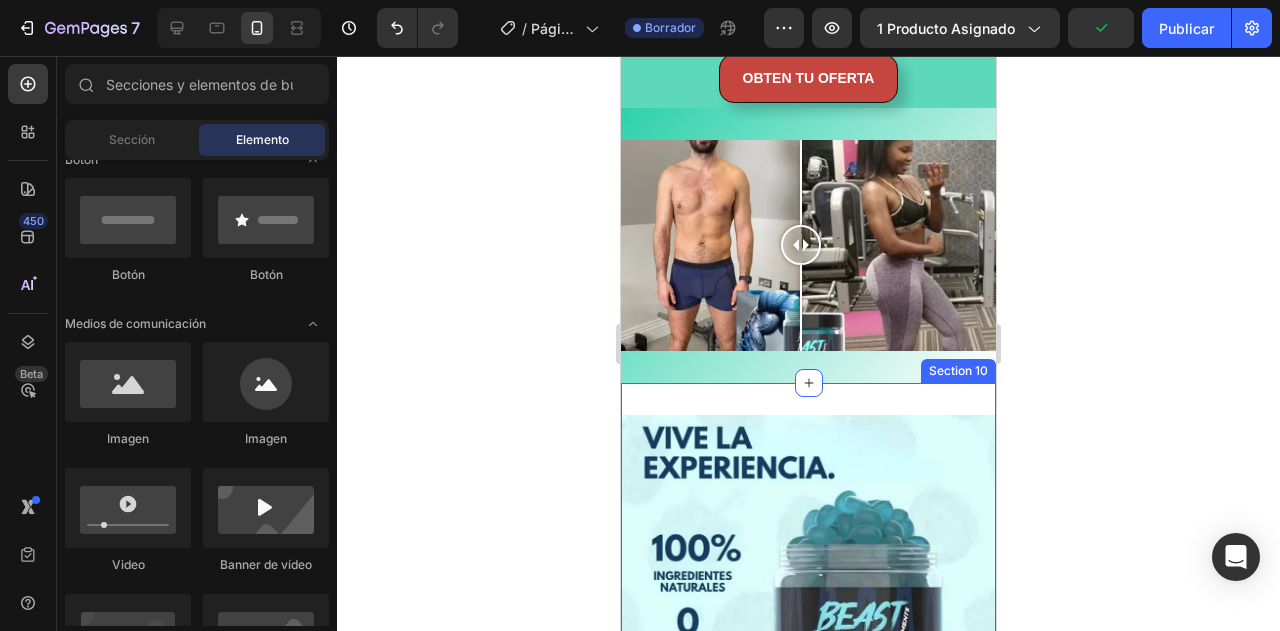 click on "Image Section 10" at bounding box center [808, 599] 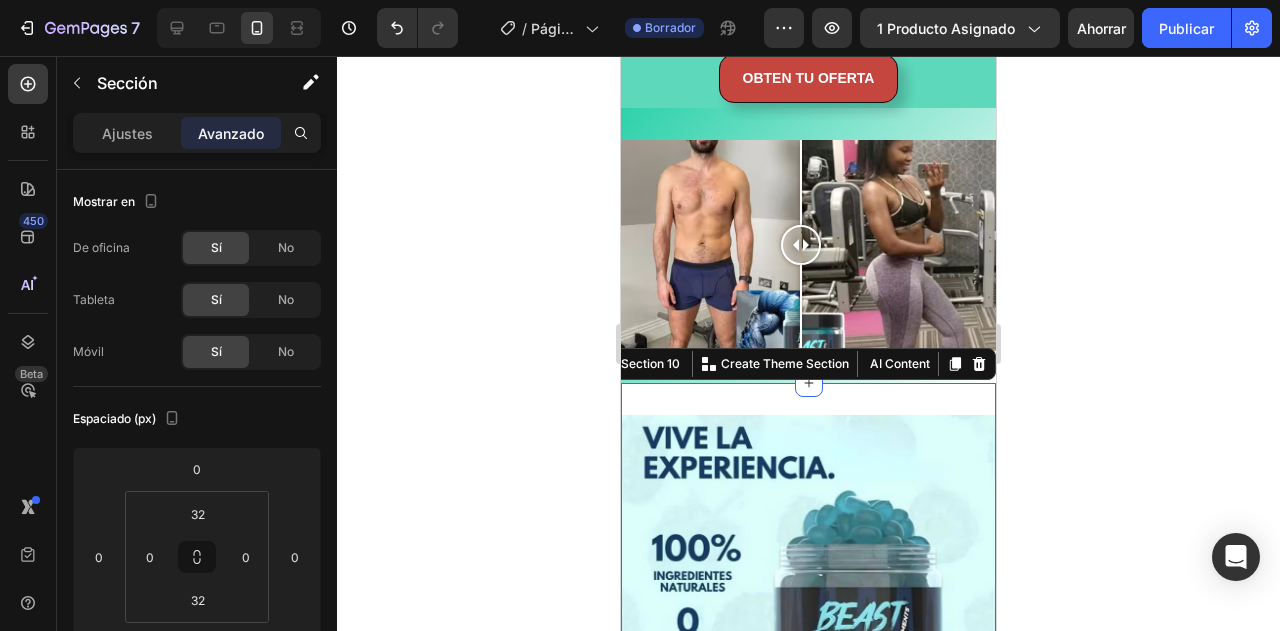click on "Image Section 10   You can create reusable sections Create Theme Section AI Content Write with GemAI What would you like to describe here? Tone and Voice Persuasive Product COJIN DE GEL ORTOPEDICO Show more Generate" at bounding box center [808, 599] 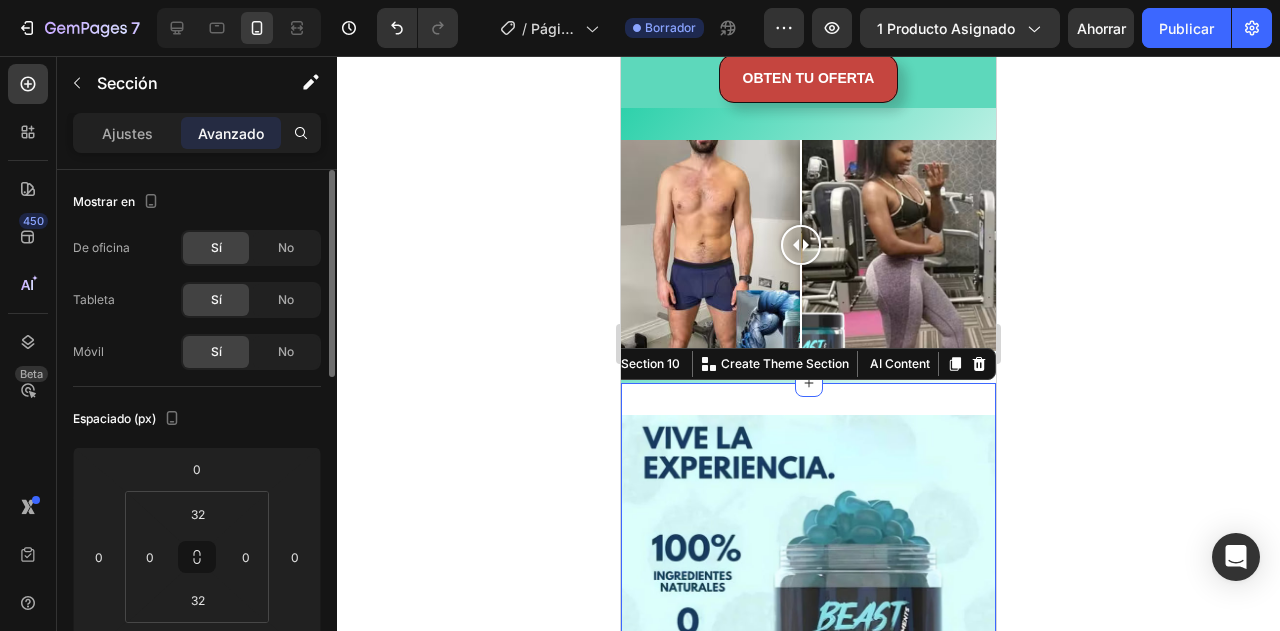 scroll, scrollTop: 120, scrollLeft: 0, axis: vertical 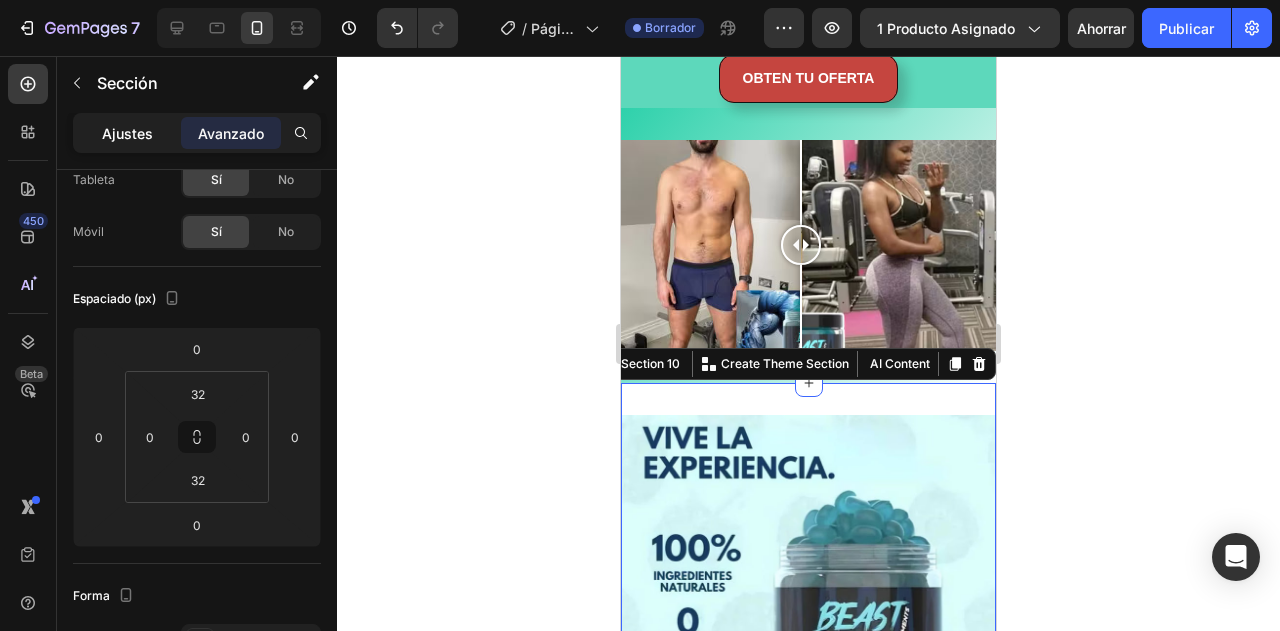 click on "Ajustes" at bounding box center (127, 133) 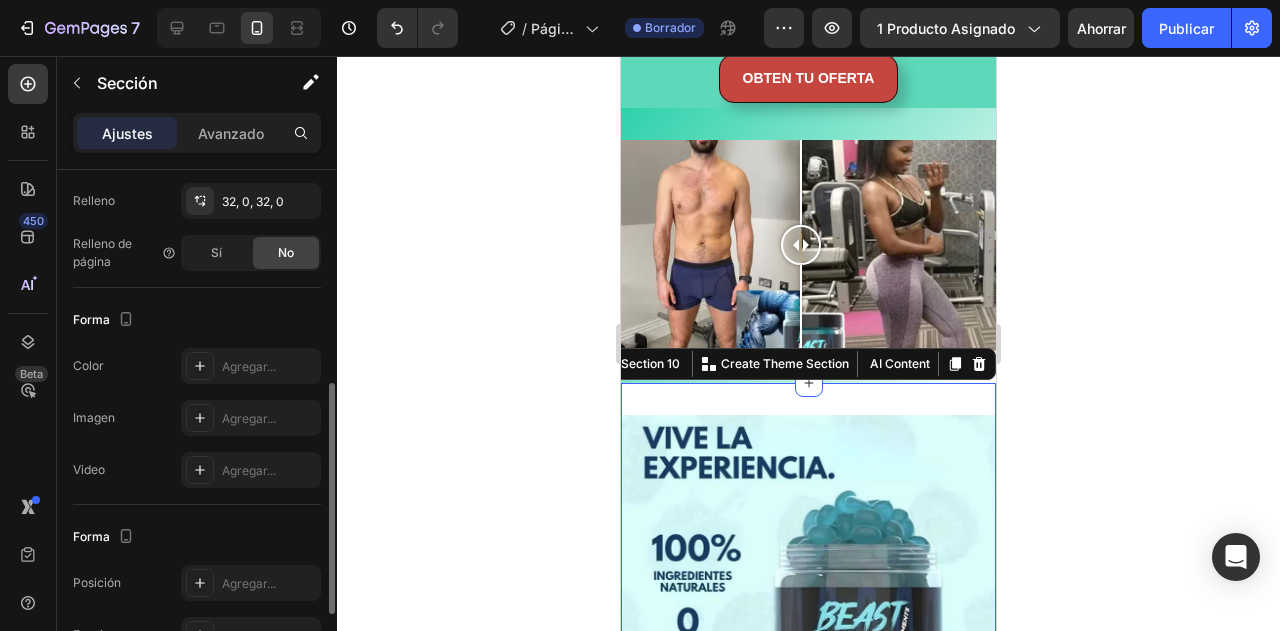 scroll, scrollTop: 600, scrollLeft: 0, axis: vertical 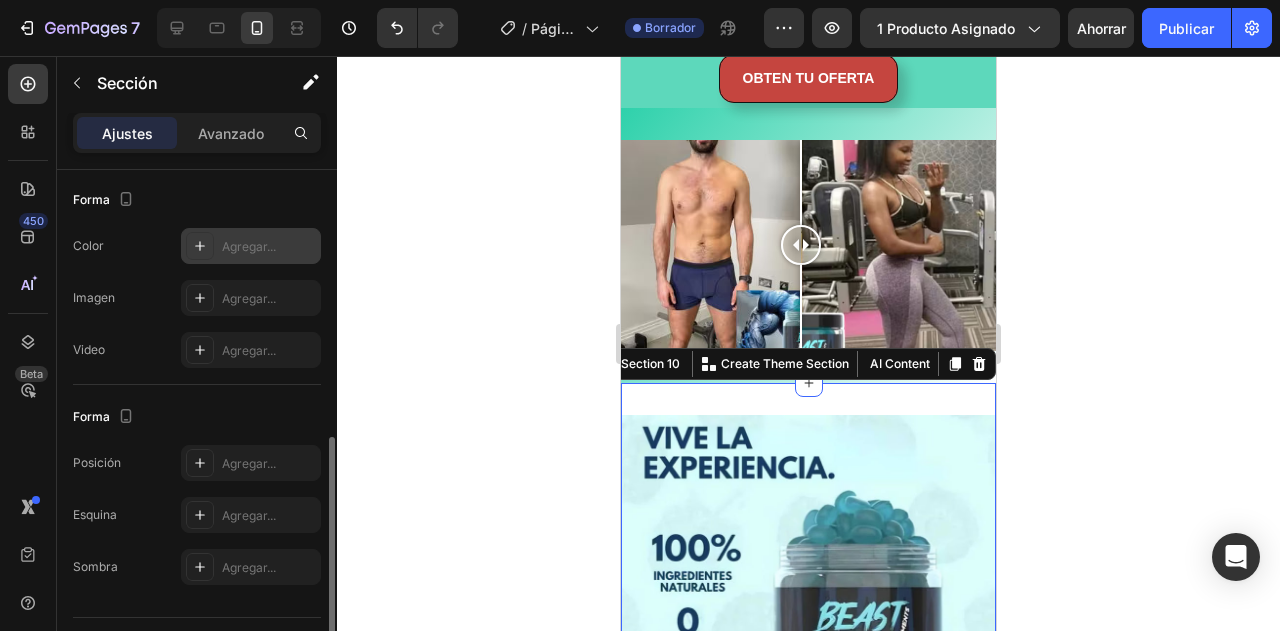 click 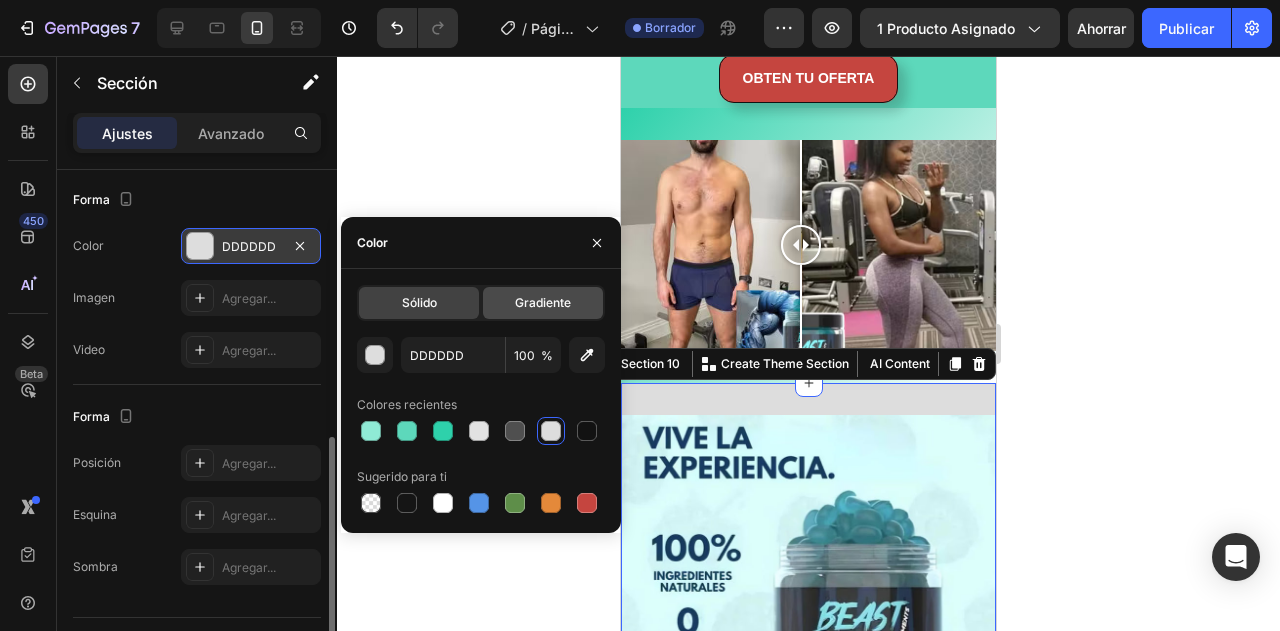 click on "Gradiente" at bounding box center [543, 302] 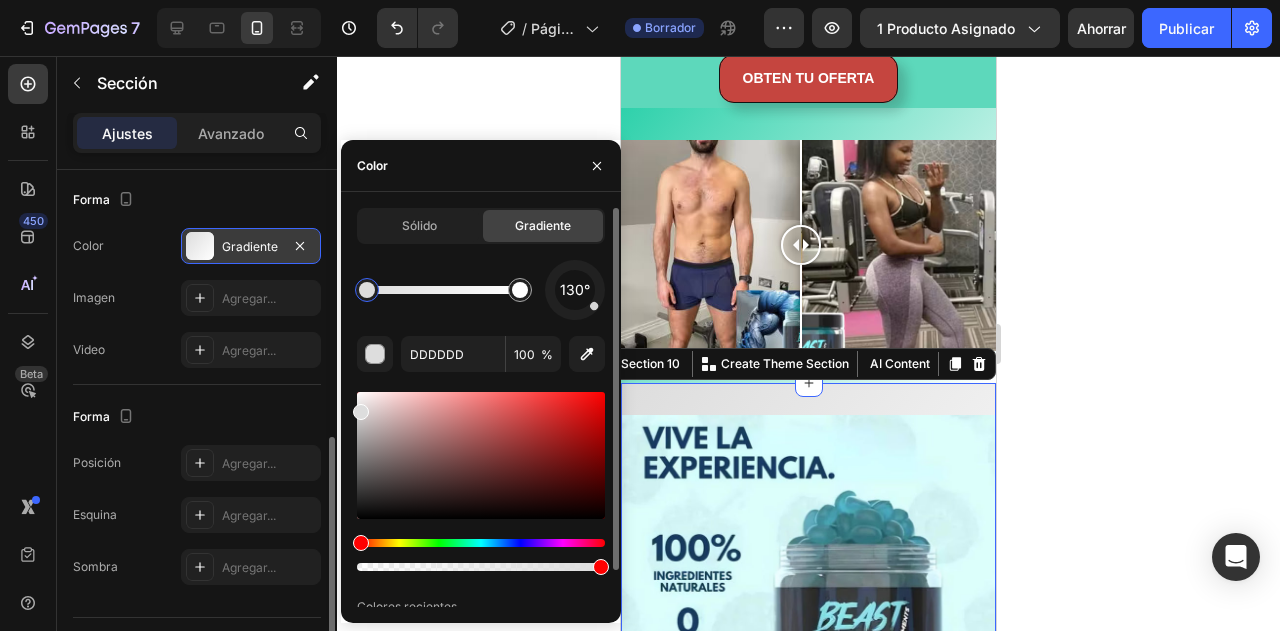 scroll, scrollTop: 40, scrollLeft: 0, axis: vertical 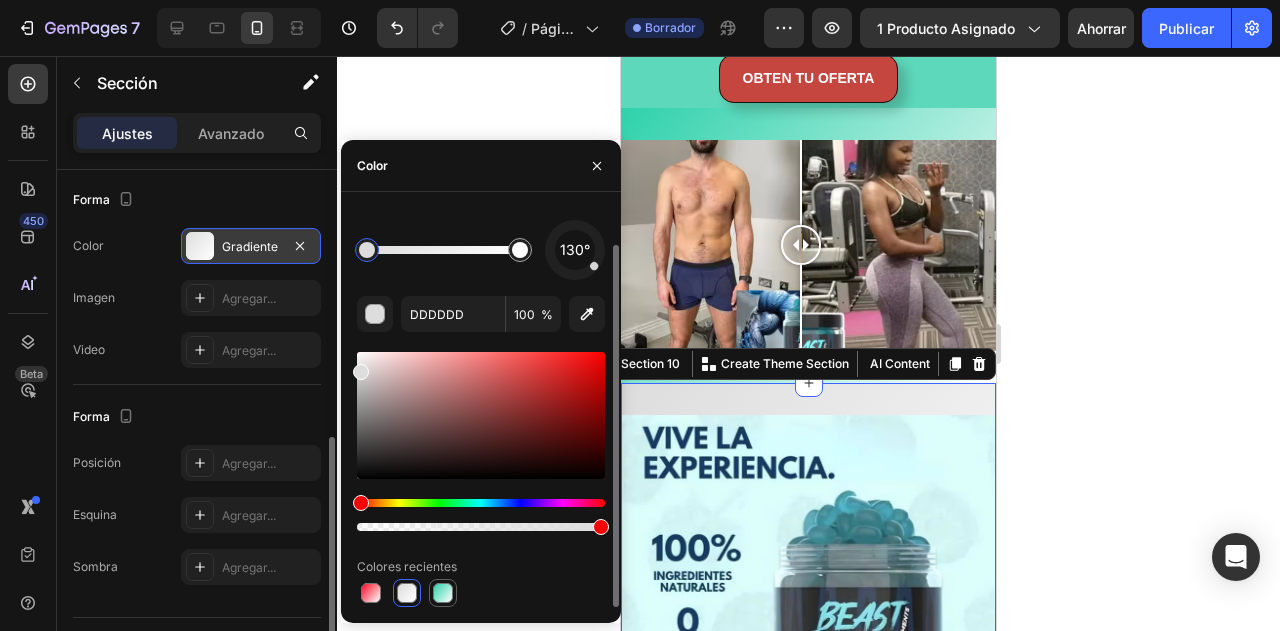 click at bounding box center [443, 593] 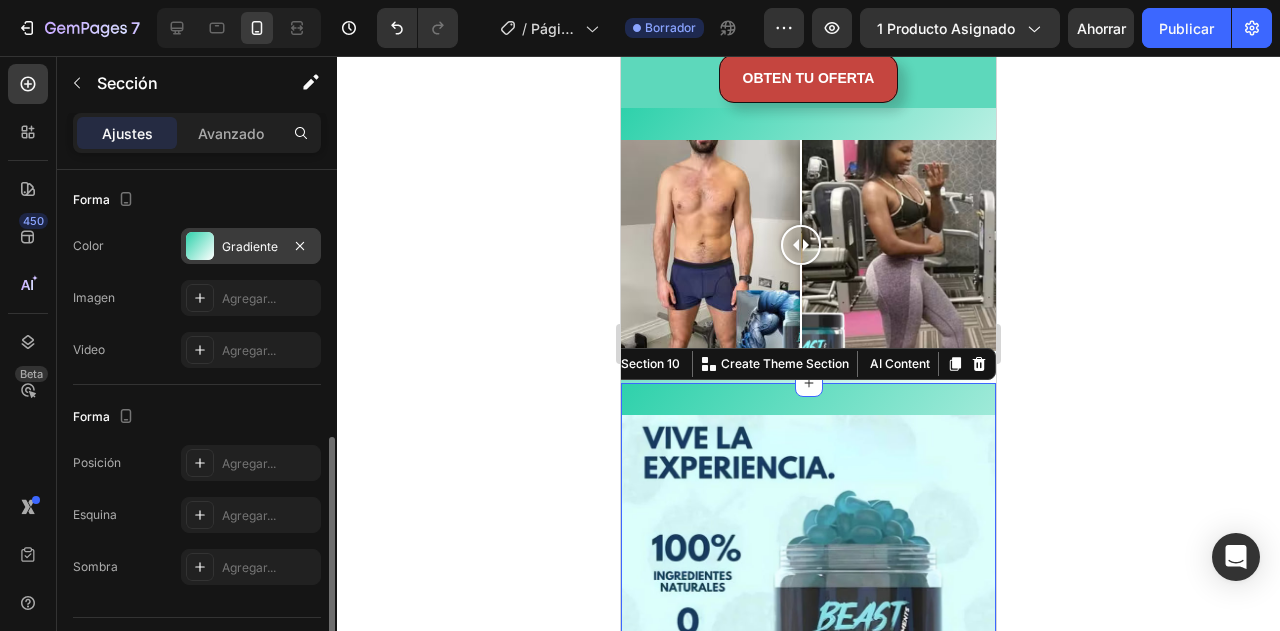 click 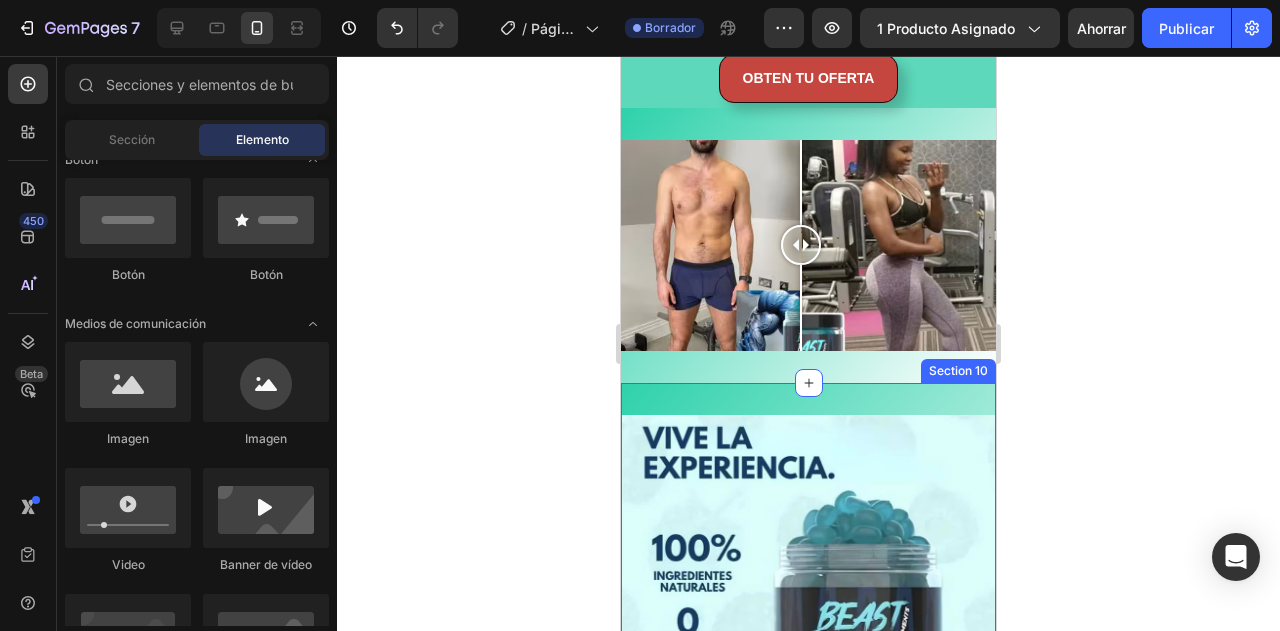 click on "Image Section 10" at bounding box center [808, 599] 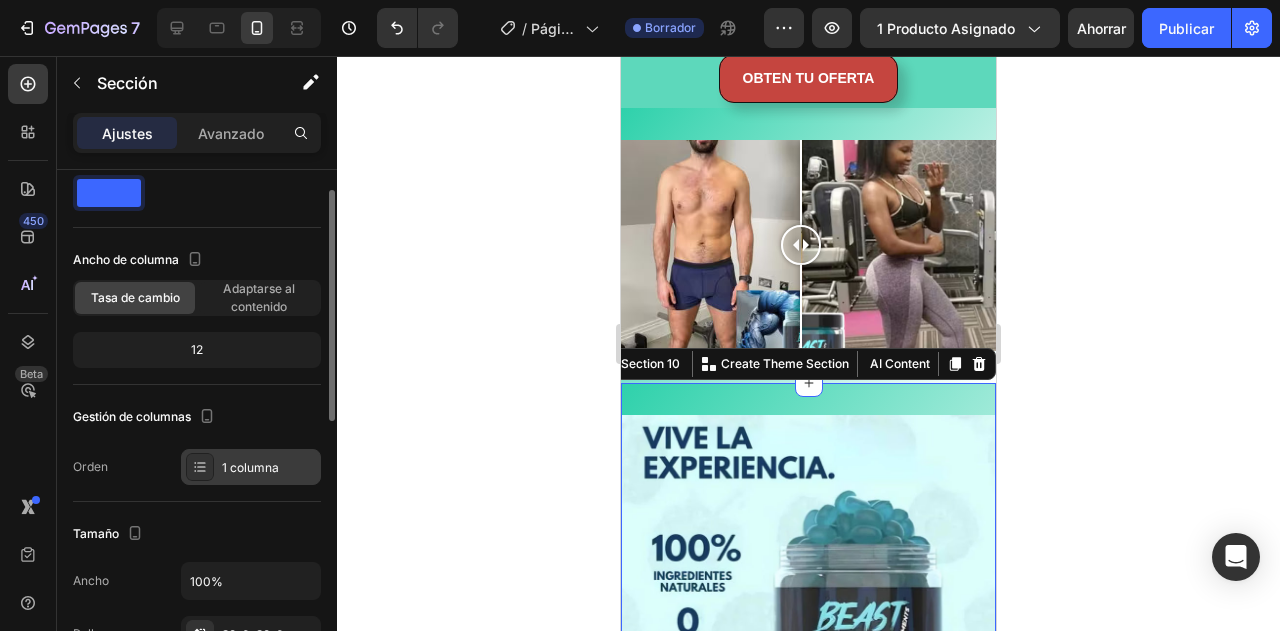 scroll, scrollTop: 167, scrollLeft: 0, axis: vertical 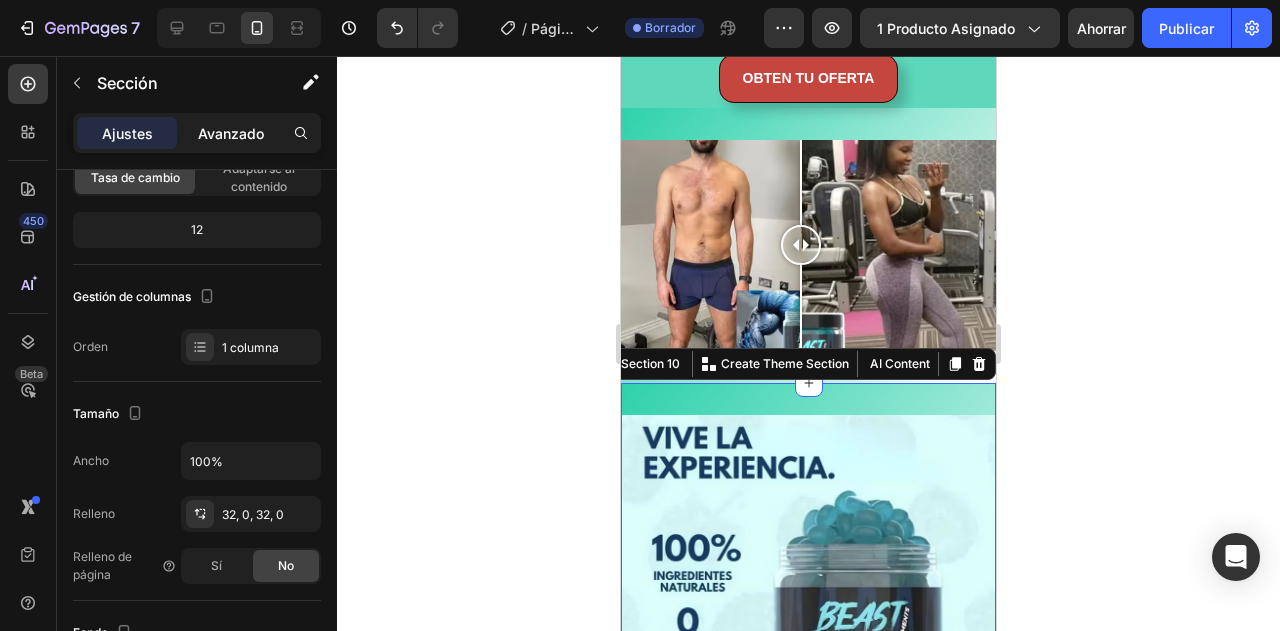 click on "Avanzado" at bounding box center (231, 133) 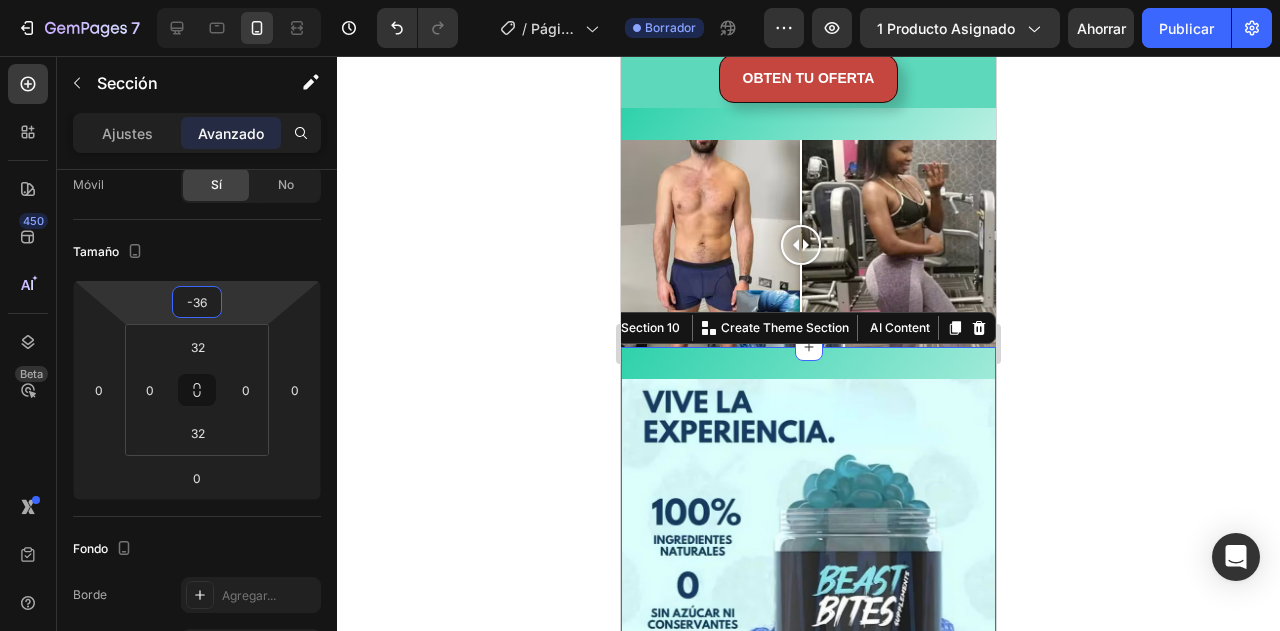 drag, startPoint x: 258, startPoint y: 309, endPoint x: 438, endPoint y: 317, distance: 180.17769 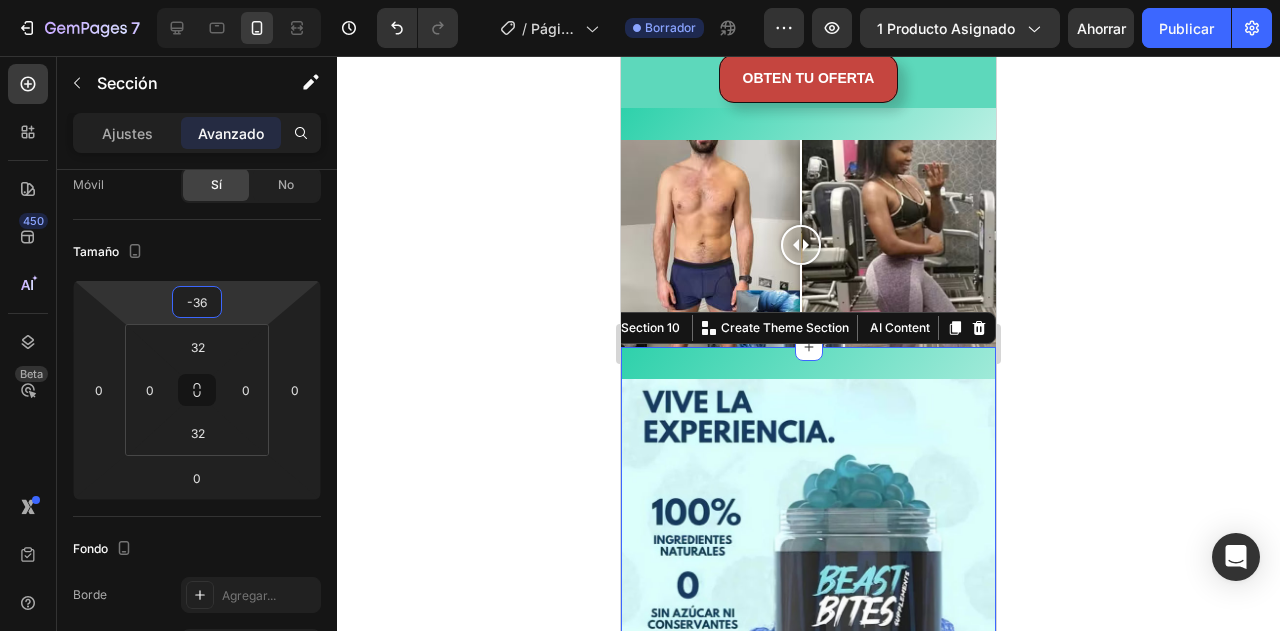 click on "7 Historial de versiones / Página del producto - 2 de [DATE], [TIME] Borrador Avance 1 producto asignado Ahorrar Publicar 450 Beta Secciones(18) Elementos(84) Sección Elemento Sección de héroes Detalle del producto Marcas Insignias de confianza Garantizar Desglose del producto Cómo utilizar Testimonios Comparar Manojo Preguntas frecuentes Prueba social Historia de la marca Lista de productos Recopilación Lista de blogs Contacto Sticky Añadir al carrito Pie de página personalizado Explorar la biblioteca 450 Disposición
Fila
Fila
Fila
Fila Texto
Título
Bloque de texto Botón
Botón
Botón" at bounding box center [640, 0] 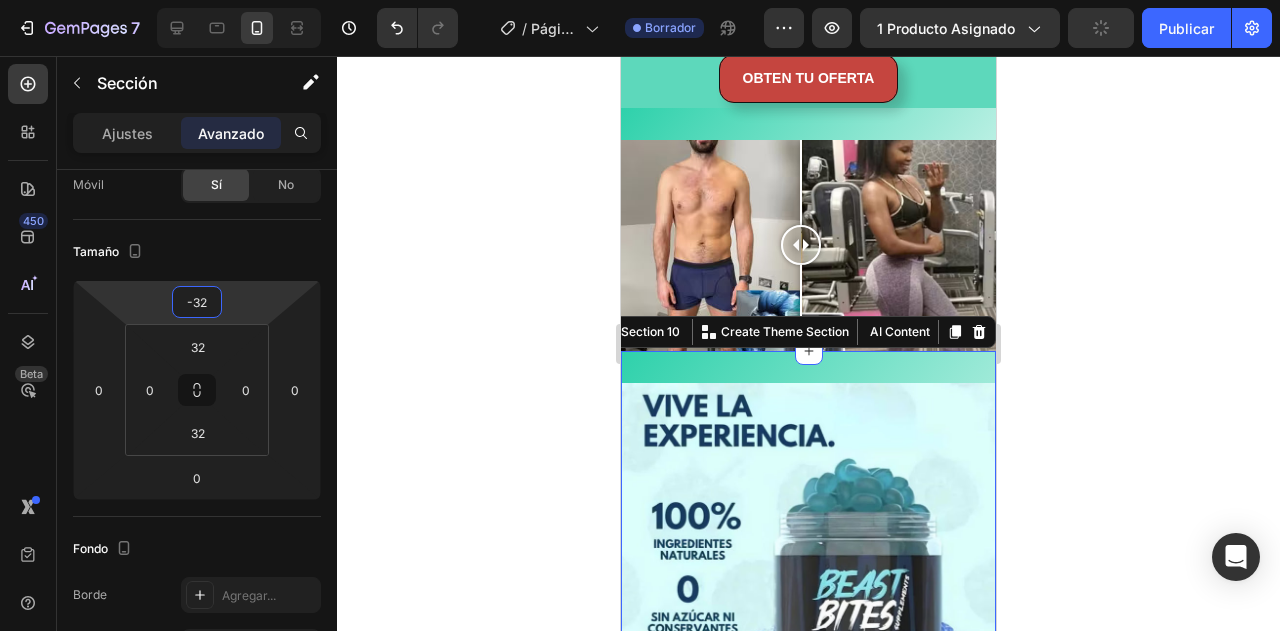 click 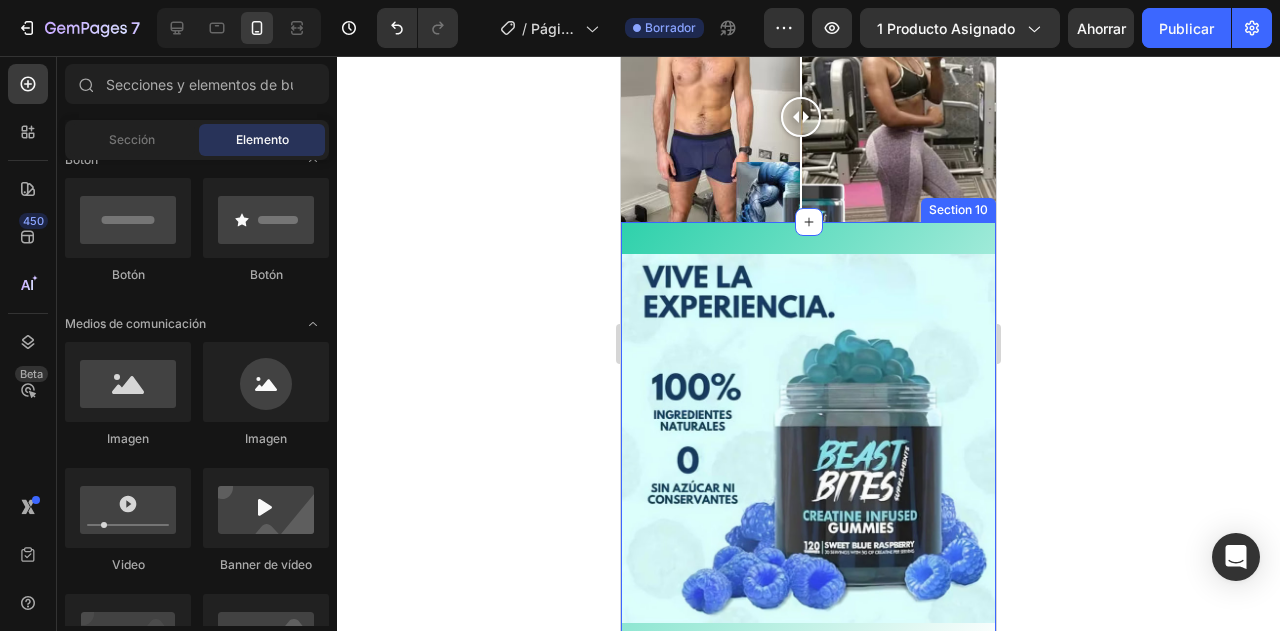 scroll, scrollTop: 3368, scrollLeft: 0, axis: vertical 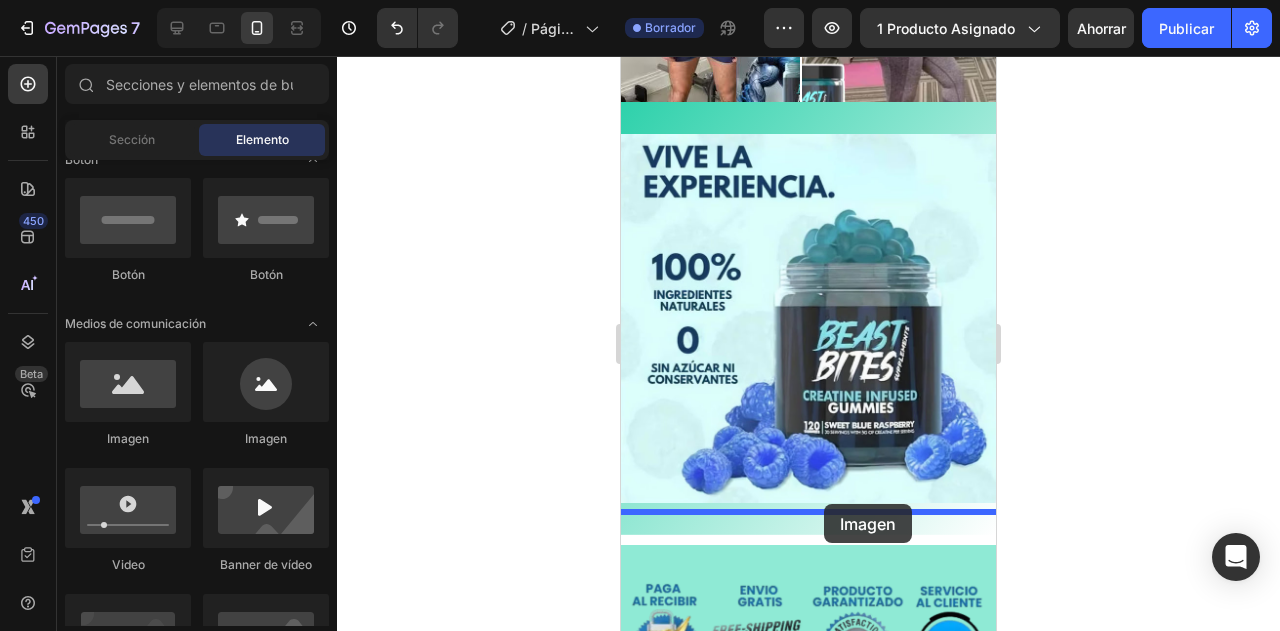 drag, startPoint x: 766, startPoint y: 443, endPoint x: 824, endPoint y: 504, distance: 84.17244 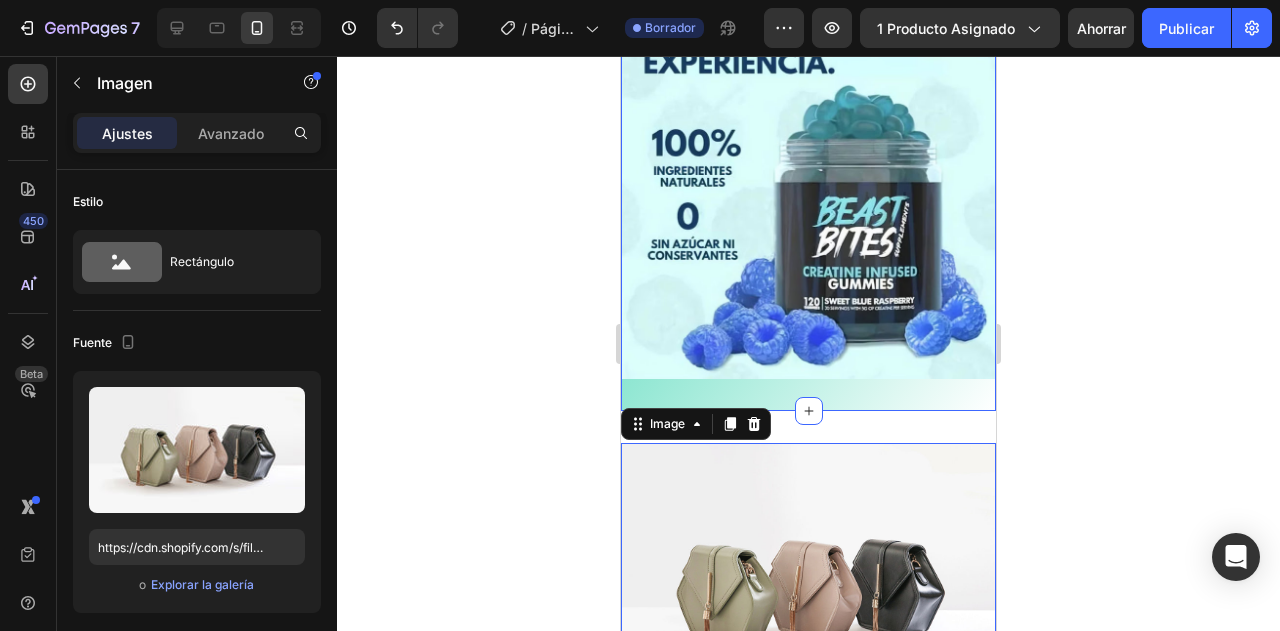 scroll, scrollTop: 3608, scrollLeft: 0, axis: vertical 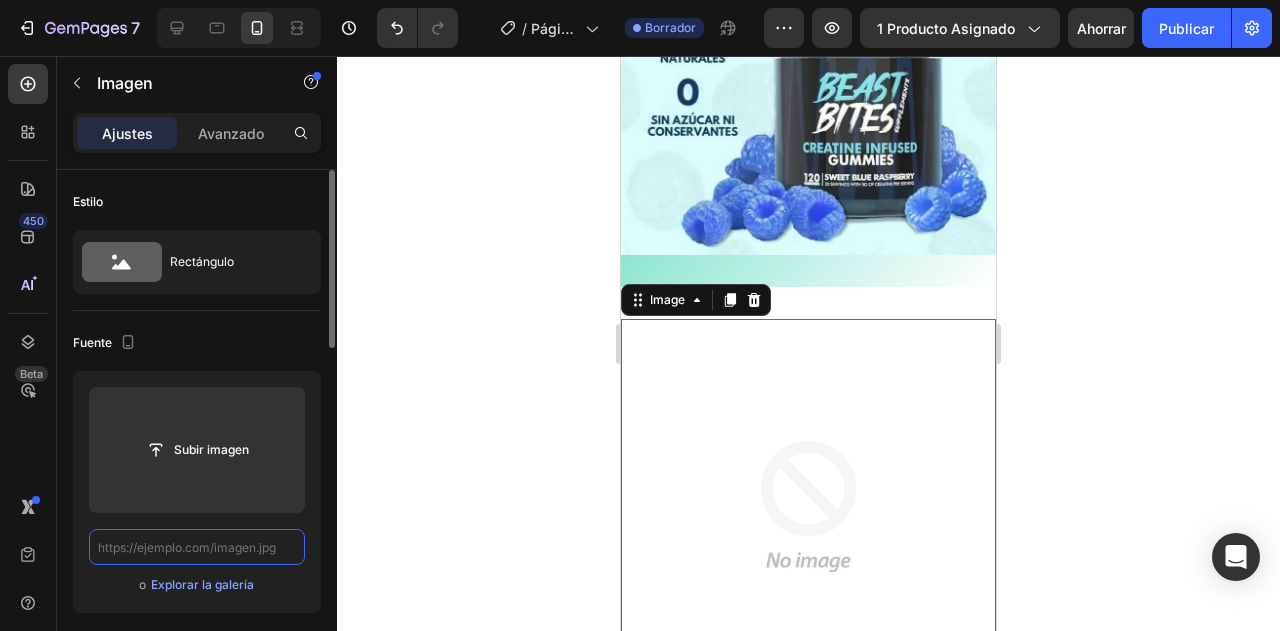 paste on "https://cdn.shopify.com/s/files/1/0691/0269/8635/files/Captura_de_pantalla_2025-08-01_195941.avif?v=1754141863" 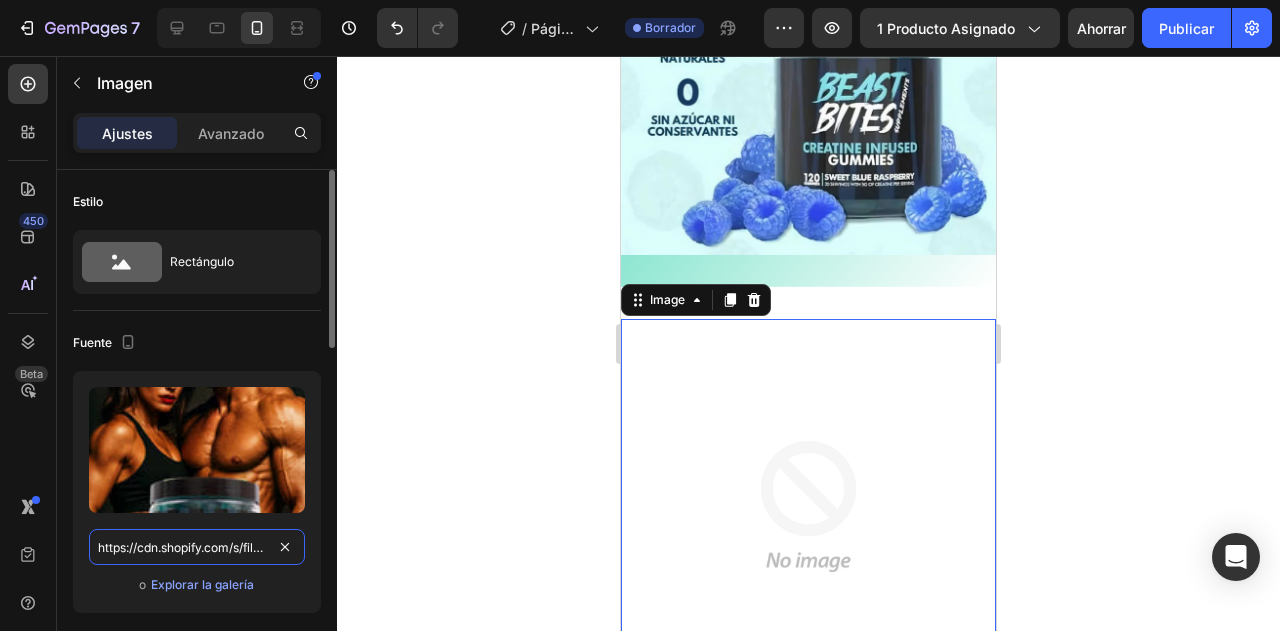 scroll, scrollTop: 0, scrollLeft: 490, axis: horizontal 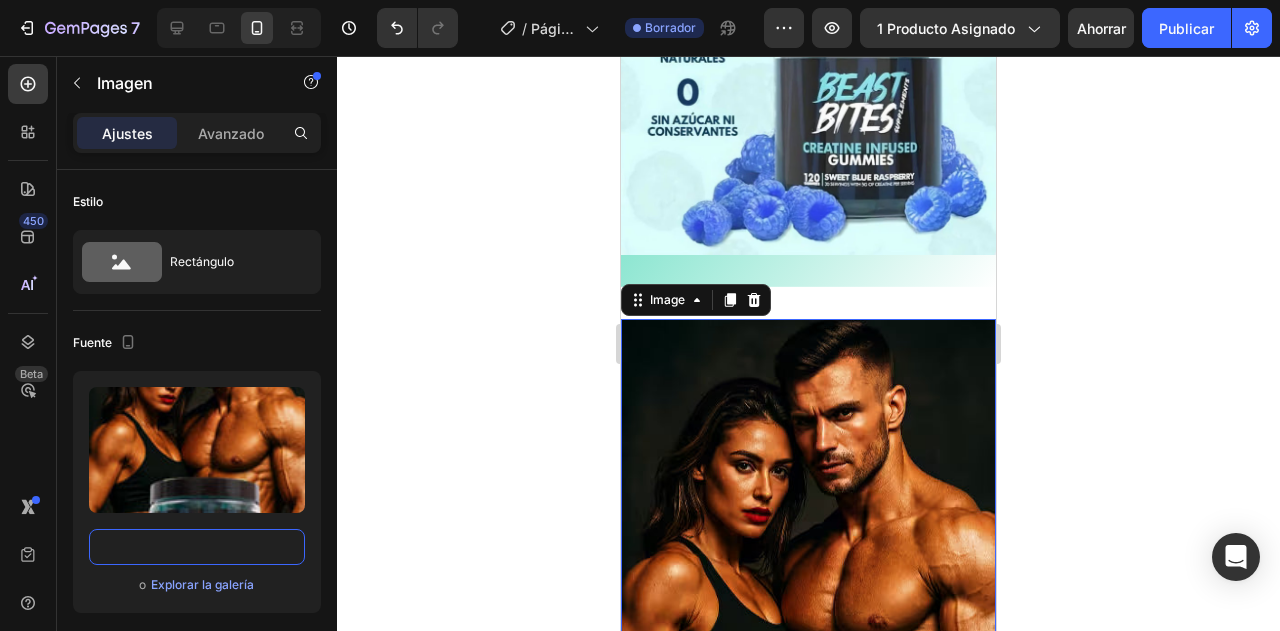 type on "https://cdn.shopify.com/s/files/1/0691/0269/8635/files/Captura_de_pantalla_2025-08-01_195941.avif?v=1754141863" 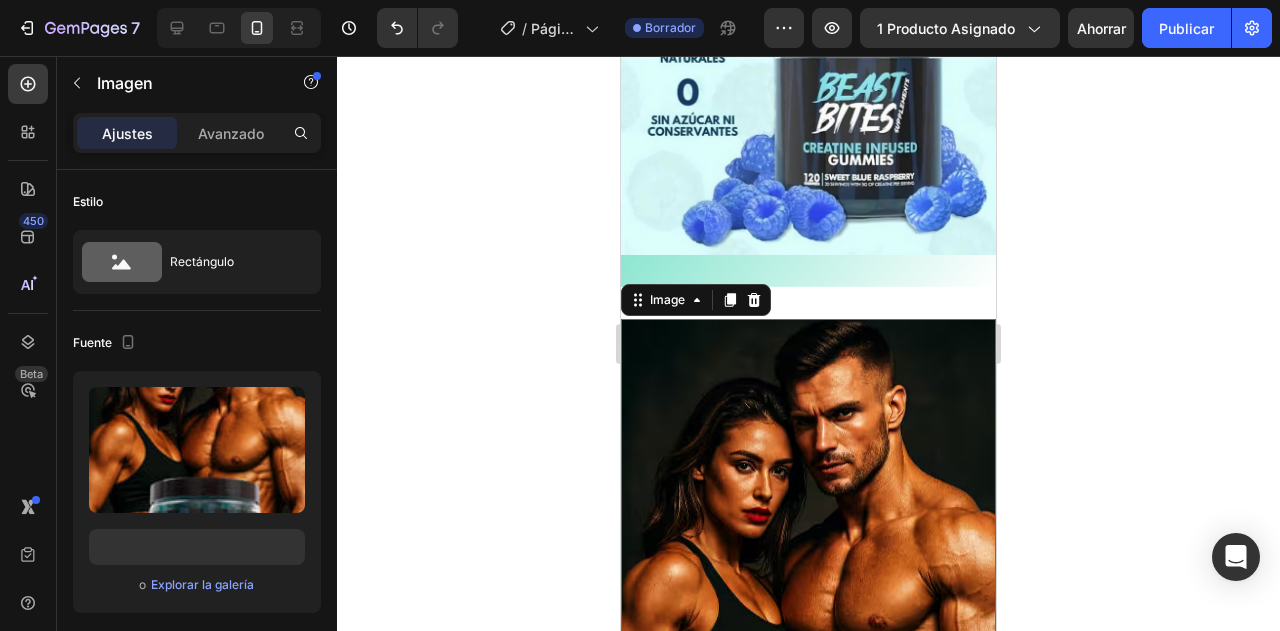 scroll, scrollTop: 0, scrollLeft: 0, axis: both 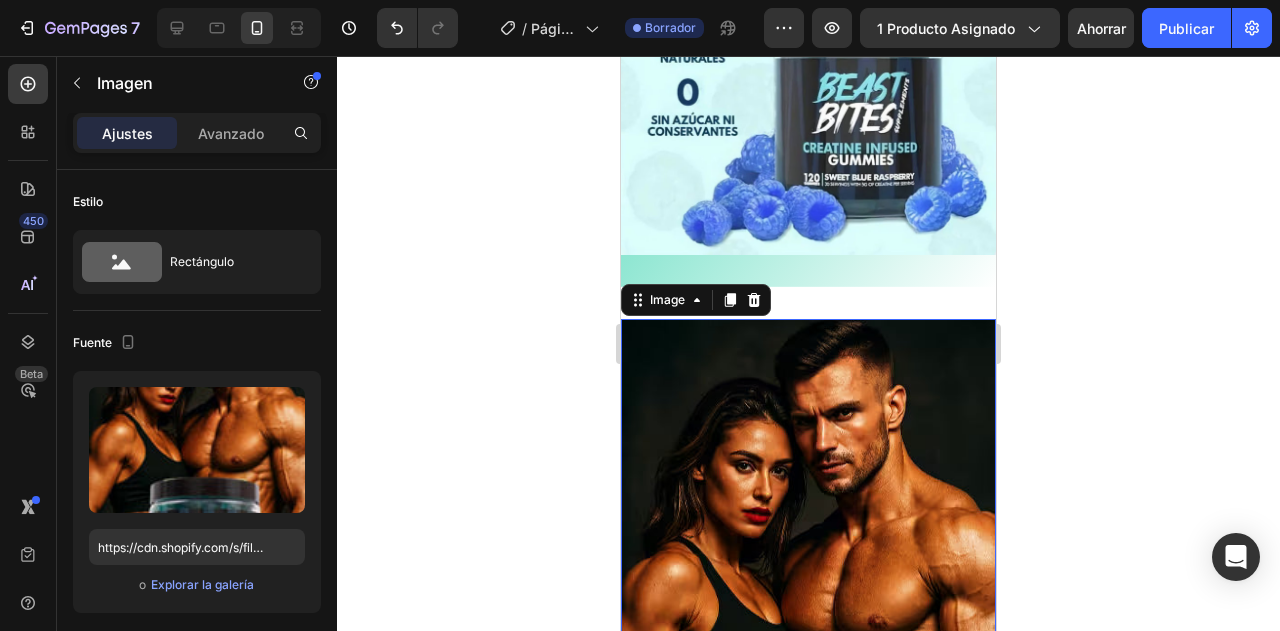 click 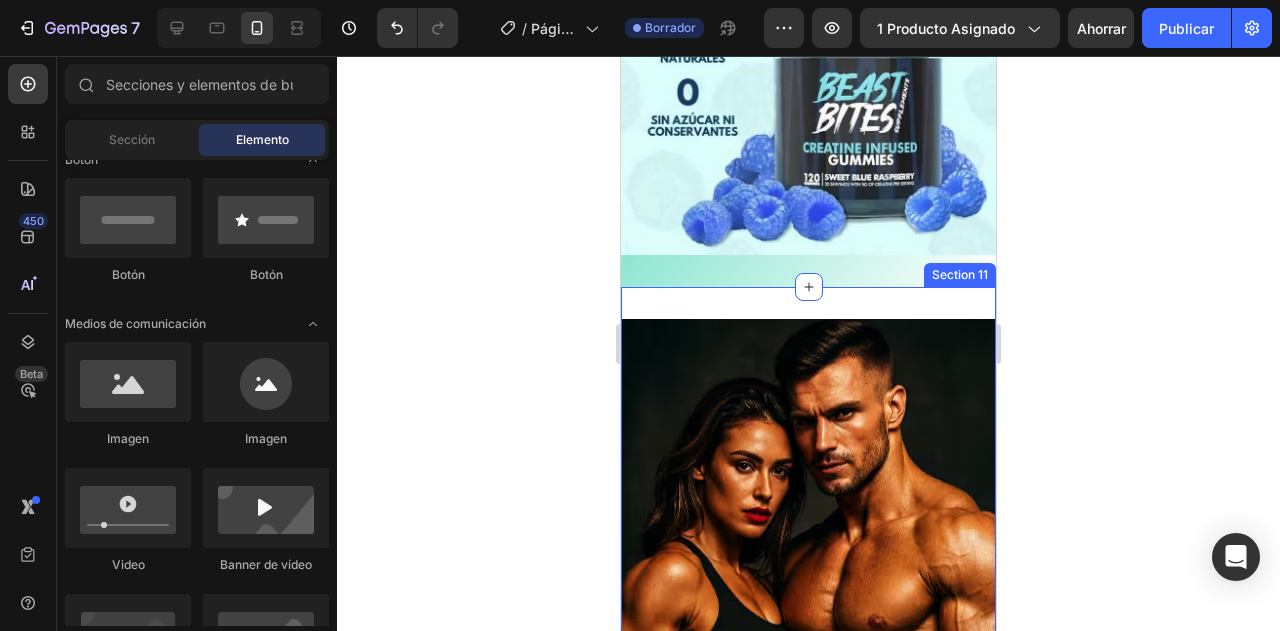 click on "Image Section 11" at bounding box center (808, 604) 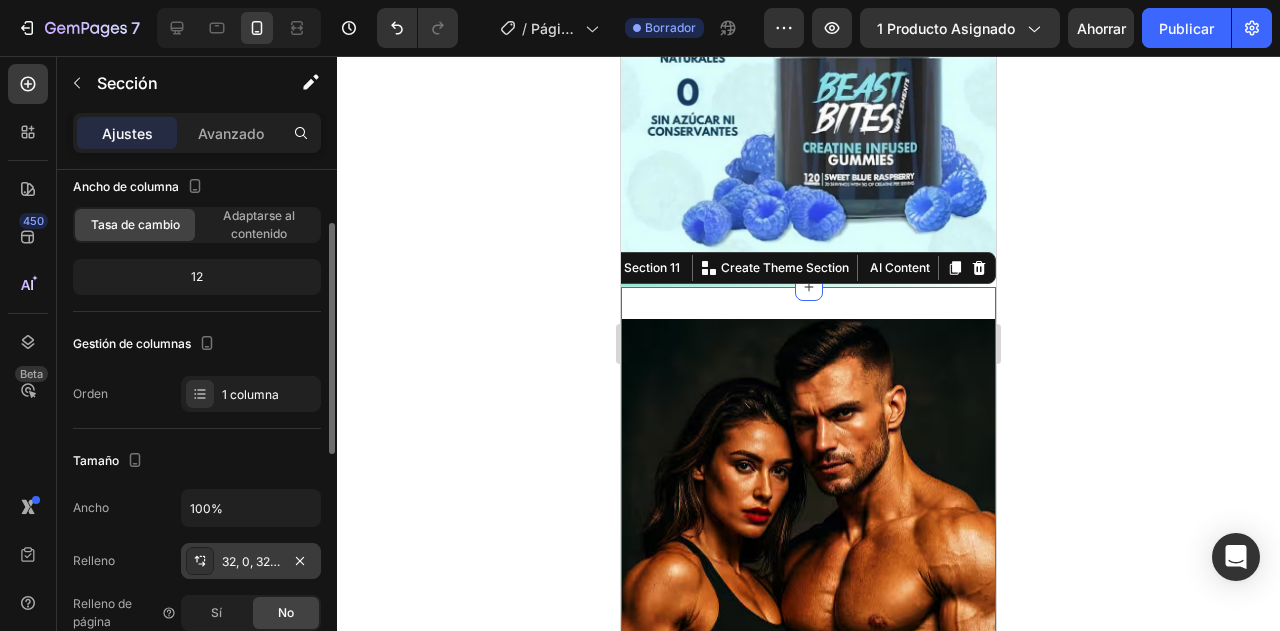 scroll, scrollTop: 240, scrollLeft: 0, axis: vertical 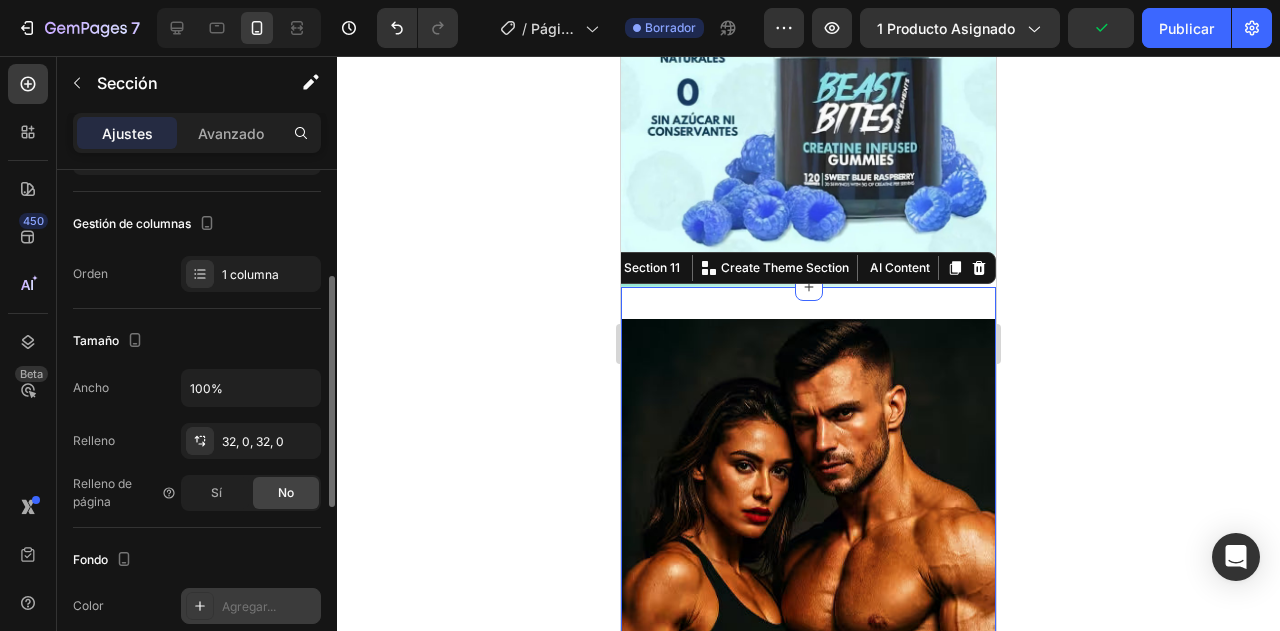 click 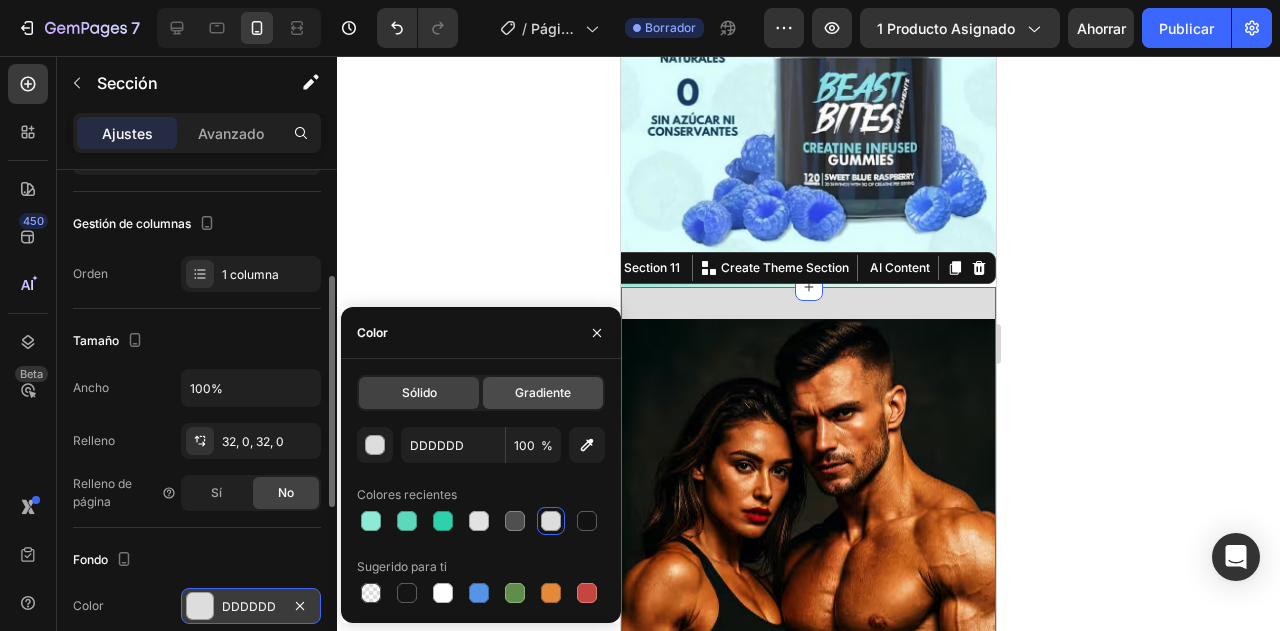 click on "Gradiente" at bounding box center [543, 392] 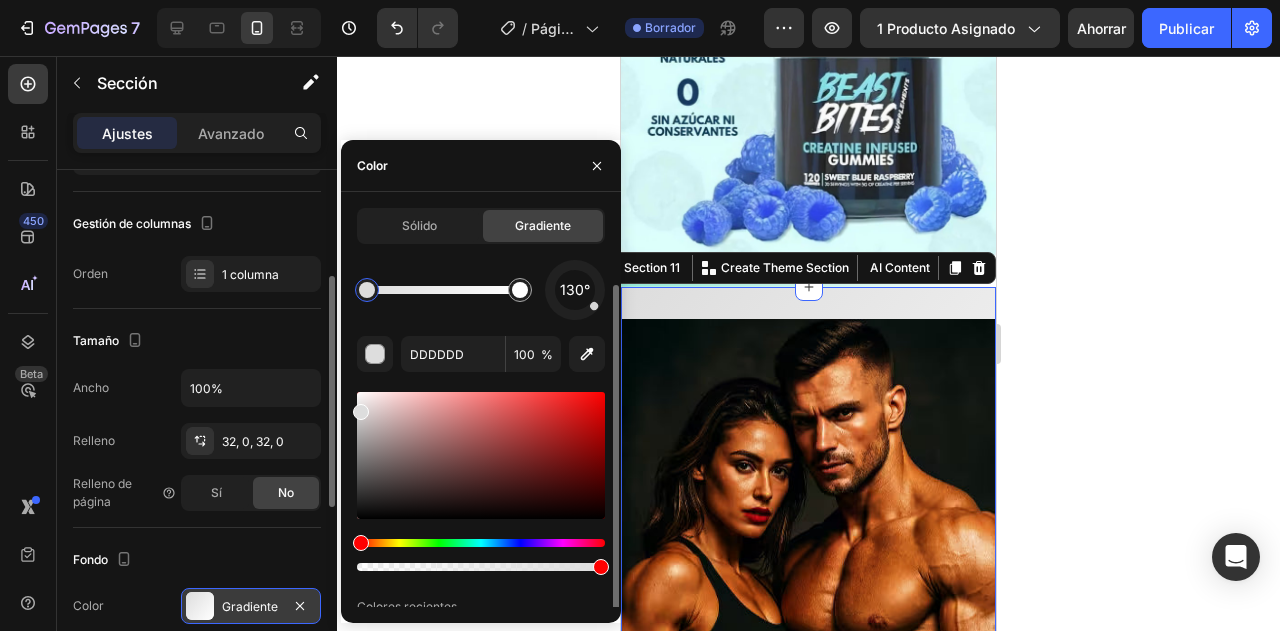 scroll, scrollTop: 40, scrollLeft: 0, axis: vertical 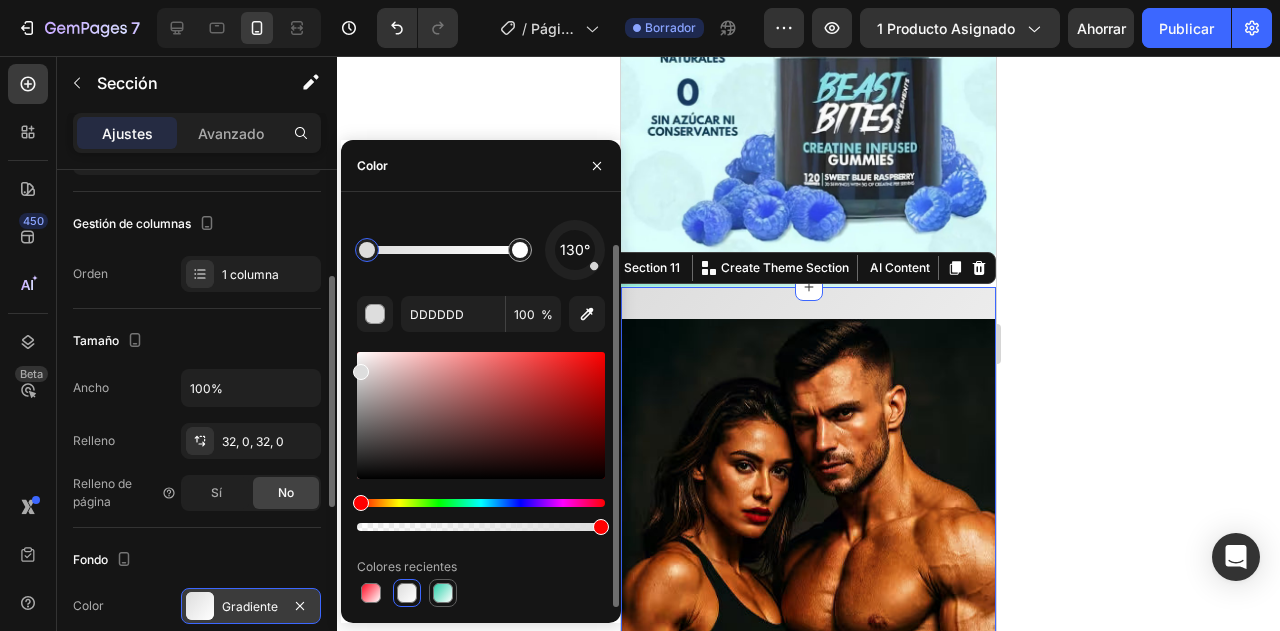 click at bounding box center (443, 593) 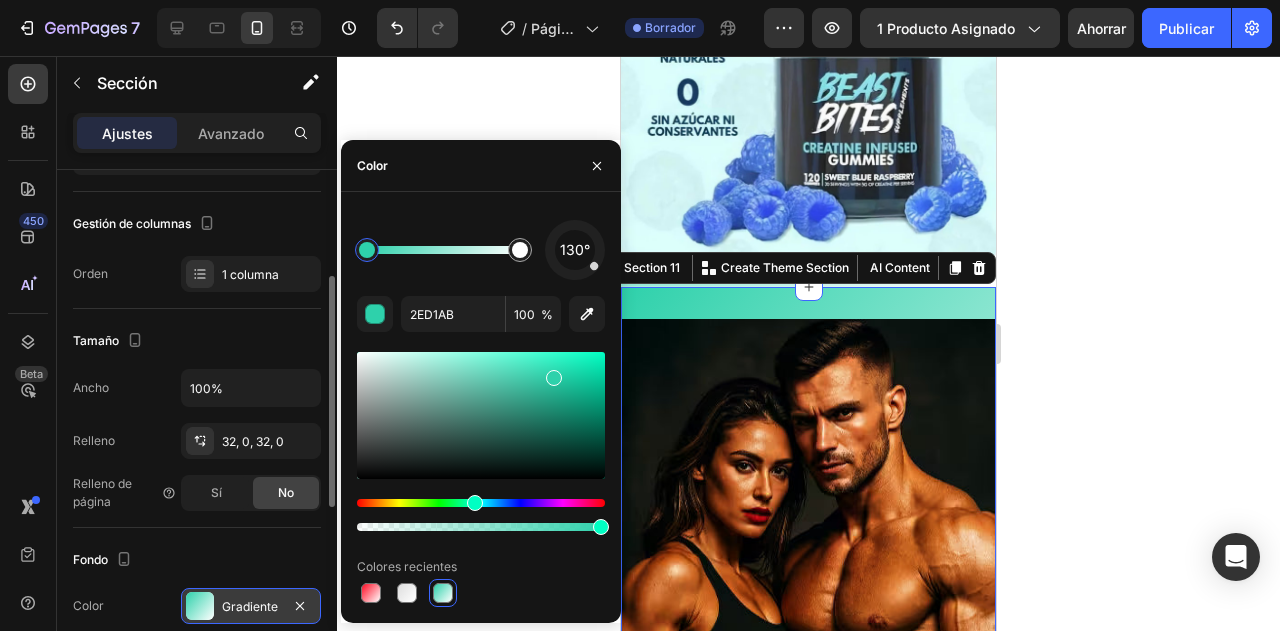 click 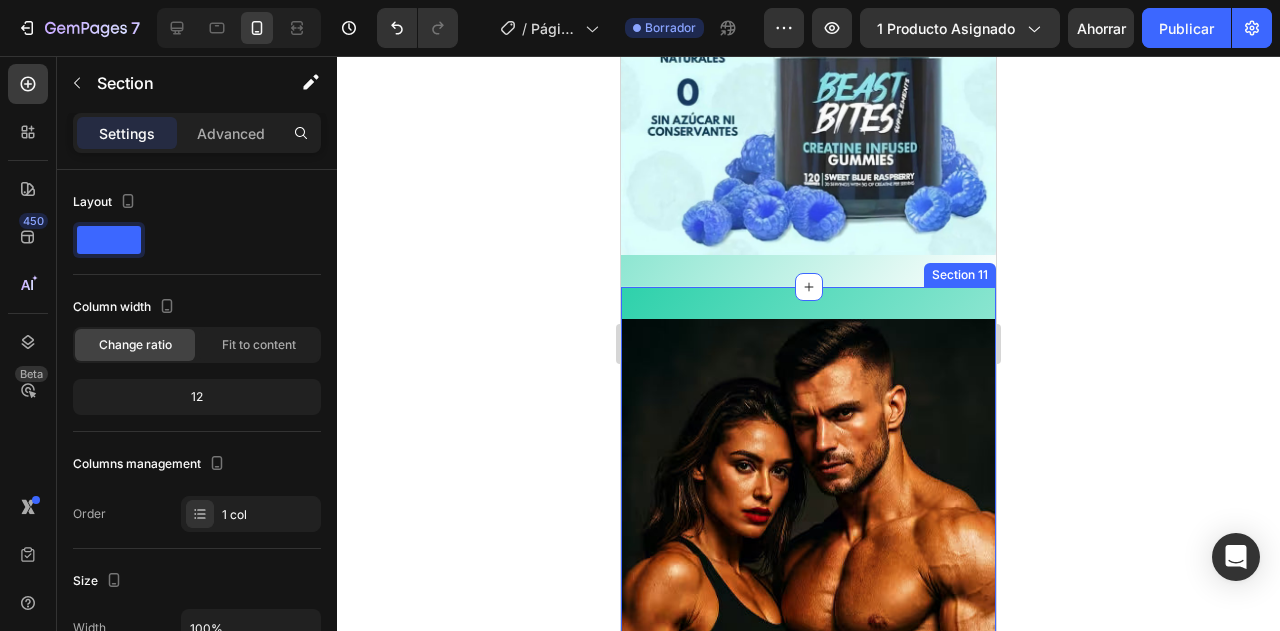 click on "Image Section 11" at bounding box center [808, 604] 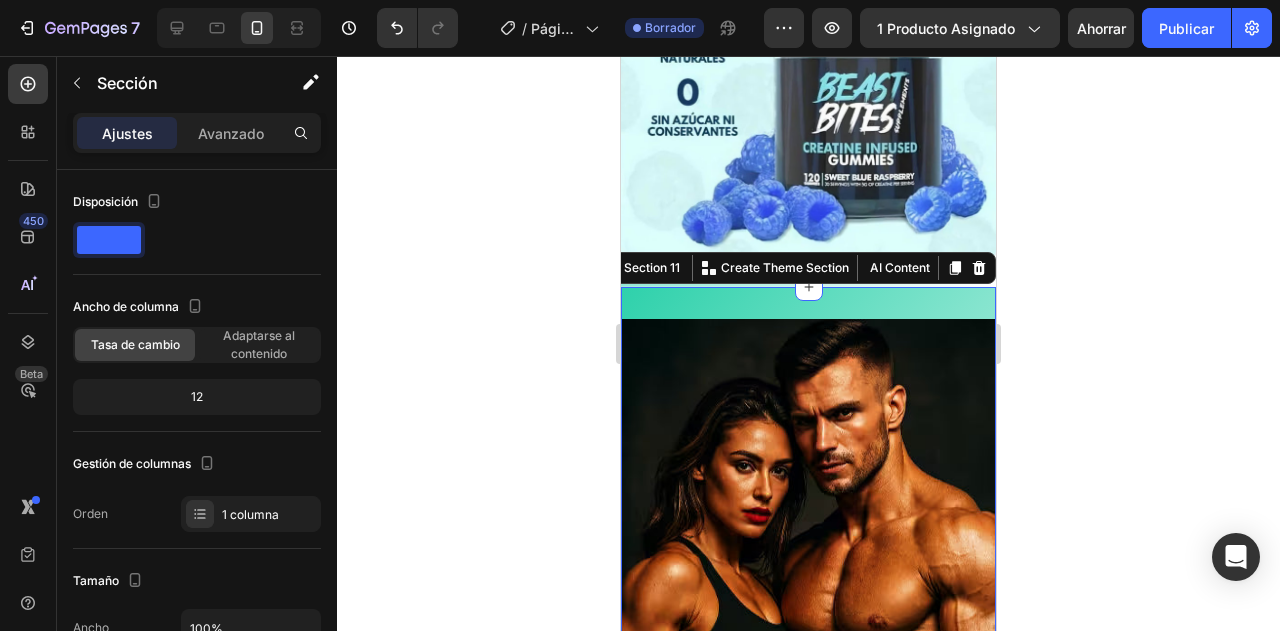 click 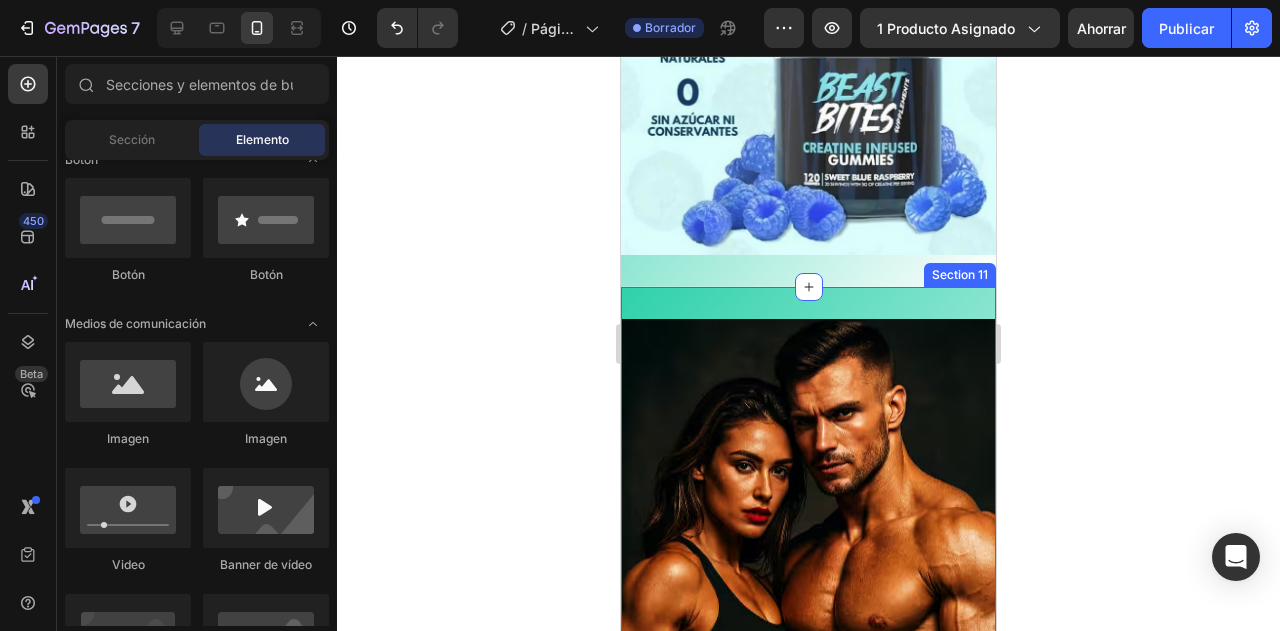 click on "Image Section 11" at bounding box center [808, 604] 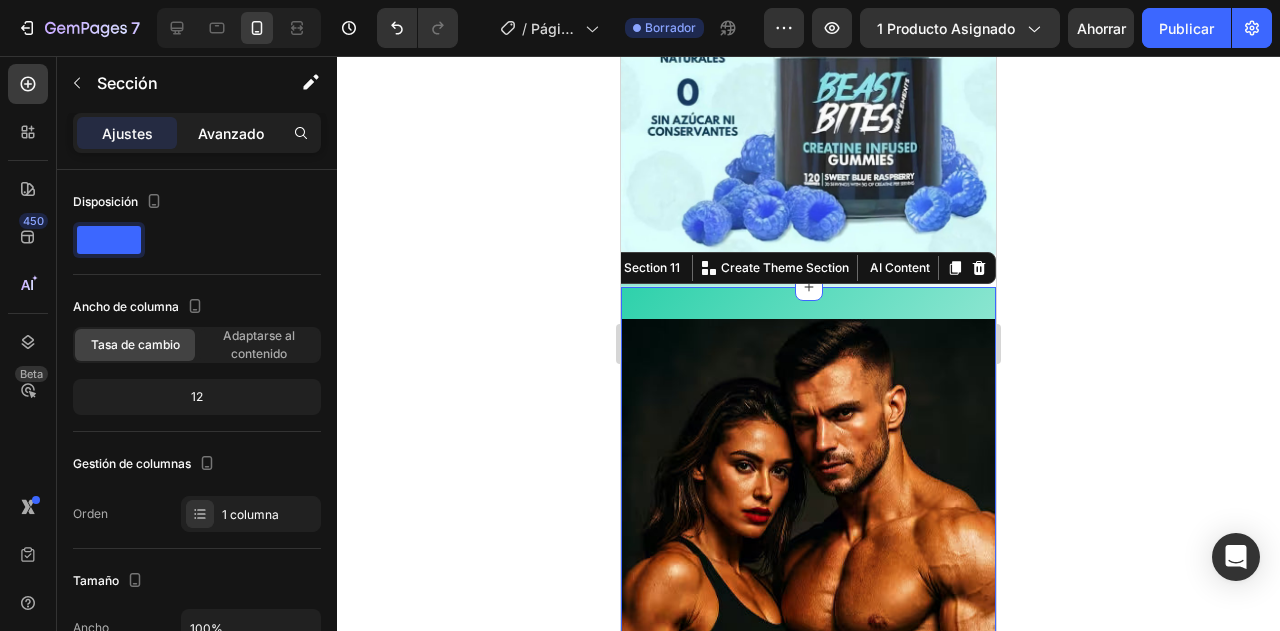 click on "Avanzado" at bounding box center [231, 133] 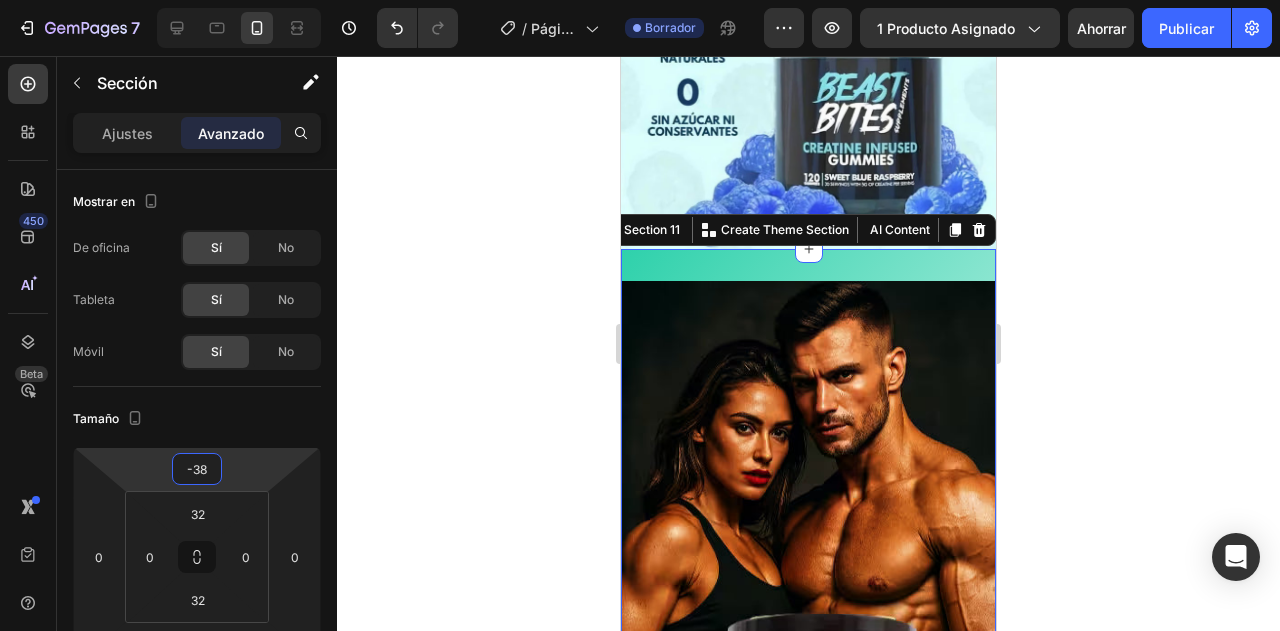 type on "-40" 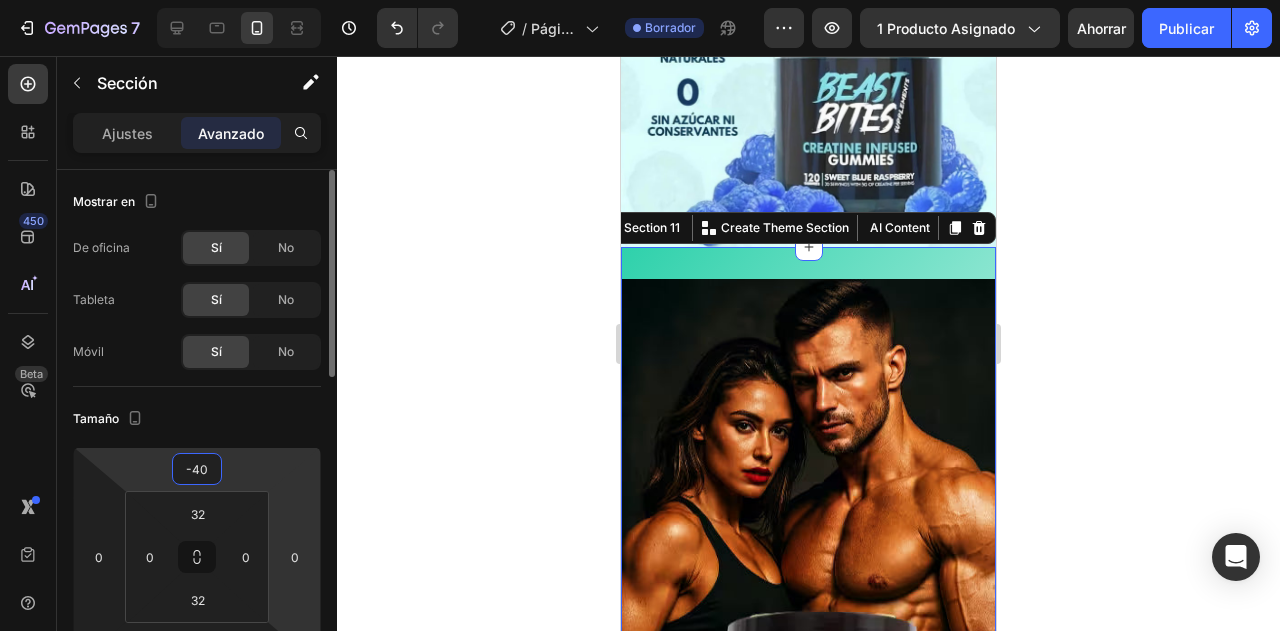drag, startPoint x: 265, startPoint y: 477, endPoint x: 304, endPoint y: 465, distance: 40.804413 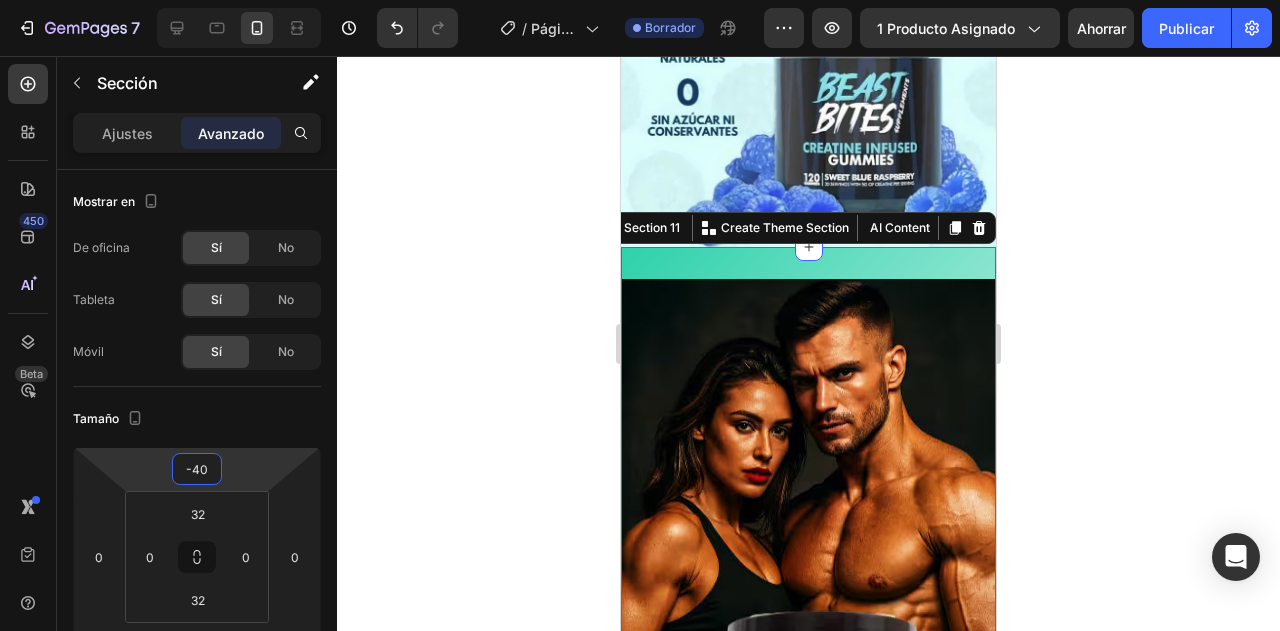 click 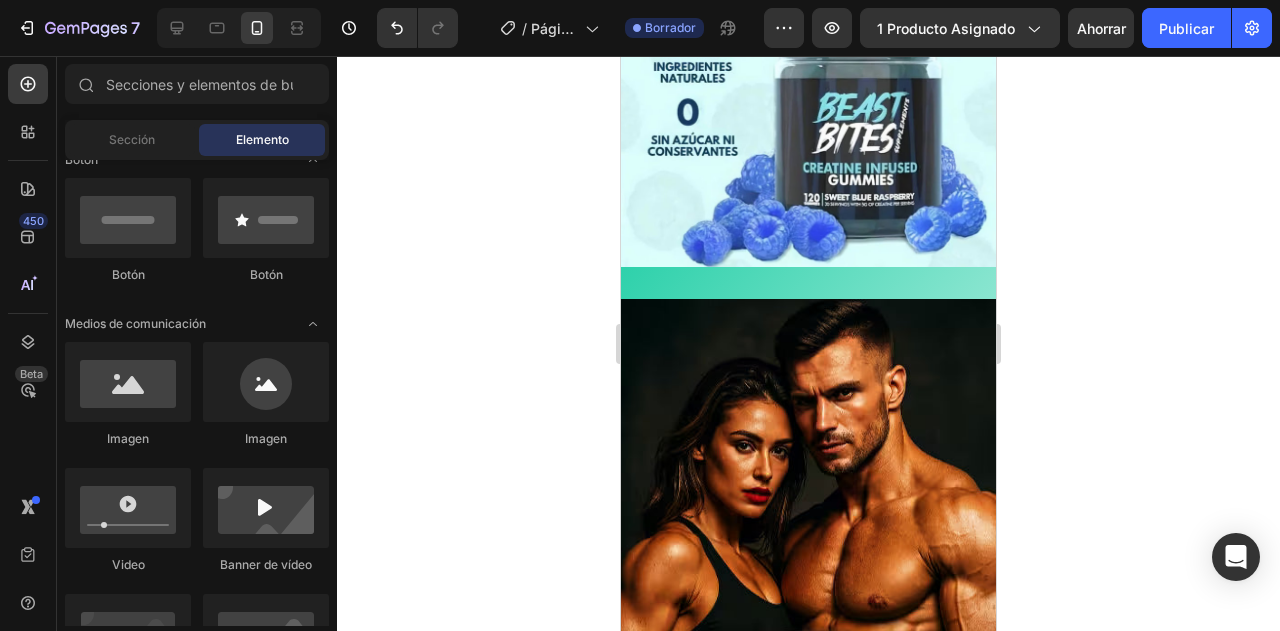 scroll, scrollTop: 3128, scrollLeft: 0, axis: vertical 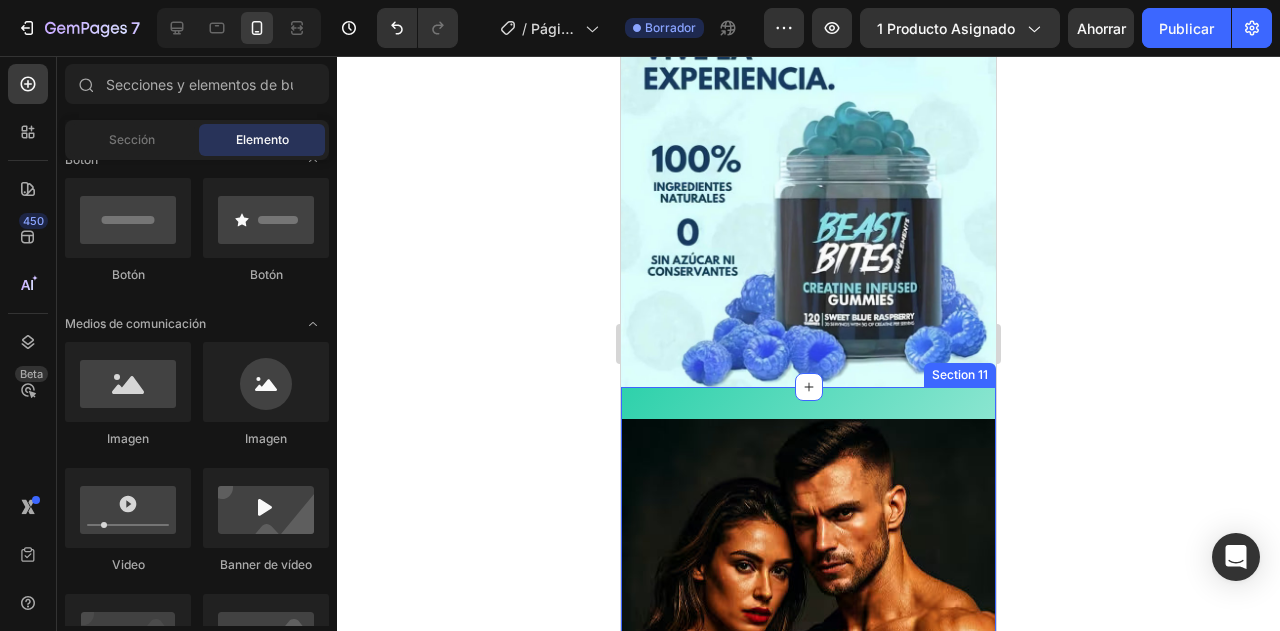 click on "Image Section 11" at bounding box center (808, 704) 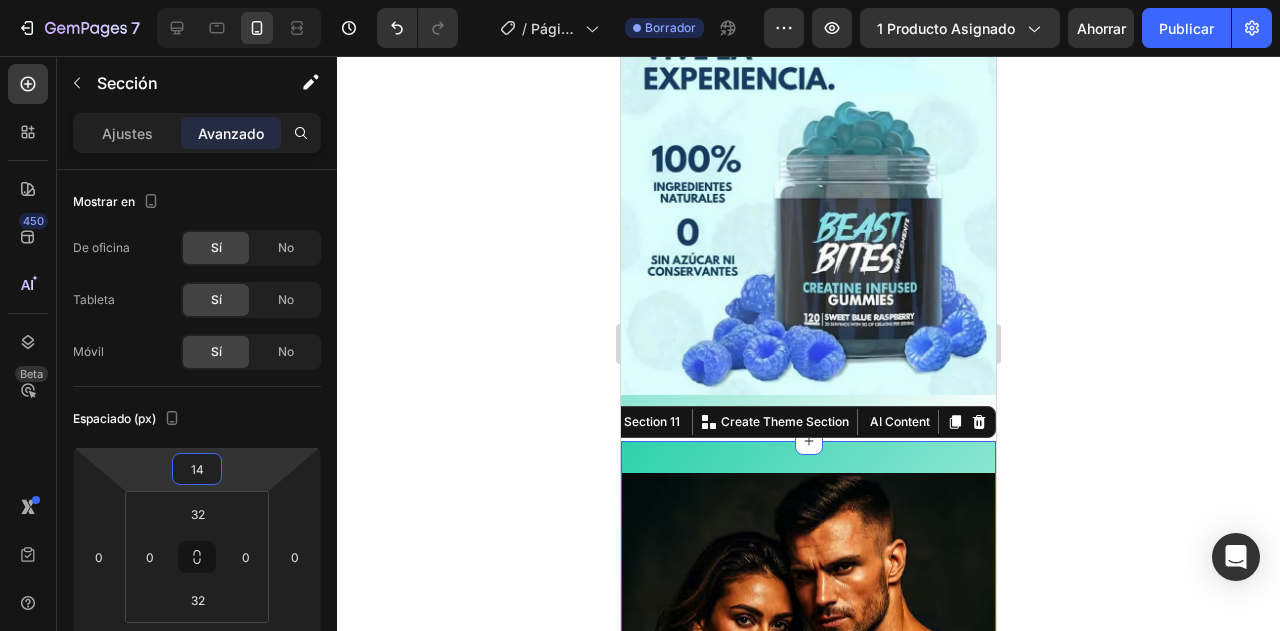 type on "10" 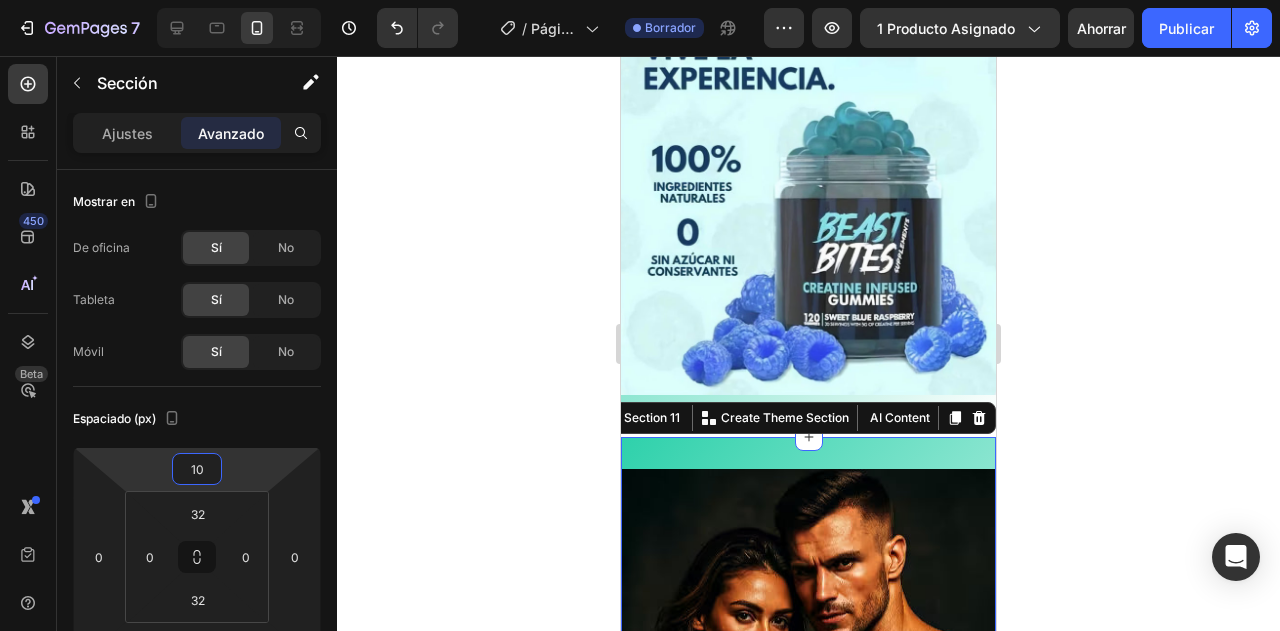 drag, startPoint x: 246, startPoint y: 470, endPoint x: 262, endPoint y: 445, distance: 29.681644 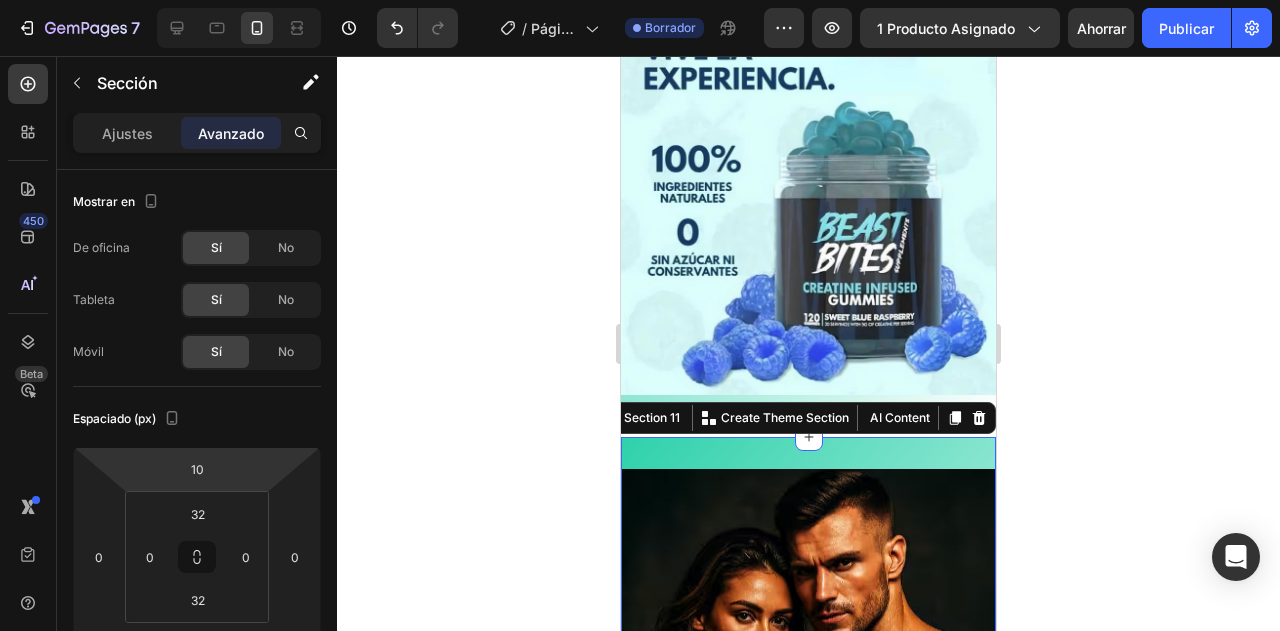 click 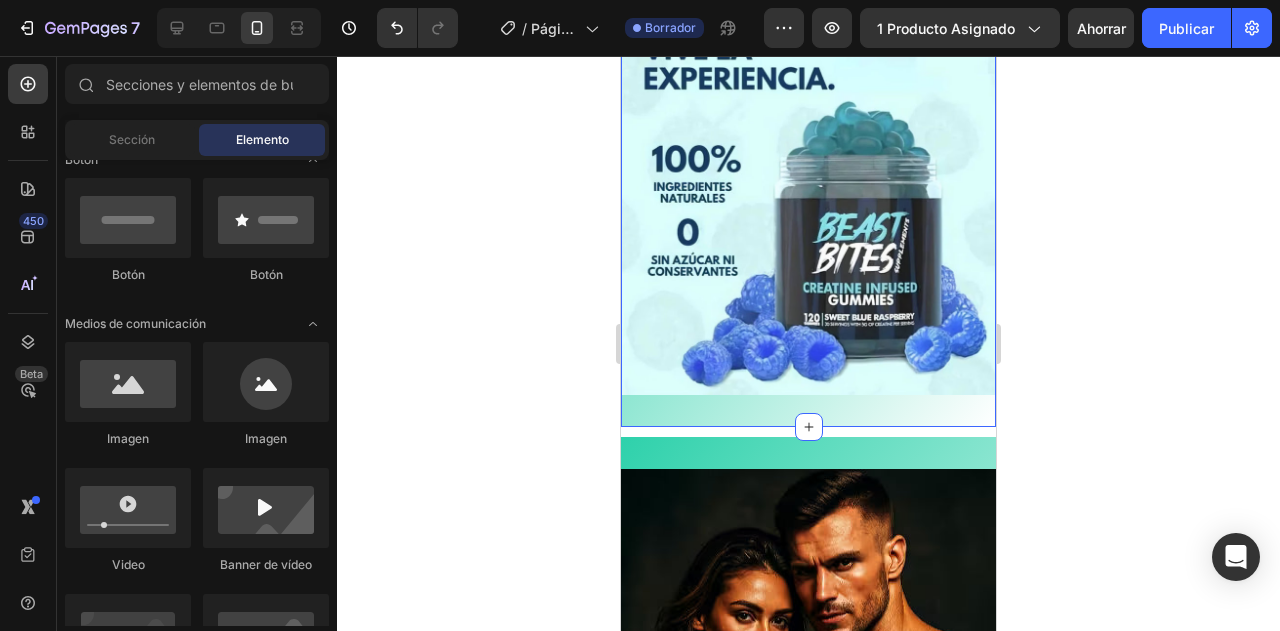 click on "Image Section 10" at bounding box center [808, 210] 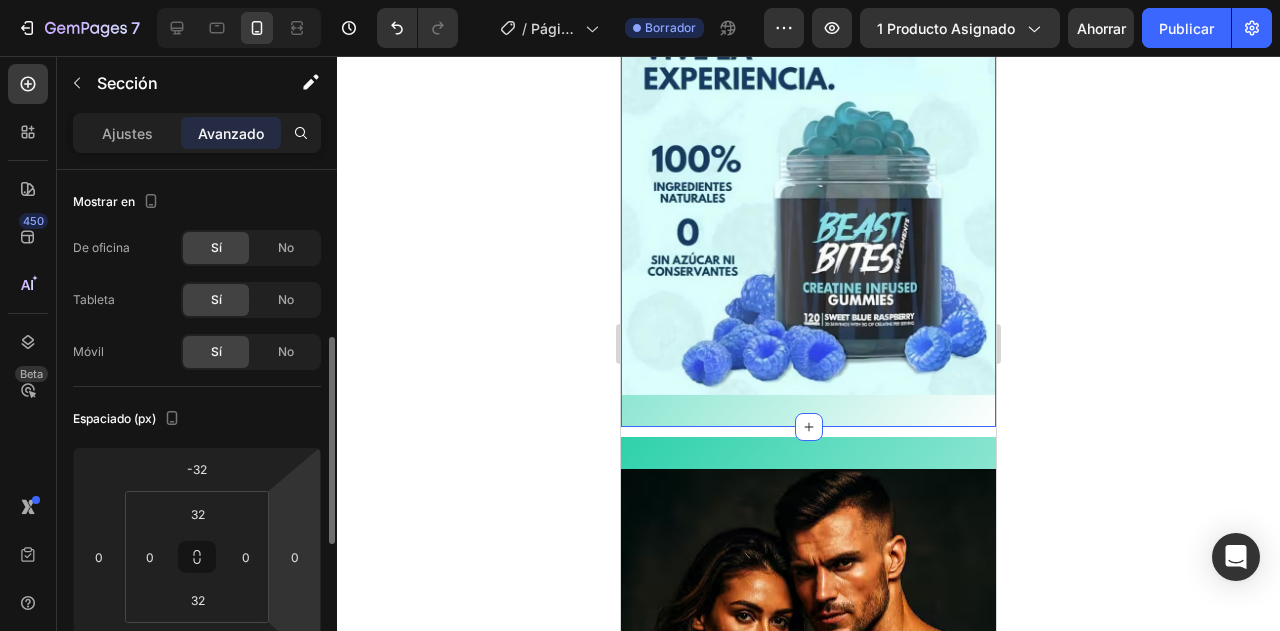 scroll, scrollTop: 120, scrollLeft: 0, axis: vertical 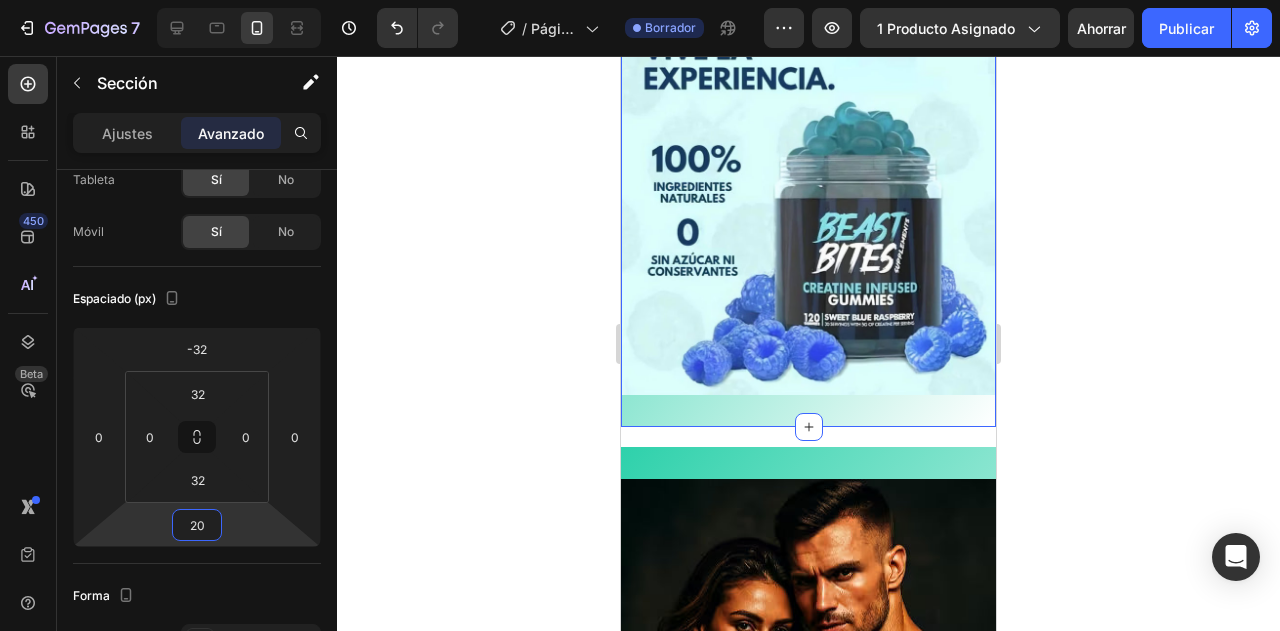 type on "24" 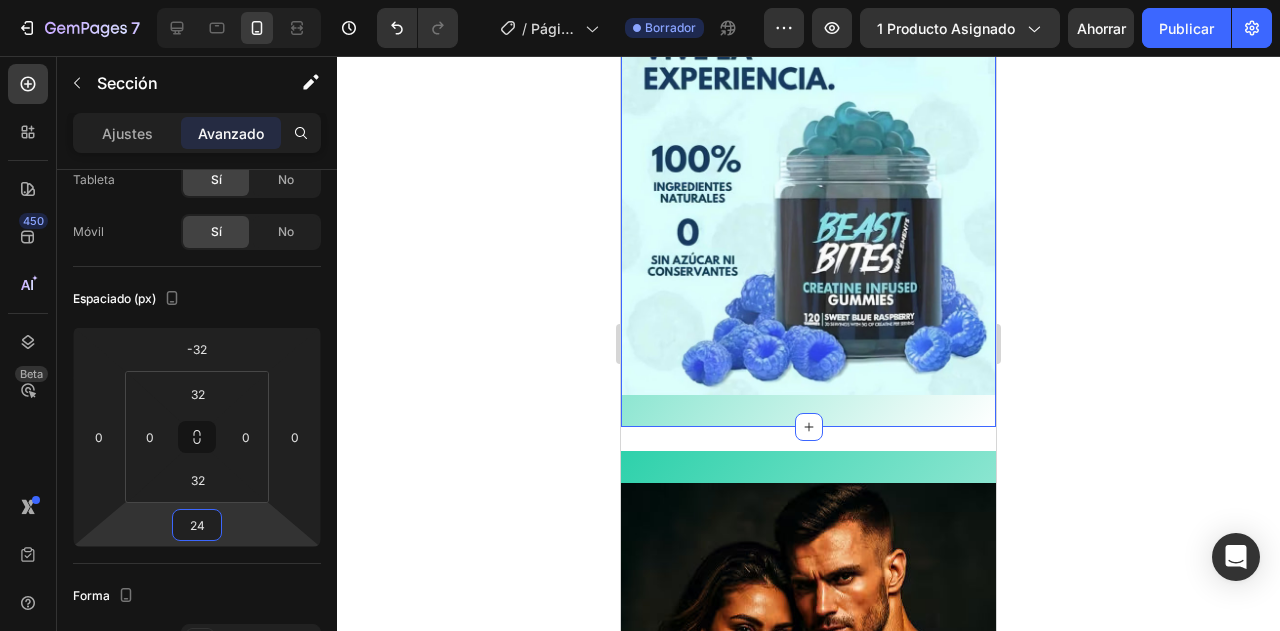 drag, startPoint x: 262, startPoint y: 522, endPoint x: 270, endPoint y: 510, distance: 14.422205 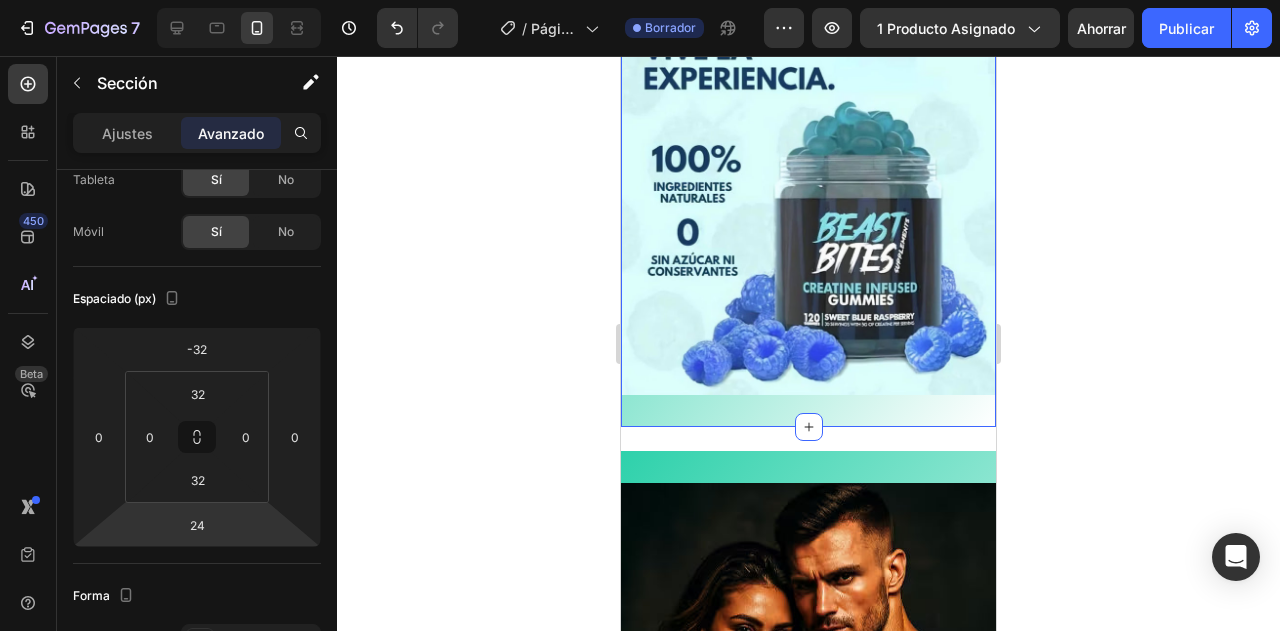 click on "Image Section 10   You can create reusable sections Create Theme Section AI Content Write with GemAI What would you like to describe here? Tone and Voice Persuasive Product COJIN DE GEL ORTOPEDICO Show more Generate" at bounding box center [808, 210] 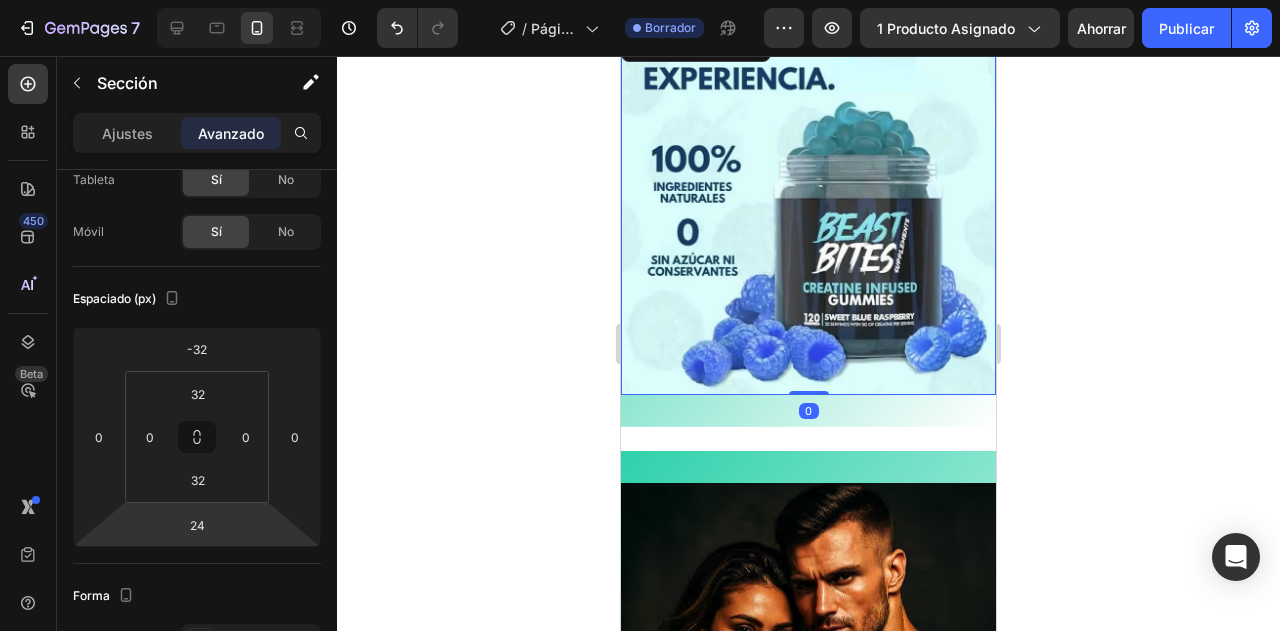 click at bounding box center (808, 210) 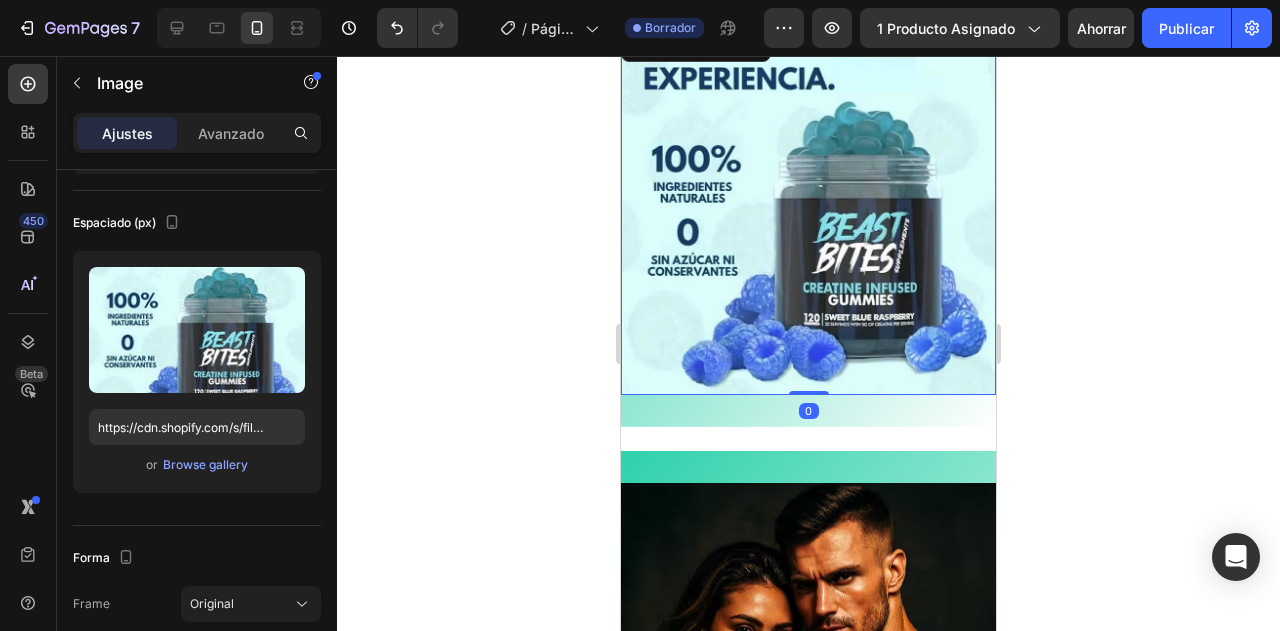 scroll, scrollTop: 0, scrollLeft: 0, axis: both 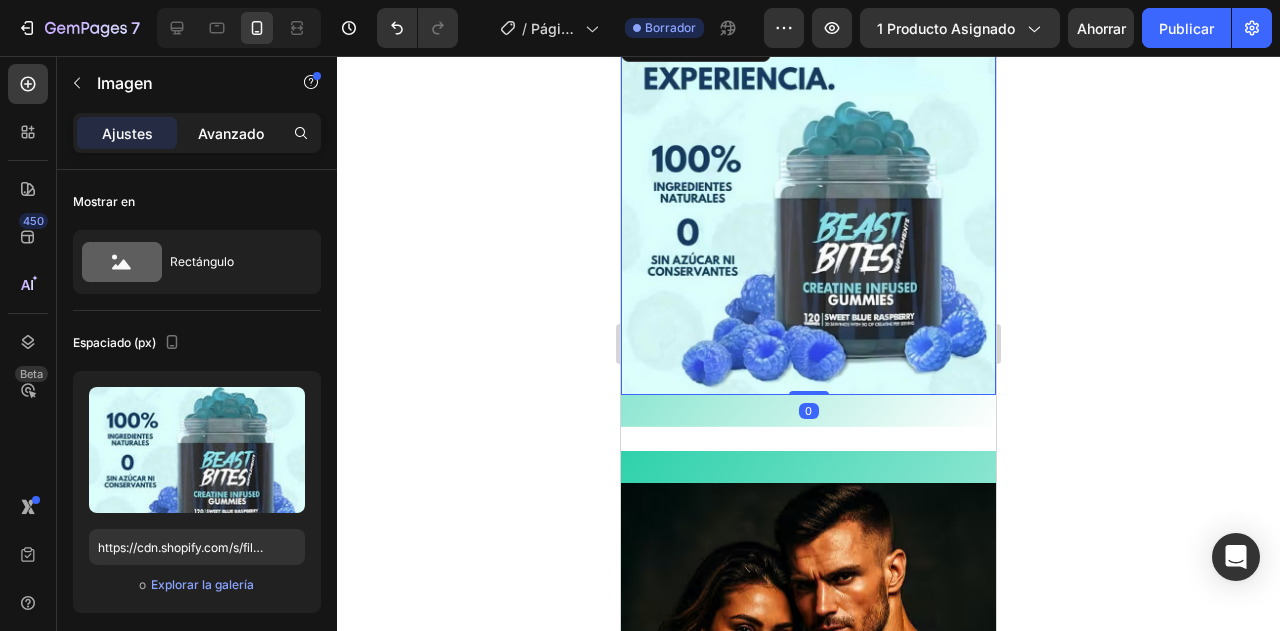 click on "Avanzado" at bounding box center (231, 133) 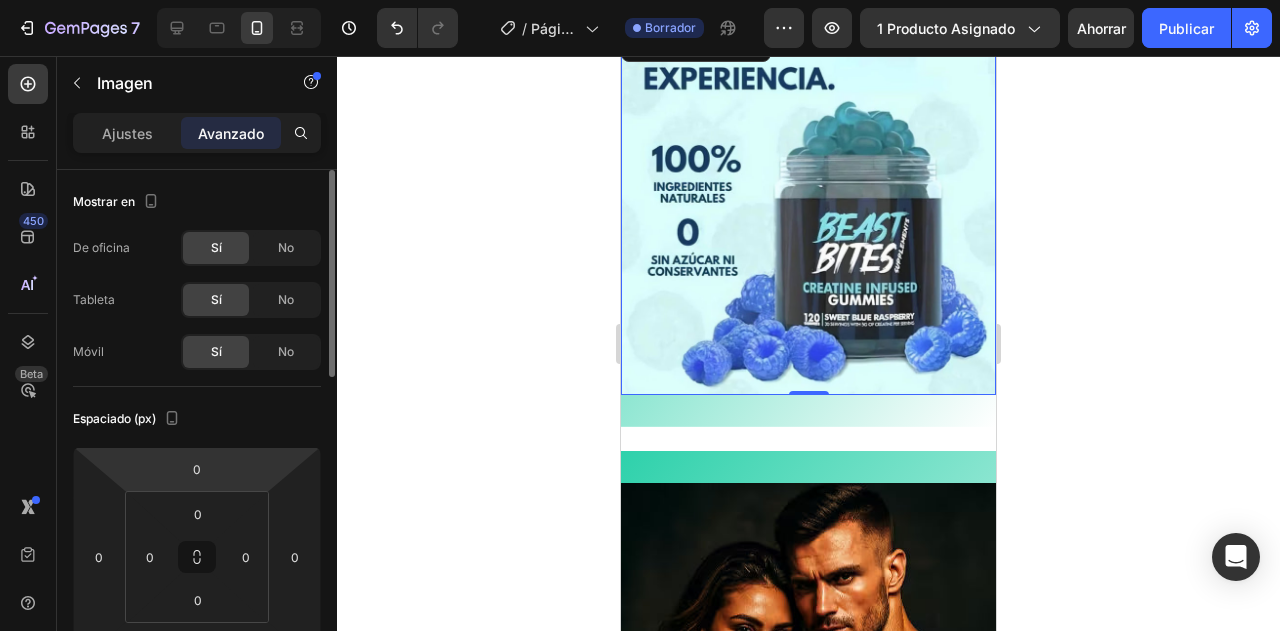scroll, scrollTop: 120, scrollLeft: 0, axis: vertical 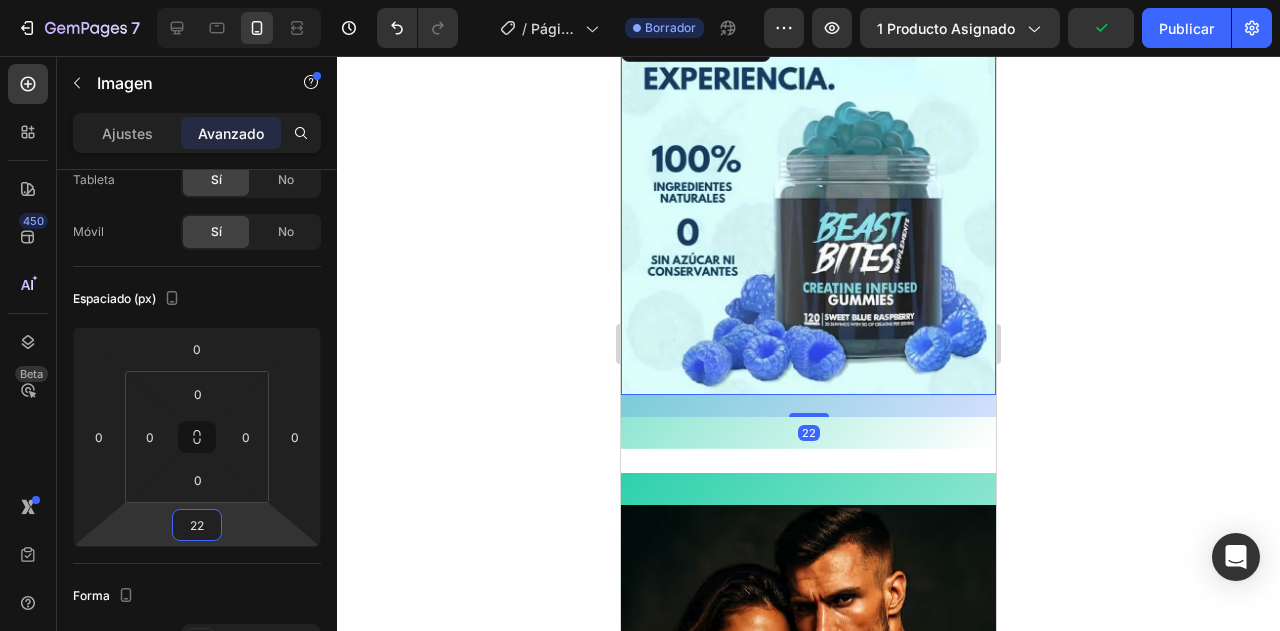 type on "24" 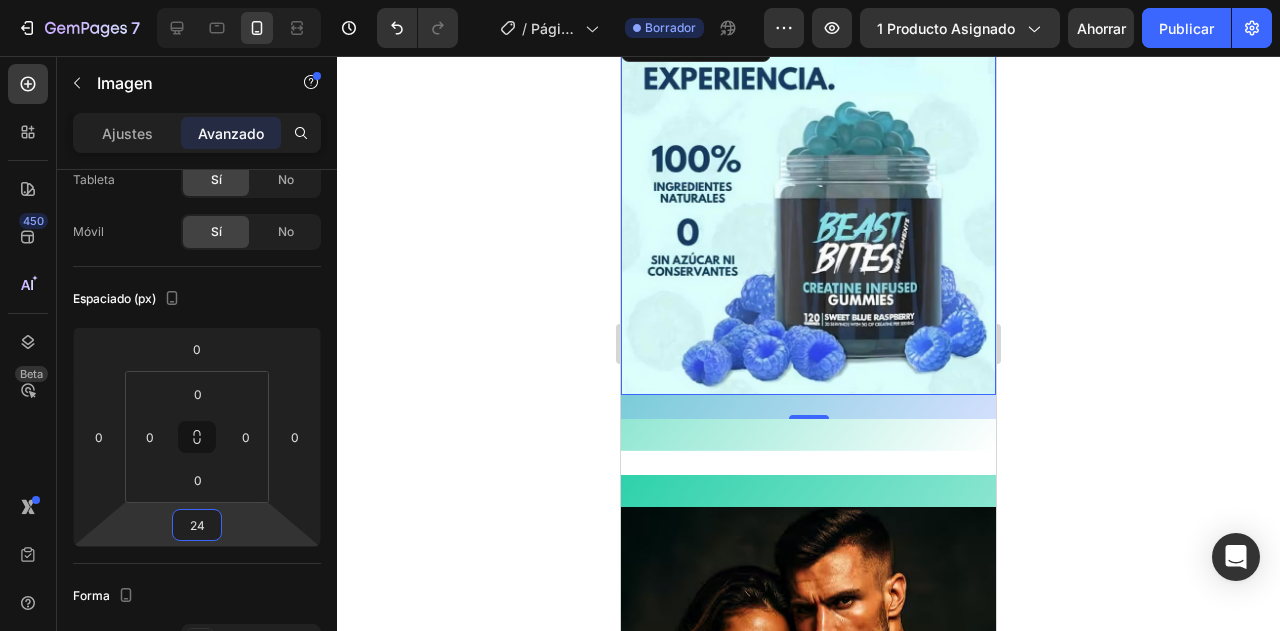 drag, startPoint x: 229, startPoint y: 517, endPoint x: 226, endPoint y: 505, distance: 12.369317 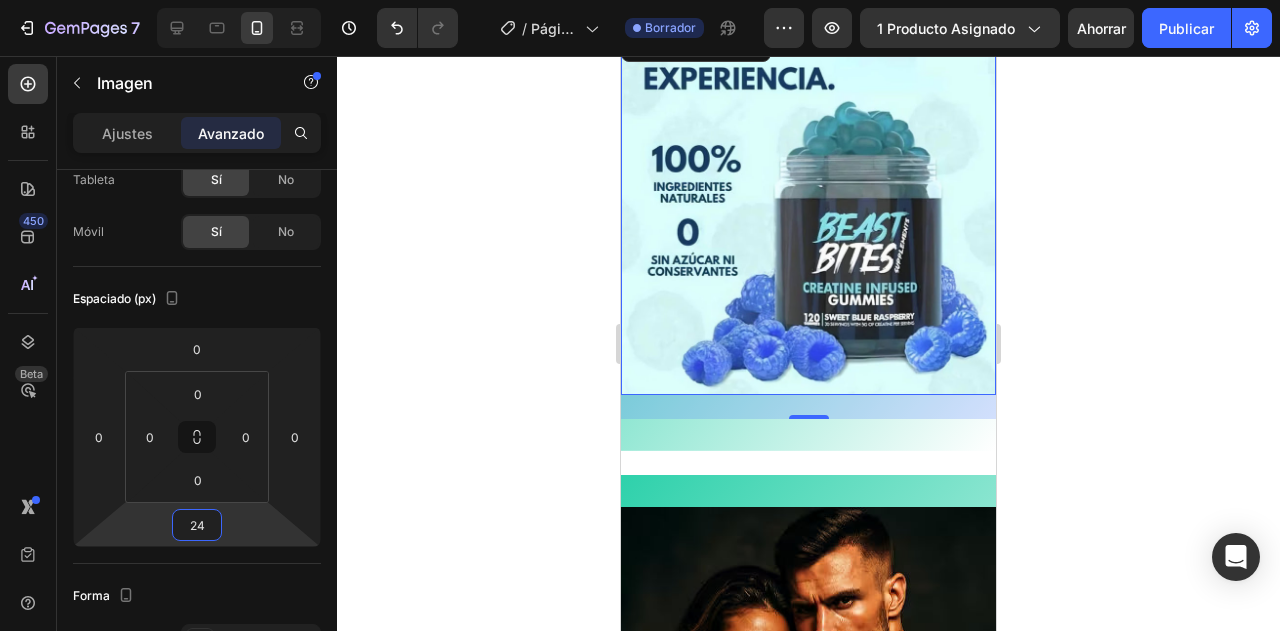 click on "7 Historial de versiones / Página del producto - 2 de [DATE], [TIME] Borrador Avance 1 producto asignado Ahorrar Publicar 450 Beta Secciones(18) Elementos(84) Sección Elemento Sección de héroes Detalle del producto Marcas Insignias de confianza Garantizar Desglose del producto Cómo utilizar Testimonios Comparar Manojo Preguntas frecuentes Prueba social Historia de la marca Lista de productos Recopilación Lista de blogs Contacto Sticky Añadir al carrito Pie de página personalizado Explorar la biblioteca 450 Disposición
Fila
Fila
Fila
Fila Texto
Título
Bloque de texto Botón
Botón
Botón" at bounding box center [640, 0] 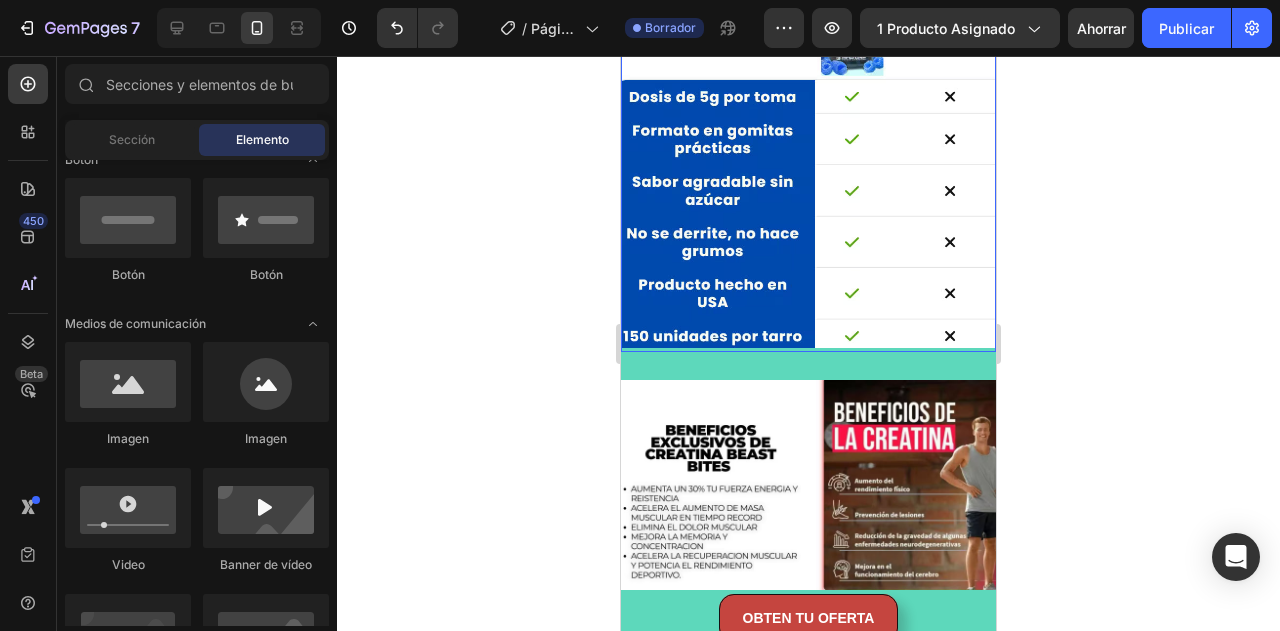 scroll, scrollTop: 2648, scrollLeft: 0, axis: vertical 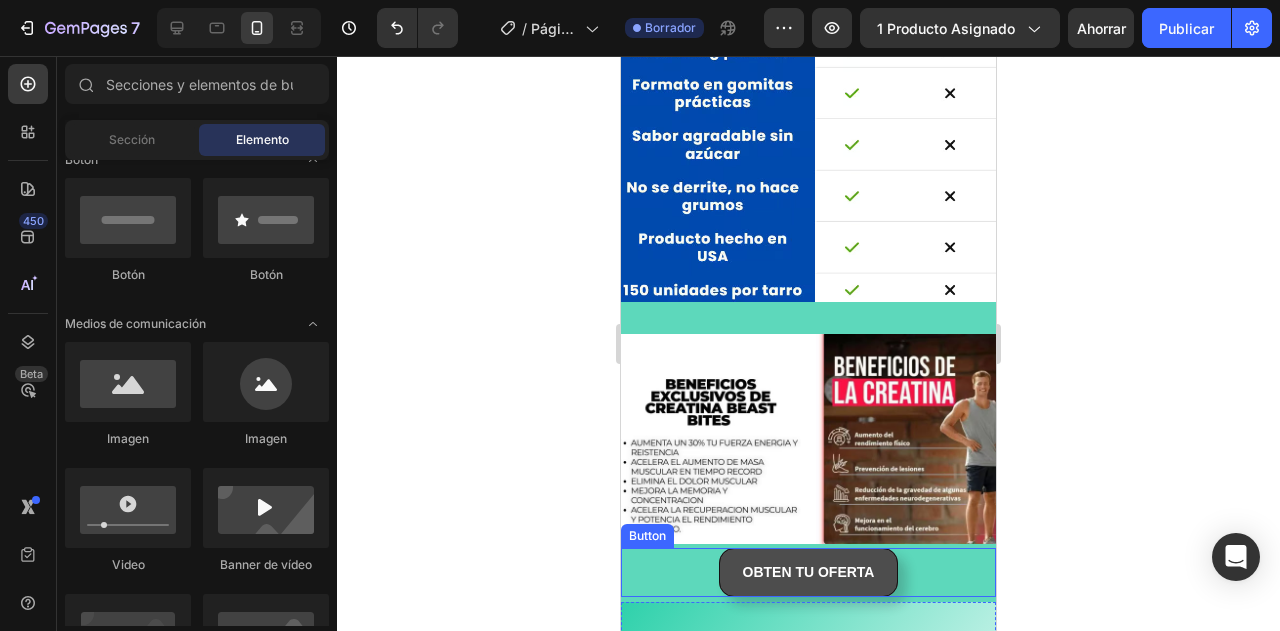 click on "OBTEN TU OFERTA" at bounding box center (809, 572) 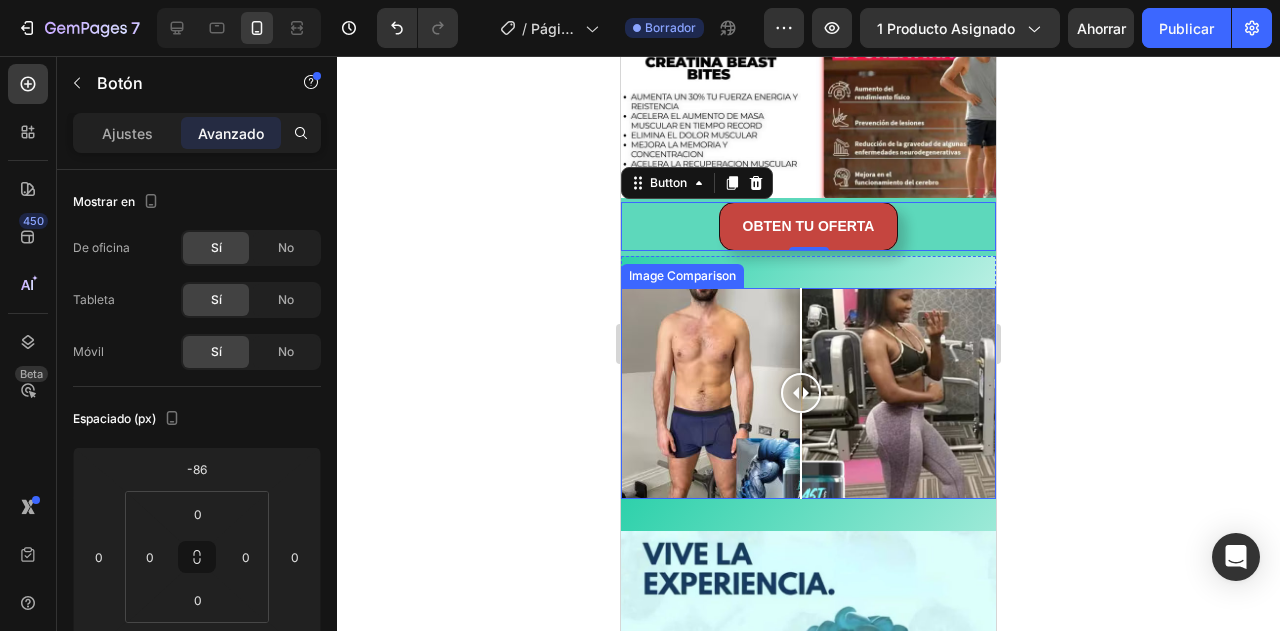 scroll, scrollTop: 3008, scrollLeft: 0, axis: vertical 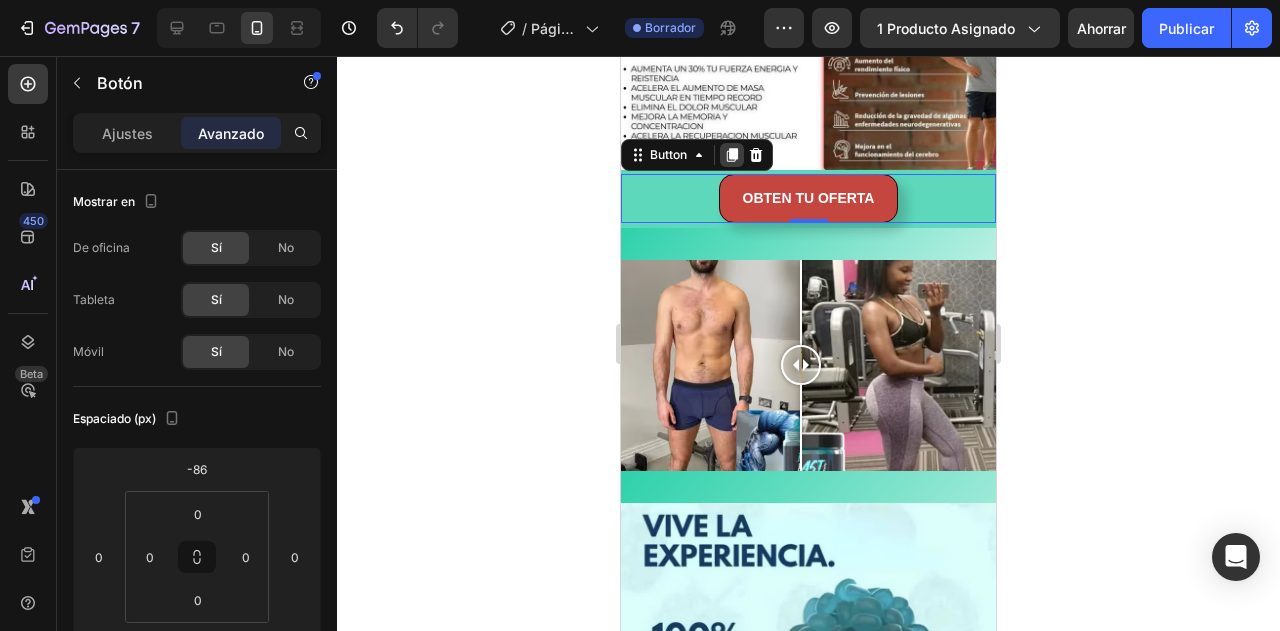 click 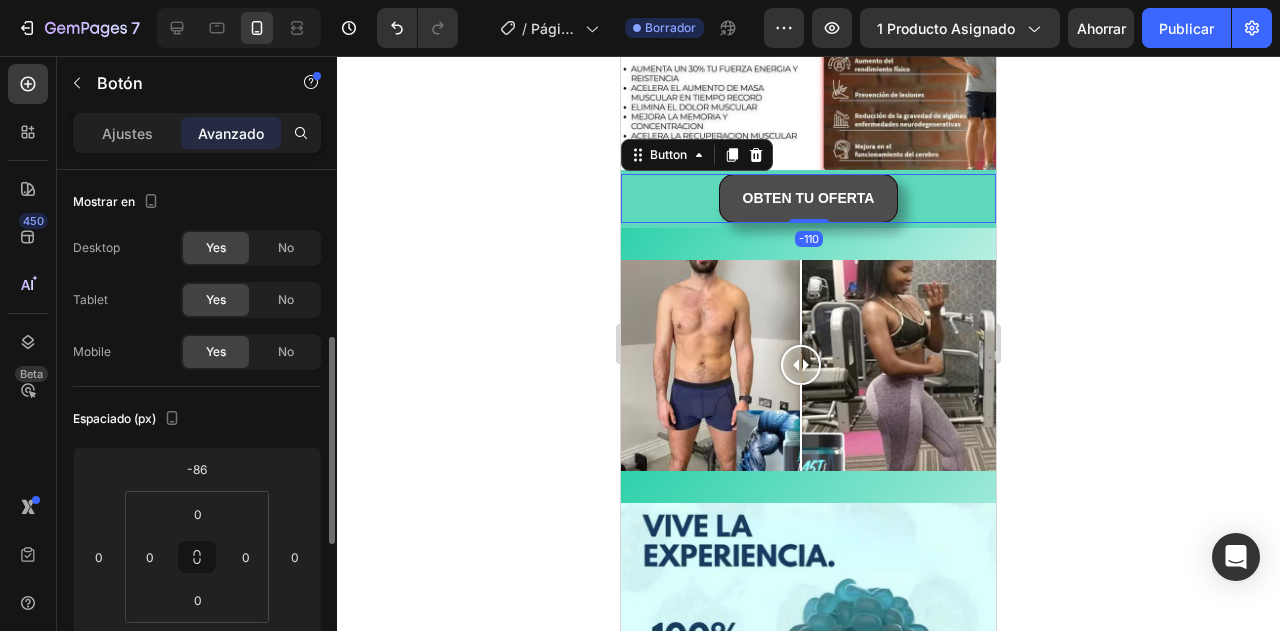 scroll, scrollTop: 120, scrollLeft: 0, axis: vertical 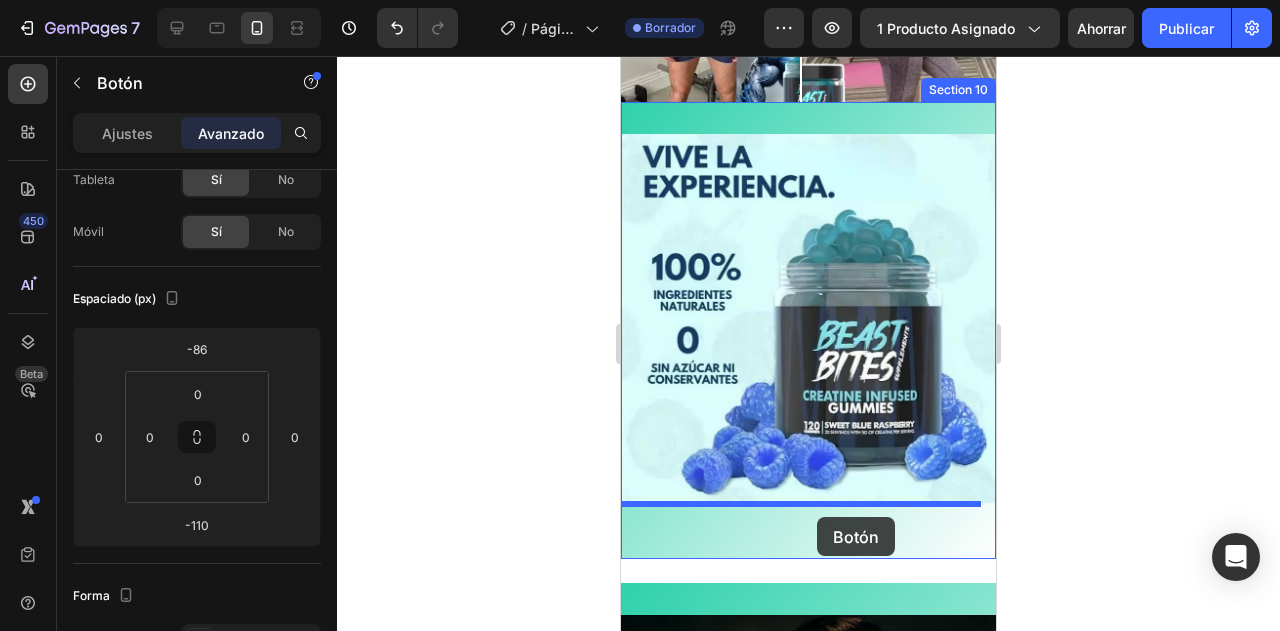 drag, startPoint x: 883, startPoint y: 193, endPoint x: 817, endPoint y: 517, distance: 330.6539 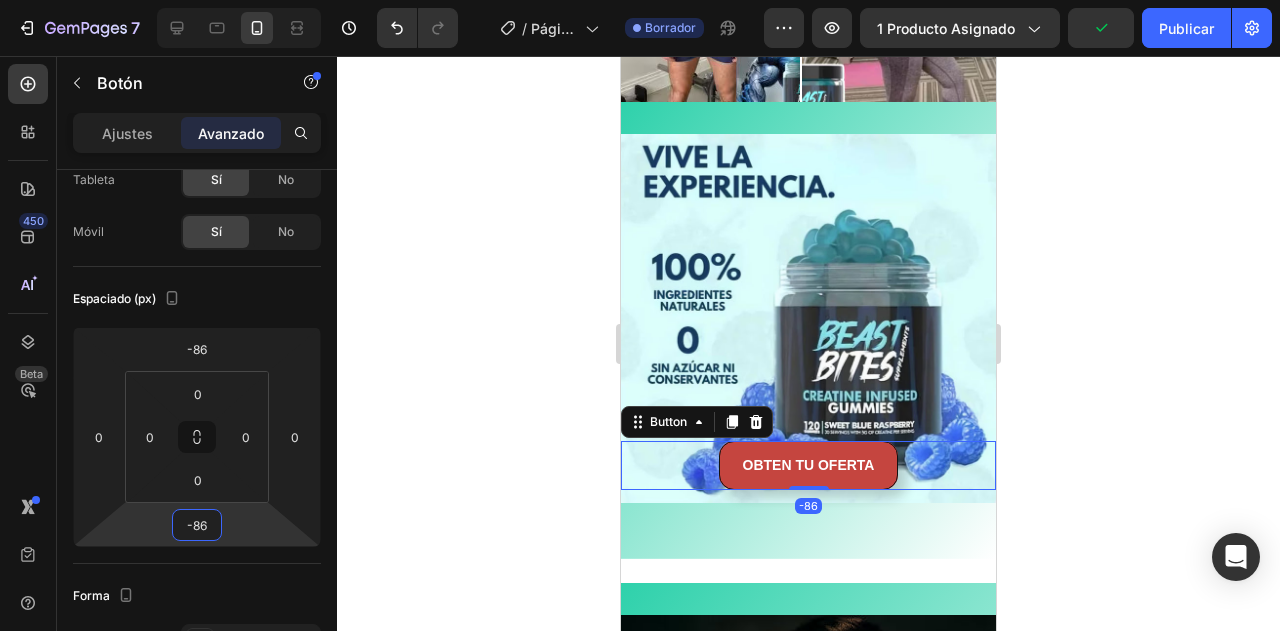 type on "-102" 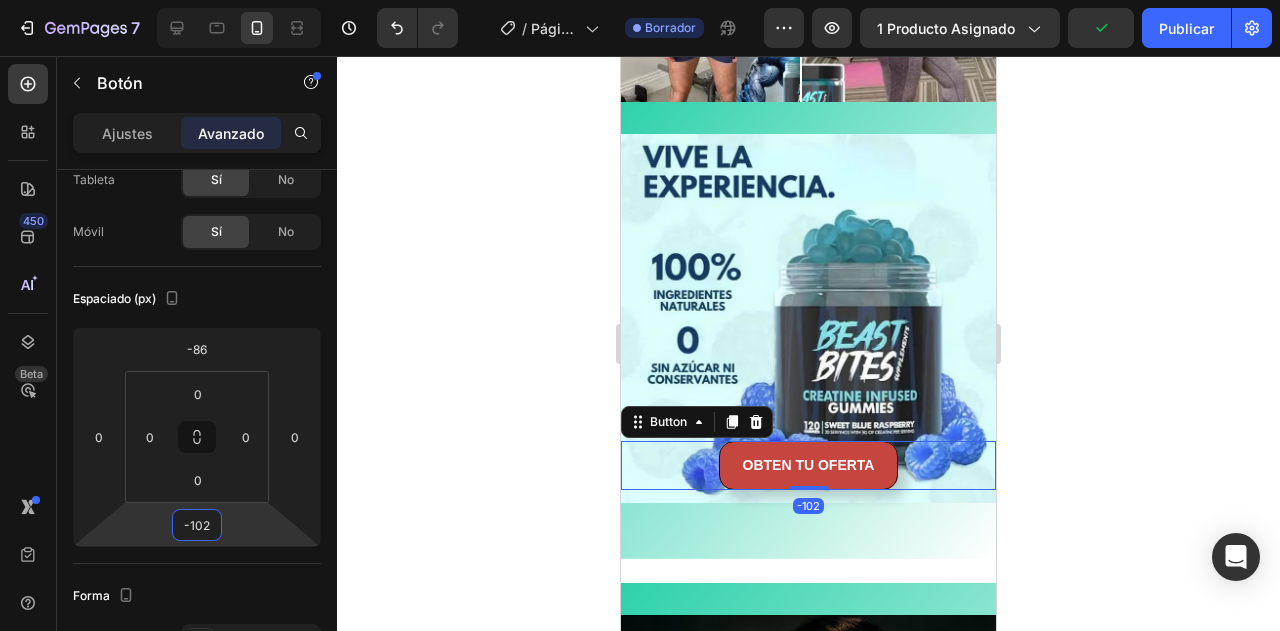 drag, startPoint x: 248, startPoint y: 527, endPoint x: 259, endPoint y: 523, distance: 11.7046995 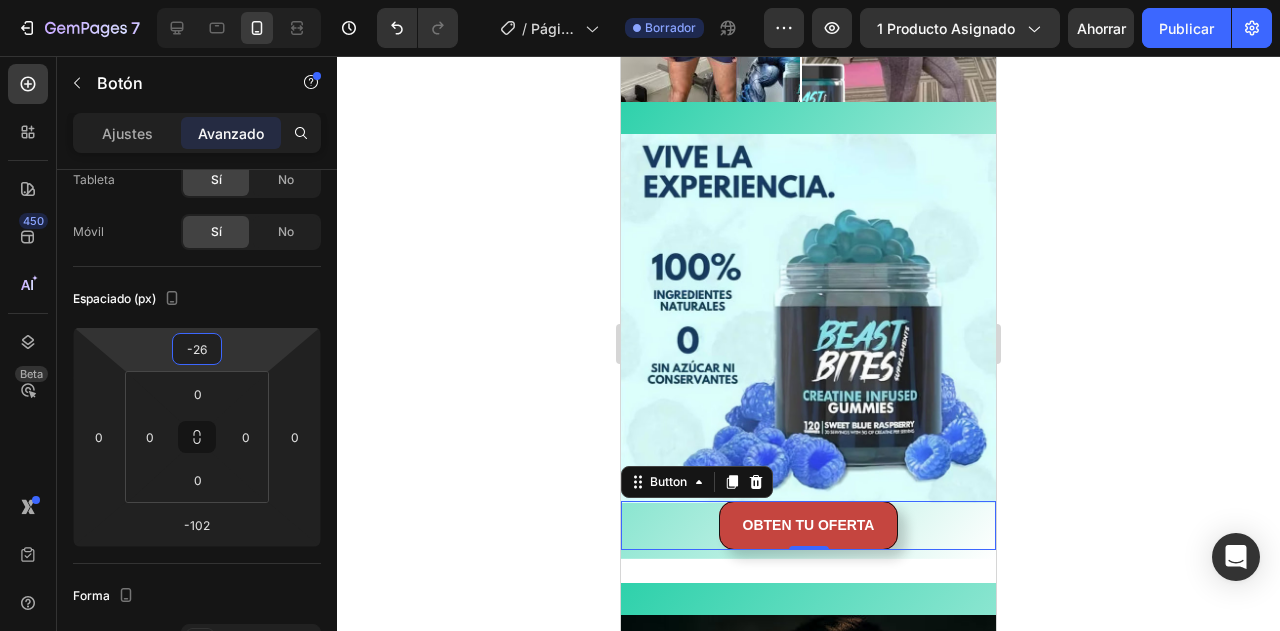 type on "-24" 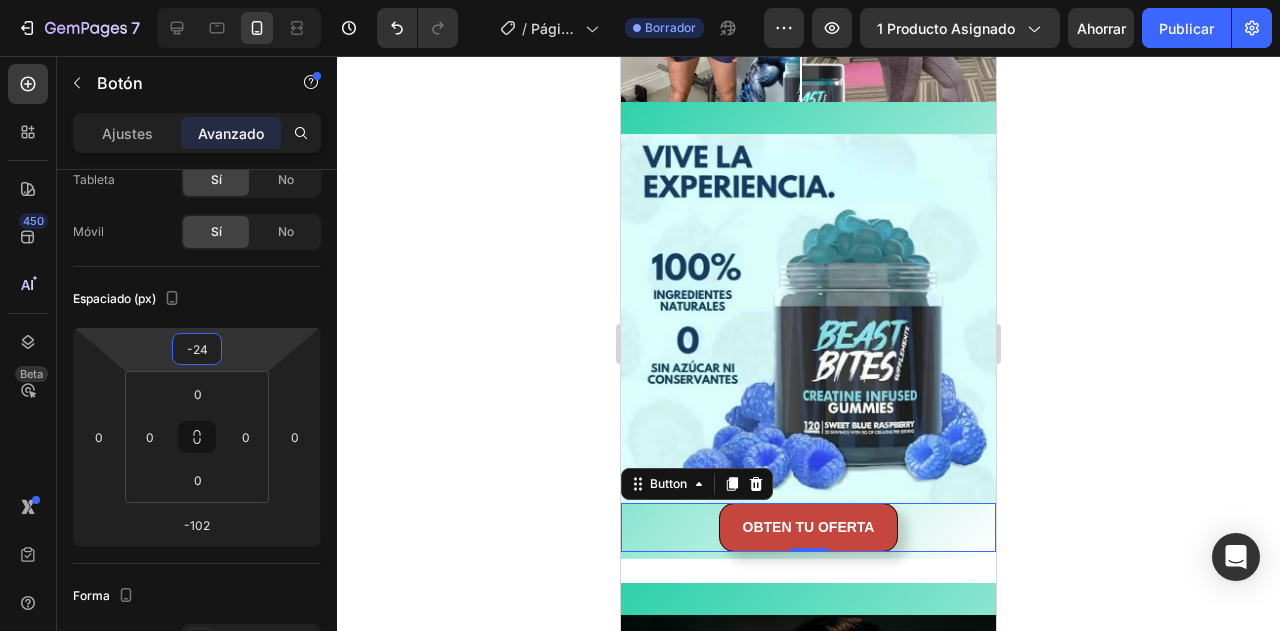 drag, startPoint x: 258, startPoint y: 352, endPoint x: 270, endPoint y: 321, distance: 33.24154 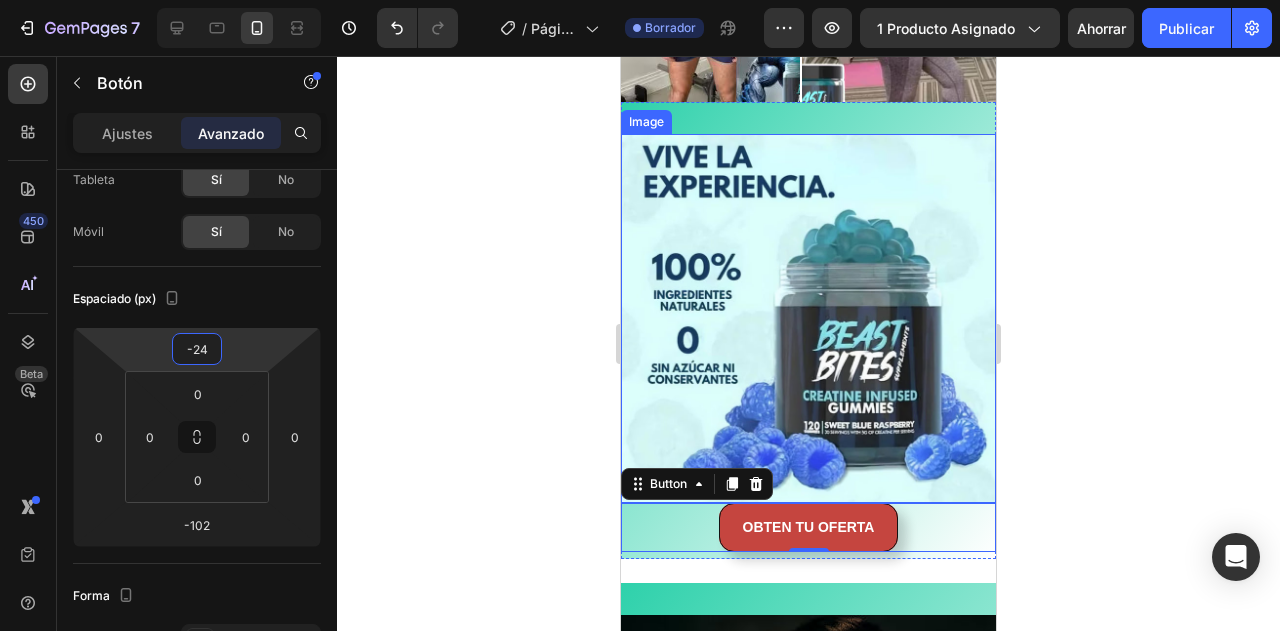 scroll, scrollTop: 3488, scrollLeft: 0, axis: vertical 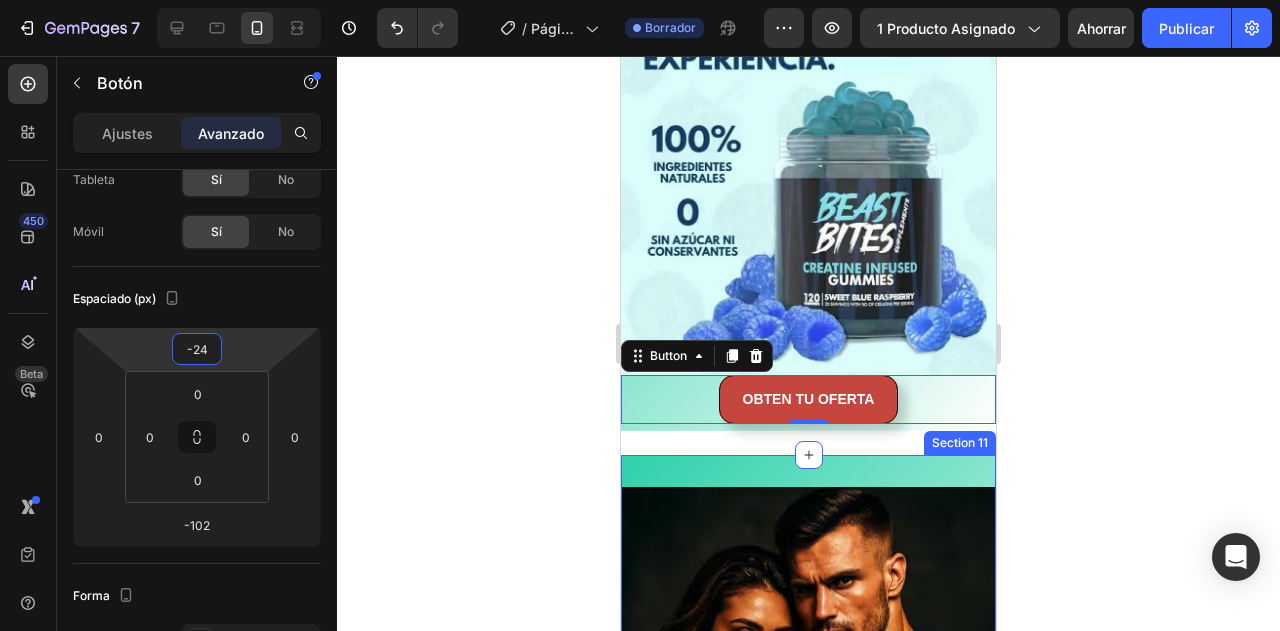 click on "Image Section 11" at bounding box center [808, 772] 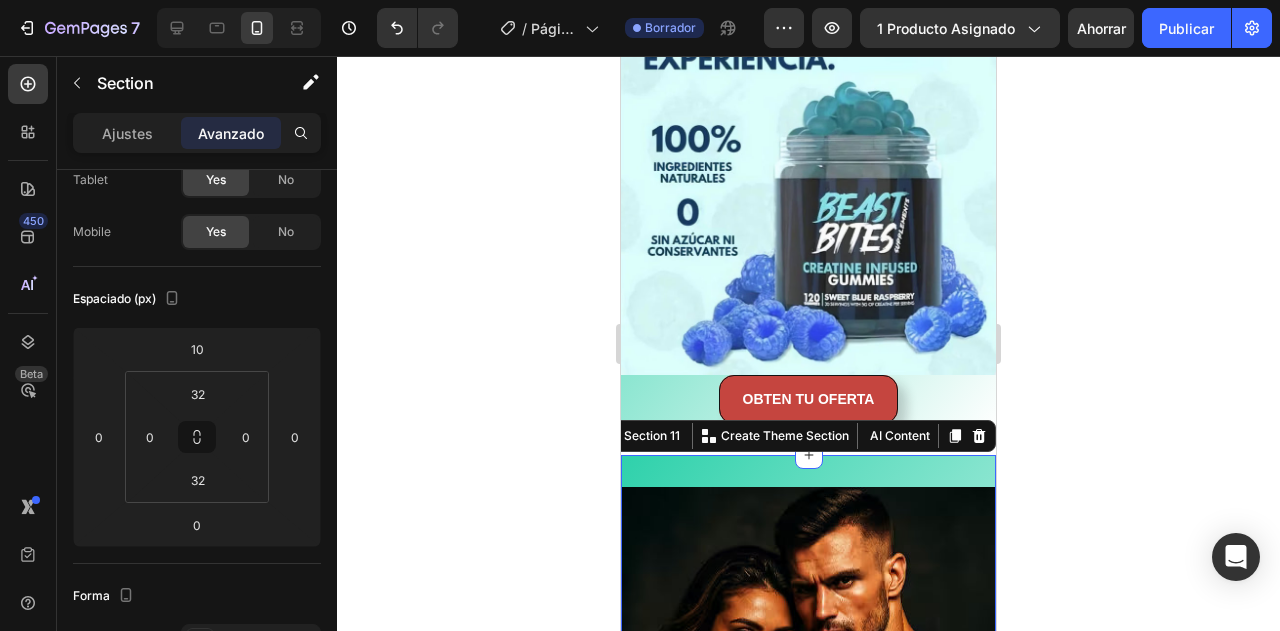 scroll, scrollTop: 0, scrollLeft: 0, axis: both 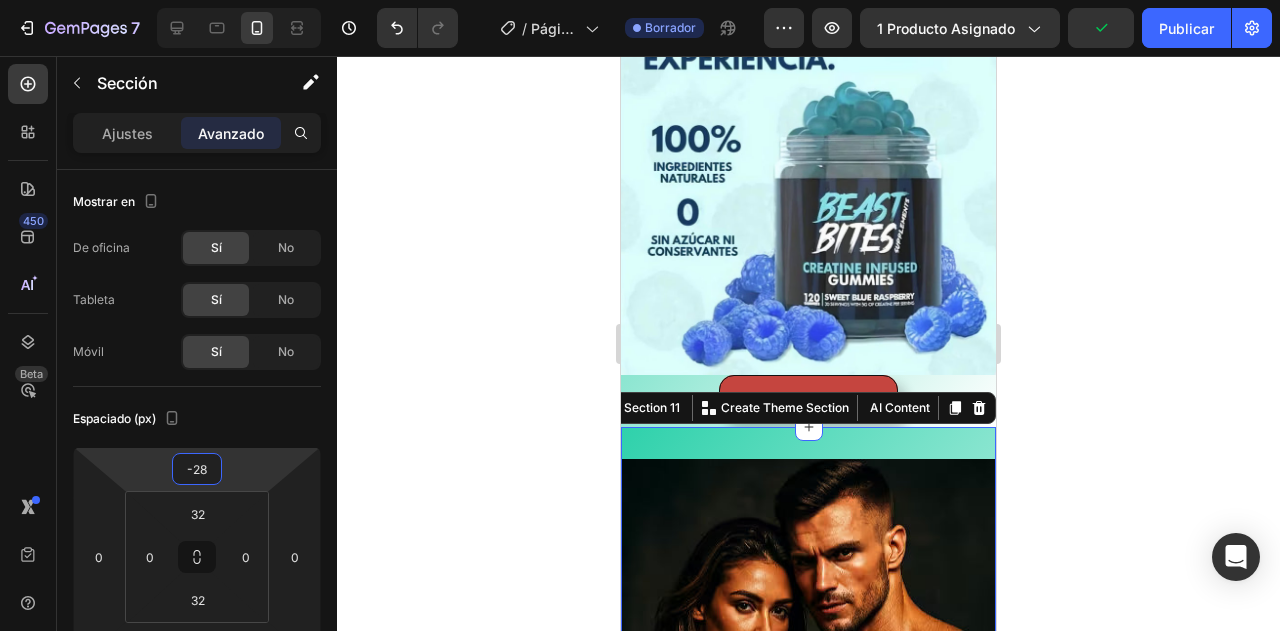 type on "-26" 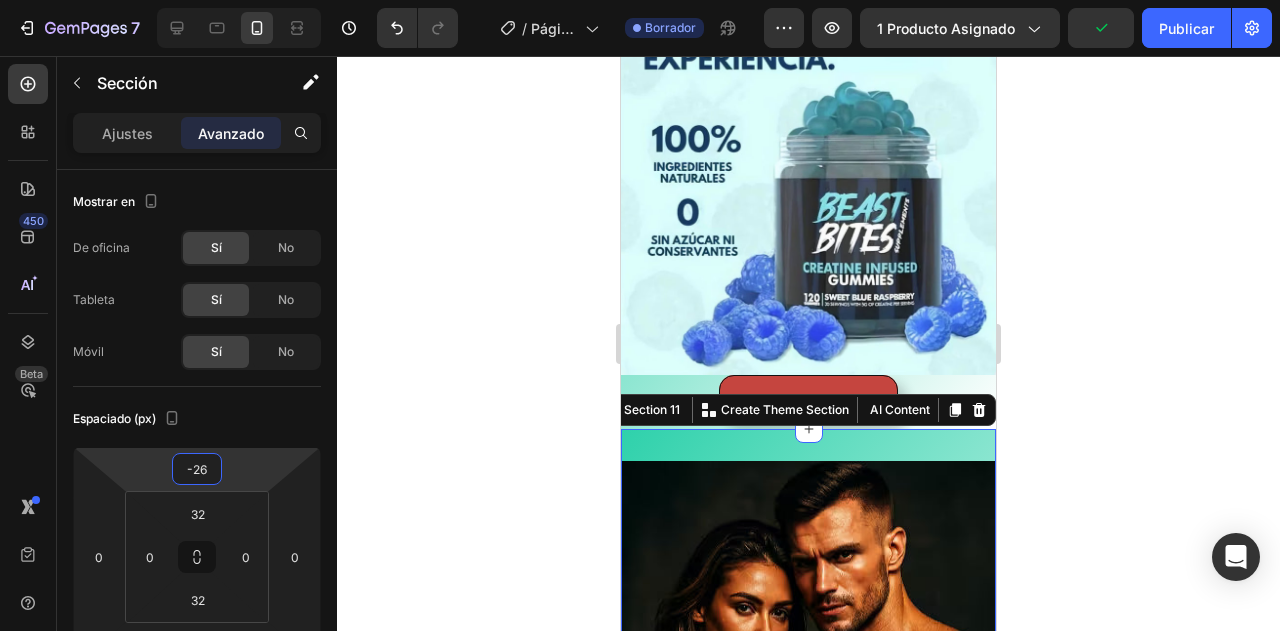drag, startPoint x: 261, startPoint y: 474, endPoint x: 264, endPoint y: 492, distance: 18.248287 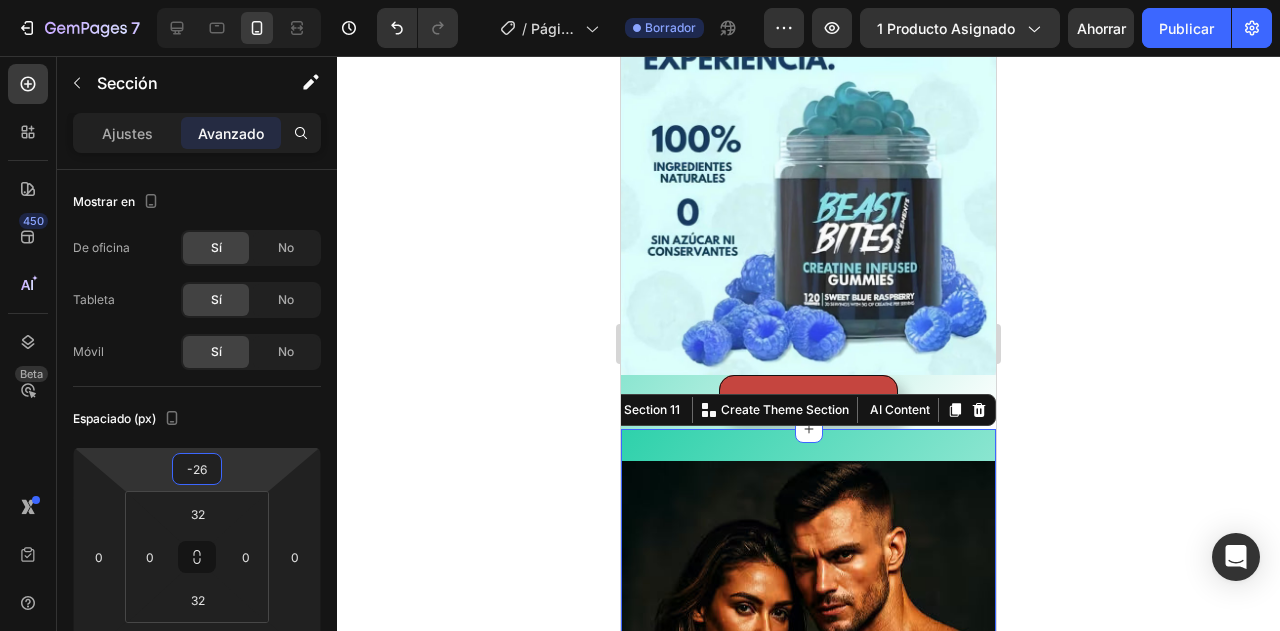 click 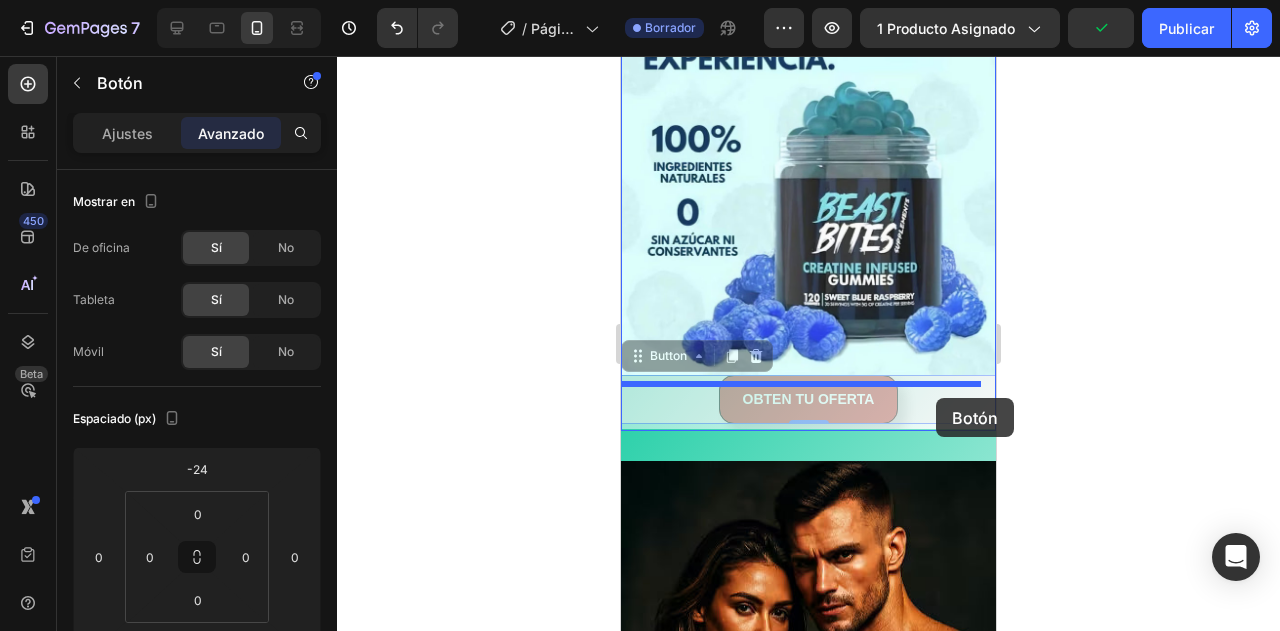 drag, startPoint x: 936, startPoint y: 386, endPoint x: 936, endPoint y: 398, distance: 12 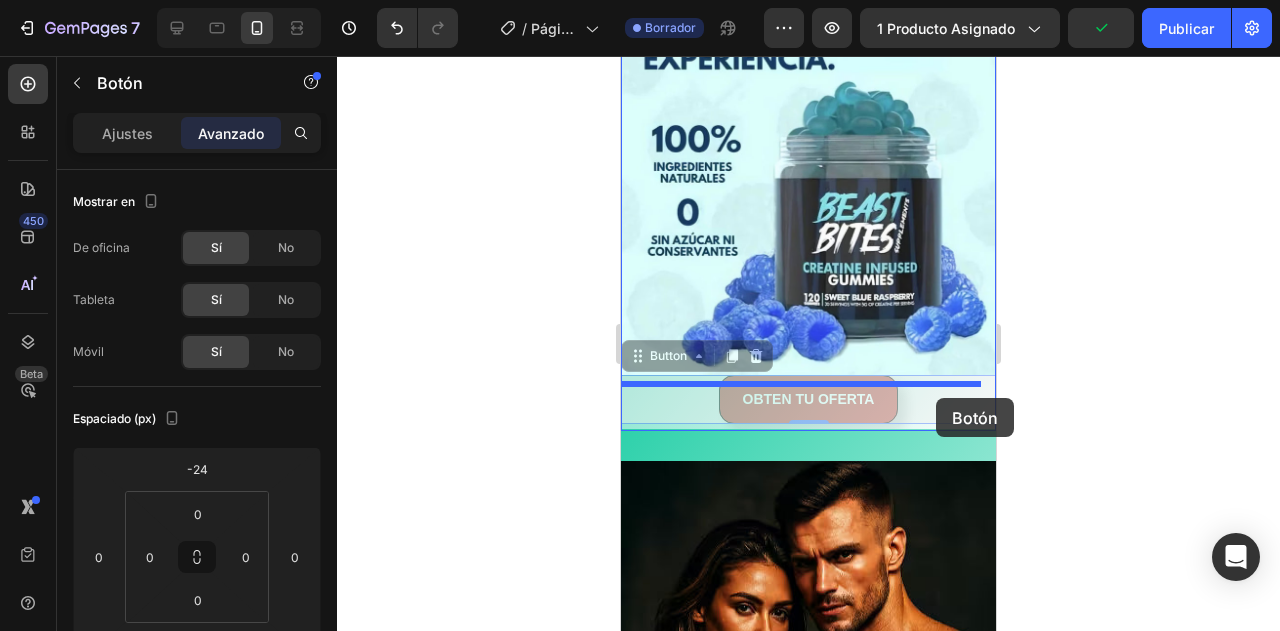 click on "iPhone 13 Mini  (  375  píxeles) iPhone 13 Mini iPhone 13 Pro iPhone 11 Pro Max iPhone 15 Pro Max Píxel 7 Galaxy S8+ Galaxy S20 Ultra iPad Mini iPad Air iPad Pro Encabezamiento Image OBTEN TU OFERTA Button   -102 OBTEN TU OFERTA Button   -102 Section 10 Image Section 11 Raíz Comience con las secciones de la barra lateral Agregar secciones Añadir elementos Comience generando desde URL o imagen Añadir sección Elija plantillas inspirado por expertos en CRO Generar diseño desde URL o imagen Añadir sección en blanco Luego arrastra y suelta elementos Pie de página" at bounding box center [808, -801] 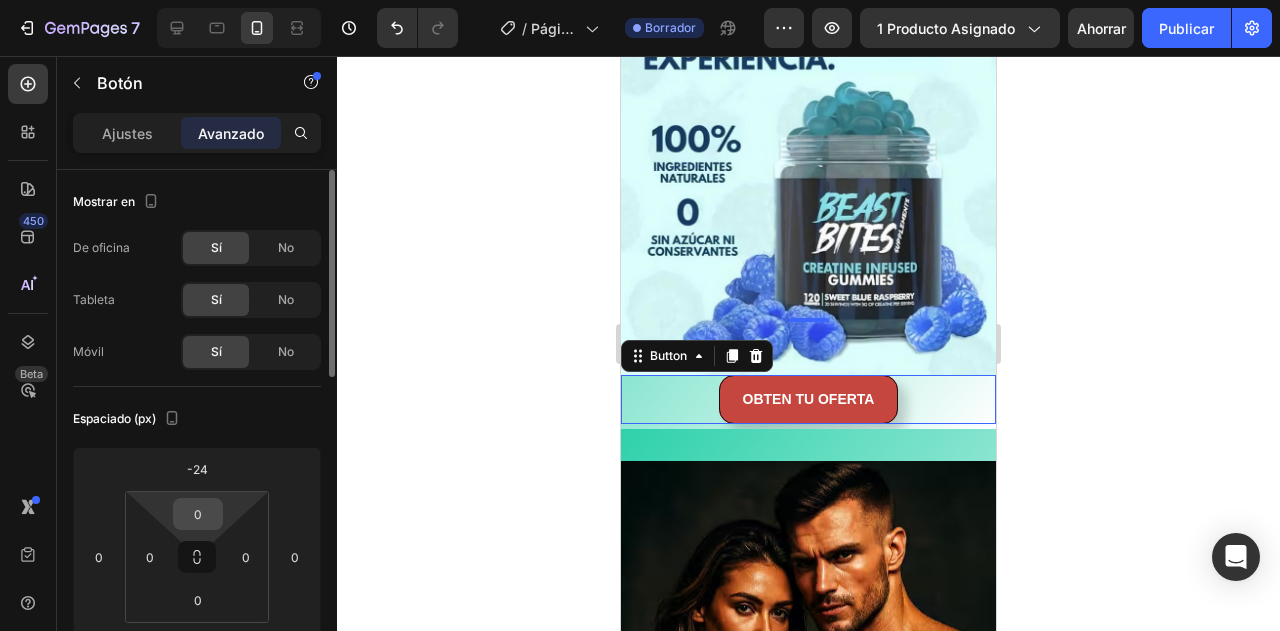 scroll, scrollTop: 120, scrollLeft: 0, axis: vertical 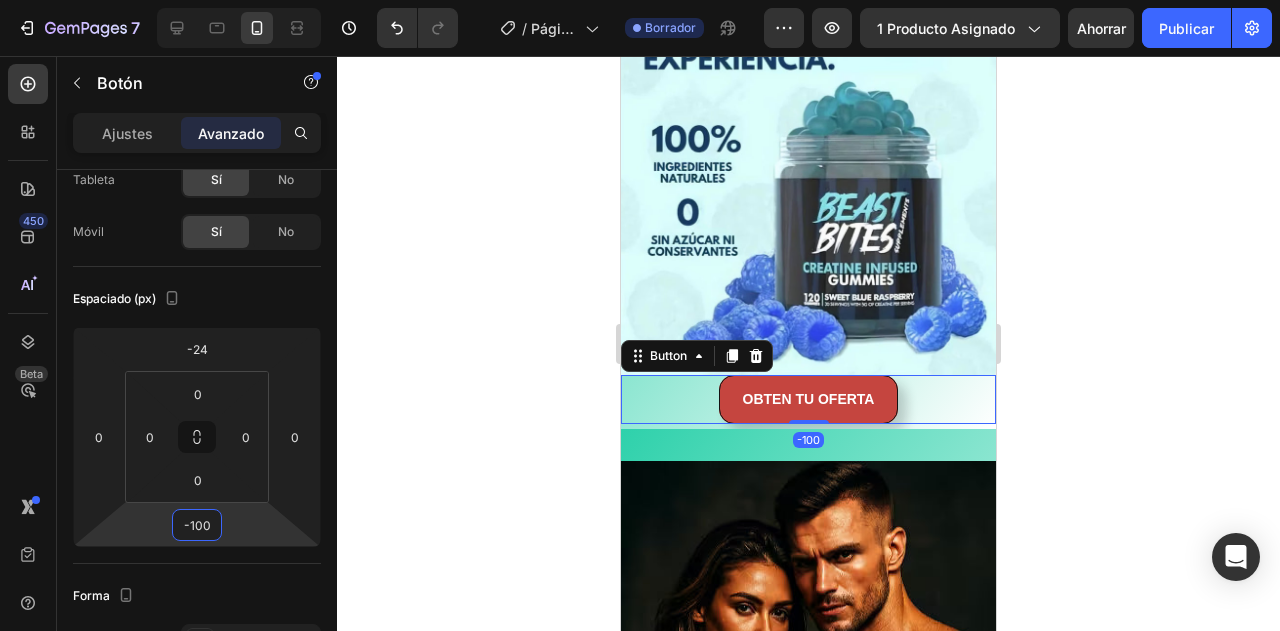 type on "-96" 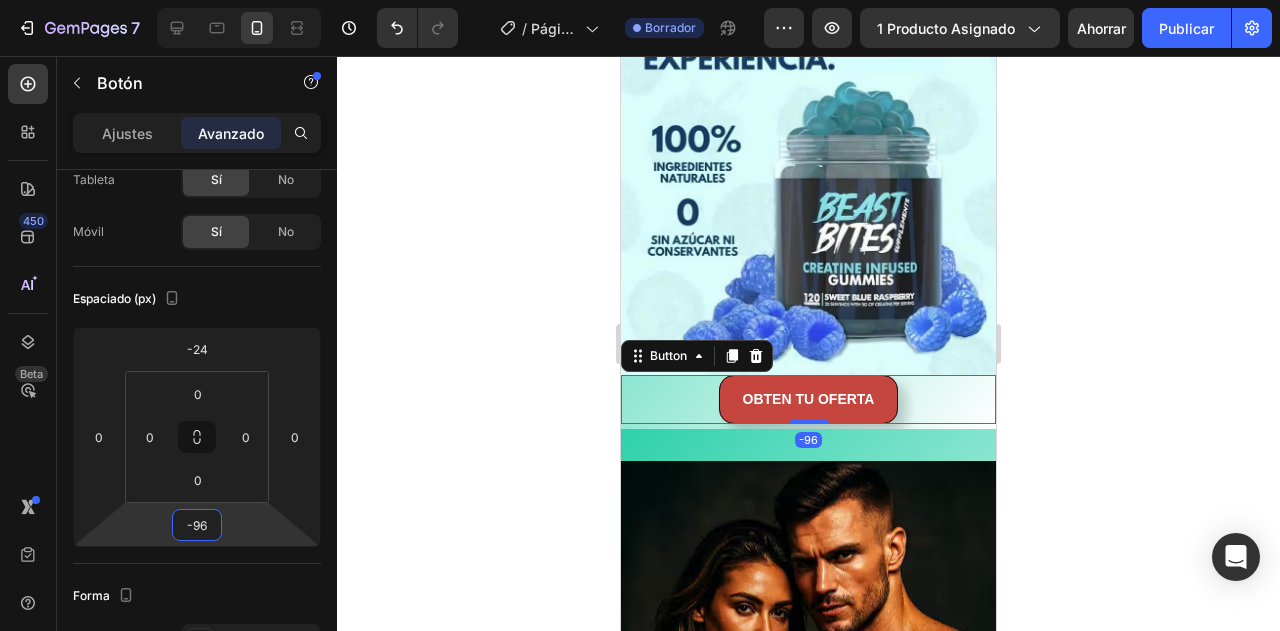 click on "7 Historial de versiones / Página del producto - 2 de [DATE], [TIME] Borrador Avance 1 producto asignado Ahorrar Publicar 450 Beta Secciones(18) Elementos(84) Sección Elemento Sección de héroes Detalle del producto Marcas Insignias de confianza Garantizar Desglose del producto Cómo utilizar Testimonios Comparar Manojo Preguntas frecuentes Prueba social Historia de la marca Lista de productos Recopilación Lista de blogs Contacto Sticky Añadir al carrito Pie de página personalizado Explorar la biblioteca 450 Disposición
Fila
Fila
Fila
Fila Texto
Título
Bloque de texto Botón
Botón
Botón" at bounding box center [640, 0] 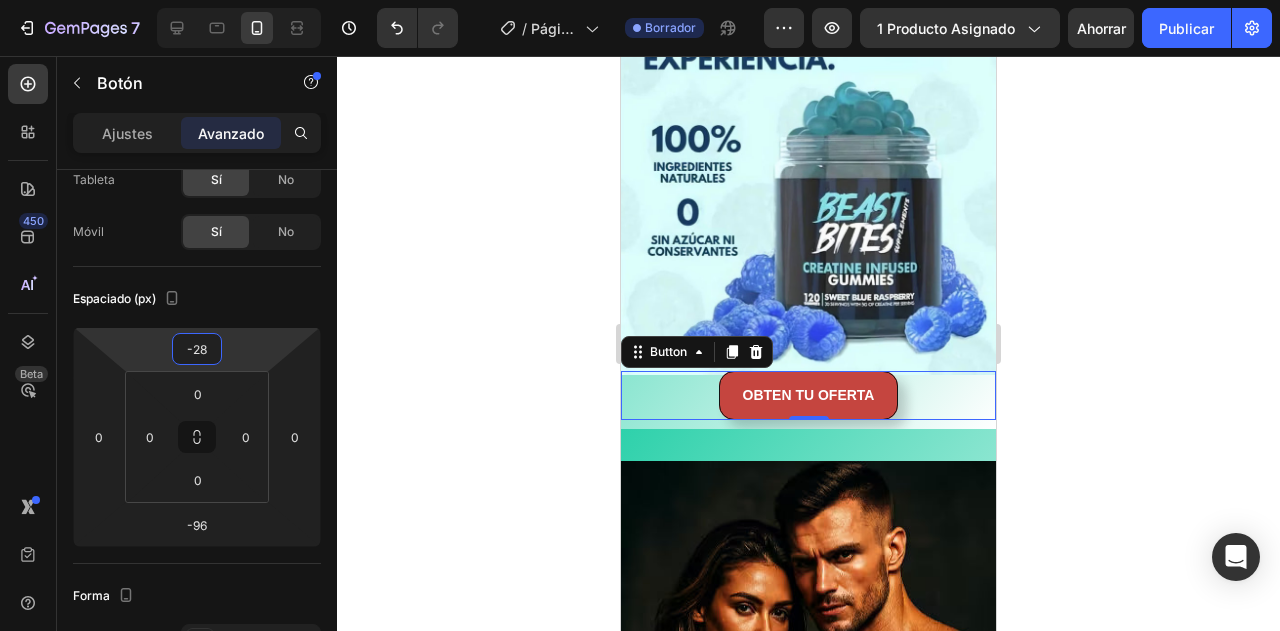 click on "7 Historial de versiones / Página del producto - 2 de [DATE], [TIME] Borrador Avance 1 producto asignado Ahorrar Publicar 450 Beta Secciones(18) Elementos(84) Sección Elemento Sección de héroes Detalle del producto Marcas Insignias de confianza Garantizar Desglose del producto Cómo utilizar Testimonios Comparar Manojo Preguntas frecuentes Prueba social Historia de la marca Lista de productos Recopilación Lista de blogs Contacto Sticky Añadir al carrito Pie de página personalizado Explorar la biblioteca 450 Disposición
Fila
Fila
Fila
Fila Texto
Título
Bloque de texto Botón
Botón
Botón" at bounding box center (640, 0) 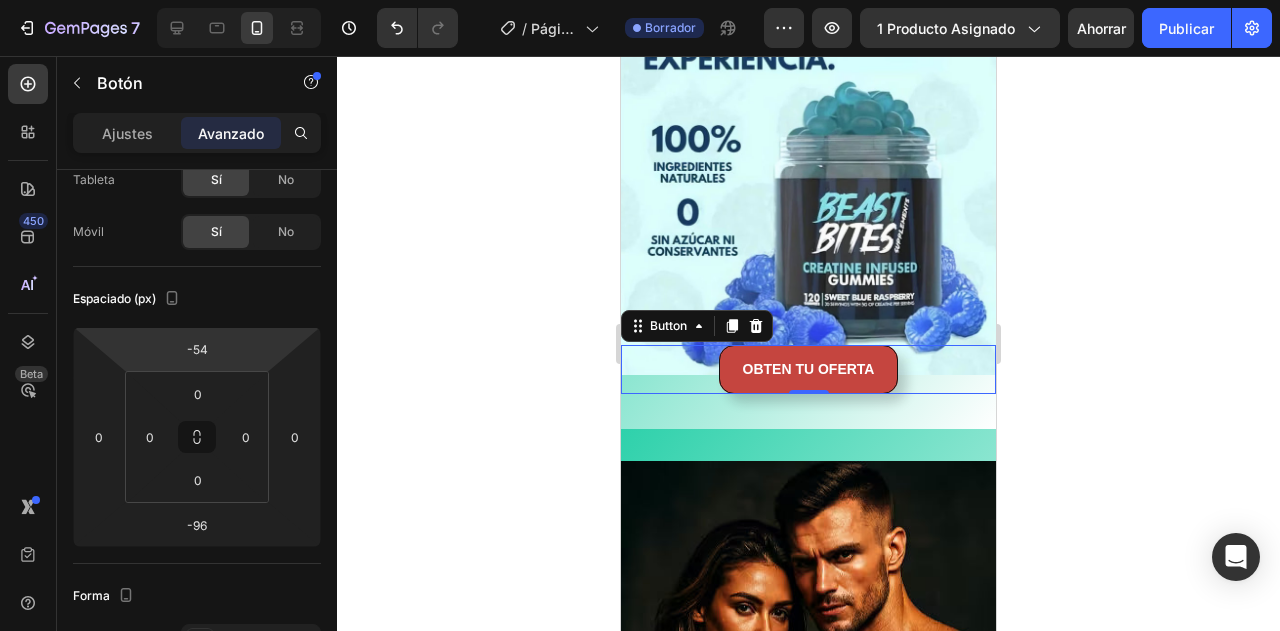 type on "-58" 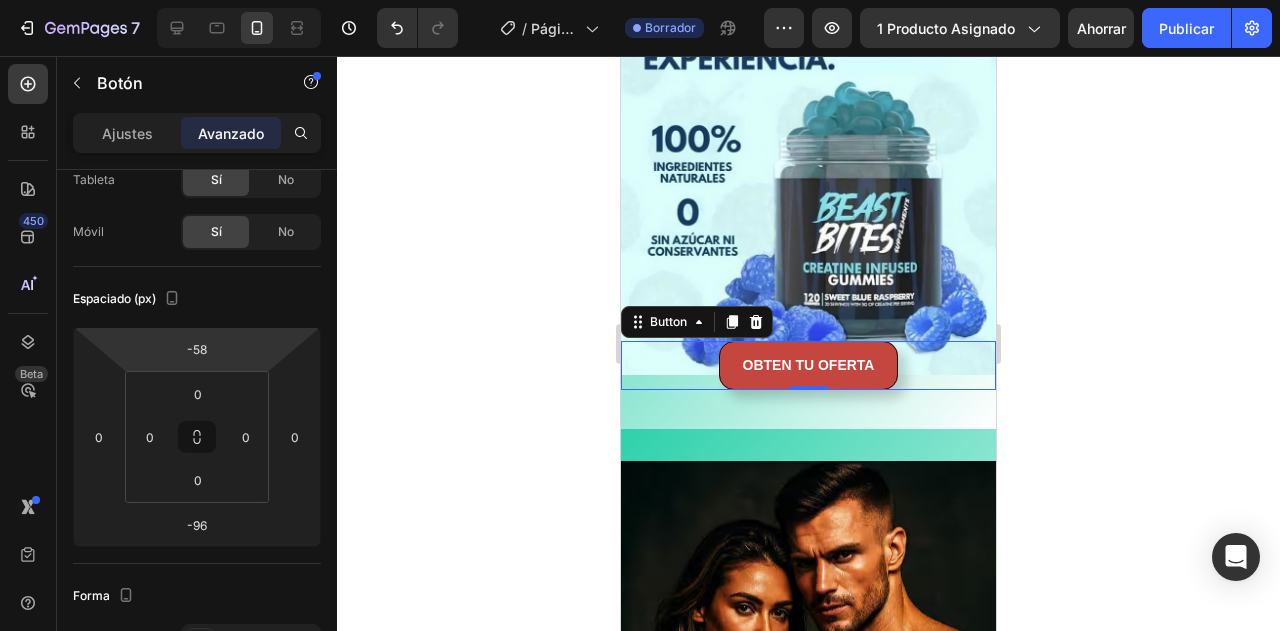 drag, startPoint x: 262, startPoint y: 344, endPoint x: 260, endPoint y: 359, distance: 15.132746 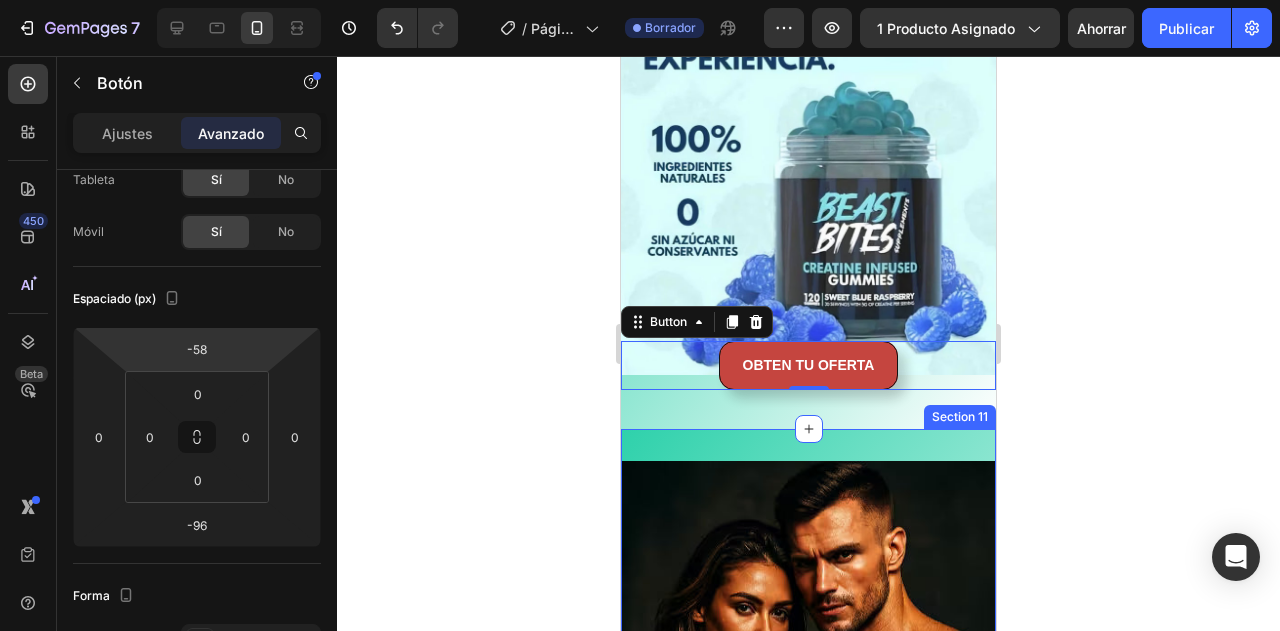 click on "Image Section 11" at bounding box center [808, 746] 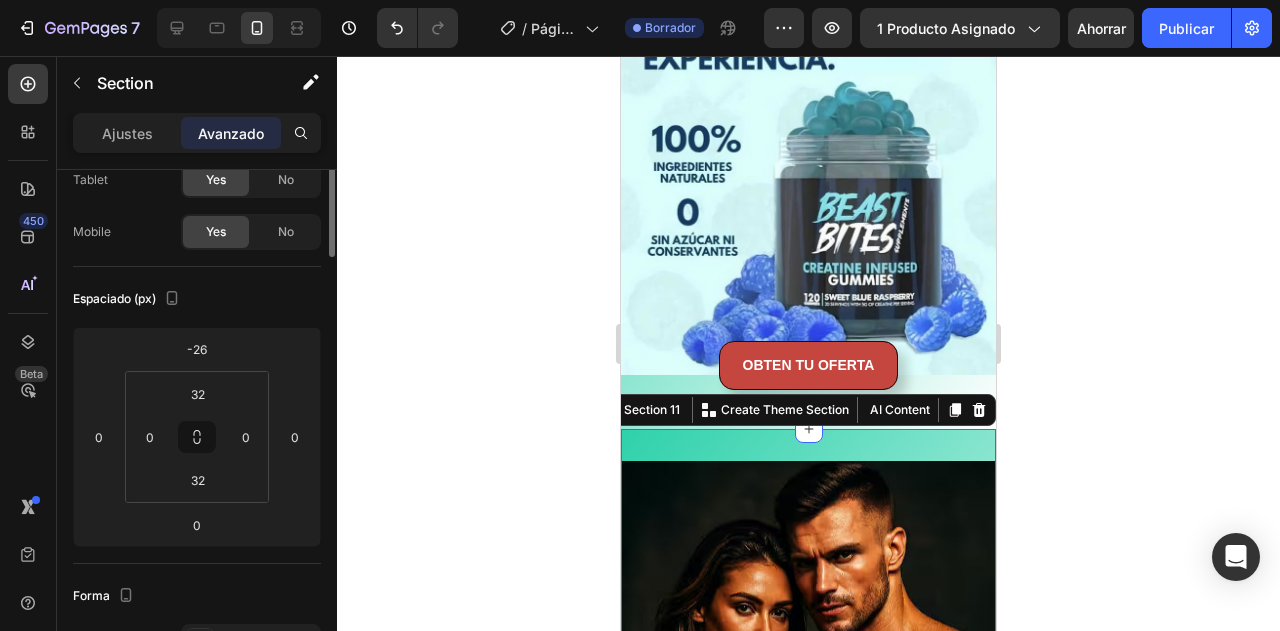 scroll, scrollTop: 0, scrollLeft: 0, axis: both 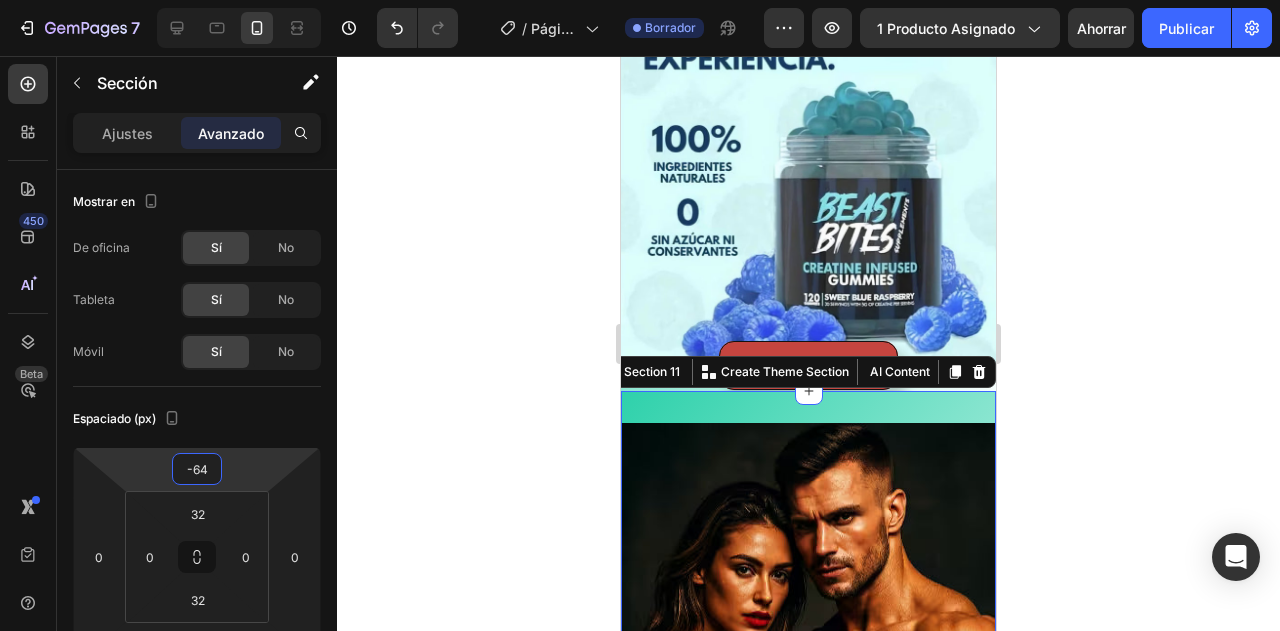 type on "-62" 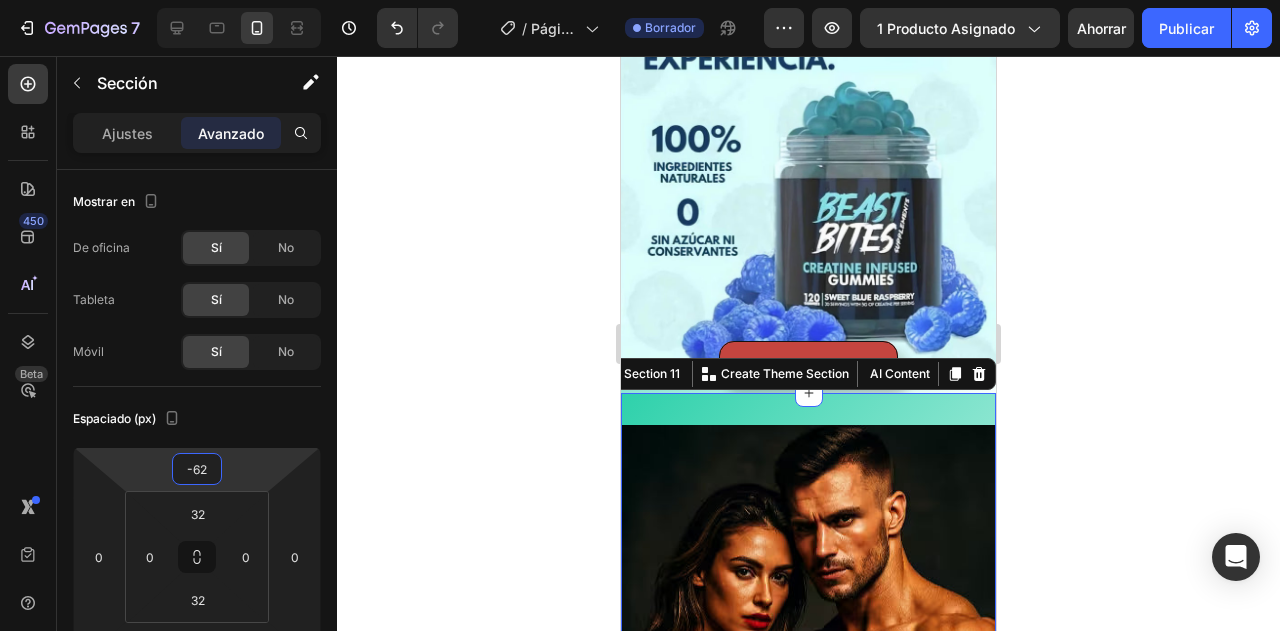 drag, startPoint x: 248, startPoint y: 467, endPoint x: 250, endPoint y: 485, distance: 18.110771 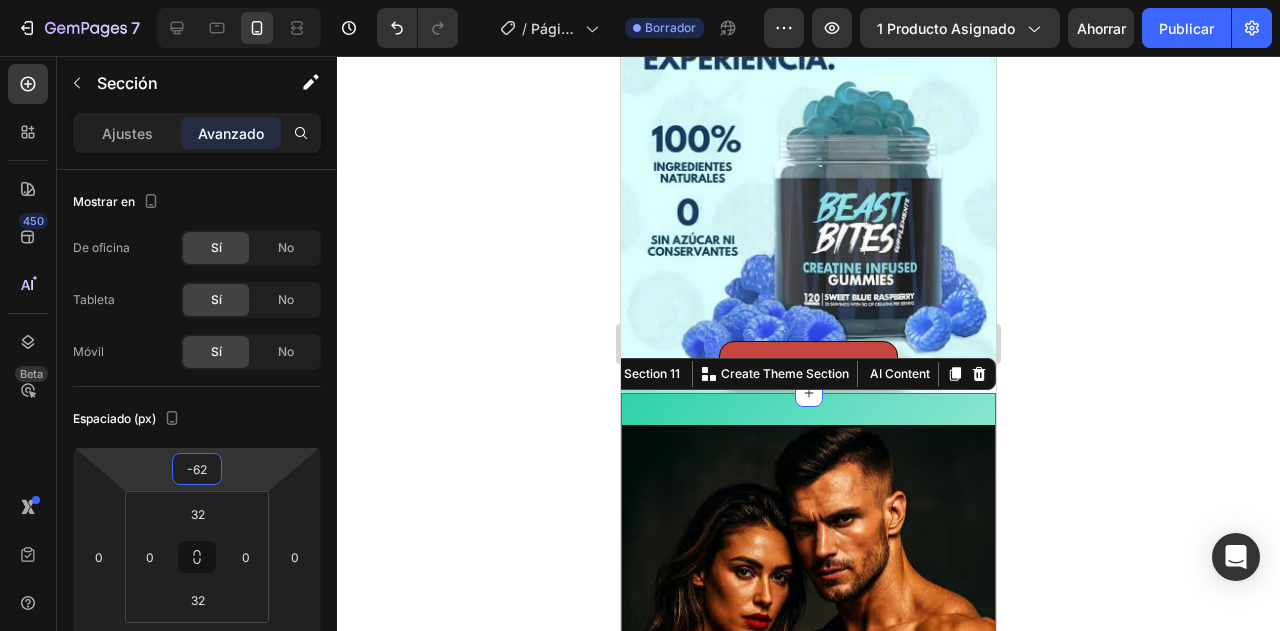 click 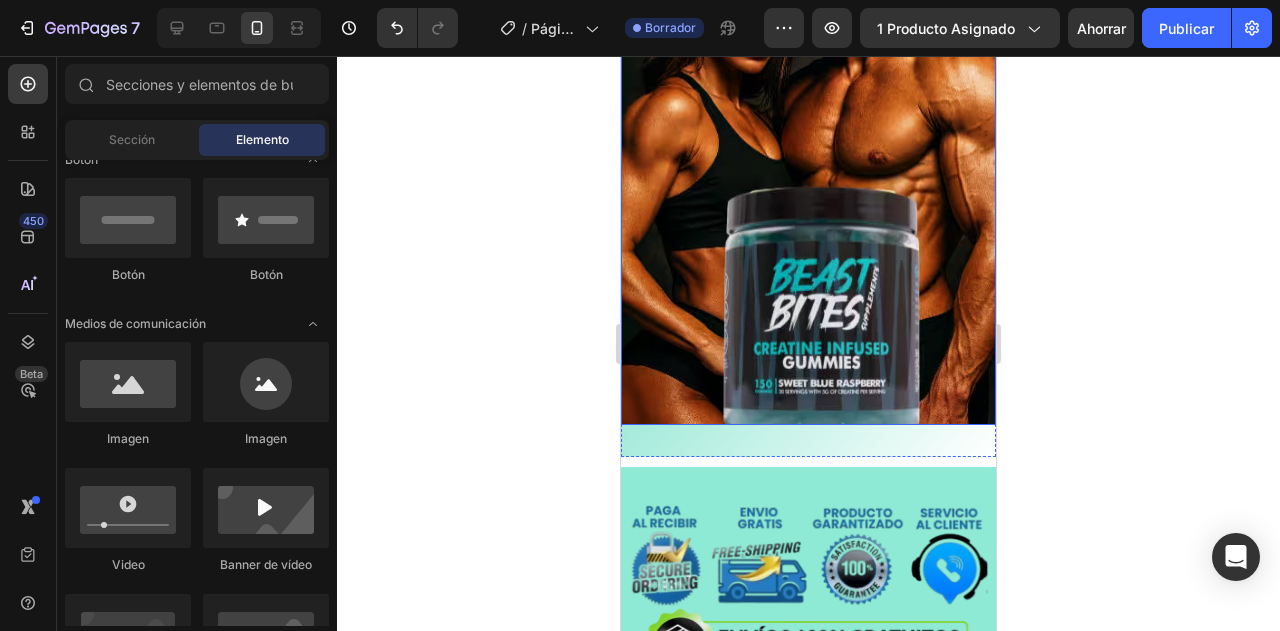 scroll, scrollTop: 4088, scrollLeft: 0, axis: vertical 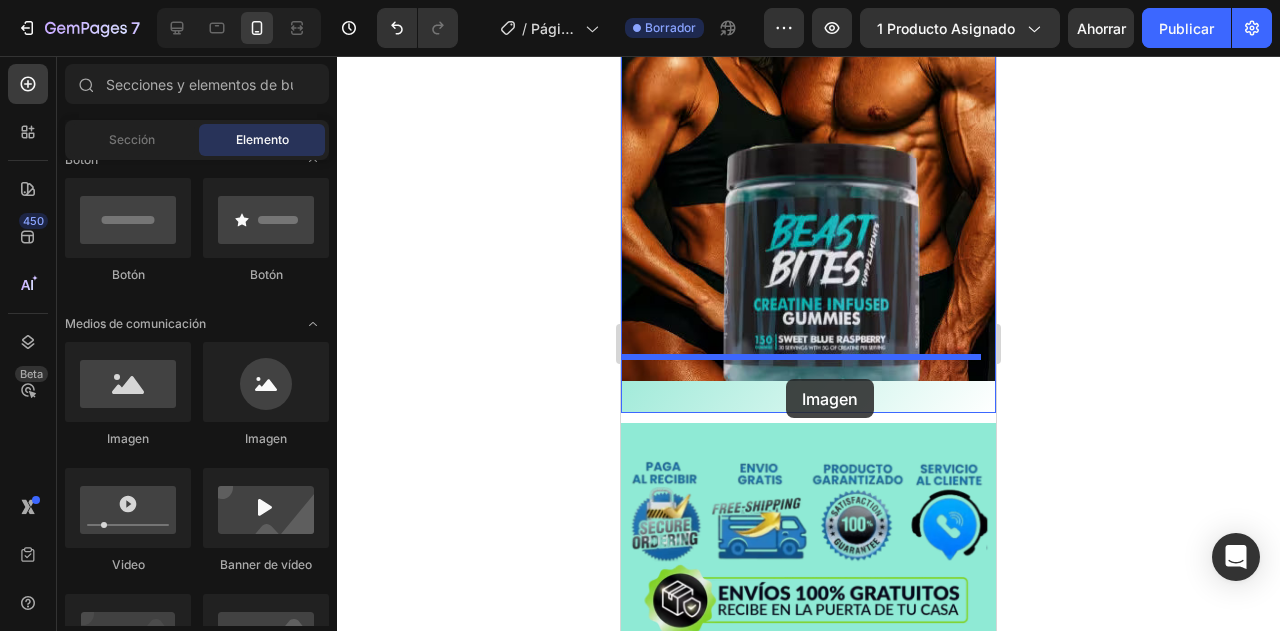 drag, startPoint x: 762, startPoint y: 456, endPoint x: 786, endPoint y: 379, distance: 80.65358 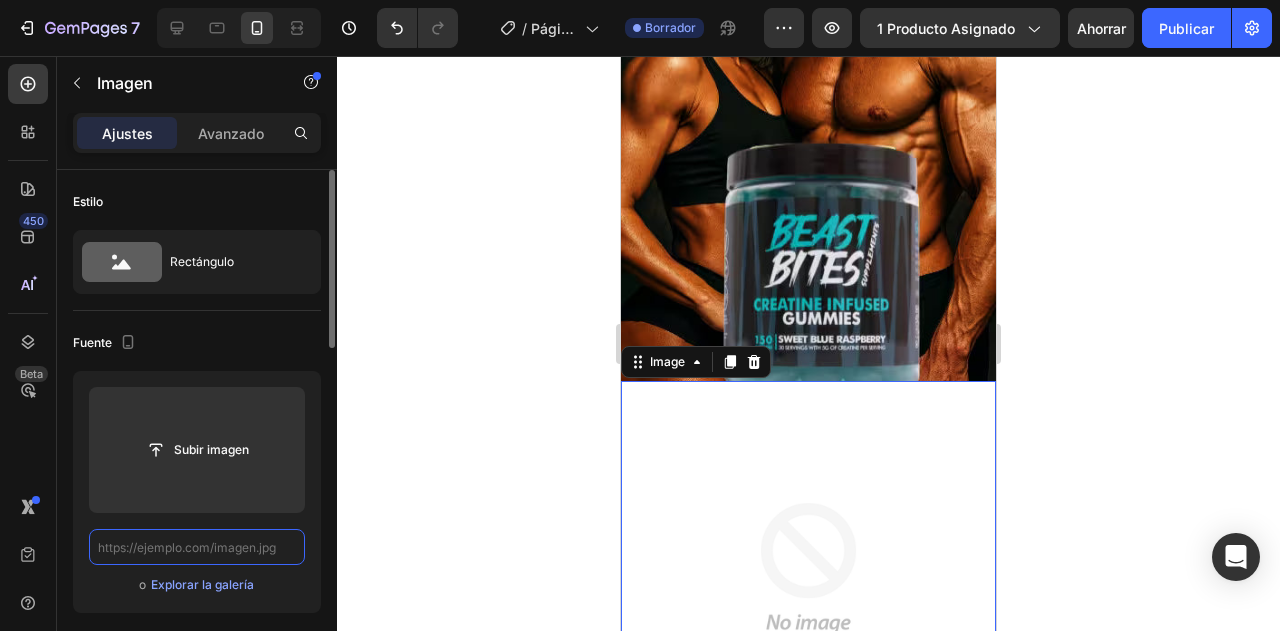 scroll, scrollTop: 0, scrollLeft: 0, axis: both 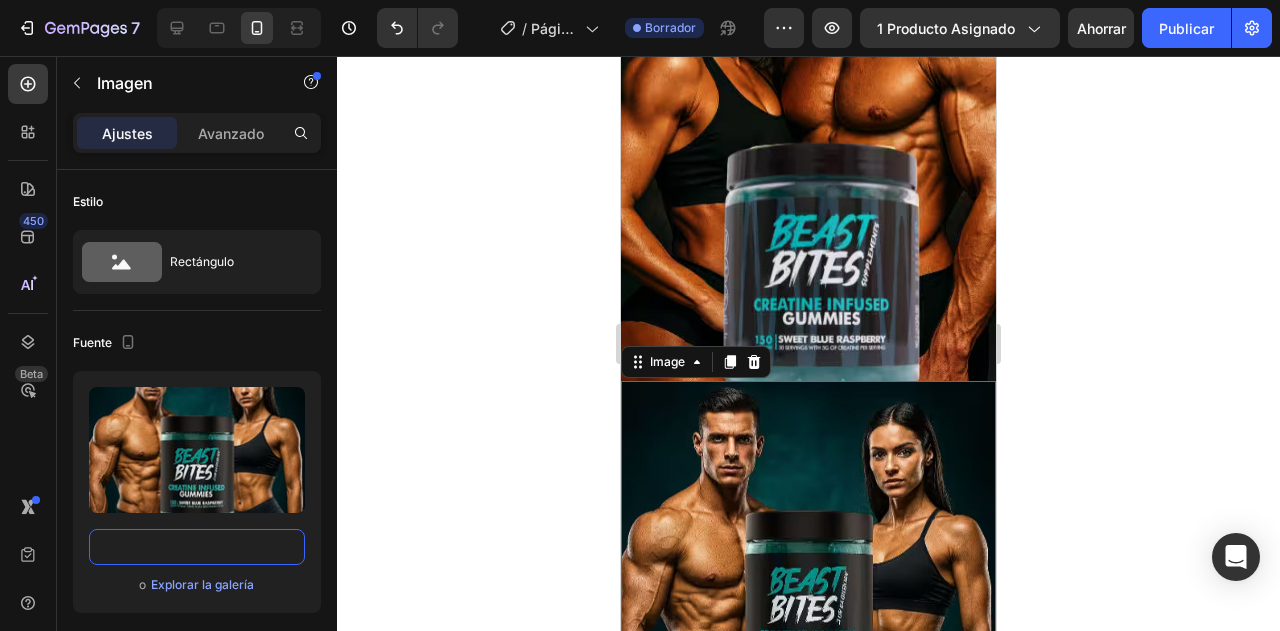 type on "https://cdn.shopify.com/s/files/1/0691/0269/8635/files/Captura_de_pantalla_2025-08-02_071137.avif?v=1754141864" 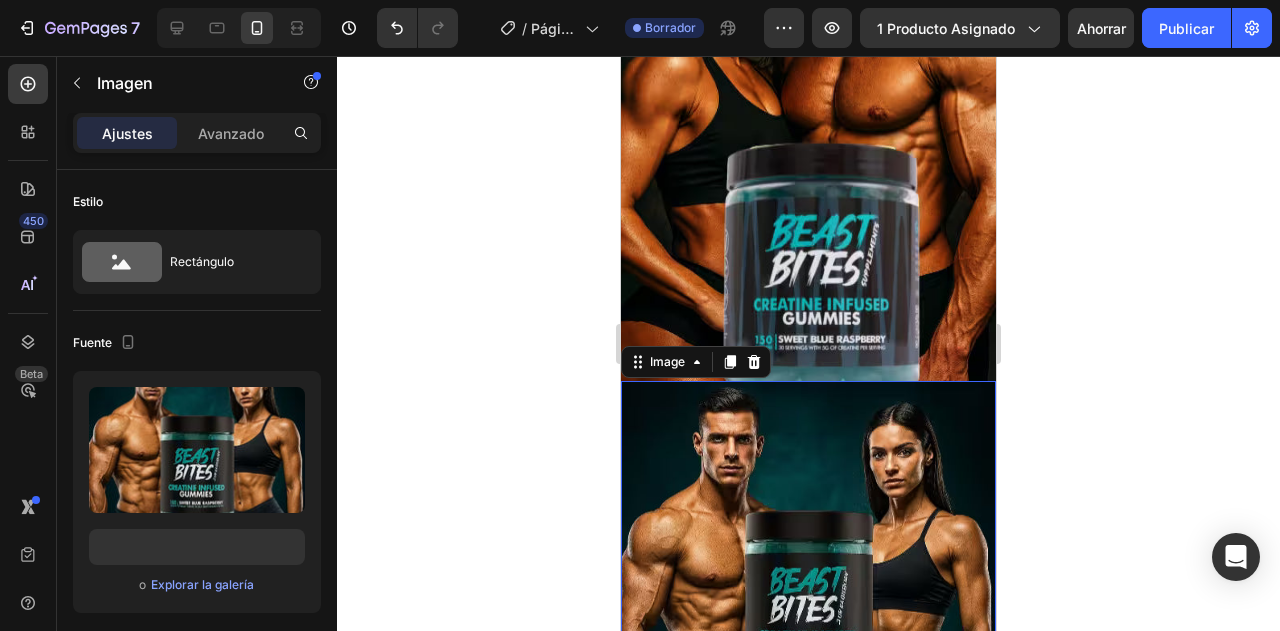 scroll, scrollTop: 0, scrollLeft: 0, axis: both 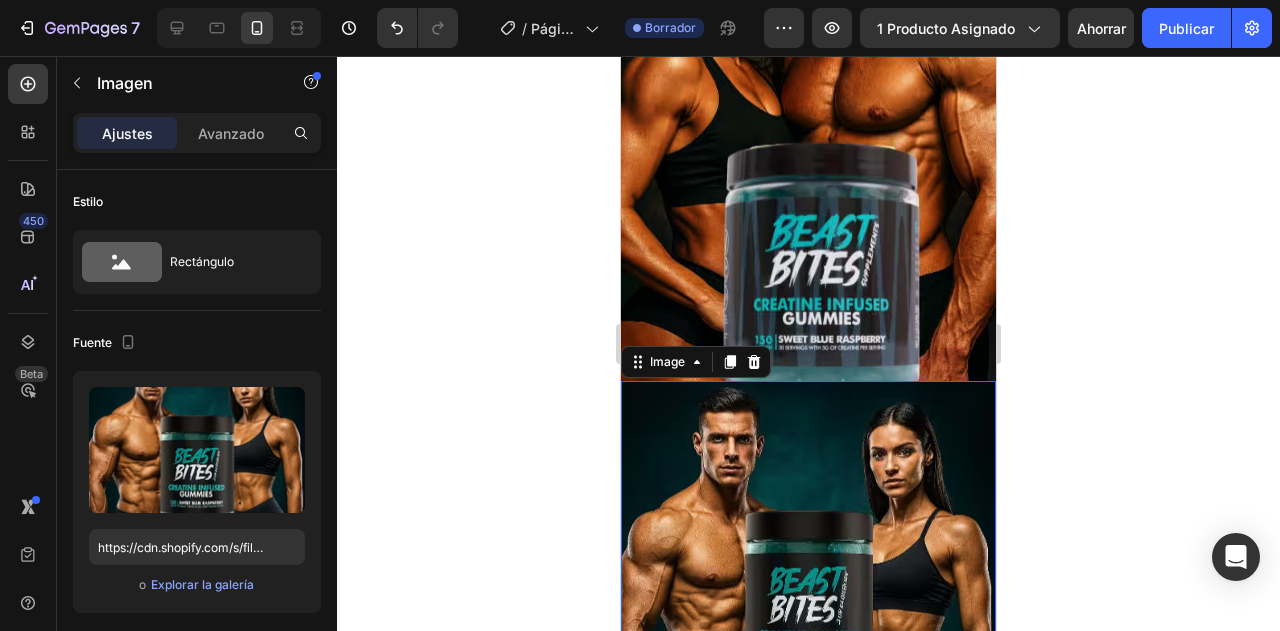 click 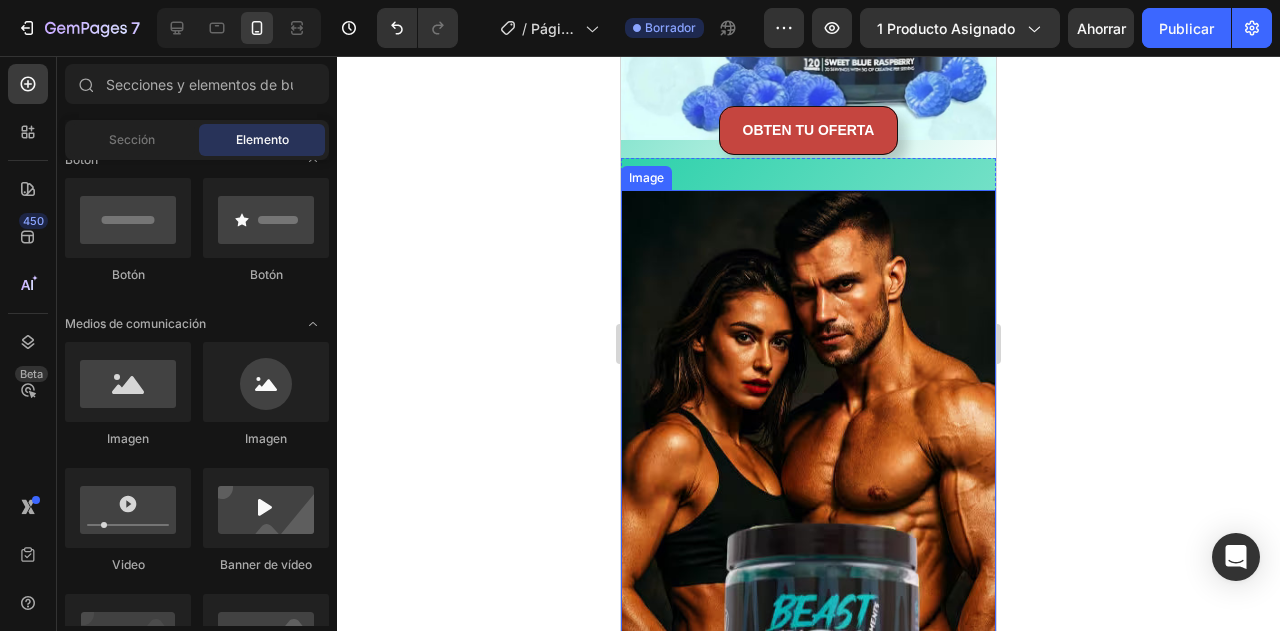 scroll, scrollTop: 3488, scrollLeft: 0, axis: vertical 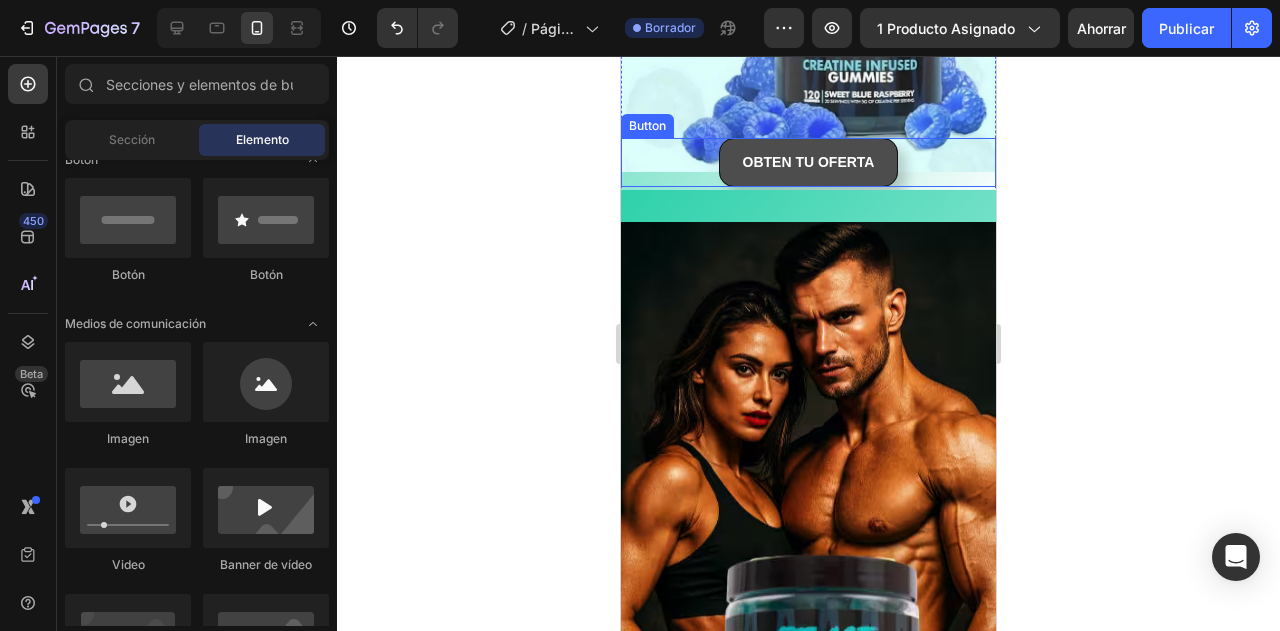 click on "OBTEN TU OFERTA" at bounding box center (809, 162) 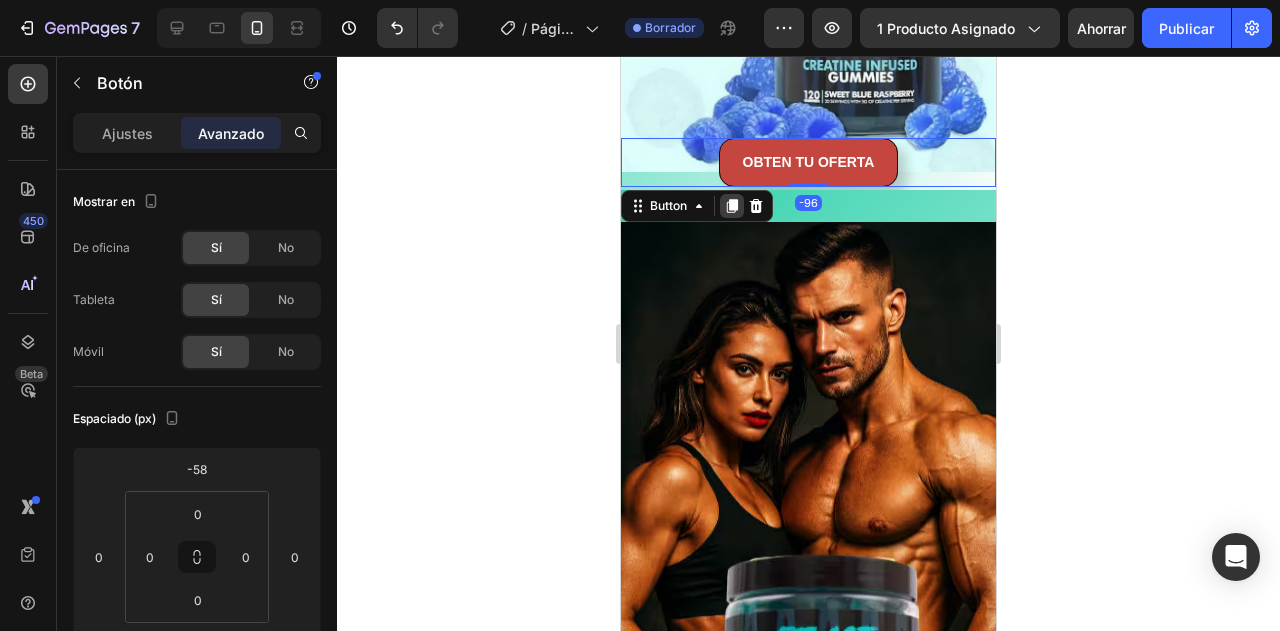 click 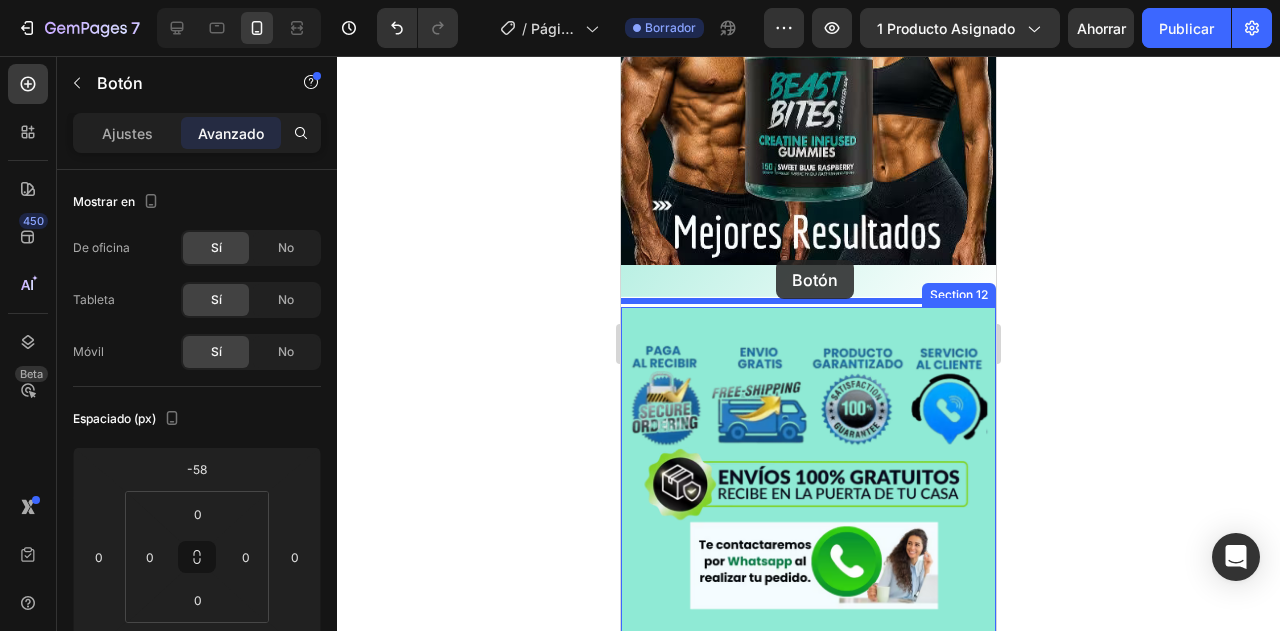 scroll, scrollTop: 4400, scrollLeft: 0, axis: vertical 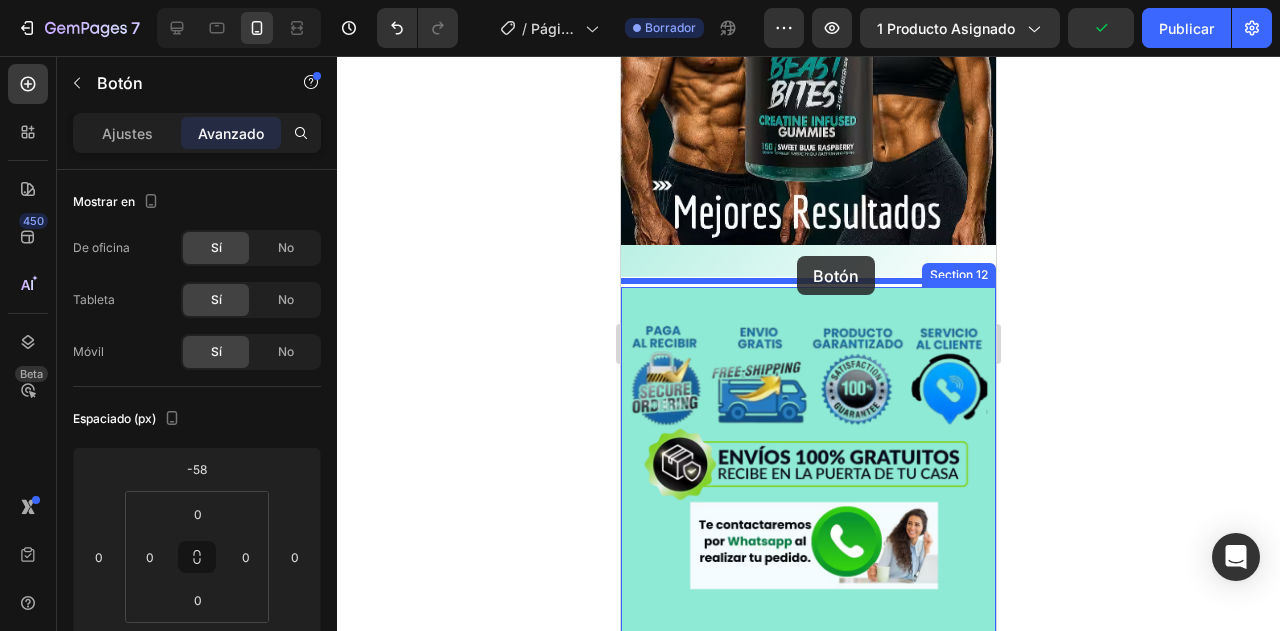 drag, startPoint x: 881, startPoint y: 151, endPoint x: 797, endPoint y: 256, distance: 134.4656 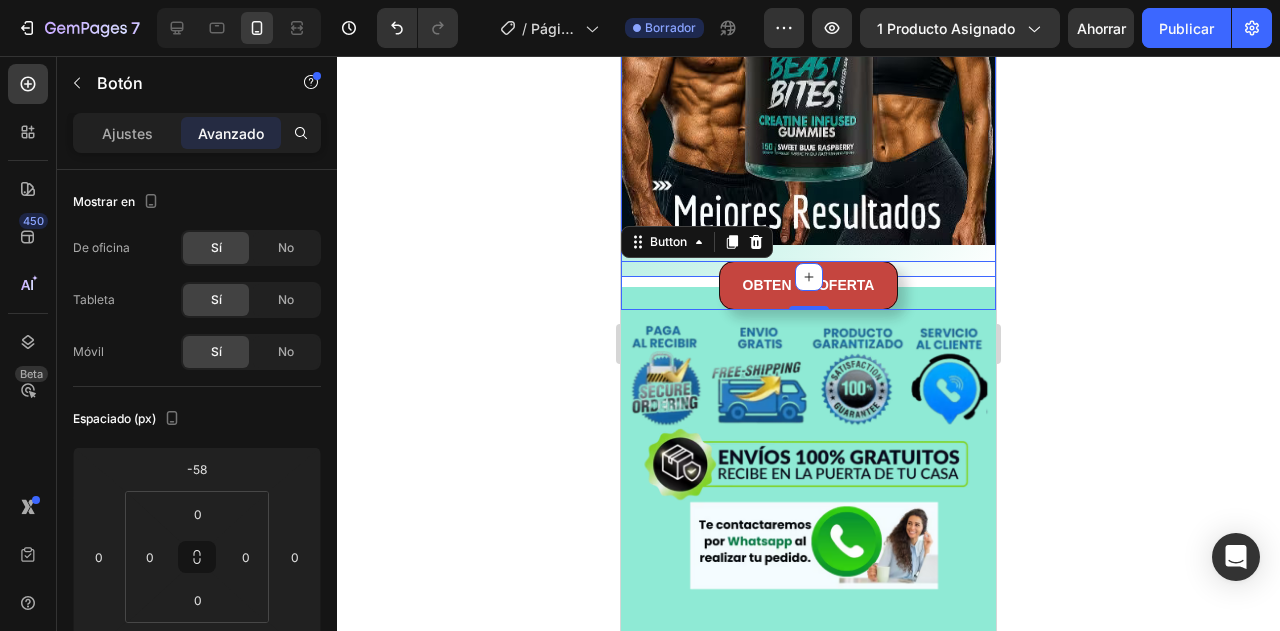 click on "Image Image Section 11" at bounding box center [808, -230] 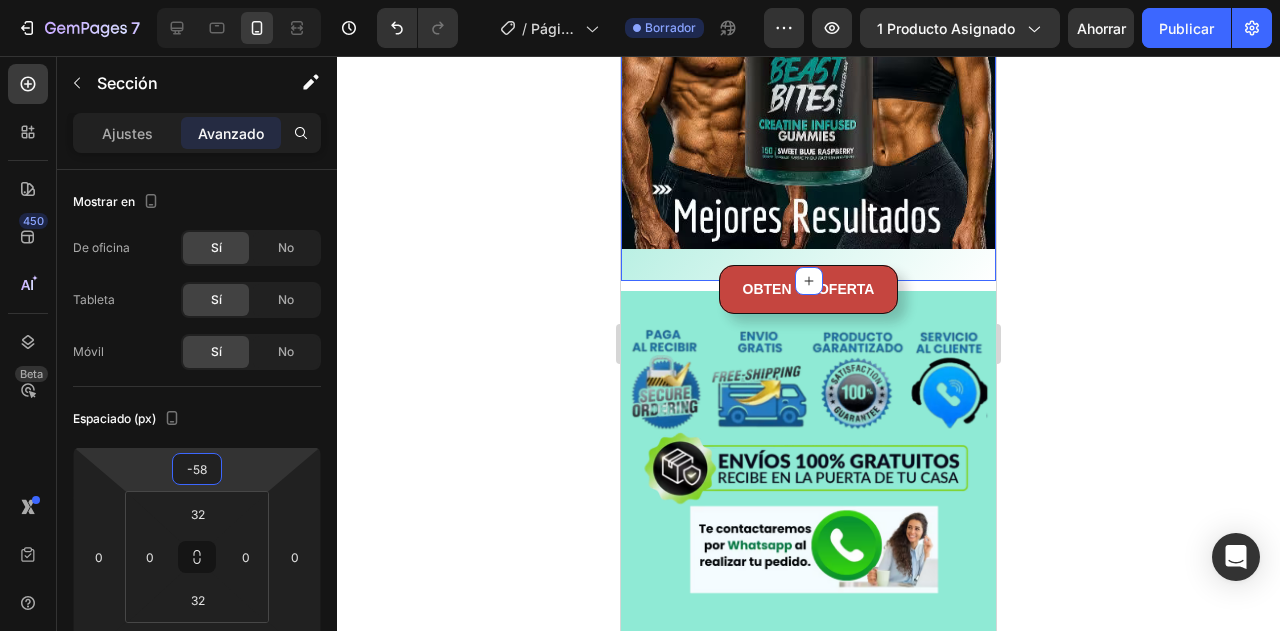type on "-46" 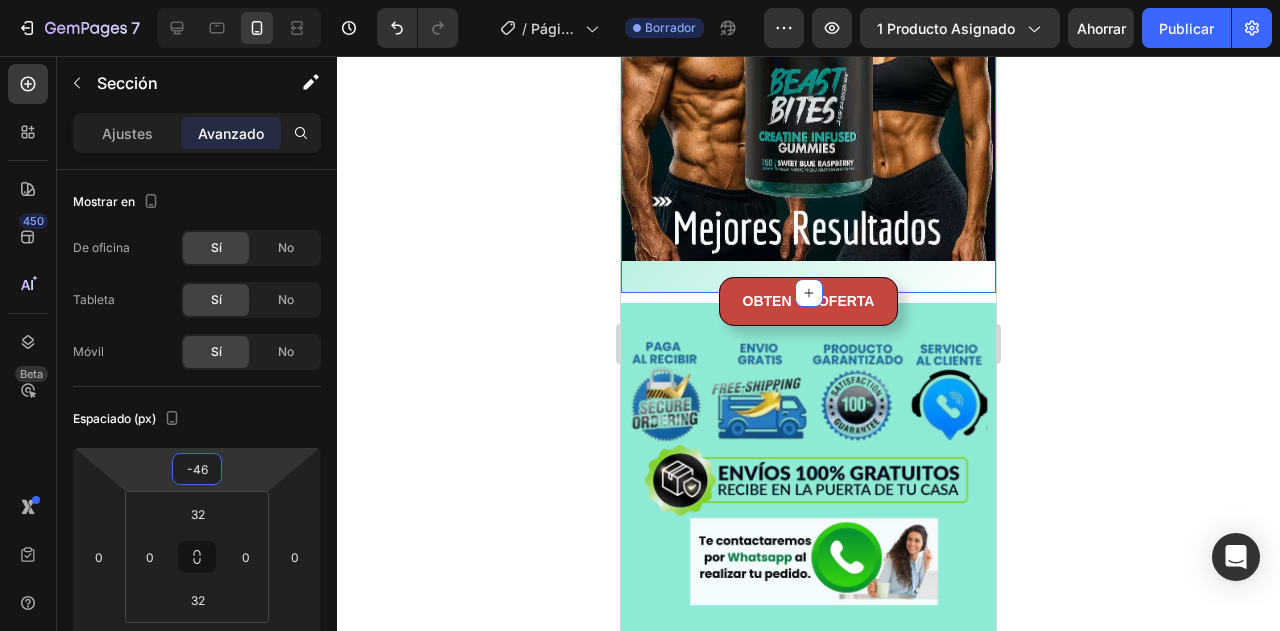 drag, startPoint x: 262, startPoint y: 475, endPoint x: 274, endPoint y: 467, distance: 14.422205 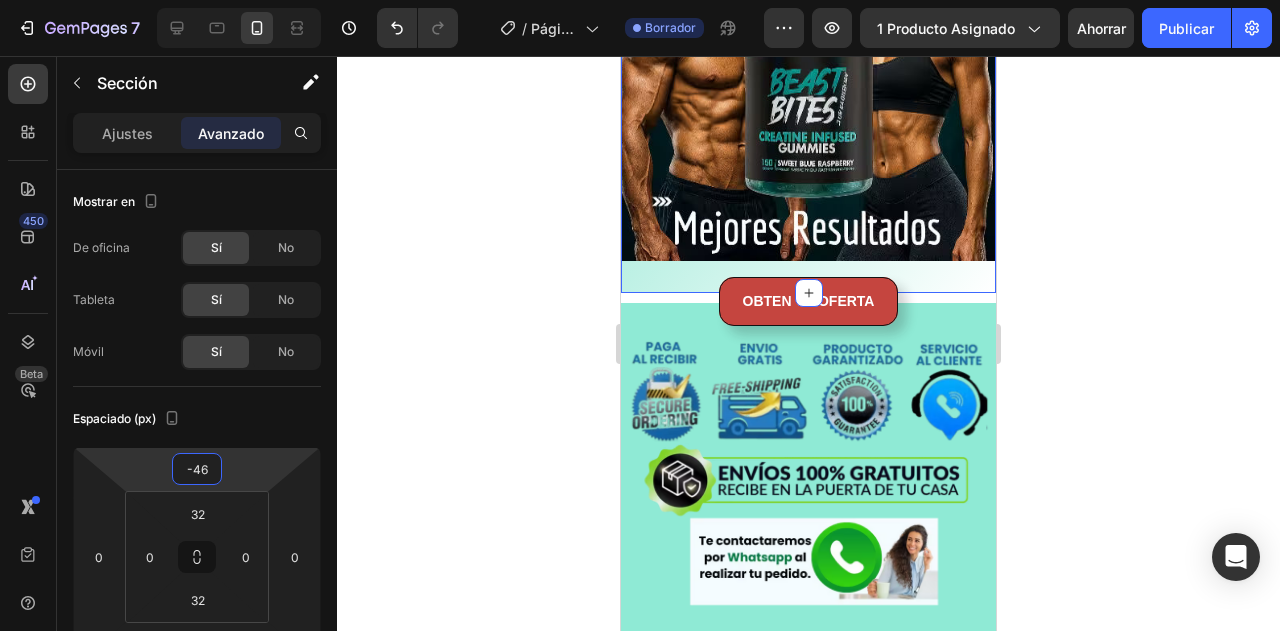 click on "7 Historial de versiones / Página del producto - 2 de [DATE], [TIME] Borrador Avance 1 producto asignado Ahorrar Publicar 450 Beta Secciones(18) Elementos(84) Sección Elemento Sección de héroes Detalle del producto Marcas Insignias de confianza Garantizar Desglose del producto Cómo utilizar Testimonios Comparar Manojo Preguntas frecuentes Prueba social Historia de la marca Lista de productos Recopilación Lista de blogs Contacto Sticky Añadir al carrito Pie de página personalizado Explorar la biblioteca 450 Disposición
Fila
Fila
Fila
Fila Texto
Título
Bloque de texto Botón
Botón
Botón" at bounding box center [640, 0] 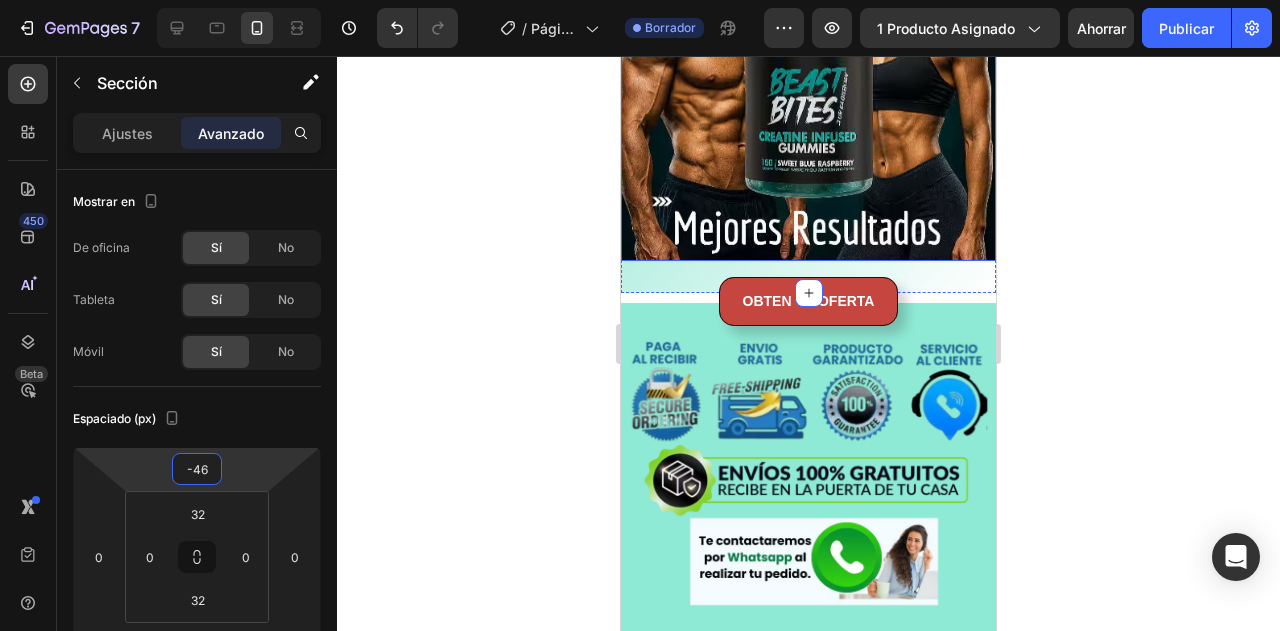scroll, scrollTop: 4280, scrollLeft: 0, axis: vertical 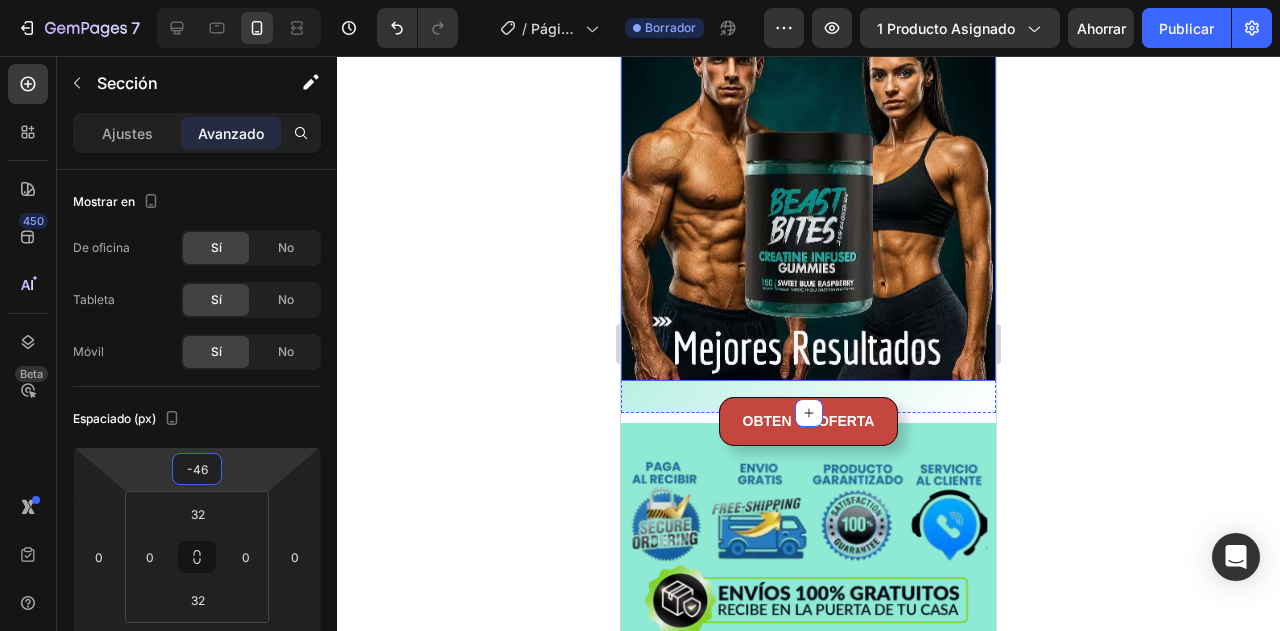click at bounding box center [808, 191] 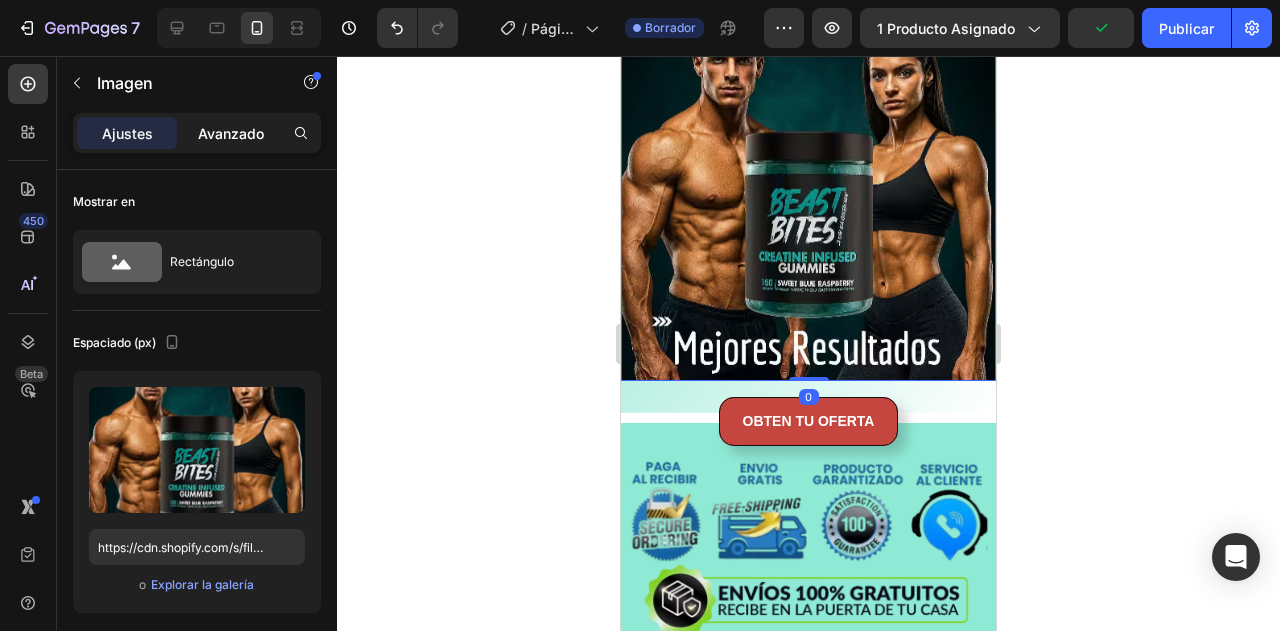 click on "Avanzado" at bounding box center (231, 133) 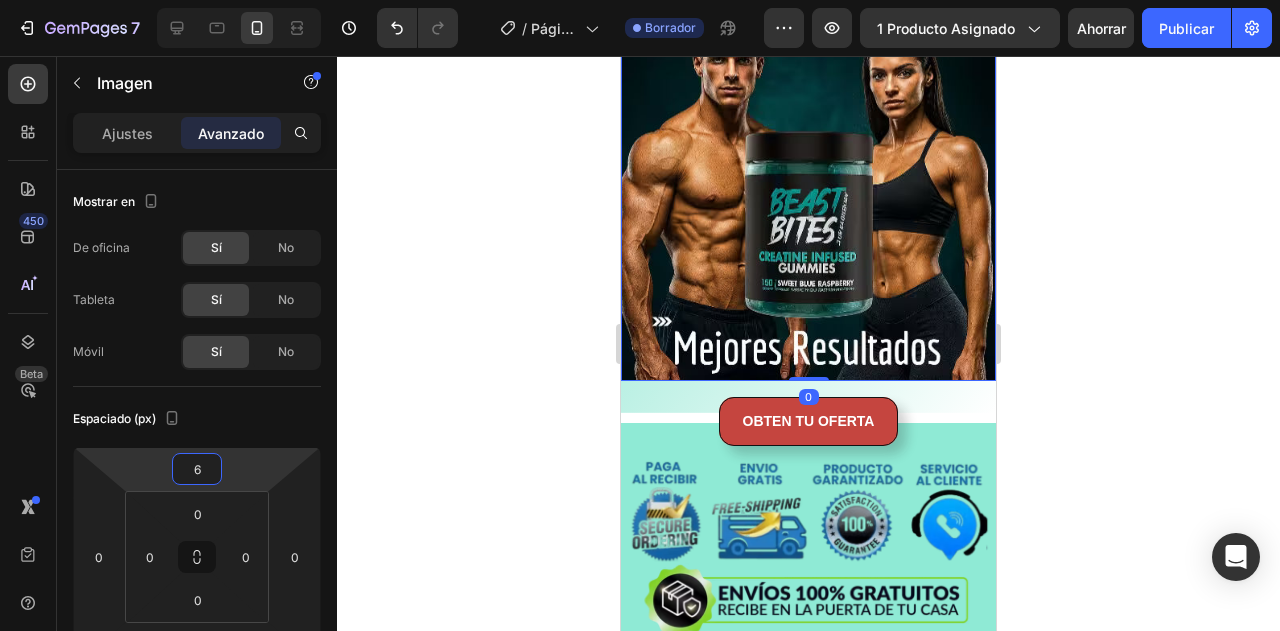 type on "0" 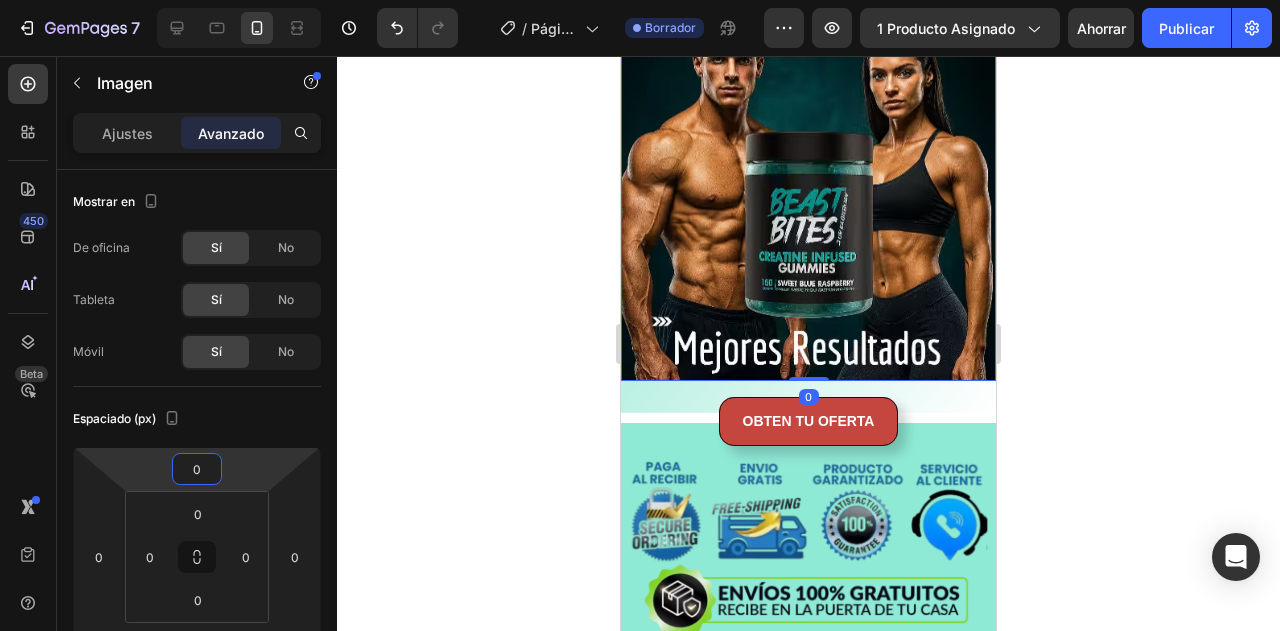 click on "7 Historial de versiones / Página del producto - 2 de [DATE], [TIME] Borrador Avance 1 producto asignado Ahorrar Publicar 450 Beta Secciones(18) Elementos(84) Sección Elemento Sección de héroes Detalle del producto Marcas Insignias de confianza Garantizar Desglose del producto Cómo utilizar Testimonios Comparar Manojo Preguntas frecuentes Prueba social Historia de la marca Lista de productos Recopilación Lista de blogs Contacto Sticky Añadir al carrito Pie de página personalizado Explorar la biblioteca 450 Disposición
Fila
Fila
Fila
Fila Texto
Título
Bloque de texto Botón
Botón
Botón" at bounding box center (640, 0) 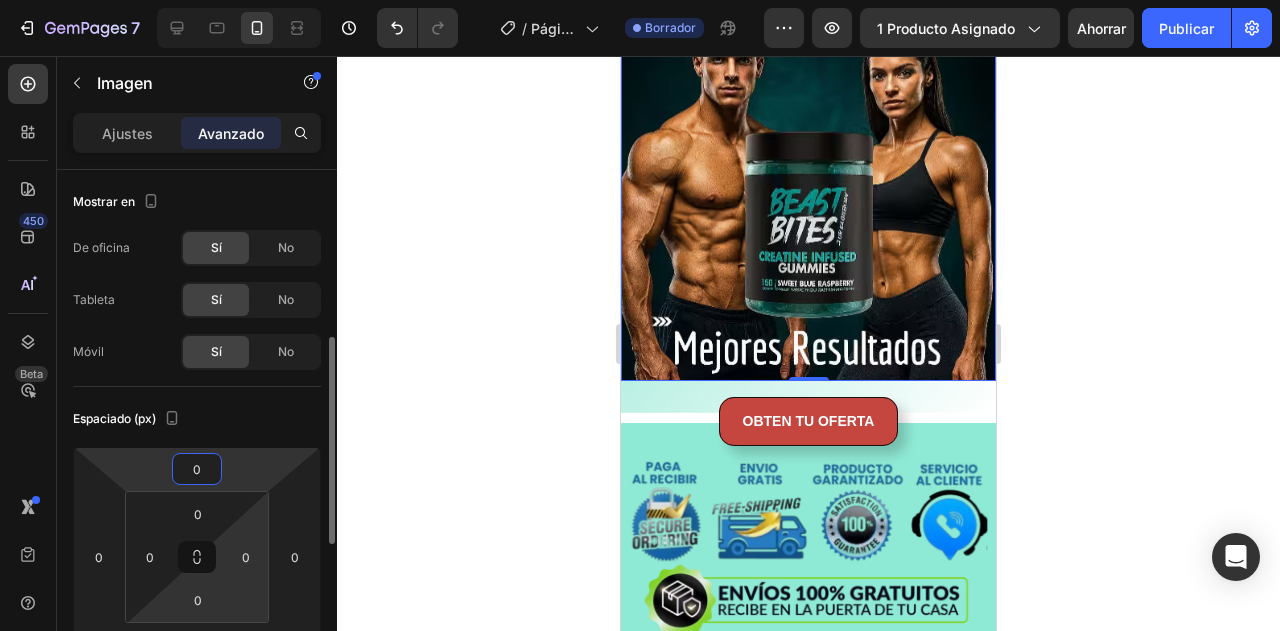scroll, scrollTop: 120, scrollLeft: 0, axis: vertical 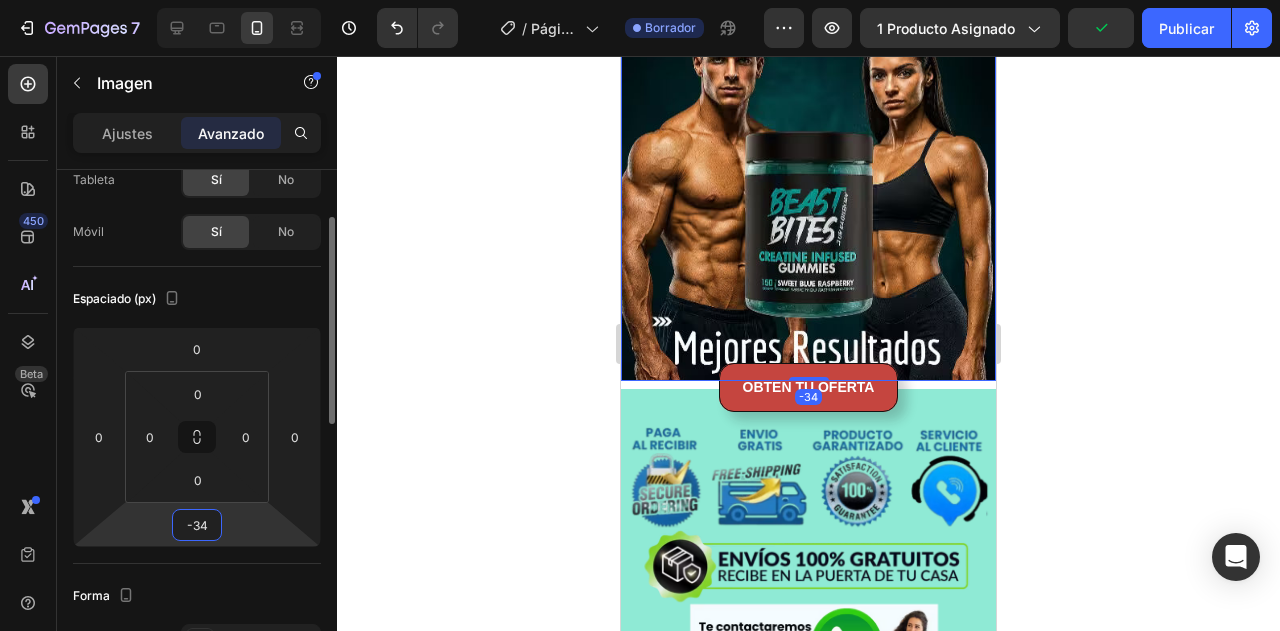 drag, startPoint x: 258, startPoint y: 522, endPoint x: 252, endPoint y: 541, distance: 19.924858 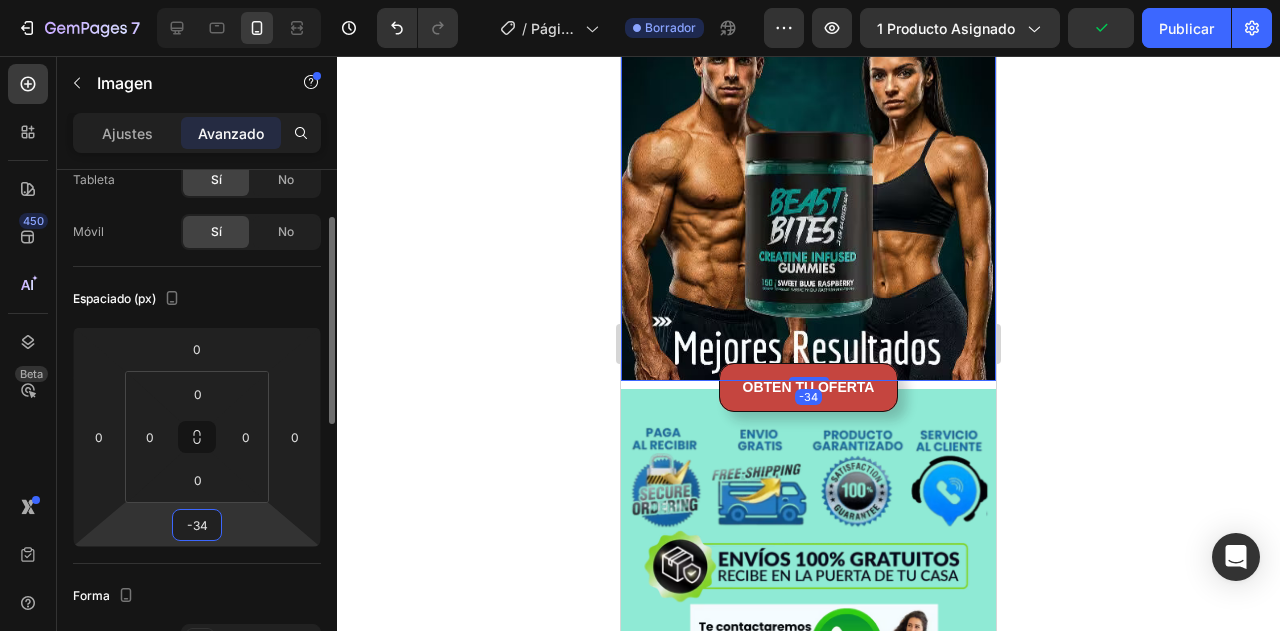 click on "7 Historial de versiones / Página del producto - 2 de [DATE], [TIME] Borrador Avance 1 producto asignado Publicar 450 Beta Secciones(18) Elementos(84) Sección Elemento Sección de héroes Detalle del producto Marcas Insignias de confianza Garantizar Desglose del producto Cómo utilizar Testimonios Comparar Manojo Preguntas frecuentes Prueba social Historia de la marca Lista de productos Recopilación Lista de blogs Contacto Sticky Añadir al carrito Pie de página personalizado Explorar la biblioteca 450 Disposición
Fila
Fila
Fila
Fila Texto
Título
Bloque de texto Botón
Botón
Botón Medios de comunicación Imagen" at bounding box center (640, 0) 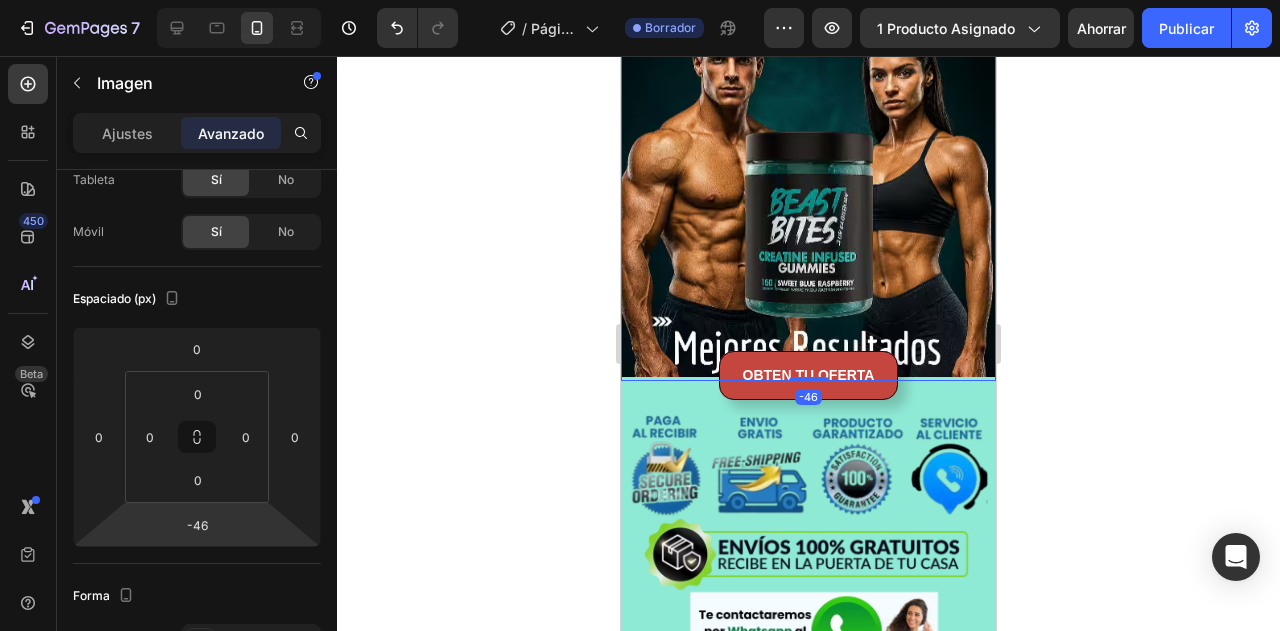 type on "-42" 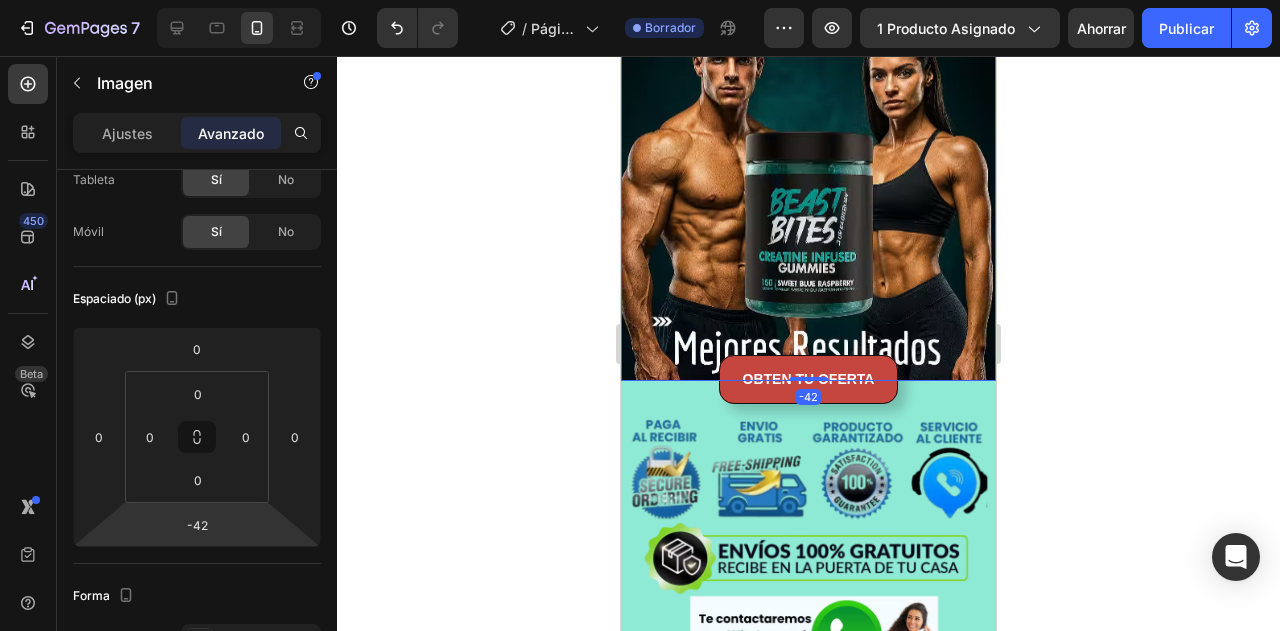 click on "7 Historial de versiones / Página del producto - 2 de [DATE], [TIME] Borrador Avance 1 producto asignado Ahorrar Publicar 450 Beta Secciones(18) Elementos(84) Sección Elemento Sección de héroes Detalle del producto Marcas Insignias de confianza Garantizar Desglose del producto Cómo utilizar Testimonios Comparar Manojo Preguntas frecuentes Prueba social Historia de la marca Lista de productos Recopilación Lista de blogs Contacto Sticky Añadir al carrito Pie de página personalizado Explorar la biblioteca 450 Disposición
Fila
Fila
Fila
Fila Texto
Título
Bloque de texto Botón
Botón
Botón" at bounding box center [640, 0] 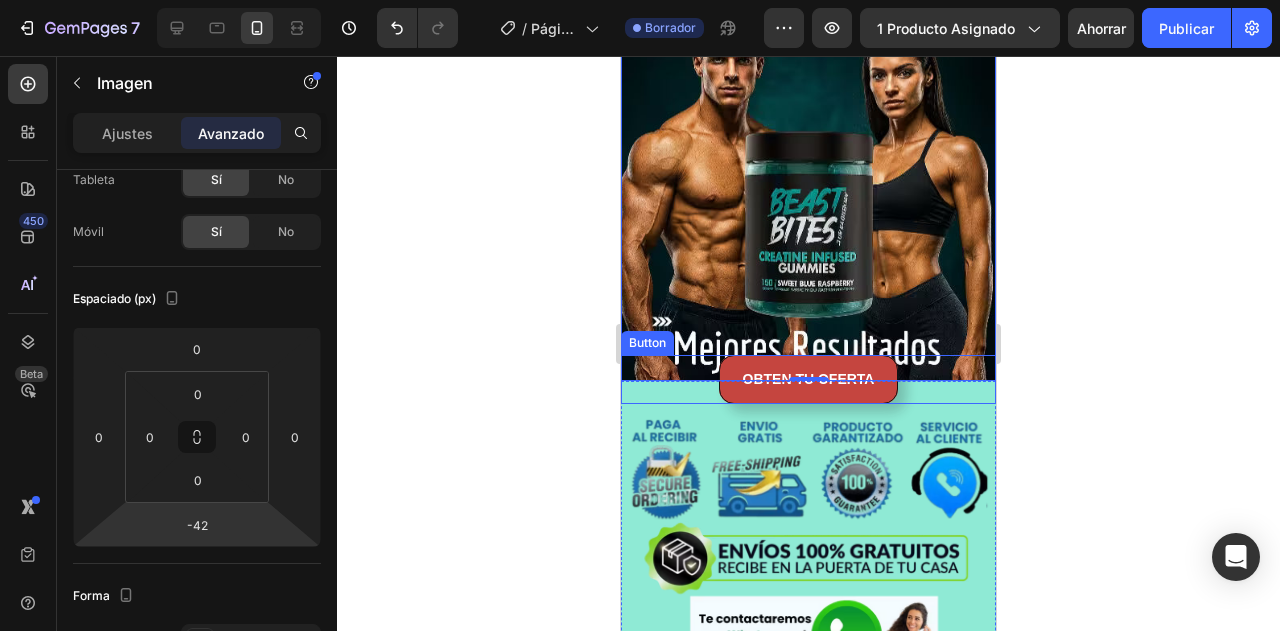 click on "OBTEN TU OFERTA Button" at bounding box center [808, 379] 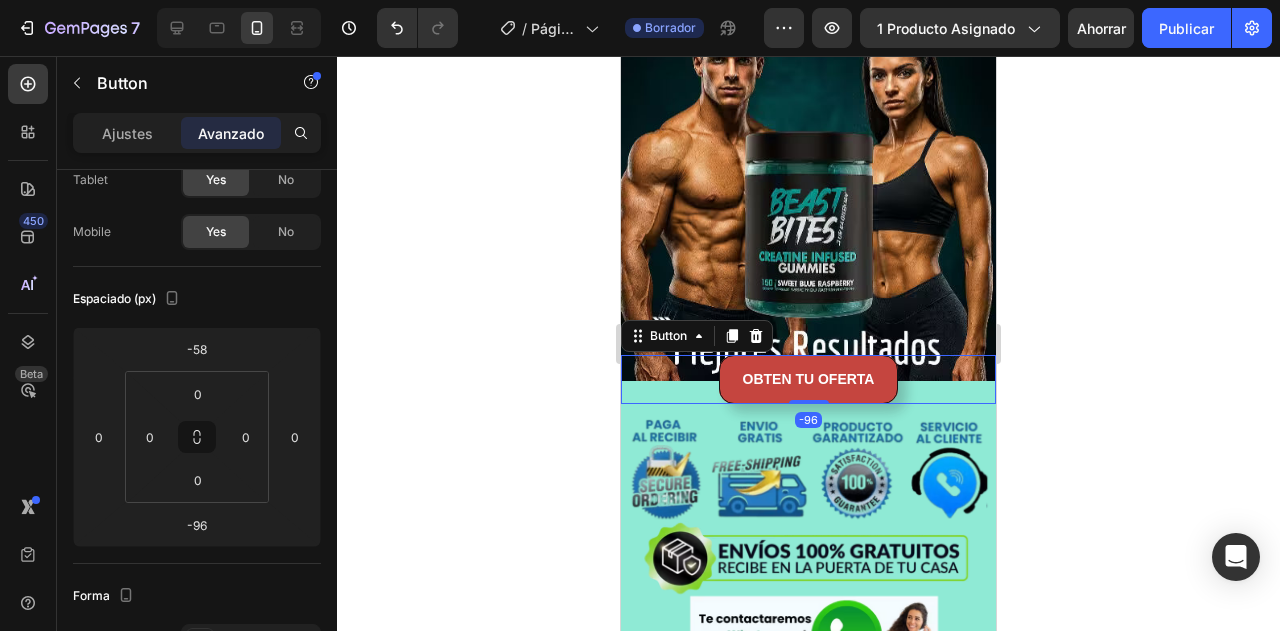 scroll, scrollTop: 0, scrollLeft: 0, axis: both 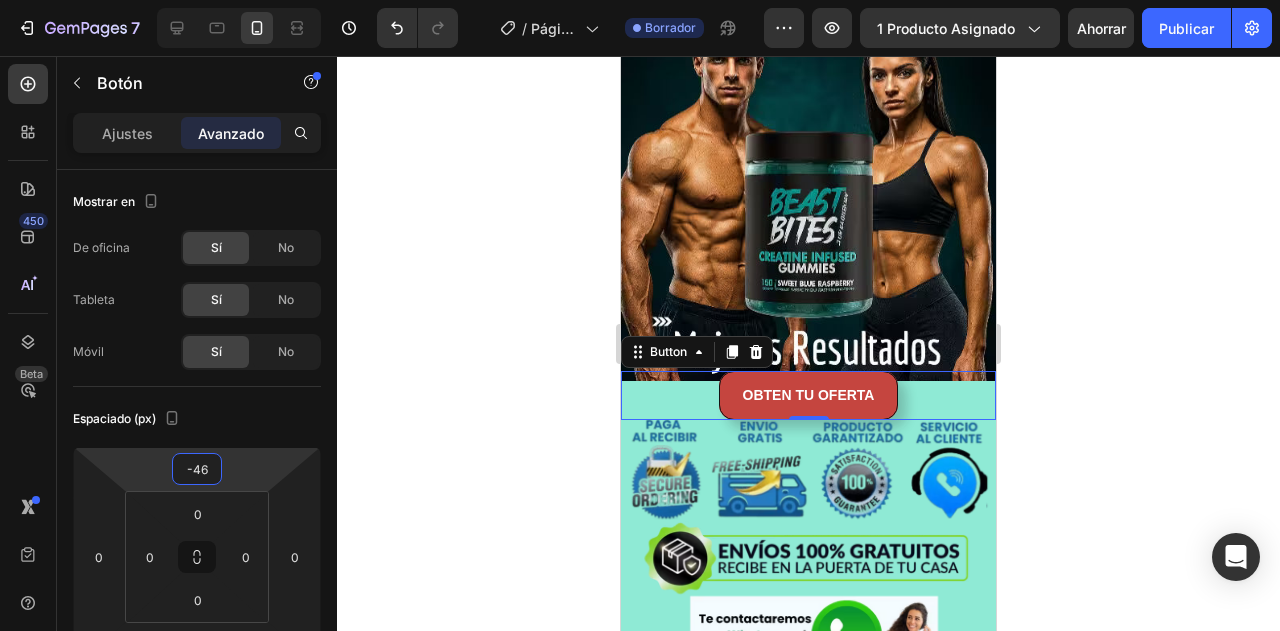 type on "-42" 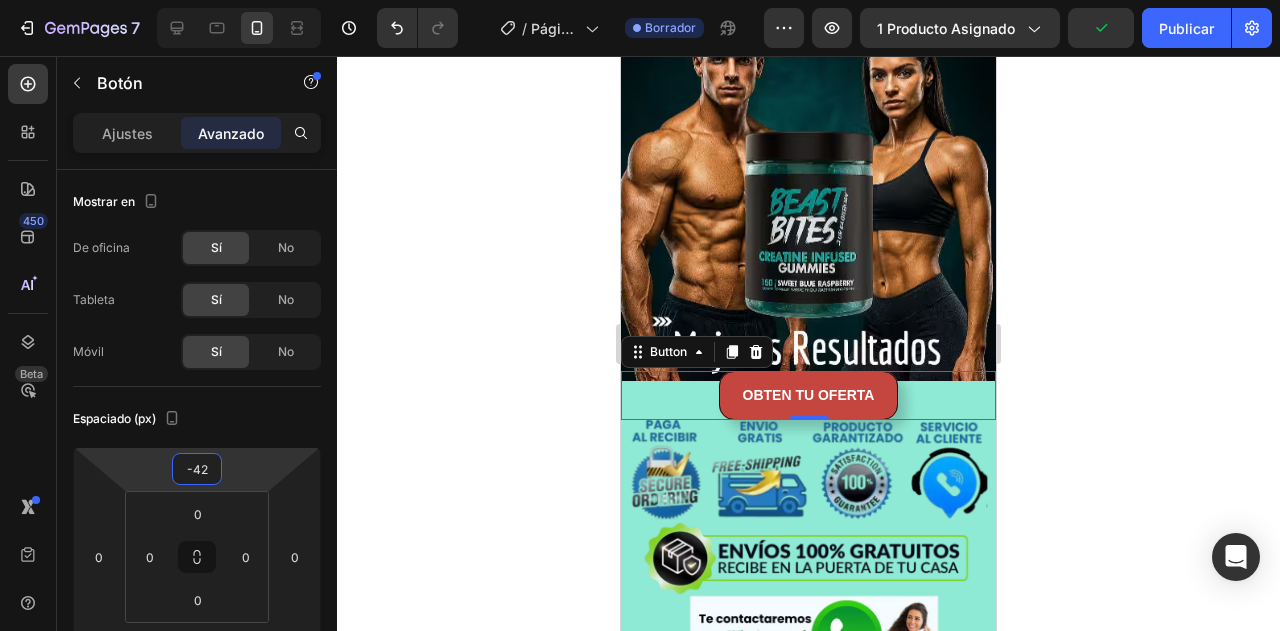 click on "7 Historial de versiones / Página del producto - 2 de [DATE], [TIME] Borrador Avance 1 producto asignado Publicar 450 Beta Secciones(18) Elementos(84) Sección Elemento Sección de héroes Detalle del producto Marcas Insignias de confianza Garantizar Desglose del producto Cómo utilizar Testimonios Comparar Manojo Preguntas frecuentes Prueba social Historia de la marca Lista de productos Recopilación Lista de blogs Contacto Sticky Añadir al carrito Pie de página personalizado Explorar la biblioteca 450 Disposición
Fila
Fila
Fila
Fila Texto
Título
Bloque de texto Botón
Botón
Botón Medios de comunicación Imagen" at bounding box center [640, 0] 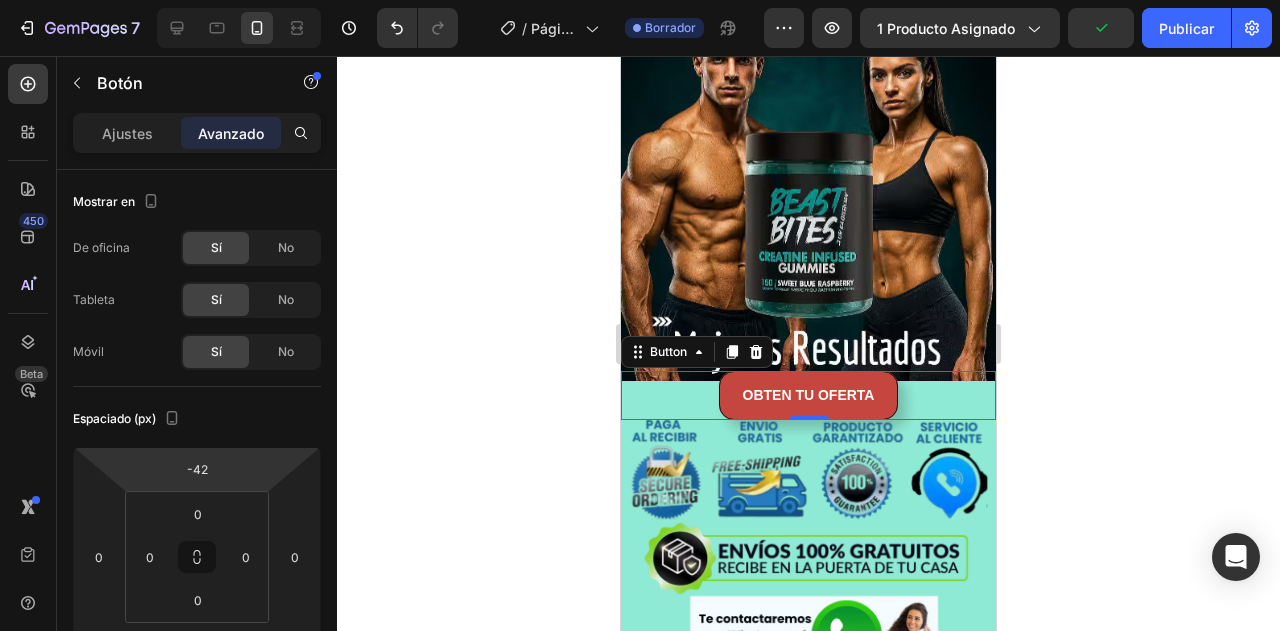 click 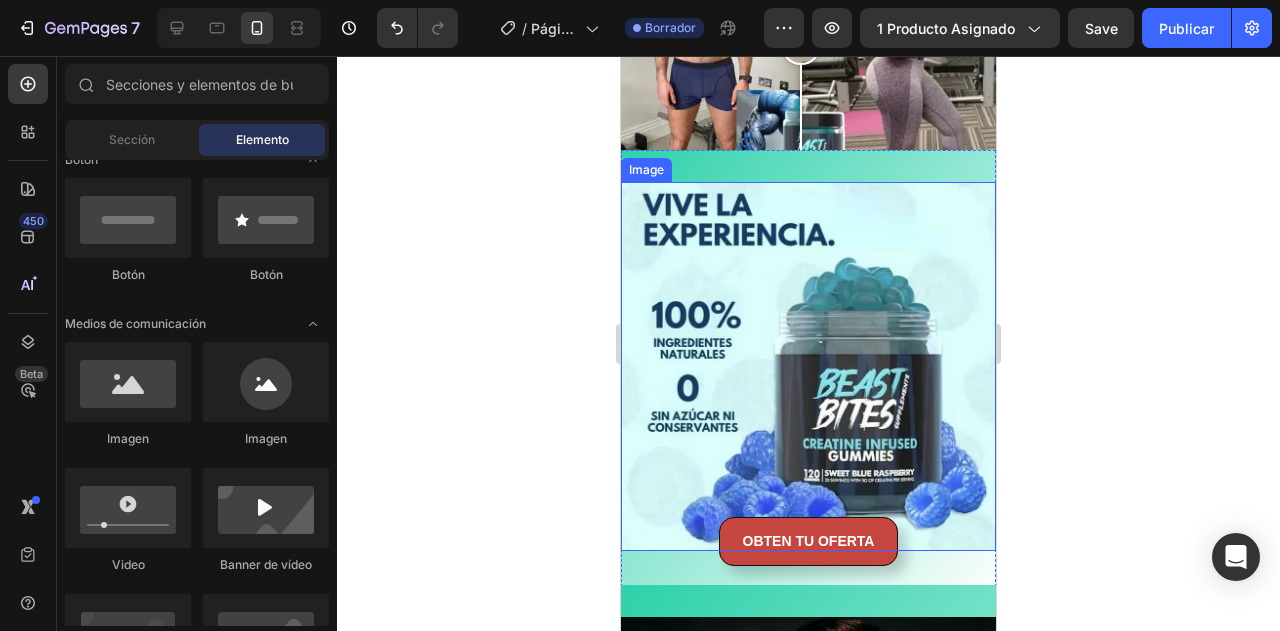scroll, scrollTop: 3320, scrollLeft: 0, axis: vertical 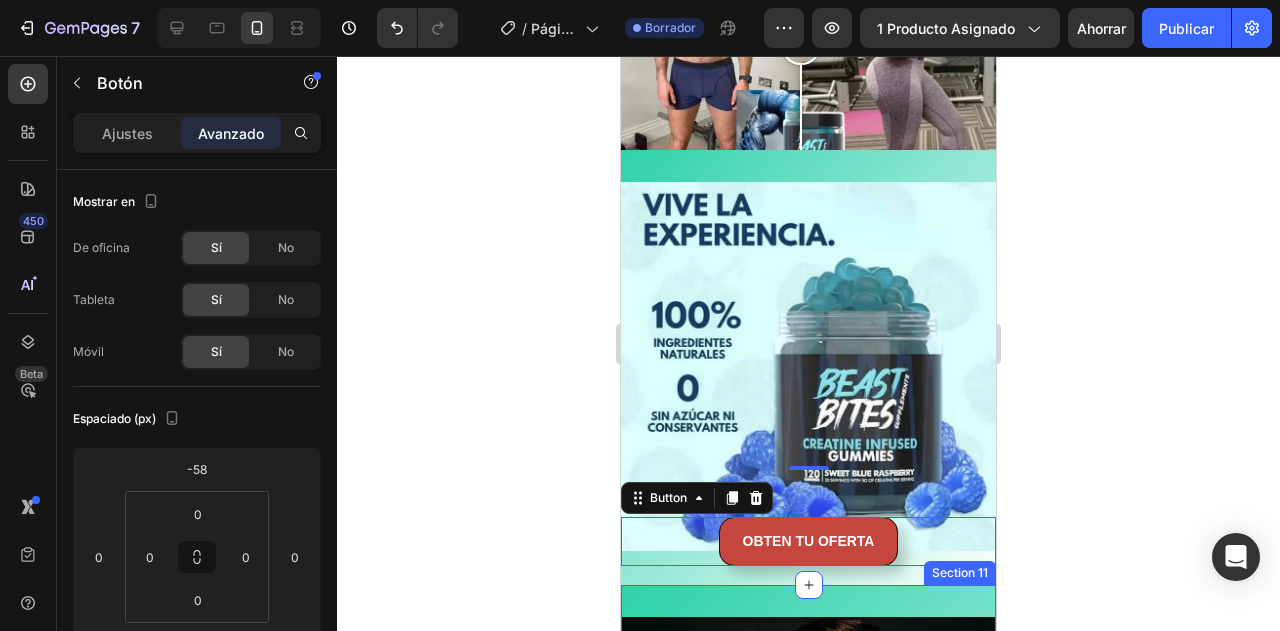 click on "Image Image Section 11" at bounding box center [808, 1071] 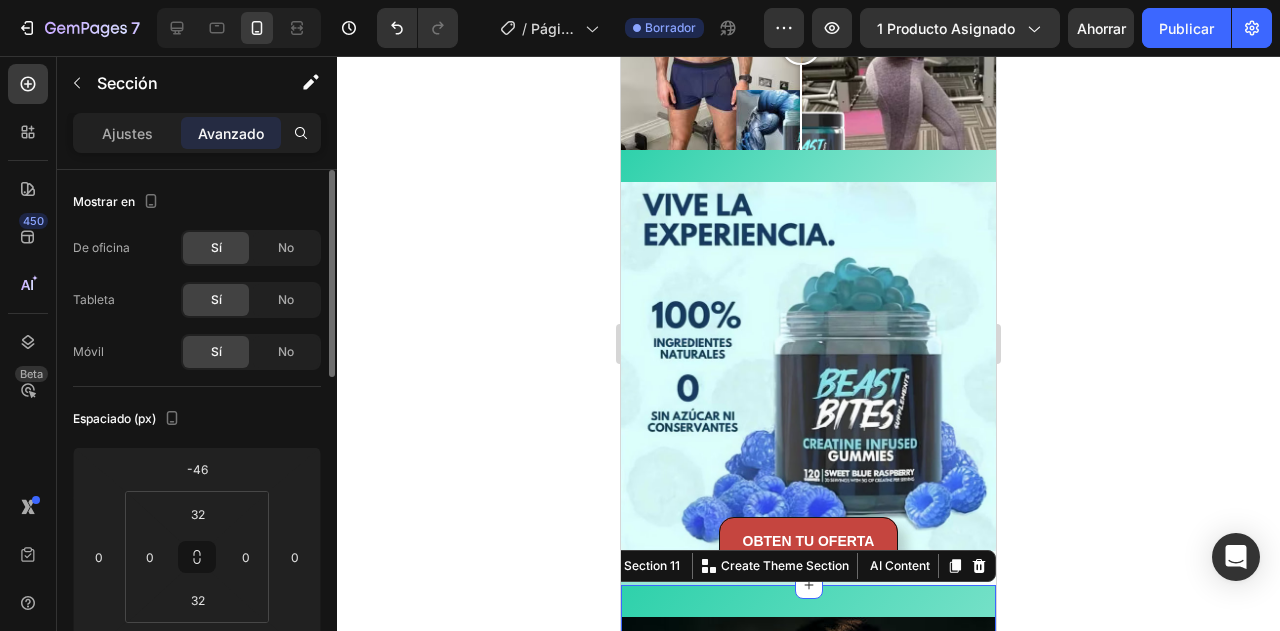 scroll, scrollTop: 120, scrollLeft: 0, axis: vertical 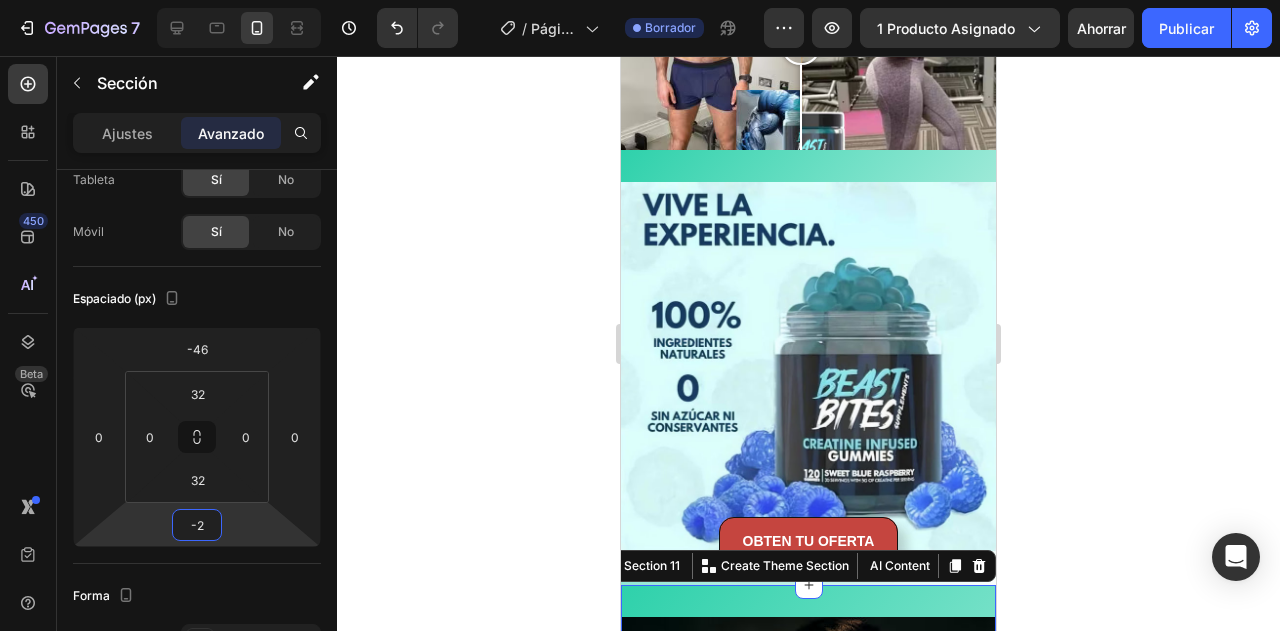 type on "-4" 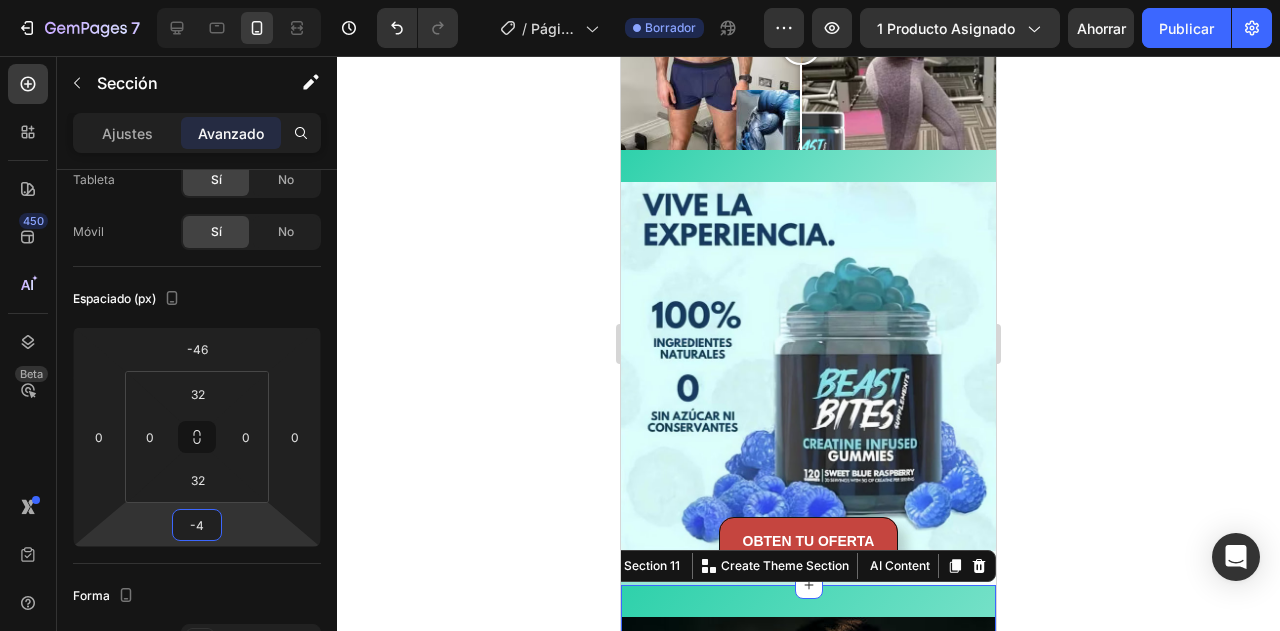 click on "7 Historial de versiones / Página del producto - 2 de [DATE], [TIME] Borrador Avance 1 producto asignado Ahorrar Publicar 450 Beta Secciones(18) Elementos(84) Sección Elemento Sección de héroes Detalle del producto Marcas Insignias de confianza Garantizar Desglose del producto Cómo utilizar Testimonios Comparar Manojo Preguntas frecuentes Prueba social Historia de la marca Lista de productos Recopilación Lista de blogs Contacto Sticky Añadir al carrito Pie de página personalizado Explorar la biblioteca 450 Disposición
Fila
Fila
Fila
Fila Texto
Título
Bloque de texto Botón
Botón
Botón" at bounding box center [640, 0] 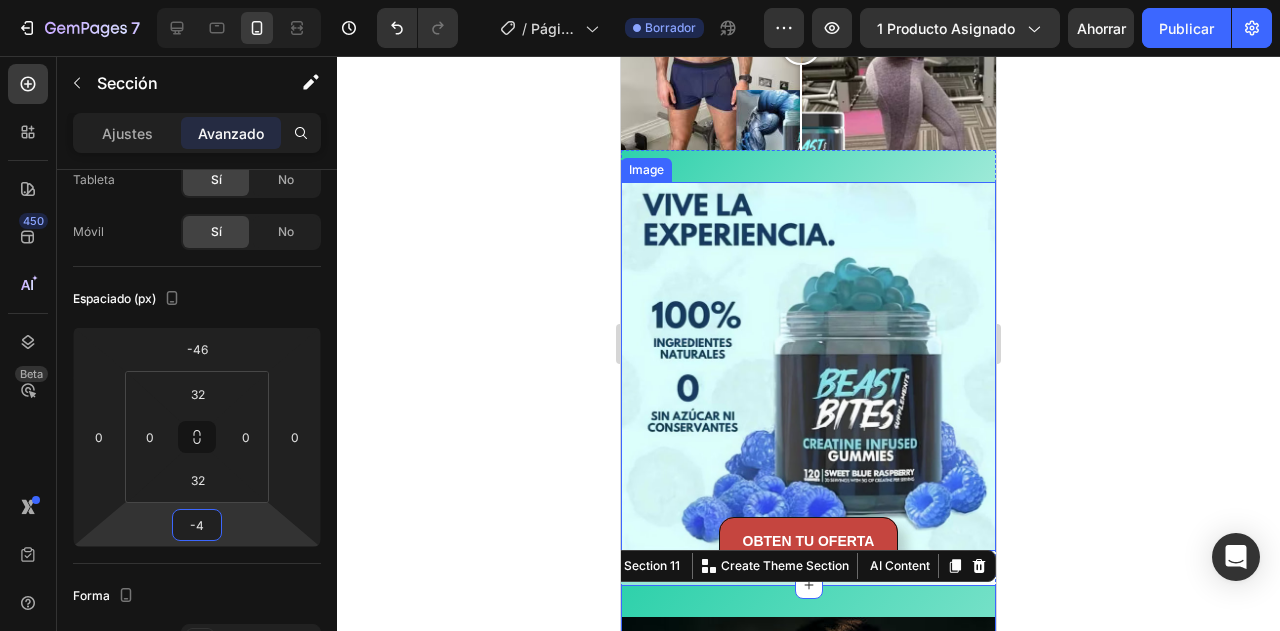 scroll, scrollTop: 3440, scrollLeft: 0, axis: vertical 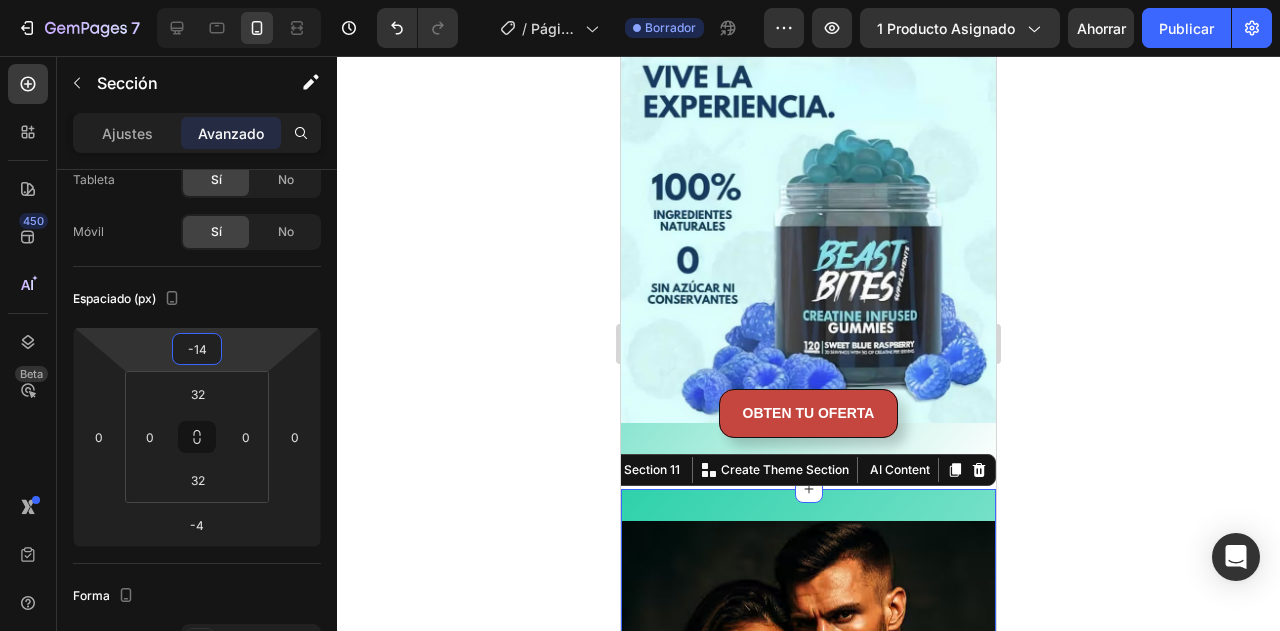 type on "-24" 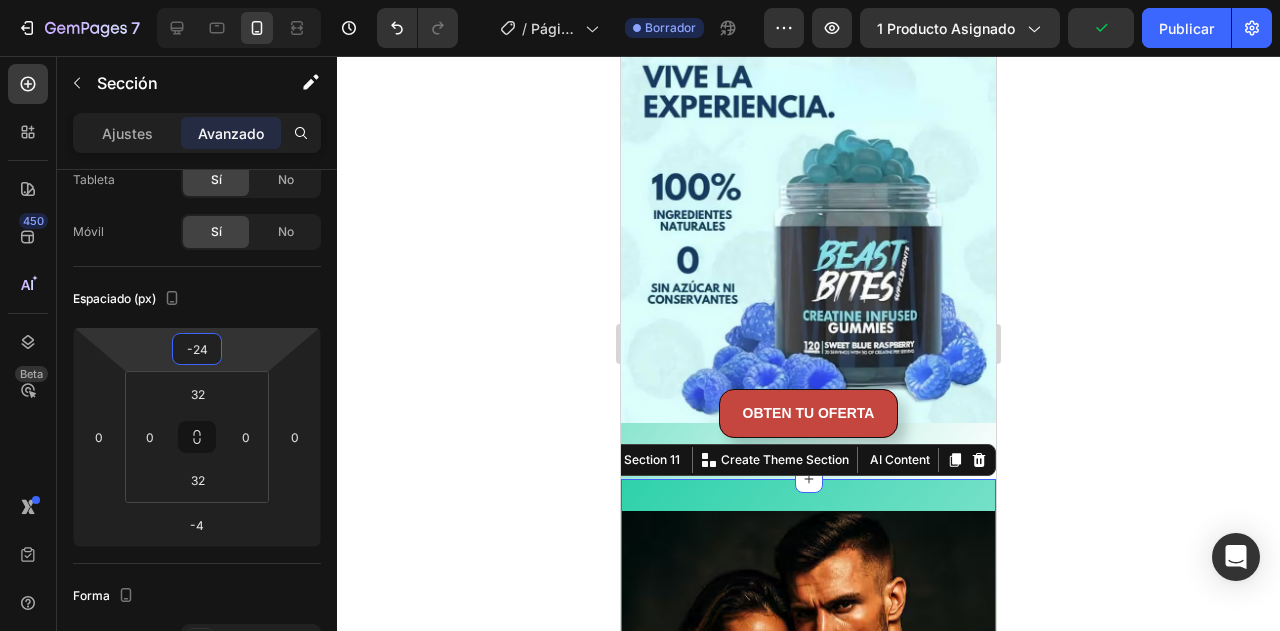 drag, startPoint x: 241, startPoint y: 358, endPoint x: 243, endPoint y: 347, distance: 11.18034 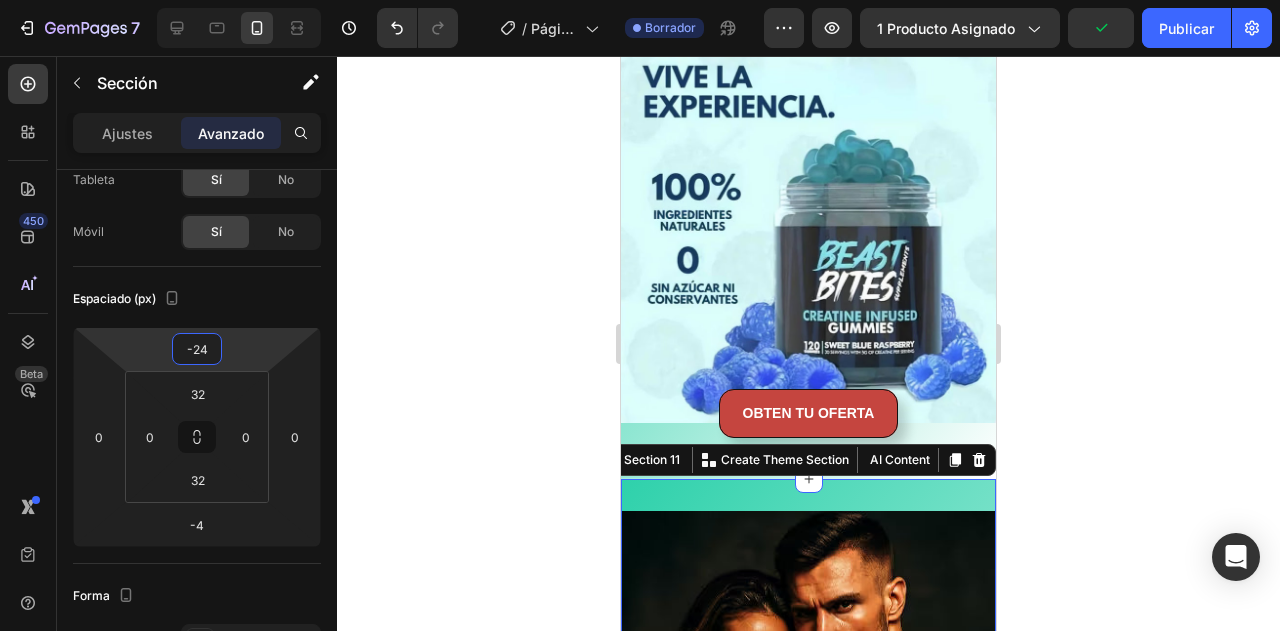 click on "7 Historial de versiones / Página del producto - 2 de [DATE], [TIME] Borrador Avance 1 producto asignado Publicar 450 Beta Secciones(18) Elementos(84) Sección Elemento Sección de héroes Detalle del producto Marcas Insignias de confianza Garantizar Desglose del producto Cómo utilizar Testimonios Comparar Manojo Preguntas frecuentes Prueba social Historia de la marca Lista de productos Recopilación Lista de blogs Contacto Sticky Añadir al carrito Pie de página personalizado Explorar la biblioteca 450 Disposición
Fila
Fila
Fila
Fila Texto
Título
Bloque de texto Botón
Botón
Botón Medios de comunicación Imagen" at bounding box center (640, 0) 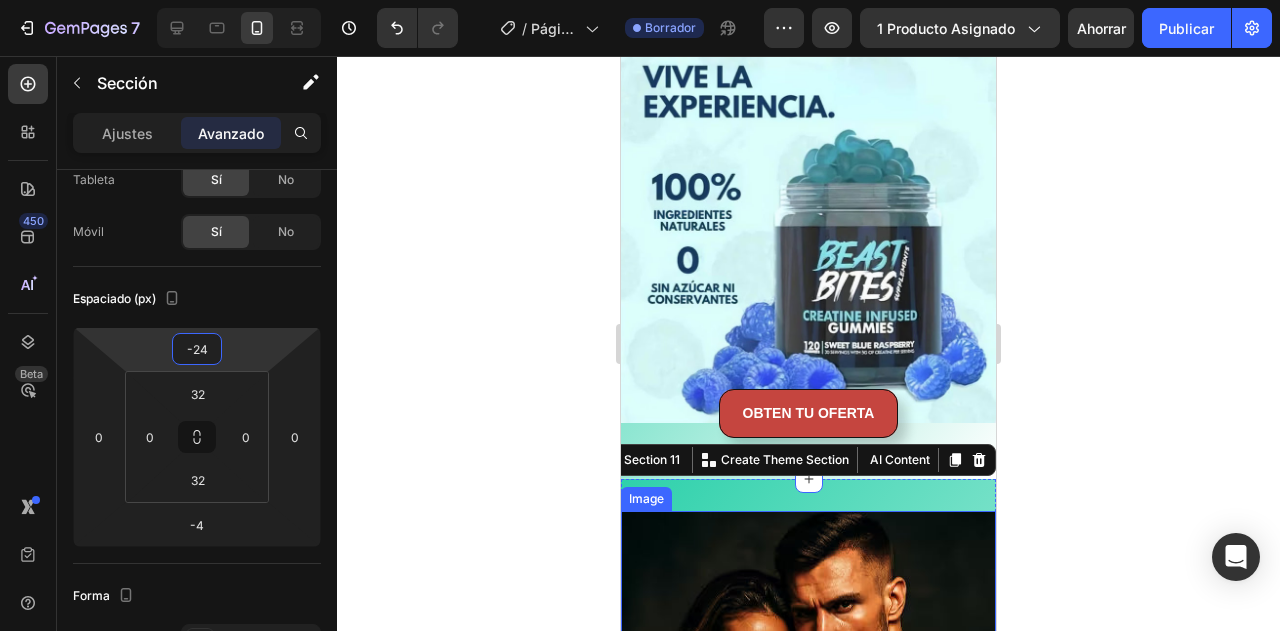 click at bounding box center [808, 796] 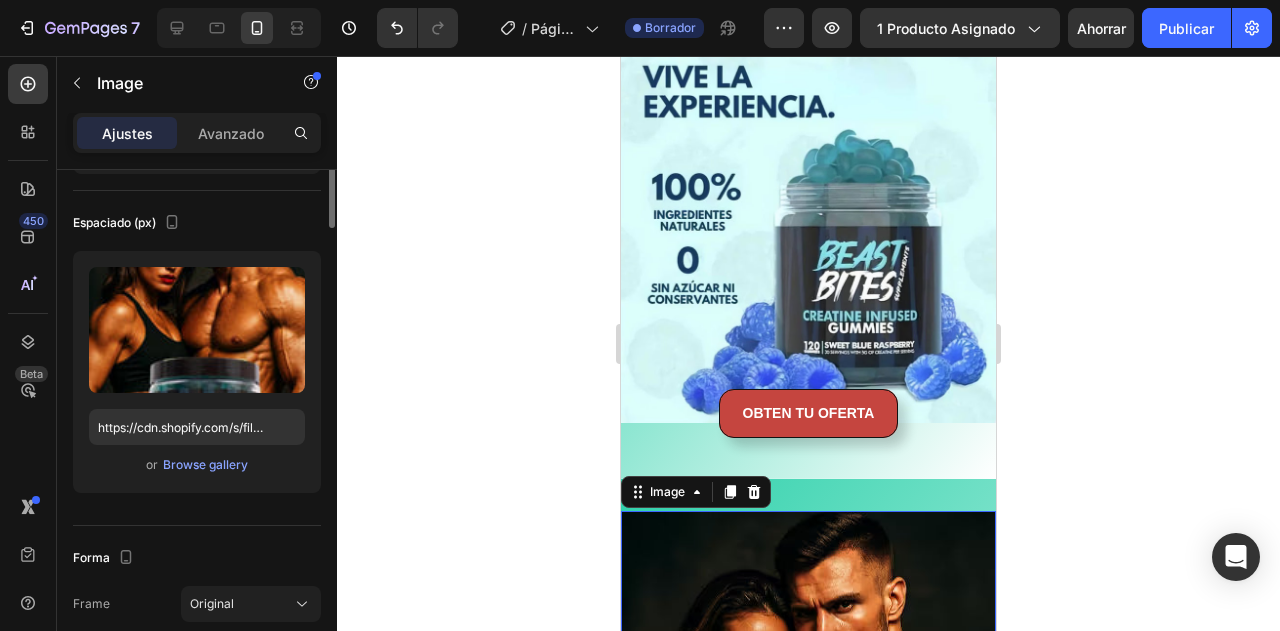 scroll, scrollTop: 0, scrollLeft: 0, axis: both 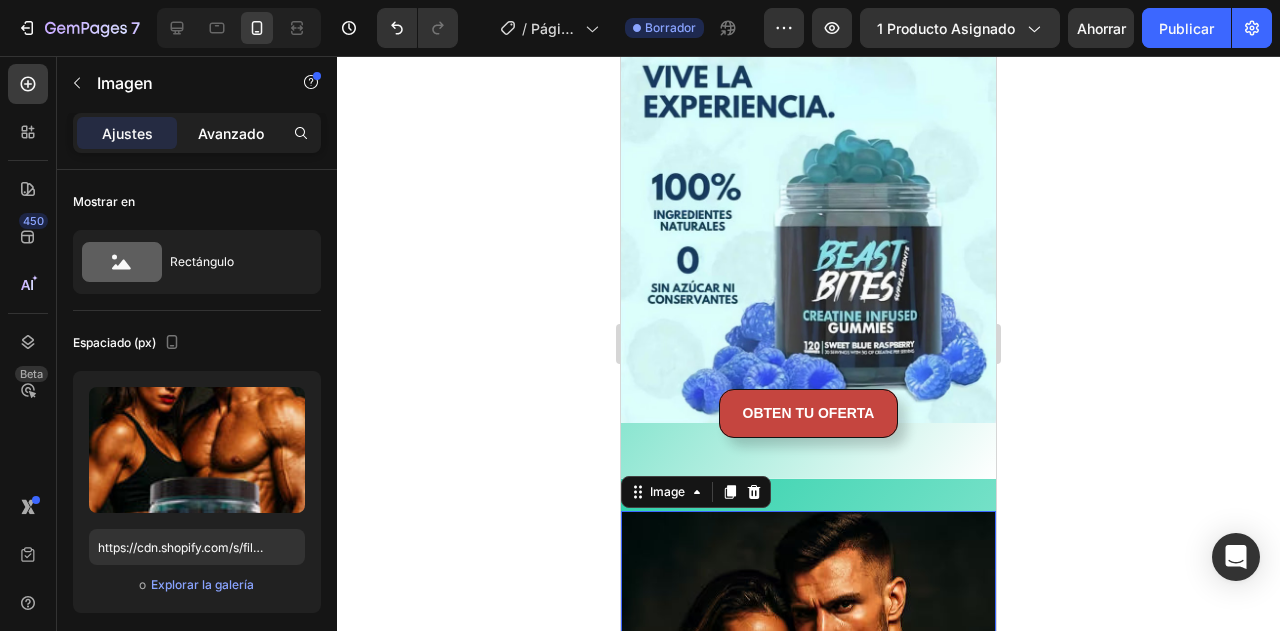 click on "Avanzado" at bounding box center [231, 133] 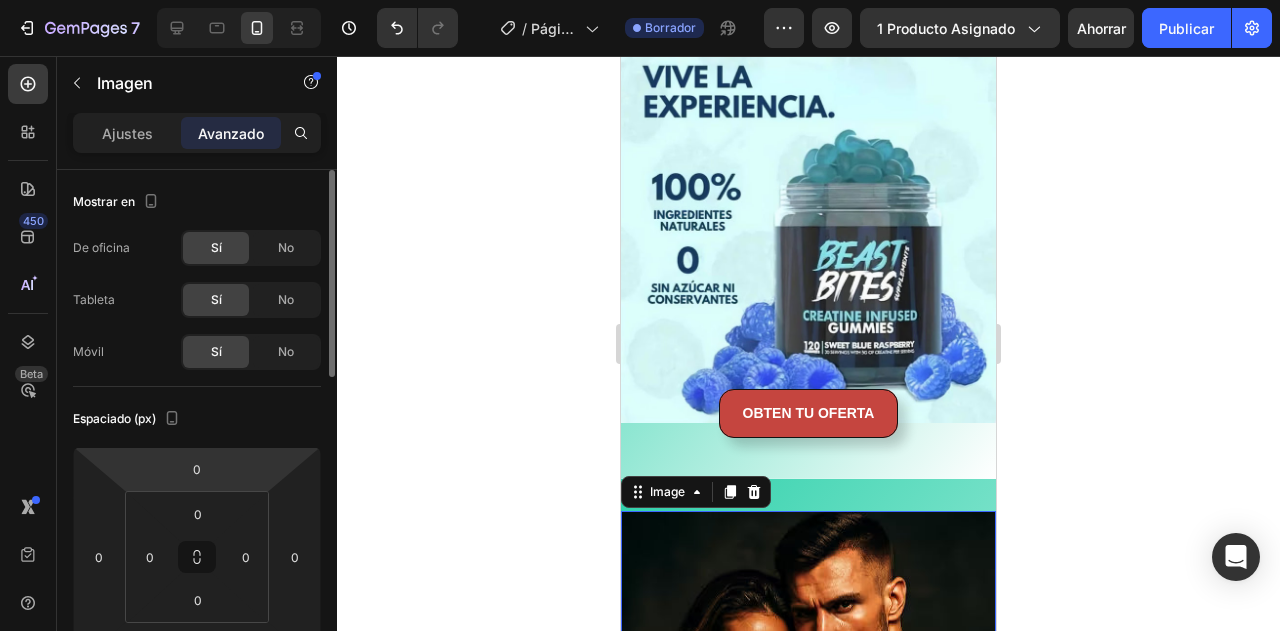 scroll, scrollTop: 120, scrollLeft: 0, axis: vertical 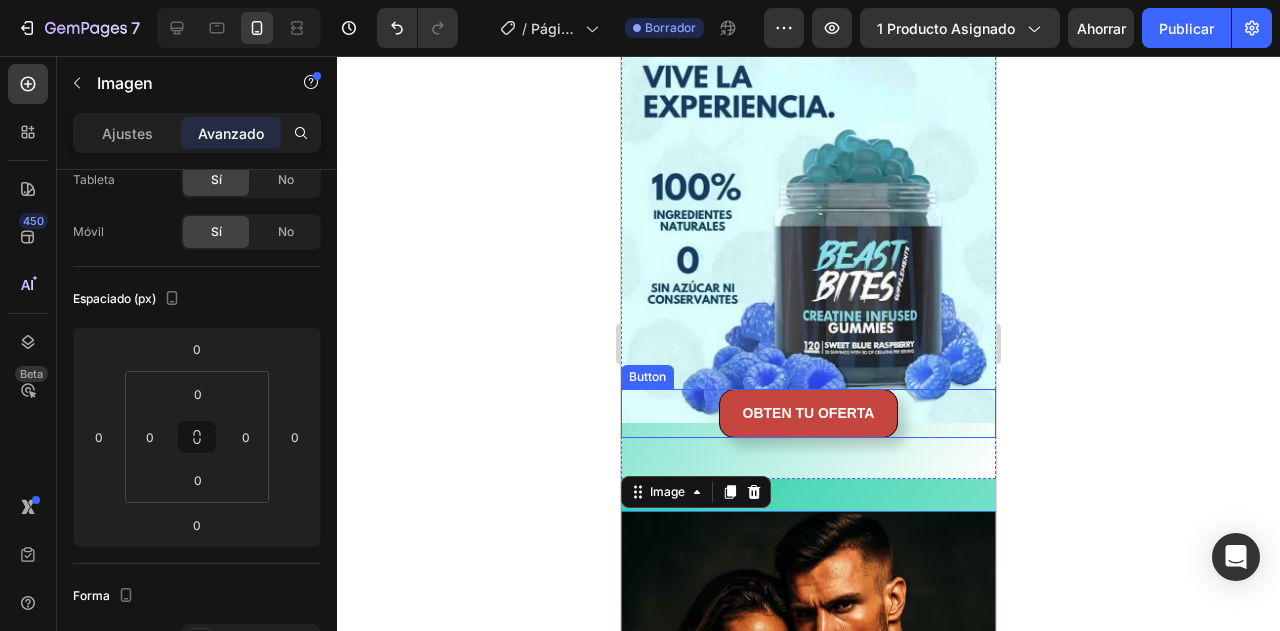 click on "OBTEN TU OFERTA Button" at bounding box center [808, 413] 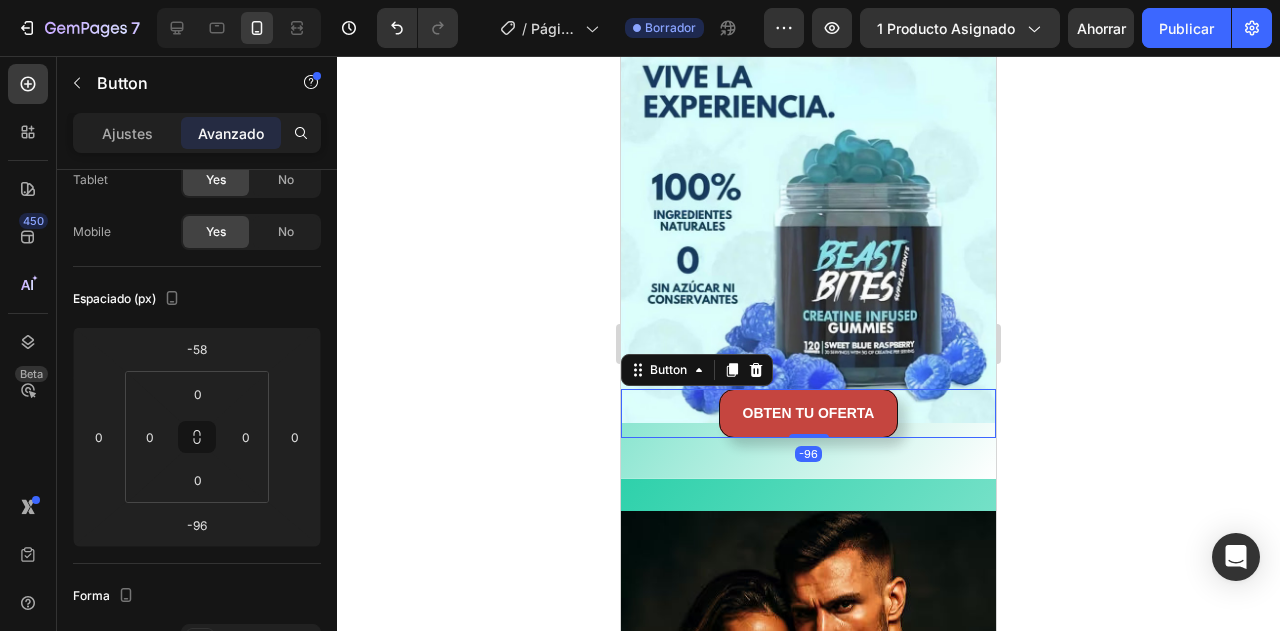 scroll, scrollTop: 0, scrollLeft: 0, axis: both 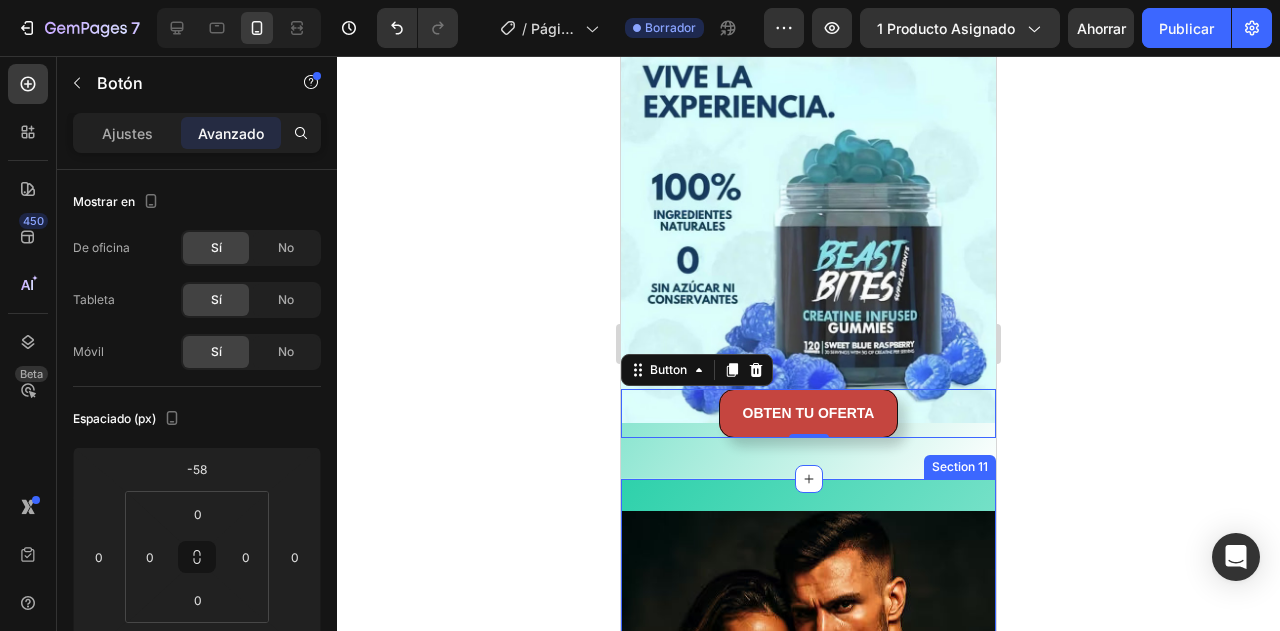click on "Image Image Section 11" at bounding box center [808, 965] 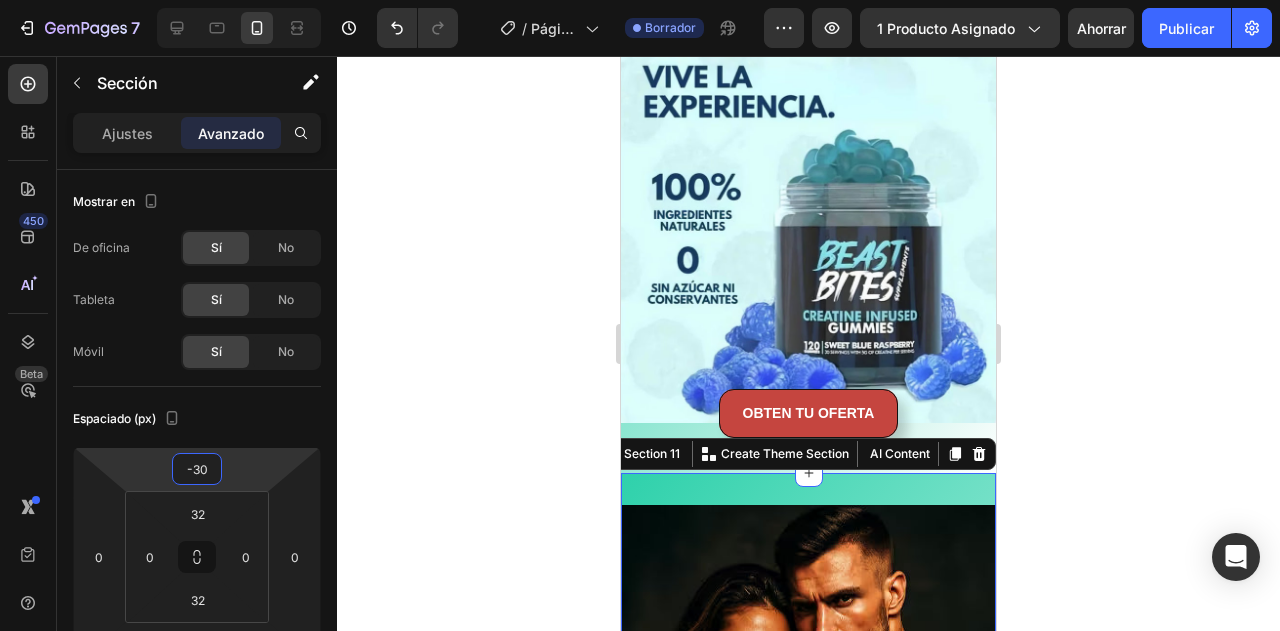 type on "-34" 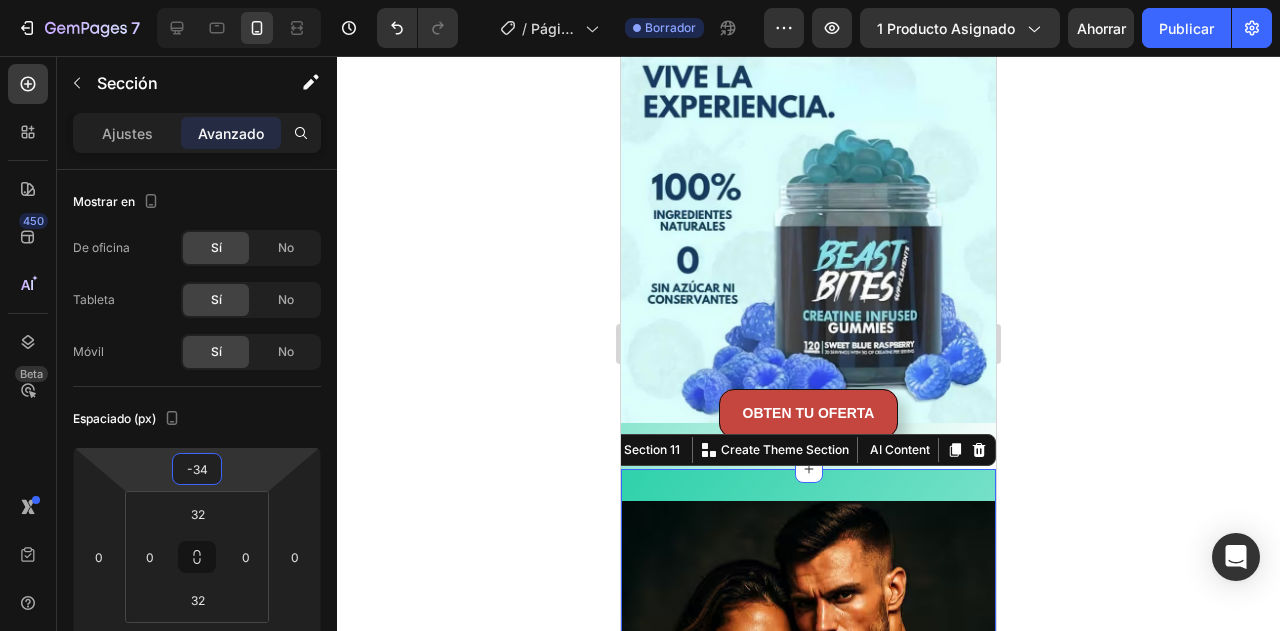 click on "7 Historial de versiones / Página del producto - 2 de [DATE], [TIME] Borrador Avance 1 producto asignado Ahorrar Publicar 450 Beta Secciones(18) Elementos(84) Sección Elemento Sección de héroes Detalle del producto Marcas Insignias de confianza Garantizar Desglose del producto Cómo utilizar Testimonios Comparar Manojo Preguntas frecuentes Prueba social Historia de la marca Lista de productos Recopilación Lista de blogs Contacto Sticky Añadir al carrito Pie de página personalizado Explorar la biblioteca 450 Disposición
Fila
Fila
Fila
Fila Texto
Título
Bloque de texto Botón
Botón
Botón" at bounding box center [640, 0] 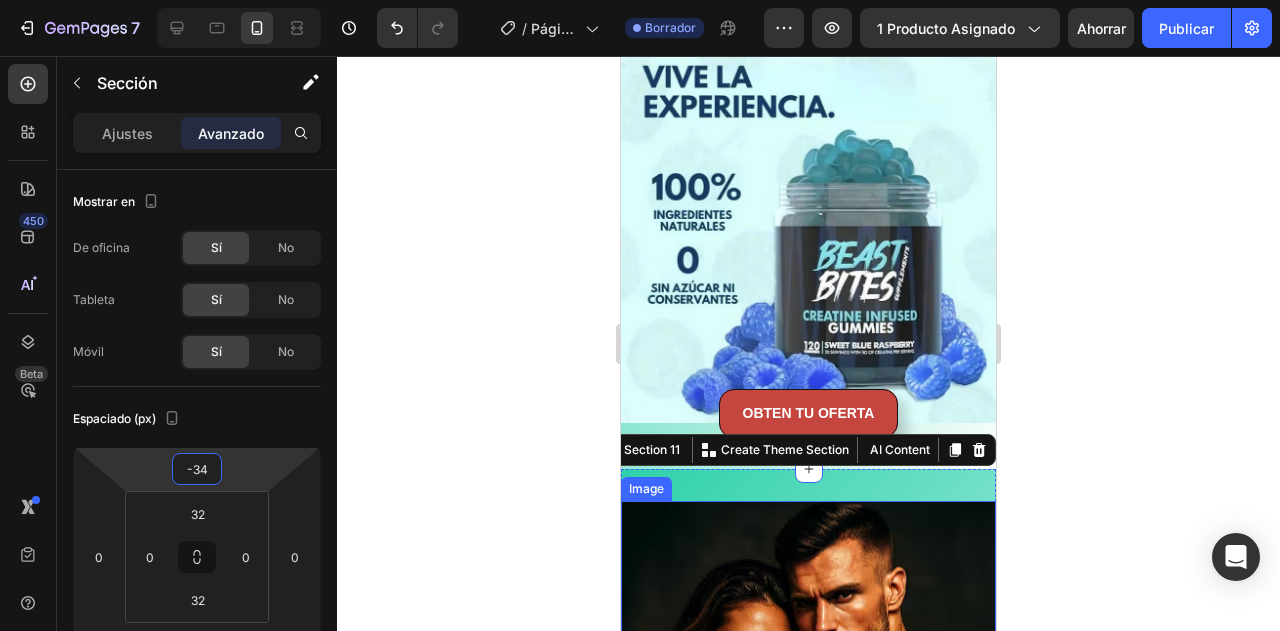 click at bounding box center (808, 786) 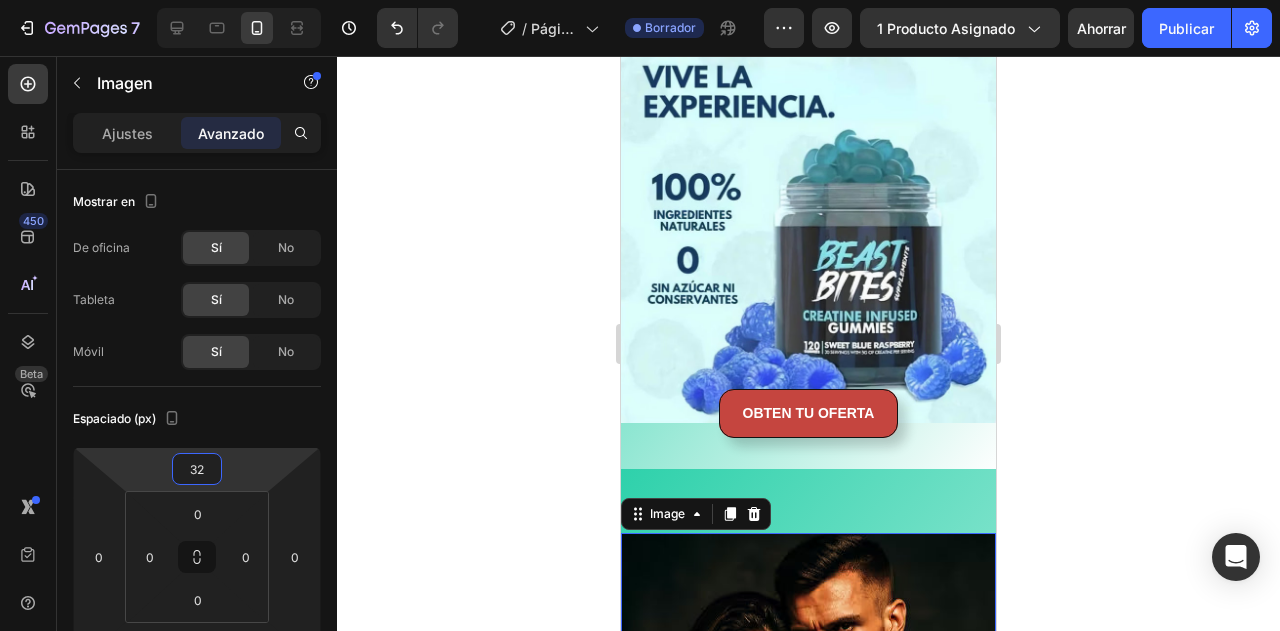 type on "26" 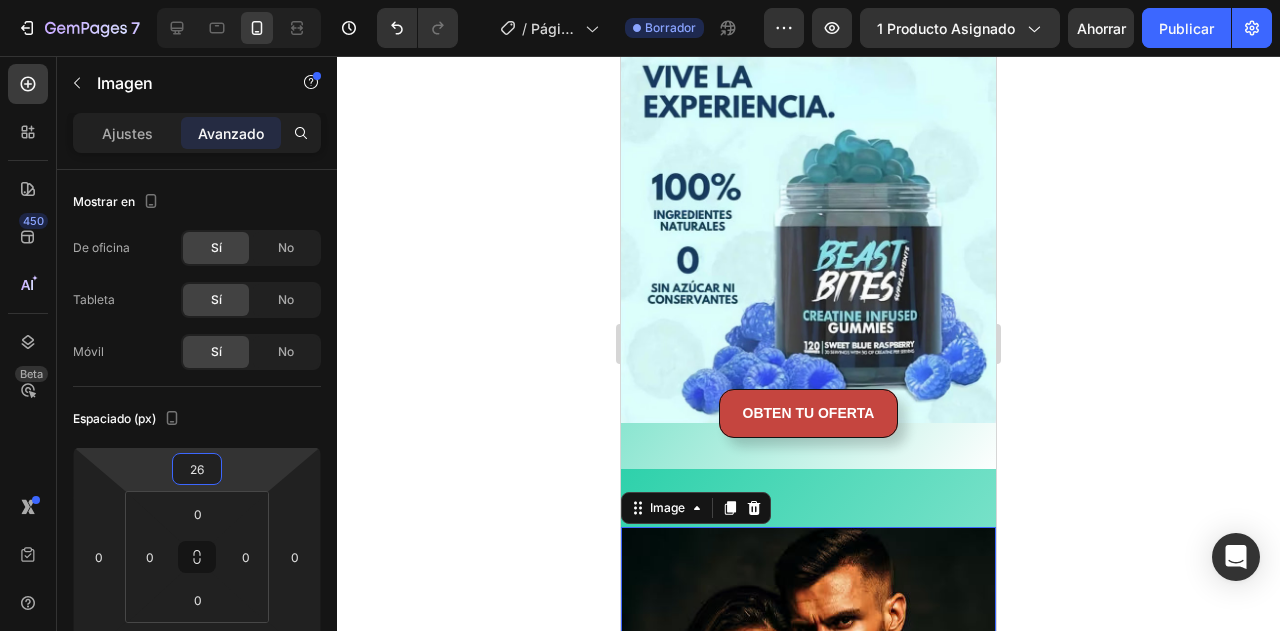 drag, startPoint x: 248, startPoint y: 471, endPoint x: 259, endPoint y: 458, distance: 17.029387 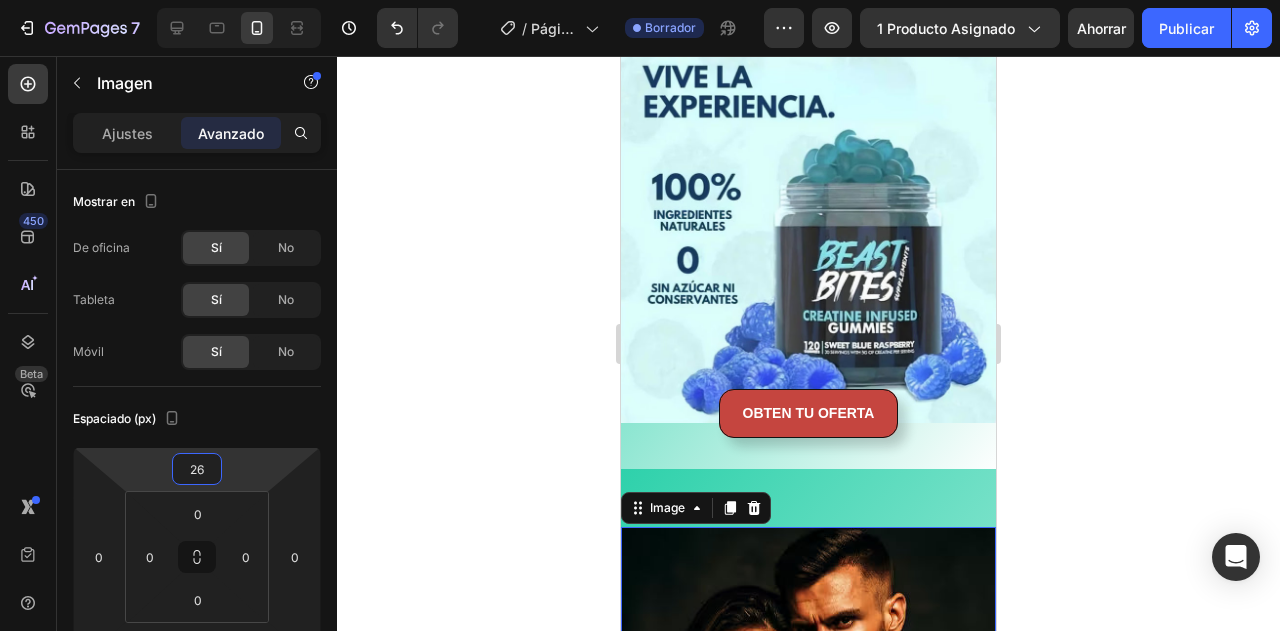click on "7 Historial de versiones / Página del producto - 2 de [DATE], [TIME] Borrador Avance 1 producto asignado Ahorrar Publicar 450 Beta Secciones(18) Elementos(84) Sección Elemento Sección de héroes Detalle del producto Marcas Insignias de confianza Garantizar Desglose del producto Cómo utilizar Testimonios Comparar Manojo Preguntas frecuentes Prueba social Historia de la marca Lista de productos Recopilación Lista de blogs Contacto Sticky Añadir al carrito Pie de página personalizado Explorar la biblioteca 450 Disposición
Fila
Fila
Fila
Fila Texto
Título
Bloque de texto Botón
Botón
Botón" at bounding box center (640, 0) 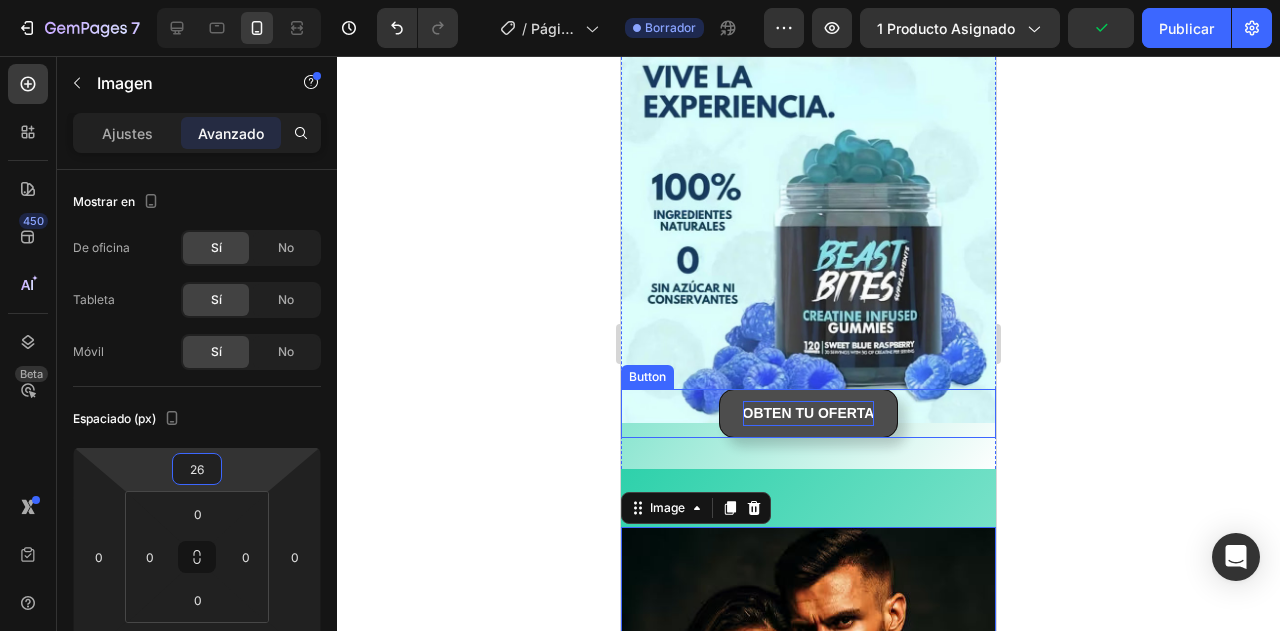 click on "OBTEN TU OFERTA" at bounding box center (809, 413) 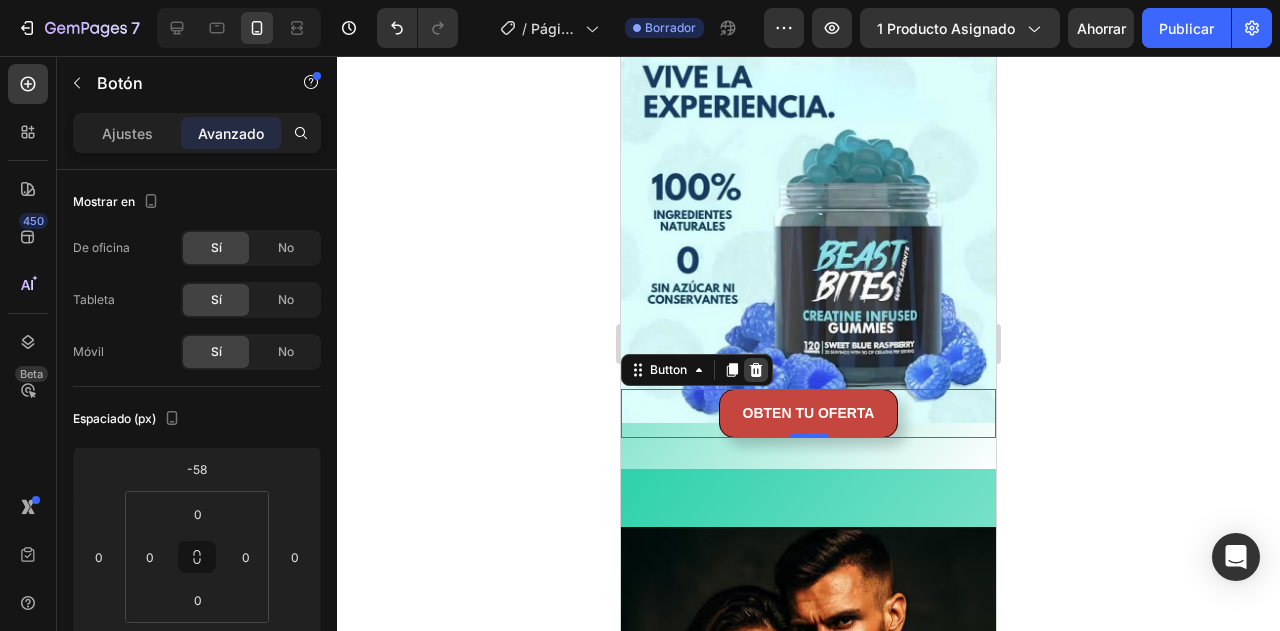 click 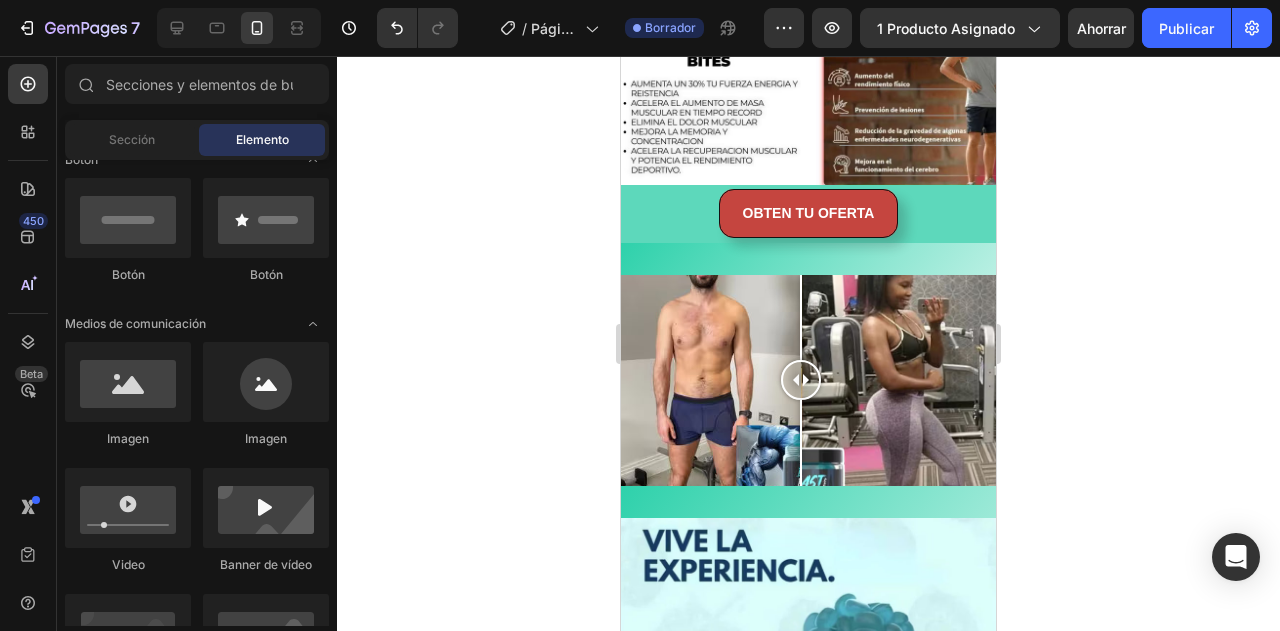 scroll, scrollTop: 2960, scrollLeft: 0, axis: vertical 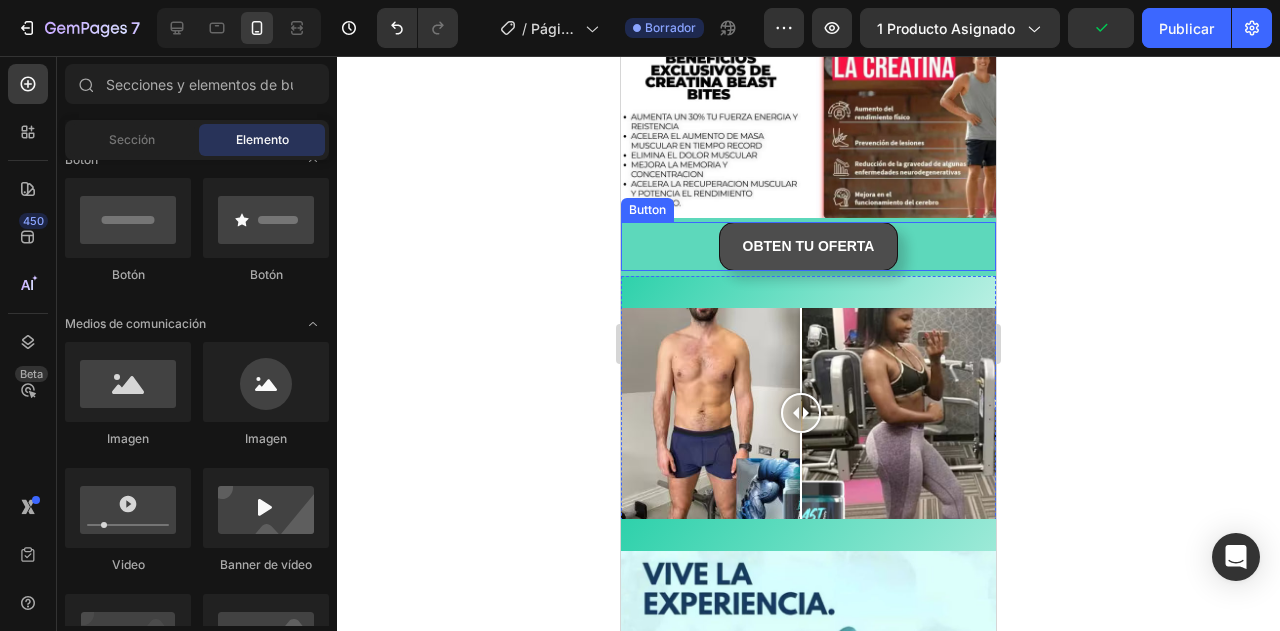 click on "OBTEN TU OFERTA" at bounding box center (809, 246) 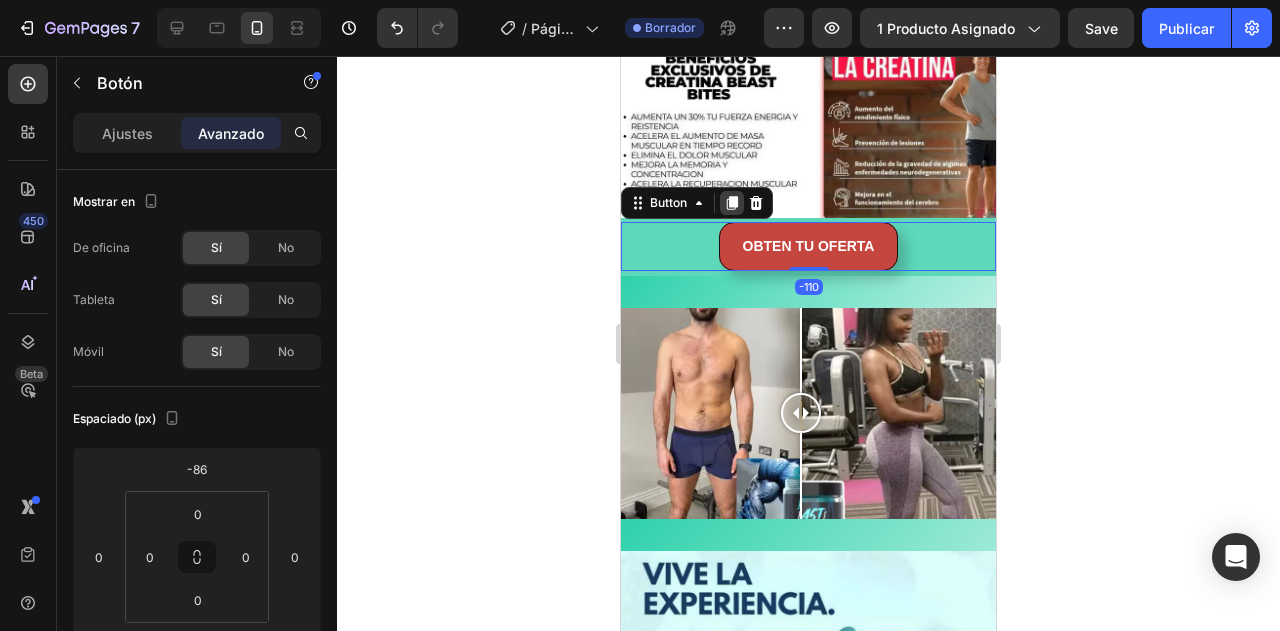 click 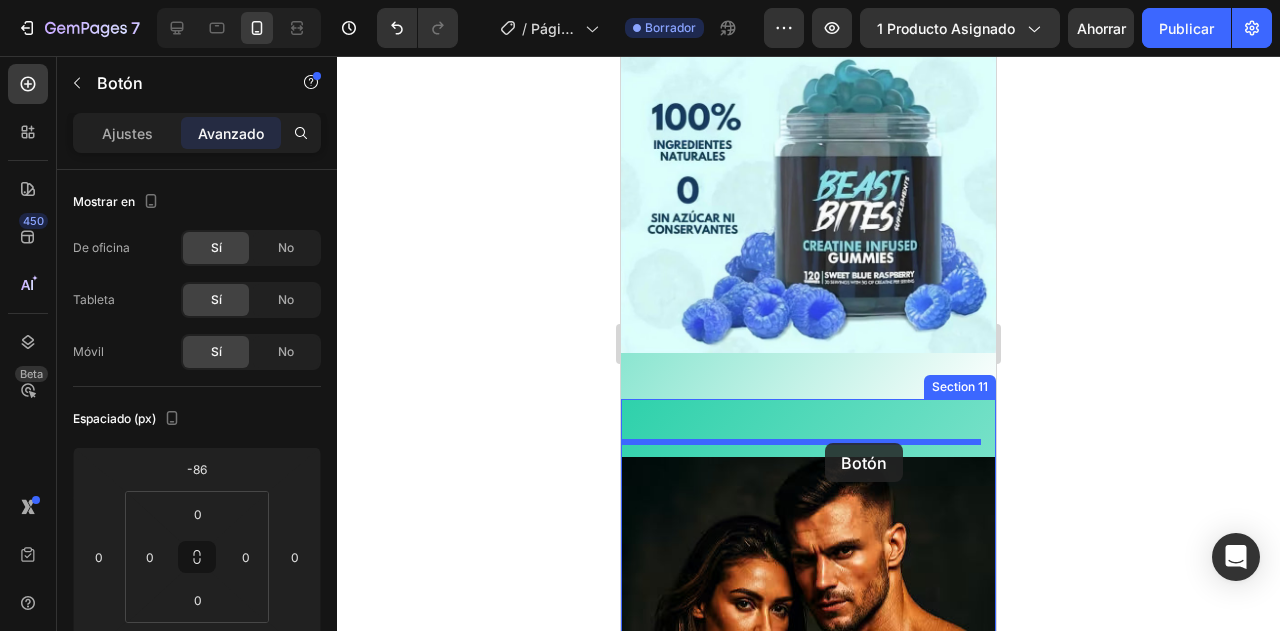 scroll, scrollTop: 3530, scrollLeft: 0, axis: vertical 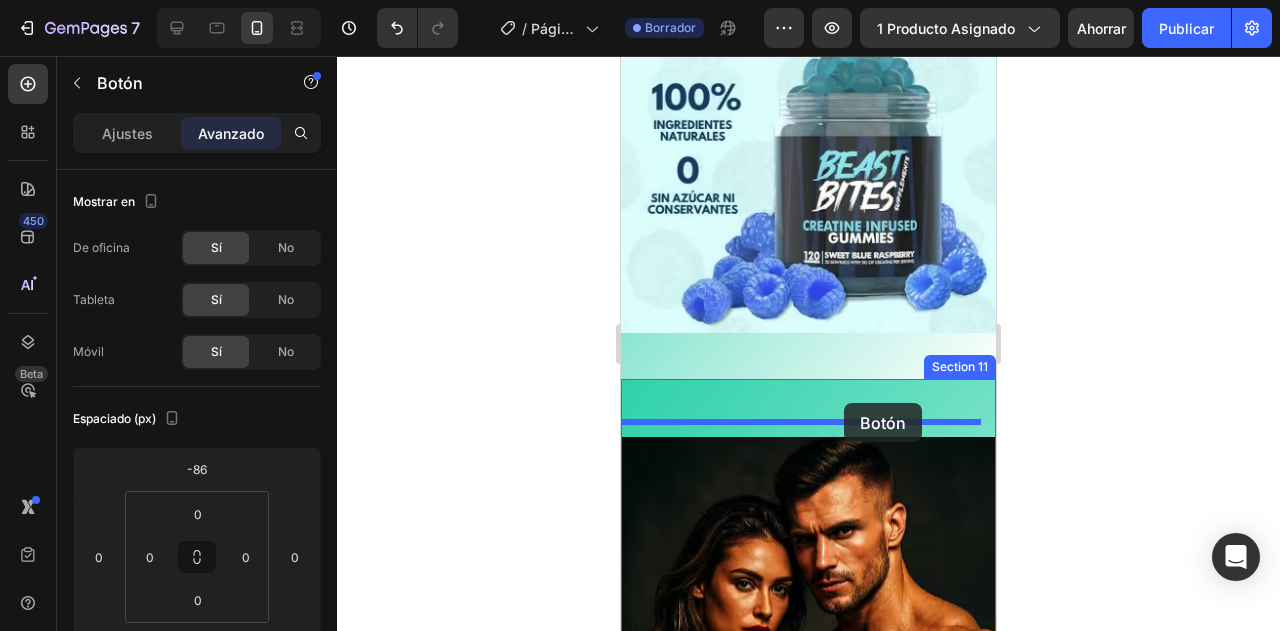 drag, startPoint x: 881, startPoint y: 245, endPoint x: 844, endPoint y: 403, distance: 162.27446 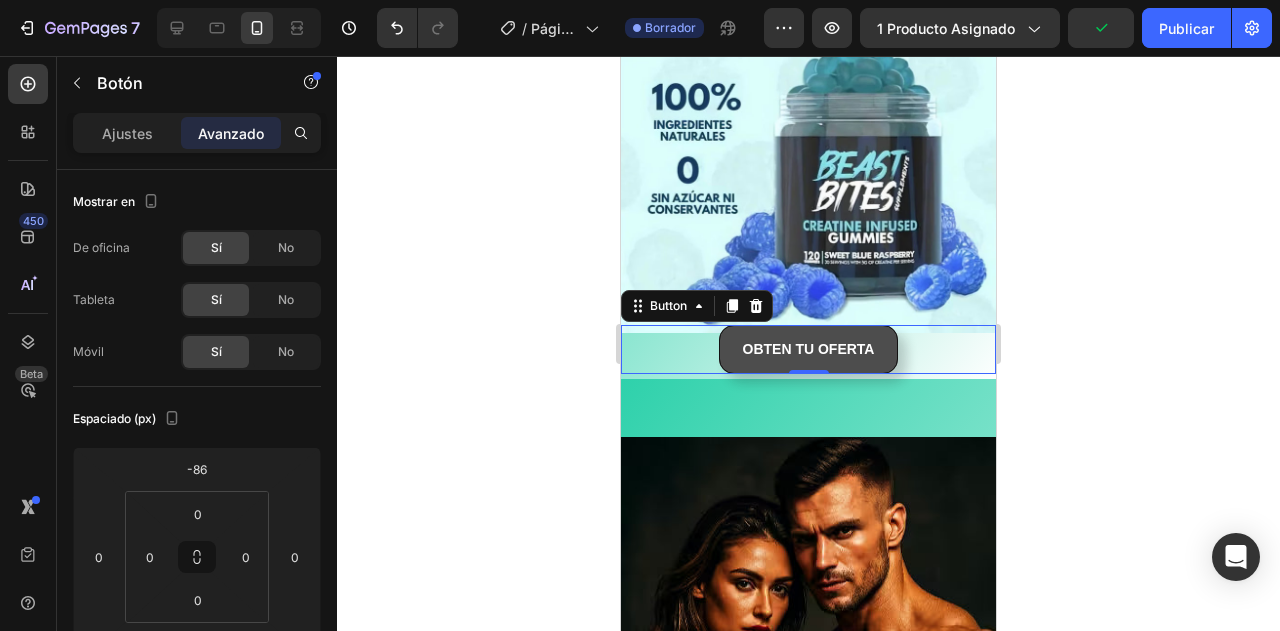 click on "OBTEN TU OFERTA" at bounding box center [809, 349] 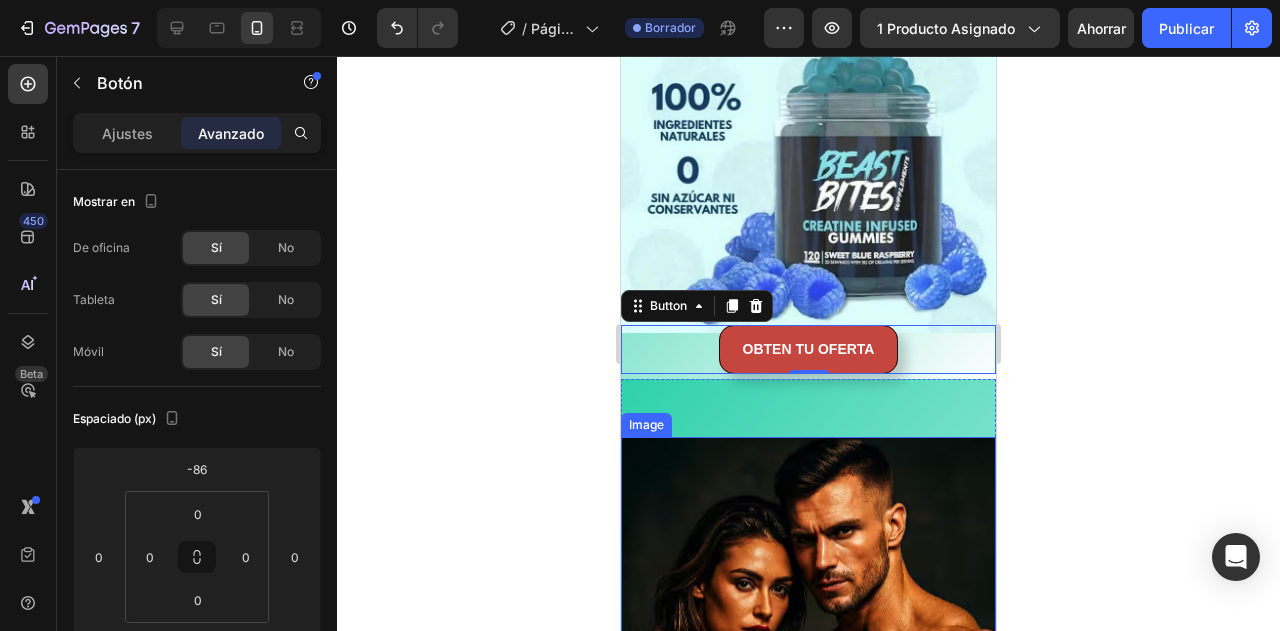 click at bounding box center (808, 722) 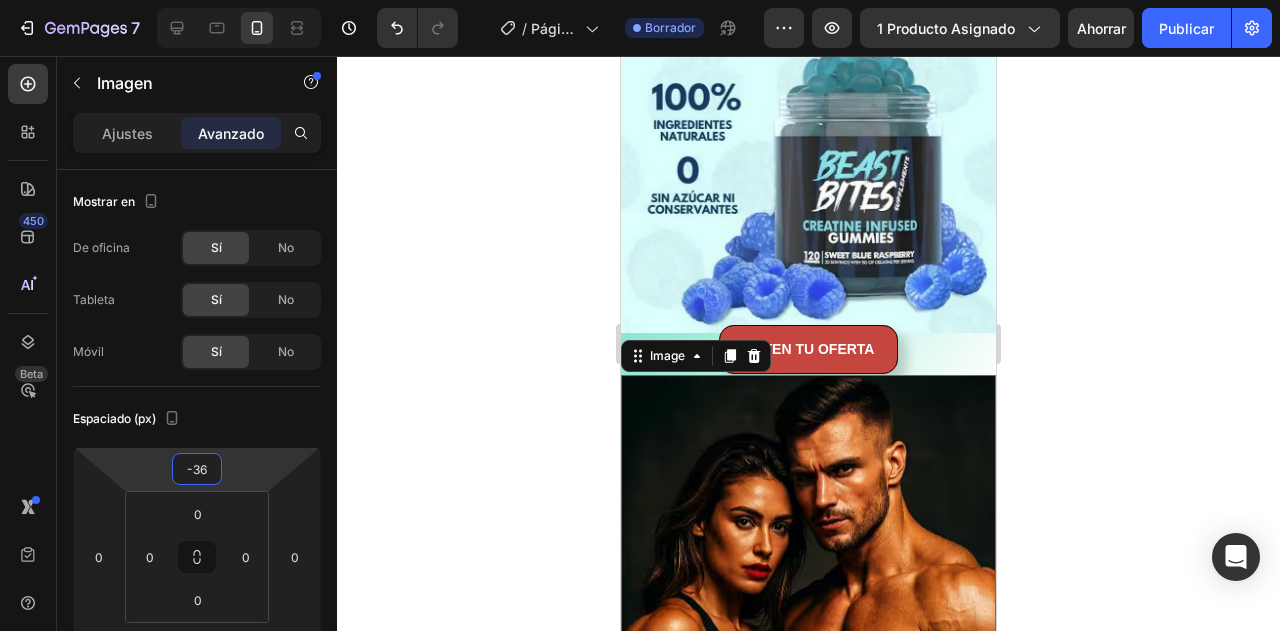 type on "-32" 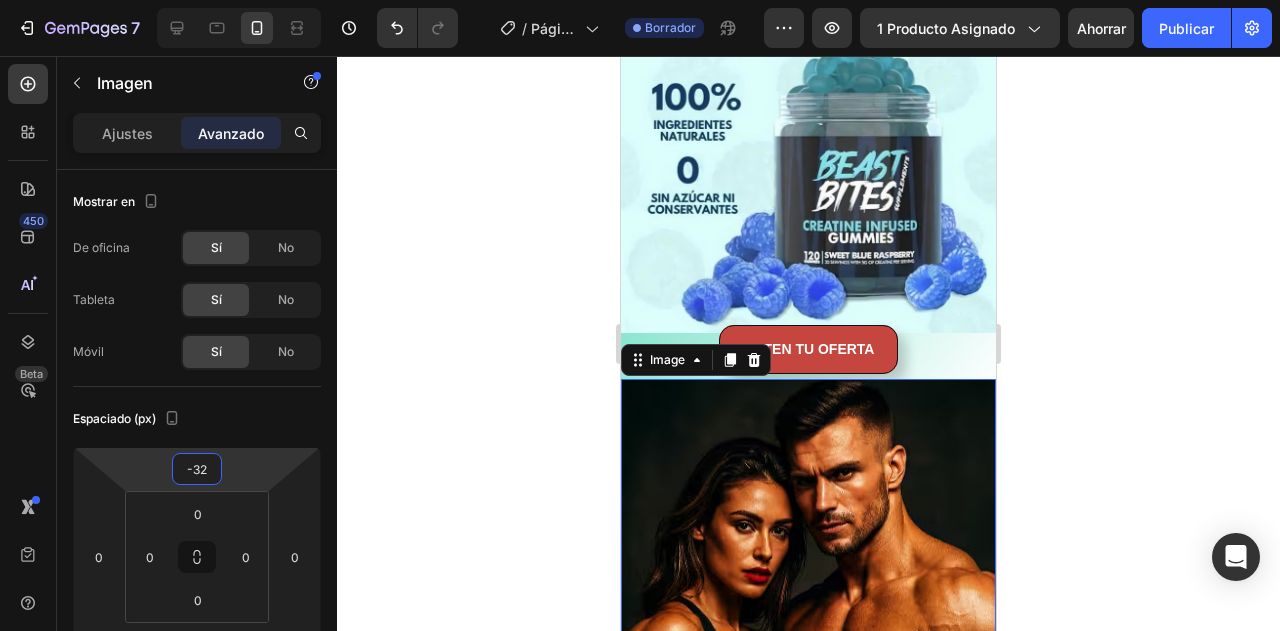 drag, startPoint x: 230, startPoint y: 480, endPoint x: 240, endPoint y: 509, distance: 30.675724 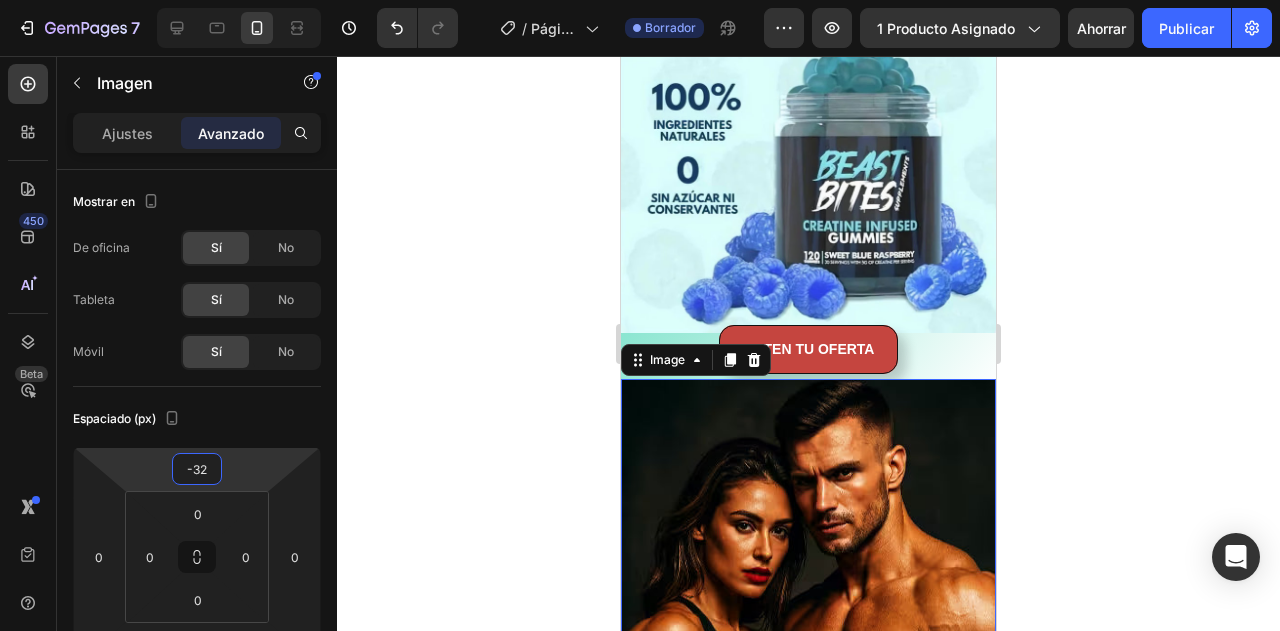 click on "7 Historial de versiones / Página del producto - 2 de [DATE], [TIME] Borrador Avance 1 producto asignado Ahorrar Publicar 450 Beta Secciones(18) Elementos(84) Sección Elemento Sección de héroes Detalle del producto Marcas Insignias de confianza Garantizar Desglose del producto Cómo utilizar Testimonios Comparar Manojo Preguntas frecuentes Prueba social Historia de la marca Lista de productos Recopilación Lista de blogs Contacto Sticky Añadir al carrito Pie de página personalizado Explorar la biblioteca 450 Disposición
Fila
Fila
Fila
Fila Texto
Título
Bloque de texto Botón
Botón
Botón" at bounding box center [640, 0] 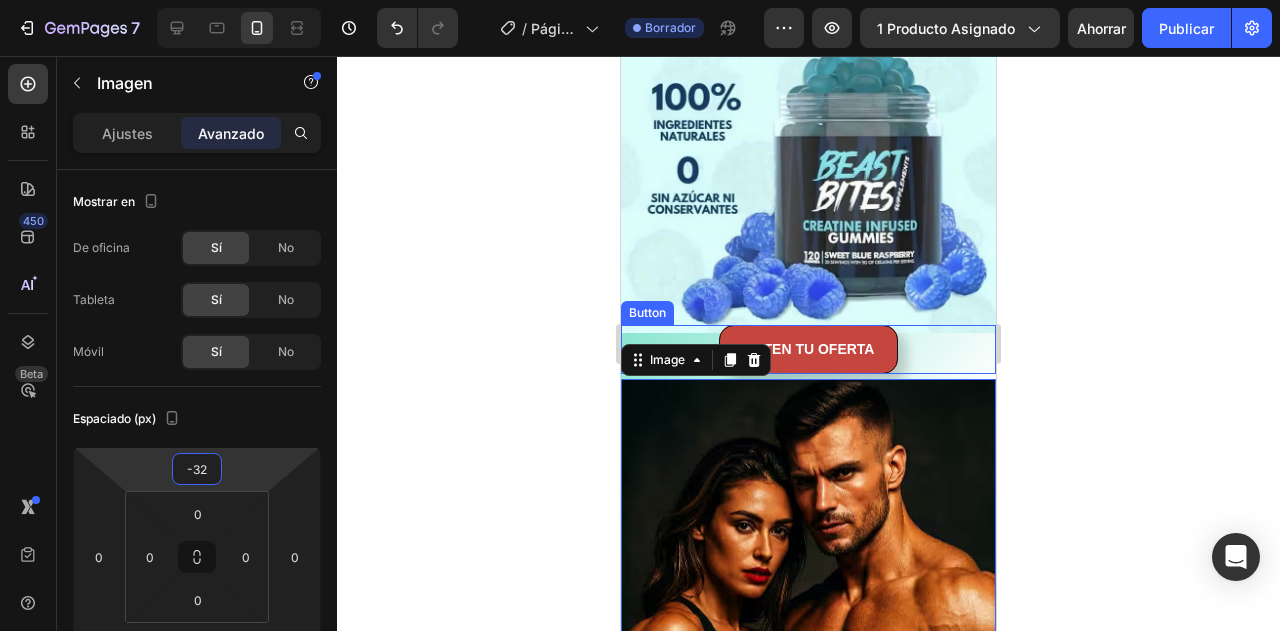 click on "OBTEN TU OFERTA Button" at bounding box center (808, 349) 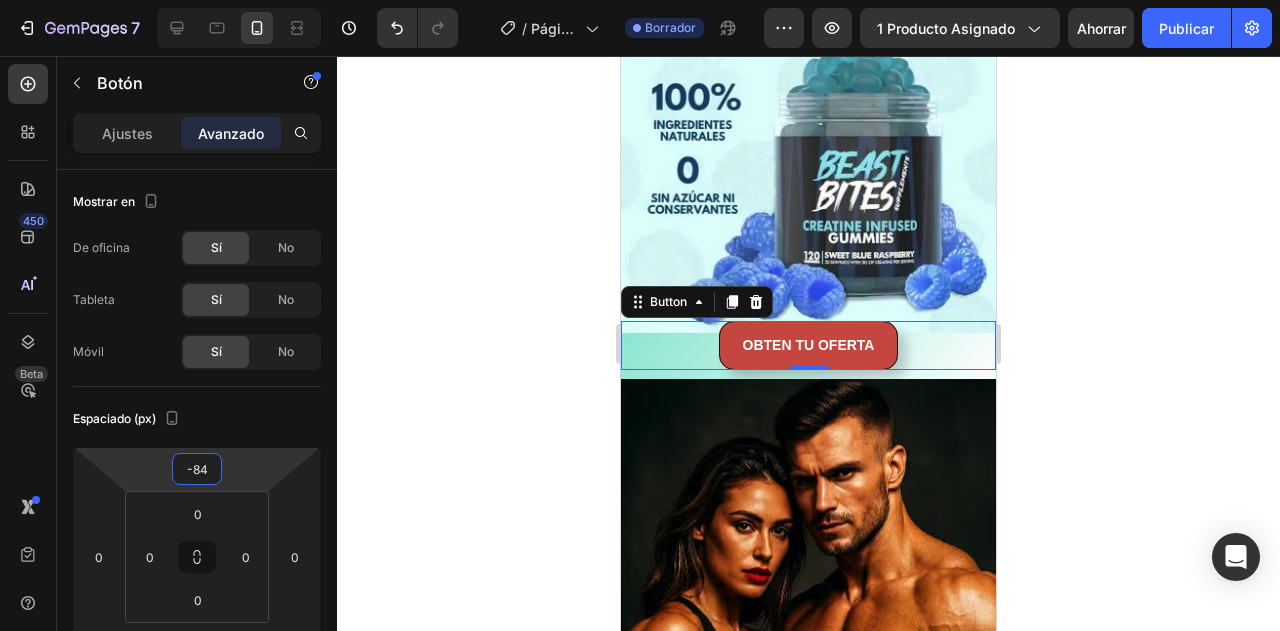 type on "-82" 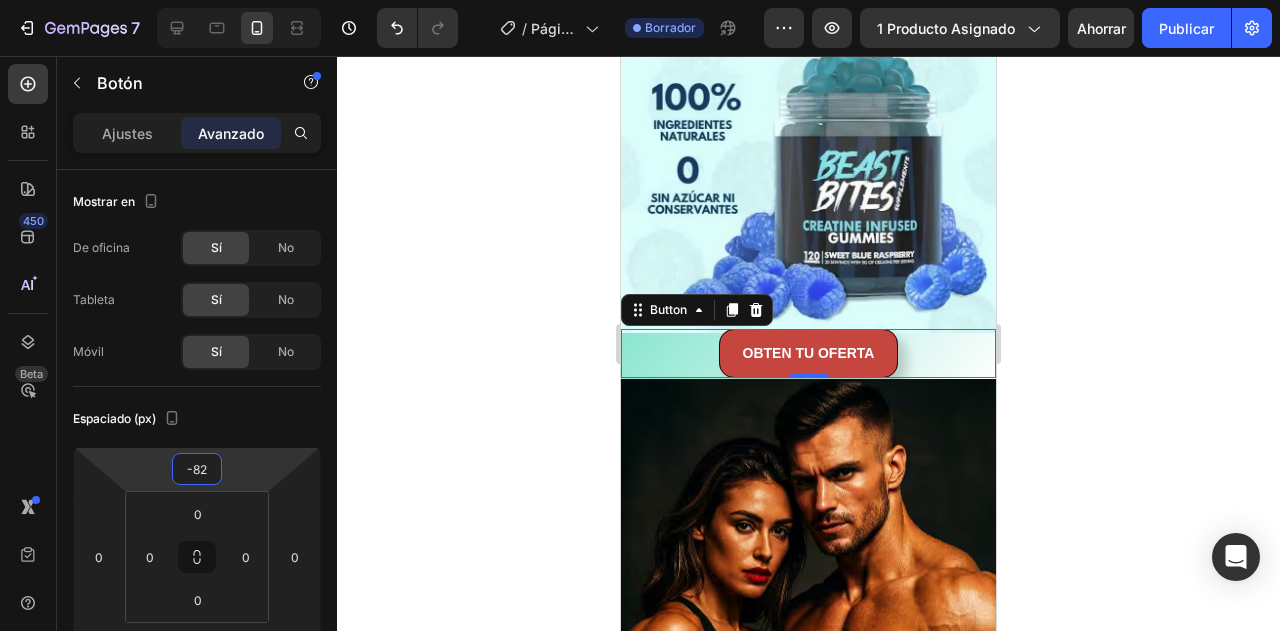 drag, startPoint x: 250, startPoint y: 473, endPoint x: 262, endPoint y: 471, distance: 12.165525 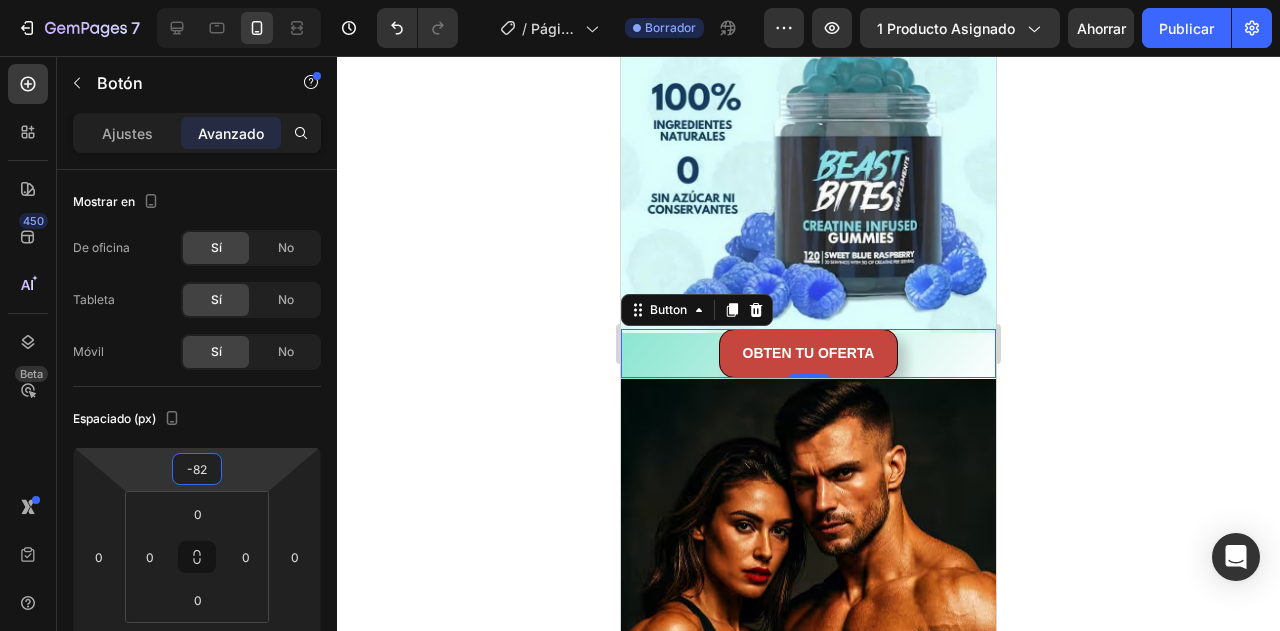 click on "7 Historial de versiones / Página del producto - 2 de [DATE], [TIME] Borrador Avance 1 producto asignado Ahorrar Publicar 450 Beta Secciones(18) Elementos(84) Sección Elemento Sección de héroes Detalle del producto Marcas Insignias de confianza Garantizar Desglose del producto Cómo utilizar Testimonios Comparar Manojo Preguntas frecuentes Prueba social Historia de la marca Lista de productos Recopilación Lista de blogs Contacto Sticky Añadir al carrito Pie de página personalizado Explorar la biblioteca 450 Disposición
Fila
Fila
Fila
Fila Texto
Título
Bloque de texto Botón
Botón
Botón" at bounding box center (640, 0) 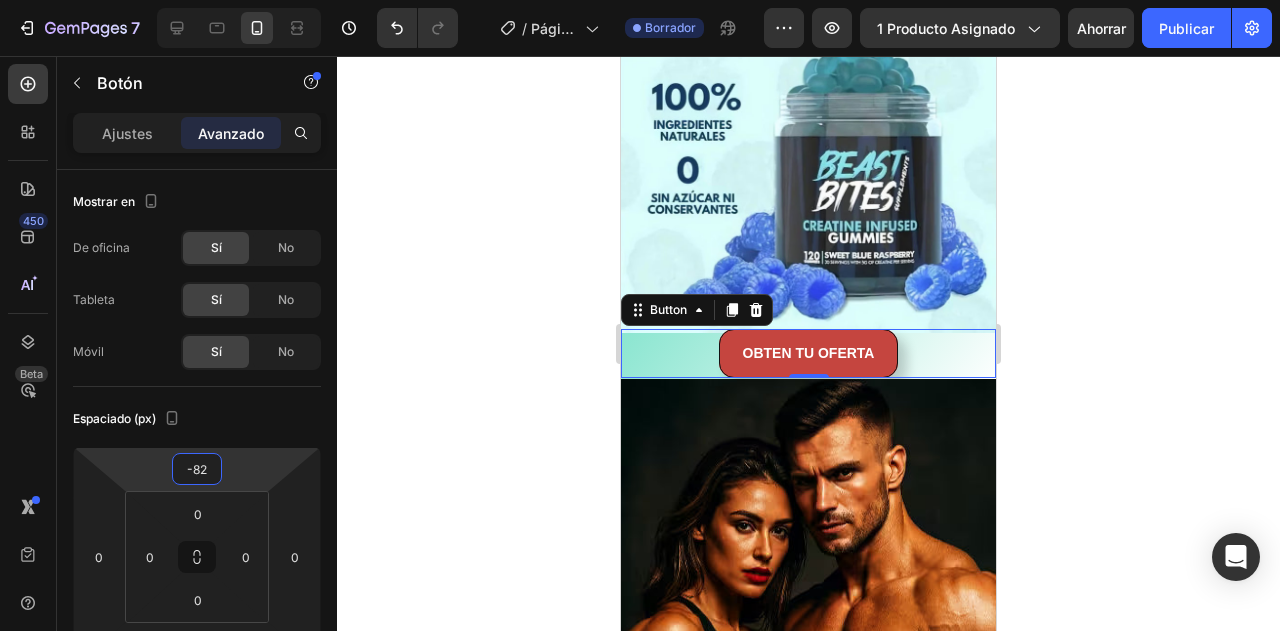 click 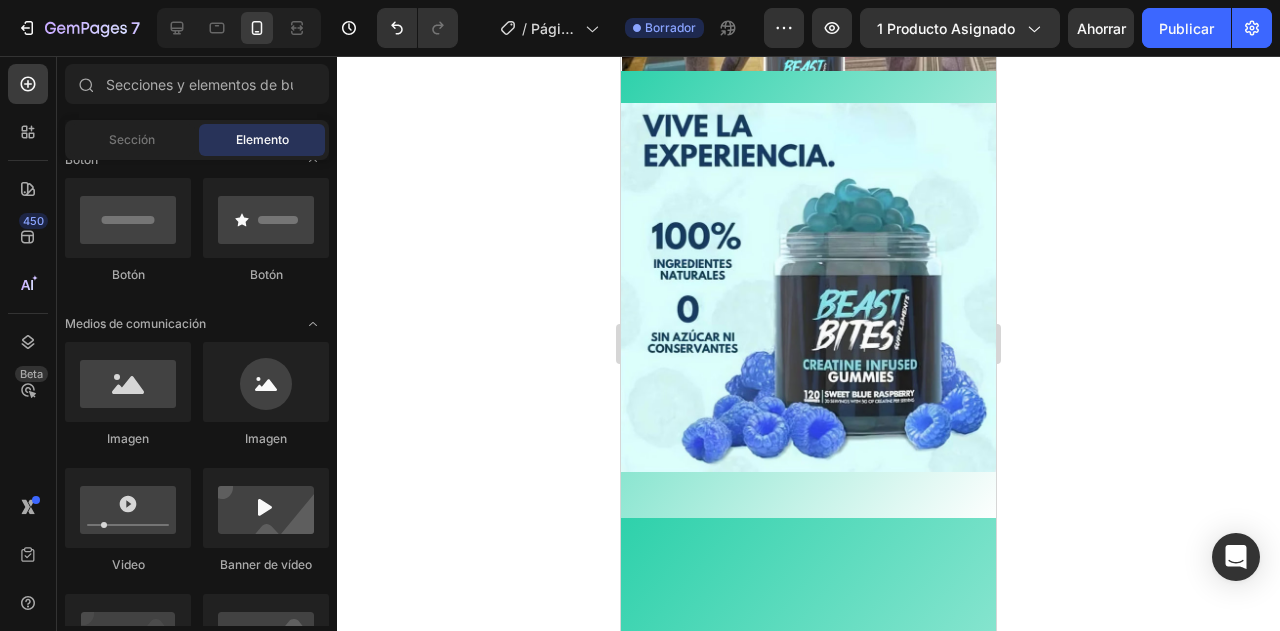 scroll, scrollTop: 2810, scrollLeft: 0, axis: vertical 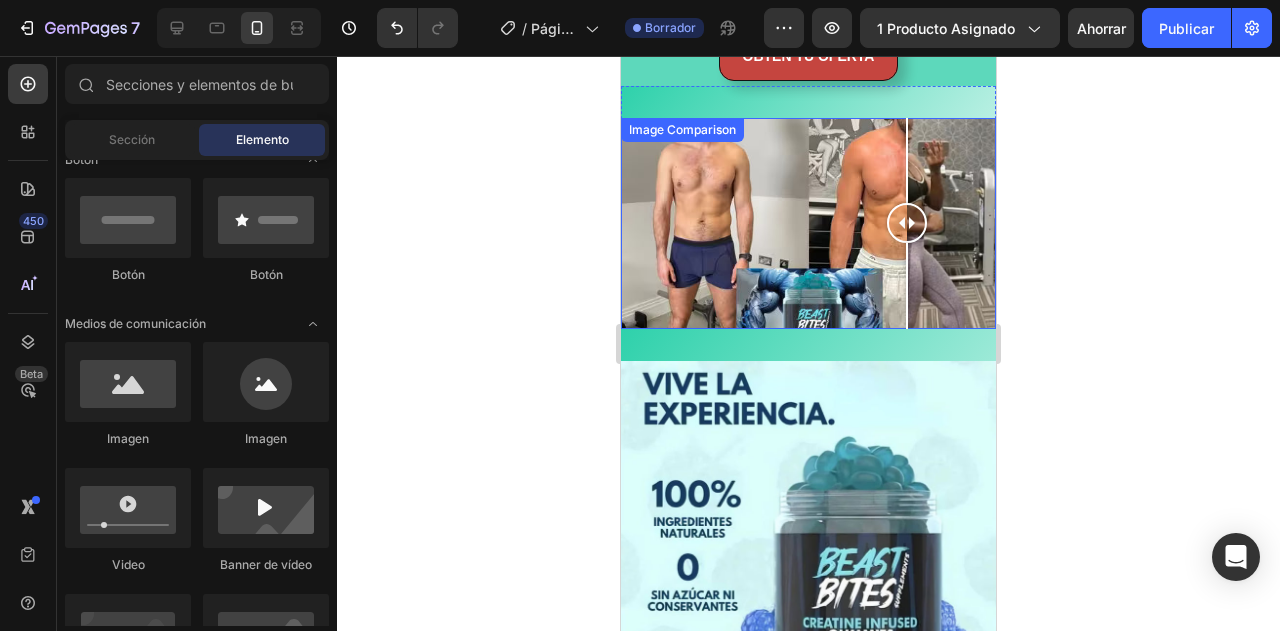 click at bounding box center (808, 223) 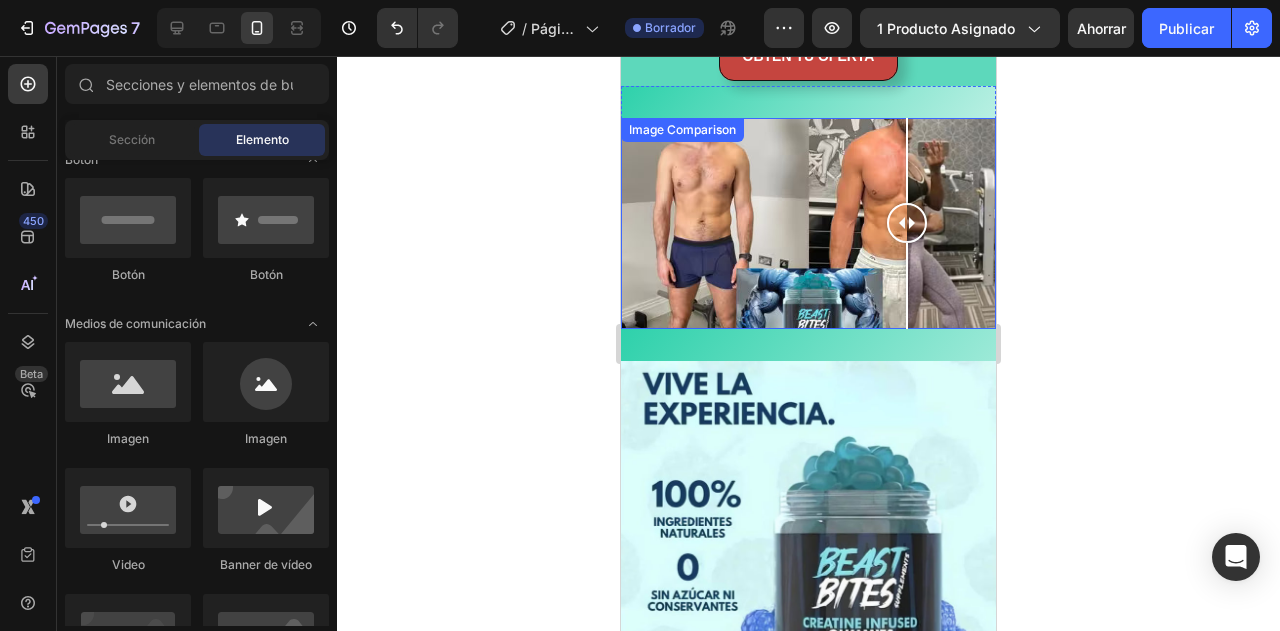 click at bounding box center (808, 223) 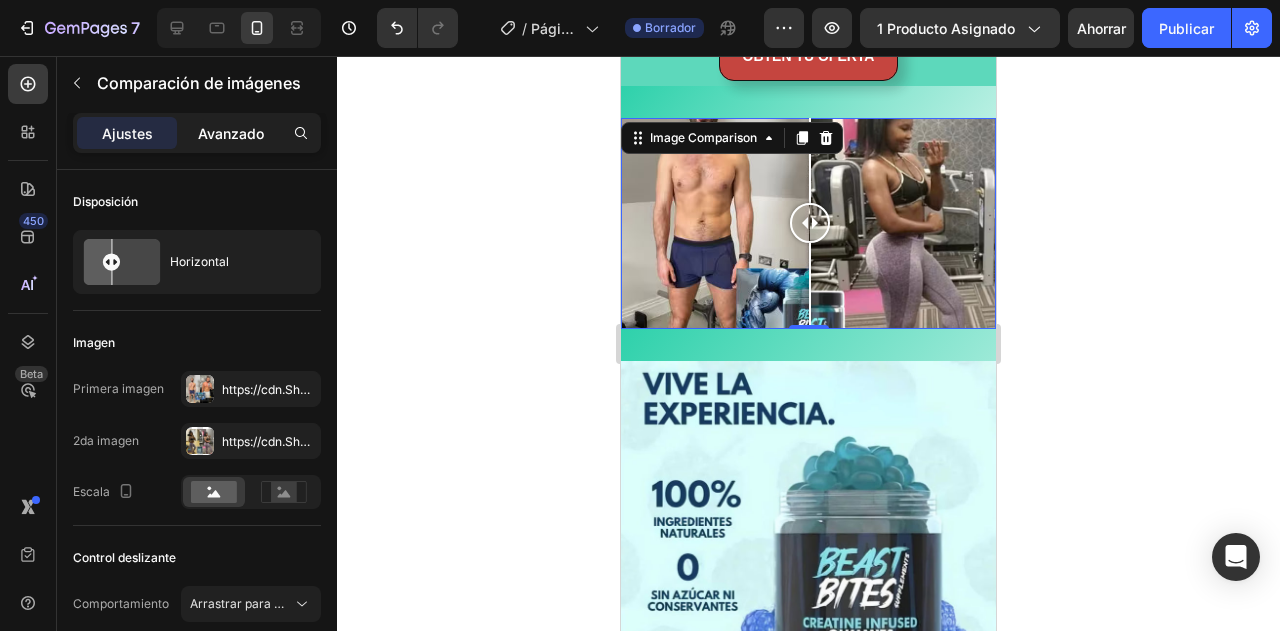 click on "Avanzado" at bounding box center (231, 133) 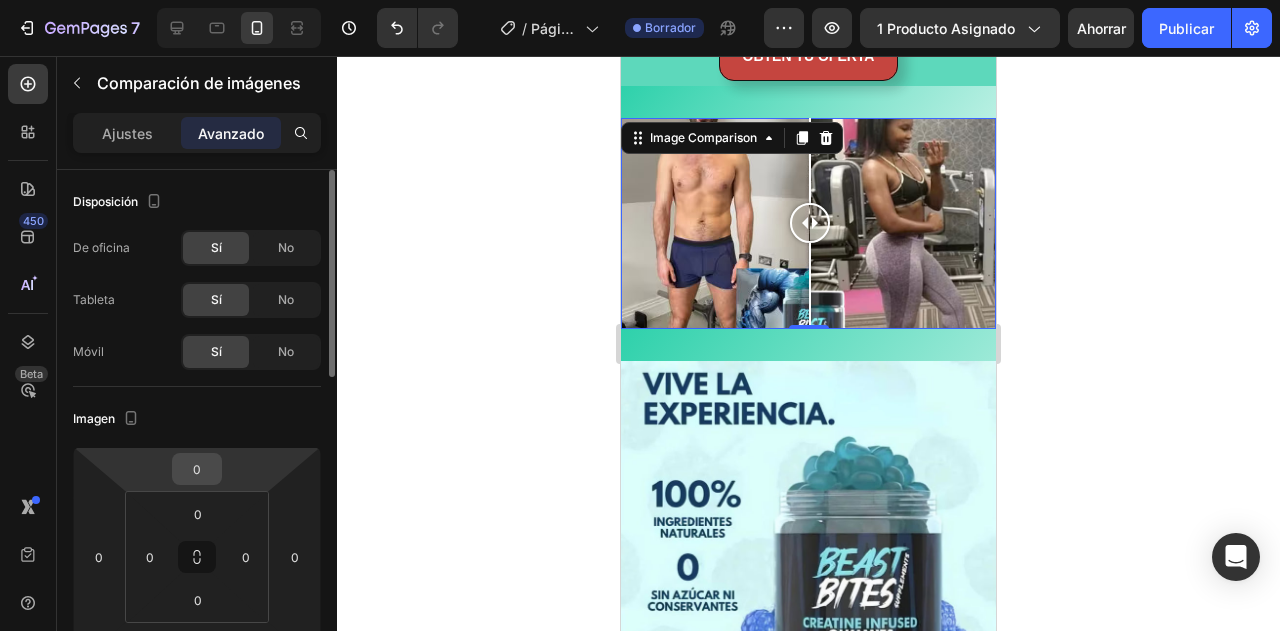 scroll, scrollTop: 120, scrollLeft: 0, axis: vertical 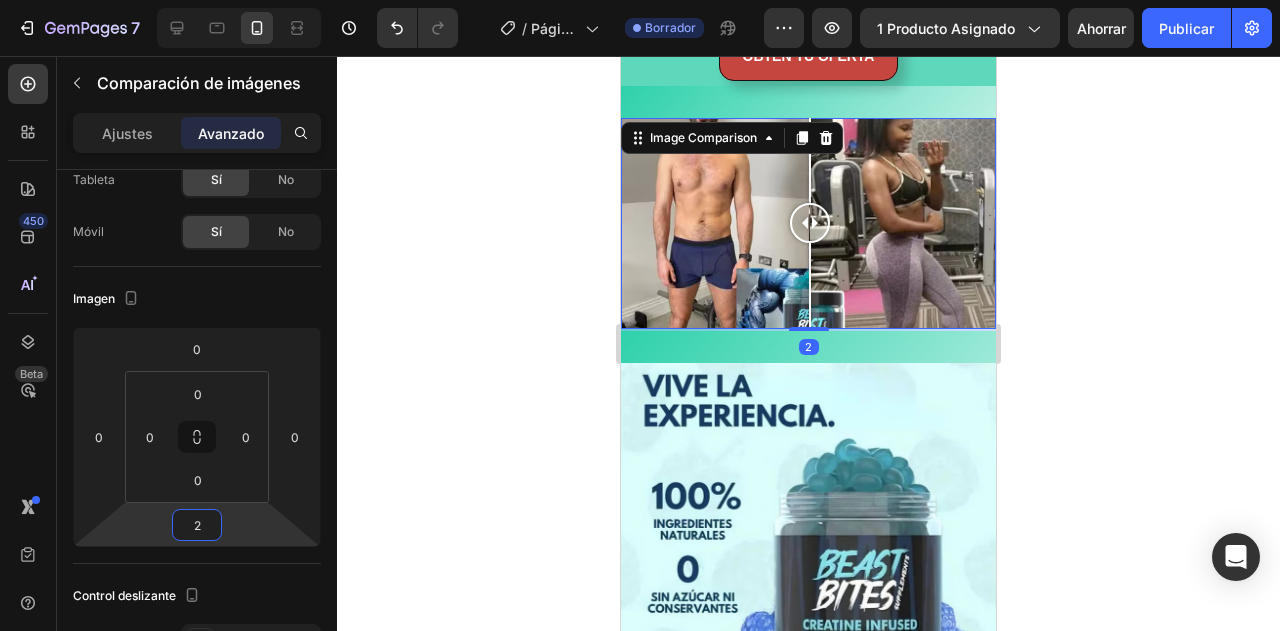 type on "0" 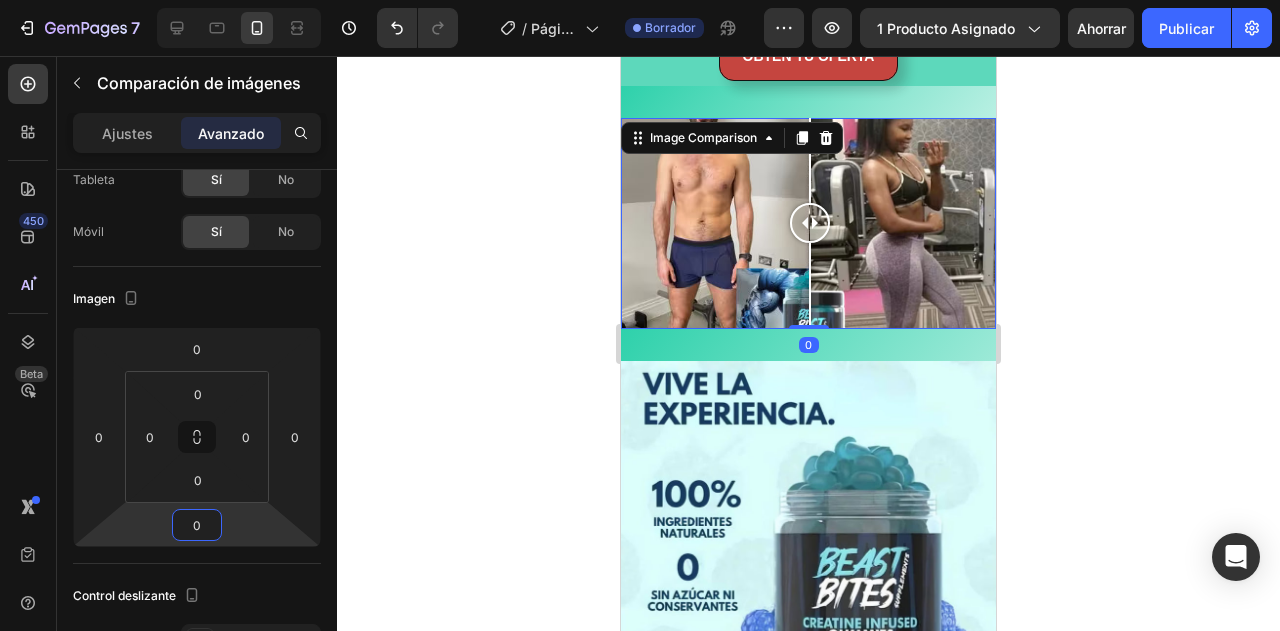 click on "7 Historial de versiones / Página del producto - 2 de [DATE], [TIME] Borrador Avance 1 producto asignado Ahorrar Publicar 450 Beta Secciones(18) Elementos(84) Sección Elemento Sección de héroes Detalle del producto Marcas Insignias de confianza Garantizar Desglose del producto Cómo utilizar Testimonios Comparar Manojo Preguntas frecuentes Prueba social Historia de la marca Lista de productos Recopilación Lista de blogs Contacto Sticky Añadir al carrito Pie de página personalizado Explorar la biblioteca 450 Disposición
Fila
Fila
Fila
Fila Texto
Título
Bloque de texto Botón
Botón
Botón" at bounding box center [640, 0] 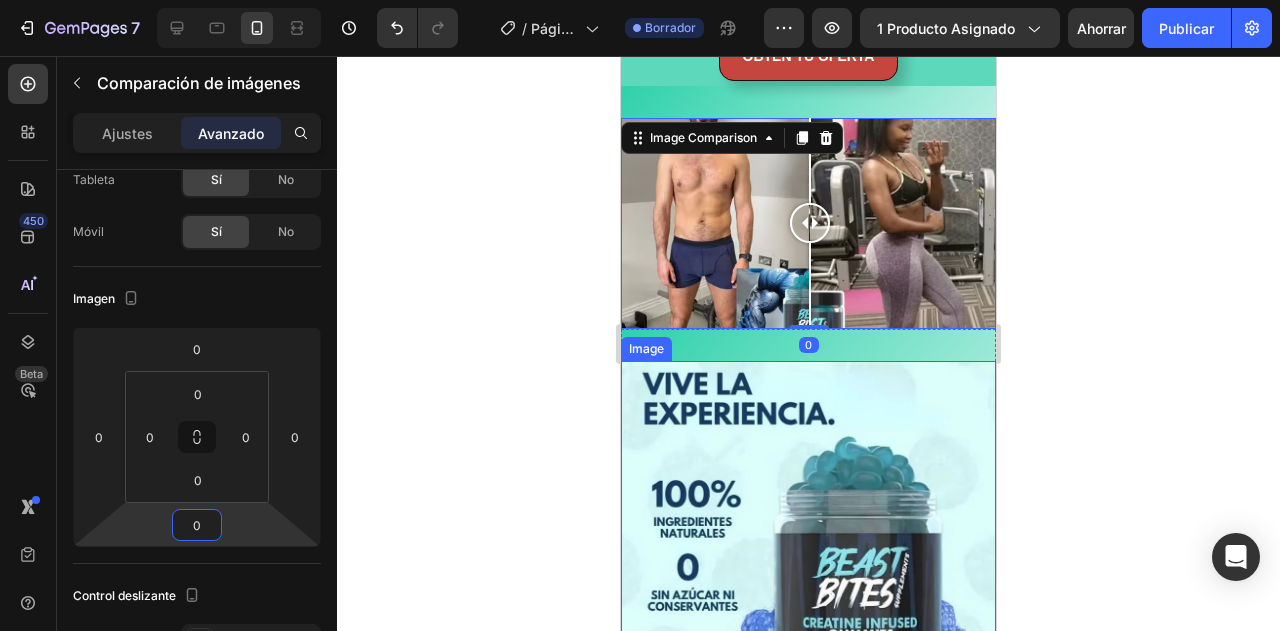 click at bounding box center [808, 545] 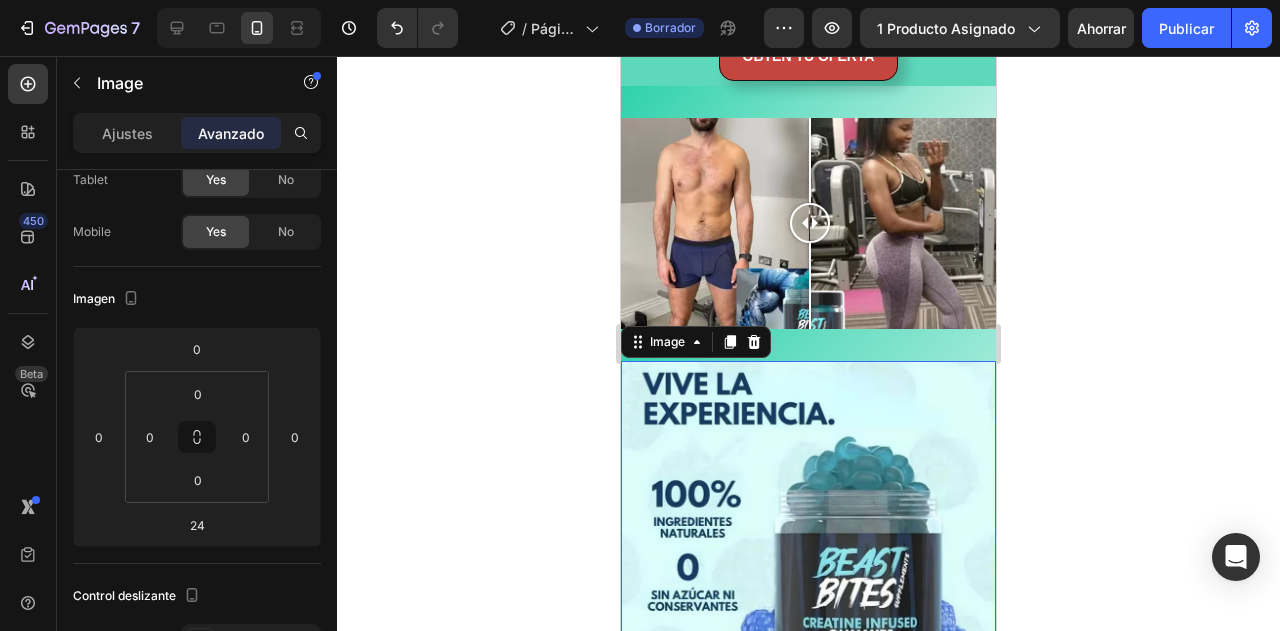 scroll, scrollTop: 0, scrollLeft: 0, axis: both 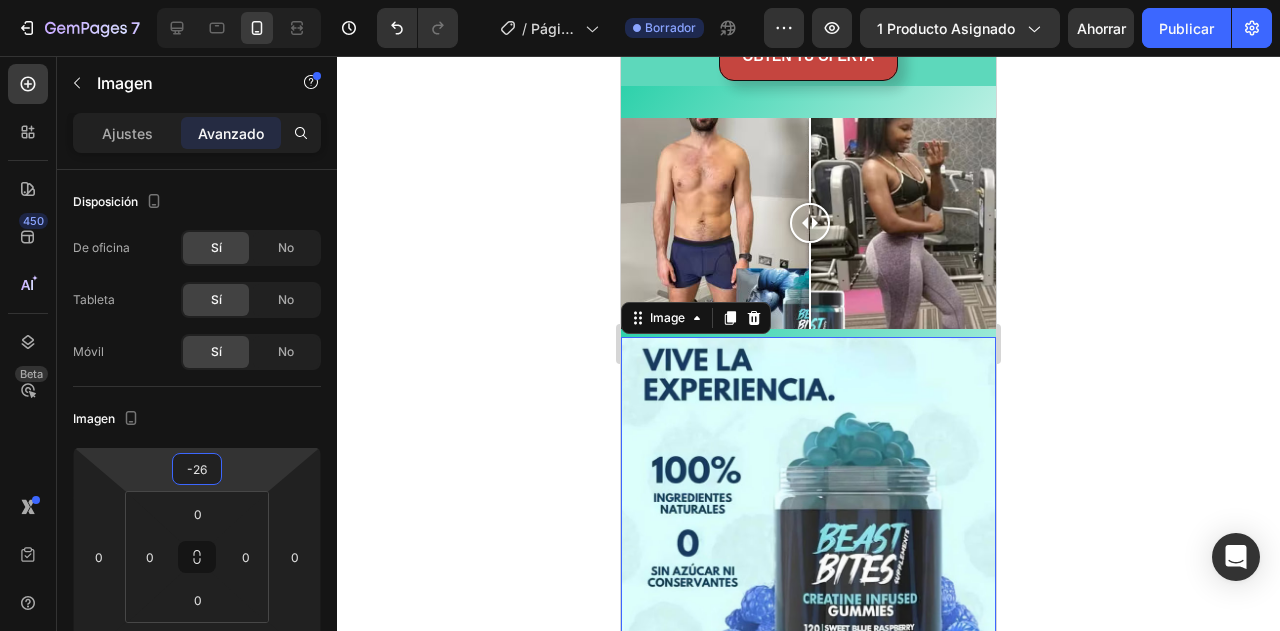 type on "-32" 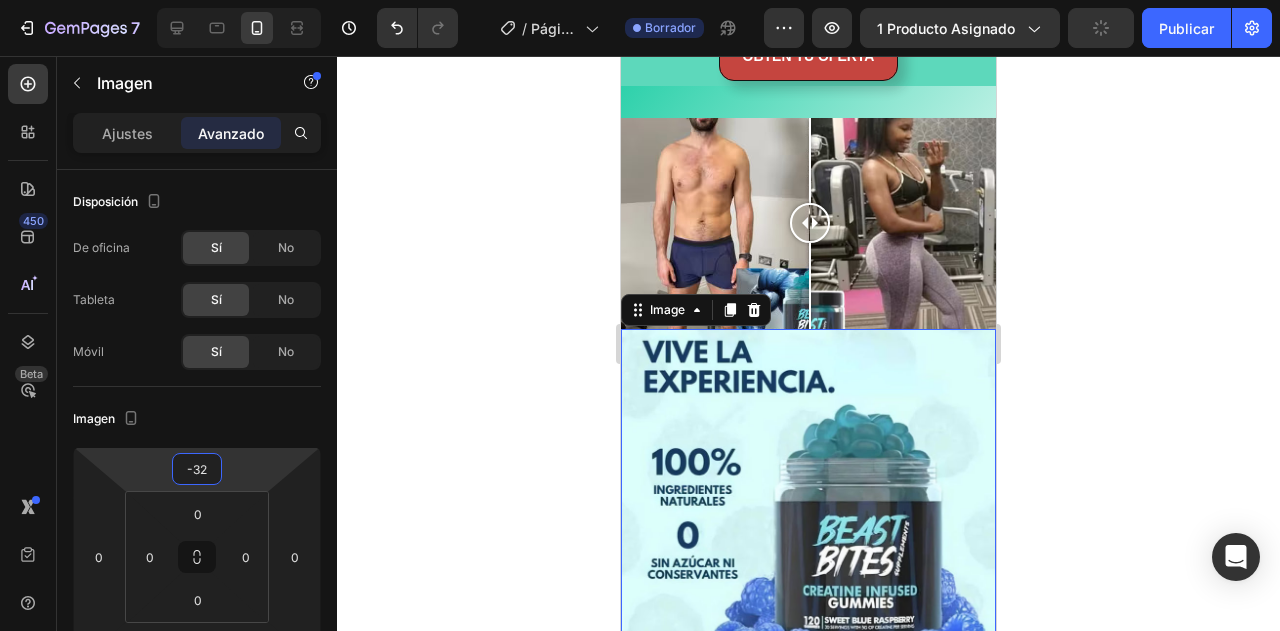 drag, startPoint x: 242, startPoint y: 479, endPoint x: 246, endPoint y: 495, distance: 16.492422 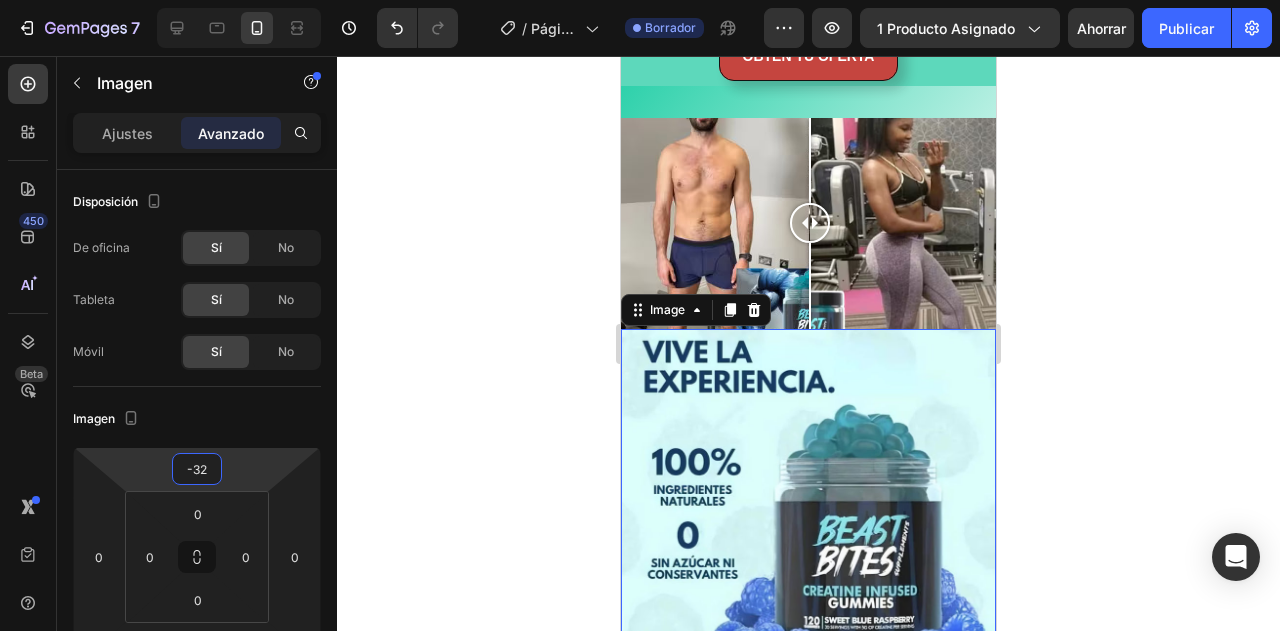 click 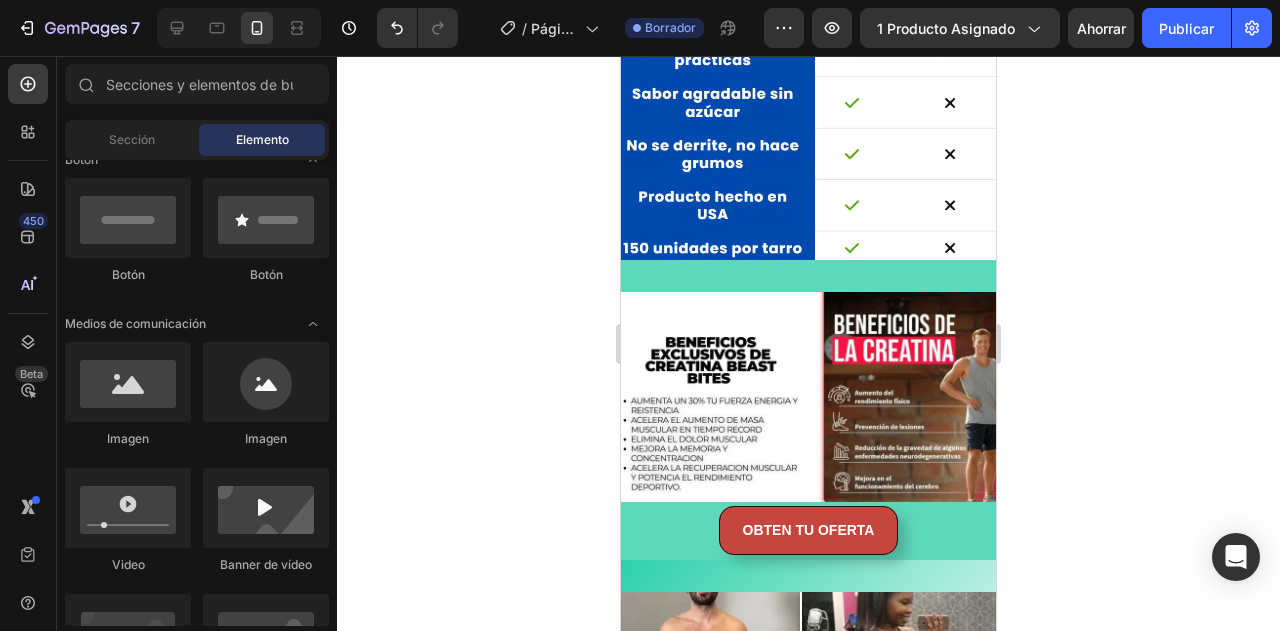 scroll, scrollTop: 2810, scrollLeft: 0, axis: vertical 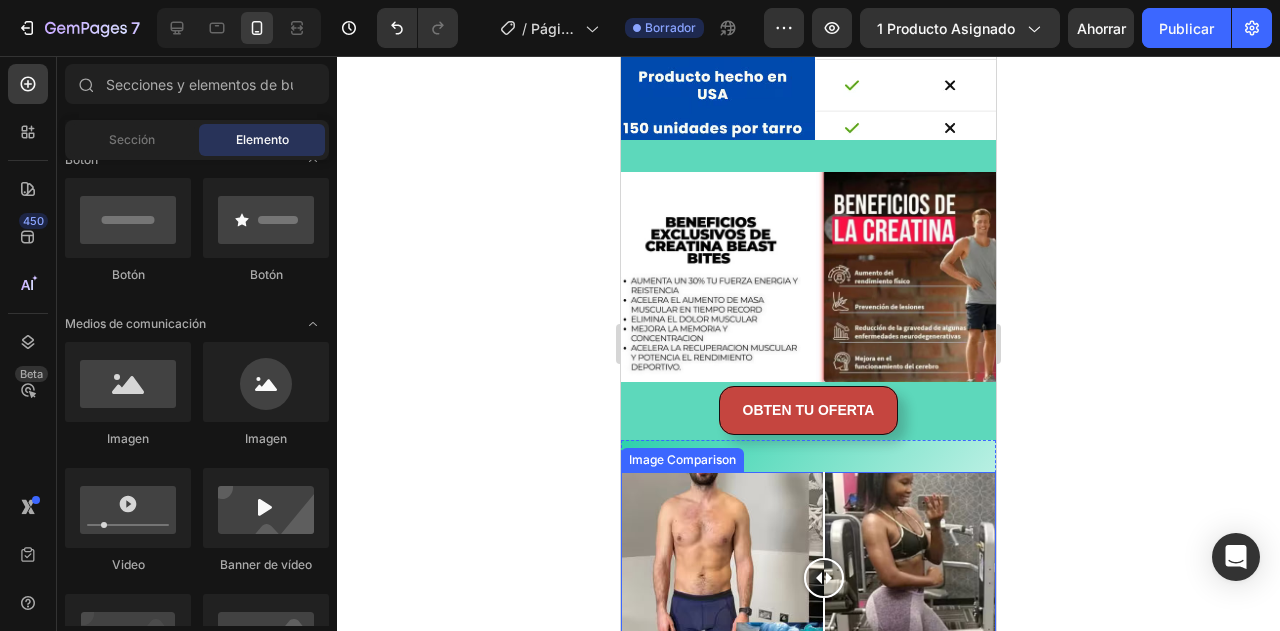 click at bounding box center [808, 577] 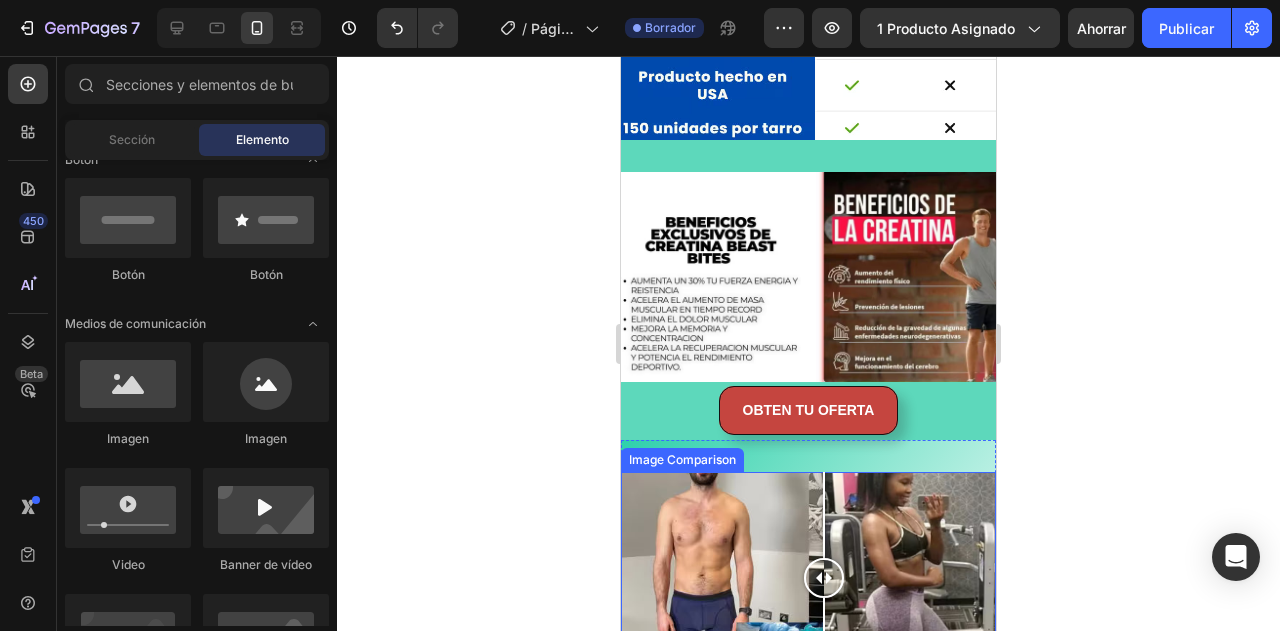 click at bounding box center (808, 577) 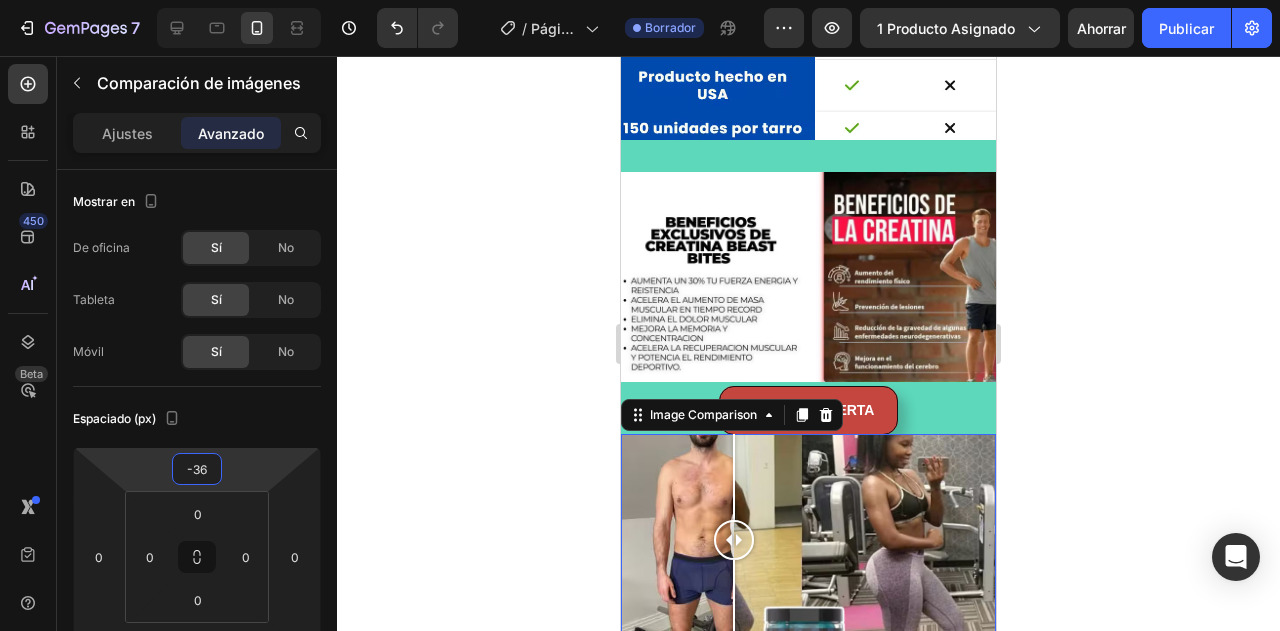 type on "-34" 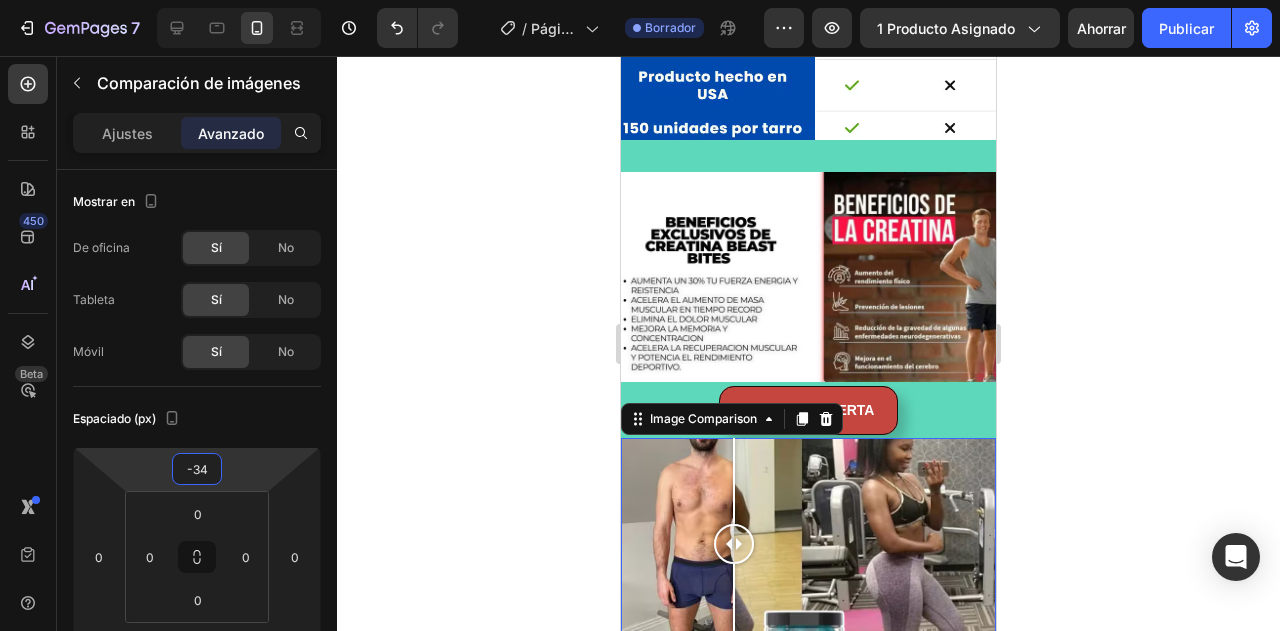 drag, startPoint x: 251, startPoint y: 480, endPoint x: 253, endPoint y: 497, distance: 17.117243 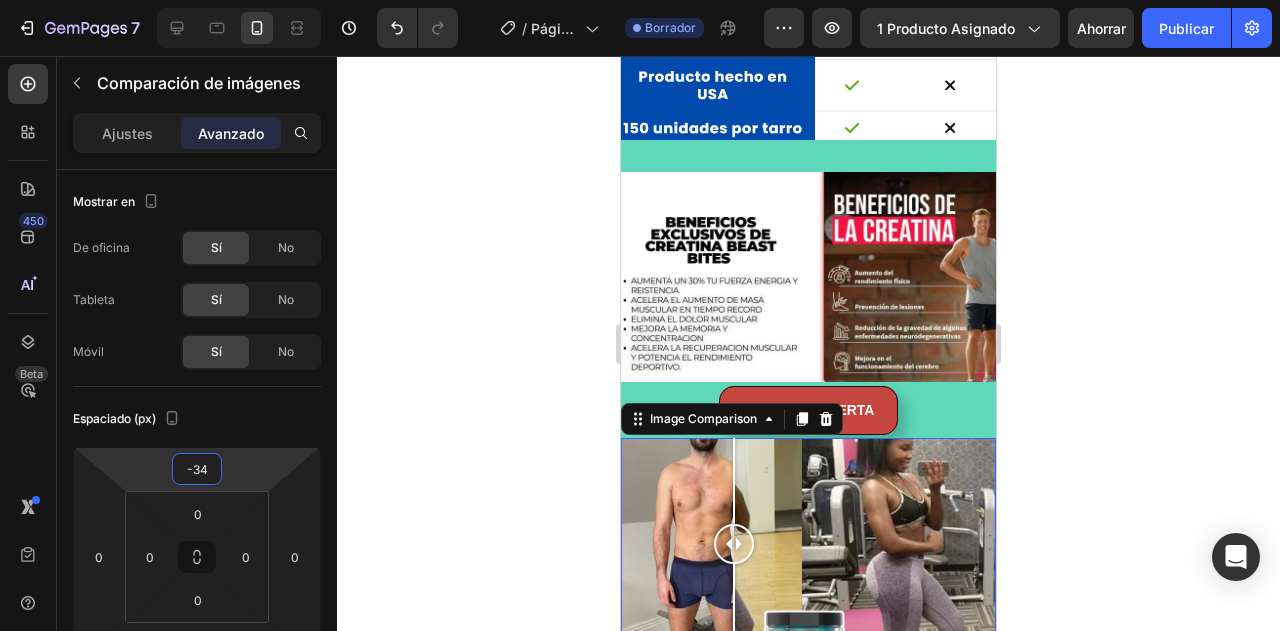 click 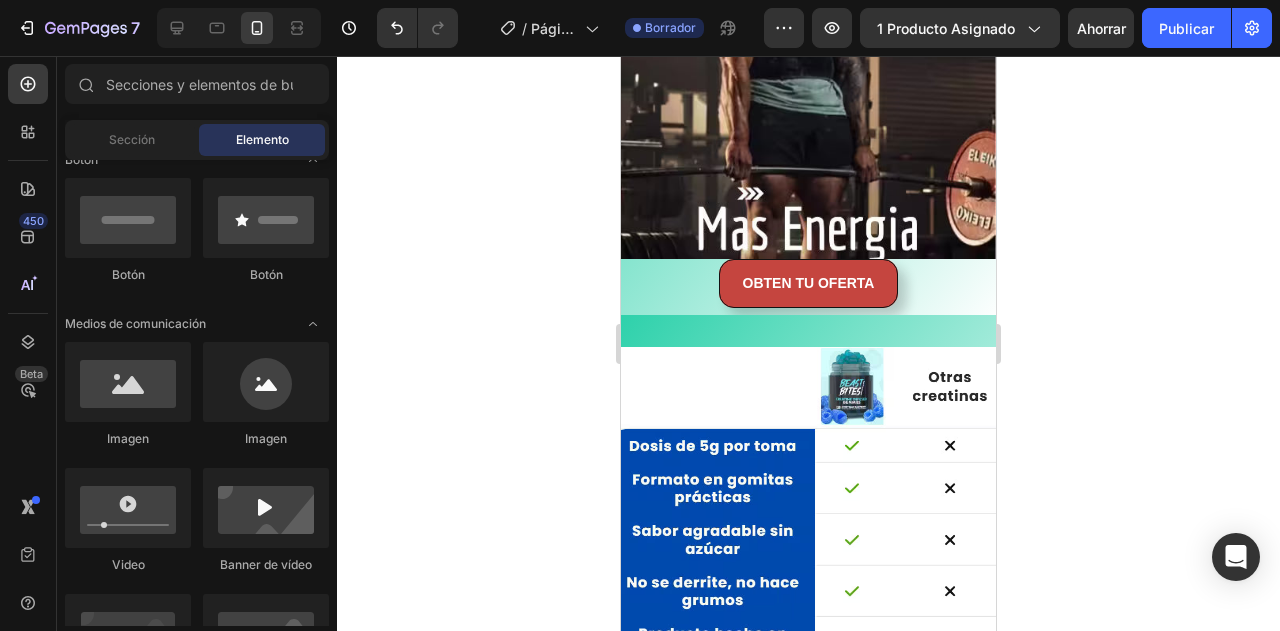 scroll, scrollTop: 2210, scrollLeft: 0, axis: vertical 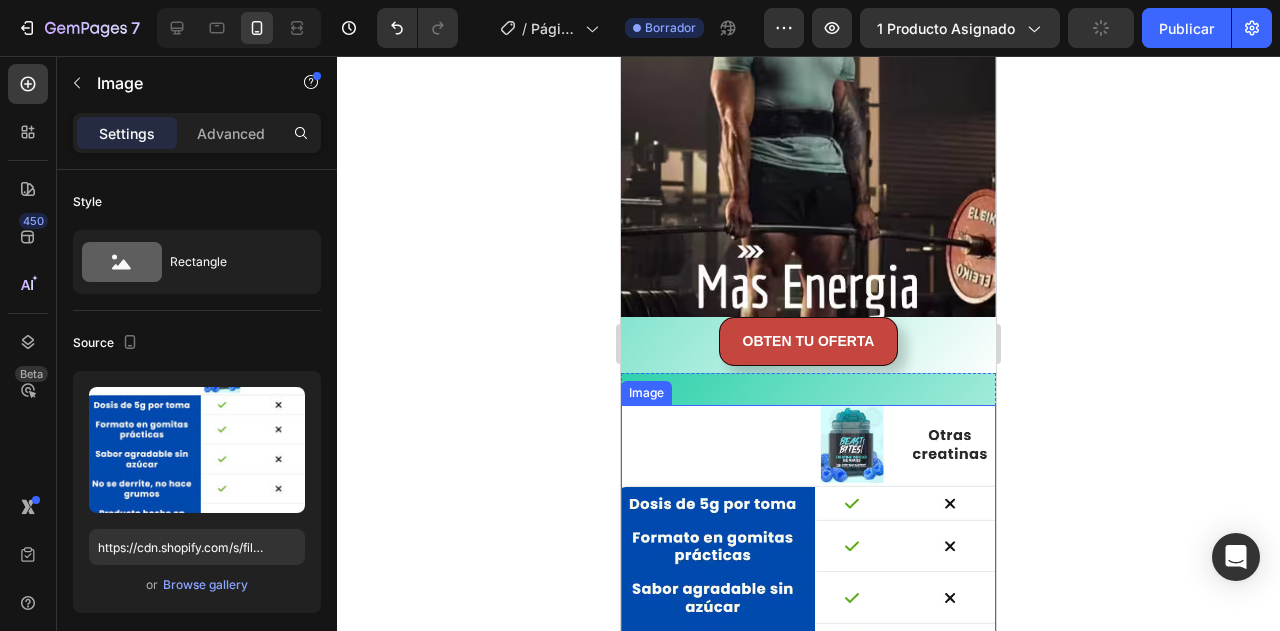click at bounding box center [808, 582] 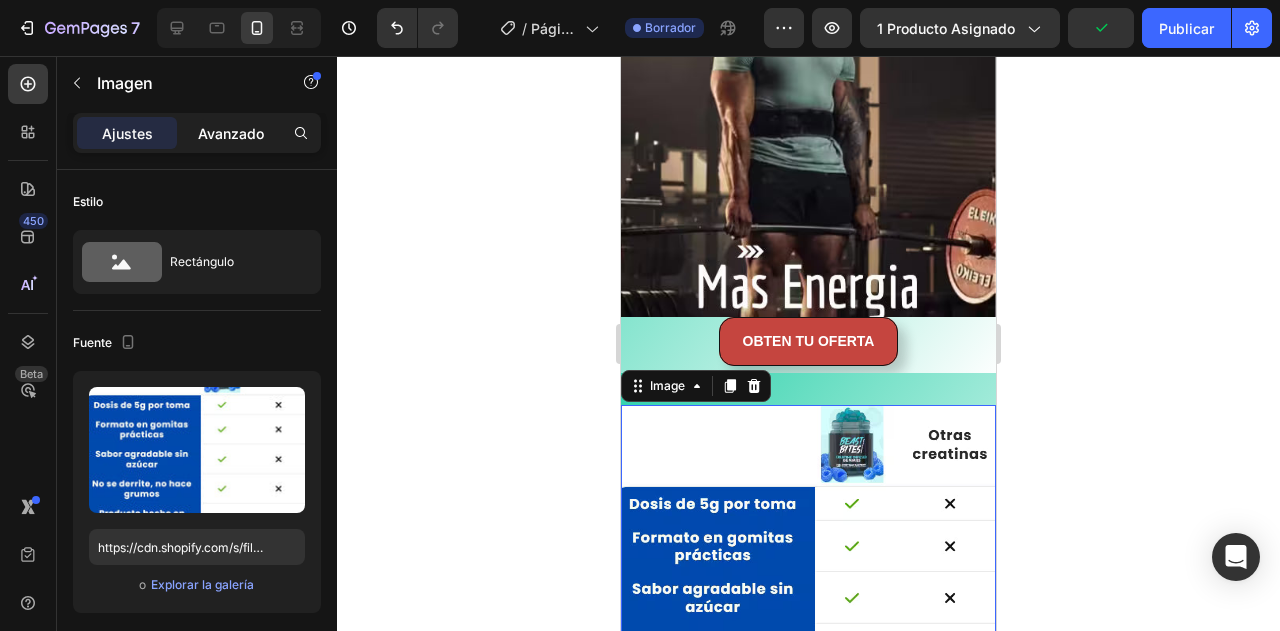 click on "Avanzado" at bounding box center (231, 133) 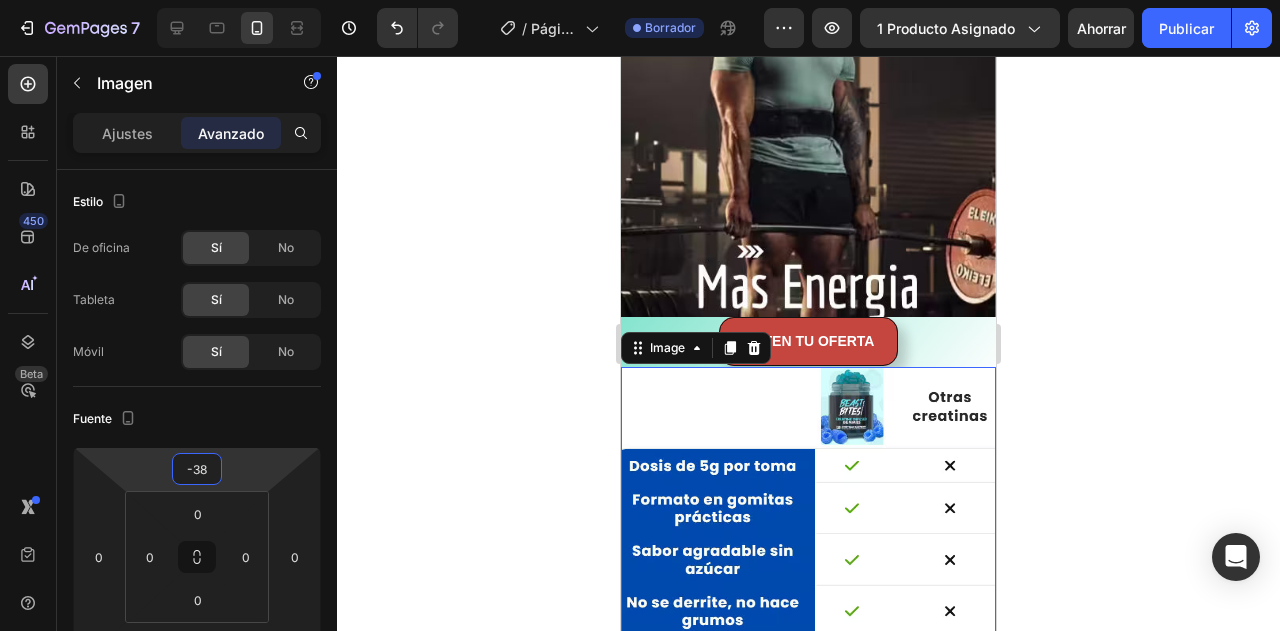 type on "-34" 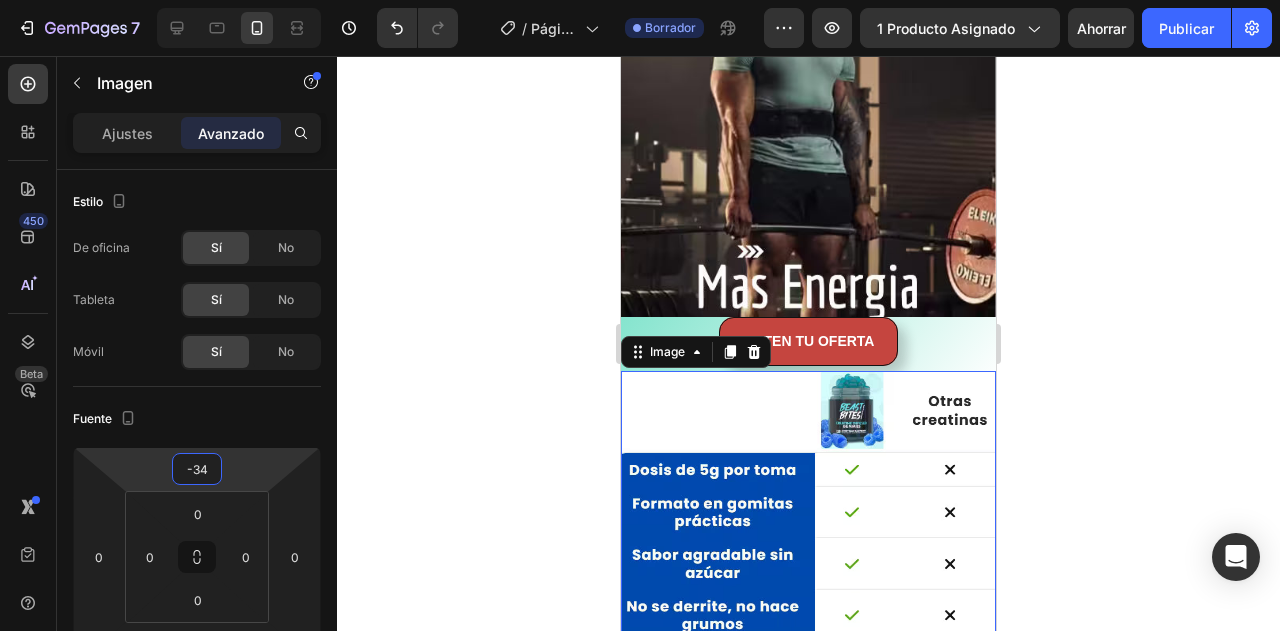 drag, startPoint x: 227, startPoint y: 472, endPoint x: 234, endPoint y: 489, distance: 18.384777 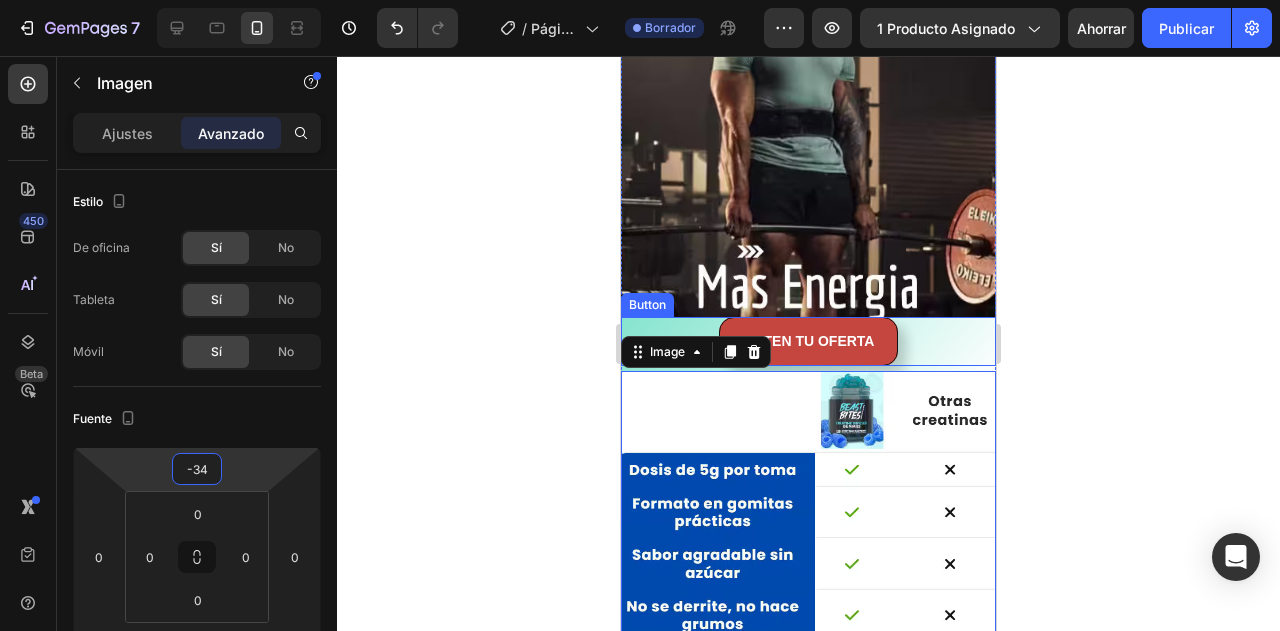 click on "OBTEN TU OFERTA Button" at bounding box center (808, 341) 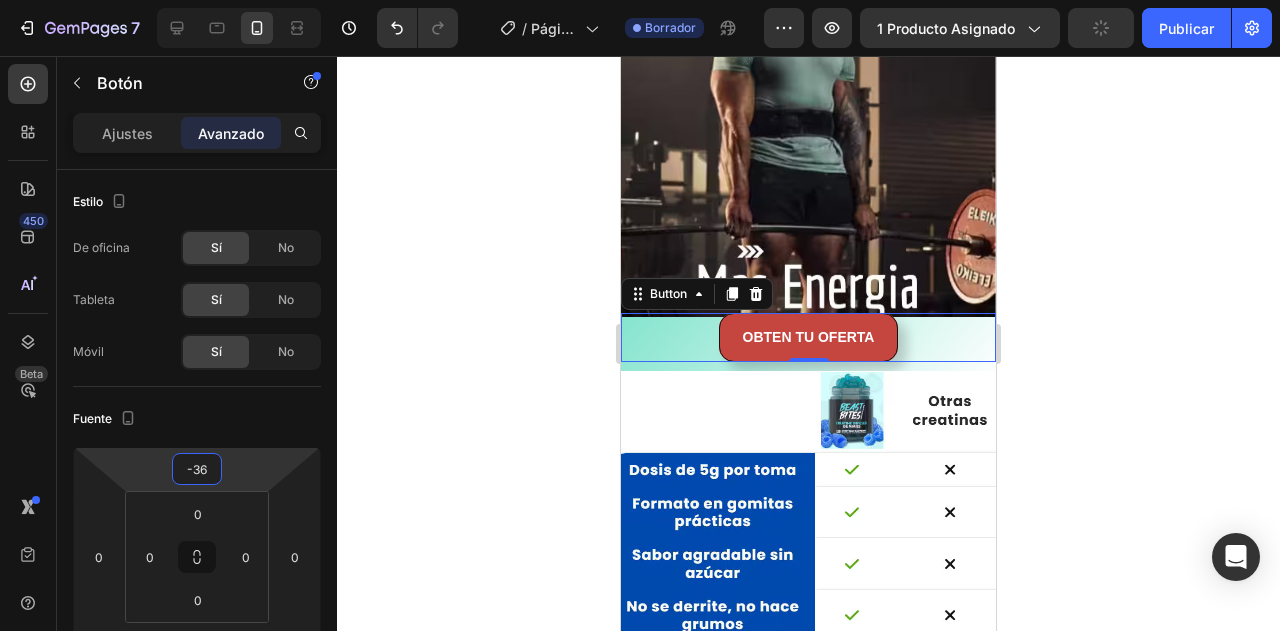type on "-34" 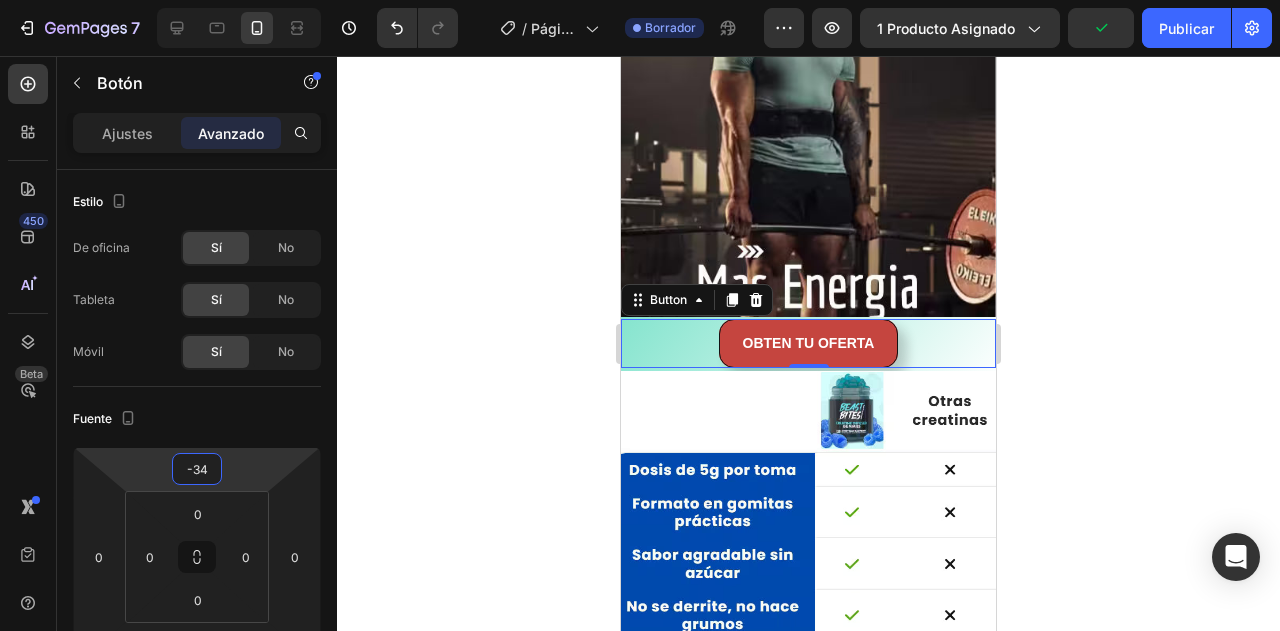 drag, startPoint x: 257, startPoint y: 479, endPoint x: 269, endPoint y: 478, distance: 12.0415945 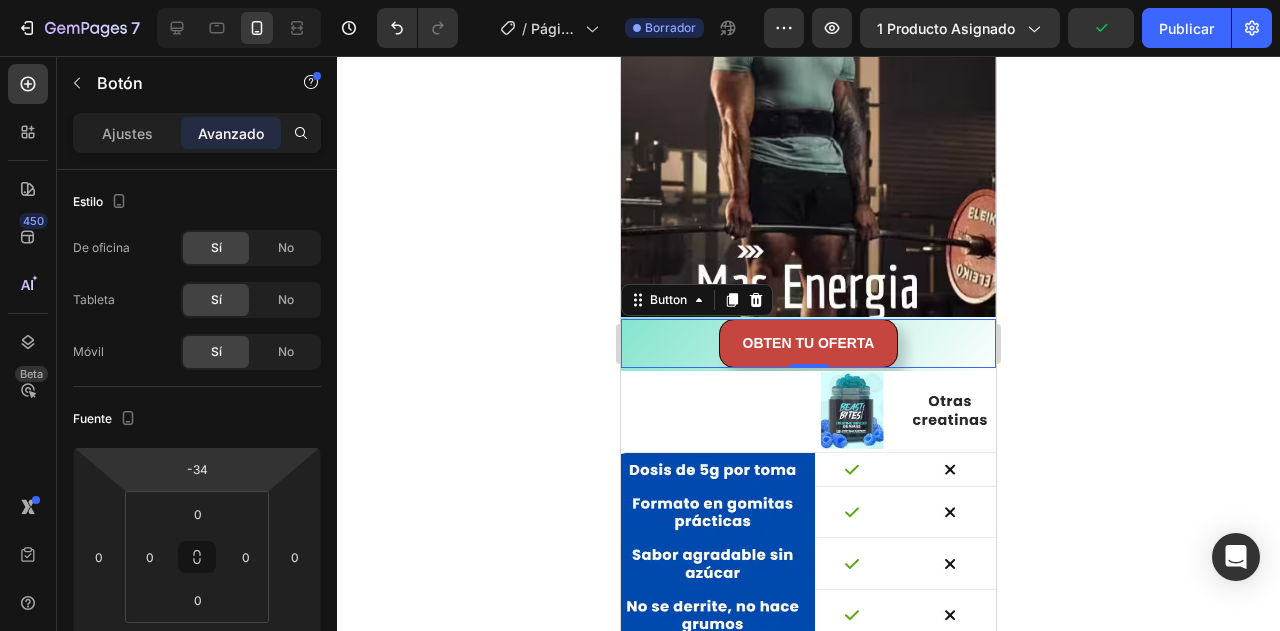 click 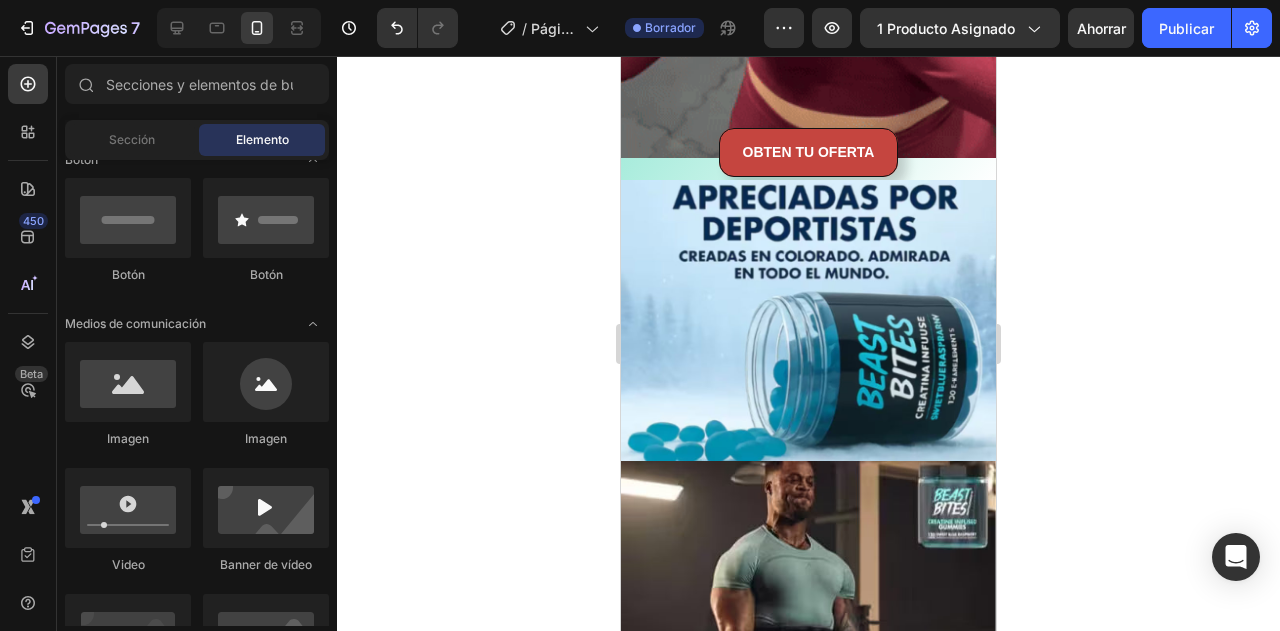 scroll, scrollTop: 1610, scrollLeft: 0, axis: vertical 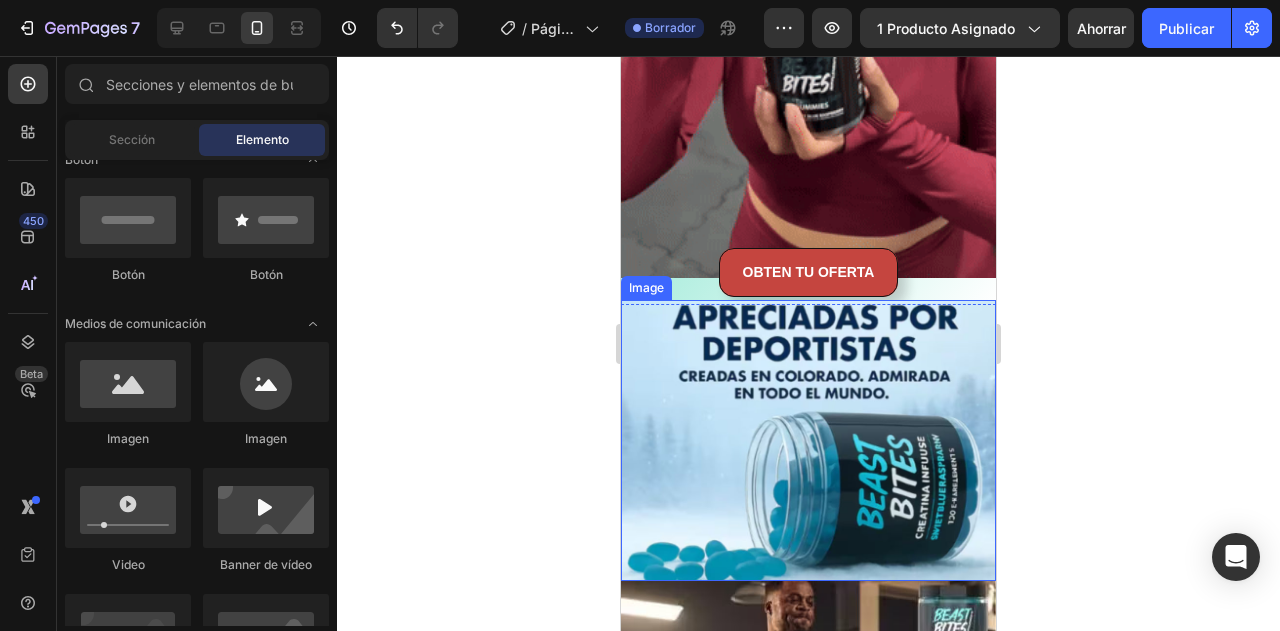 click at bounding box center (808, 440) 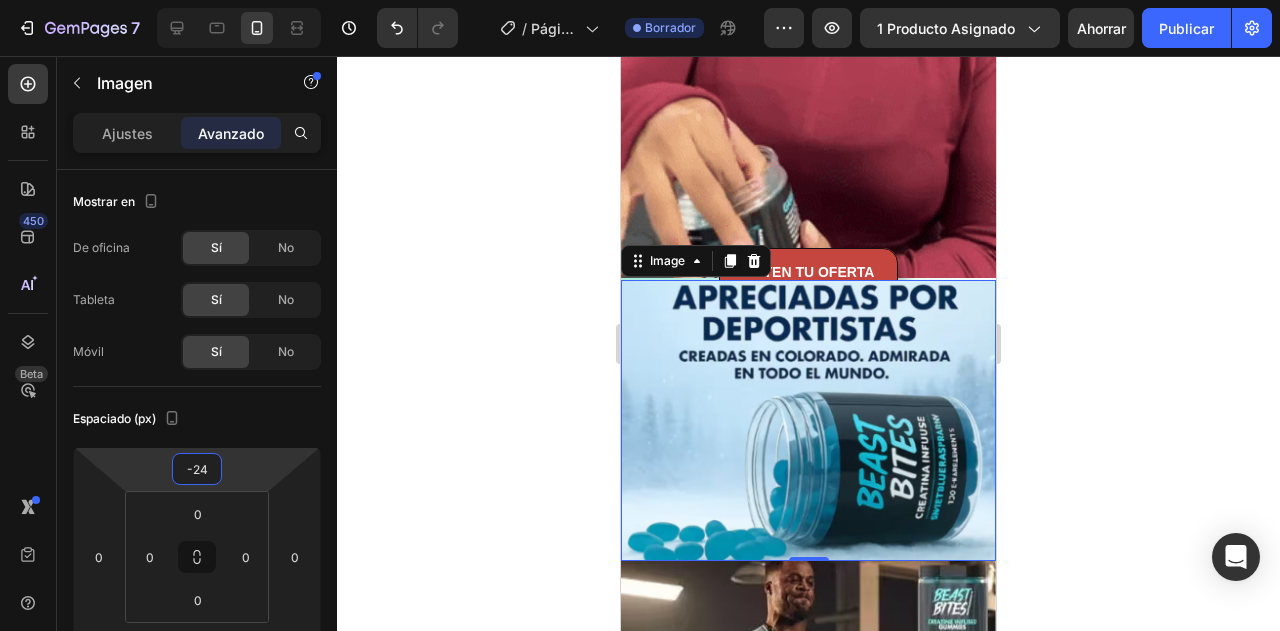 type on "-26" 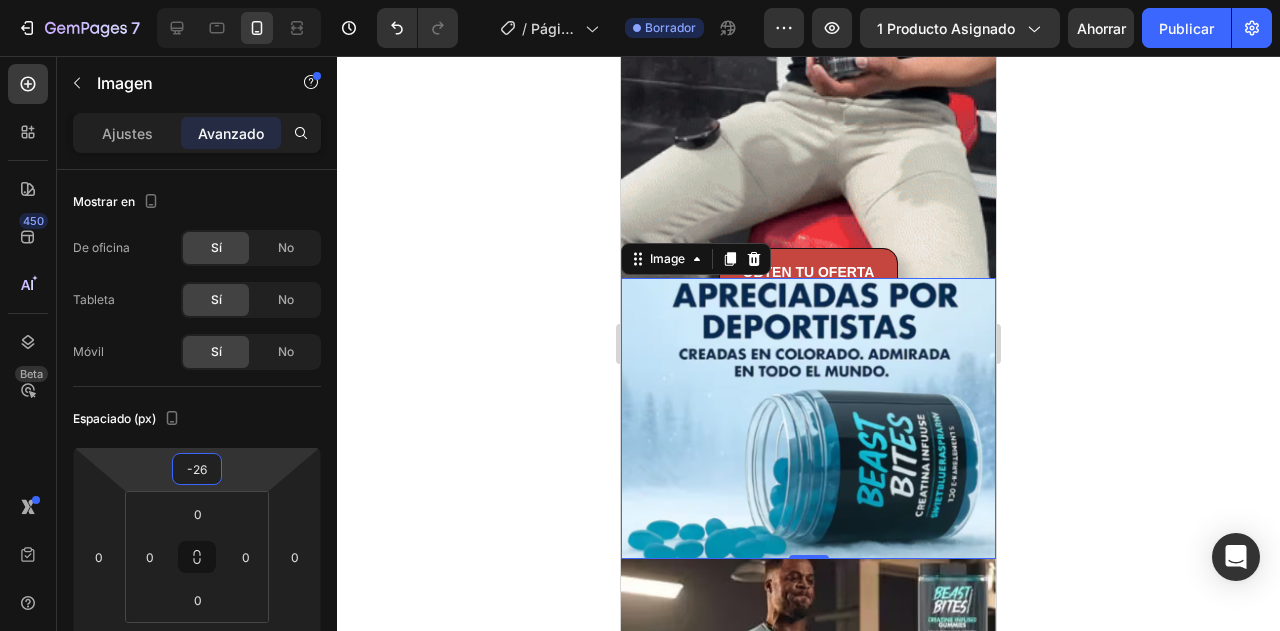 drag, startPoint x: 250, startPoint y: 476, endPoint x: 255, endPoint y: 487, distance: 12.083046 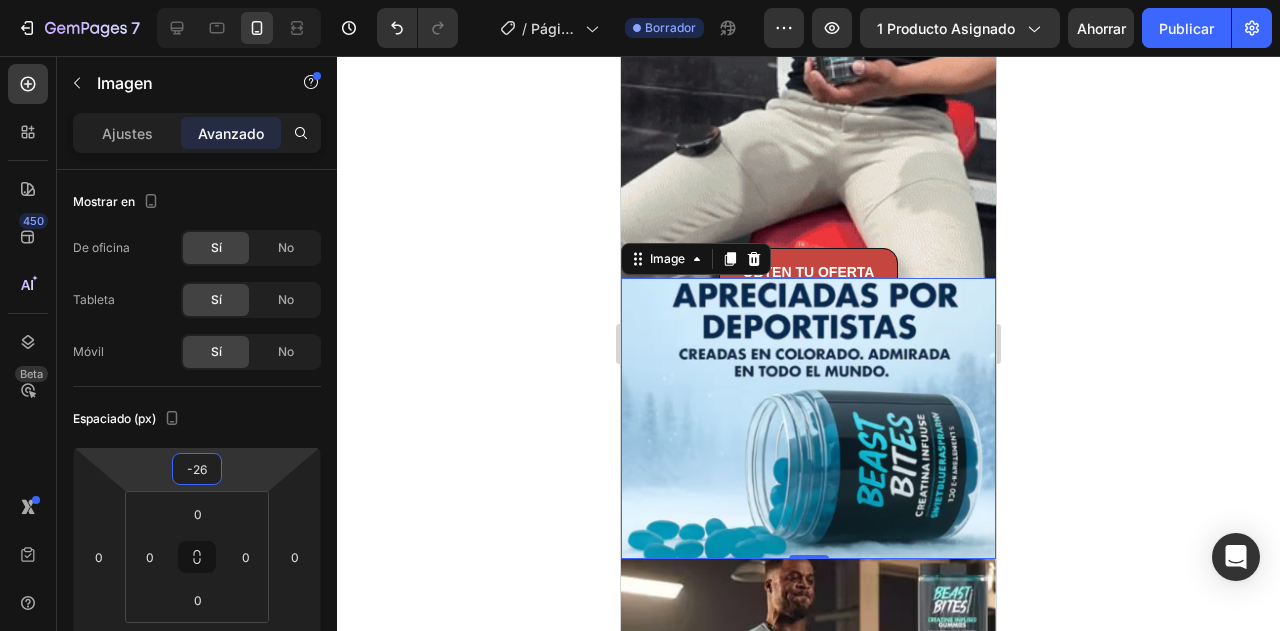 click on "7 Historial de versiones / Página del producto - 2 de [DATE], [TIME] Borrador Avance 1 producto asignado Ahorrar Publicar 450 Beta Secciones(18) Elementos(84) Sección Elemento Sección de héroes Detalle del producto Marcas Insignias de confianza Garantizar Desglose del producto Cómo utilizar Testimonios Comparar Manojo Preguntas frecuentes Prueba social Historia de la marca Lista de productos Recopilación Lista de blogs Contacto Sticky Añadir al carrito Pie de página personalizado Explorar la biblioteca 450 Disposición
Fila
Fila
Fila
Fila Texto
Título
Bloque de texto Botón
Botón
Botón" at bounding box center (640, 0) 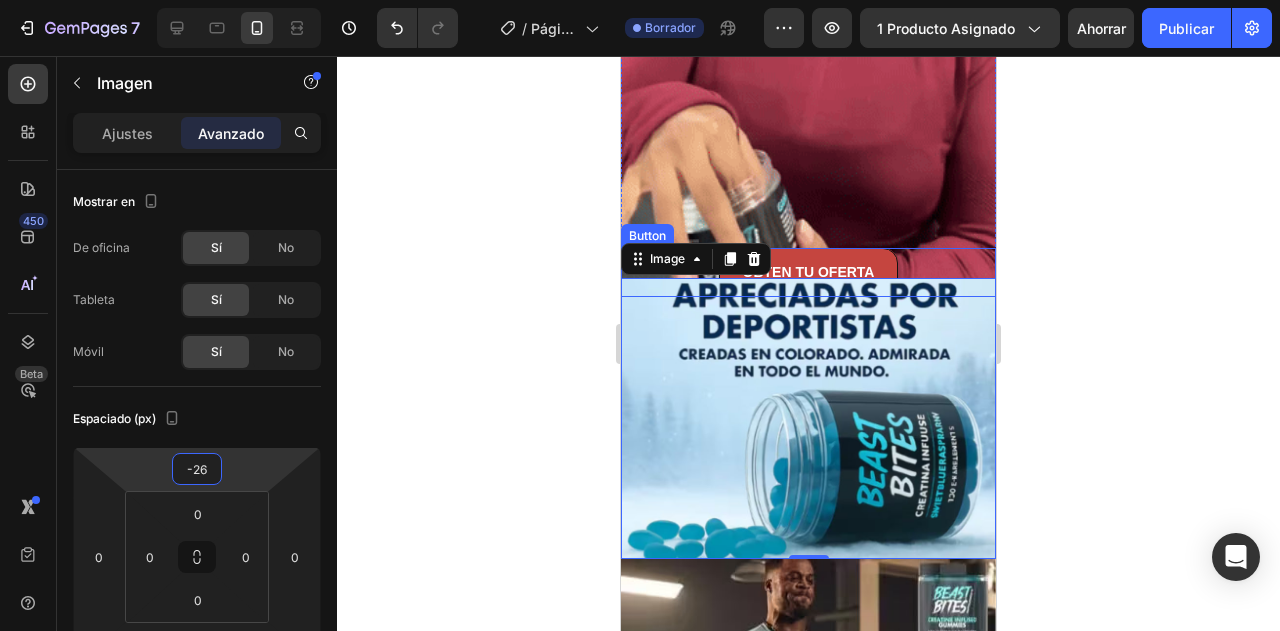click on "OBTEN TU OFERTA Button" at bounding box center [808, 272] 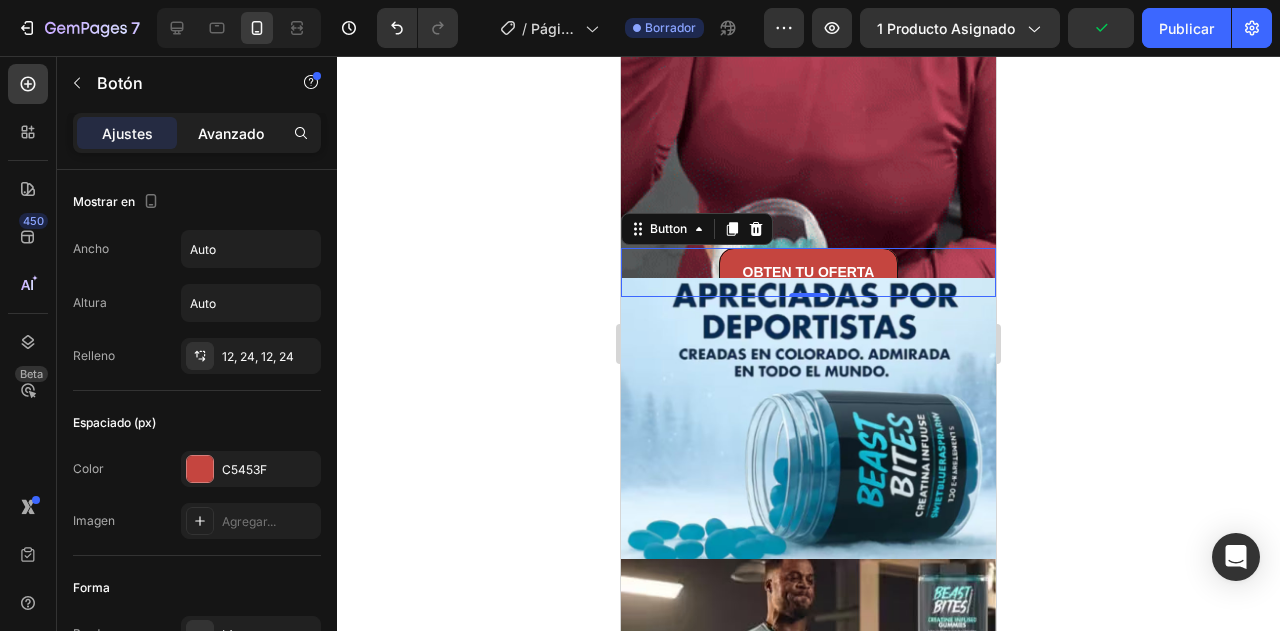 click on "Avanzado" at bounding box center [231, 133] 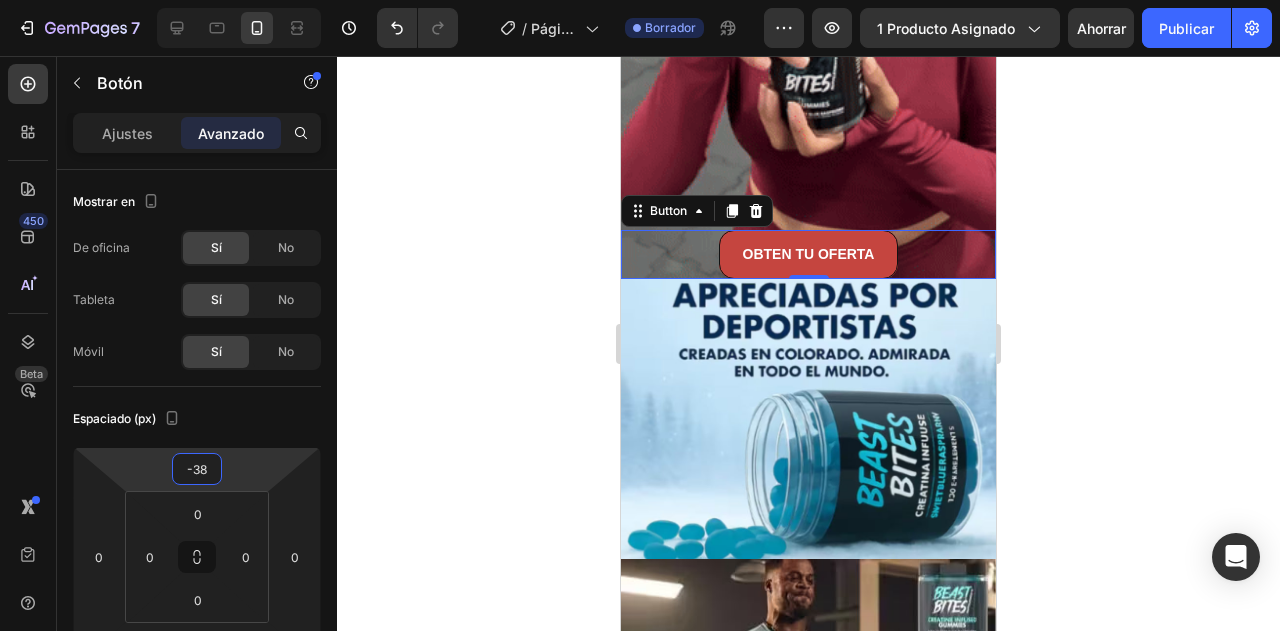type on "-40" 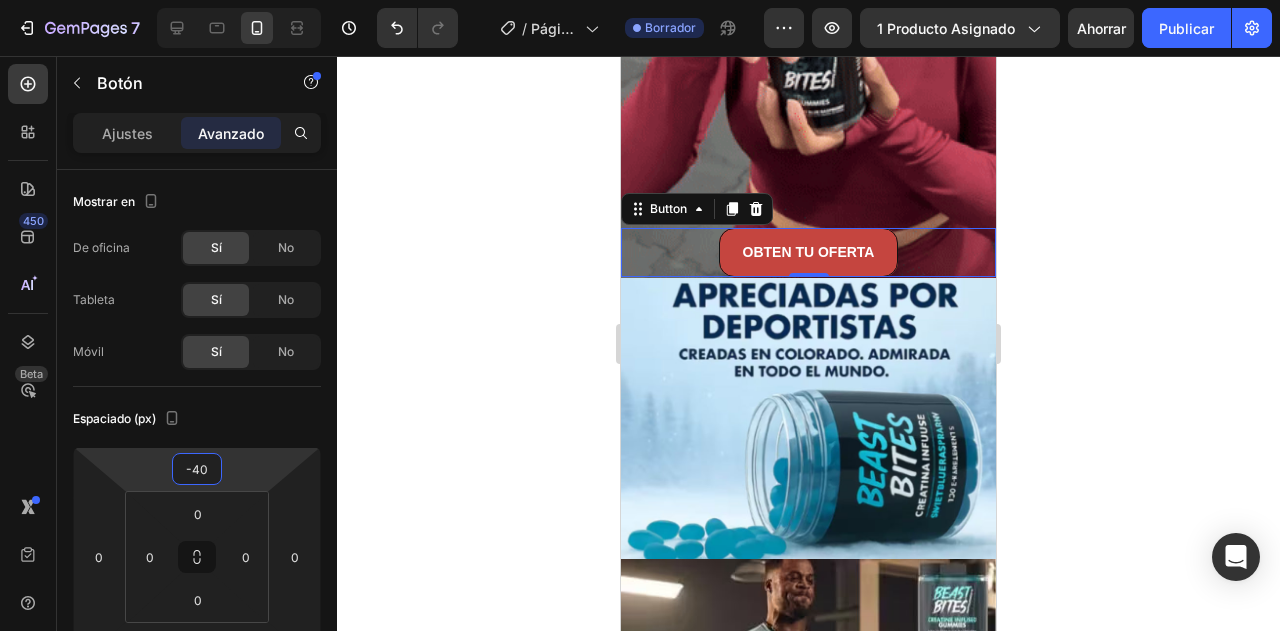 click on "7 Historial de versiones / Página del producto - 2 de [DATE], [TIME] Borrador Avance 1 producto asignado Ahorrar Publicar 450 Beta Secciones(18) Elementos(84) Sección Elemento Sección de héroes Detalle del producto Marcas Insignias de confianza Garantizar Desglose del producto Cómo utilizar Testimonios Comparar Manojo Preguntas frecuentes Prueba social Historia de la marca Lista de productos Recopilación Lista de blogs Contacto Sticky Añadir al carrito Pie de página personalizado Explorar la biblioteca 450 Disposición
Fila
Fila
Fila
Fila Texto
Título
Bloque de texto Botón
Botón
Botón" at bounding box center [640, 0] 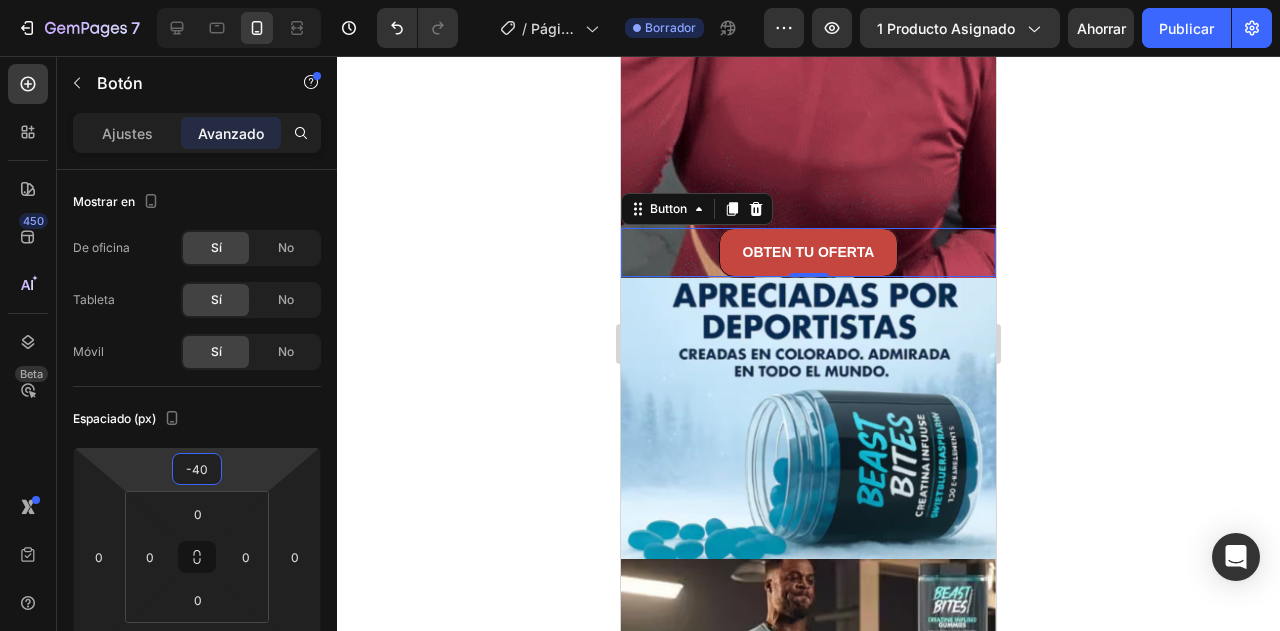 click 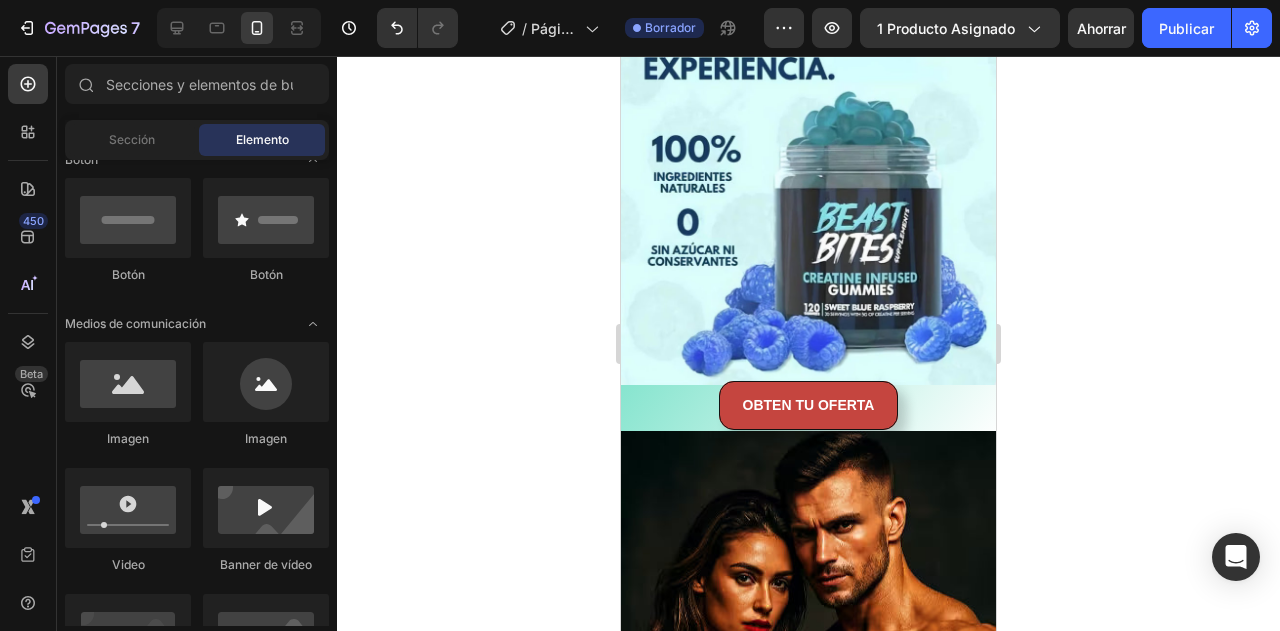 scroll, scrollTop: 3410, scrollLeft: 0, axis: vertical 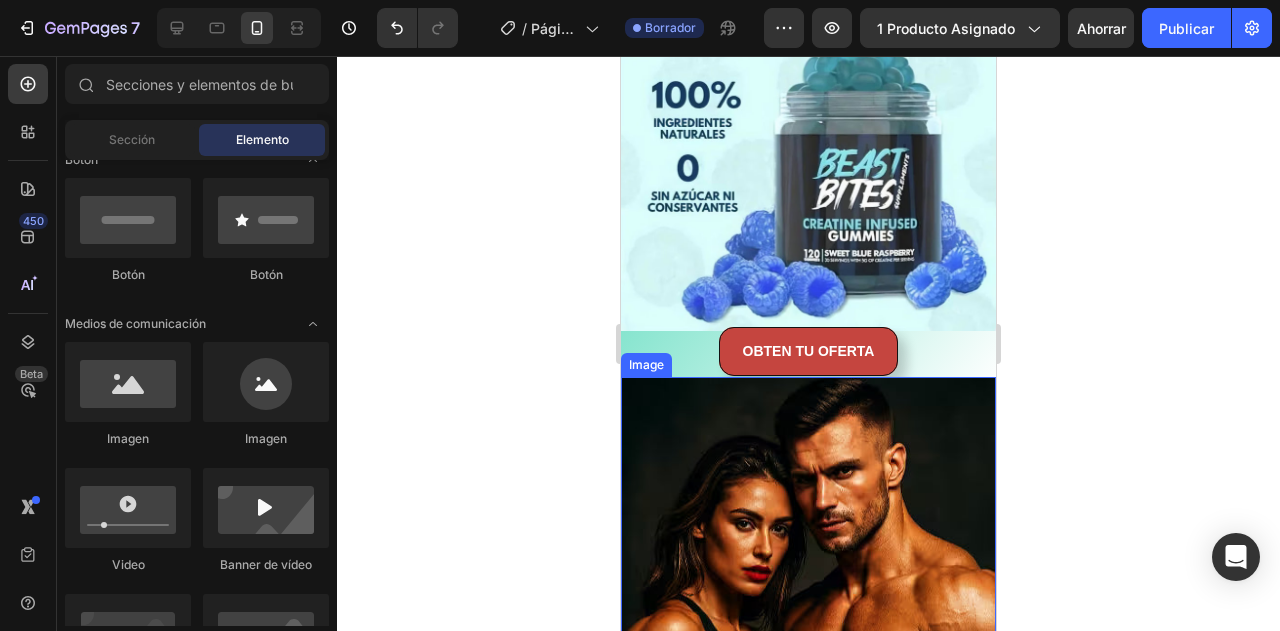 click at bounding box center (808, 662) 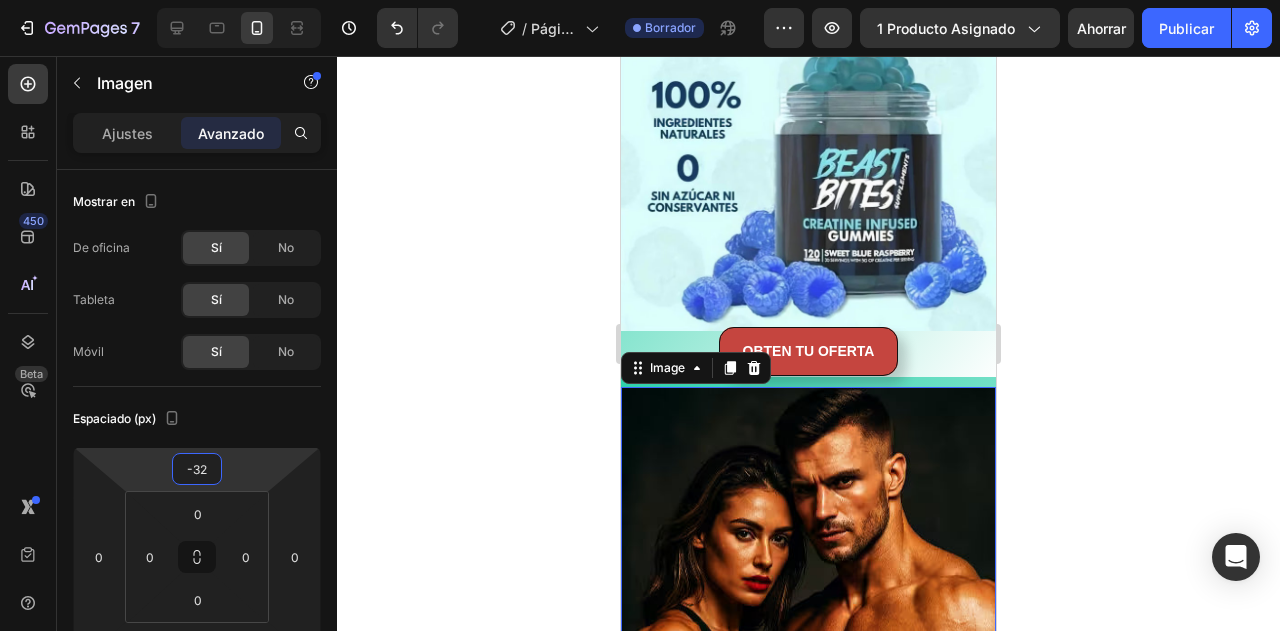type on "-22" 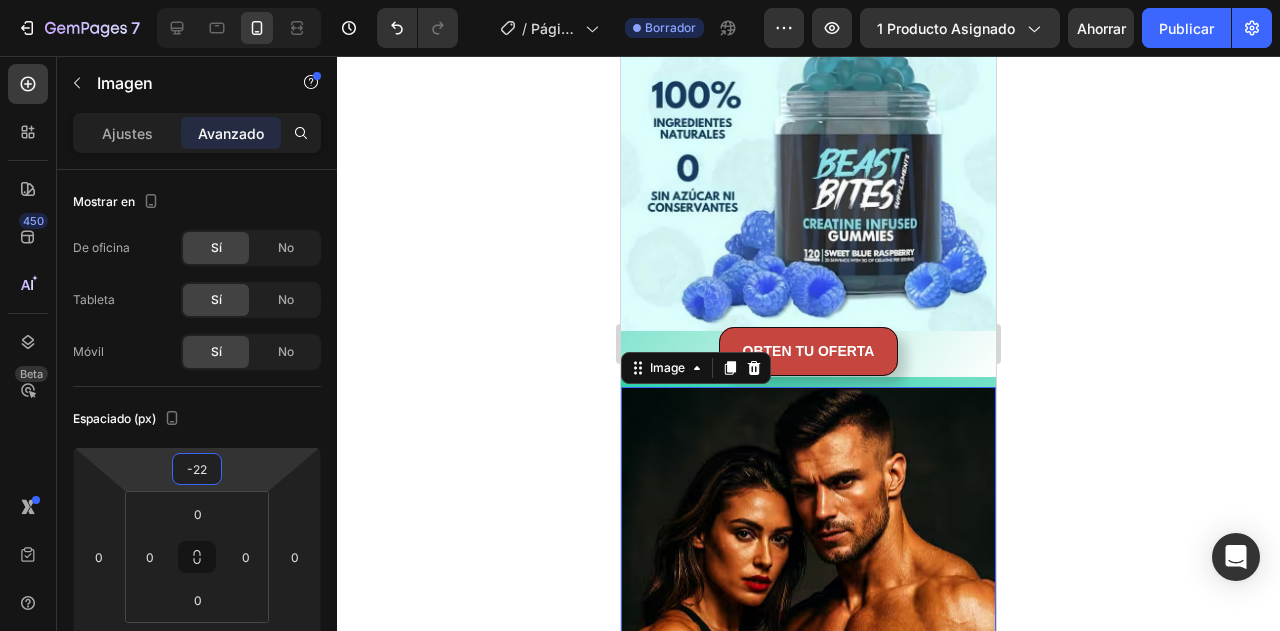 click on "7 Historial de versiones / Página del producto - 2 de [DATE], [TIME] Borrador Avance 1 producto asignado Ahorrar Publicar 450 Beta Secciones(18) Elementos(84) Sección Elemento Sección de héroes Detalle del producto Marcas Insignias de confianza Garantizar Desglose del producto Cómo utilizar Testimonios Comparar Manojo Preguntas frecuentes Prueba social Historia de la marca Lista de productos Recopilación Lista de blogs Contacto Sticky Añadir al carrito Pie de página personalizado Explorar la biblioteca 450 Disposición
Fila
Fila
Fila
Fila Texto
Título
Bloque de texto Botón
Botón
Botón" at bounding box center [640, 0] 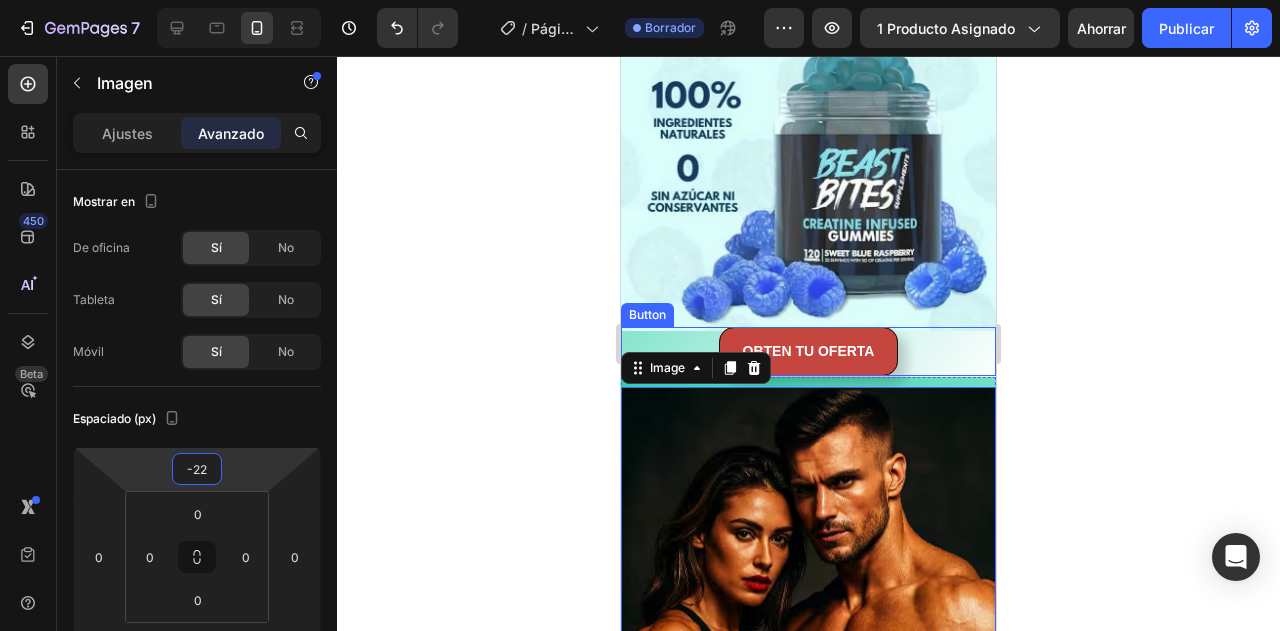 click on "OBTEN TU OFERTA Button" at bounding box center [808, 351] 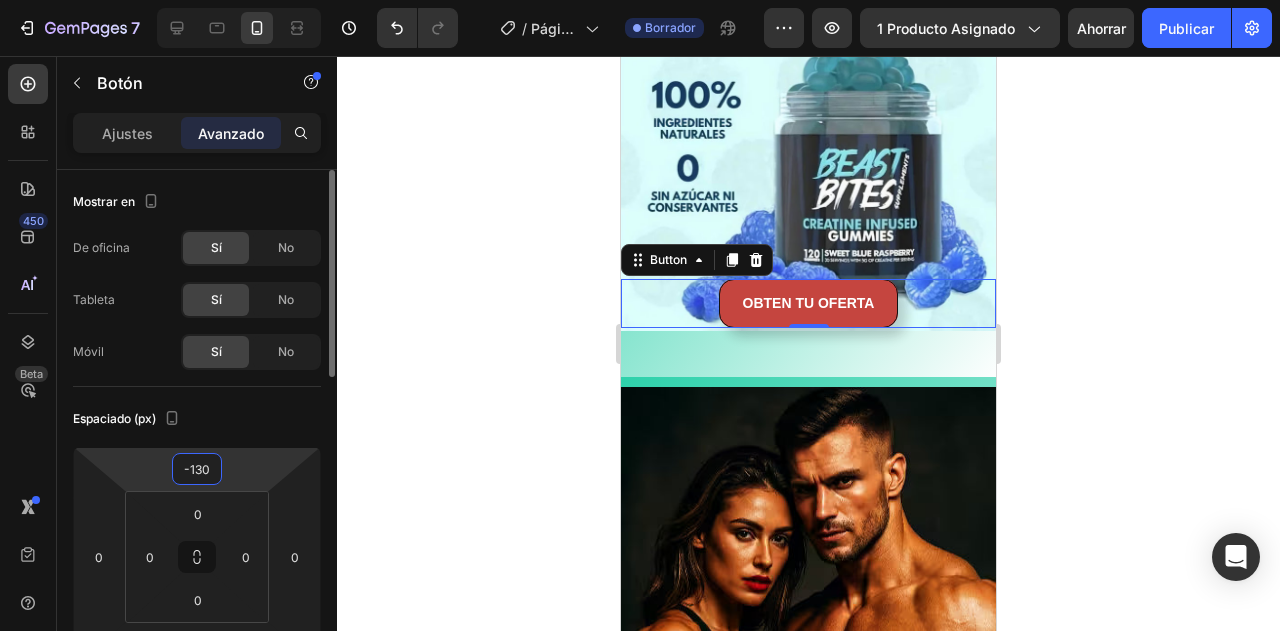 drag, startPoint x: 230, startPoint y: 469, endPoint x: 237, endPoint y: 485, distance: 17.464249 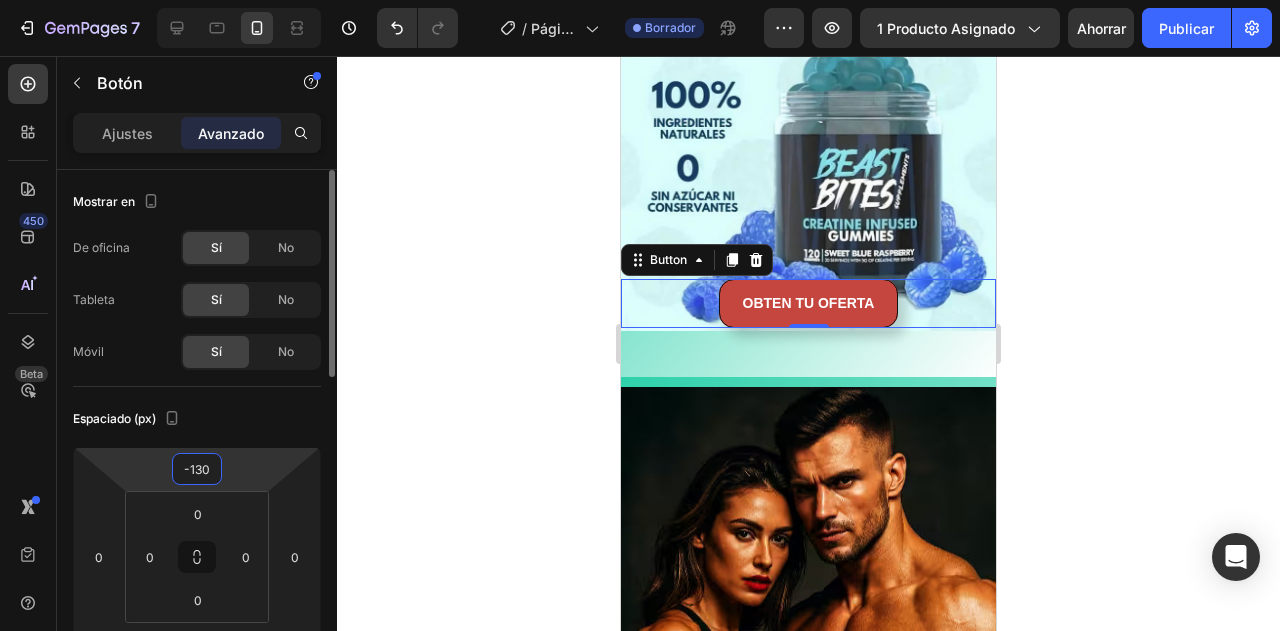click on "7 Historial de versiones / Página del producto - 2 de [DATE], [TIME] Borrador Avance 1 producto asignado Ahorrar Publicar 450 Beta Secciones(18) Elementos(84) Sección Elemento Sección de héroes Detalle del producto Marcas Insignias de confianza Garantizar Desglose del producto Cómo utilizar Testimonios Comparar Manojo Preguntas frecuentes Prueba social Historia de la marca Lista de productos Recopilación Lista de blogs Contacto Sticky Añadir al carrito Pie de página personalizado Explorar la biblioteca 450 Disposición
Fila
Fila
Fila
Fila Texto
Título
Bloque de texto Botón
Botón
Botón" at bounding box center (640, 0) 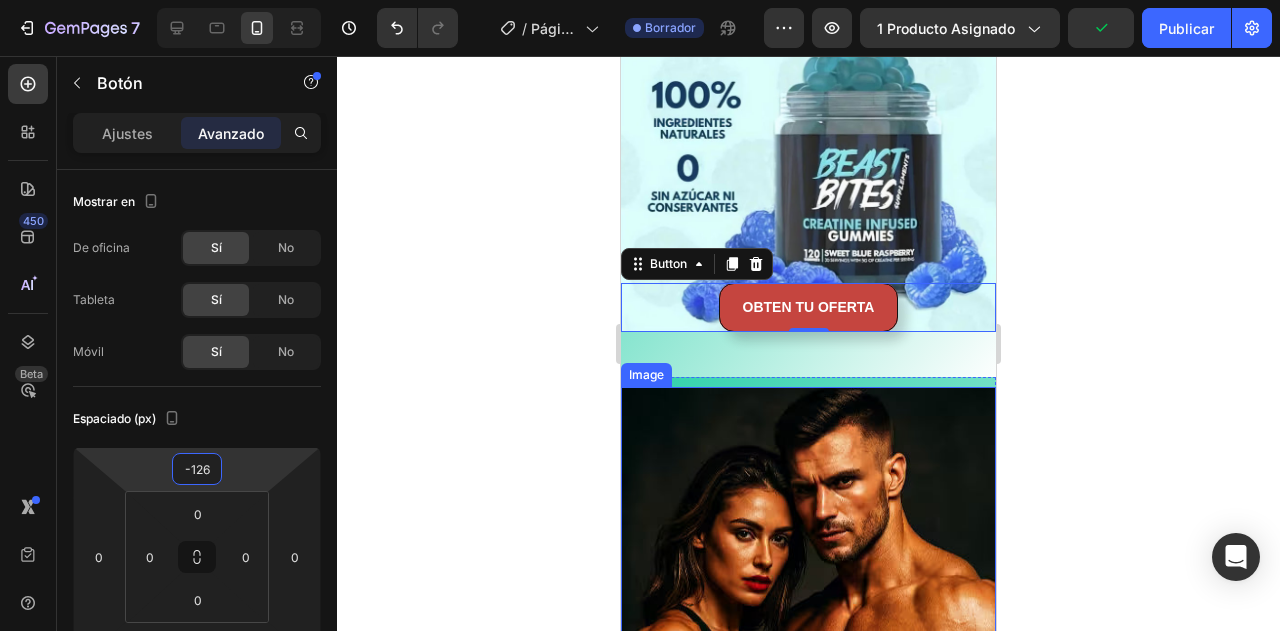 click at bounding box center [808, 672] 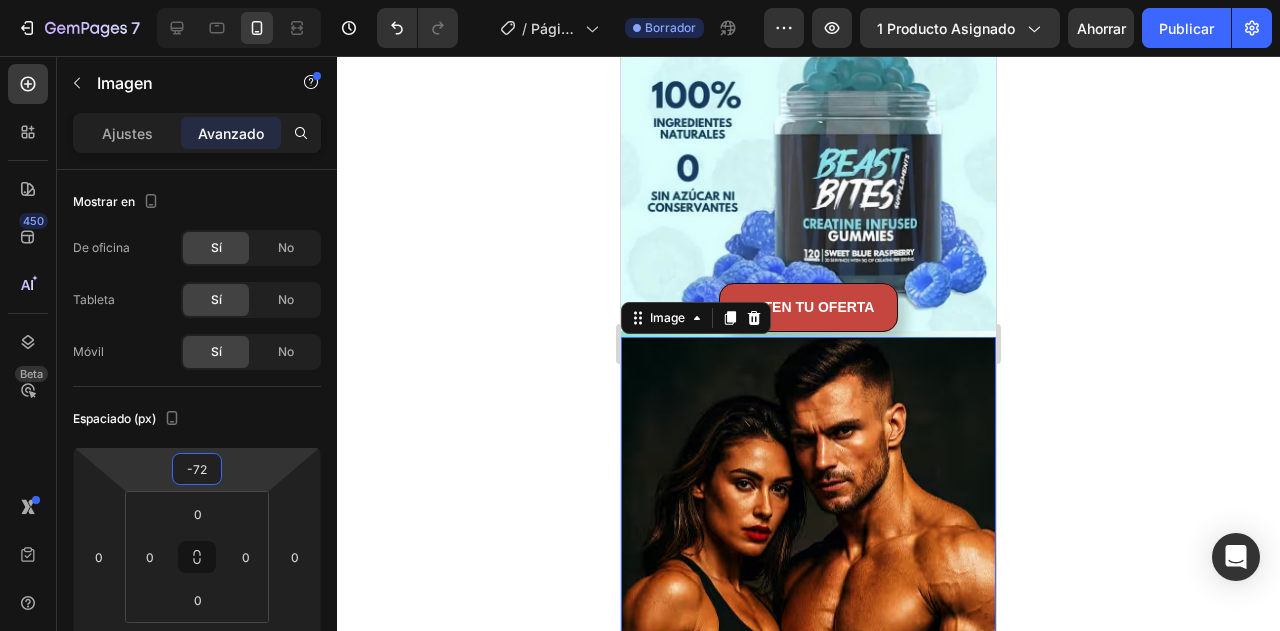 type on "-76" 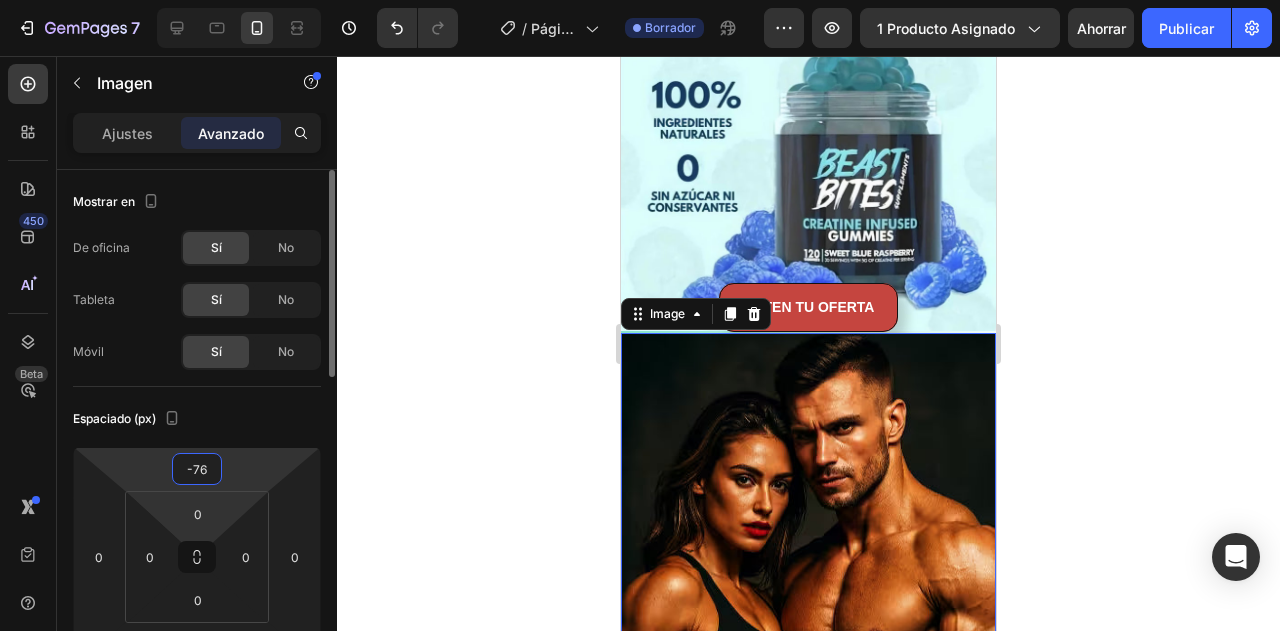 drag, startPoint x: 242, startPoint y: 477, endPoint x: 259, endPoint y: 496, distance: 25.495098 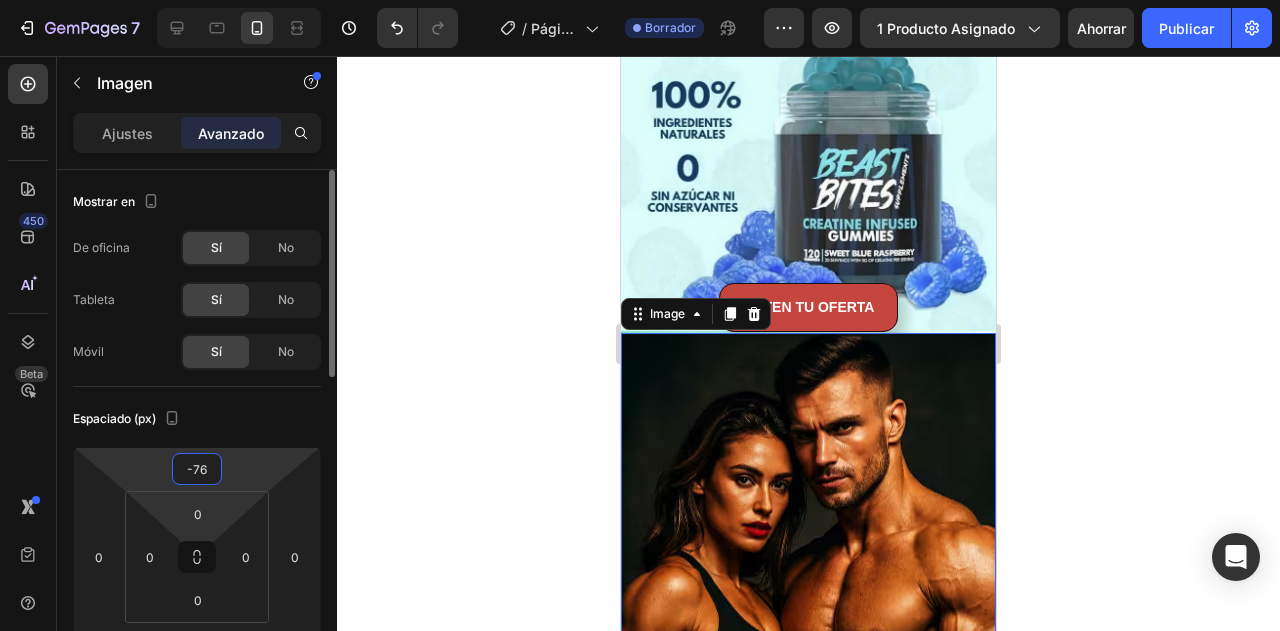 click on "7 Historial de versiones / Página del producto - 2 de [DATE], [TIME] Borrador Avance 1 producto asignado Ahorrar Publicar 450 Beta Secciones(18) Elementos(84) Sección Elemento Sección de héroes Detalle del producto Marcas Insignias de confianza Garantizar Desglose del producto Cómo utilizar Testimonios Comparar Manojo Preguntas frecuentes Prueba social Historia de la marca Lista de productos Recopilación Lista de blogs Contacto Sticky Añadir al carrito Pie de página personalizado Explorar la biblioteca 450 Disposición
Fila
Fila
Fila
Fila Texto
Título
Bloque de texto Botón
Botón
Botón" at bounding box center [640, 0] 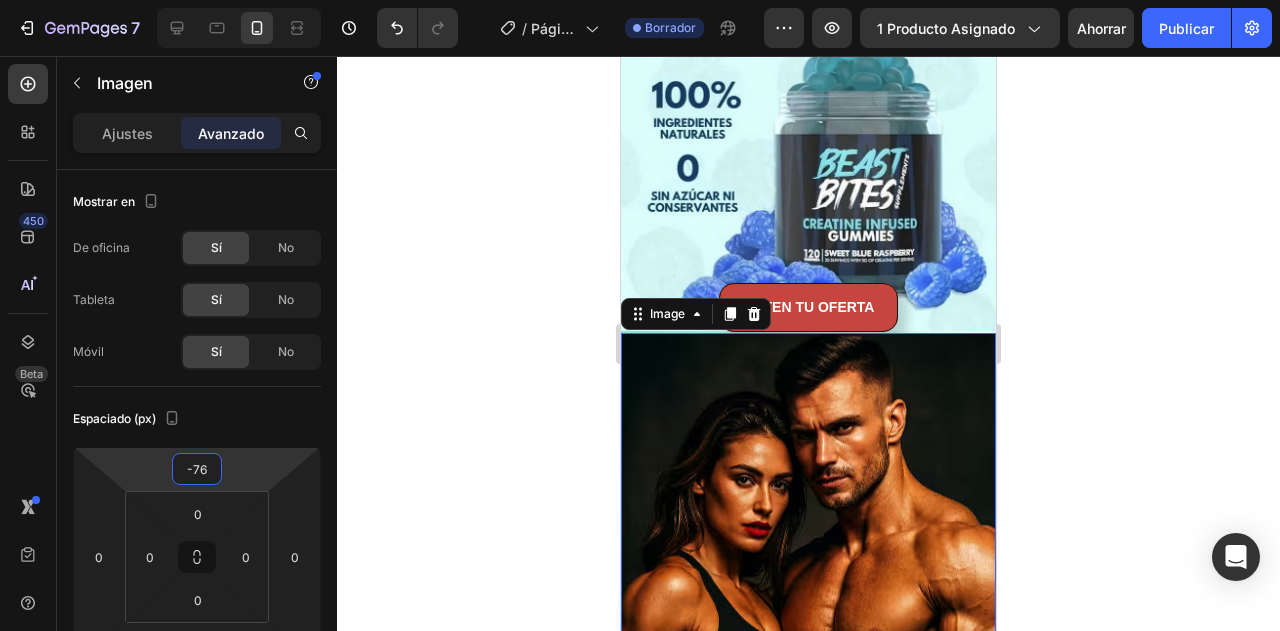 click 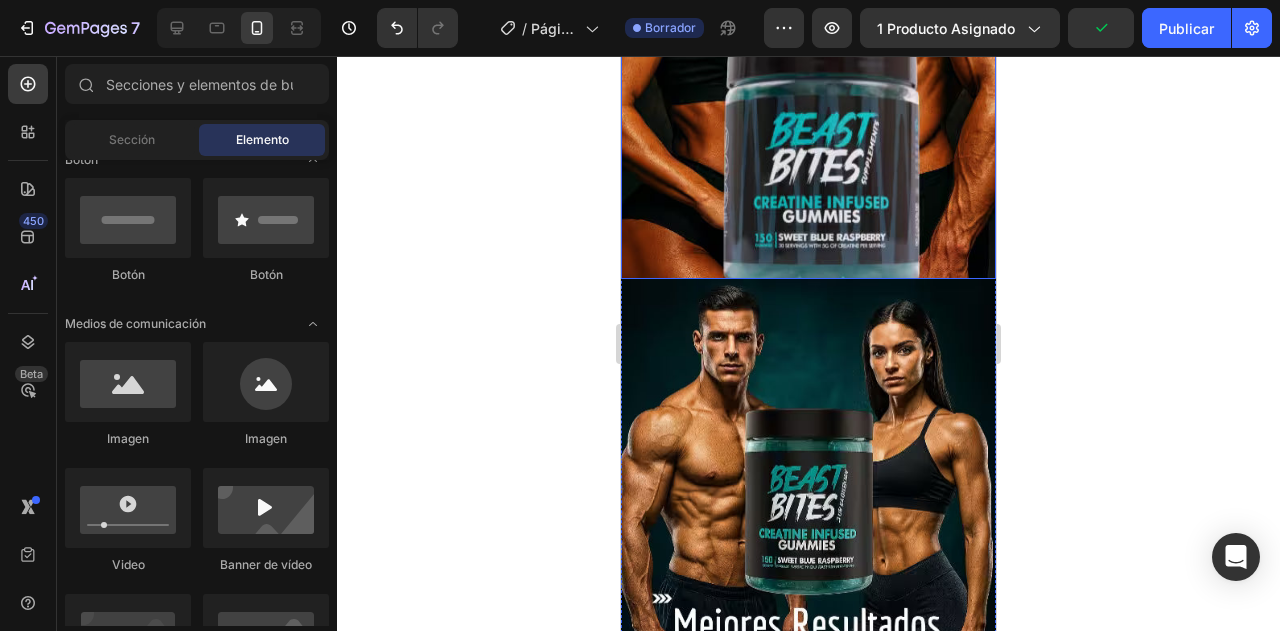scroll, scrollTop: 4250, scrollLeft: 0, axis: vertical 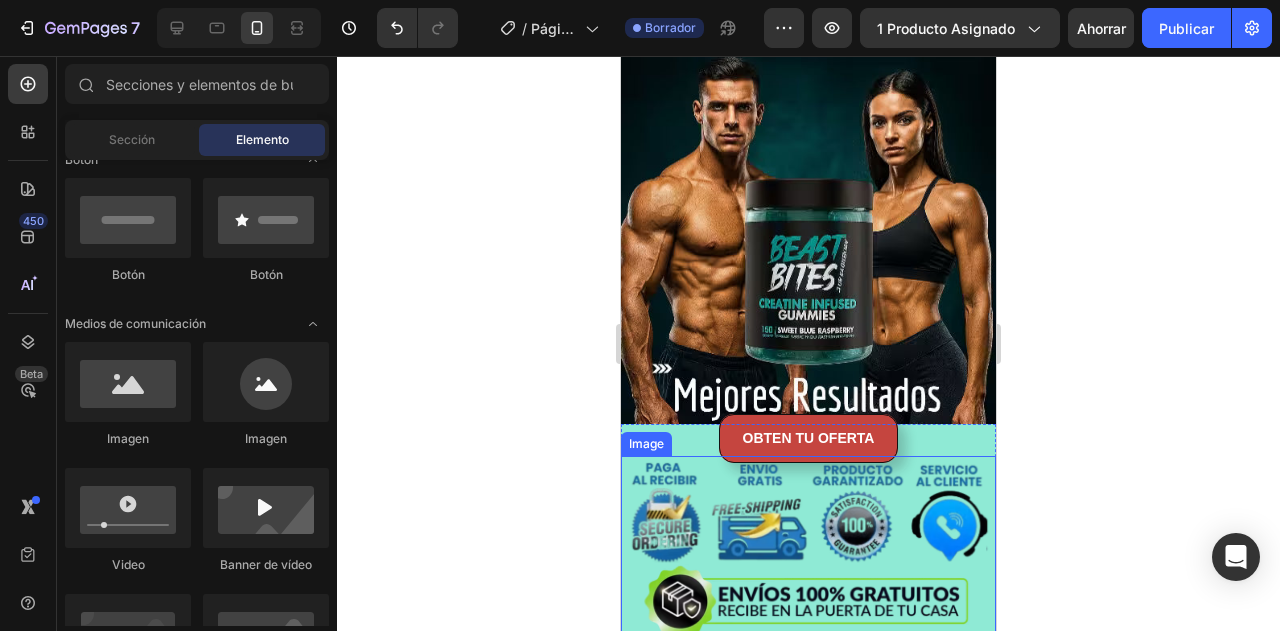 click at bounding box center [808, 596] 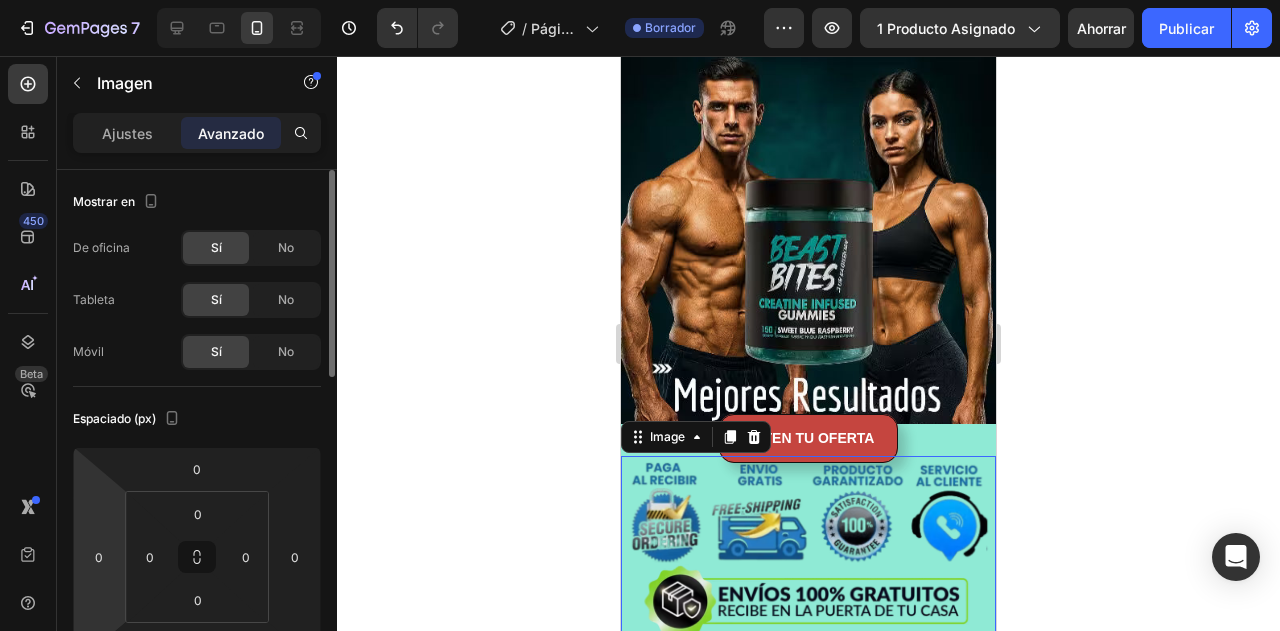 scroll, scrollTop: 120, scrollLeft: 0, axis: vertical 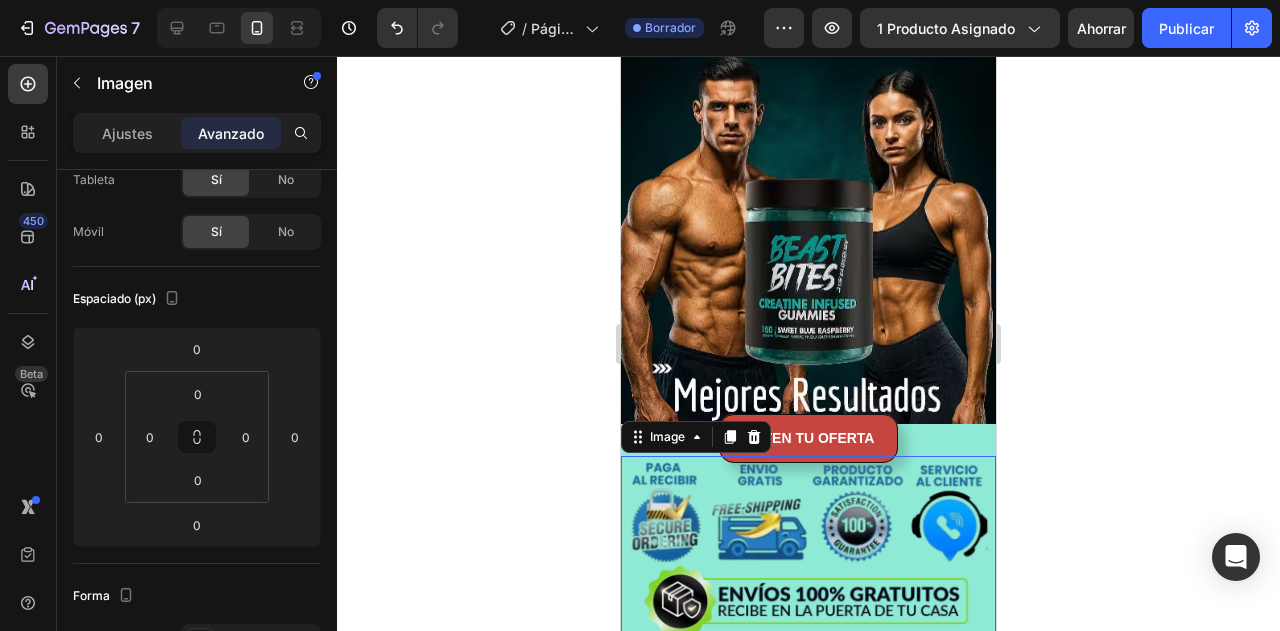 click at bounding box center (808, 596) 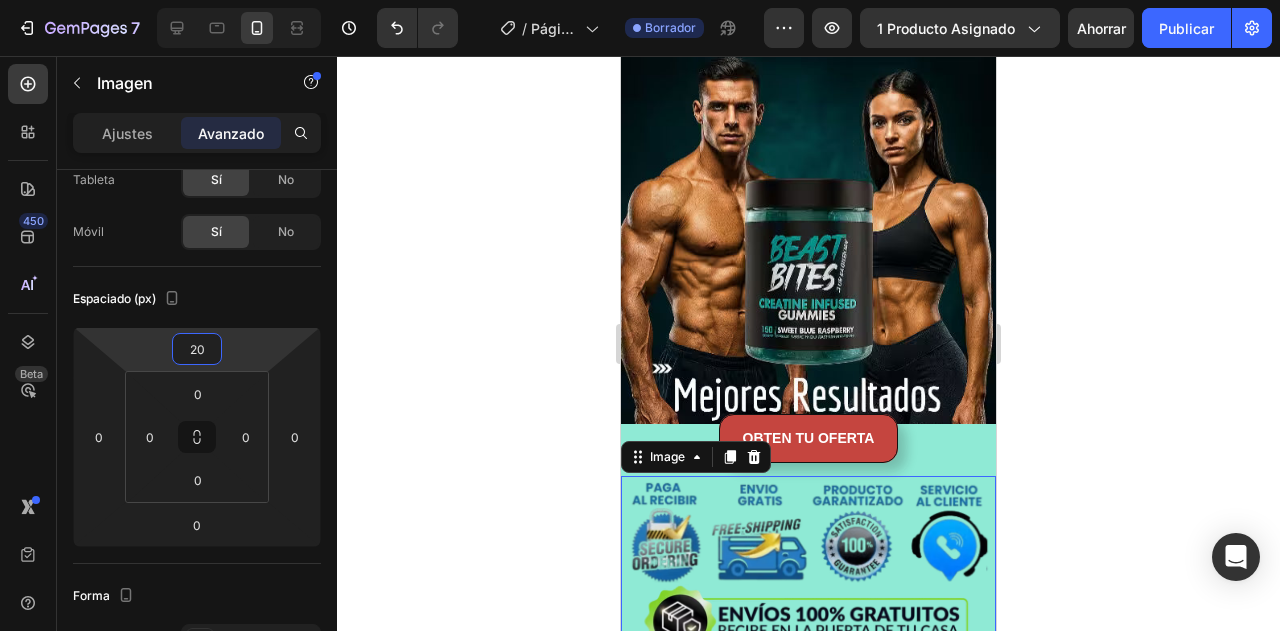 type on "24" 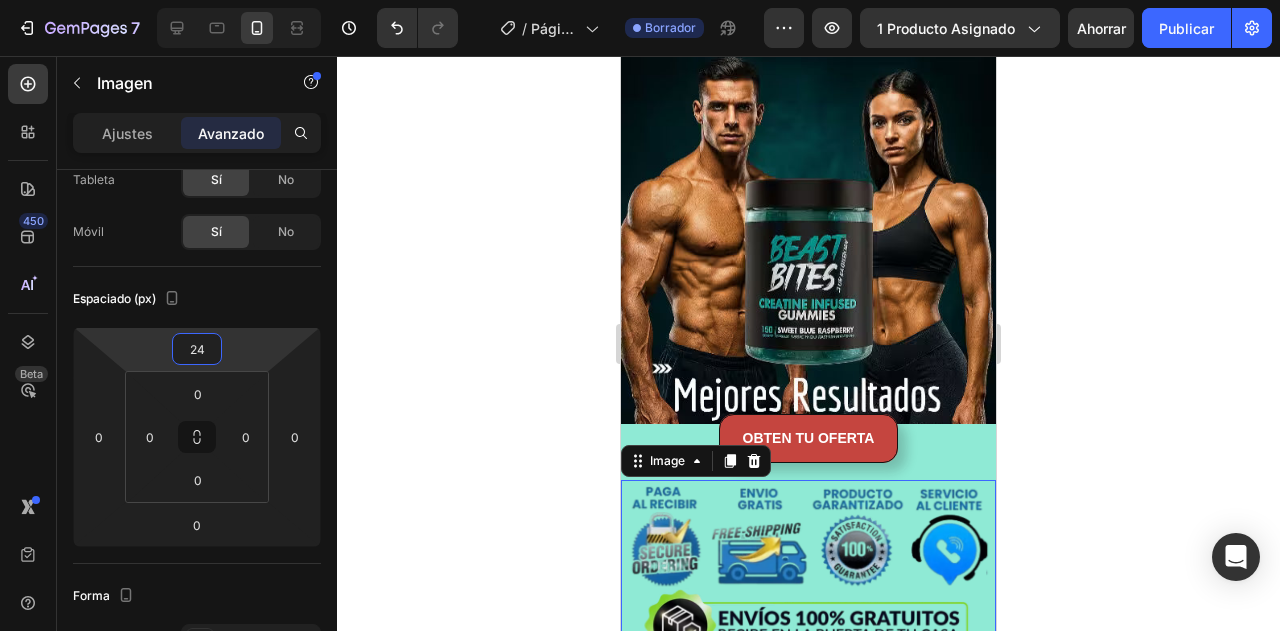 drag, startPoint x: 234, startPoint y: 359, endPoint x: 240, endPoint y: 347, distance: 13.416408 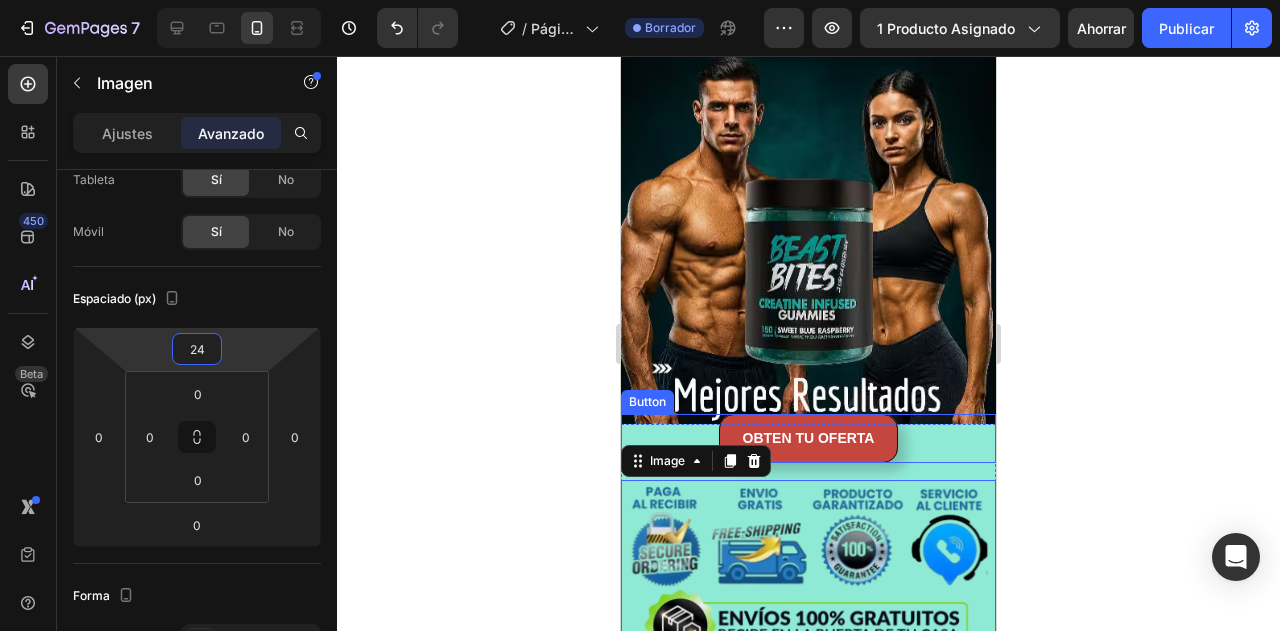 click on "OBTEN TU OFERTA Button" at bounding box center [808, 438] 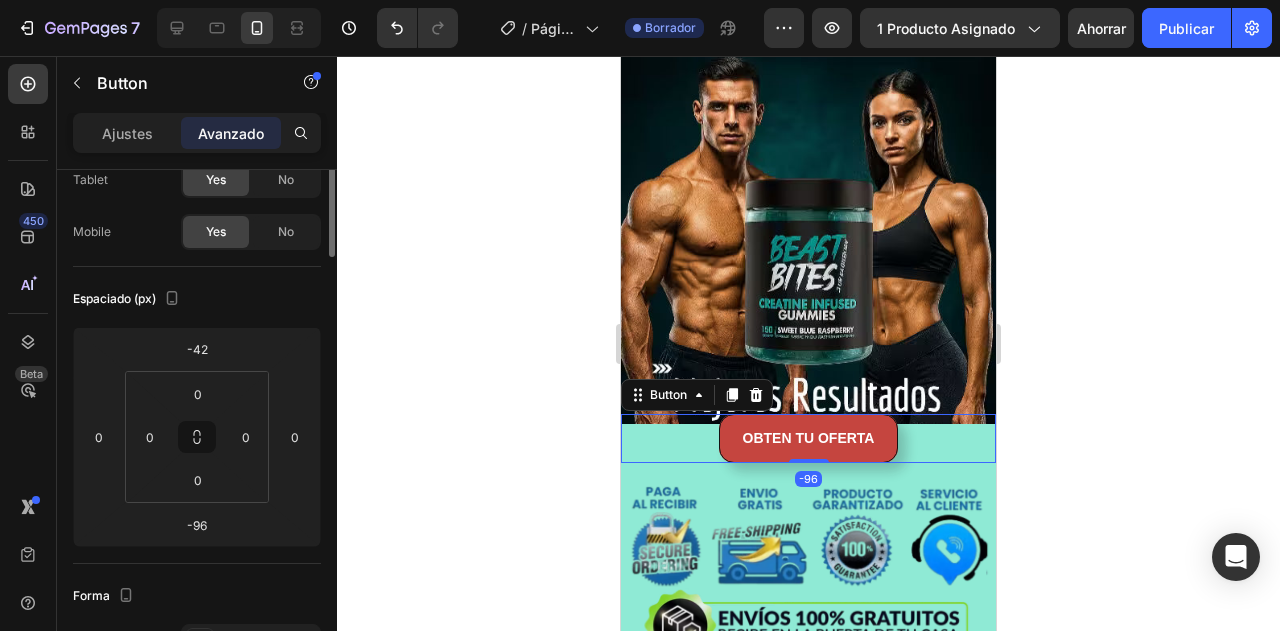 scroll, scrollTop: 0, scrollLeft: 0, axis: both 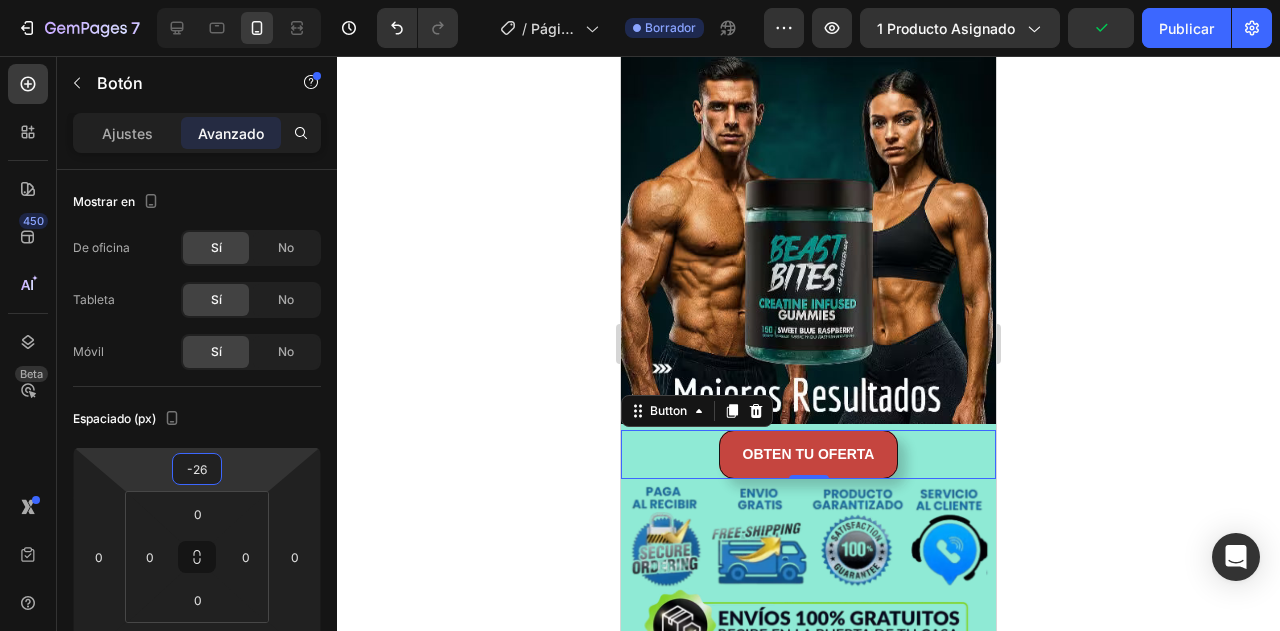 type on "-30" 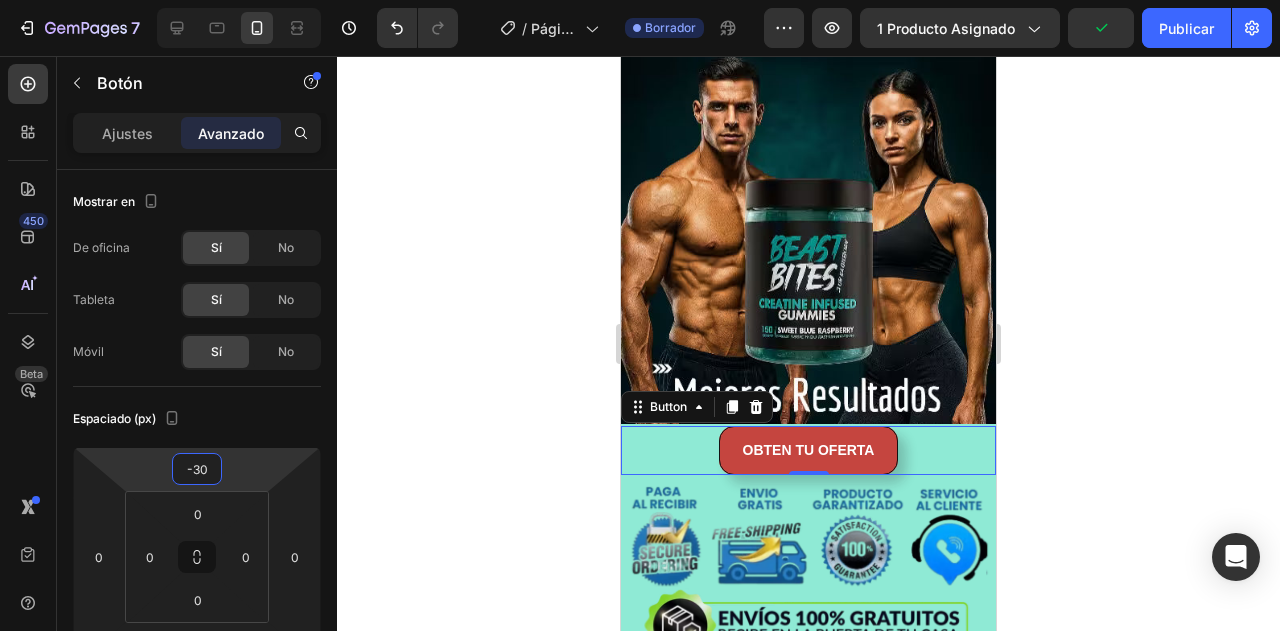 click on "7 Historial de versiones / Página del producto - 2 de [DATE], [TIME] Borrador Avance 1 producto asignado Publicar 450 Beta Secciones(18) Elementos(84) Sección Elemento Sección de héroes Detalle del producto Marcas Insignias de confianza Garantizar Desglose del producto Cómo utilizar Testimonios Comparar Manojo Preguntas frecuentes Prueba social Historia de la marca Lista de productos Recopilación Lista de blogs Contacto Sticky Añadir al carrito Pie de página personalizado Explorar la biblioteca 450 Disposición
Fila
Fila
Fila
Fila Texto
Título
Bloque de texto Botón
Botón
Botón Medios de comunicación Imagen" at bounding box center [640, 0] 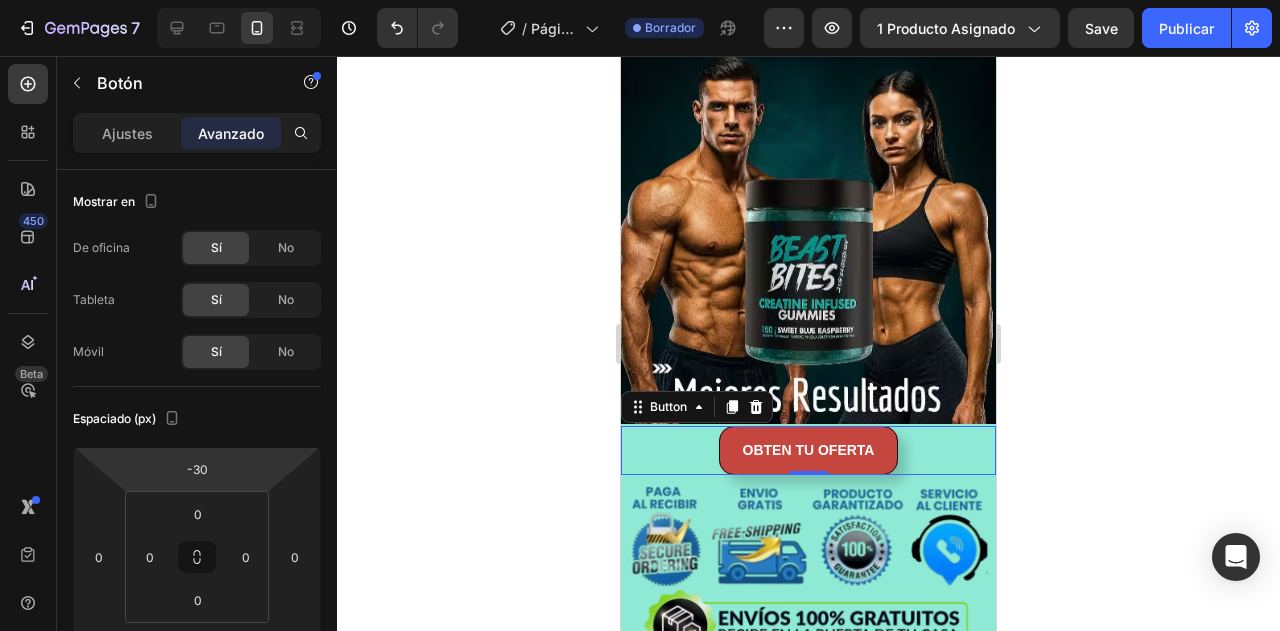 click 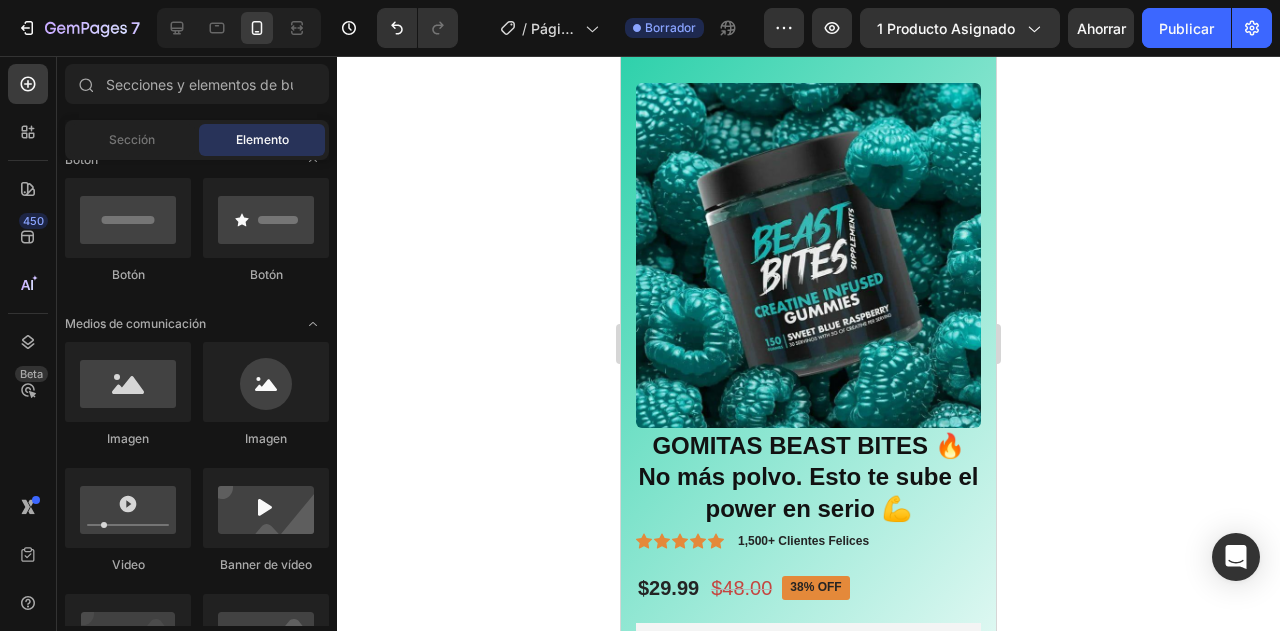 scroll, scrollTop: 0, scrollLeft: 0, axis: both 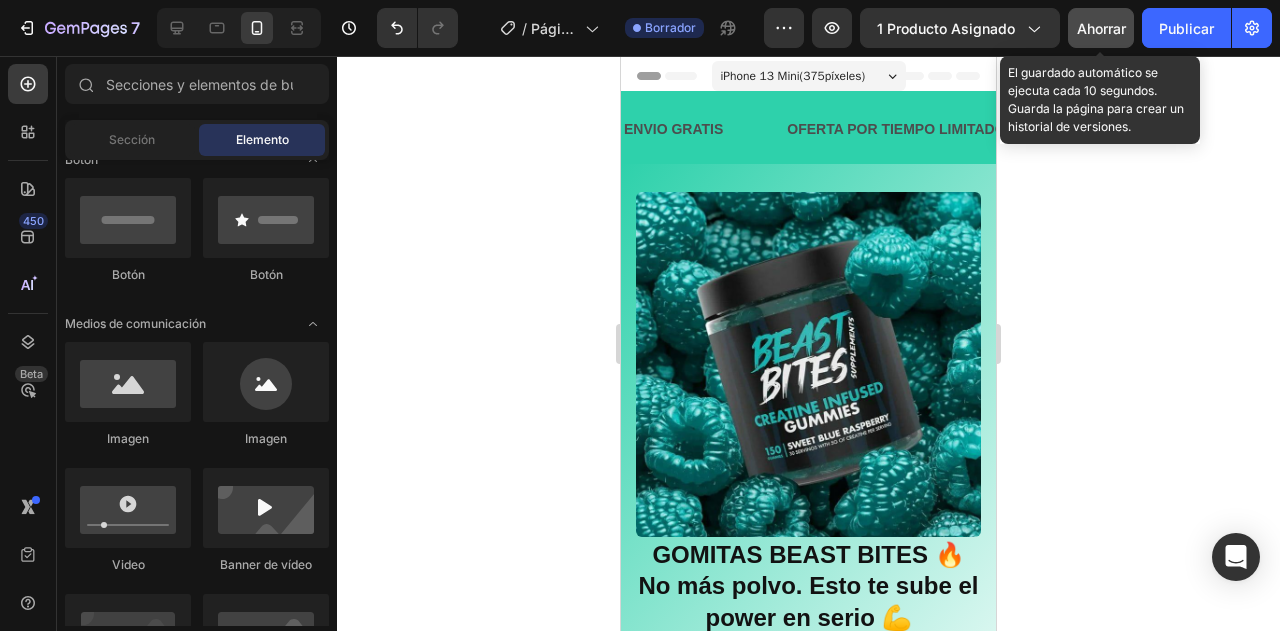 click on "Ahorrar" at bounding box center (1101, 28) 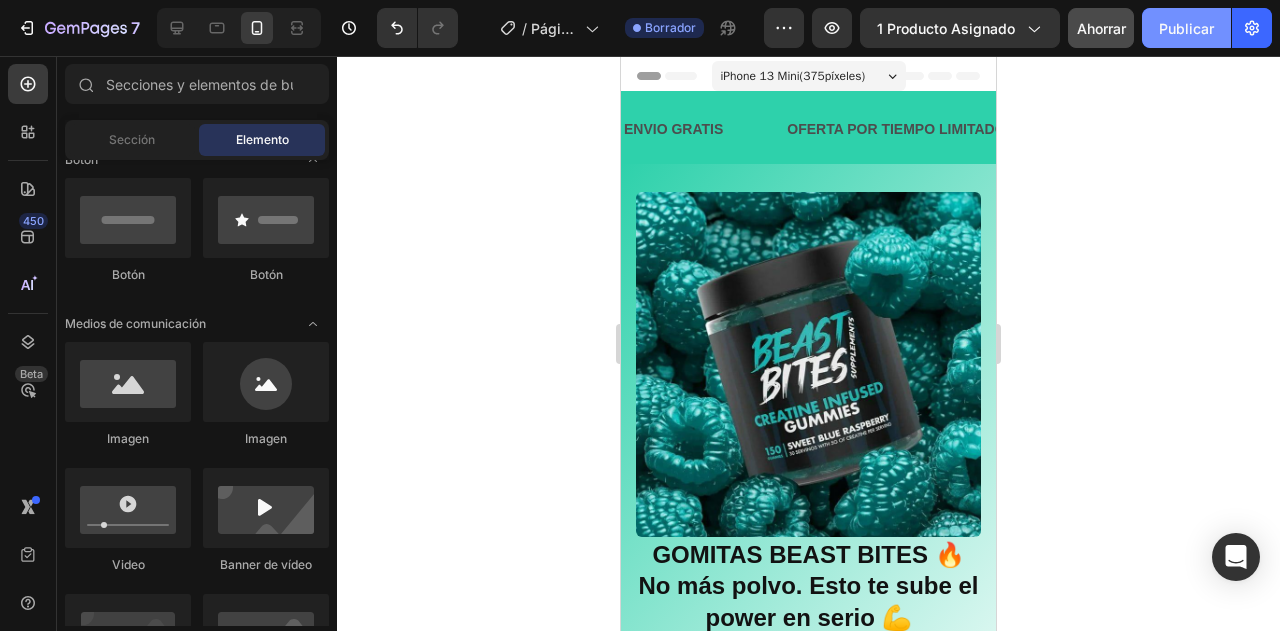 click on "Publicar" at bounding box center (1186, 28) 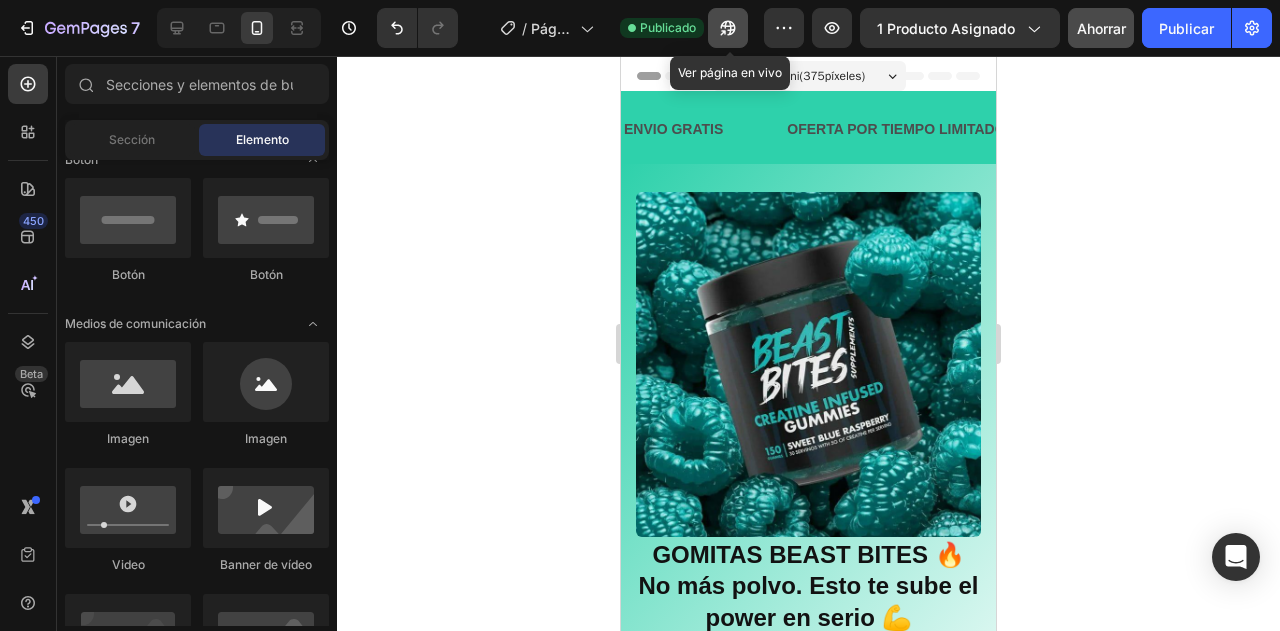 click 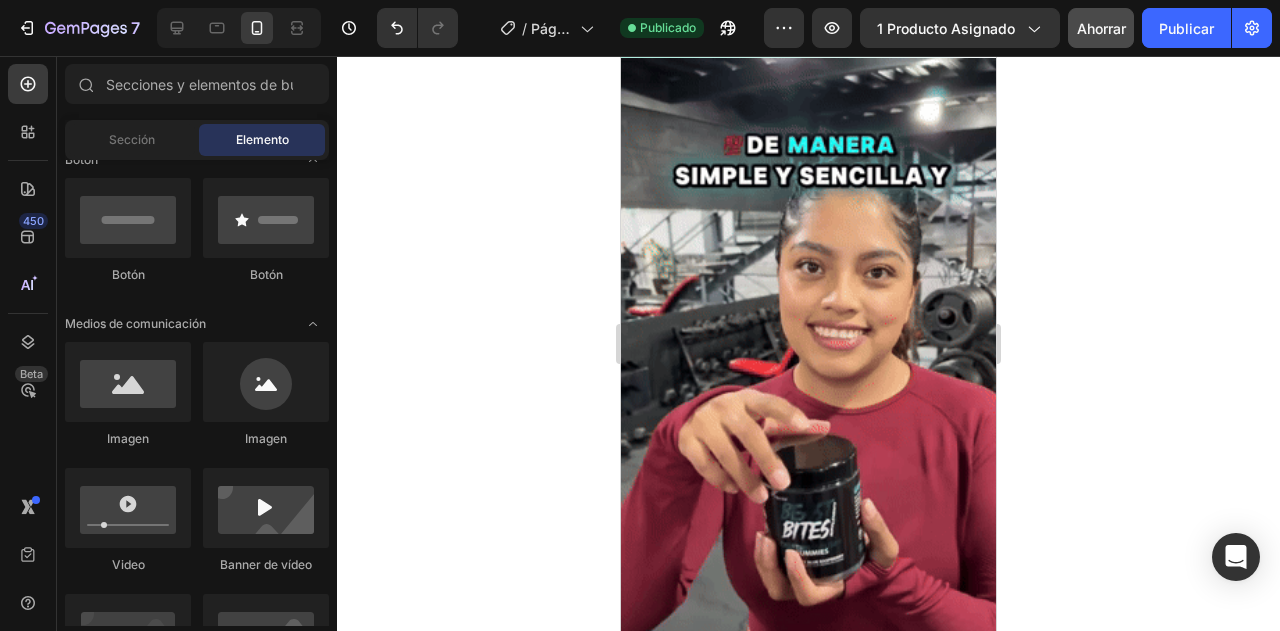 scroll, scrollTop: 1080, scrollLeft: 0, axis: vertical 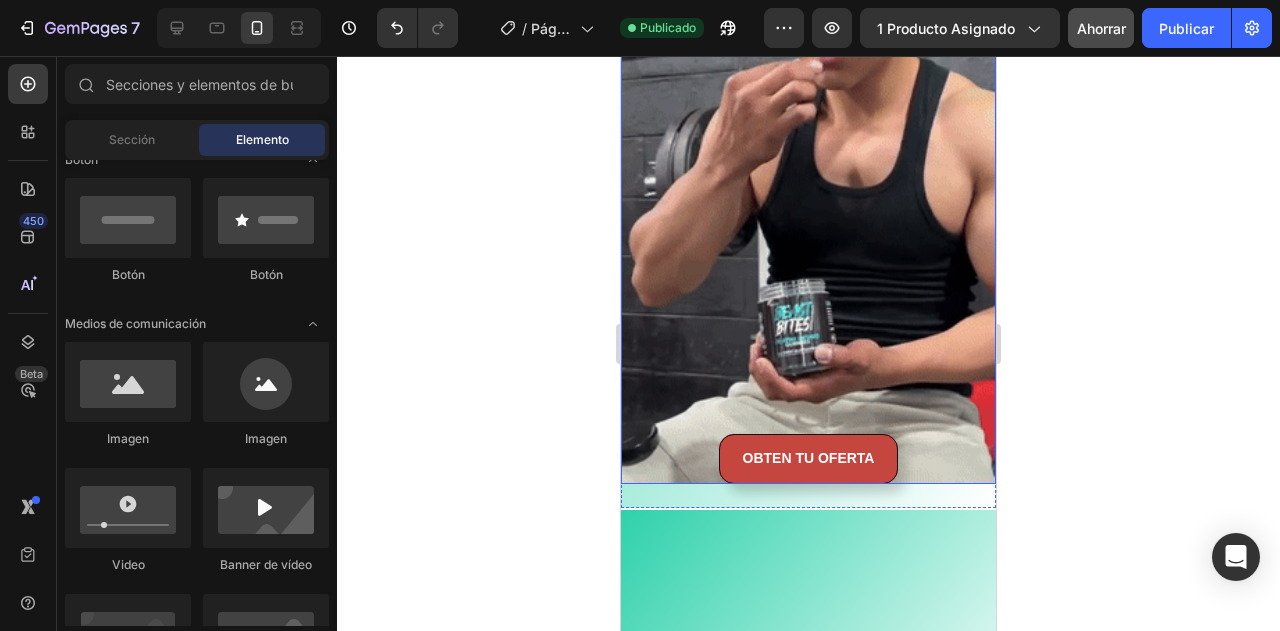 click at bounding box center [808, 151] 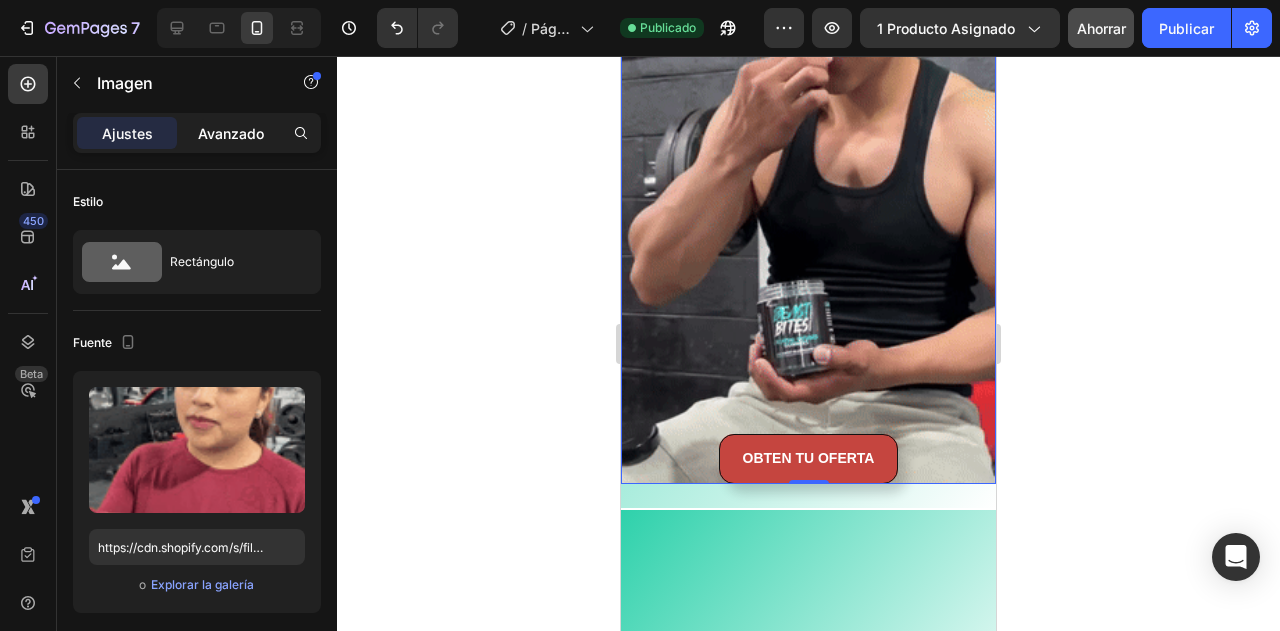click on "Avanzado" at bounding box center (231, 133) 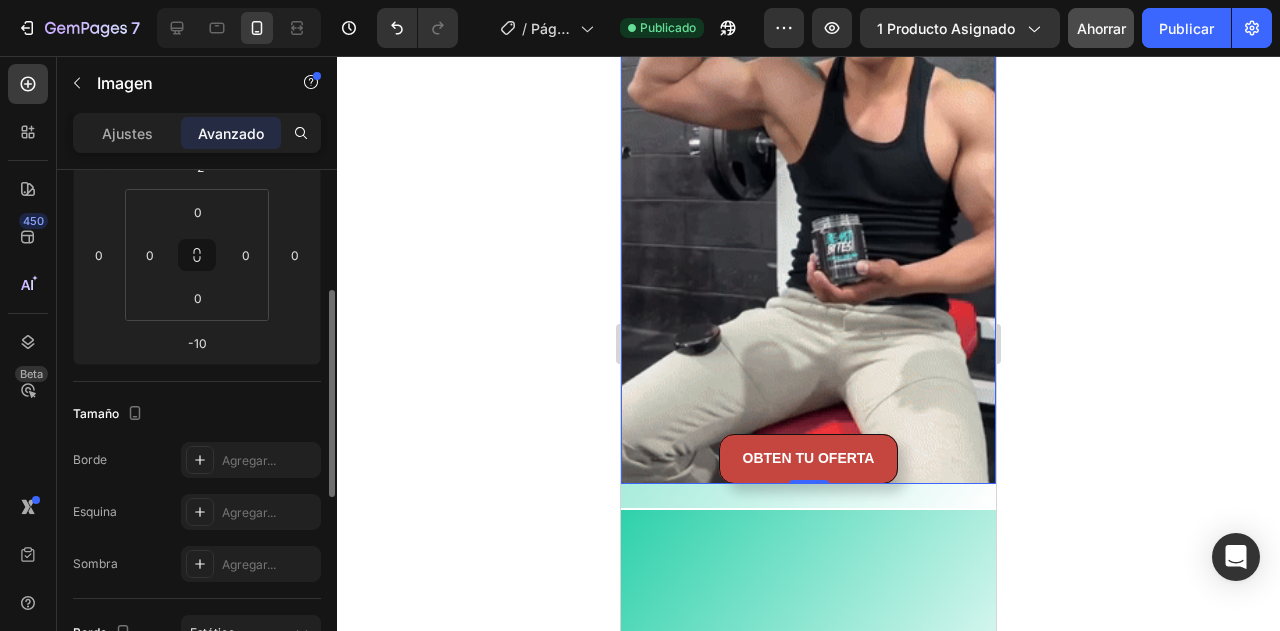 scroll, scrollTop: 0, scrollLeft: 0, axis: both 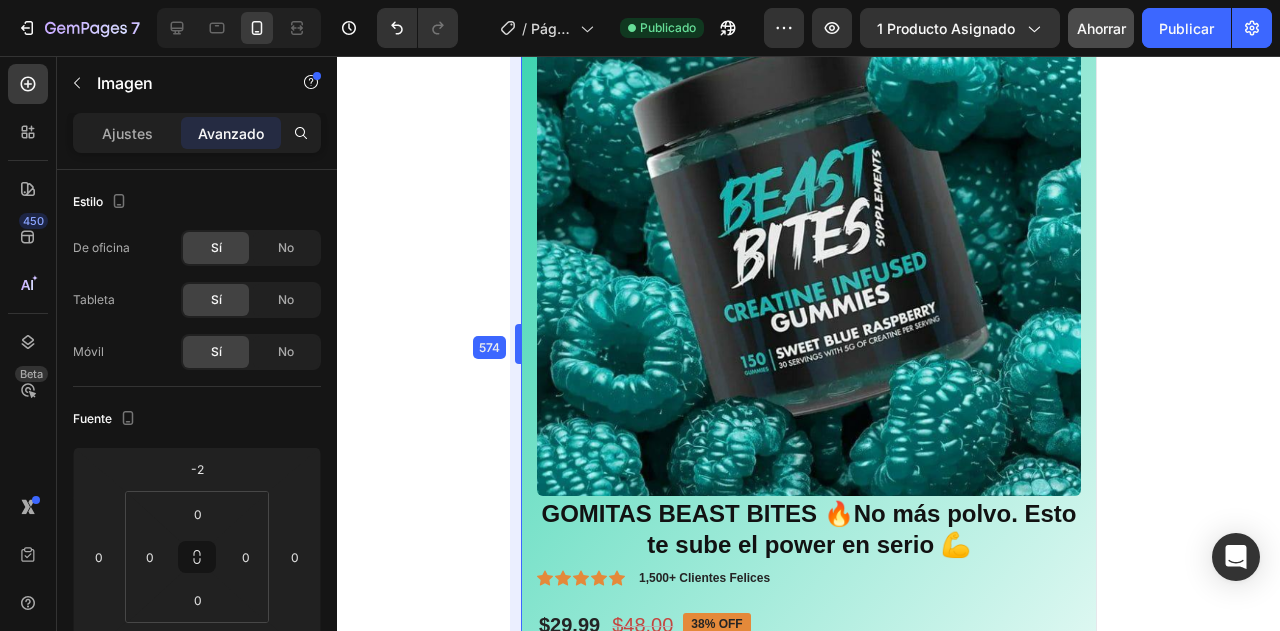 drag, startPoint x: 617, startPoint y: 352, endPoint x: 420, endPoint y: 377, distance: 198.57996 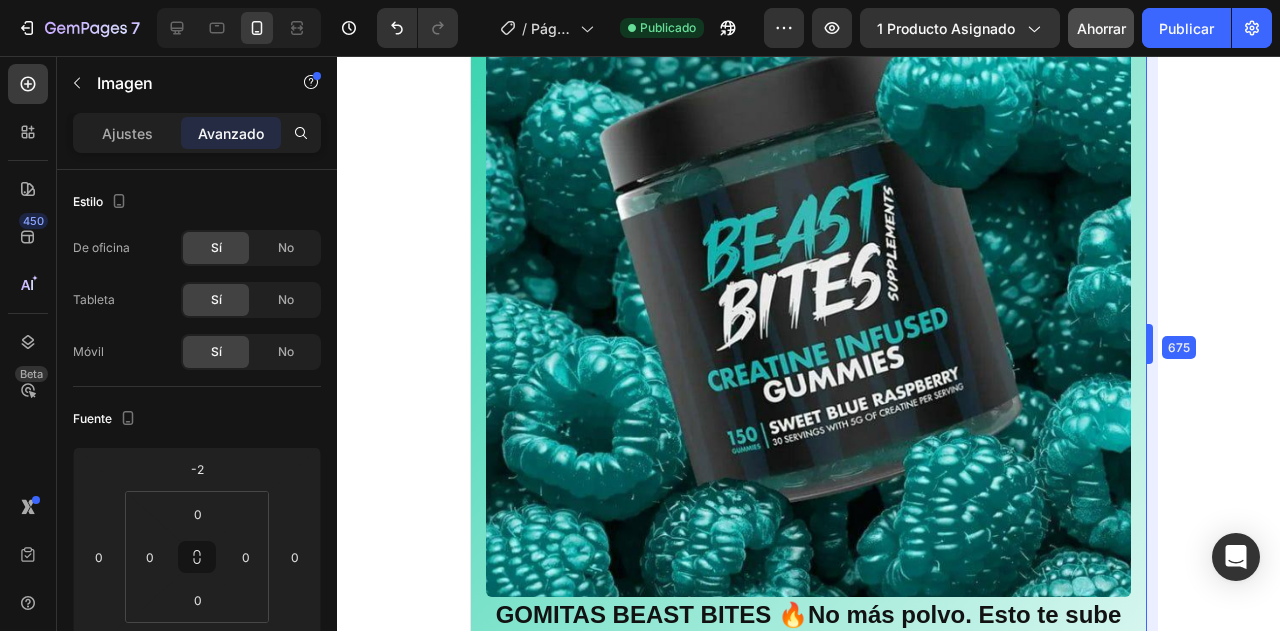drag, startPoint x: 1099, startPoint y: 338, endPoint x: 1214, endPoint y: 338, distance: 115 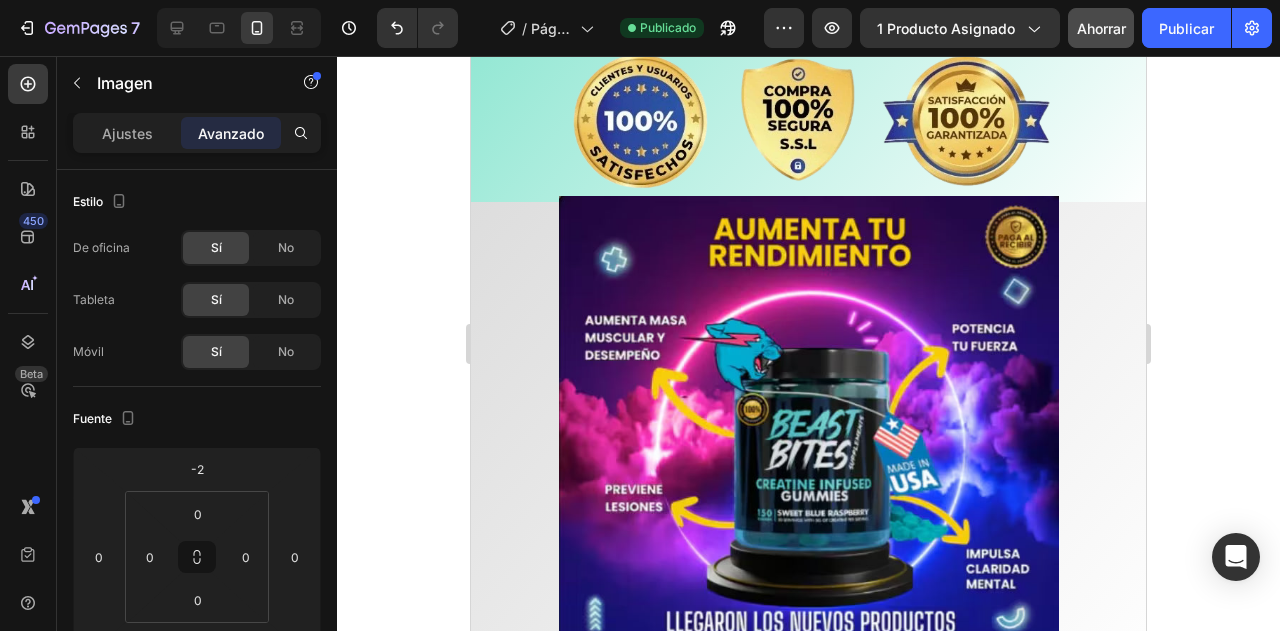 scroll, scrollTop: 1080, scrollLeft: 0, axis: vertical 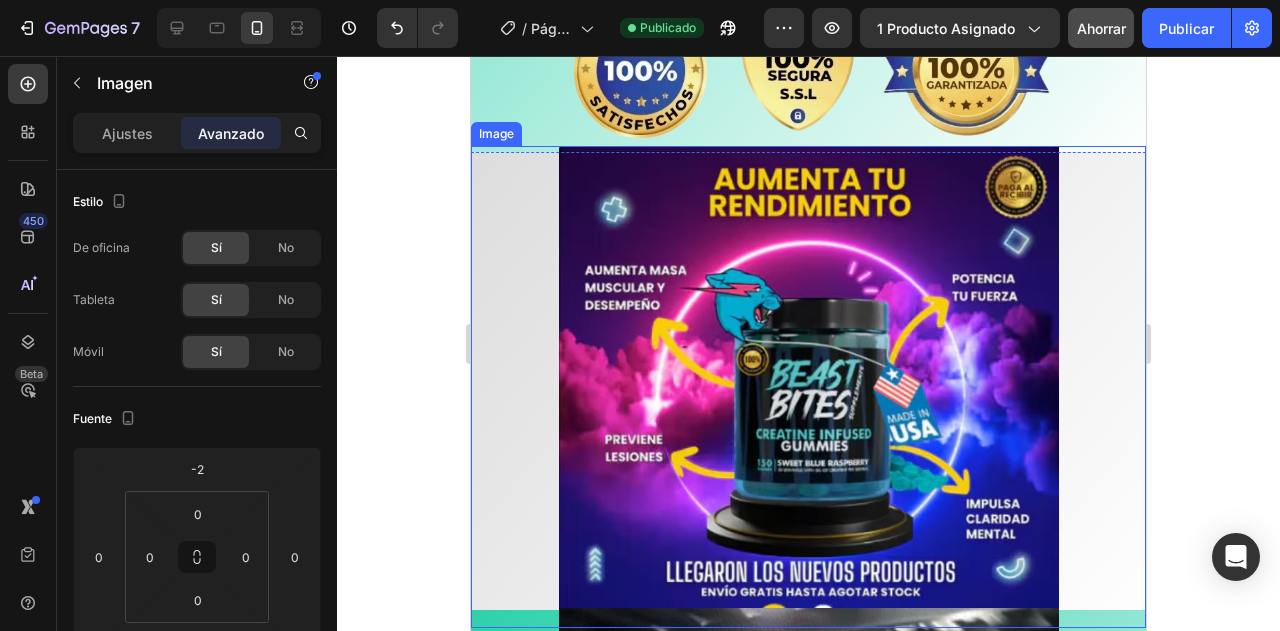 click at bounding box center (809, 387) 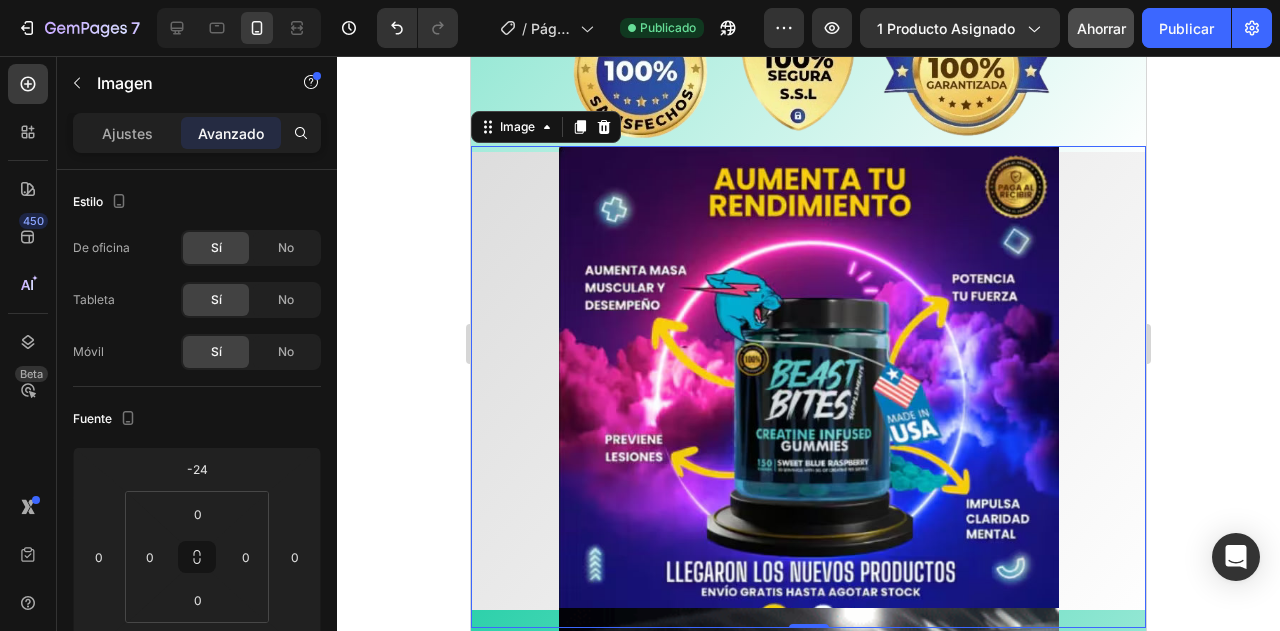 click at bounding box center (808, 387) 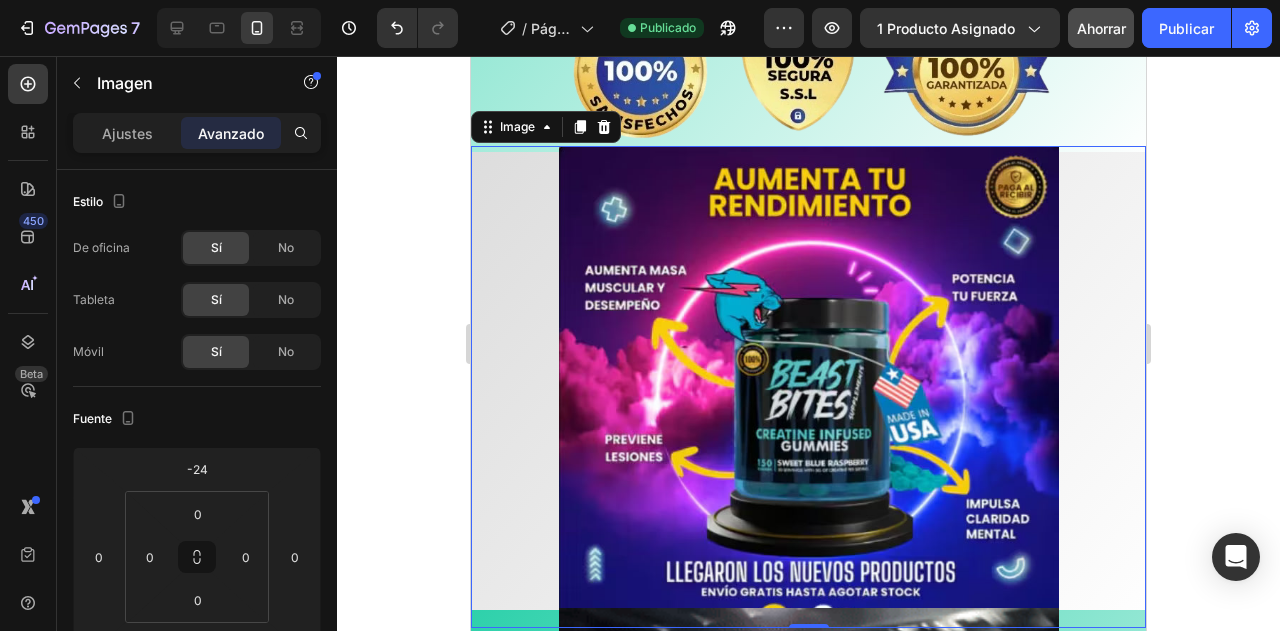 click at bounding box center [808, 387] 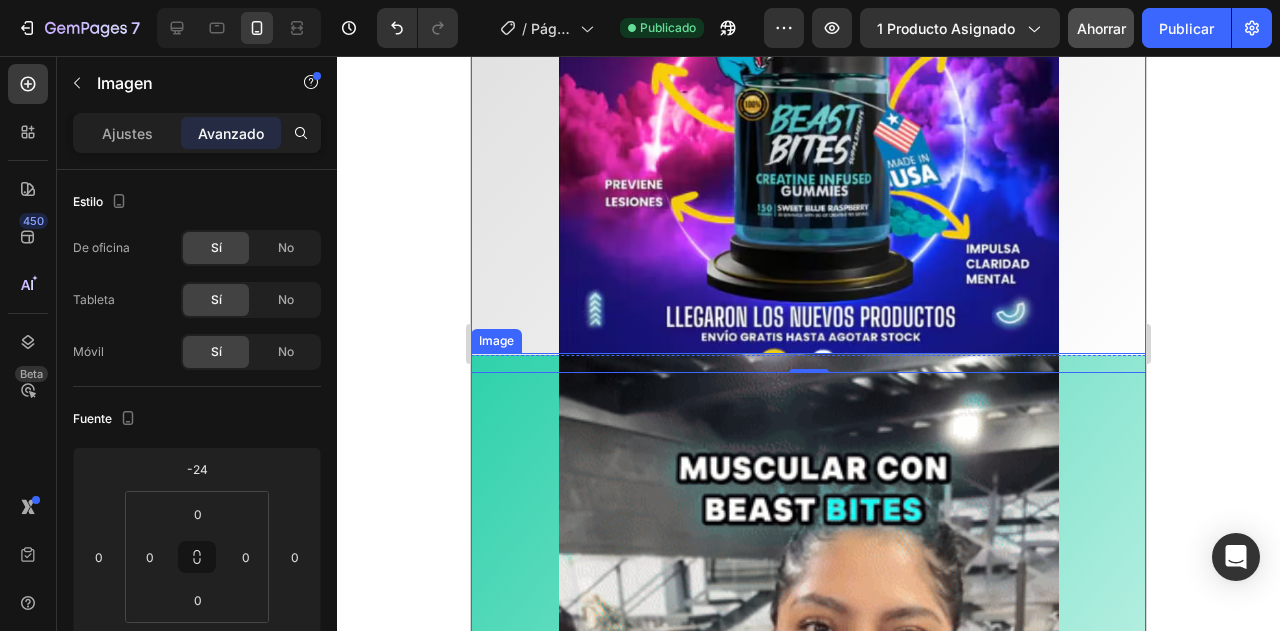 scroll, scrollTop: 1200, scrollLeft: 0, axis: vertical 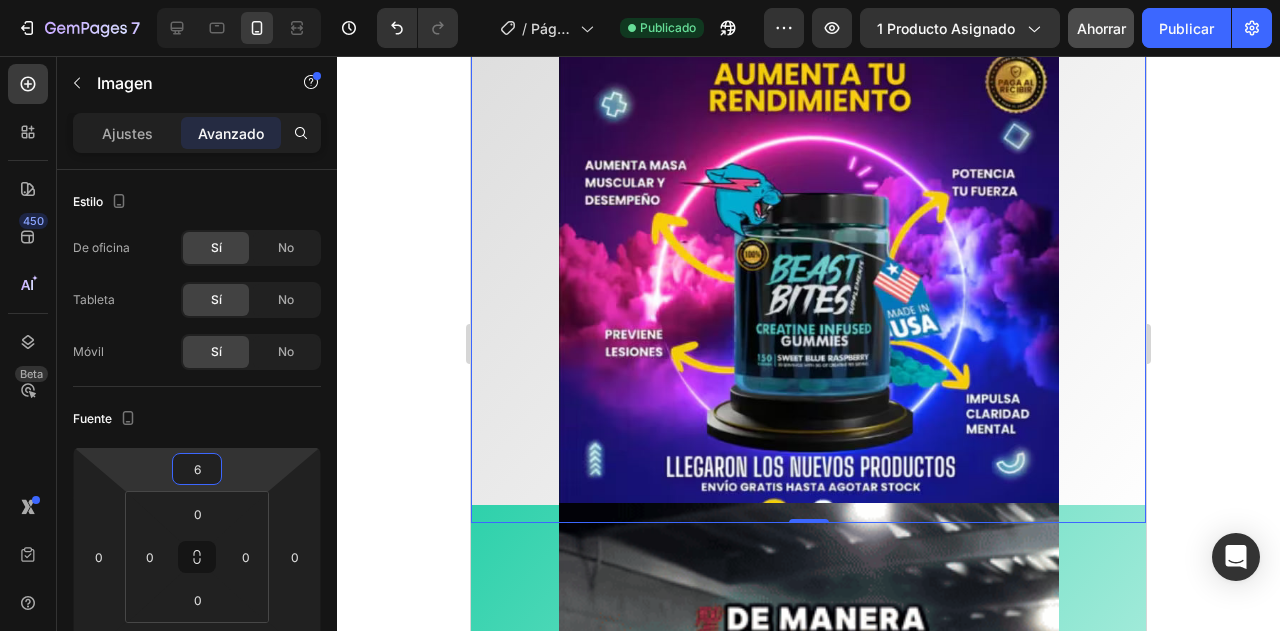 drag, startPoint x: 260, startPoint y: 477, endPoint x: 269, endPoint y: 462, distance: 17.492855 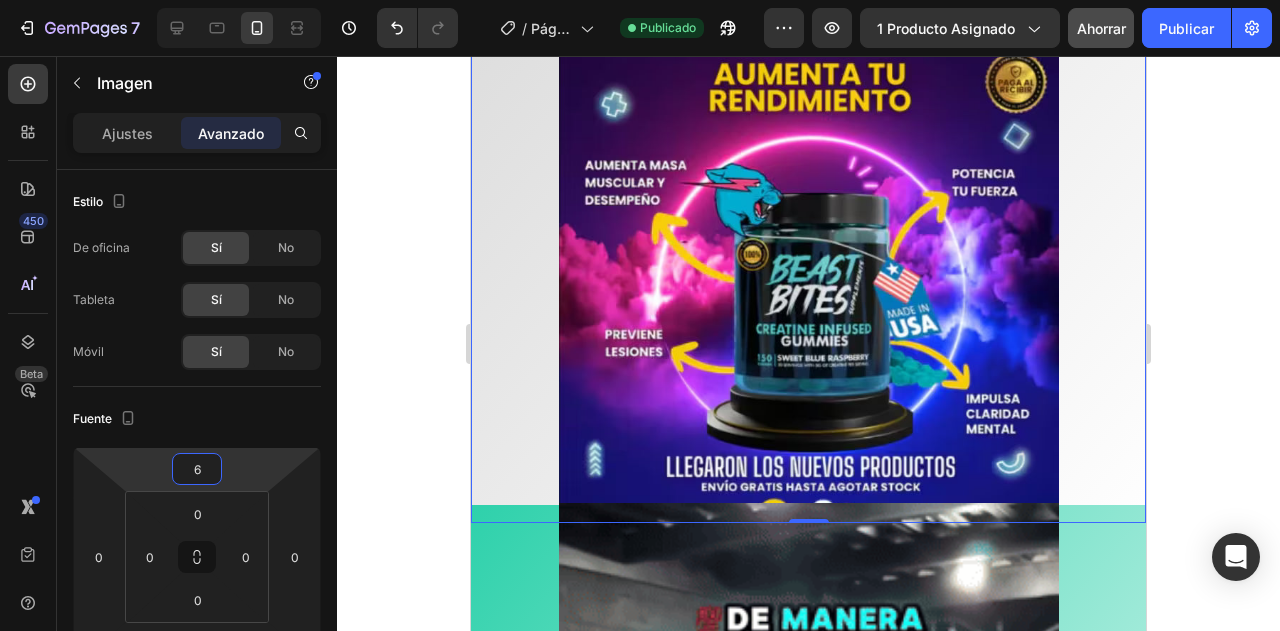 click on "7 Historial de versiones / Página del producto - 2 de agosto, 08:18:47 Publicado Avance 1 producto asignado Ahorrar Publicar 450 Beta Secciones(18) Elementos(84) Sección Elemento Sección de héroes Detalle del producto Marcas Insignias de confianza Garantizar Desglose del producto Cómo utilizar Testimonios Comparar Manojo Preguntas frecuentes Prueba social Historia de la marca Lista de productos Recopilación Lista de blogs Contacto Sticky Añadir al carrito Pie de página personalizado Explorar la biblioteca 450 Disposición
Fila
Fila
Fila
Fila Texto
Título
Bloque de texto Botón
Botón
Botón" at bounding box center (640, 0) 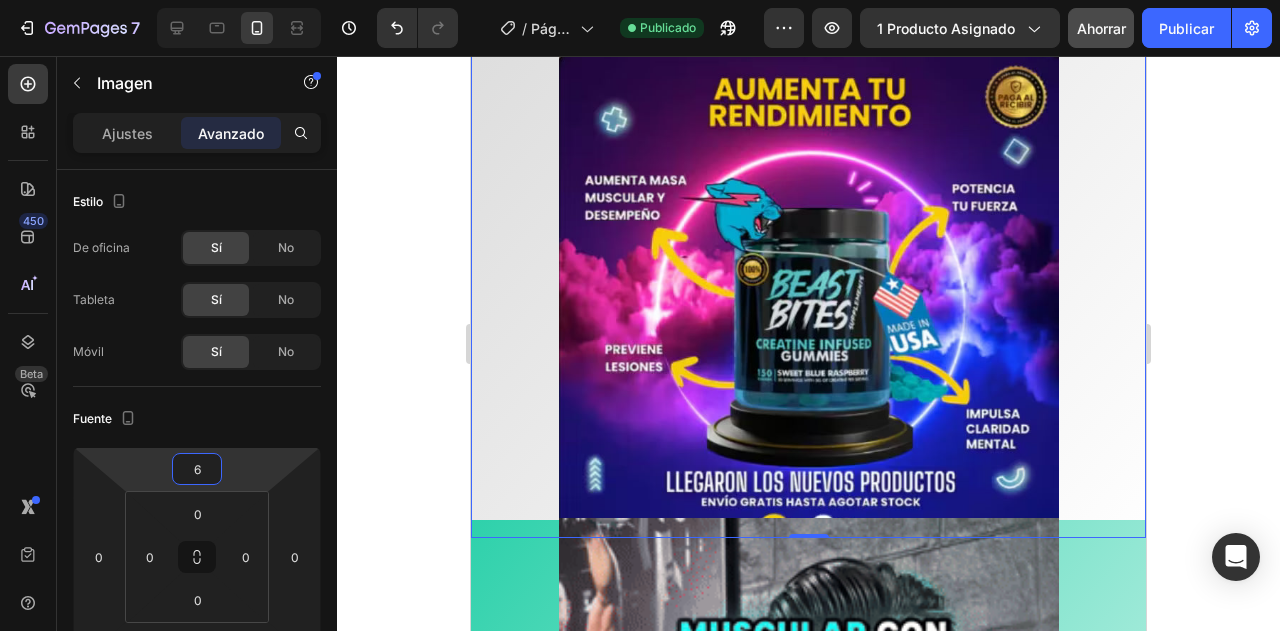 scroll, scrollTop: 1080, scrollLeft: 0, axis: vertical 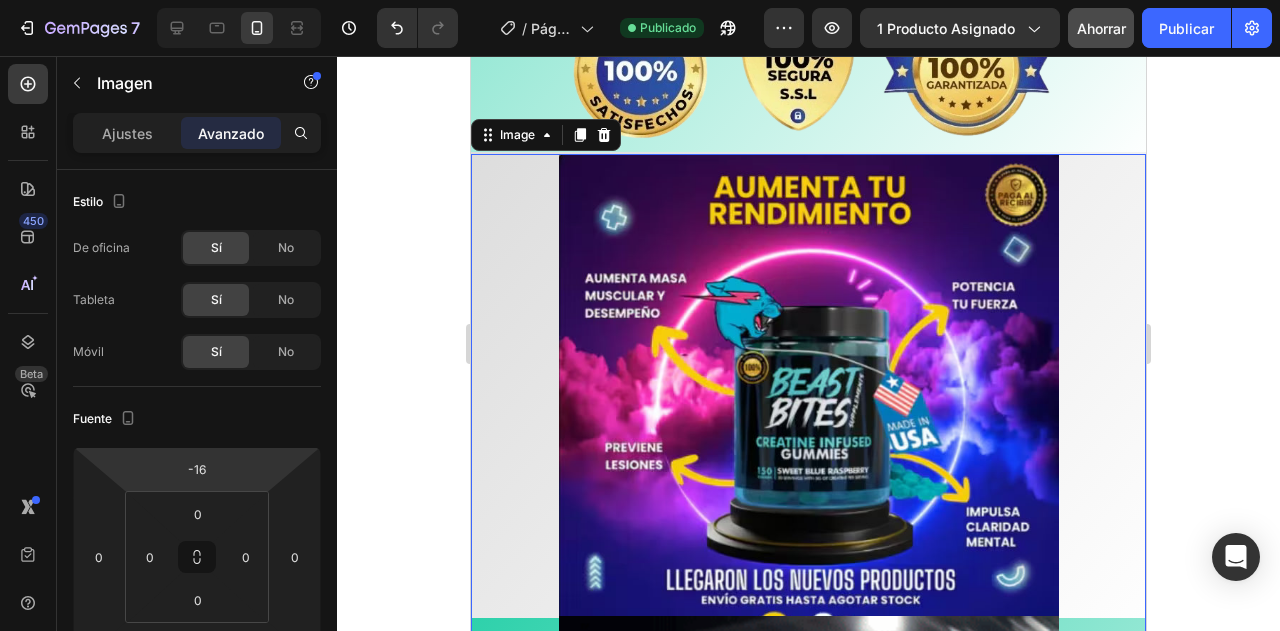 type on "-18" 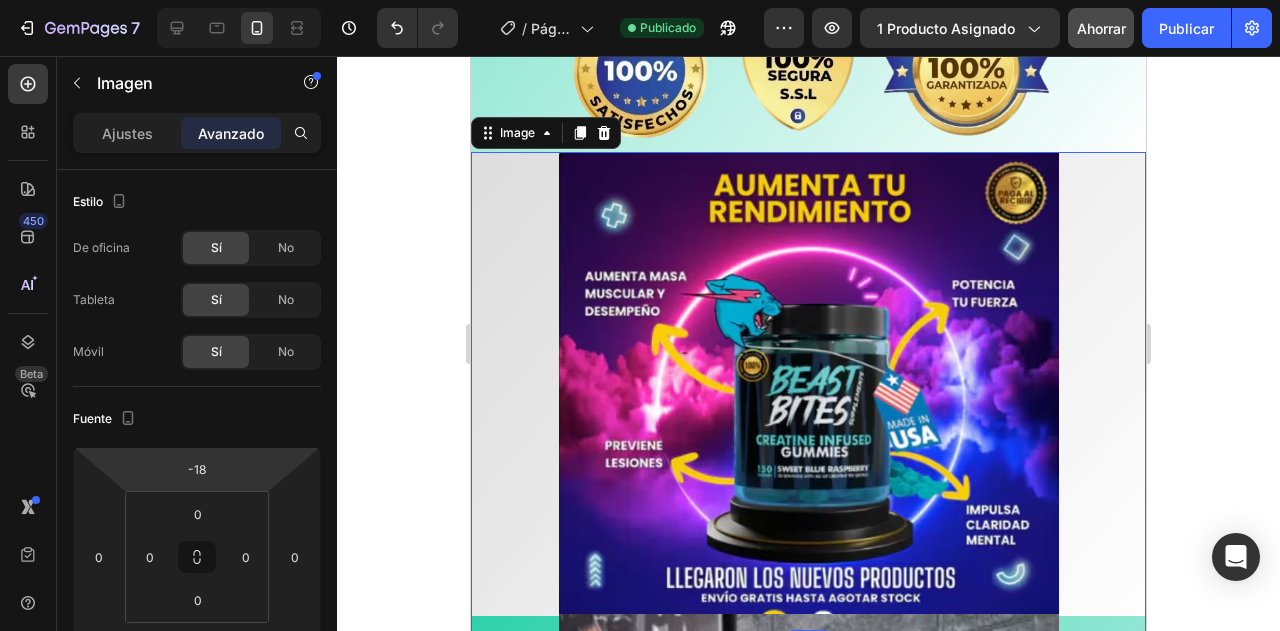 drag, startPoint x: 266, startPoint y: 464, endPoint x: 261, endPoint y: 476, distance: 13 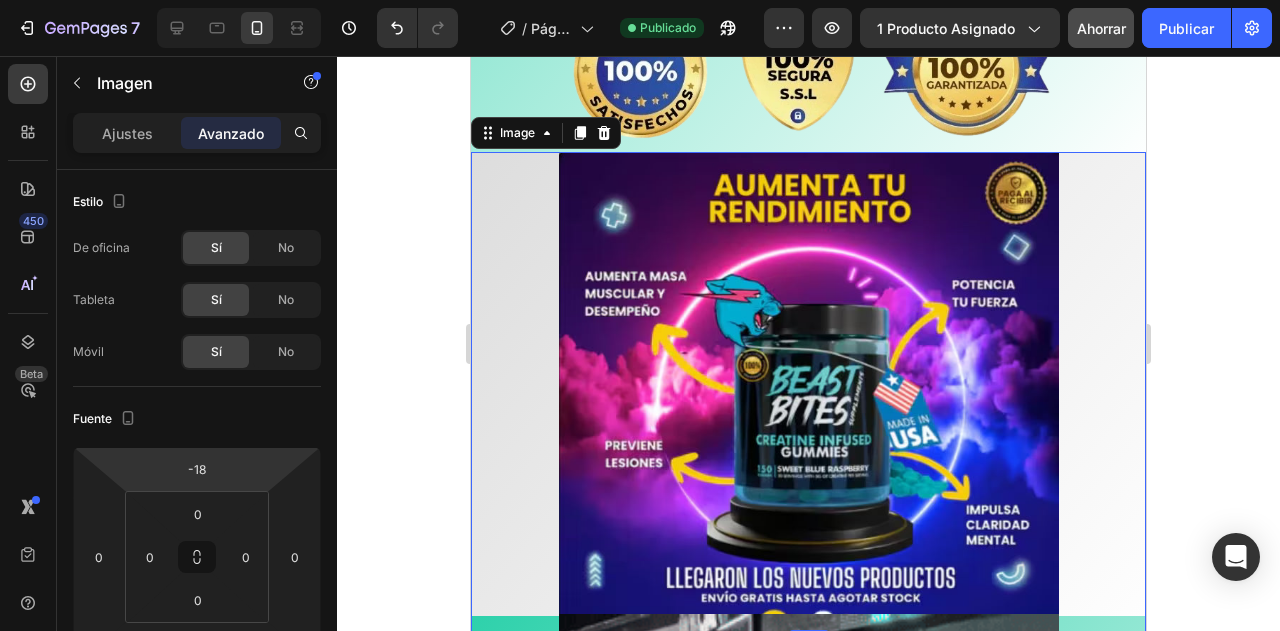click on "7 Historial de versiones / Página del producto - 2 de agosto, 08:18:47 Publicado Avance 1 producto asignado Ahorrar Publicar 450 Beta Secciones(18) Elementos(84) Sección Elemento Sección de héroes Detalle del producto Marcas Insignias de confianza Garantizar Desglose del producto Cómo utilizar Testimonios Comparar Manojo Preguntas frecuentes Prueba social Historia de la marca Lista de productos Recopilación Lista de blogs Contacto Sticky Añadir al carrito Pie de página personalizado Explorar la biblioteca 450 Disposición
Fila
Fila
Fila
Fila Texto
Título
Bloque de texto Botón
Botón
Botón" at bounding box center [640, 0] 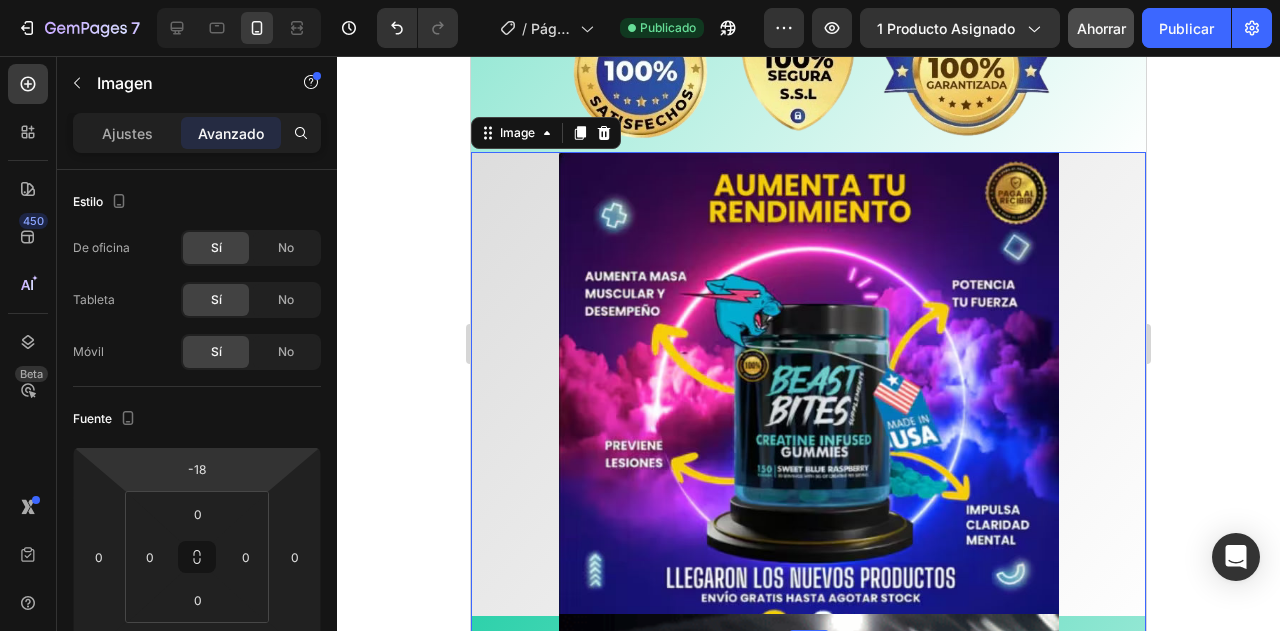 scroll, scrollTop: 1200, scrollLeft: 0, axis: vertical 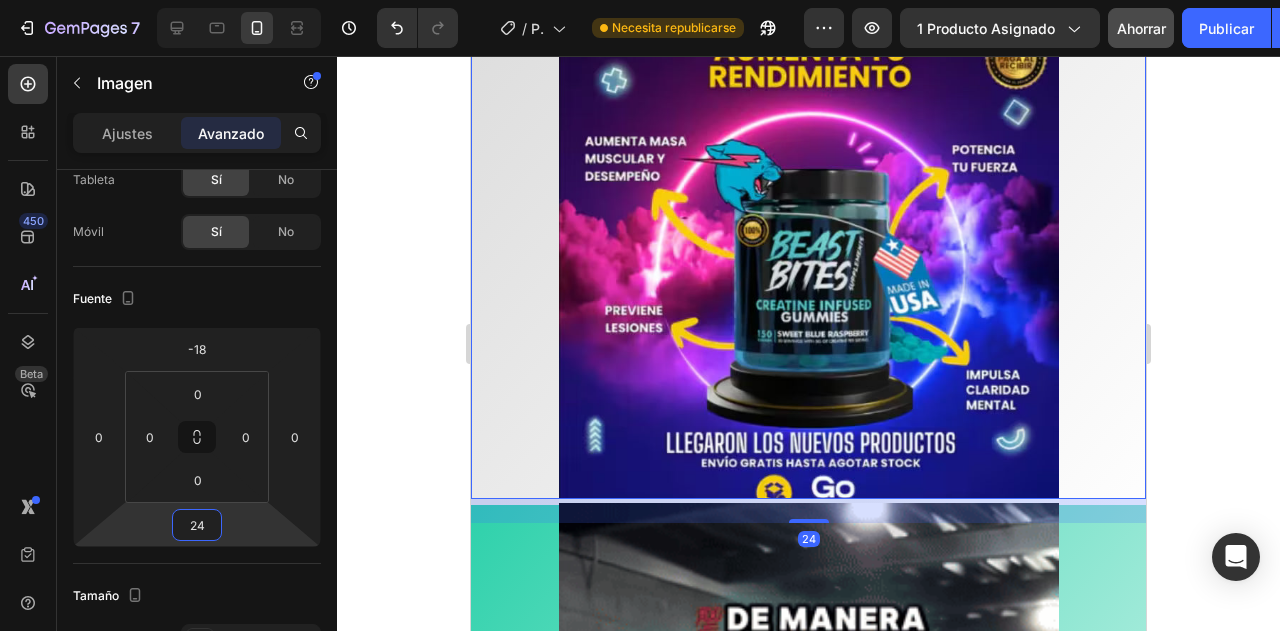 type on "18" 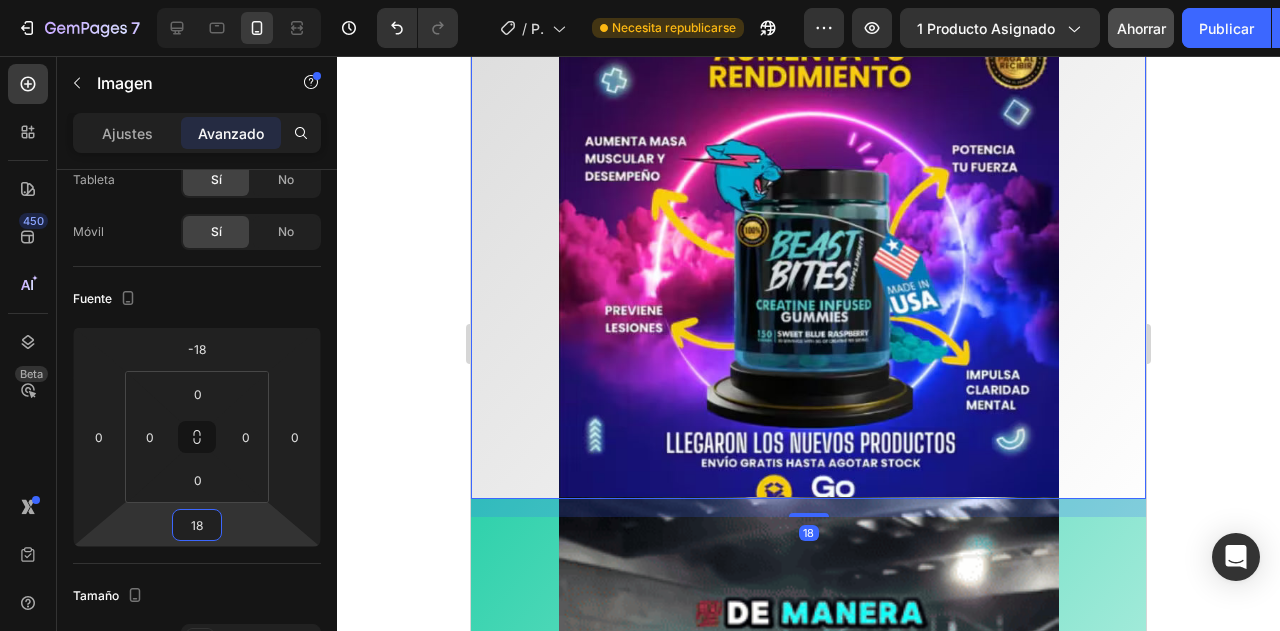drag, startPoint x: 226, startPoint y: 539, endPoint x: 242, endPoint y: 526, distance: 20.615528 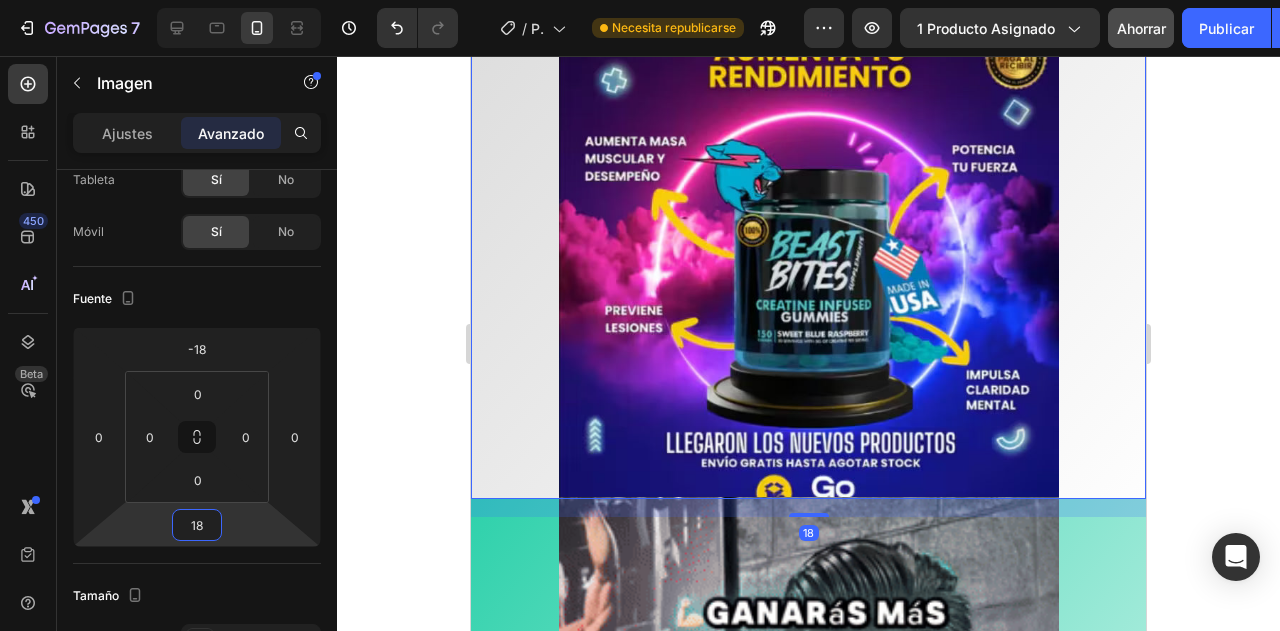 click on "7 Historial de versiones / Página del producto - 2 de agosto, 08:18:47 Necesita republicarse Avance 1 producto asignado Ahorrar Publicar 450 Beta Secciones(18) Elementos(84) Sección Elemento Sección de héroes Detalle del producto Marcas Insignias de confianza Garantizar Desglose del producto Cómo utilizar Testimonios Comparar Manojo Preguntas frecuentes Prueba social Historia de la marca Lista de productos Recopilación Lista de blogs Contacto Sticky Añadir al carrito Pie de página personalizado Explorar la biblioteca 450 Disposición
Fila
Fila
Fila
Fila Texto
Título
Bloque de texto Botón
Botón
Botón" at bounding box center (640, 0) 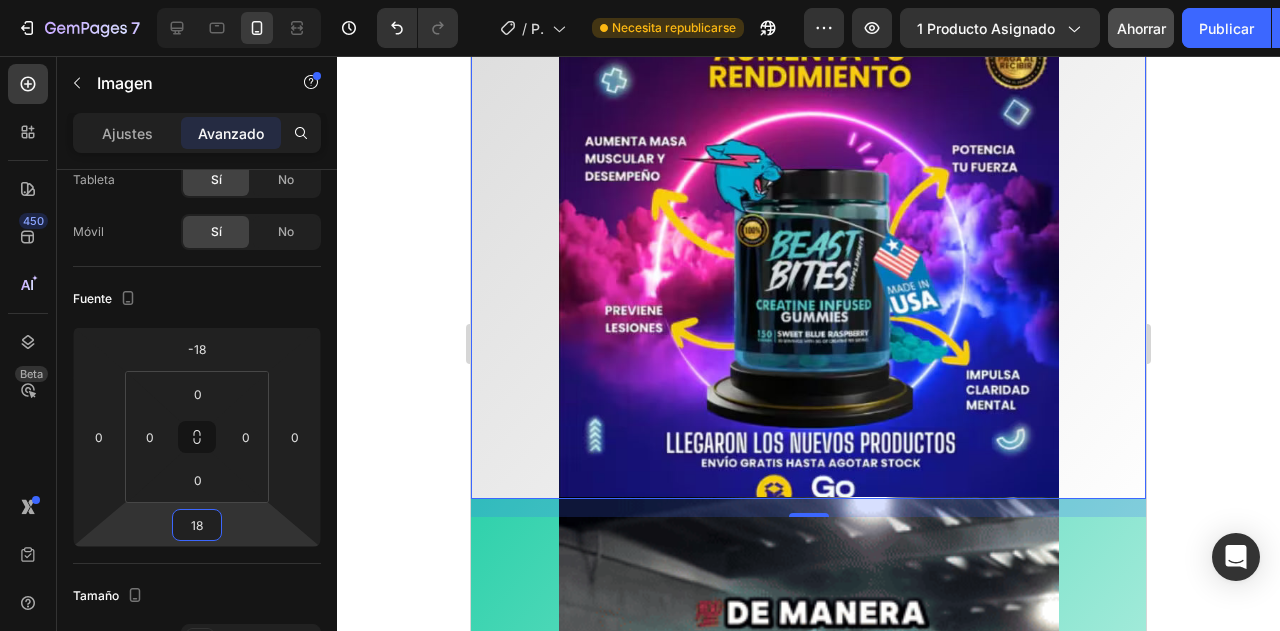 click 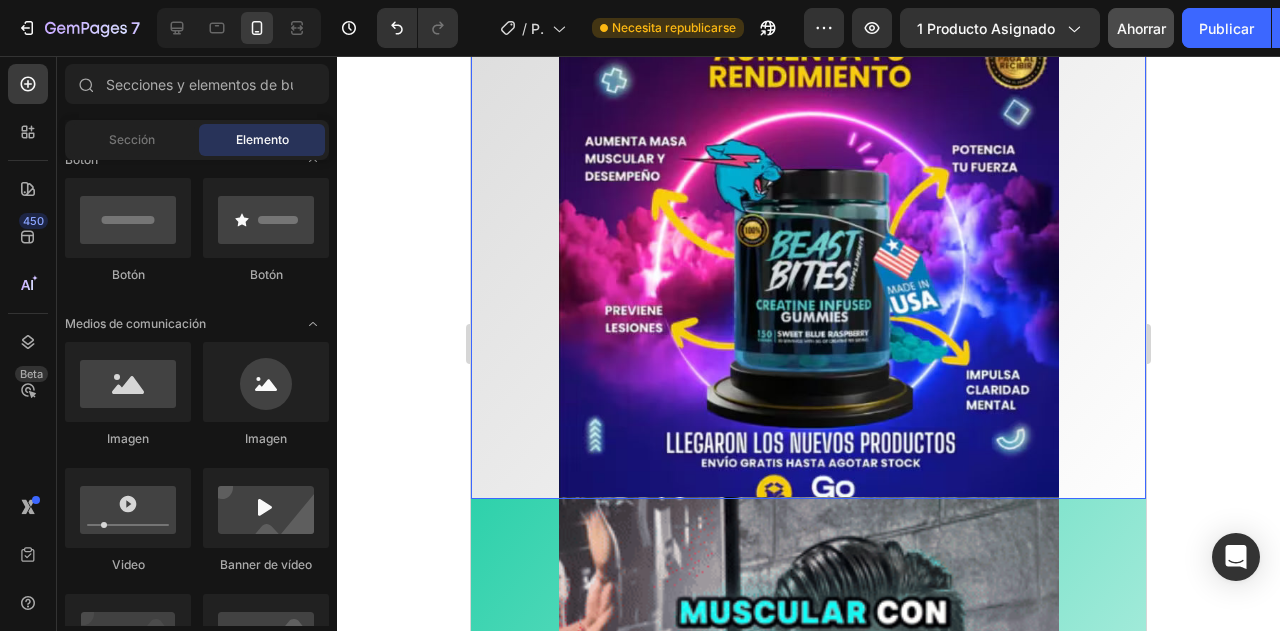 click at bounding box center [808, 258] 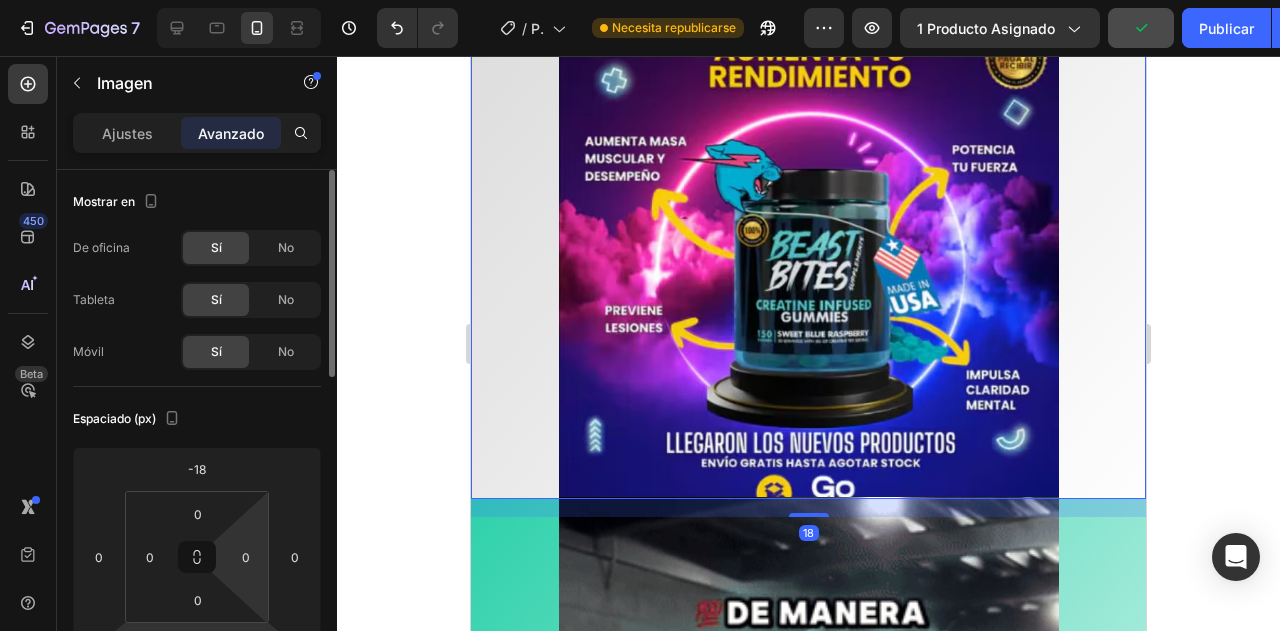 scroll, scrollTop: 120, scrollLeft: 0, axis: vertical 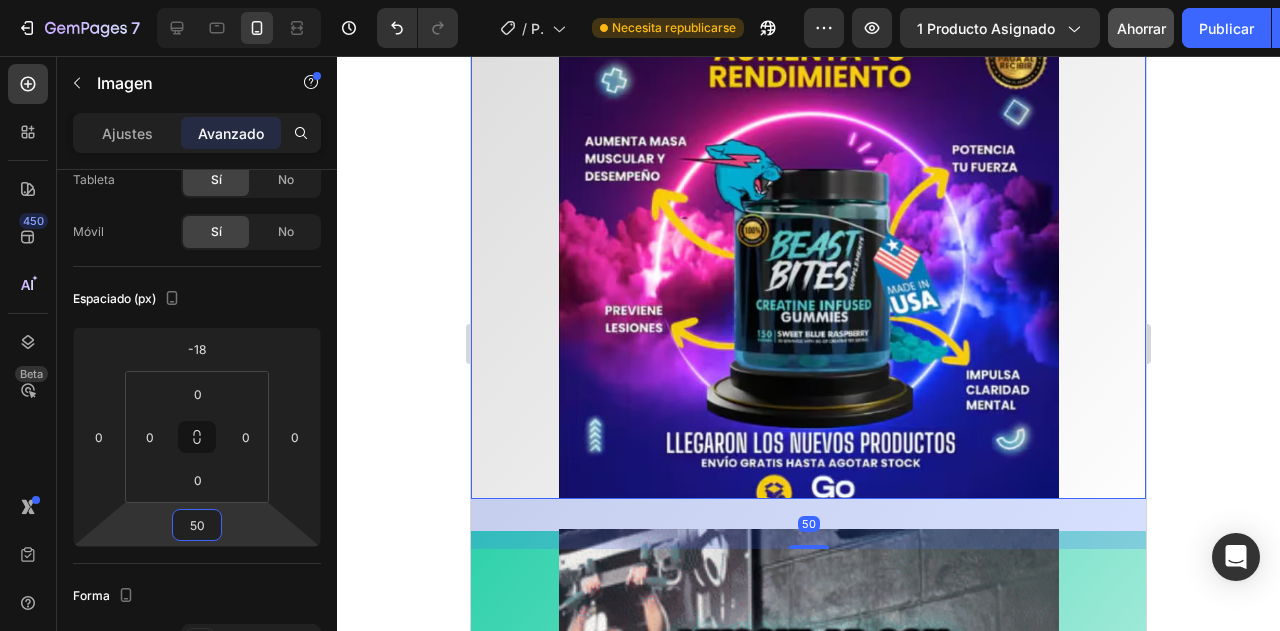 type on "58" 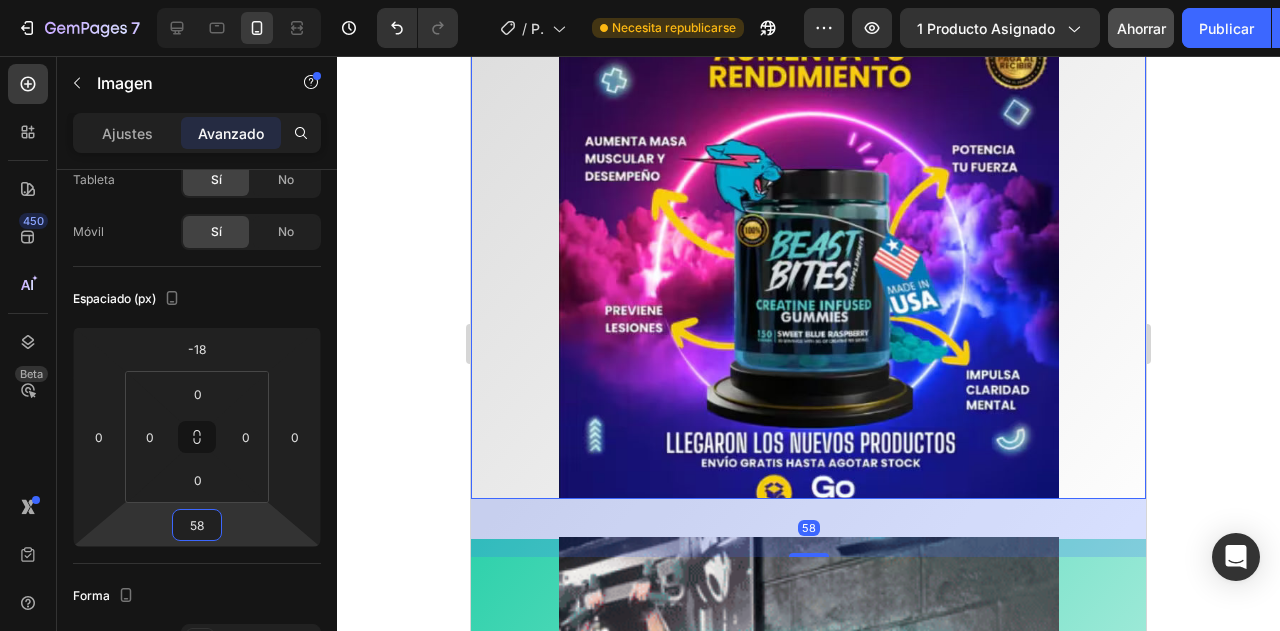 drag, startPoint x: 242, startPoint y: 529, endPoint x: 264, endPoint y: 509, distance: 29.732138 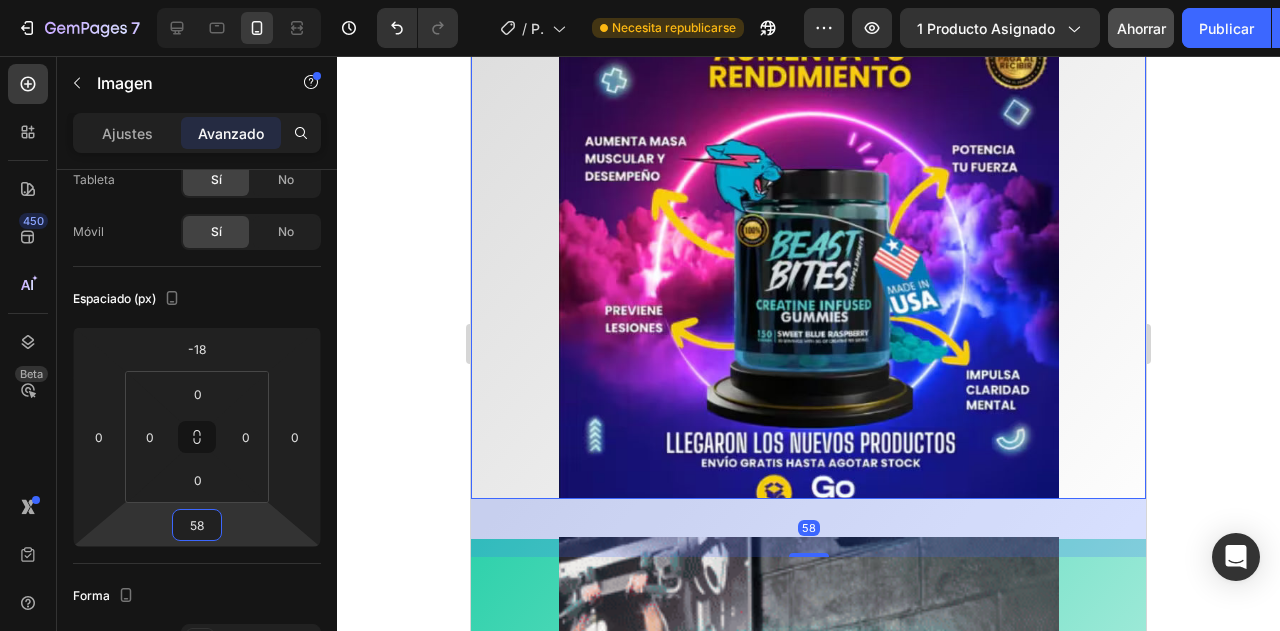 click on "7 Historial de versiones / Página del producto - 2 de agosto, 08:18:47 Necesita republicarse Avance 1 producto asignado Ahorrar Publicar 450 Beta Secciones(18) Elementos(84) Sección Elemento Sección de héroes Detalle del producto Marcas Insignias de confianza Garantizar Desglose del producto Cómo utilizar Testimonios Comparar Manojo Preguntas frecuentes Prueba social Historia de la marca Lista de productos Recopilación Lista de blogs Contacto Sticky Añadir al carrito Pie de página personalizado Explorar la biblioteca 450 Disposición
Fila
Fila
Fila
Fila Texto
Título
Bloque de texto Botón
Botón
Botón" at bounding box center [640, 0] 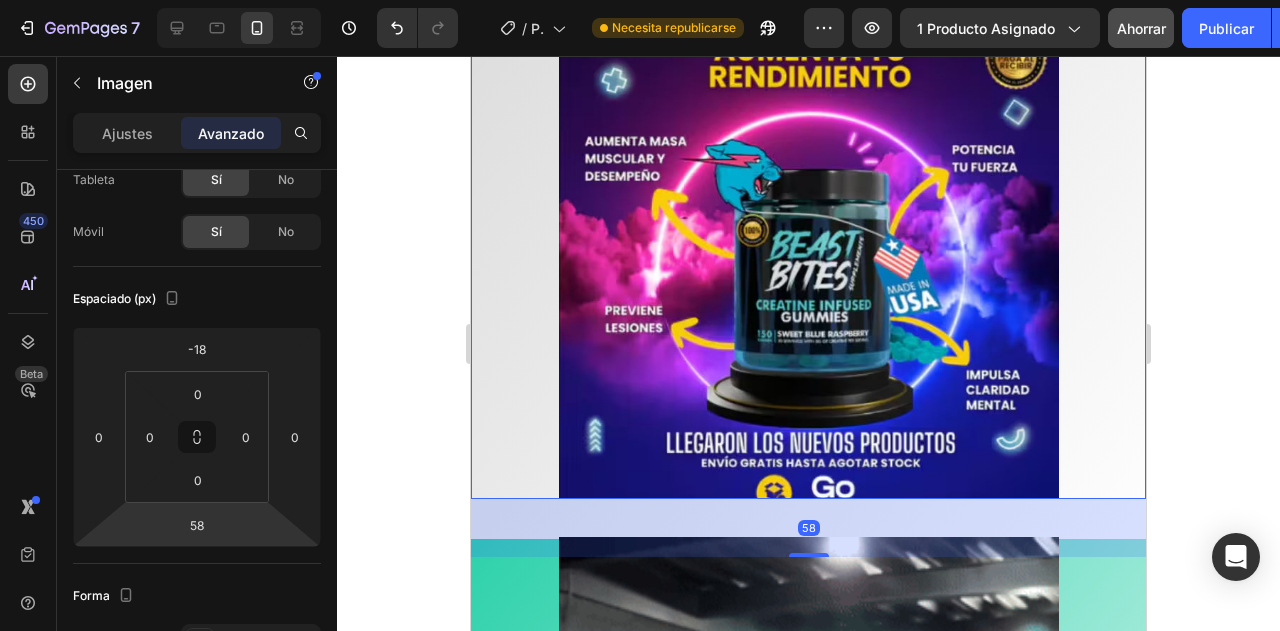 click on "58" at bounding box center [808, 528] 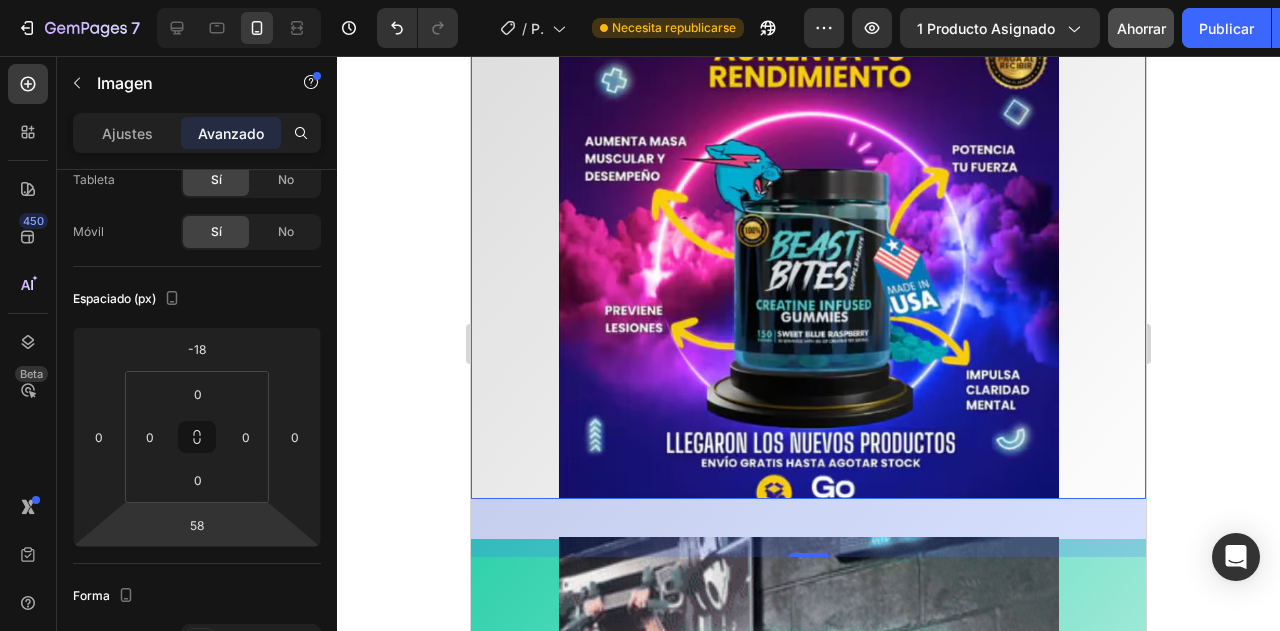 click on "58" at bounding box center (808, 528) 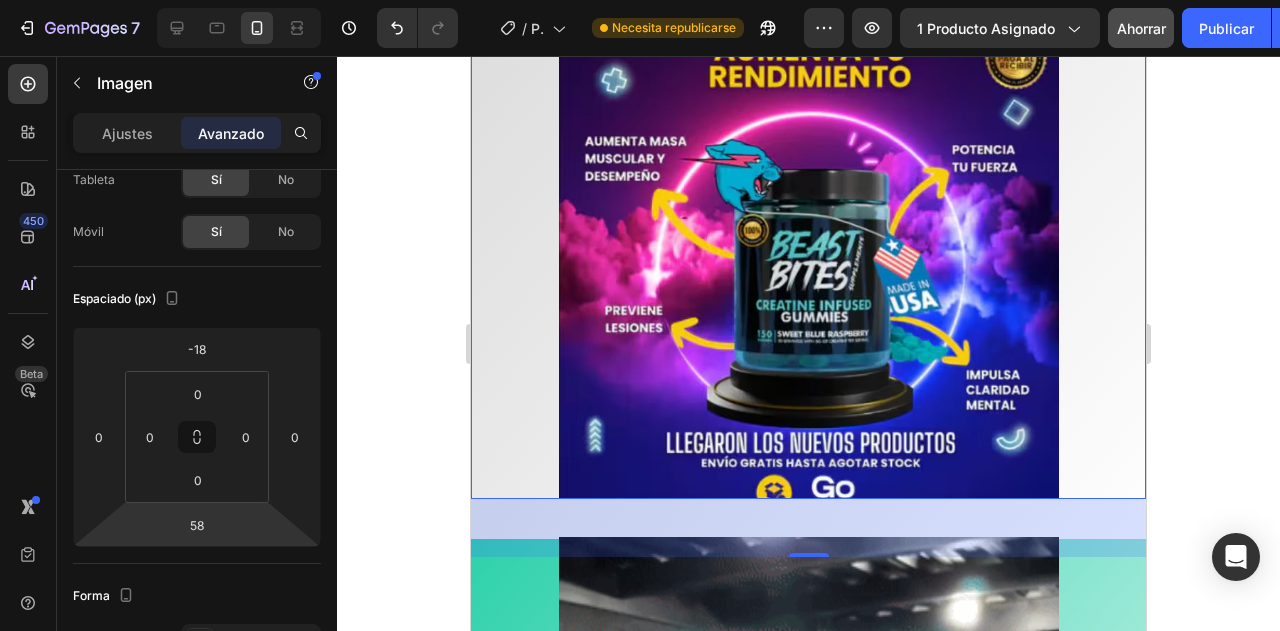 click at bounding box center [808, 258] 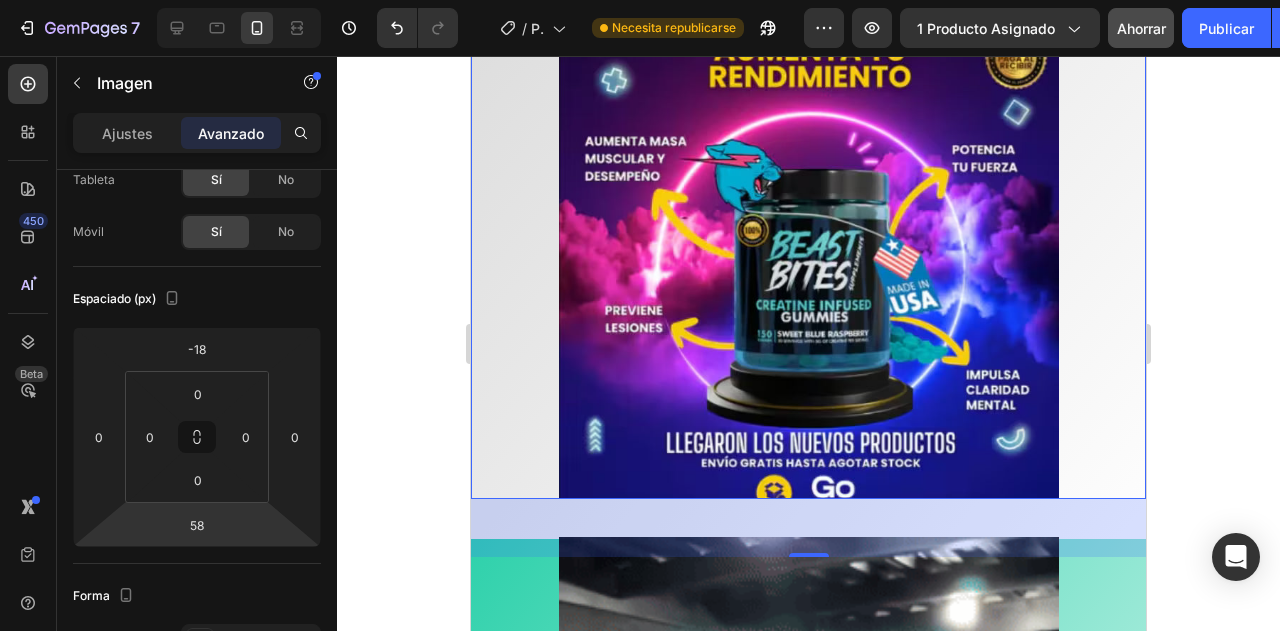 click 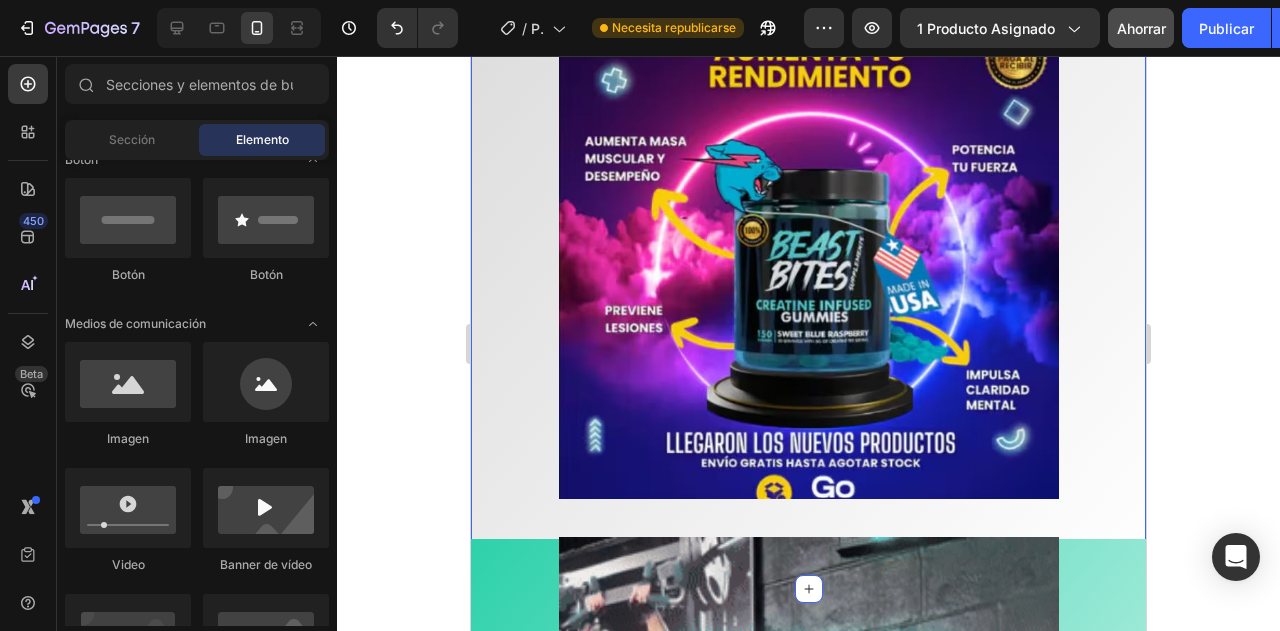 click on "Image" at bounding box center [808, 296] 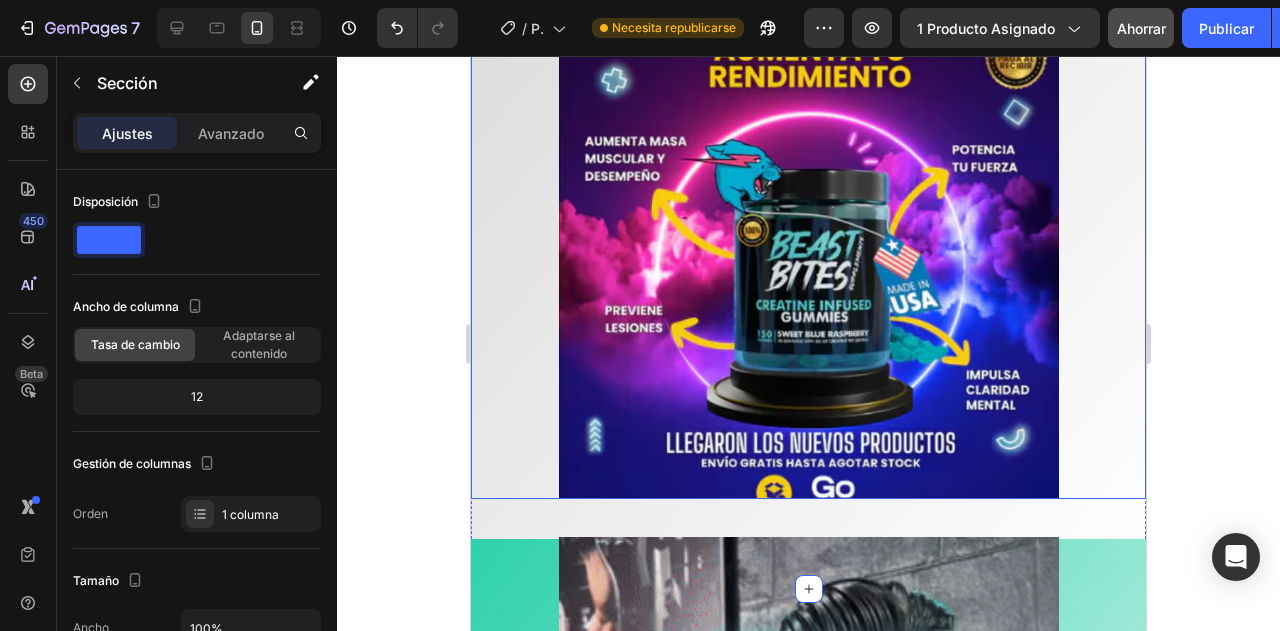 click at bounding box center [808, 258] 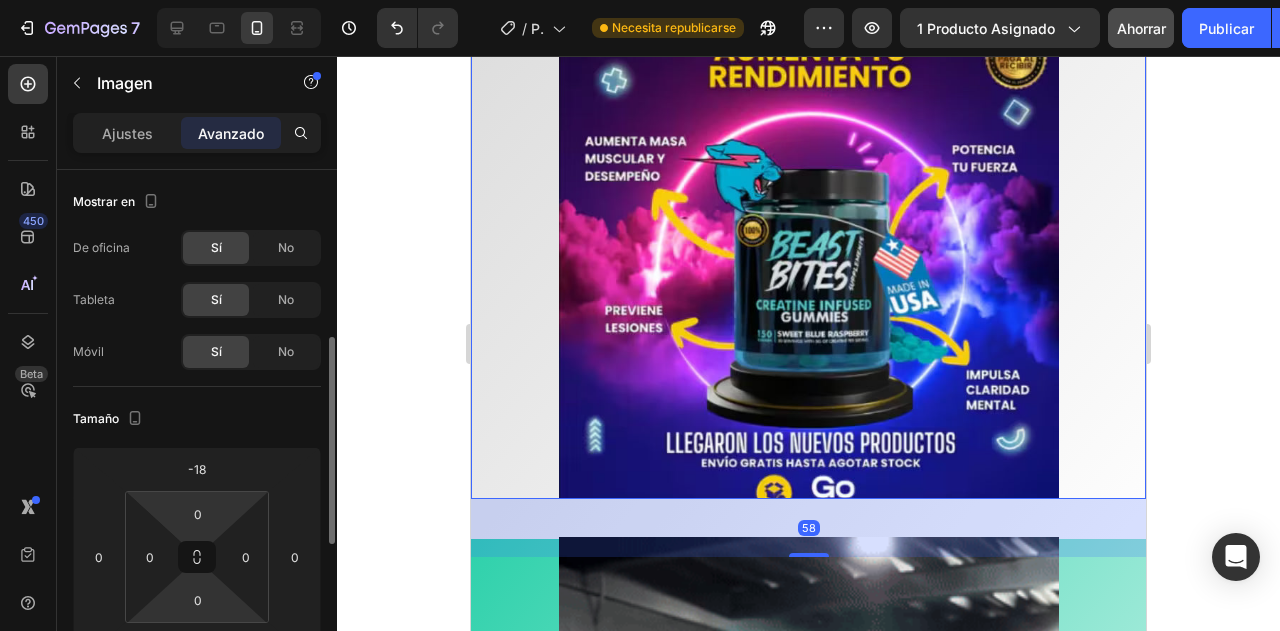 scroll, scrollTop: 120, scrollLeft: 0, axis: vertical 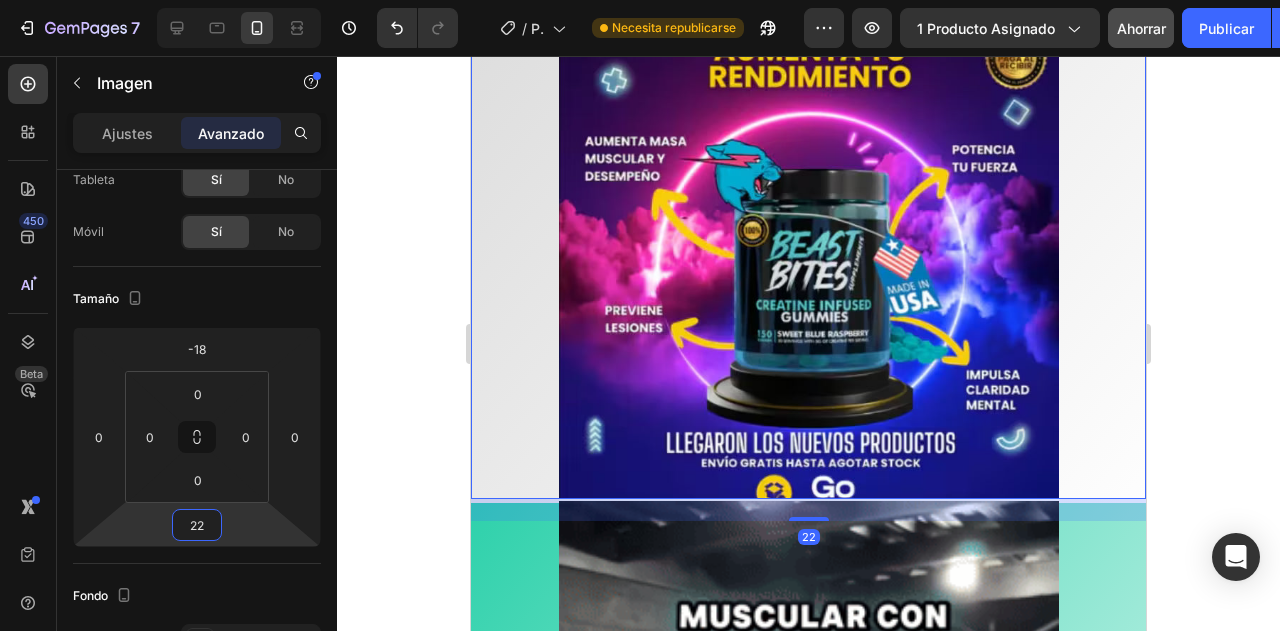 type on "18" 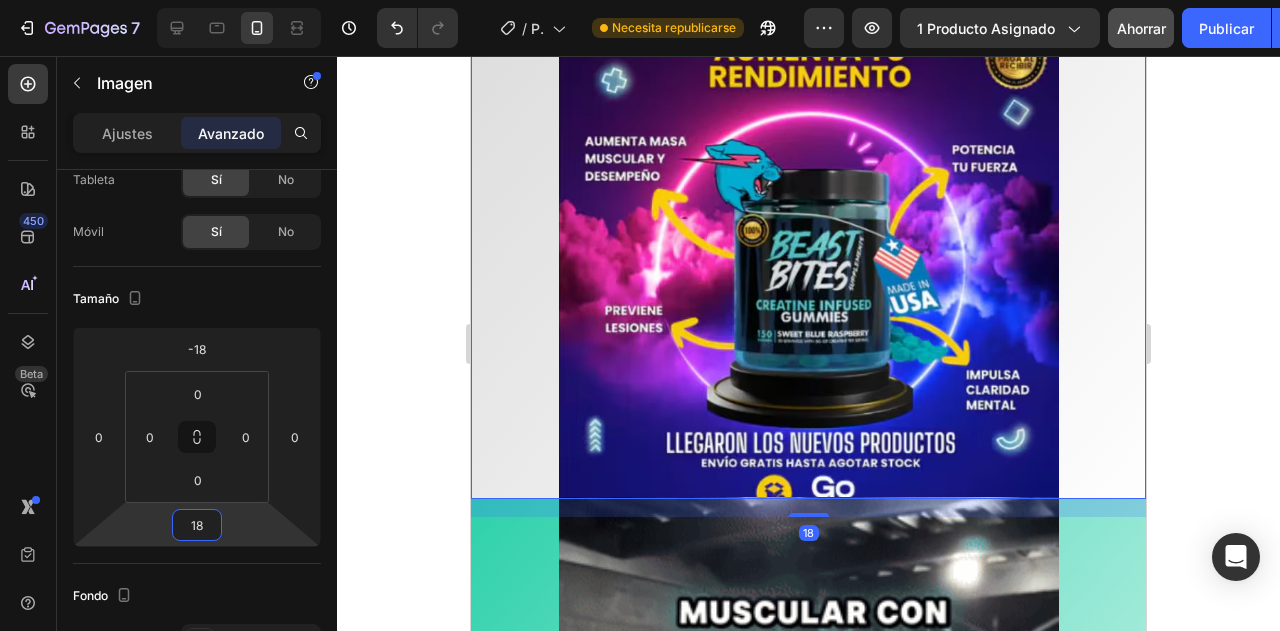 drag, startPoint x: 250, startPoint y: 525, endPoint x: 259, endPoint y: 545, distance: 21.931713 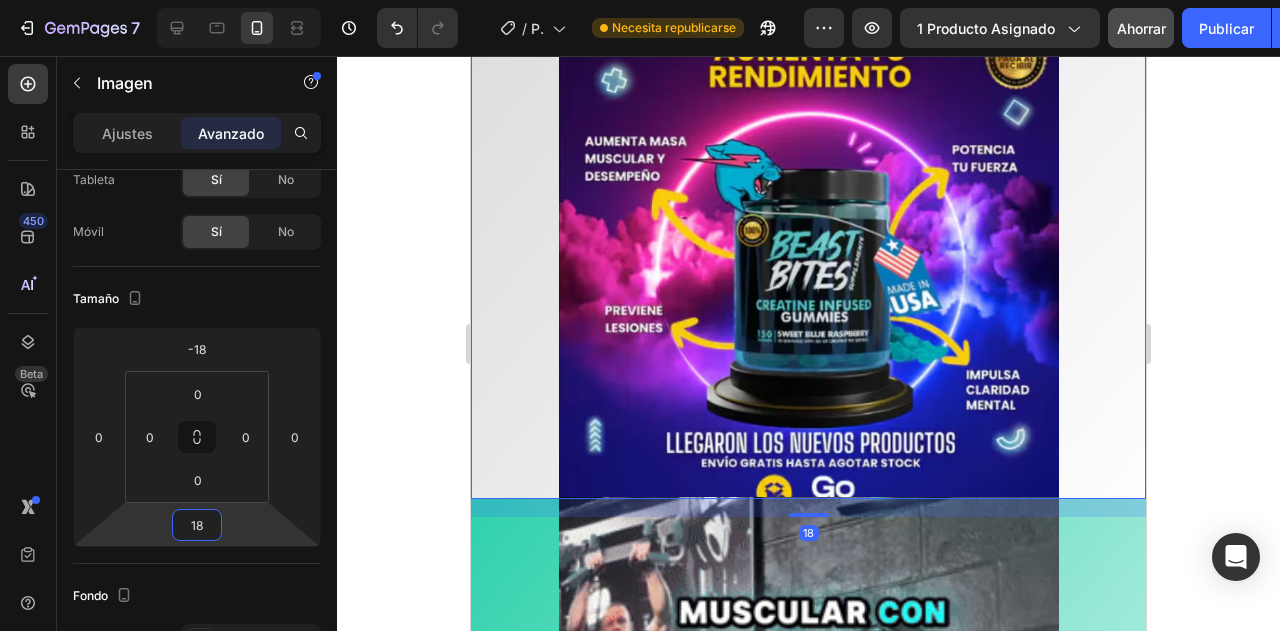 click on "7 Historial de versiones / Página del producto - 2 de agosto, 08:18:47 Necesita republicarse Avance 1 producto asignado Ahorrar Publicar 450 Beta Secciones(18) Elementos(84) Sección Elemento Sección de héroes Detalle del producto Marcas Insignias de confianza Garantizar Desglose del producto Cómo utilizar Testimonios Comparar Manojo Preguntas frecuentes Prueba social Historia de la marca Lista de productos Recopilación Lista de blogs Contacto Sticky Añadir al carrito Pie de página personalizado Explorar la biblioteca 450 Disposición
Fila
Fila
Fila
Fila Texto
Título
Bloque de texto Botón
Botón
Botón" at bounding box center [640, 0] 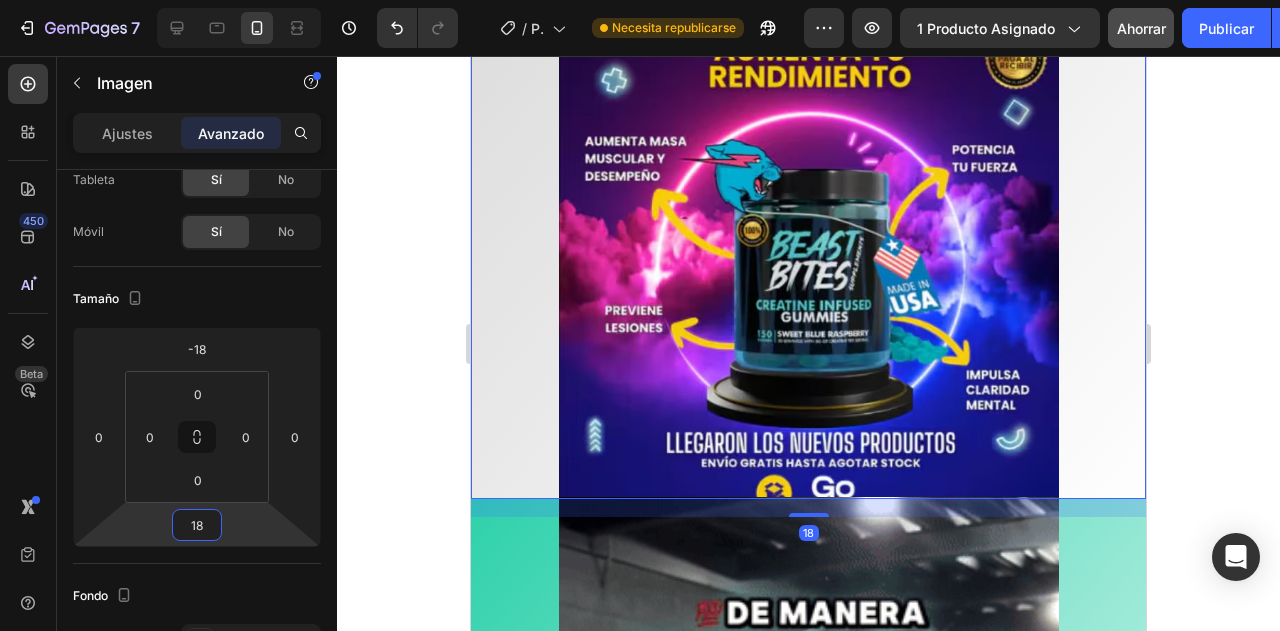 click at bounding box center (808, 258) 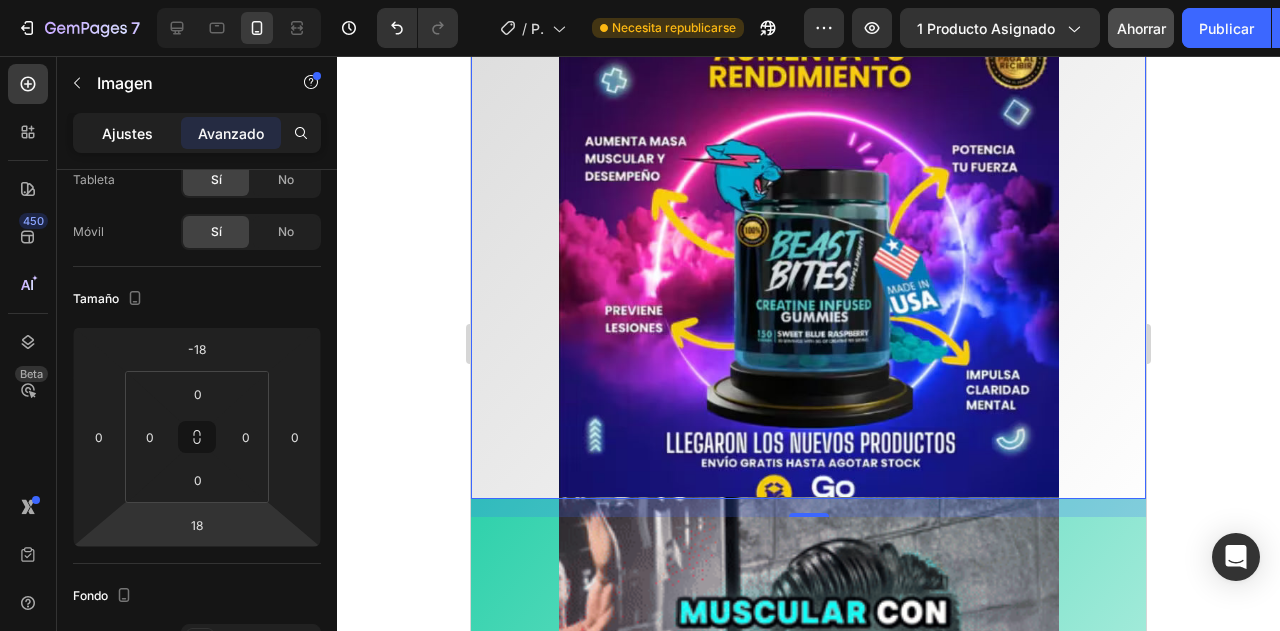click on "Ajustes" at bounding box center (127, 133) 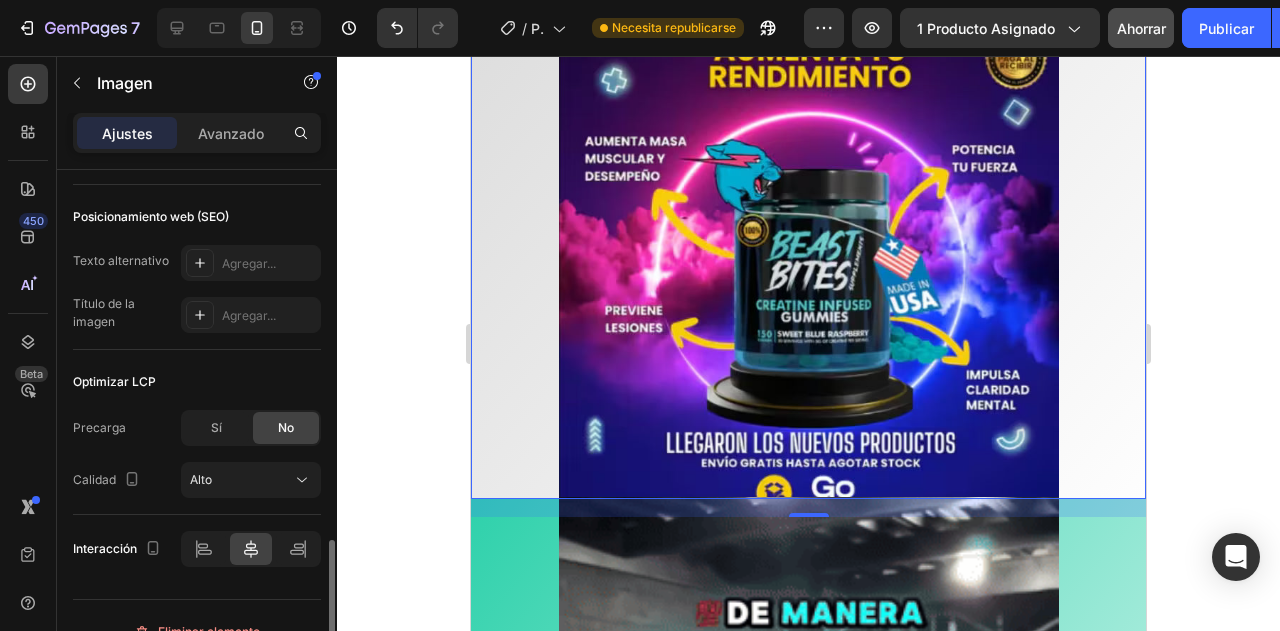 scroll, scrollTop: 989, scrollLeft: 0, axis: vertical 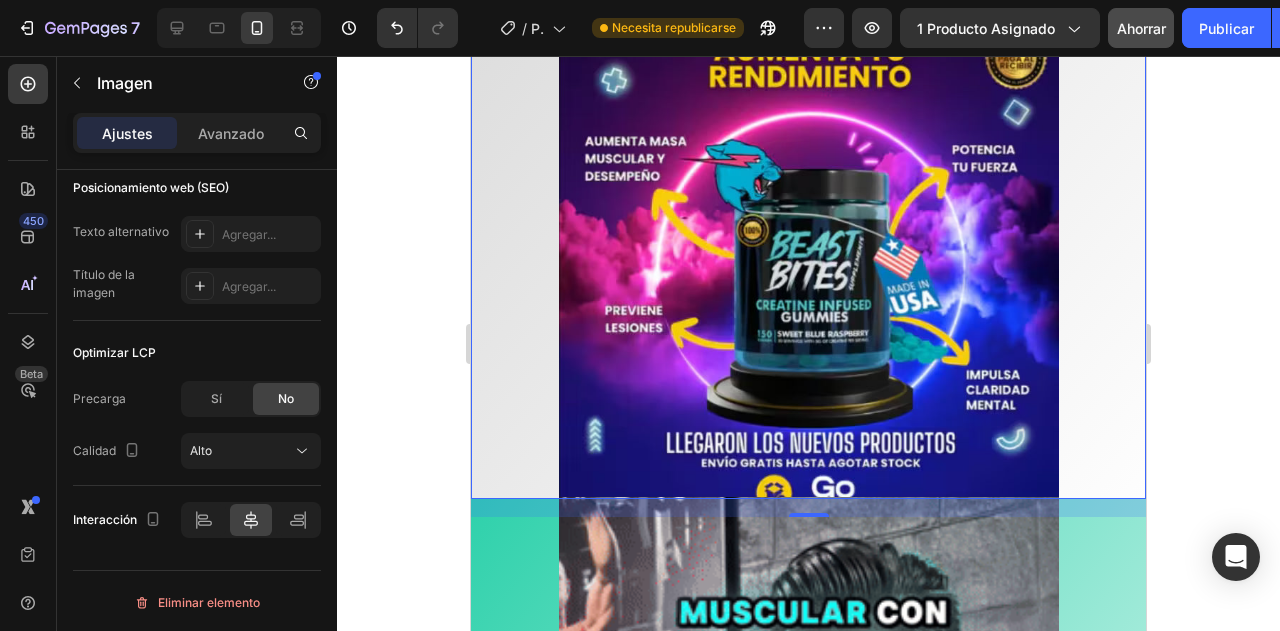 click at bounding box center (808, 258) 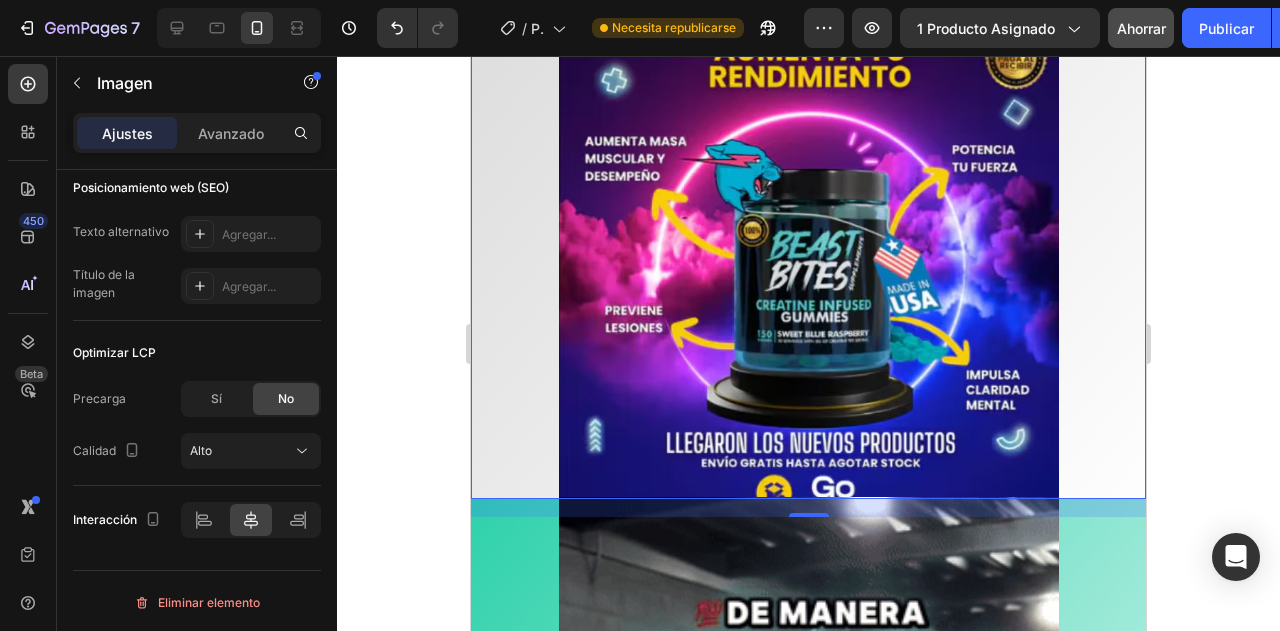 click at bounding box center (808, 258) 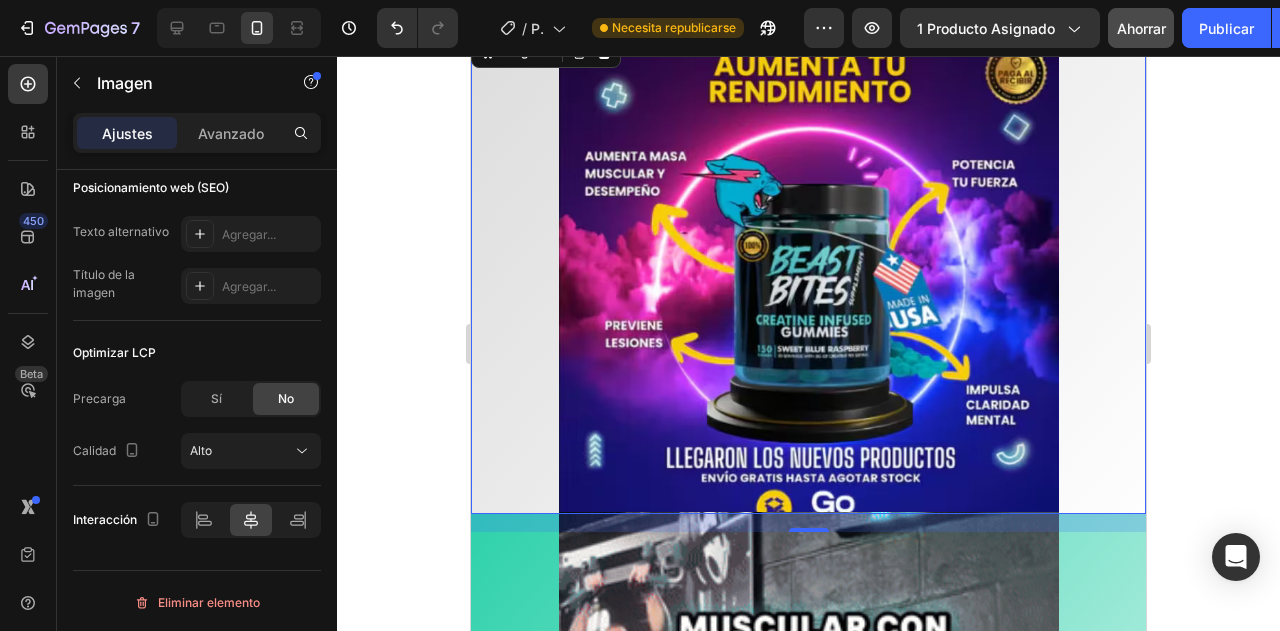 scroll, scrollTop: 840, scrollLeft: 0, axis: vertical 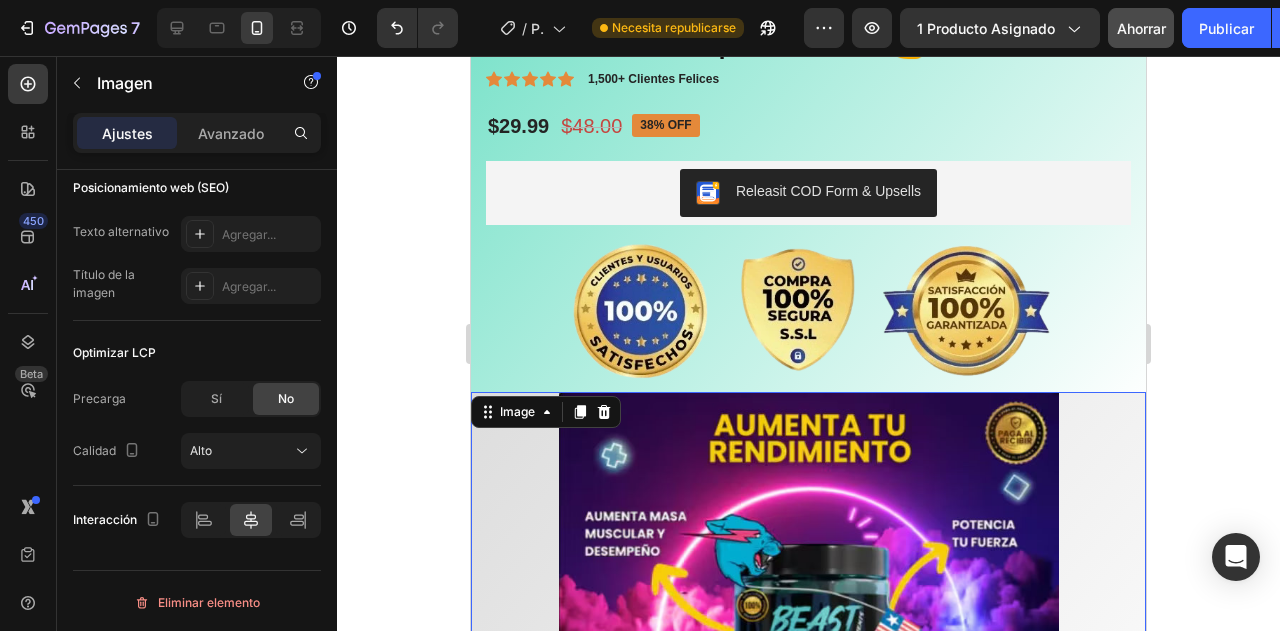 click at bounding box center [808, 633] 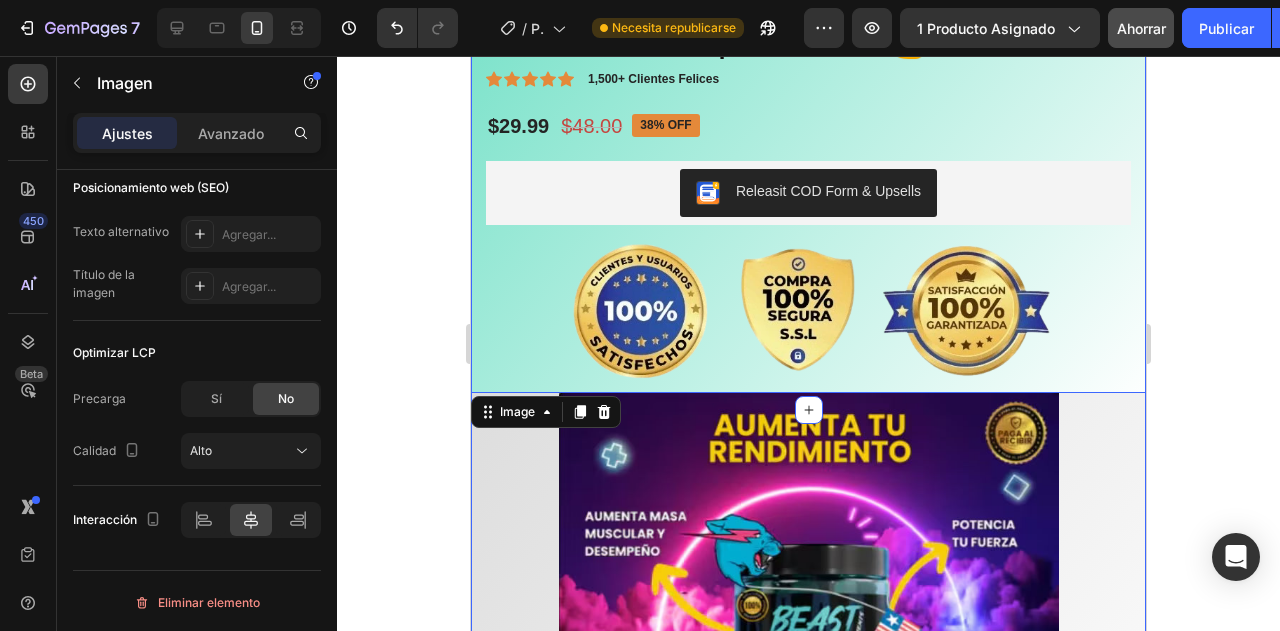 click on "Product Images GOMITAS BEAST BITES 🔥No más polvo. Esto te sube el power en serio 💪 Product Title Icon Icon Icon Icon Icon Icon List 1,500+ Clientes Felices Text Block Row $29.99 Product Price Product Price $48.00 Product Price Product Price 38% off Product Badge Row Row Releasit COD Form & Upsells Releasit COD Form & Upsells Product Image Section 2" at bounding box center [808, -134] 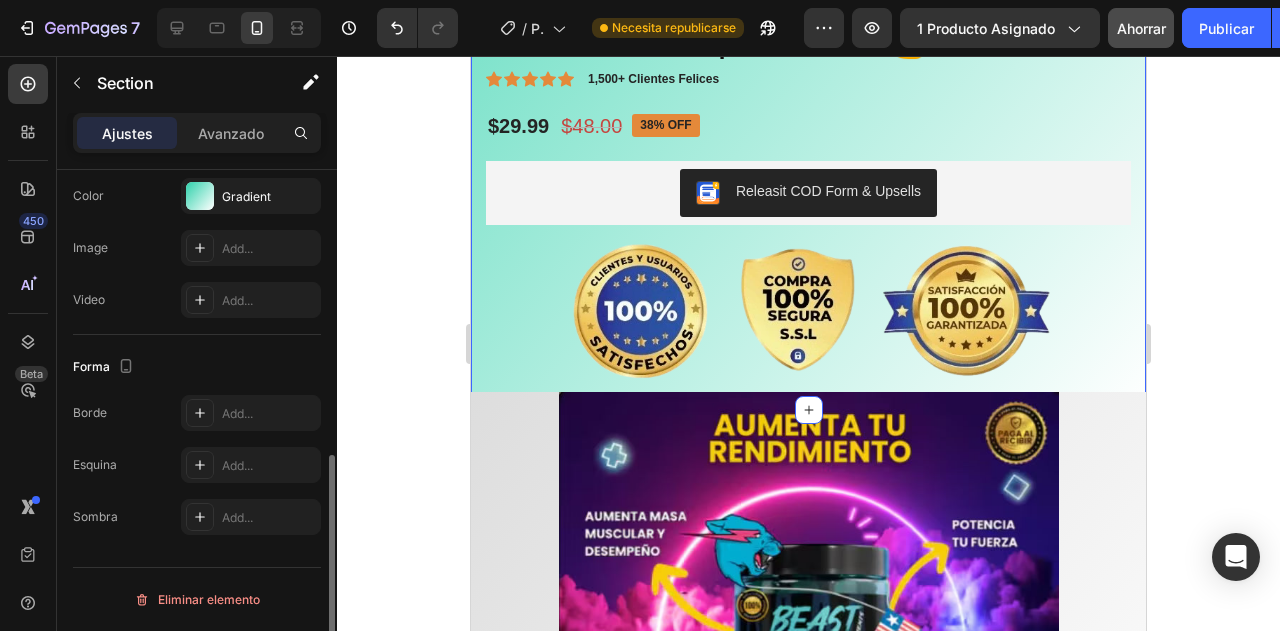 scroll, scrollTop: 0, scrollLeft: 0, axis: both 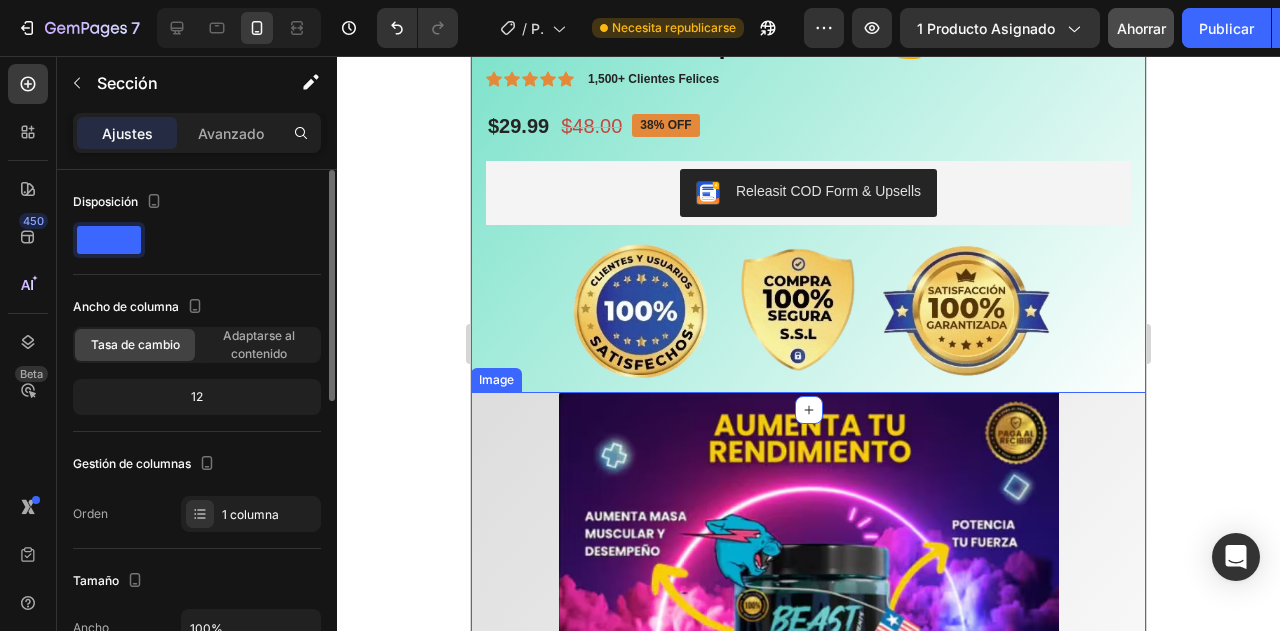 click at bounding box center (808, 633) 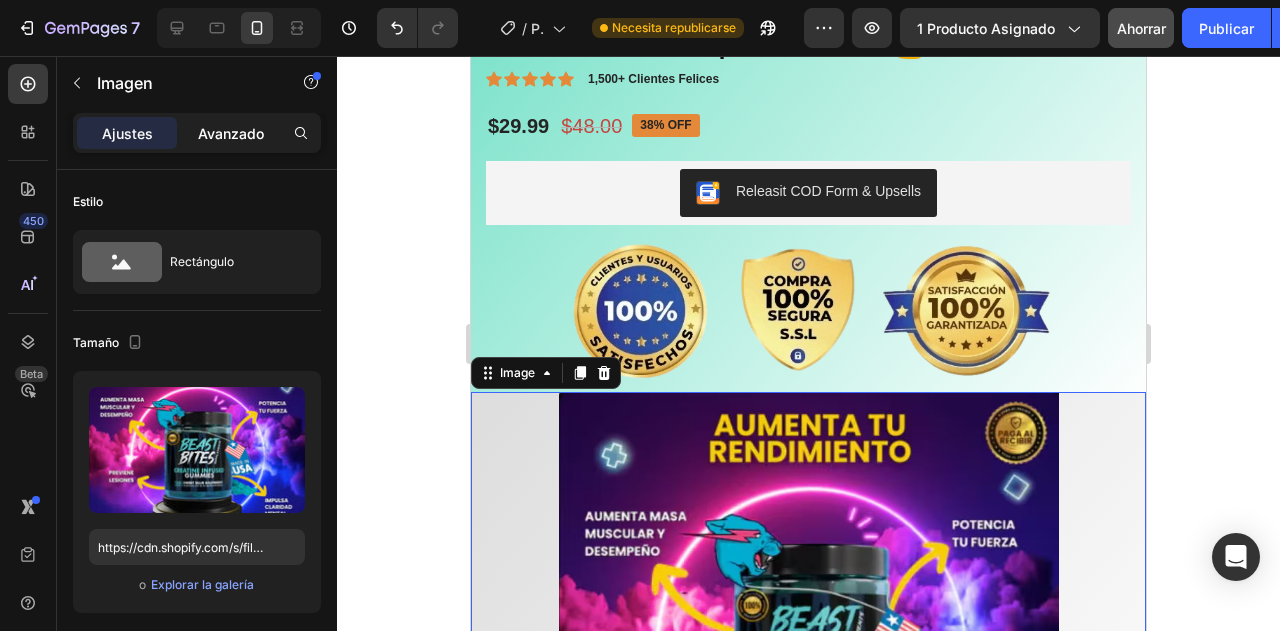 click on "Avanzado" at bounding box center (231, 133) 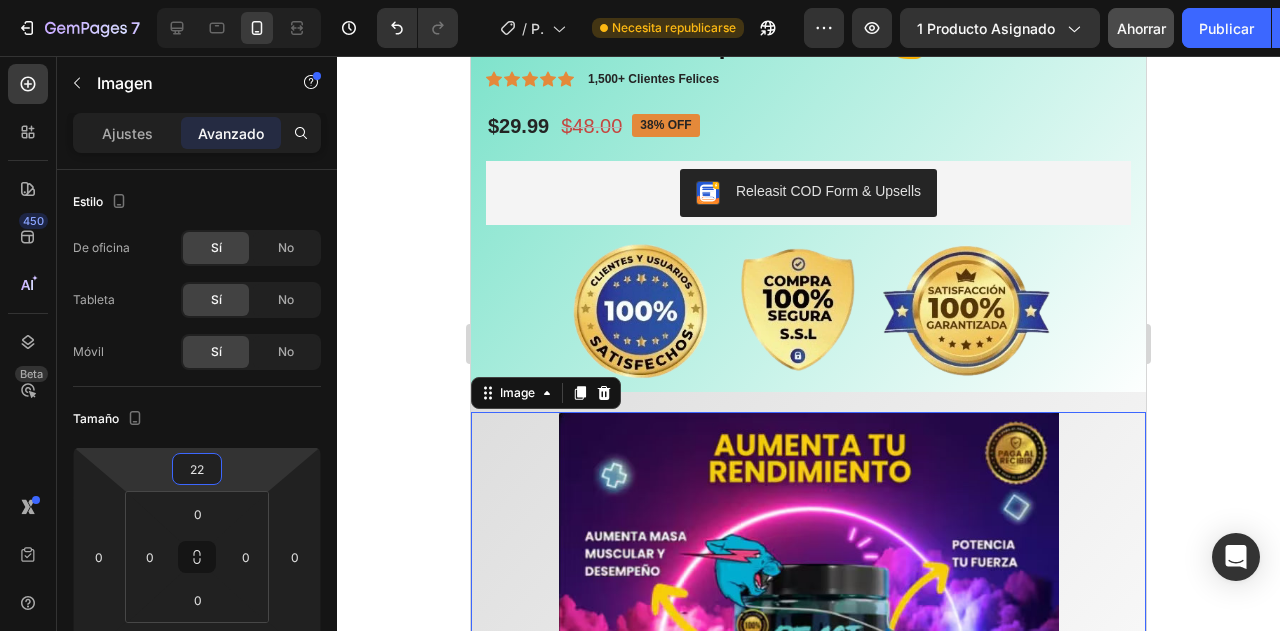 type on "28" 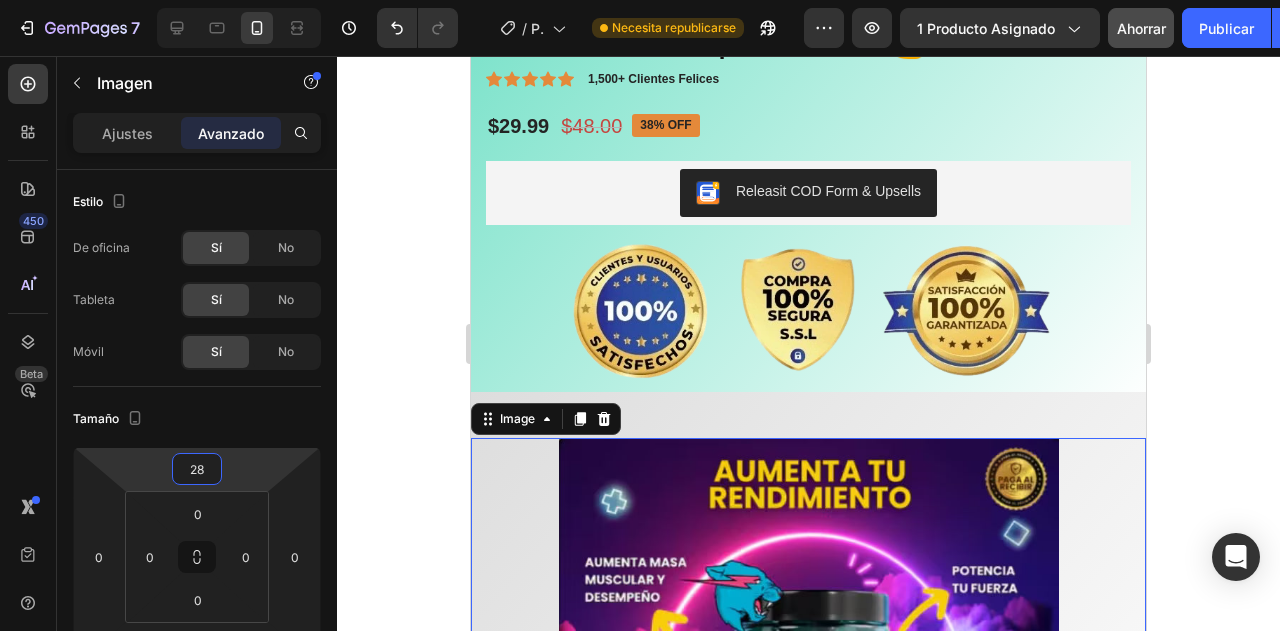 drag, startPoint x: 249, startPoint y: 481, endPoint x: 271, endPoint y: 458, distance: 31.827662 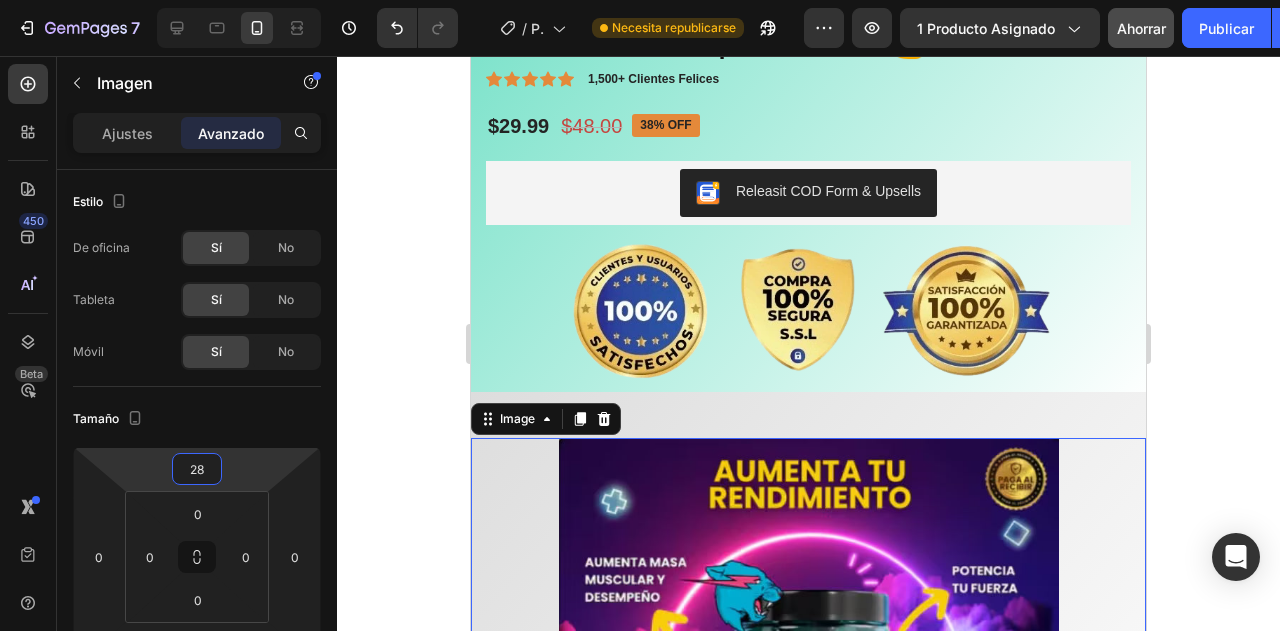 click on "7 Historial de versiones / Página del producto - 2 de agosto, 08:18:47 Necesita republicarse Avance 1 producto asignado Ahorrar Publicar 450 Beta Secciones(18) Elementos(84) Sección Elemento Sección de héroes Detalle del producto Marcas Insignias de confianza Garantizar Desglose del producto Cómo utilizar Testimonios Comparar Manojo Preguntas frecuentes Prueba social Historia de la marca Lista de productos Recopilación Lista de blogs Contacto Sticky Añadir al carrito Pie de página personalizado Explorar la biblioteca 450 Disposición
Fila
Fila
Fila
Fila Texto
Título
Bloque de texto Botón
Botón
Botón" at bounding box center (640, 0) 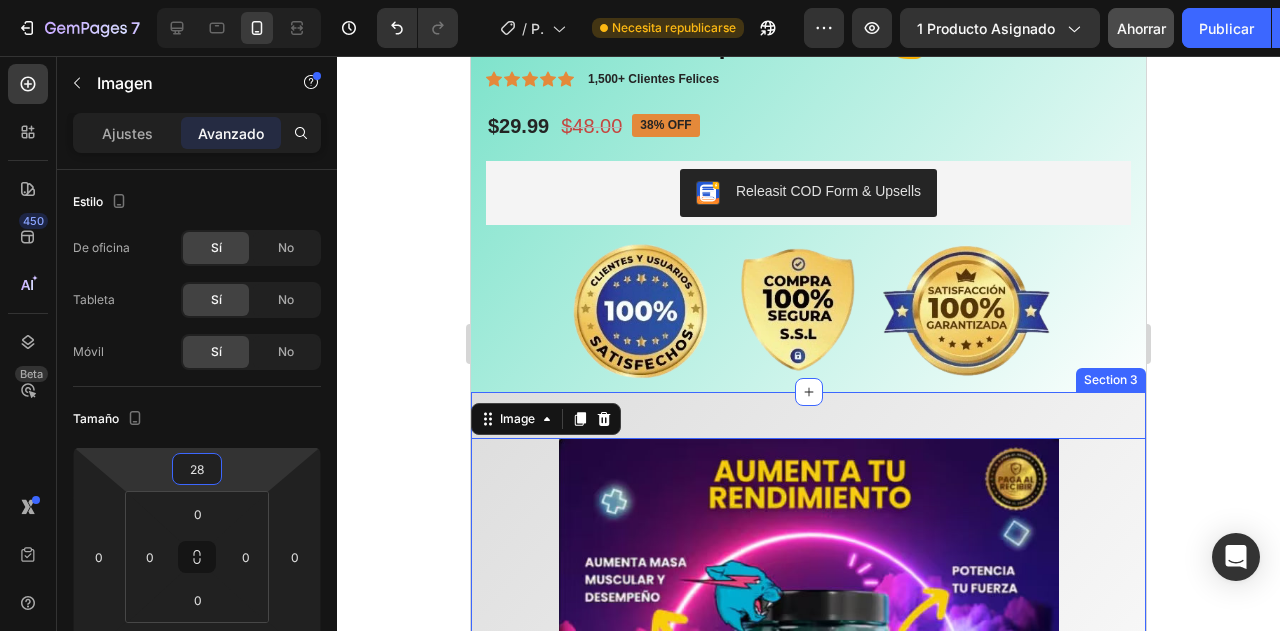 click on "Image   18" at bounding box center [808, 674] 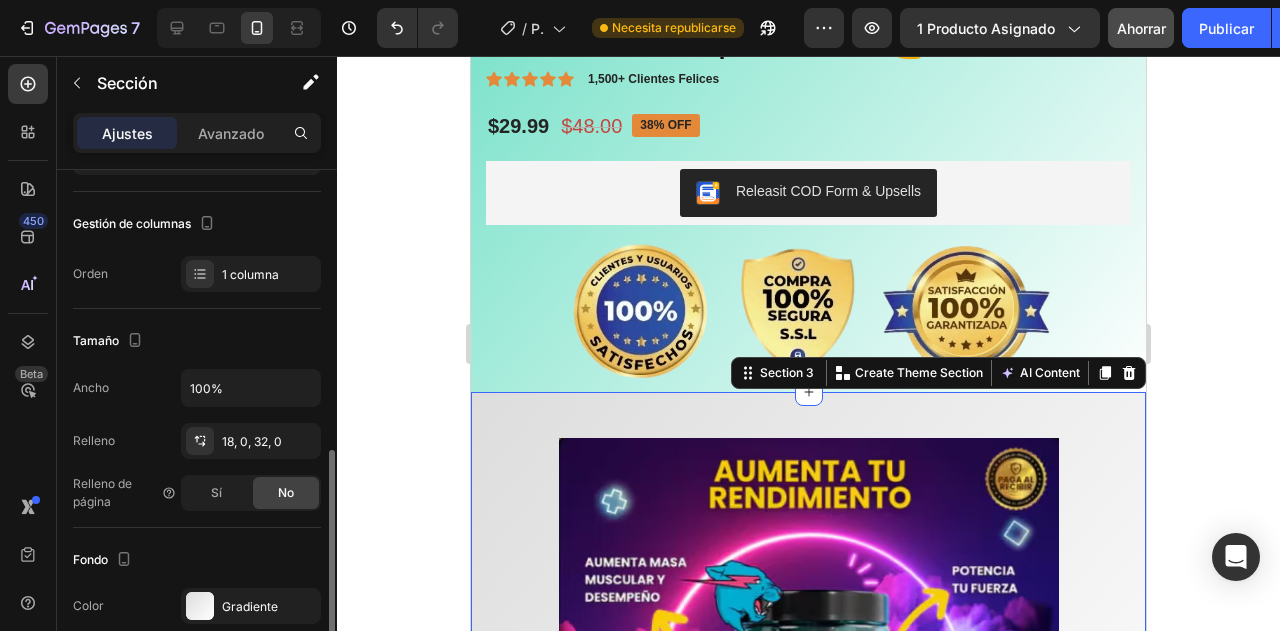 scroll, scrollTop: 360, scrollLeft: 0, axis: vertical 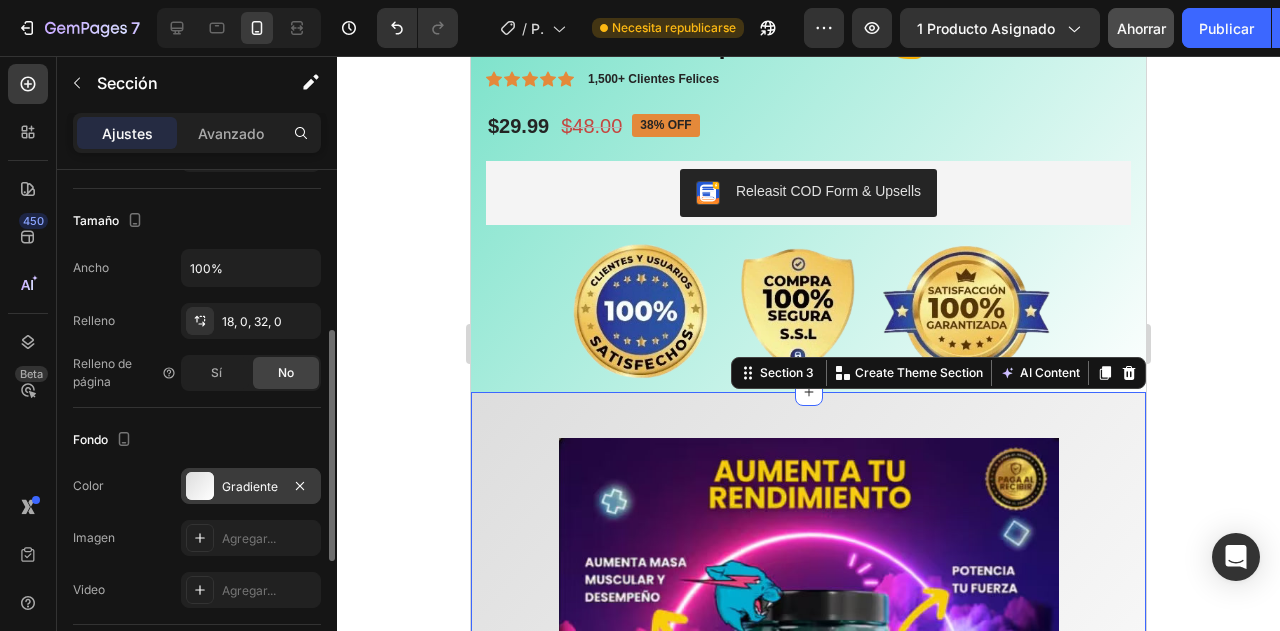click on "Gradiente" at bounding box center [251, 487] 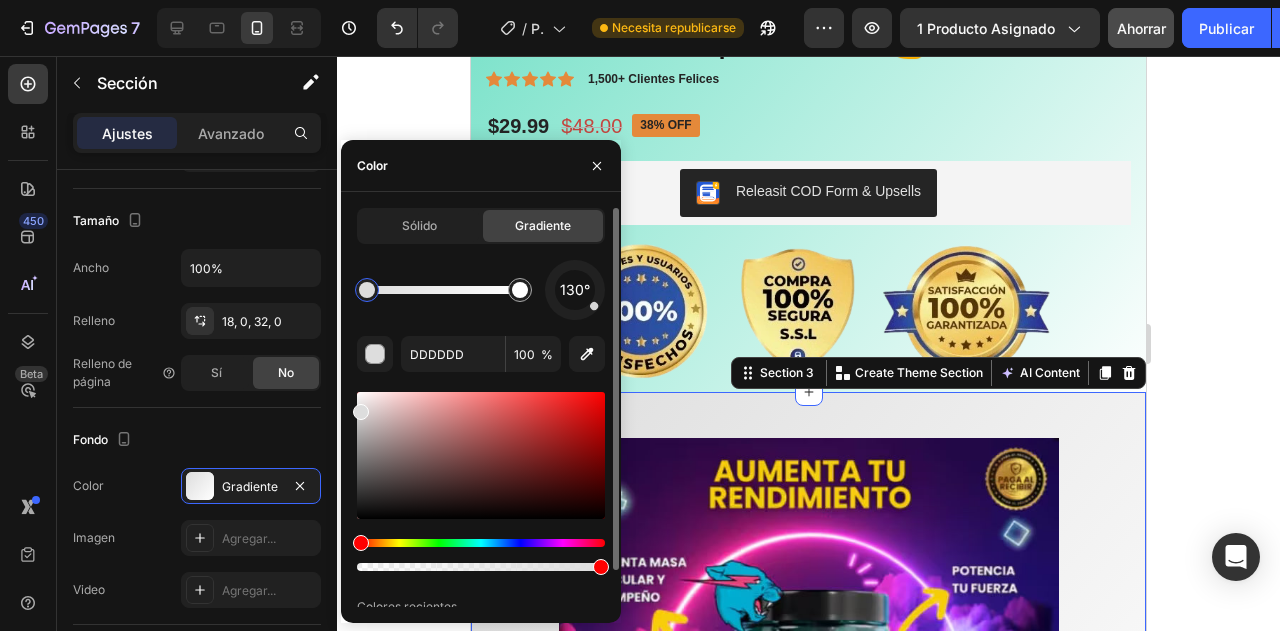 scroll, scrollTop: 40, scrollLeft: 0, axis: vertical 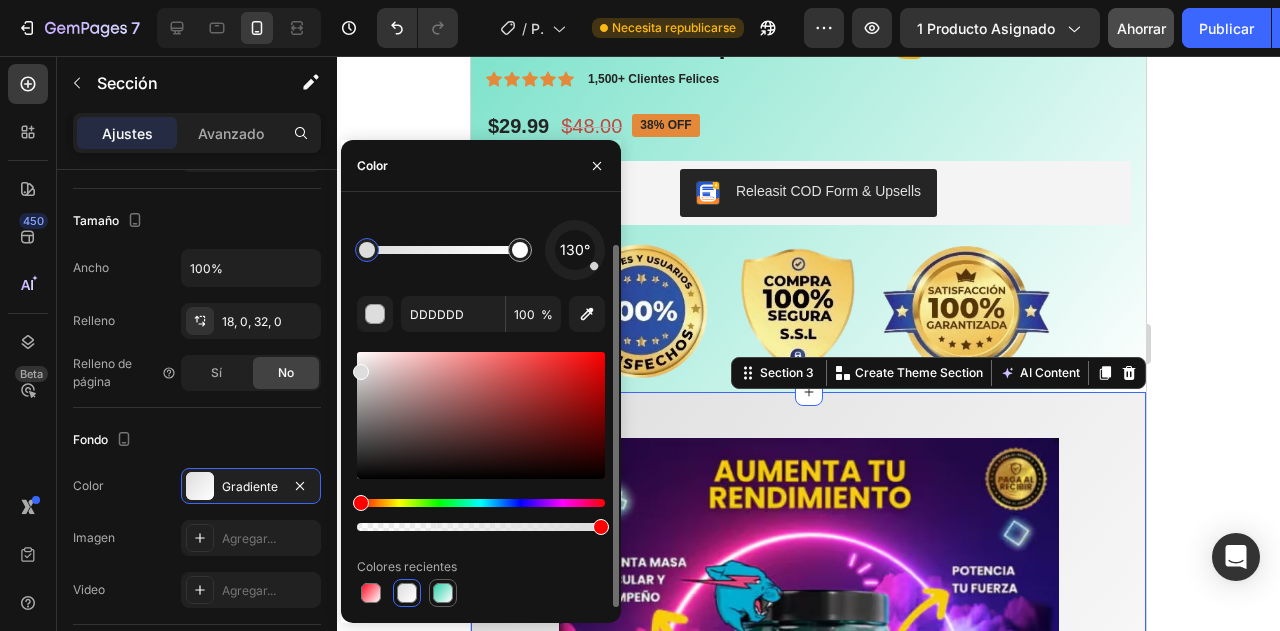 click at bounding box center [443, 593] 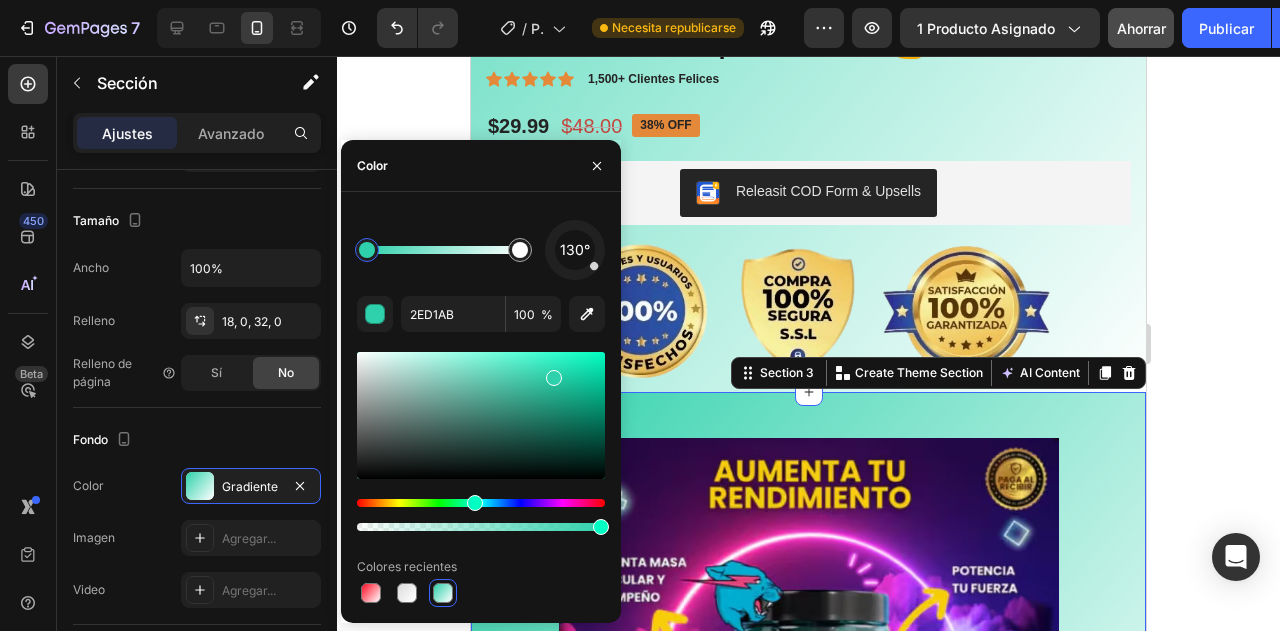 click 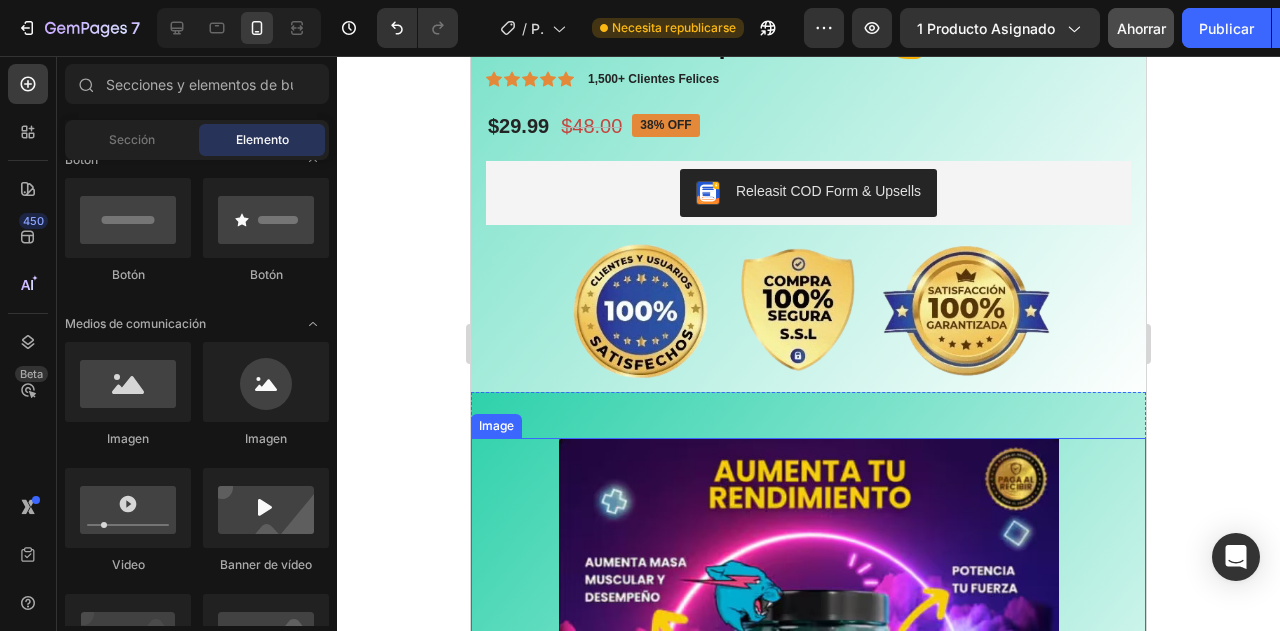 click at bounding box center (809, 679) 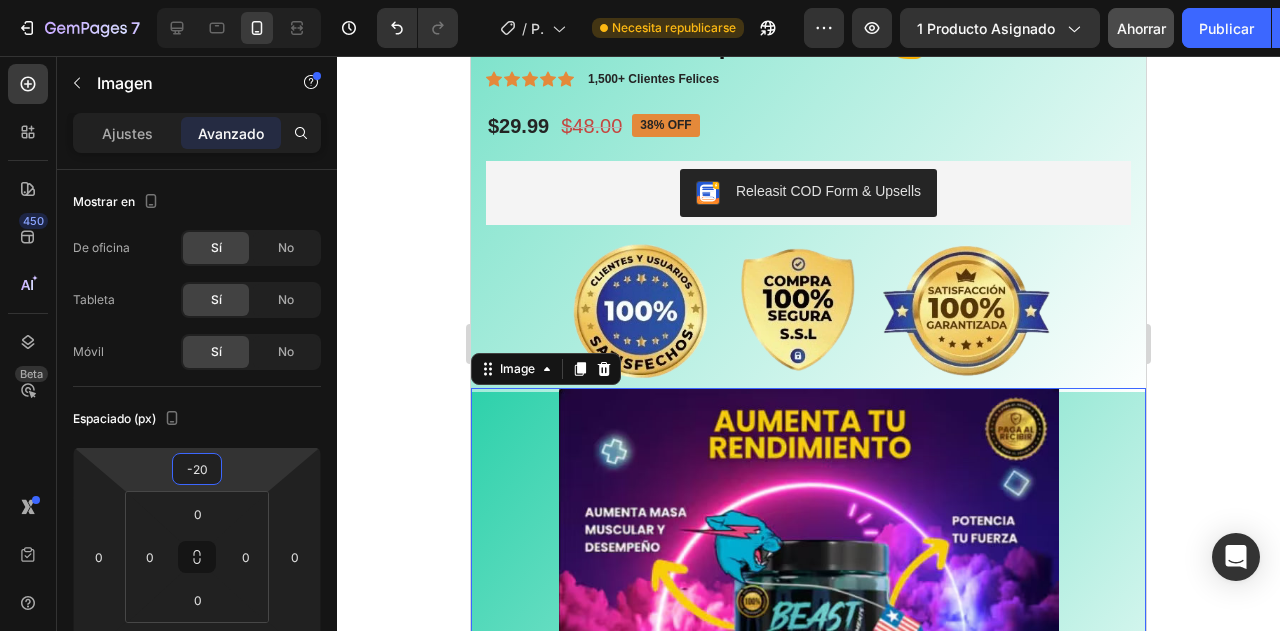 type on "-18" 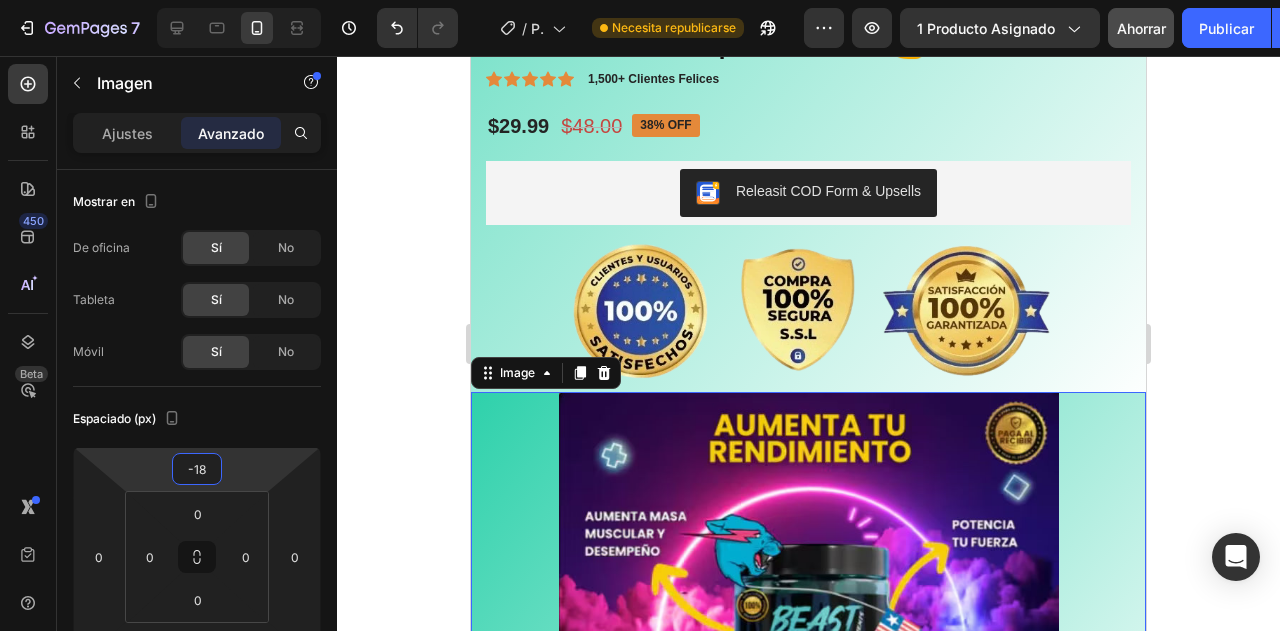 drag, startPoint x: 252, startPoint y: 471, endPoint x: 245, endPoint y: 494, distance: 24.04163 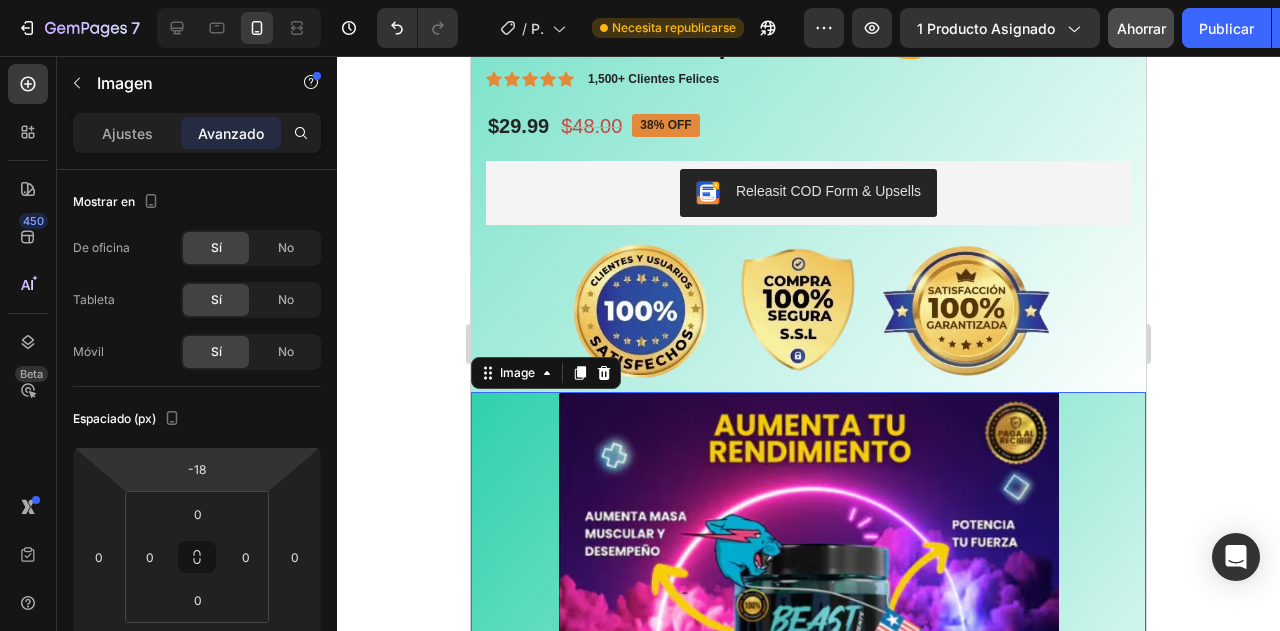 click 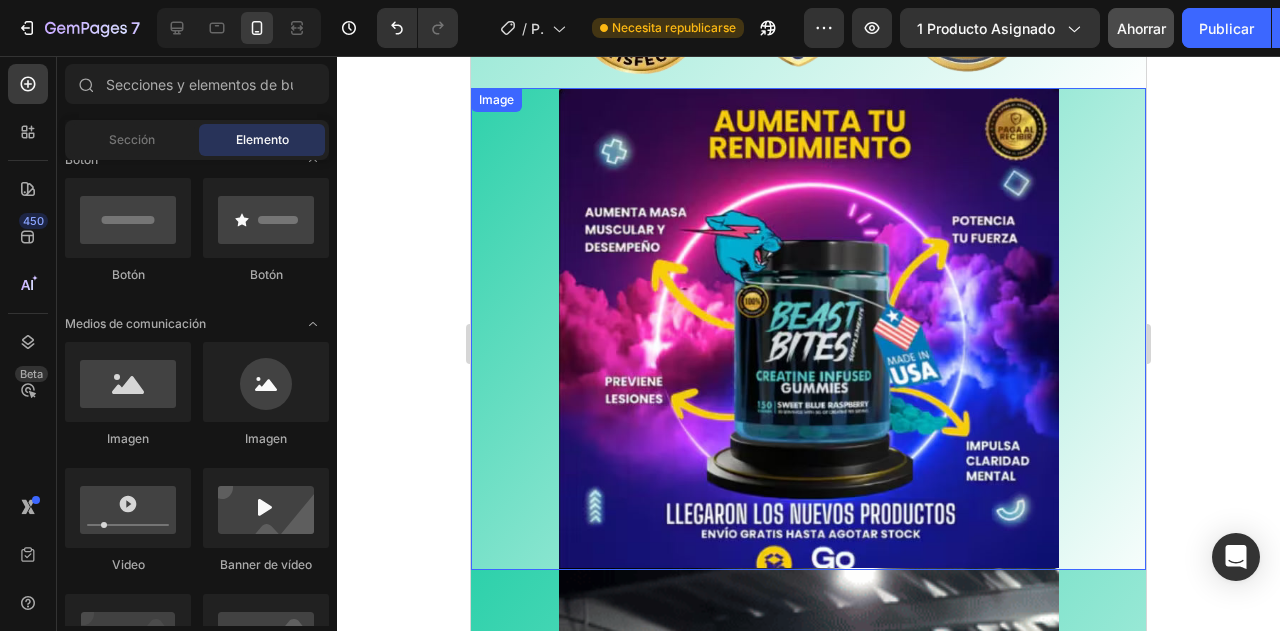 scroll, scrollTop: 1080, scrollLeft: 0, axis: vertical 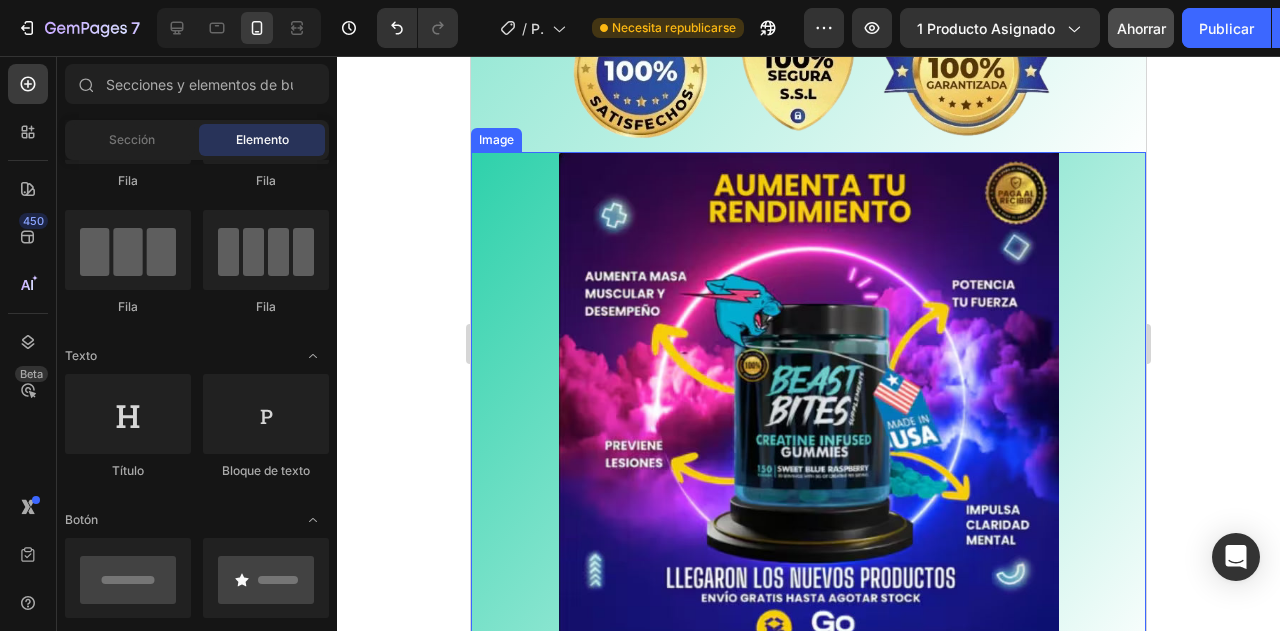 click at bounding box center [808, 393] 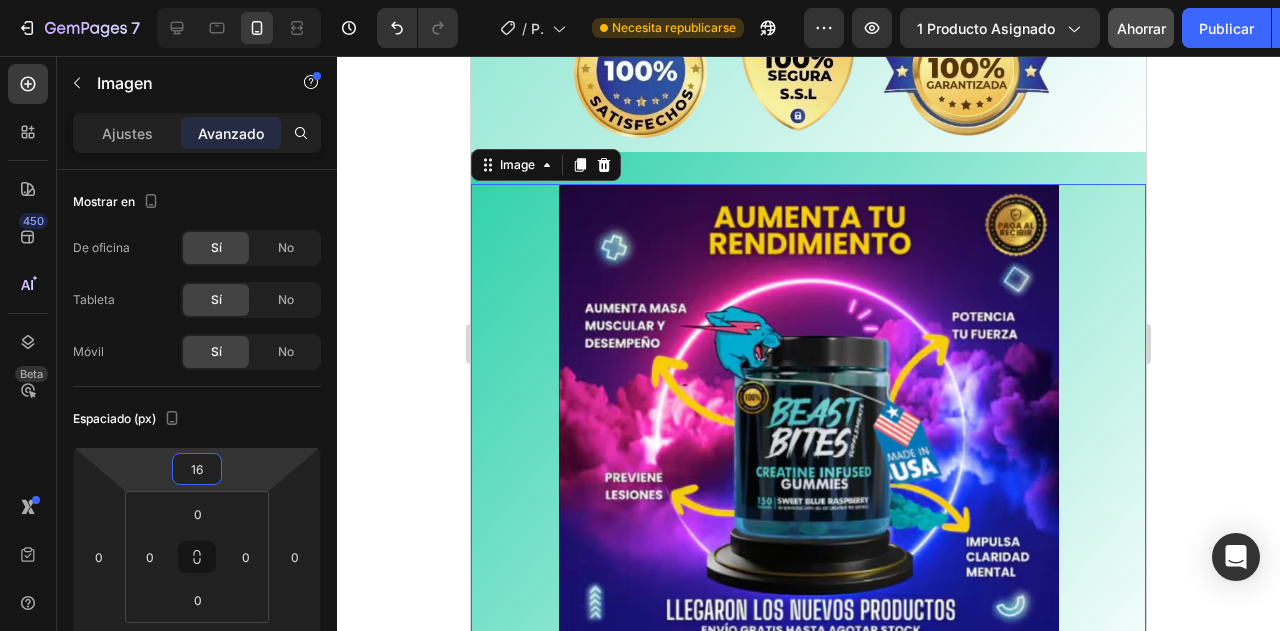 type on "18" 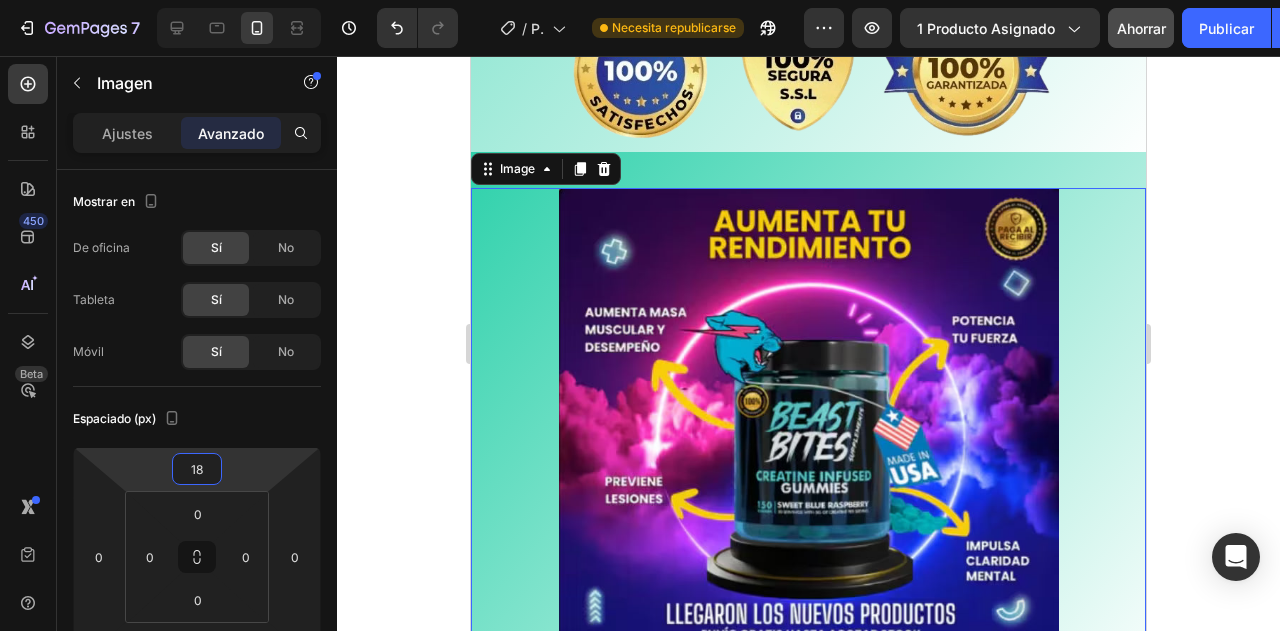 drag, startPoint x: 240, startPoint y: 473, endPoint x: 250, endPoint y: 455, distance: 20.59126 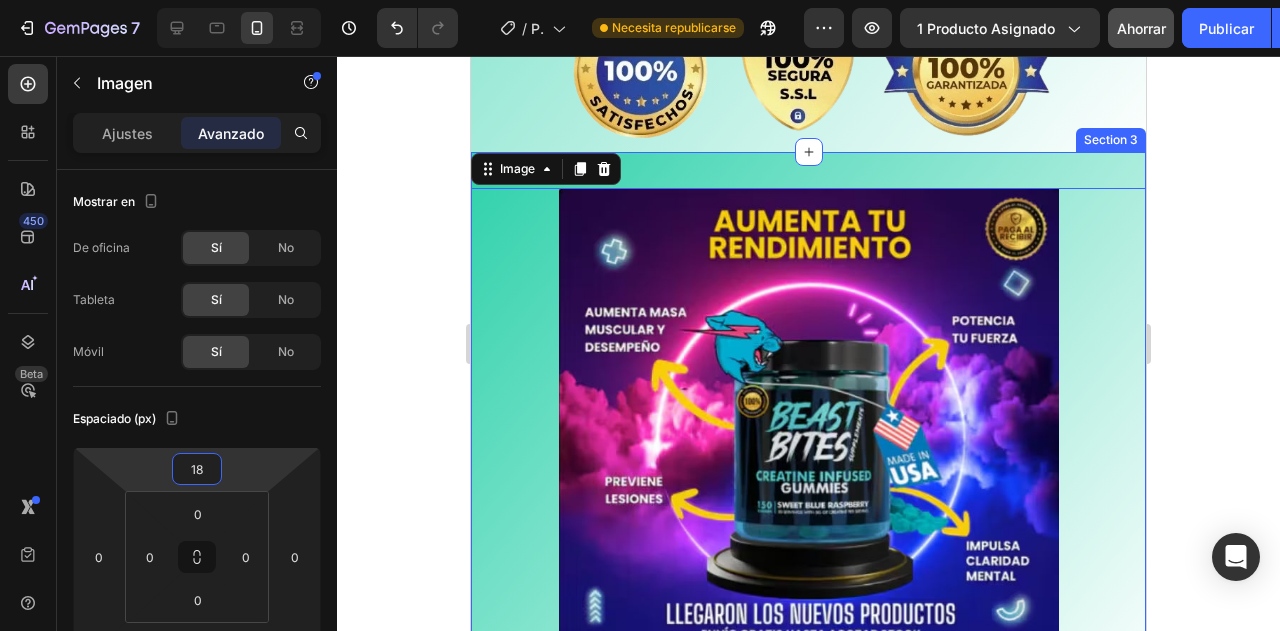 click on "Image   18" at bounding box center [808, 429] 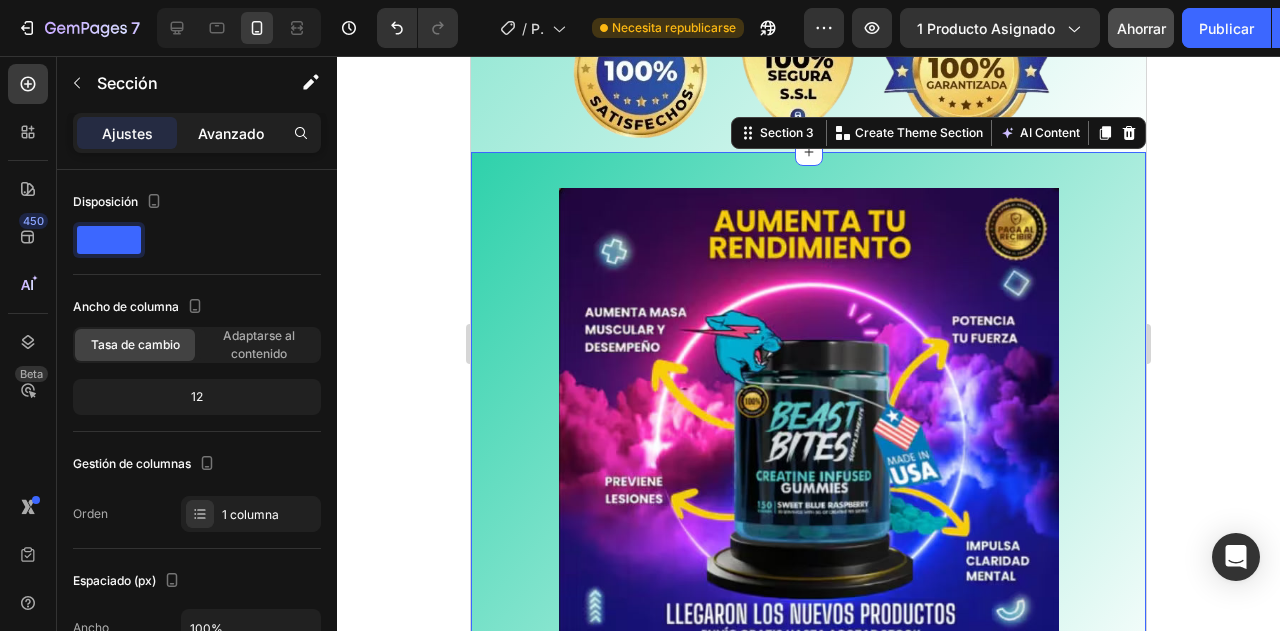 click on "Avanzado" at bounding box center [231, 133] 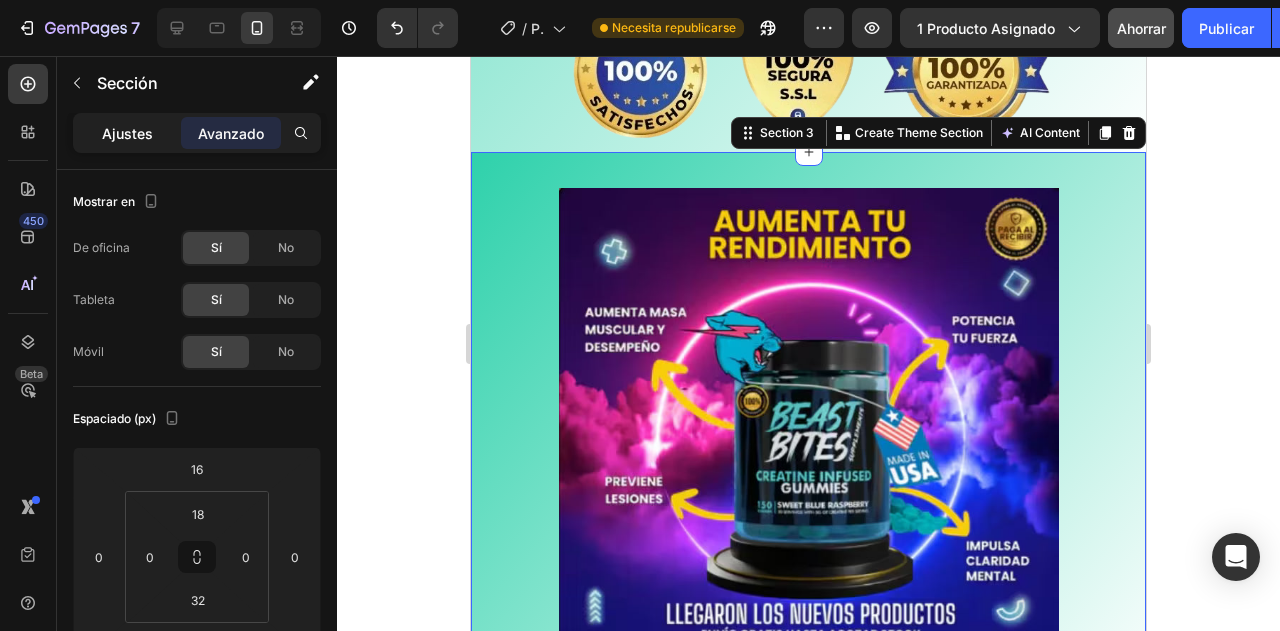 click on "Ajustes" 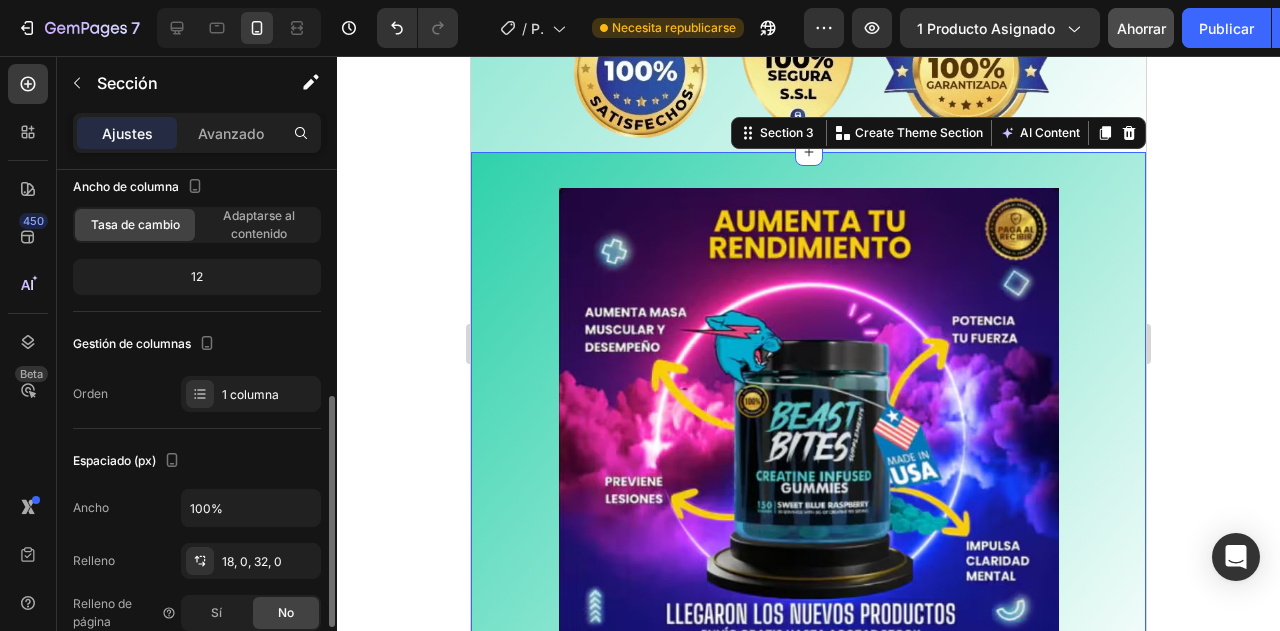 scroll, scrollTop: 360, scrollLeft: 0, axis: vertical 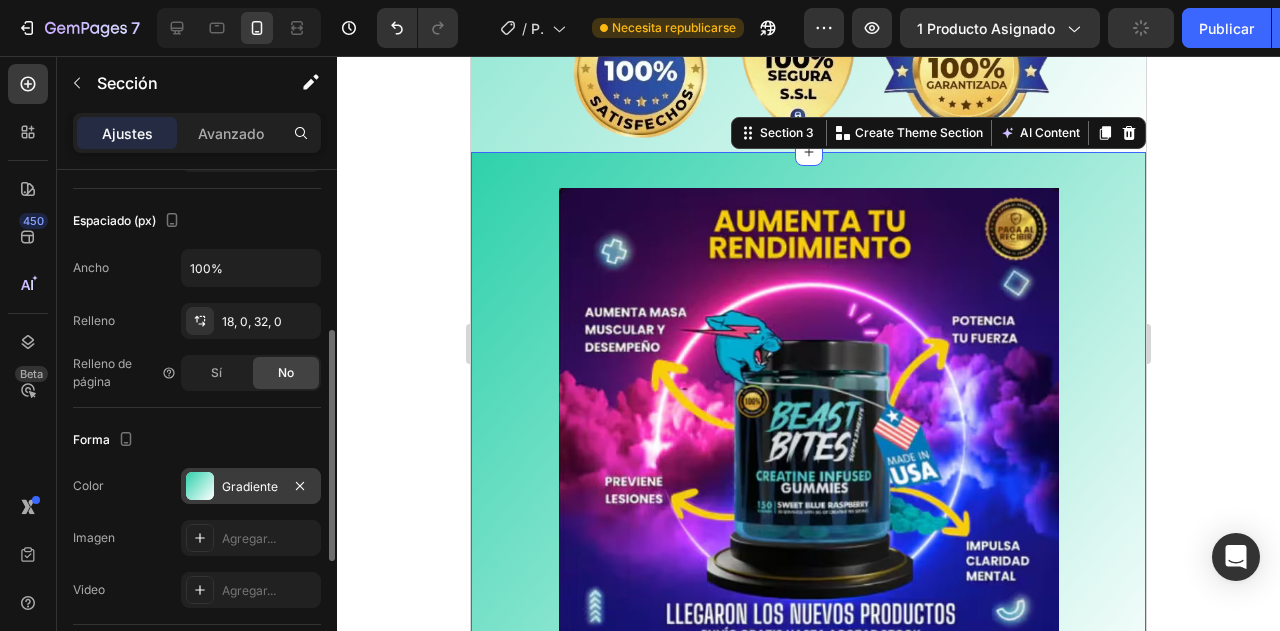 click on "Gradiente" at bounding box center [251, 486] 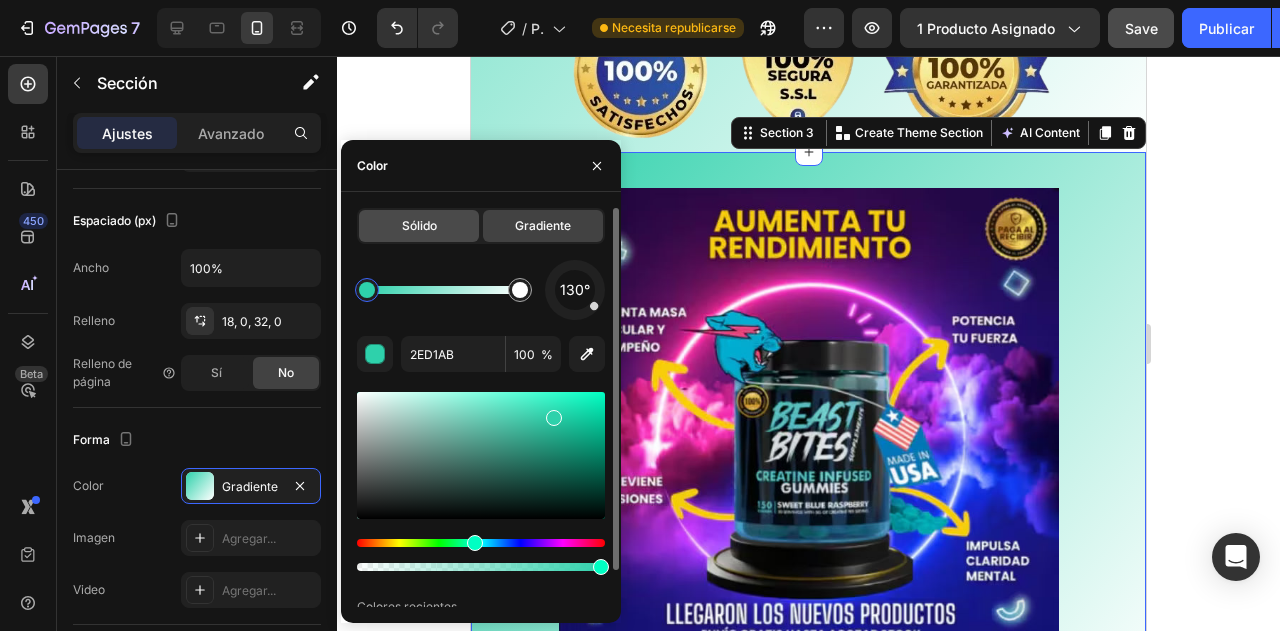 click on "Sólido" at bounding box center [419, 225] 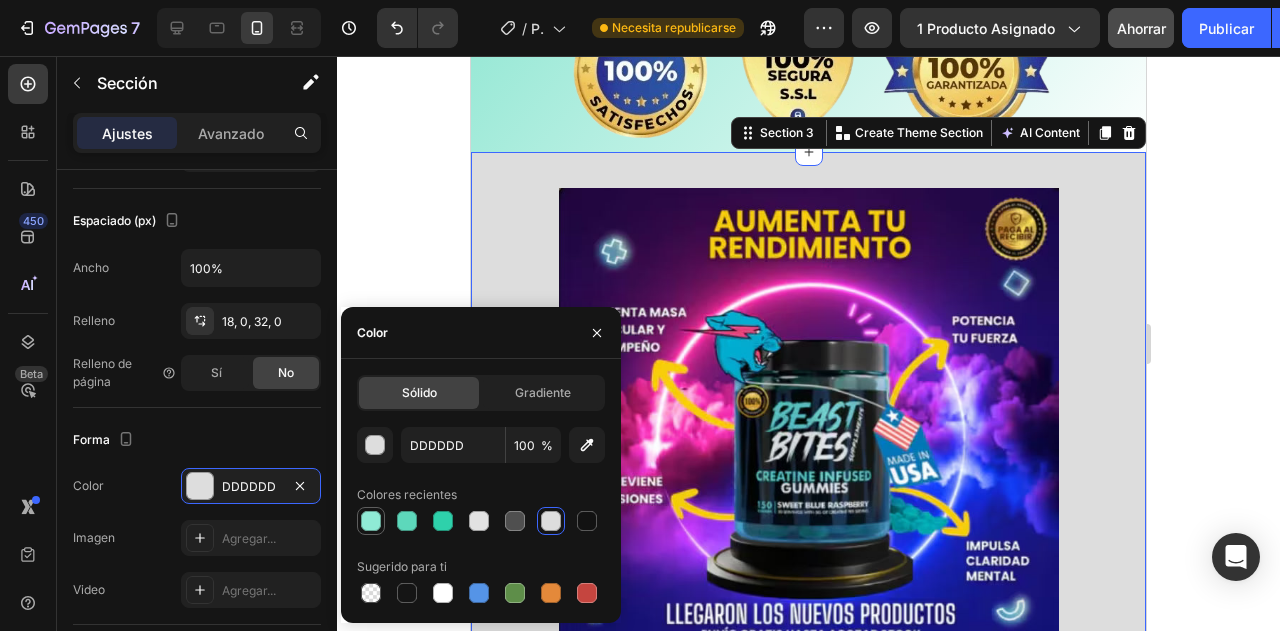 click at bounding box center [371, 521] 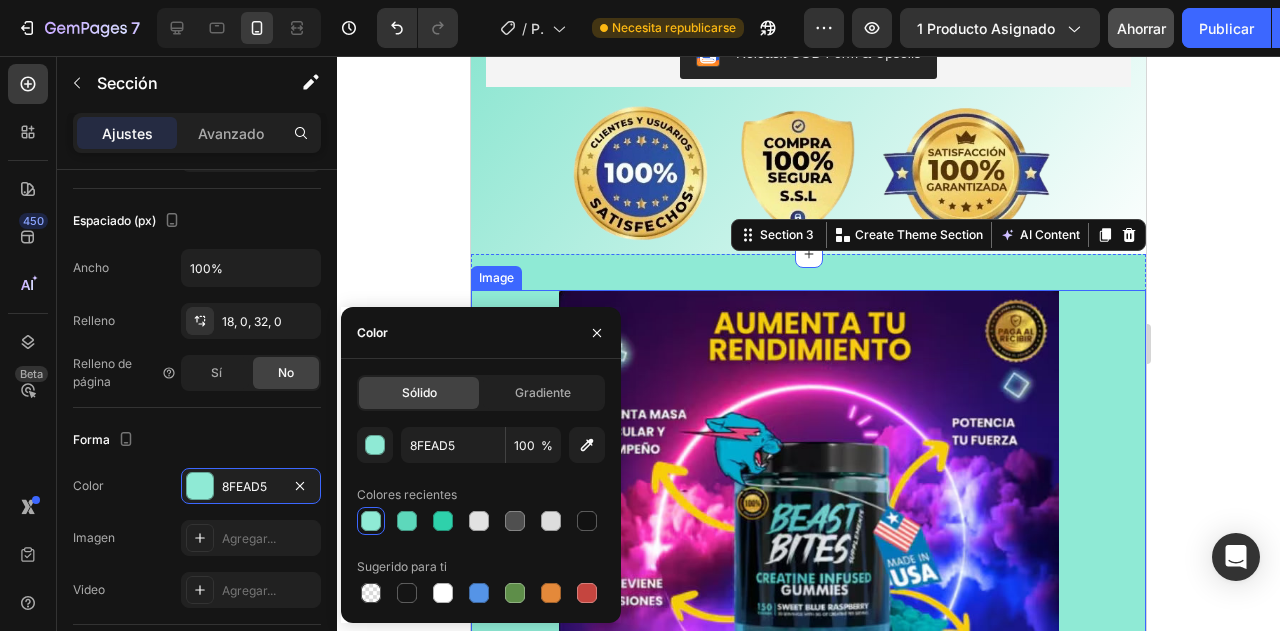 scroll, scrollTop: 840, scrollLeft: 0, axis: vertical 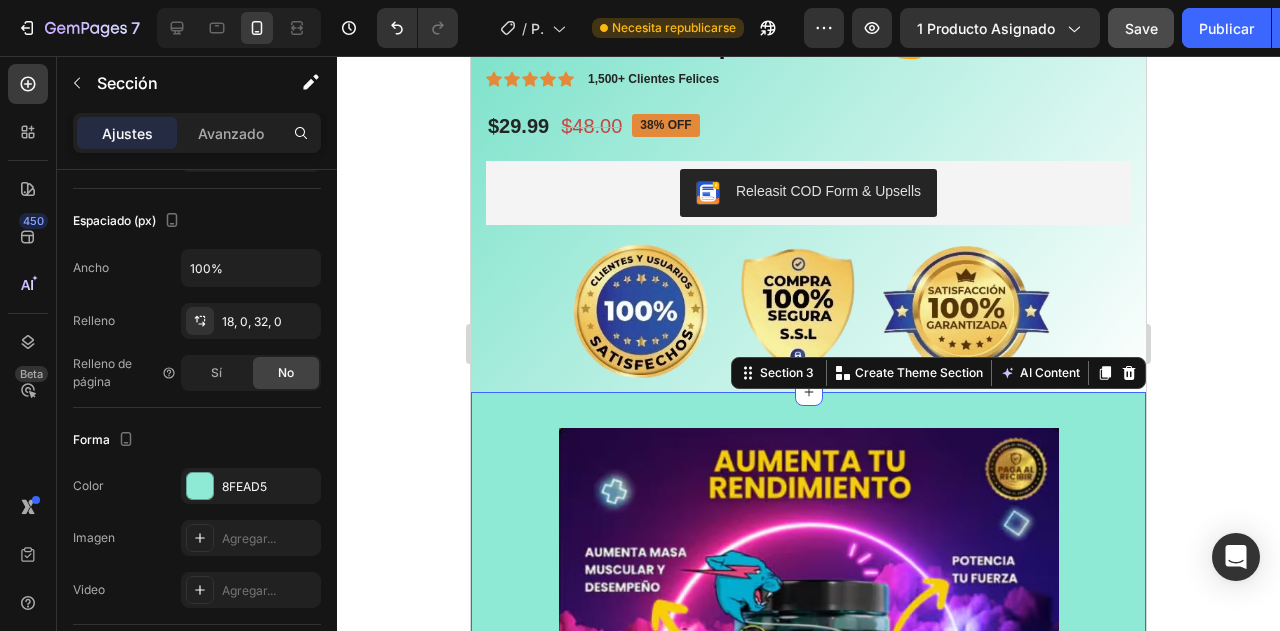 click 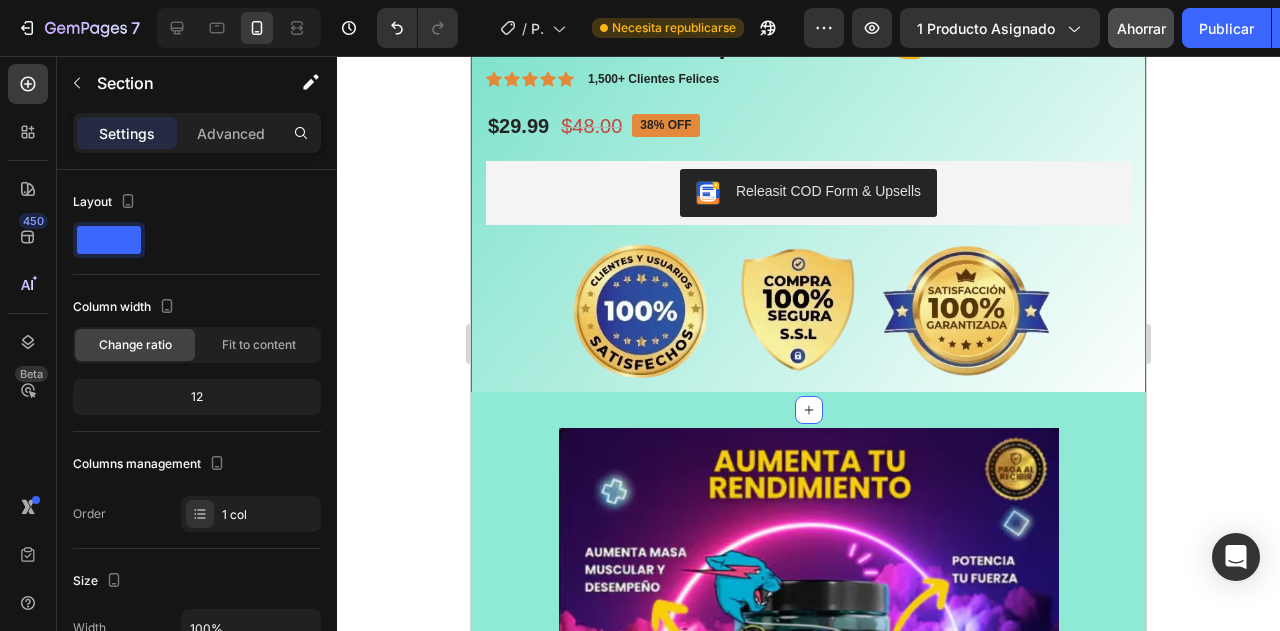 click on "Product Images GOMITAS BEAST BITES 🔥No más polvo. Esto te sube el power en serio 💪 Product Title Icon Icon Icon Icon Icon Icon List 1,500+ Clientes Felices Text Block Row $29.99 Product Price Product Price $48.00 Product Price Product Price 38% off Product Badge Row Row Releasit COD Form & Upsells Releasit COD Form & Upsells Product Image Section 2   You can create reusable sections Create Theme Section AI Content Write with GemAI What would you like to describe here? Tone and Voice Persuasive Product COJIN DE GEL ORTOPEDICO Show more Generate" at bounding box center (808, -134) 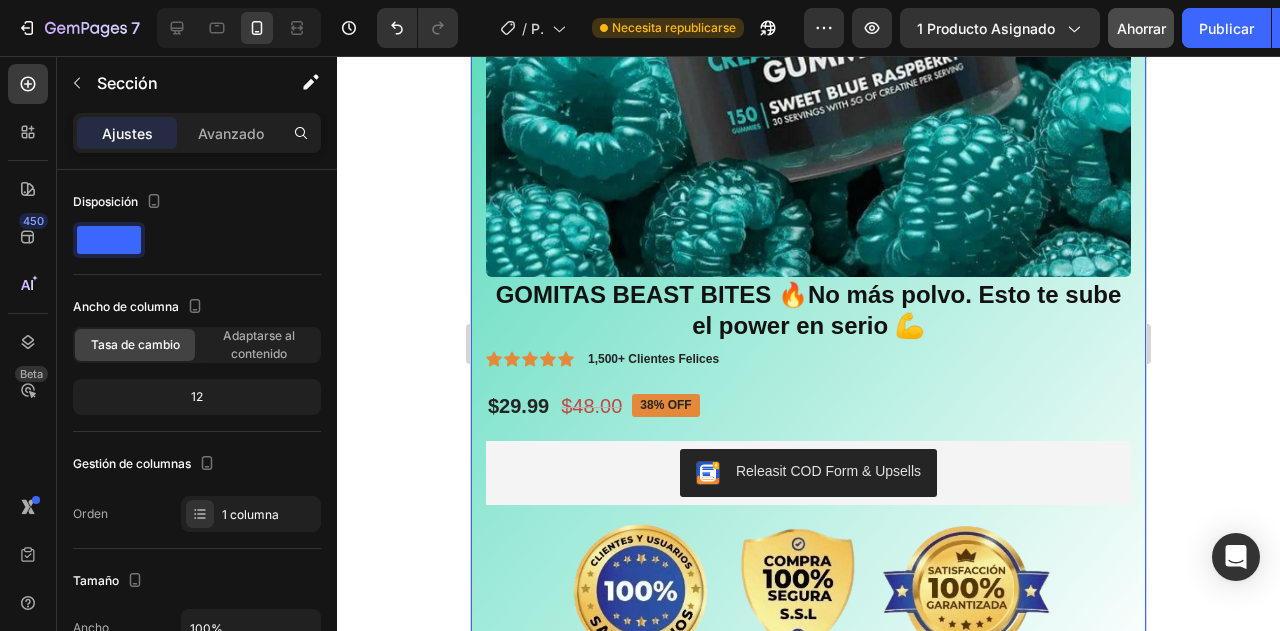 scroll, scrollTop: 480, scrollLeft: 0, axis: vertical 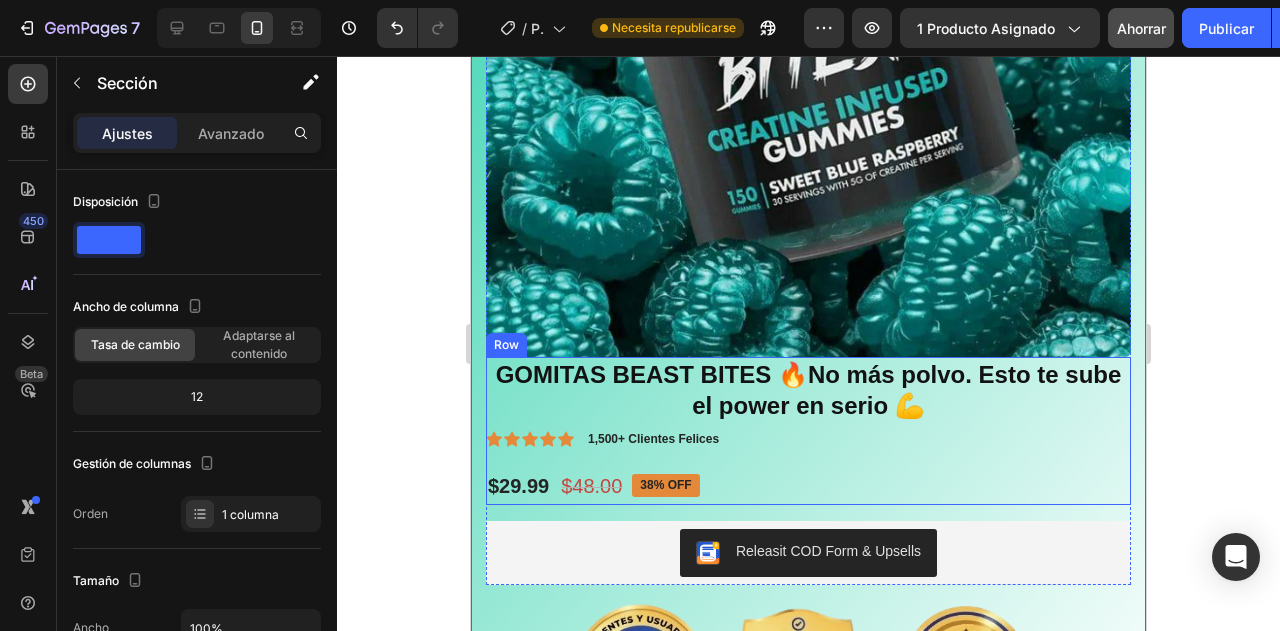 click on "GOMITAS BEAST BITES 🔥No más polvo. Esto te sube el power en serio 💪 Product Title Icon Icon Icon Icon Icon Icon List 1,500+ Clientes Felices Text Block Row $29.99 Product Price Product Price $48.00 Product Price Product Price 38% off Product Badge Row" at bounding box center (808, 430) 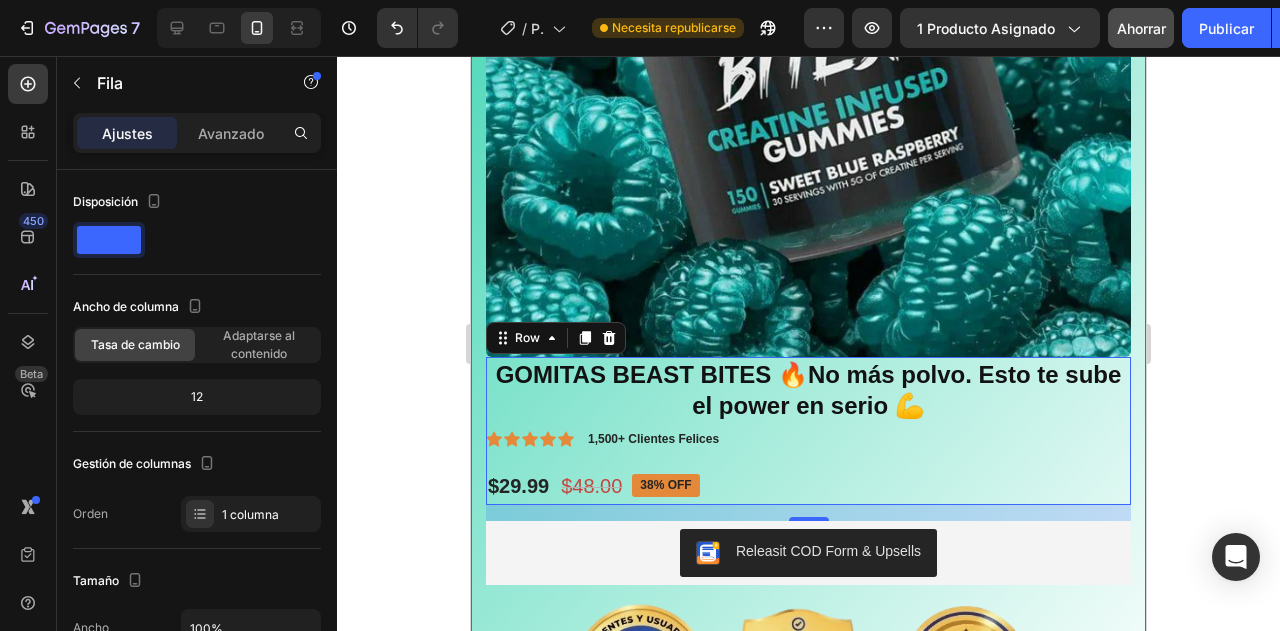 click on "Product Images GOMITAS BEAST BITES 🔥No más polvo. Esto te sube el power en serio 💪 Product Title Icon Icon Icon Icon Icon Icon List 1,500+ Clientes Felices Text Block Row $29.99 Product Price Product Price $48.00 Product Price Product Price 38% off Product Badge Row Row   16 Releasit COD Form & Upsells Releasit COD Form & Upsells Product Image Section 2" at bounding box center [808, 226] 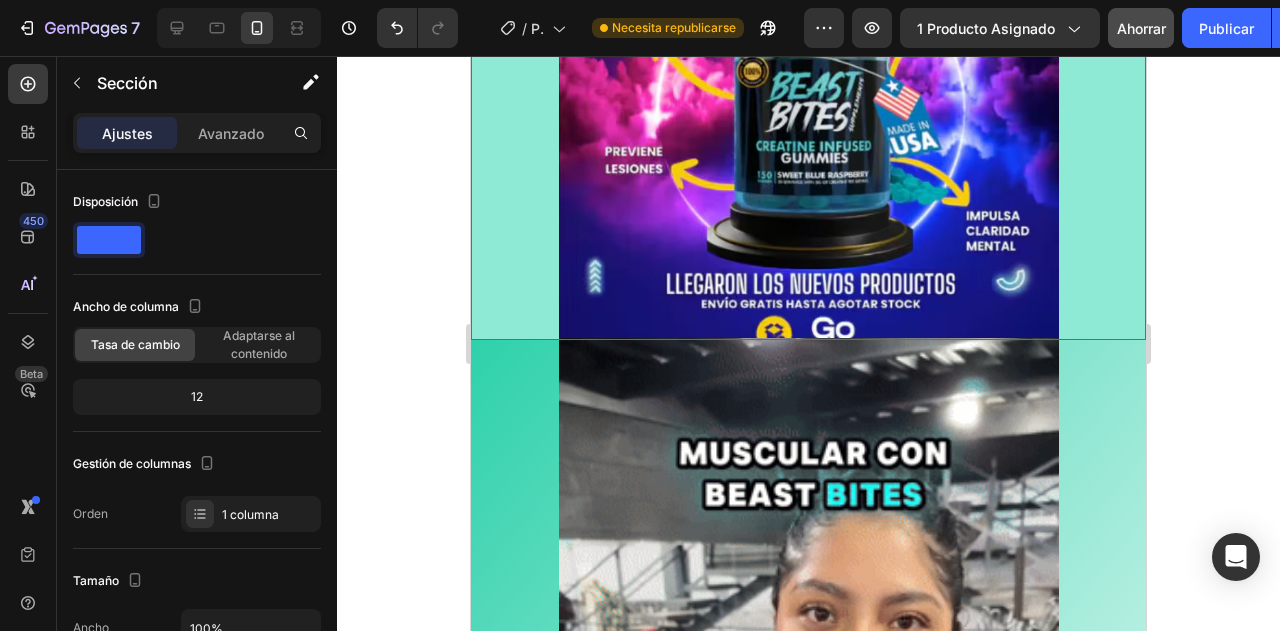 scroll, scrollTop: 1440, scrollLeft: 0, axis: vertical 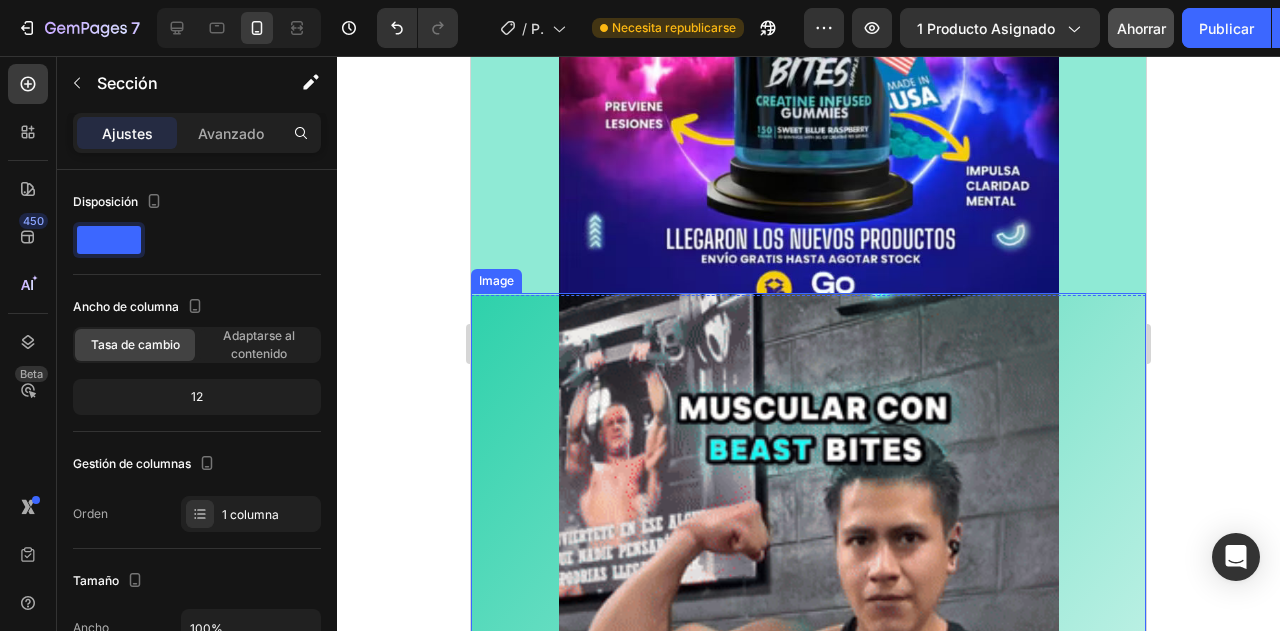 click at bounding box center (808, 737) 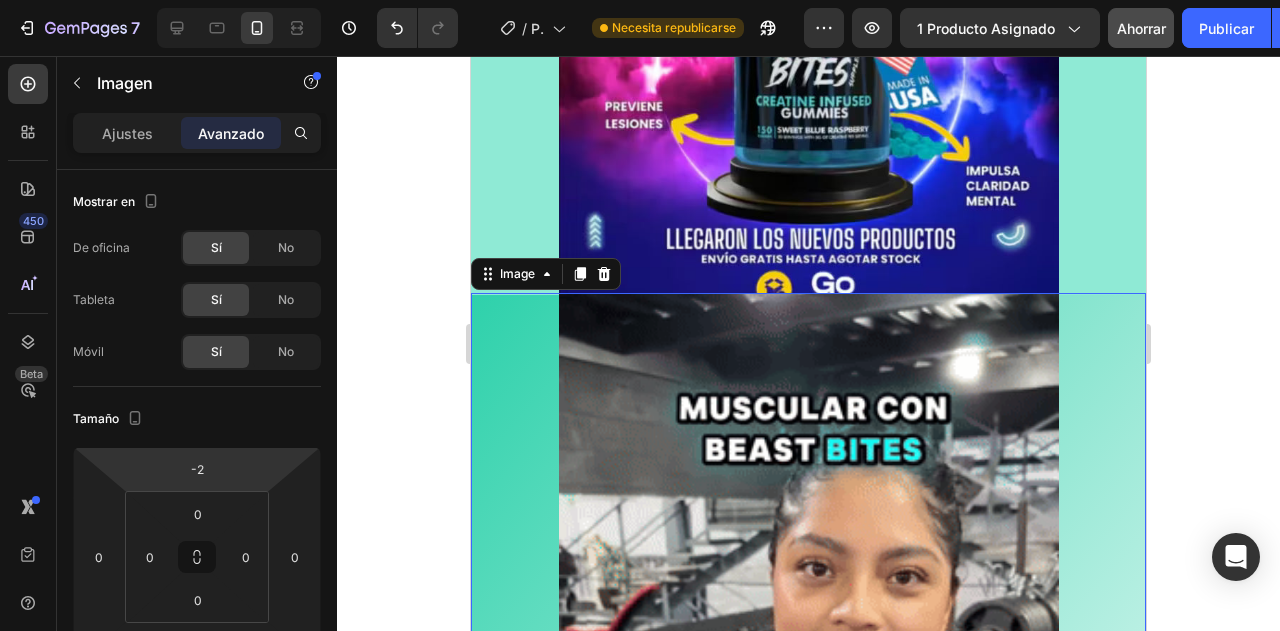 type on "24" 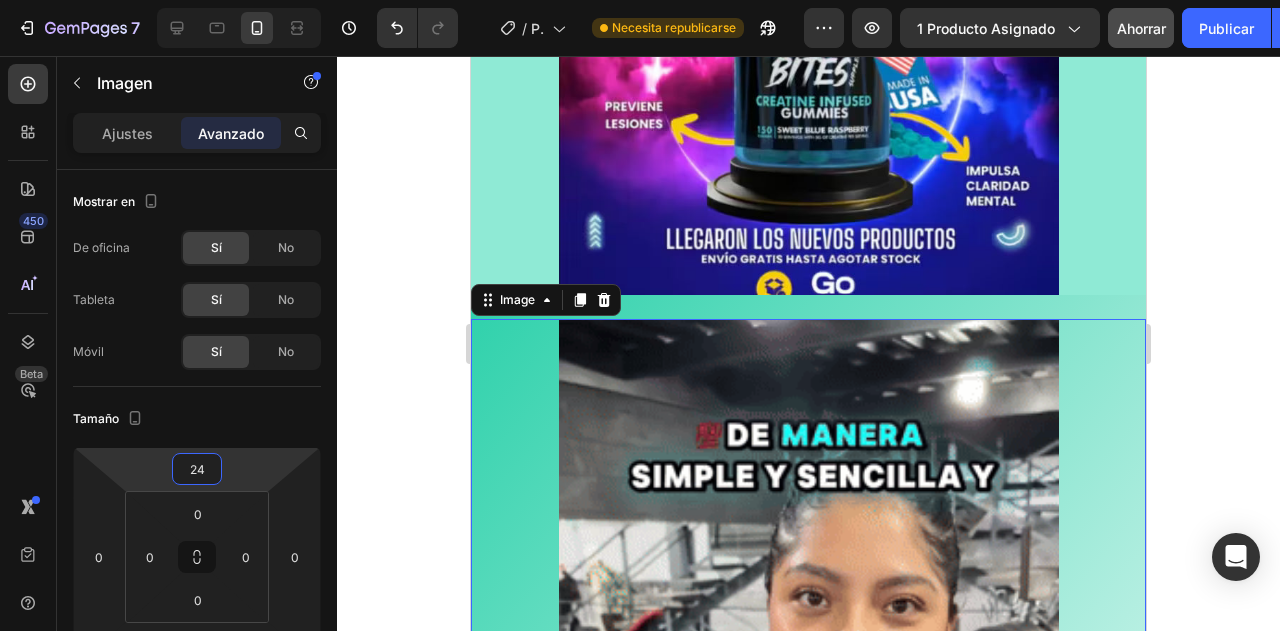 drag, startPoint x: 261, startPoint y: 480, endPoint x: 268, endPoint y: 467, distance: 14.764823 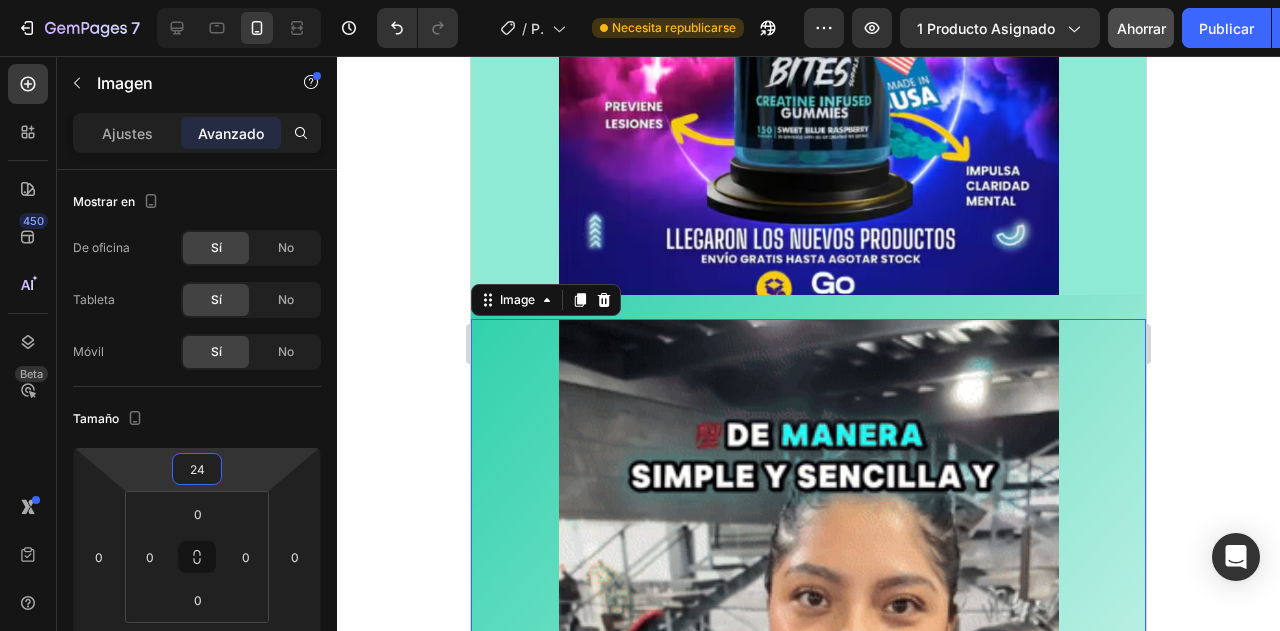 click on "7 Historial de versiones / Página del producto - 2 de agosto, 08:18:47 Necesita republicarse Avance 1 producto asignado Ahorrar Publicar 450 Beta Secciones(18) Elementos(84) Sección Elemento Sección de héroes Detalle del producto Marcas Insignias de confianza Garantizar Desglose del producto Cómo utilizar Testimonios Comparar Manojo Preguntas frecuentes Prueba social Historia de la marca Lista de productos Recopilación Lista de blogs Contacto Sticky Añadir al carrito Pie de página personalizado Explorar la biblioteca 450 Disposición
Fila
Fila
Fila
Fila Texto
Título
Bloque de texto Botón
Botón
Botón" at bounding box center [640, 0] 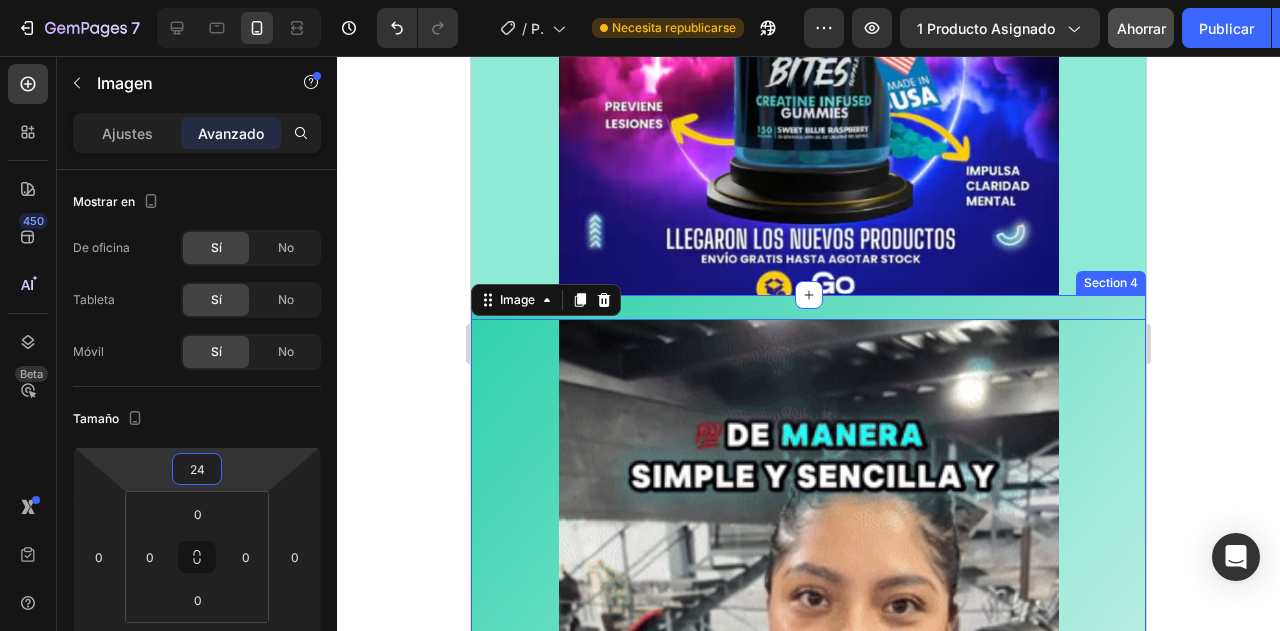 click on "Image   -10 OBTEN TU OFERTA Button" at bounding box center (808, 746) 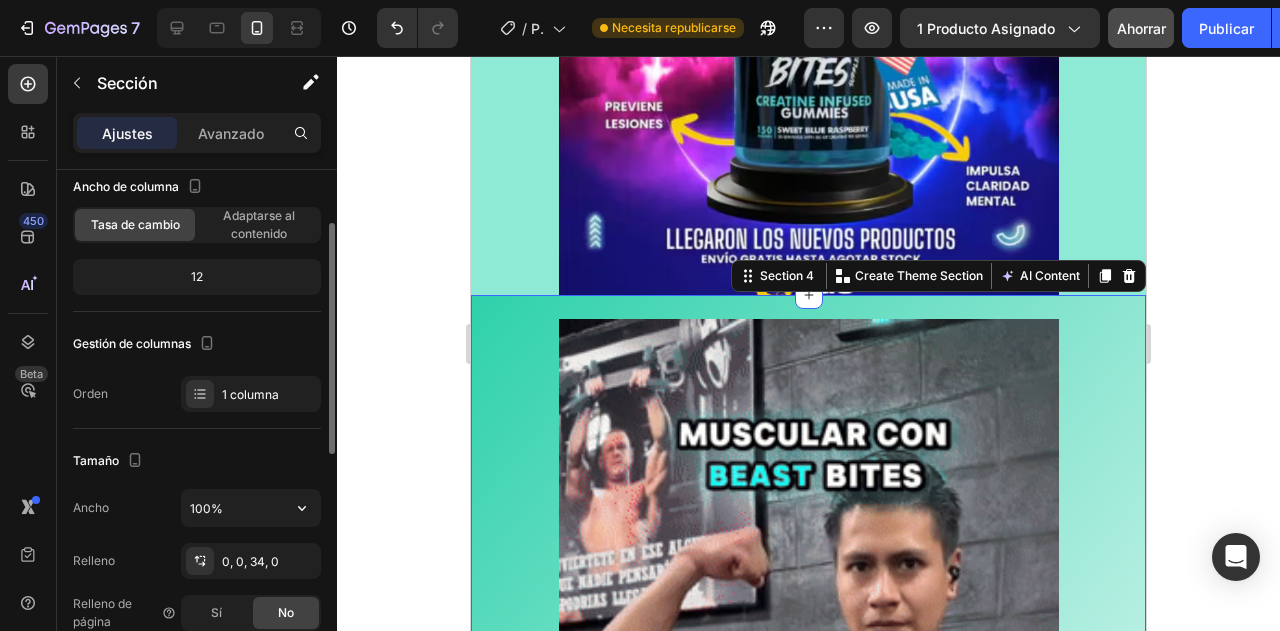 scroll, scrollTop: 240, scrollLeft: 0, axis: vertical 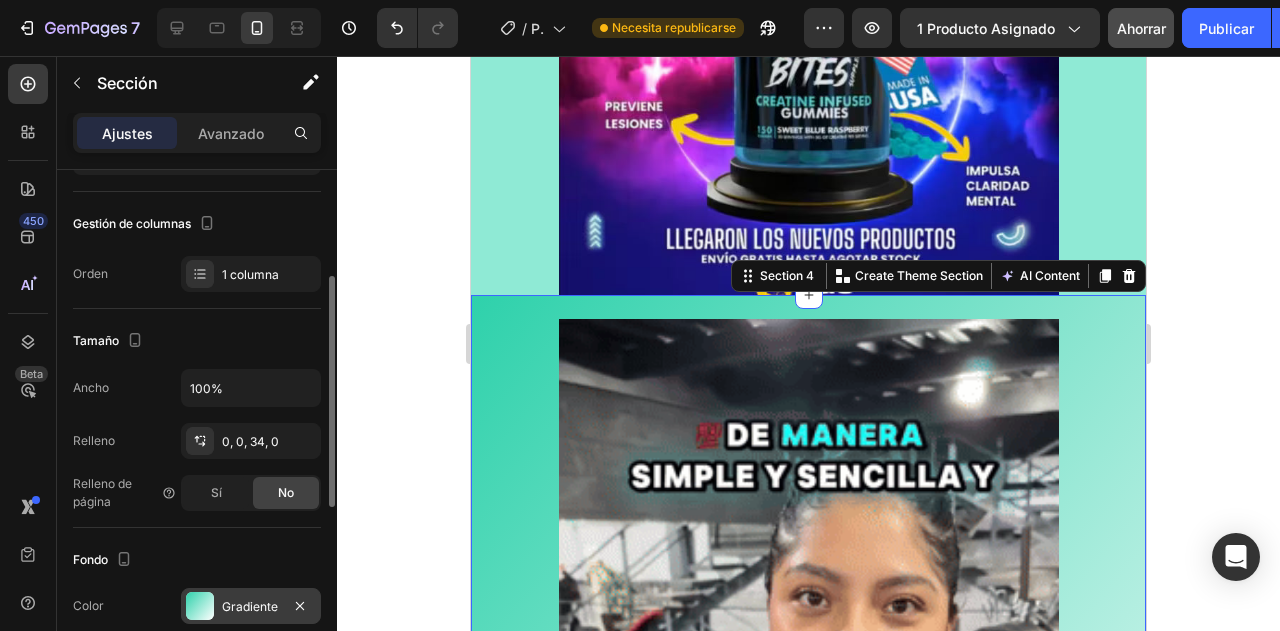 click at bounding box center (200, 606) 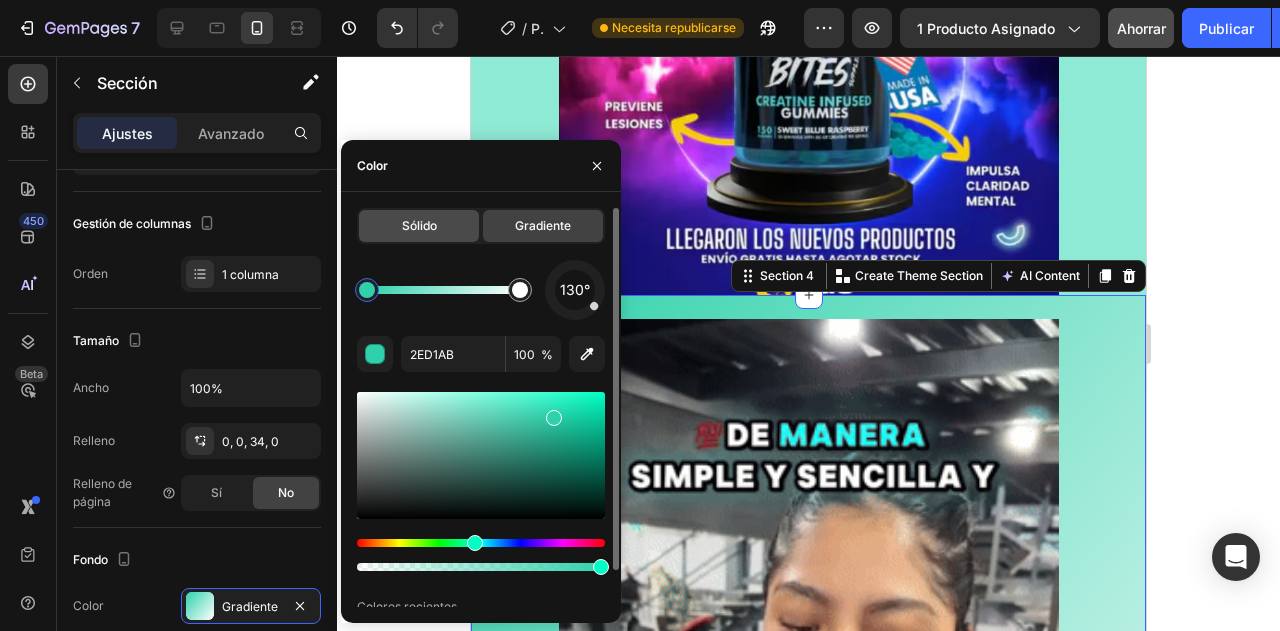 click on "Sólido" 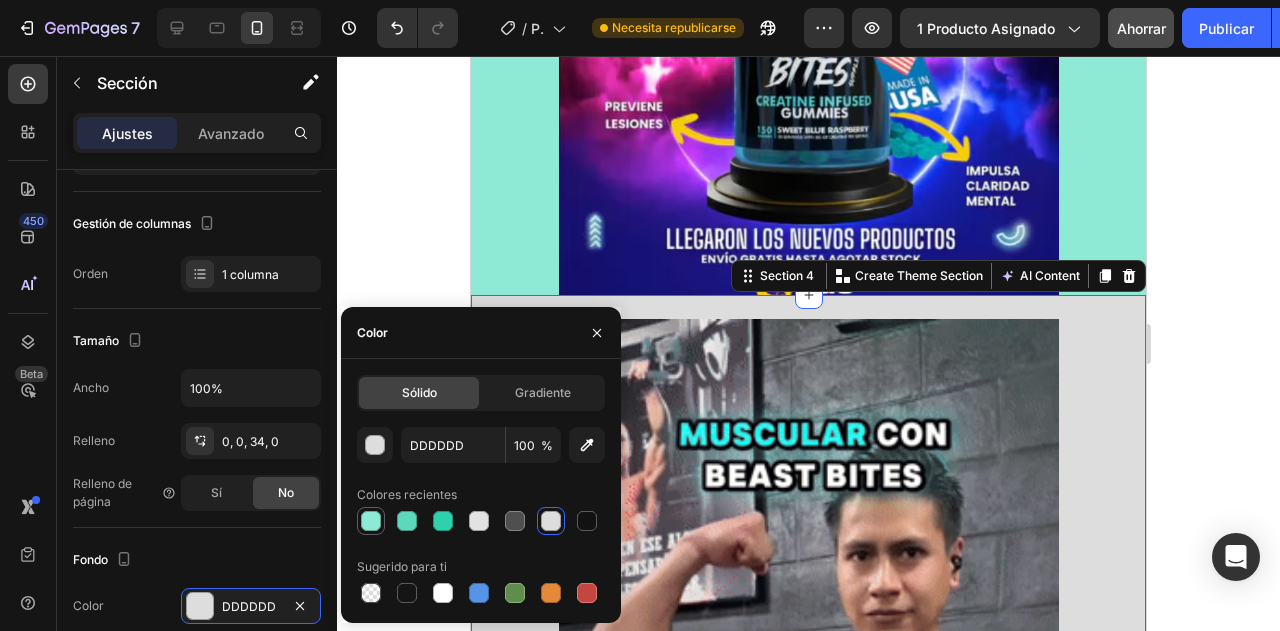 click at bounding box center [371, 521] 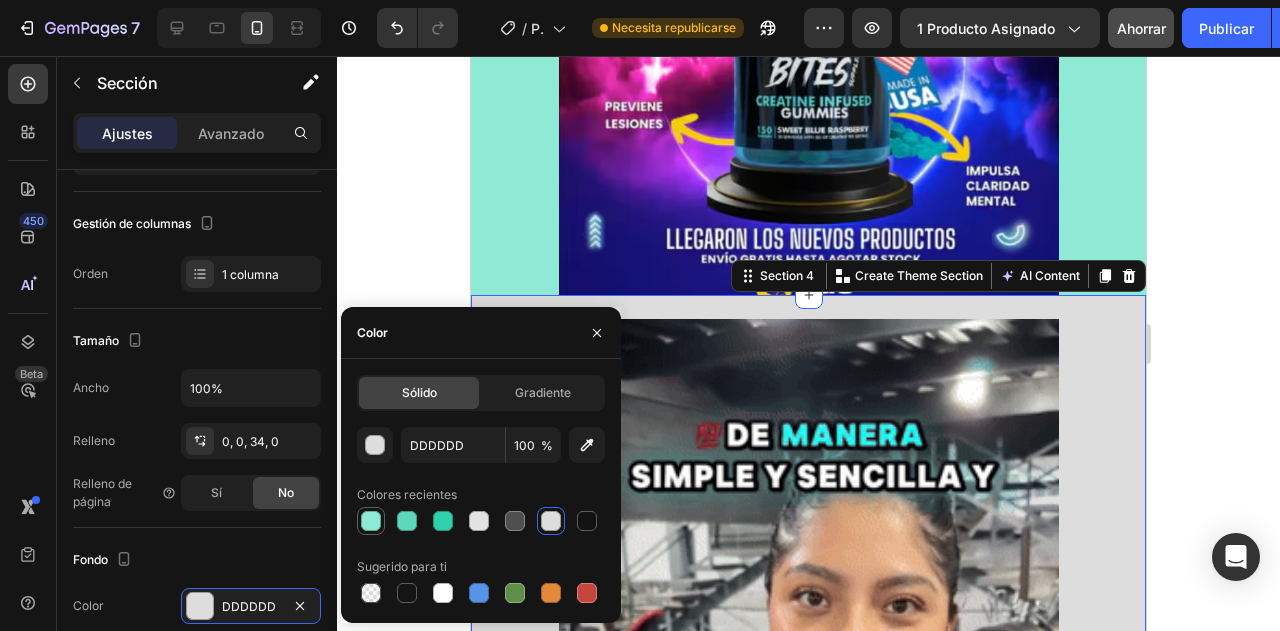 type on "8FEAD5" 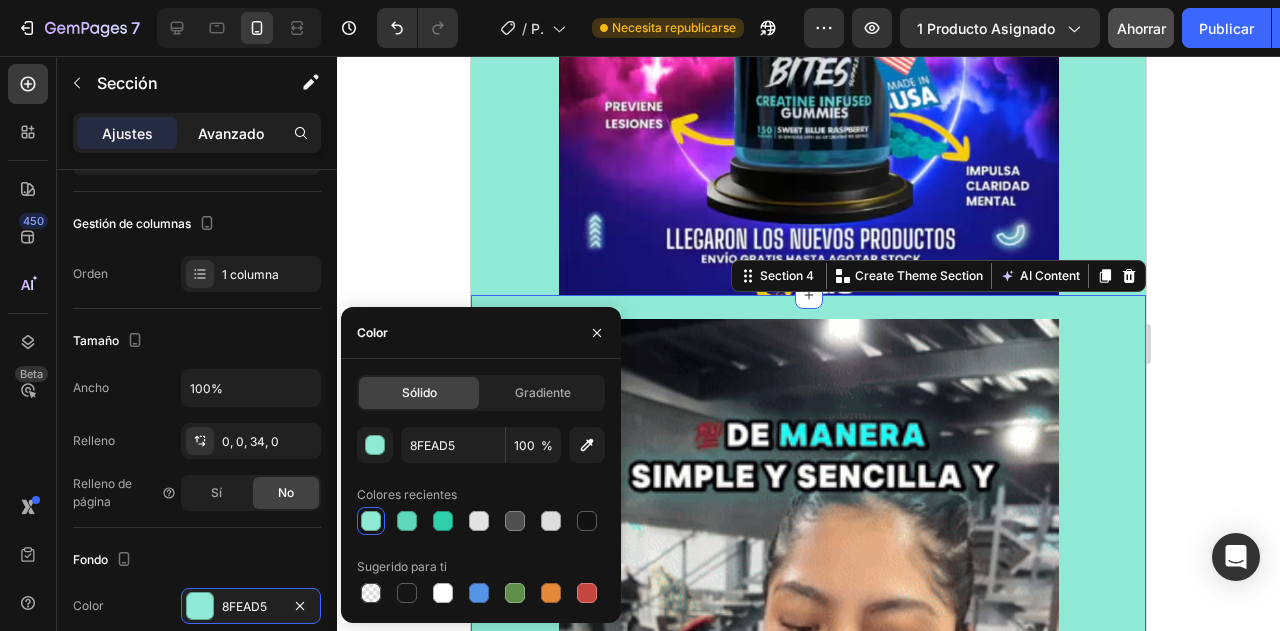 click on "Avanzado" at bounding box center [231, 133] 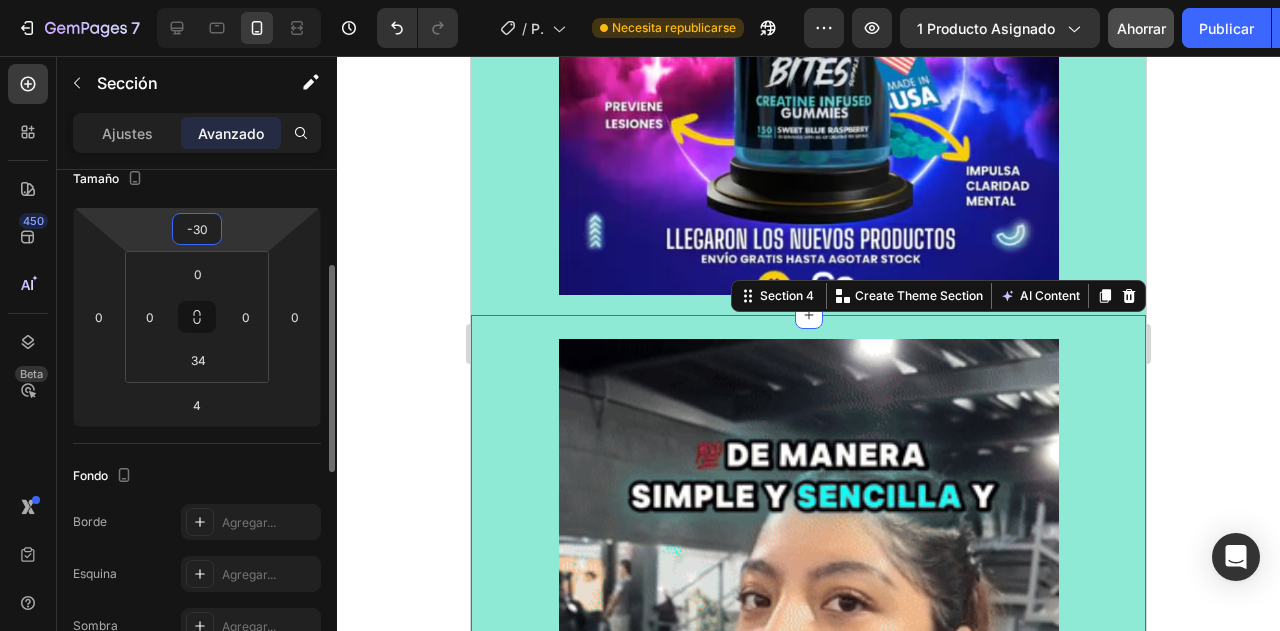 type on "-28" 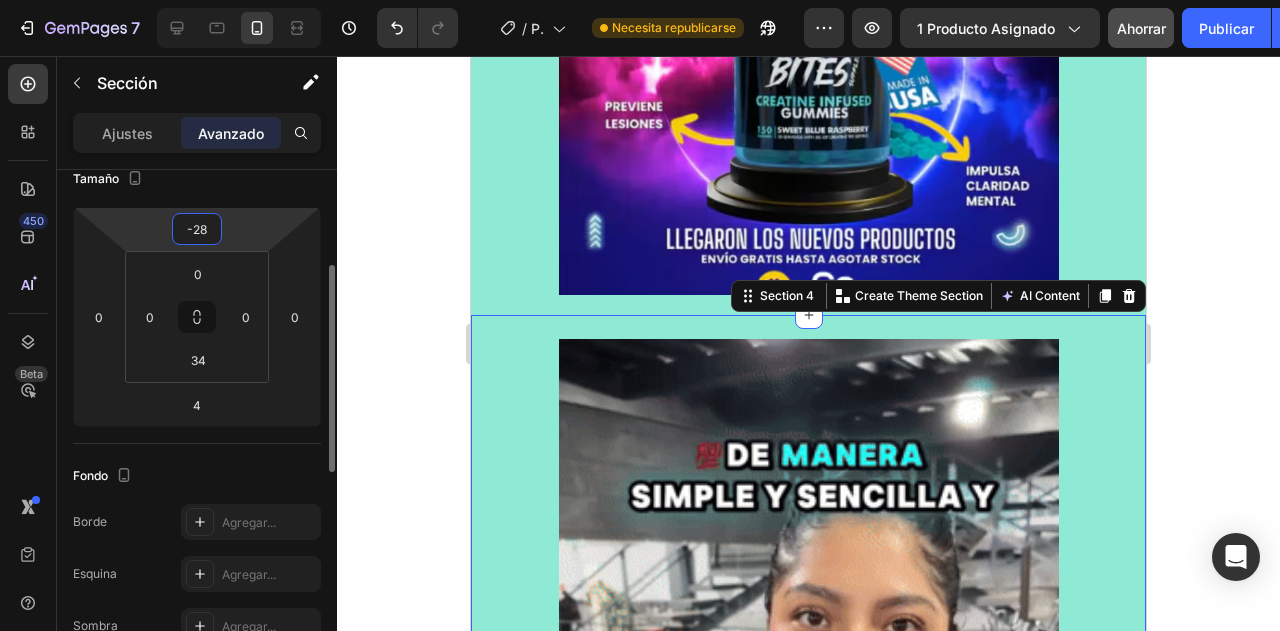 drag, startPoint x: 248, startPoint y: 243, endPoint x: 258, endPoint y: 232, distance: 14.866069 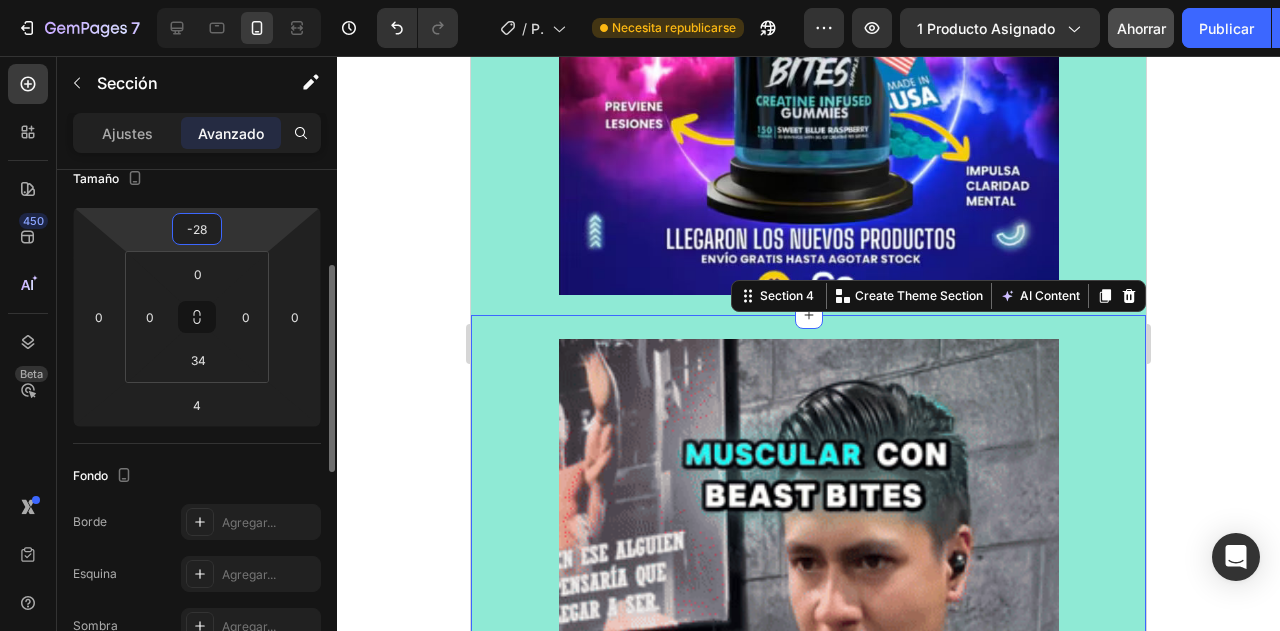 click on "7 Historial de versiones / Página del producto - 2 de agosto, 08:18:47 Necesita republicarse Avance 1 producto asignado Ahorrar Publicar 450 Beta Secciones(18) Elementos(84) Sección Elemento Sección de héroes Detalle del producto Marcas Insignias de confianza Garantizar Desglose del producto Cómo utilizar Testimonios Comparar Manojo Preguntas frecuentes Prueba social Historia de la marca Lista de productos Recopilación Lista de blogs Contacto Sticky Añadir al carrito Pie de página personalizado Explorar la biblioteca 450 Disposición
Fila
Fila
Fila
Fila Texto
Título
Bloque de texto Botón
Botón
Botón" at bounding box center (640, 0) 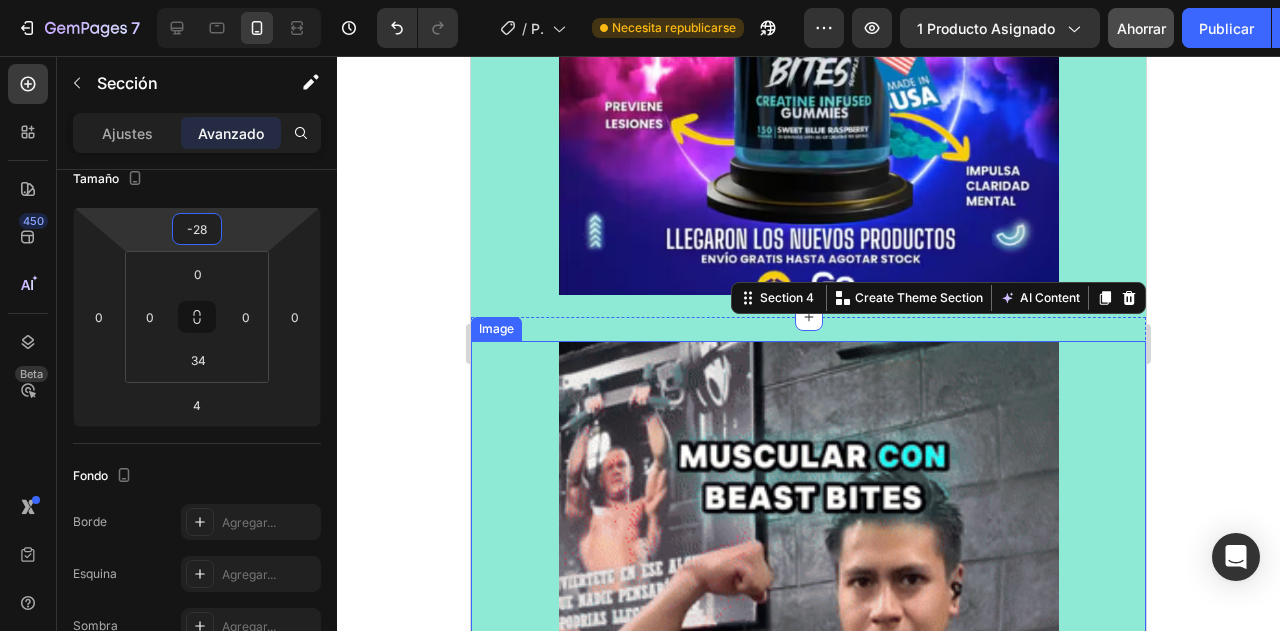 click at bounding box center [809, 785] 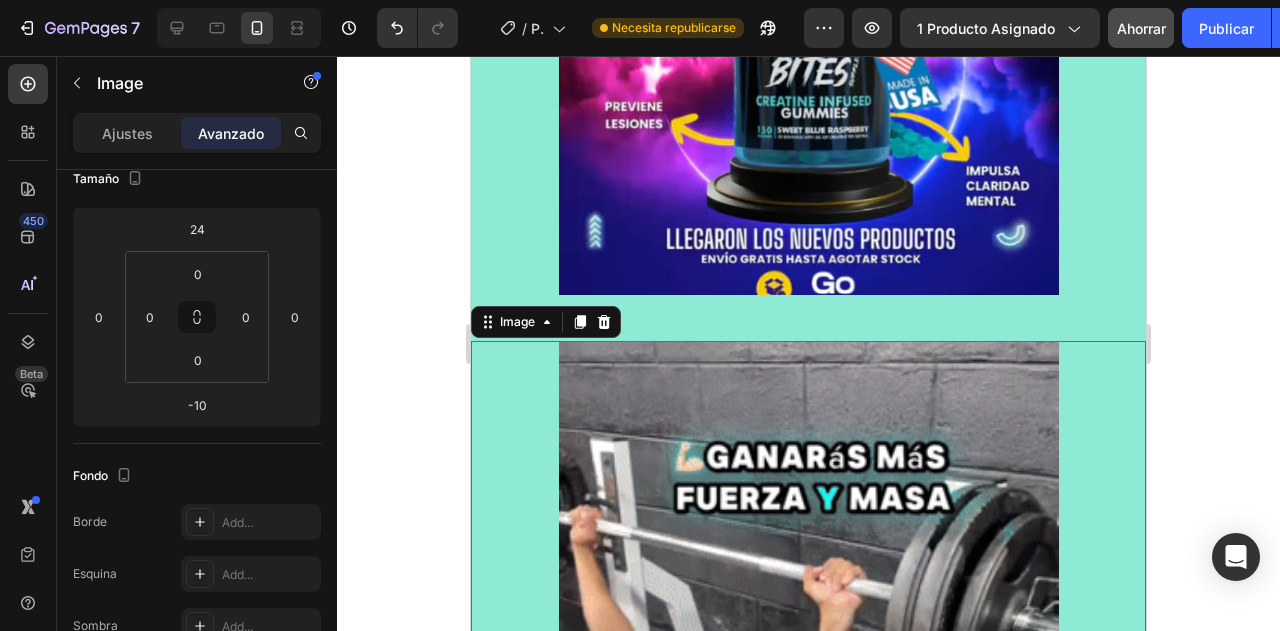 scroll, scrollTop: 0, scrollLeft: 0, axis: both 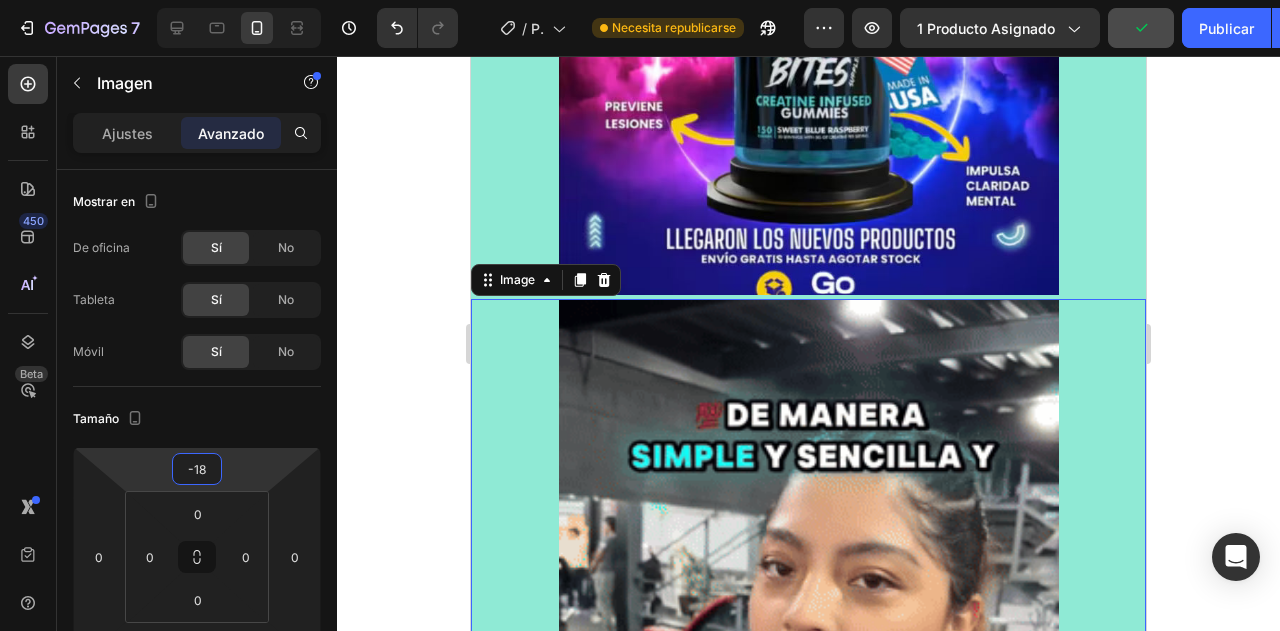 type on "-20" 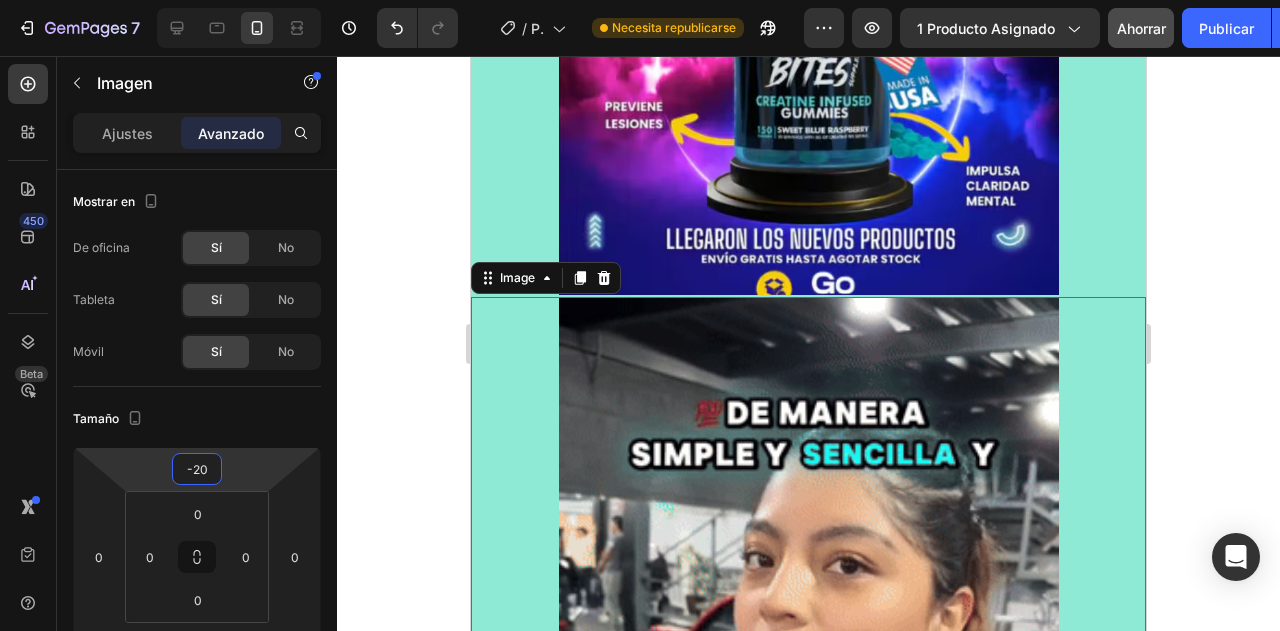 drag, startPoint x: 253, startPoint y: 482, endPoint x: 256, endPoint y: 504, distance: 22.203604 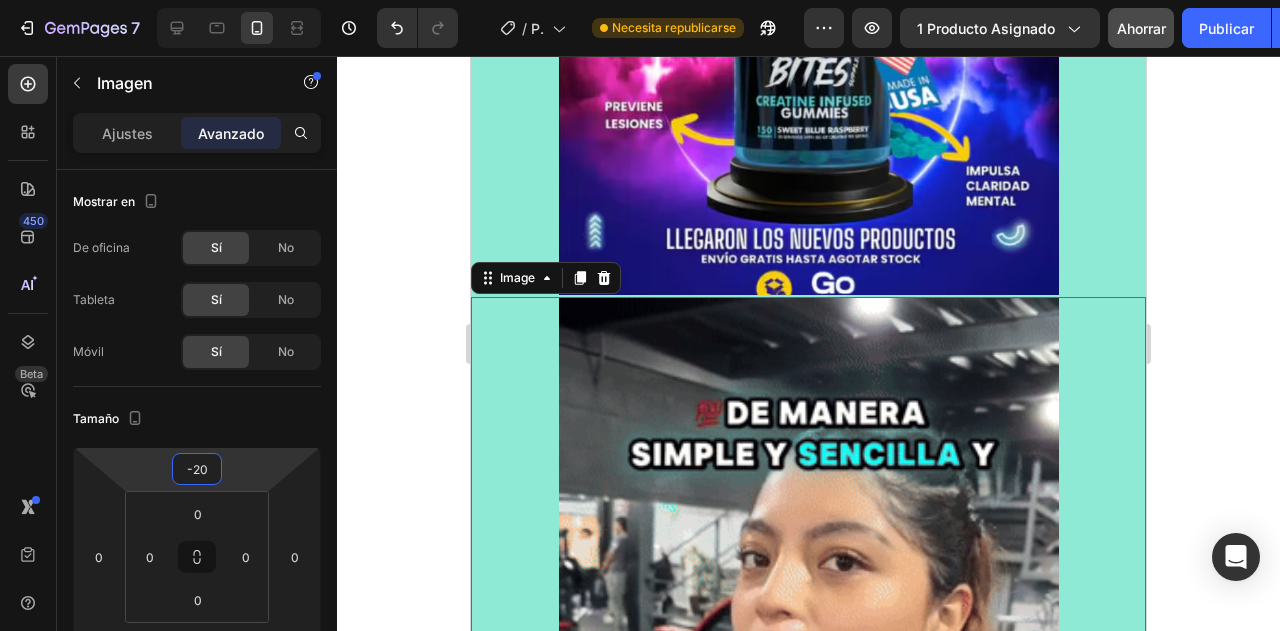 click on "7 Historial de versiones / Página del producto - 2 de agosto, 08:18:47 Necesita republicarse Avance 1 producto asignado Ahorrar Publicar 450 Beta Secciones(18) Elementos(84) Sección Elemento Sección de héroes Detalle del producto Marcas Insignias de confianza Garantizar Desglose del producto Cómo utilizar Testimonios Comparar Manojo Preguntas frecuentes Prueba social Historia de la marca Lista de productos Recopilación Lista de blogs Contacto Sticky Añadir al carrito Pie de página personalizado Explorar la biblioteca 450 Disposición
Fila
Fila
Fila
Fila Texto
Título
Bloque de texto Botón
Botón
Botón" at bounding box center [640, 0] 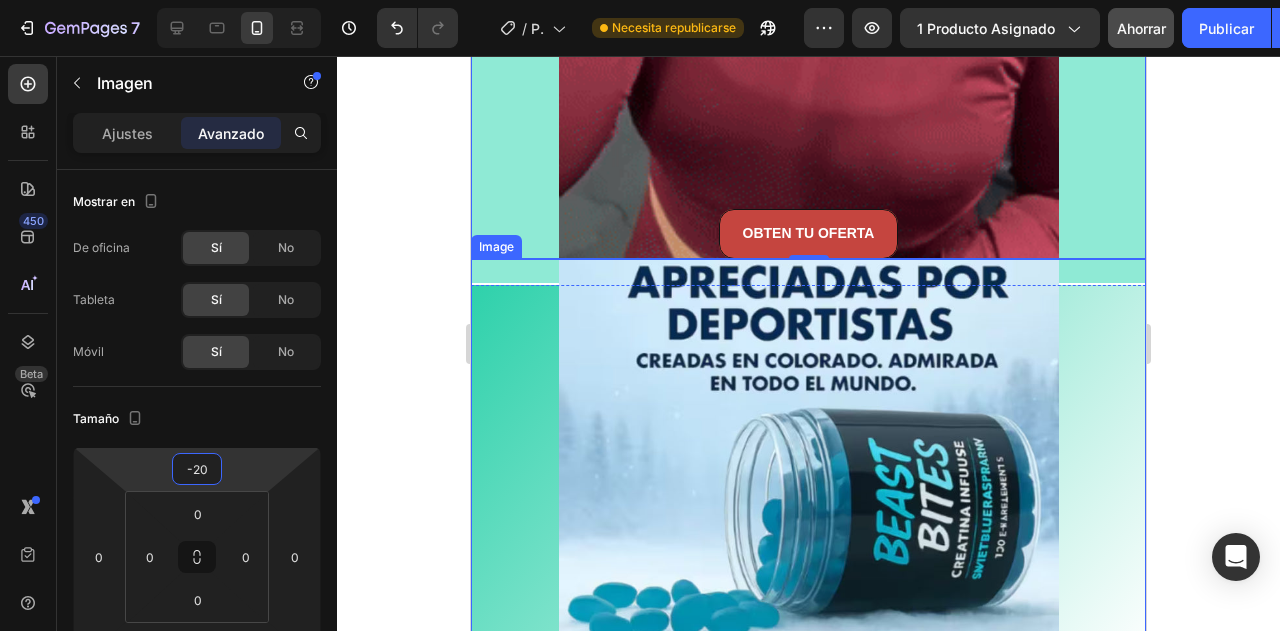 scroll, scrollTop: 2400, scrollLeft: 0, axis: vertical 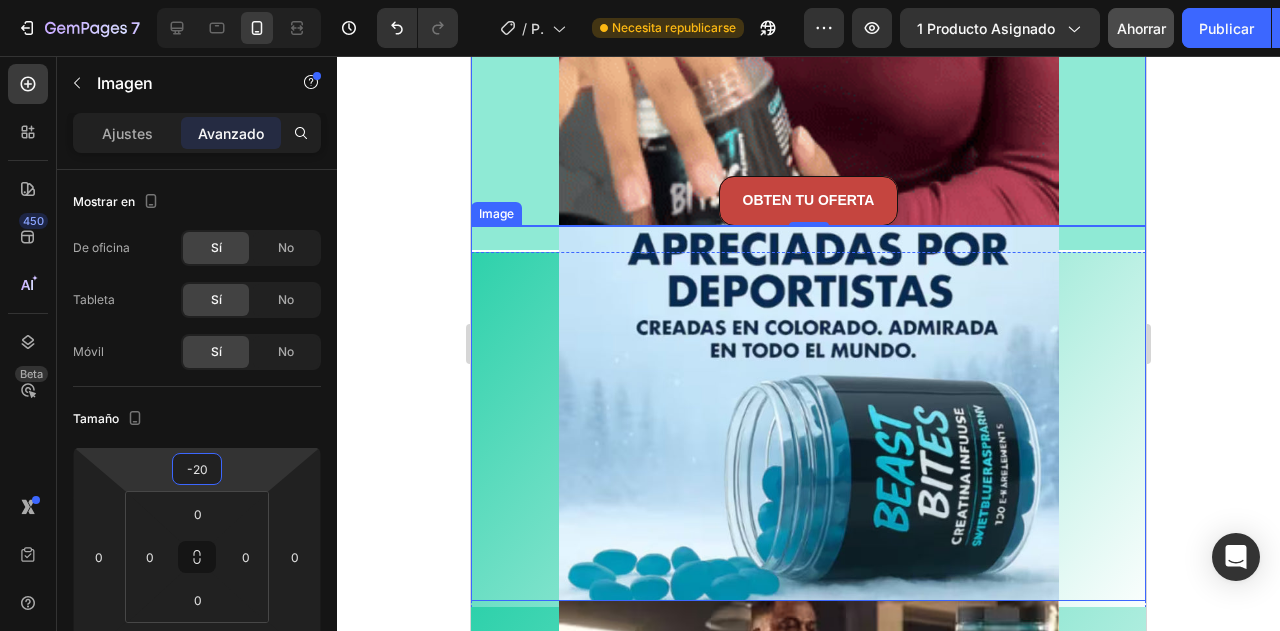 click at bounding box center [808, 413] 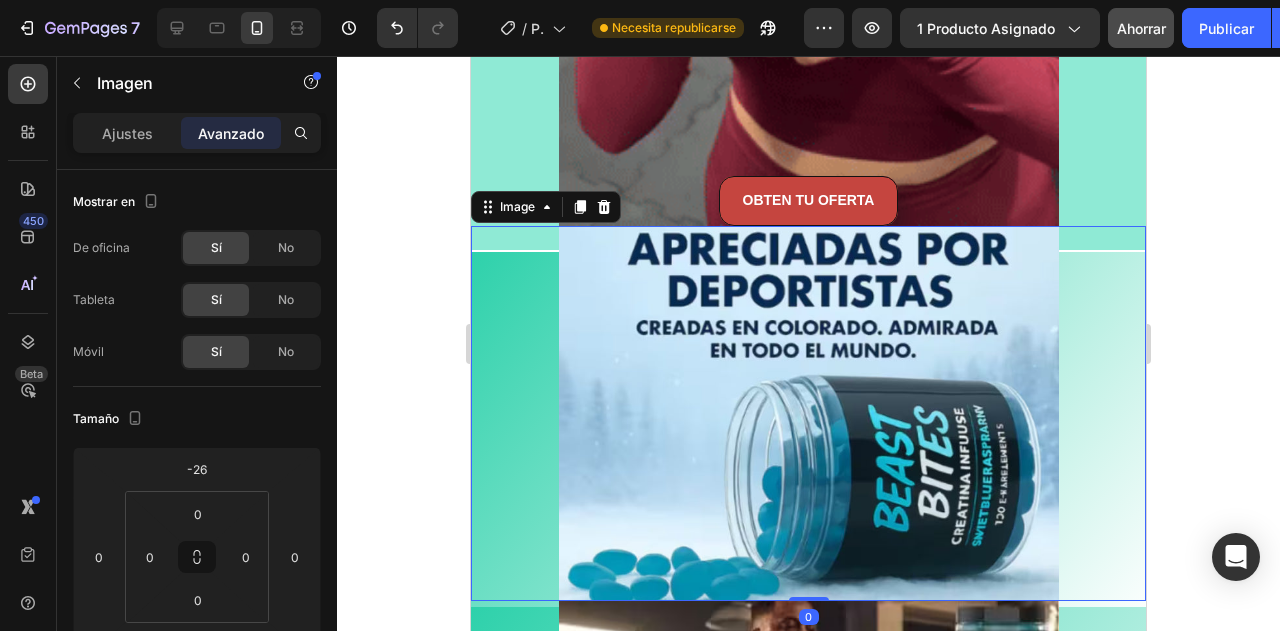 click at bounding box center (808, 413) 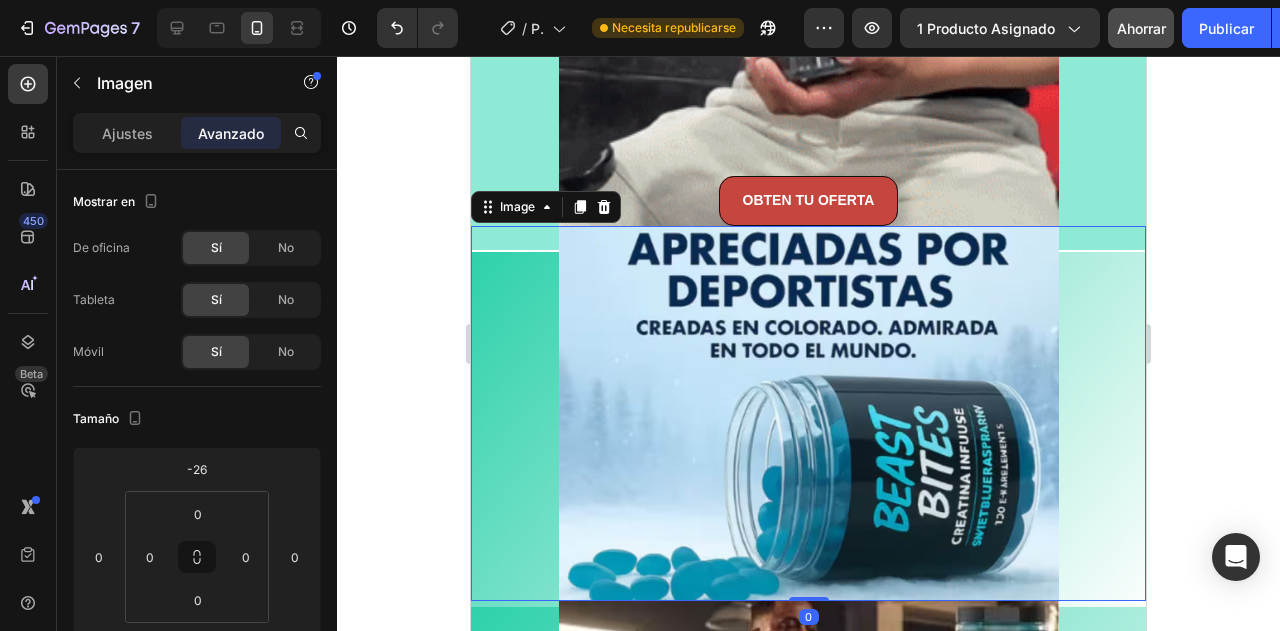 click at bounding box center [809, 413] 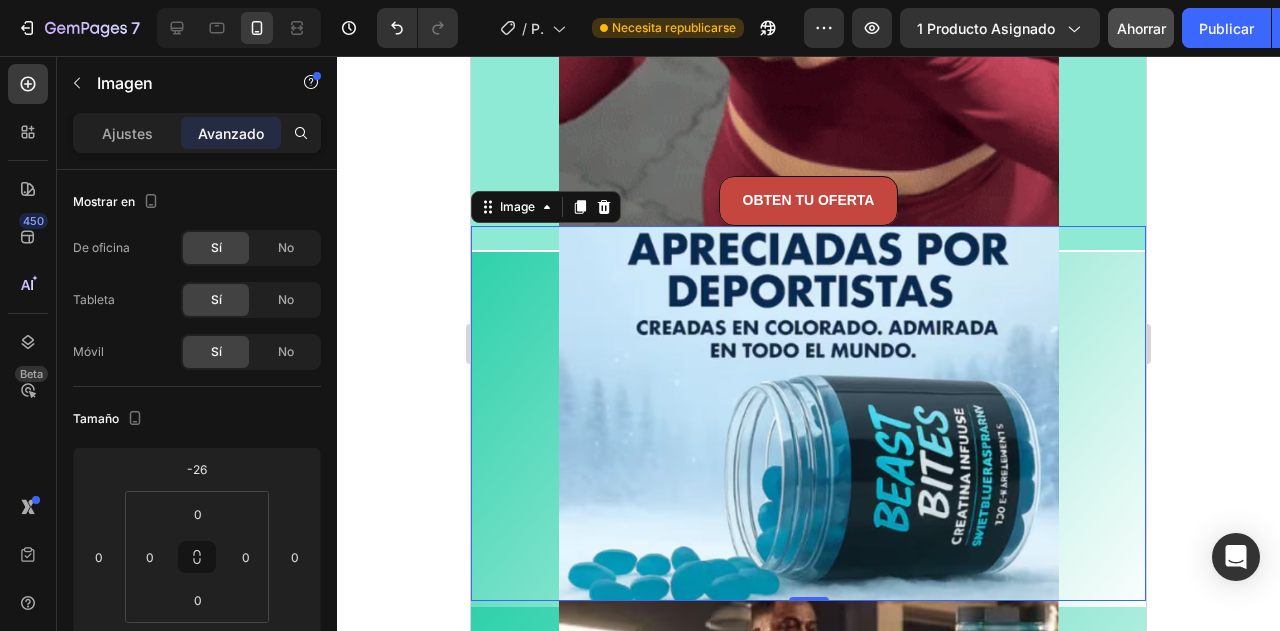 click at bounding box center [809, 413] 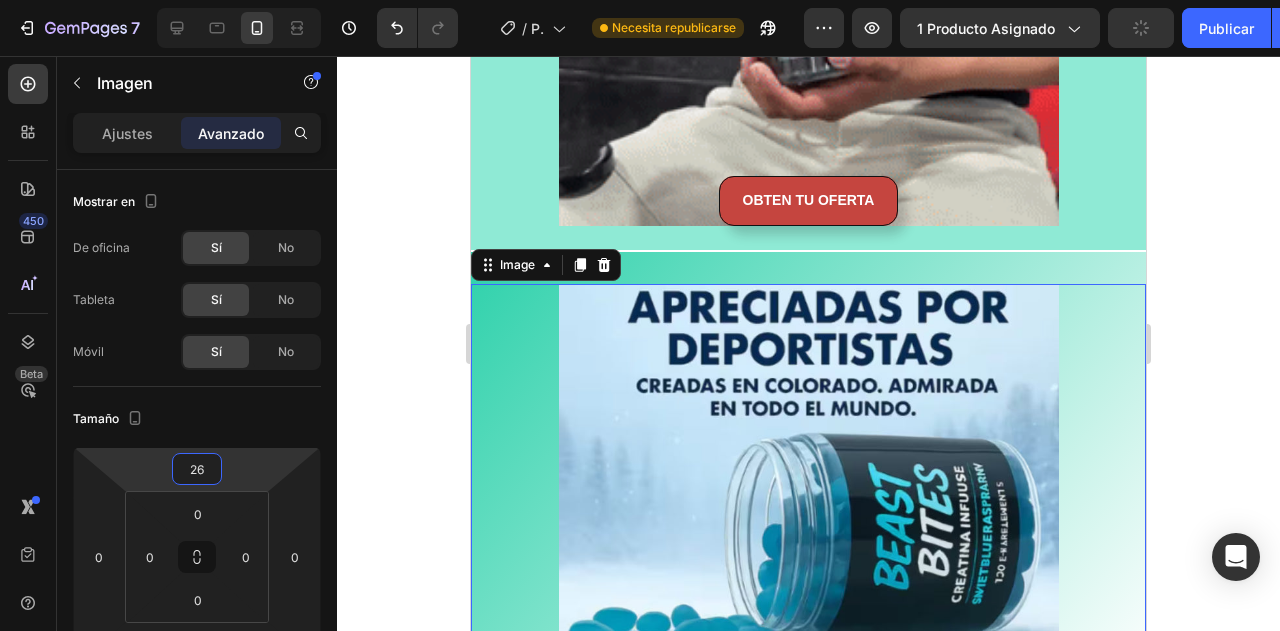 type on "32" 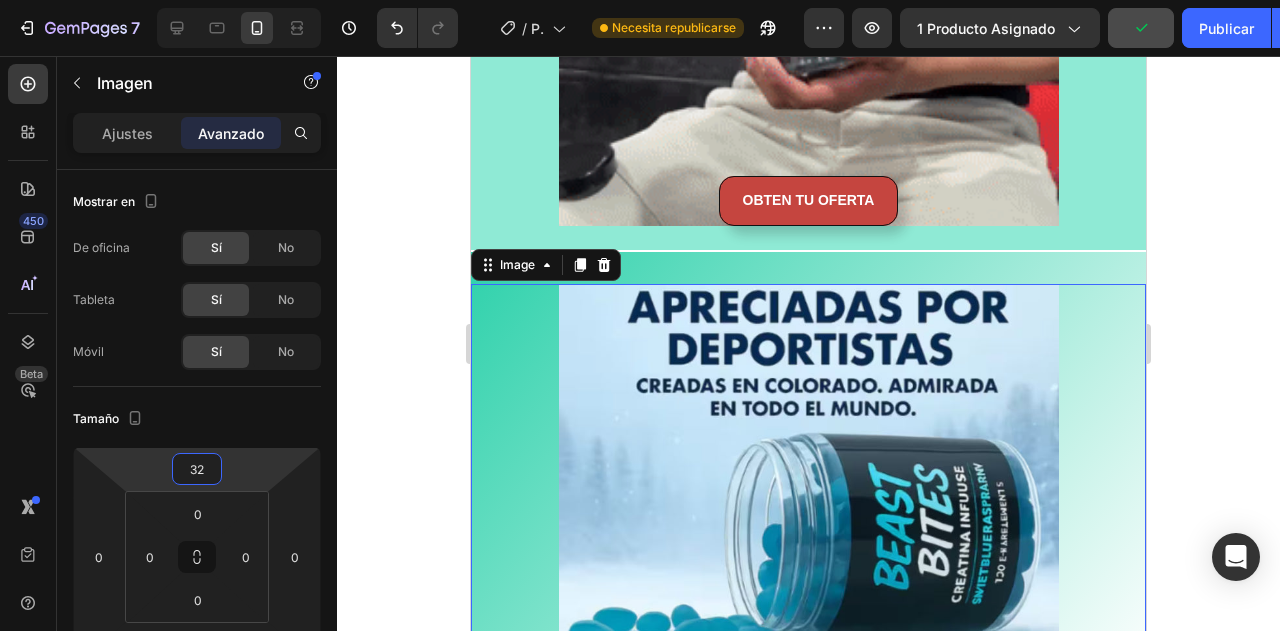 drag, startPoint x: 246, startPoint y: 470, endPoint x: 265, endPoint y: 441, distance: 34.669872 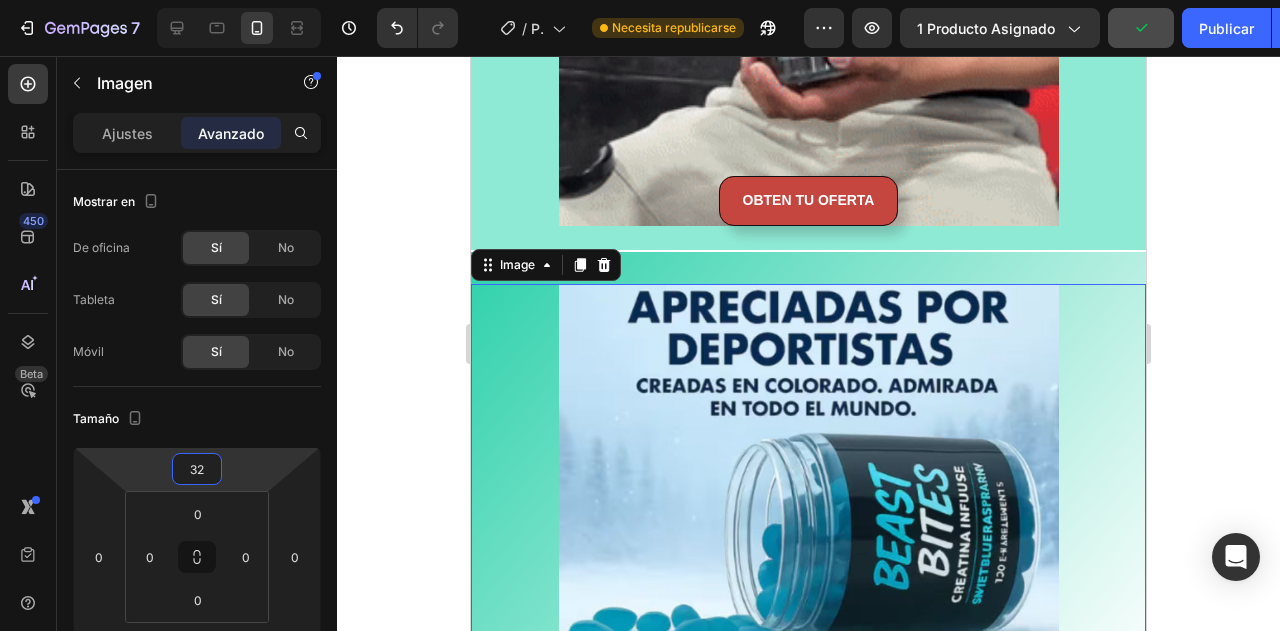 click on "7 Historial de versiones / Página del producto - 2 de agosto, 08:18:47 Necesita republicarse Avance 1 producto asignado Publicar 450 Beta Secciones(18) Elementos(84) Sección Elemento Sección de héroes Detalle del producto Marcas Insignias de confianza Garantizar Desglose del producto Cómo utilizar Testimonios Comparar Manojo Preguntas frecuentes Prueba social Historia de la marca Lista de productos Recopilación Lista de blogs Contacto Sticky Añadir al carrito Pie de página personalizado Explorar la biblioteca 450 Disposición
Fila
Fila
Fila
Fila Texto
Título
Bloque de texto Botón
Botón
Botón
Video" at bounding box center [640, 0] 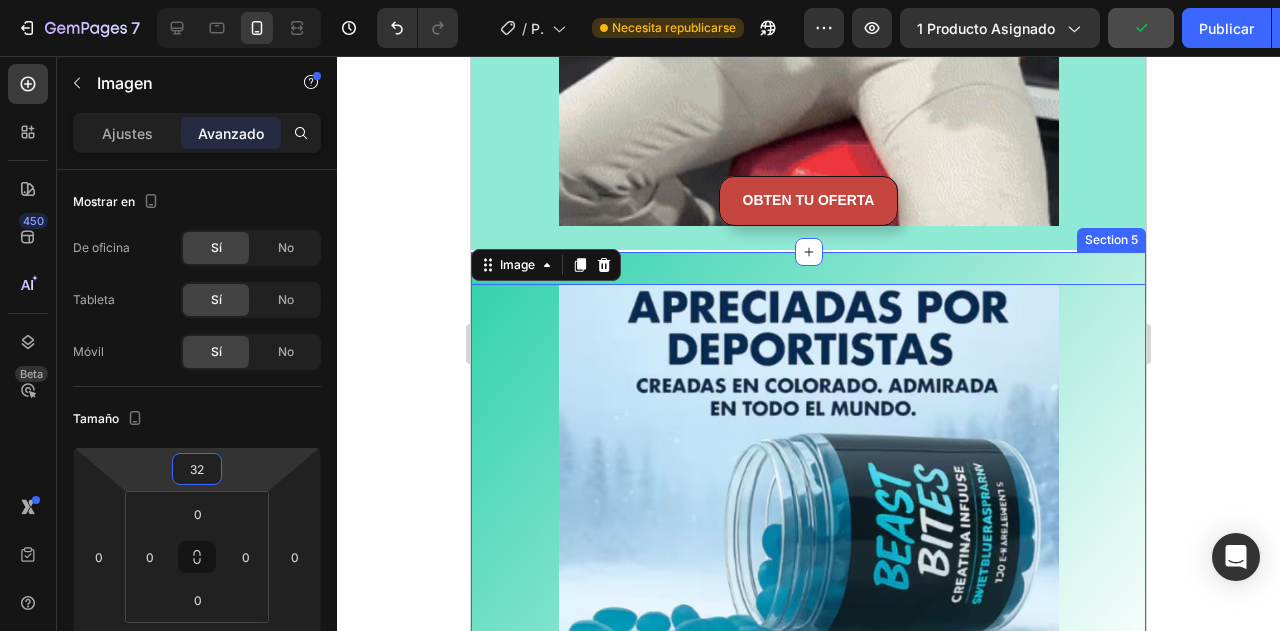 click on "Image   0" at bounding box center (808, 455) 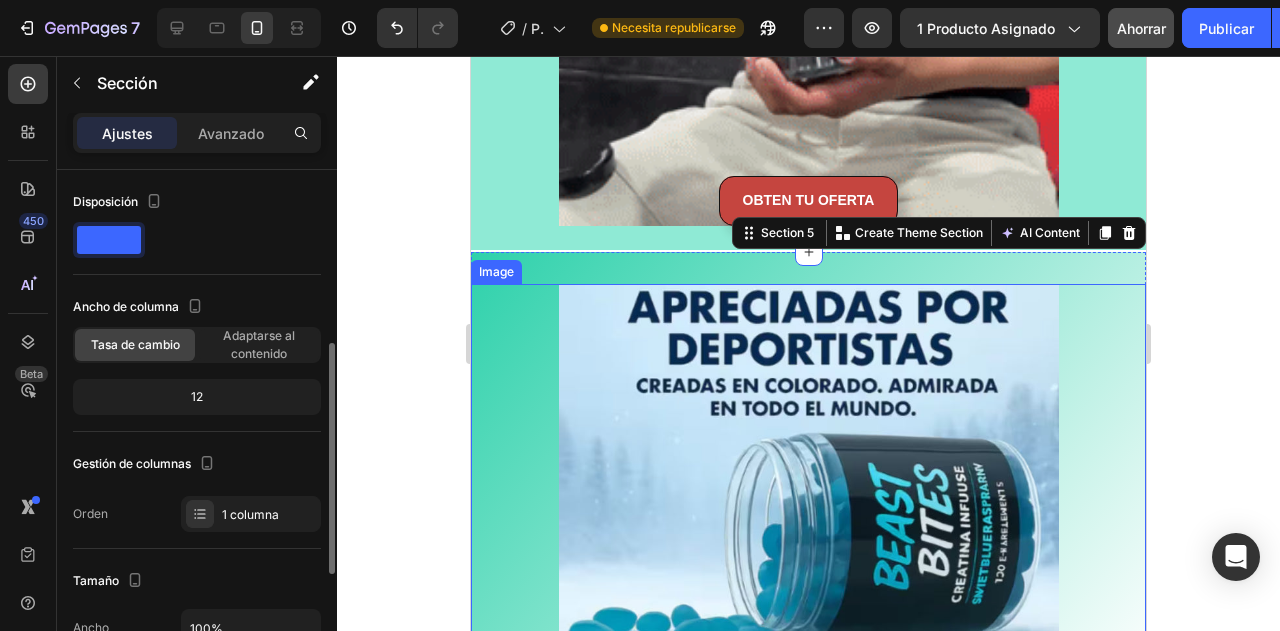 scroll, scrollTop: 240, scrollLeft: 0, axis: vertical 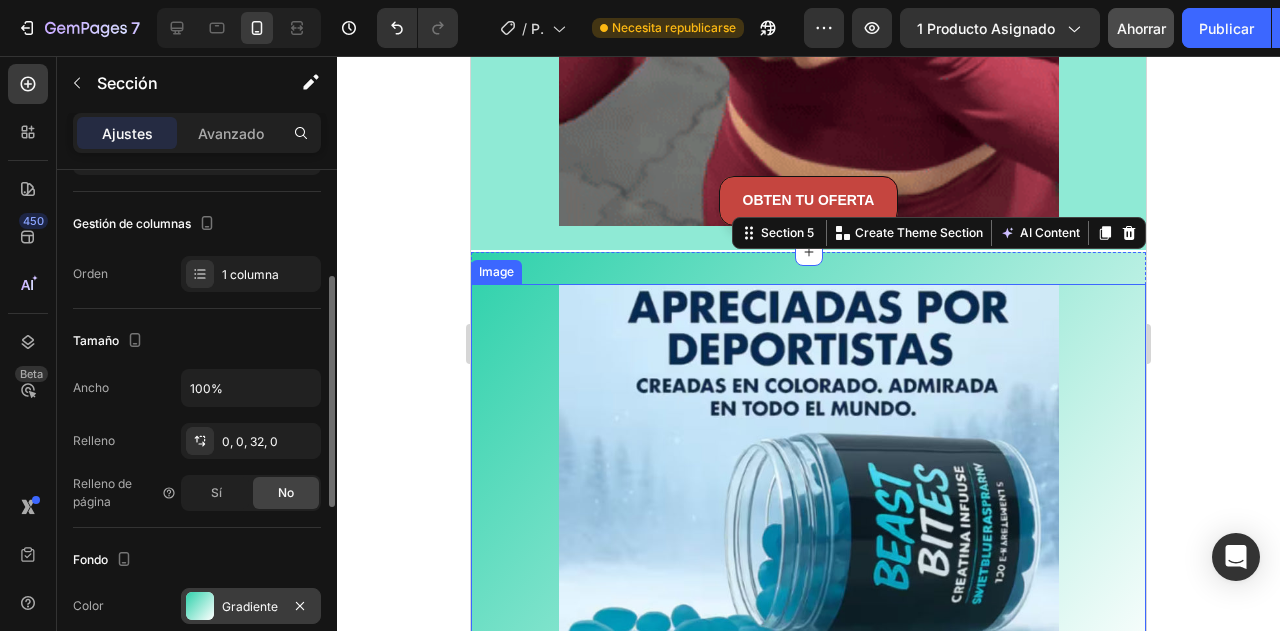 click on "Gradiente" at bounding box center (251, 606) 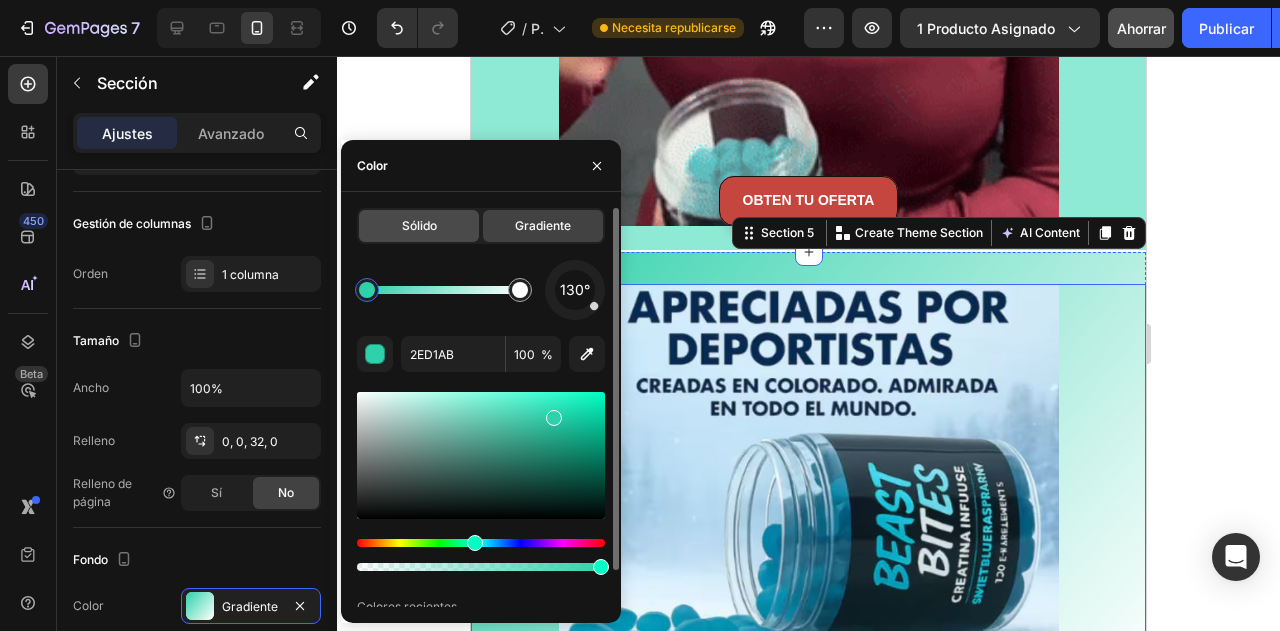 click on "Sólido" at bounding box center [419, 225] 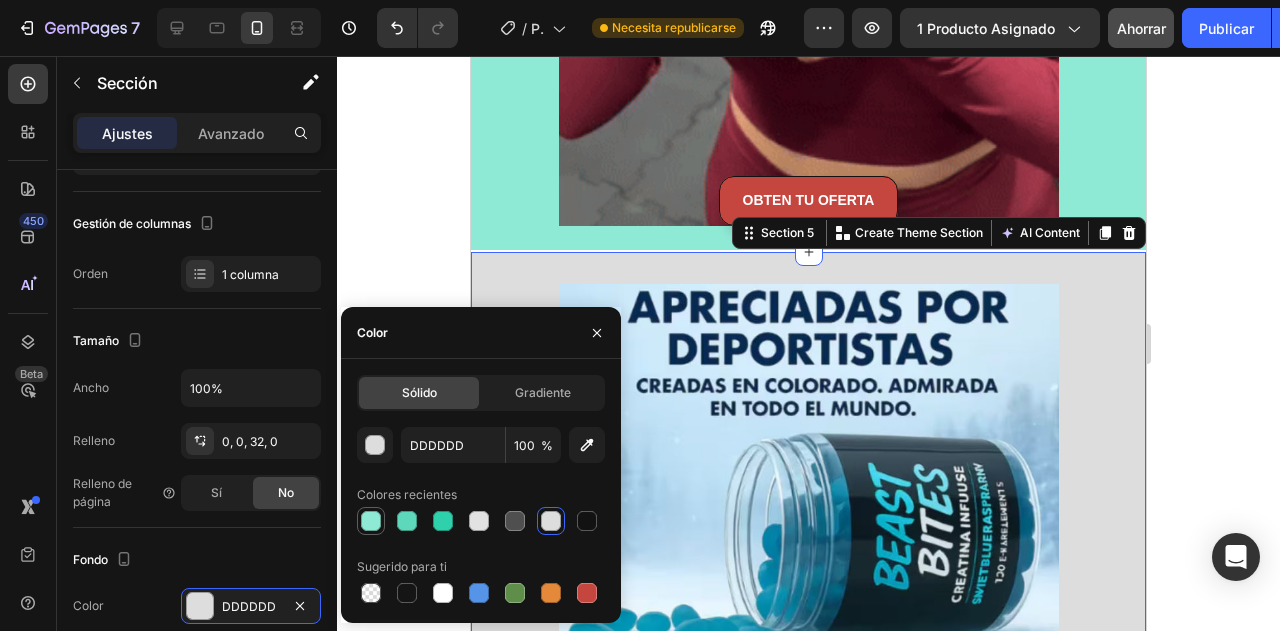 click at bounding box center (371, 521) 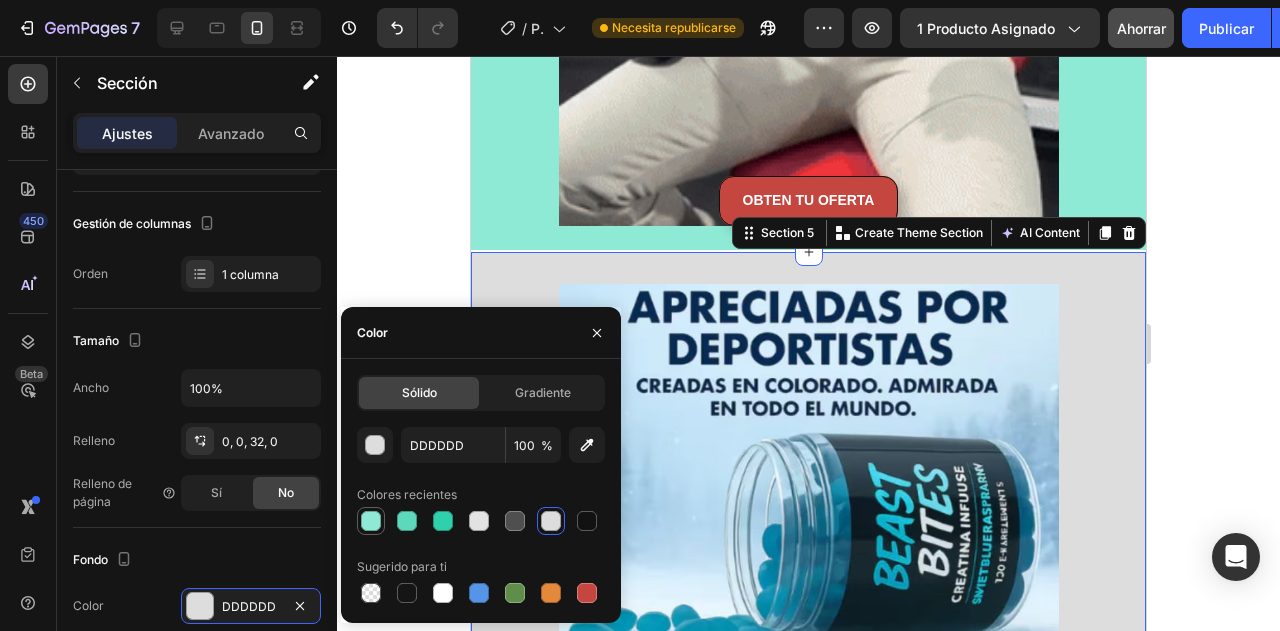 type on "8FEAD5" 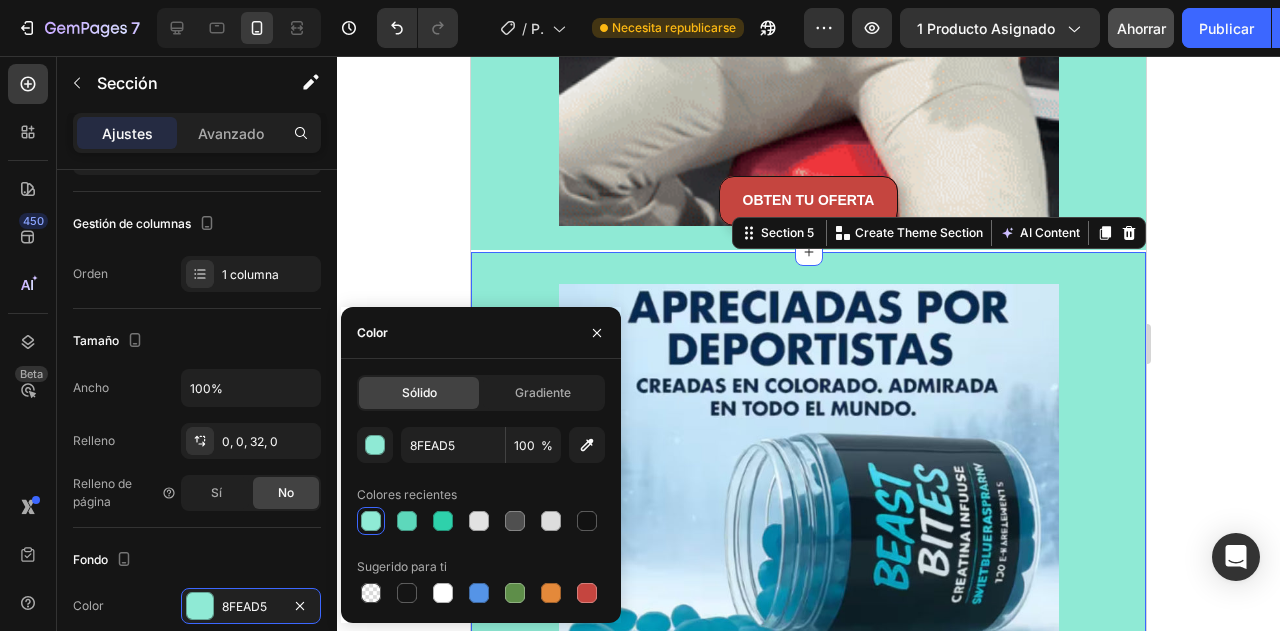 click 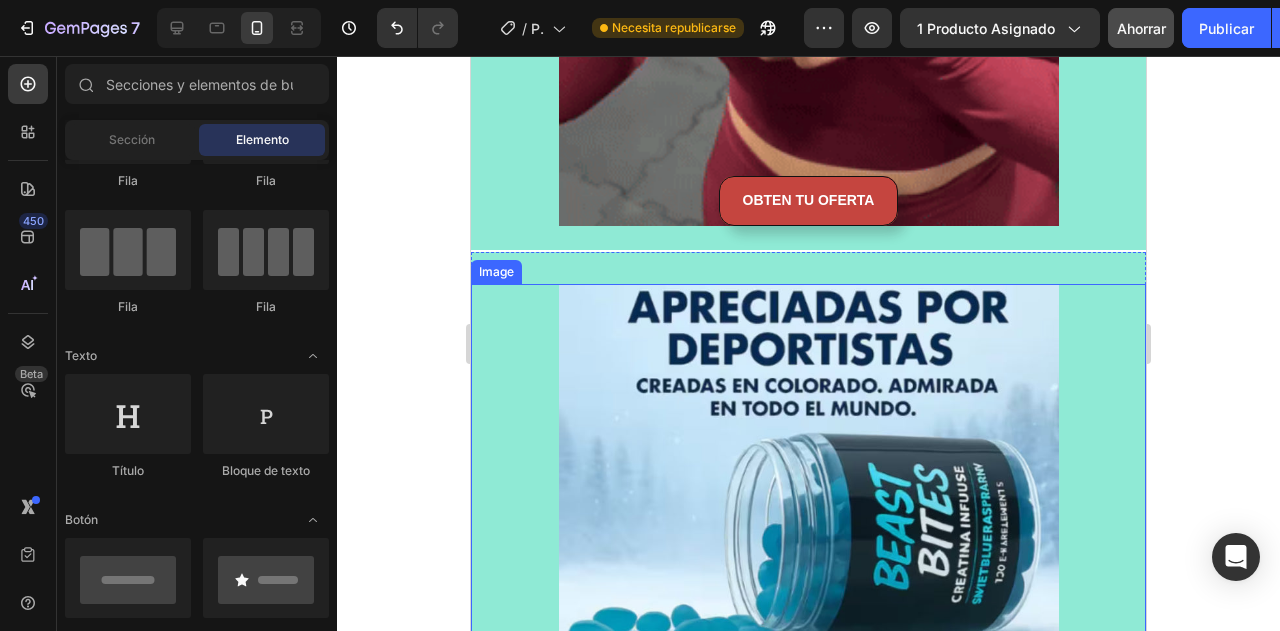 click at bounding box center (809, 471) 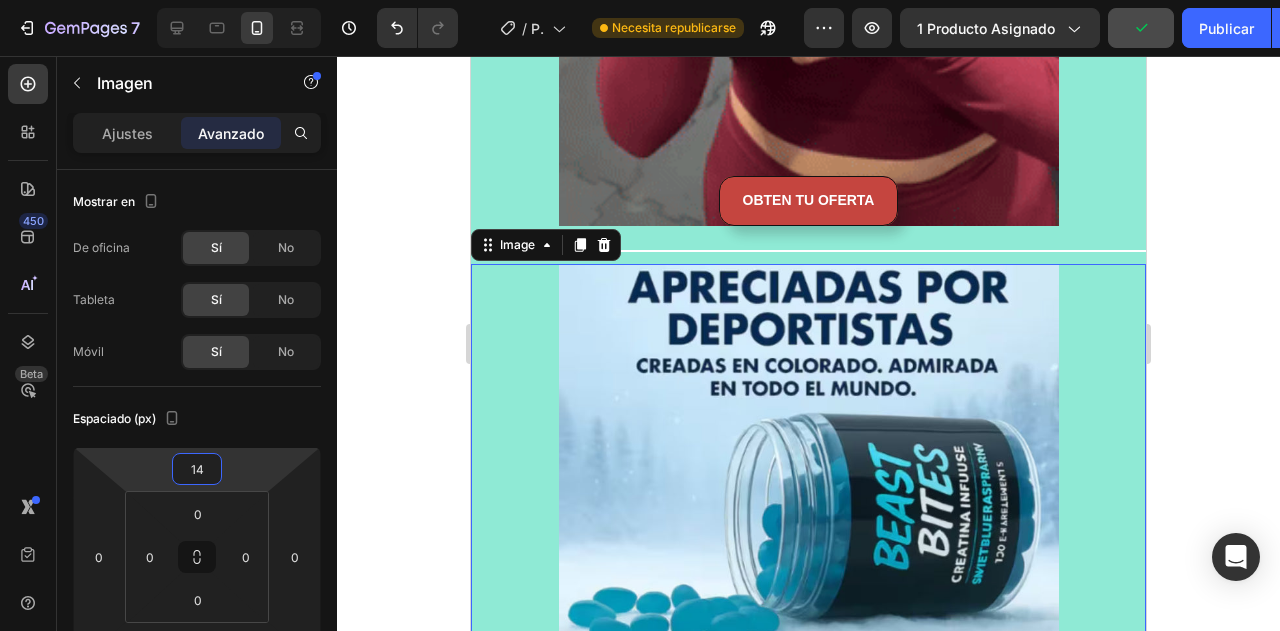 type on "12" 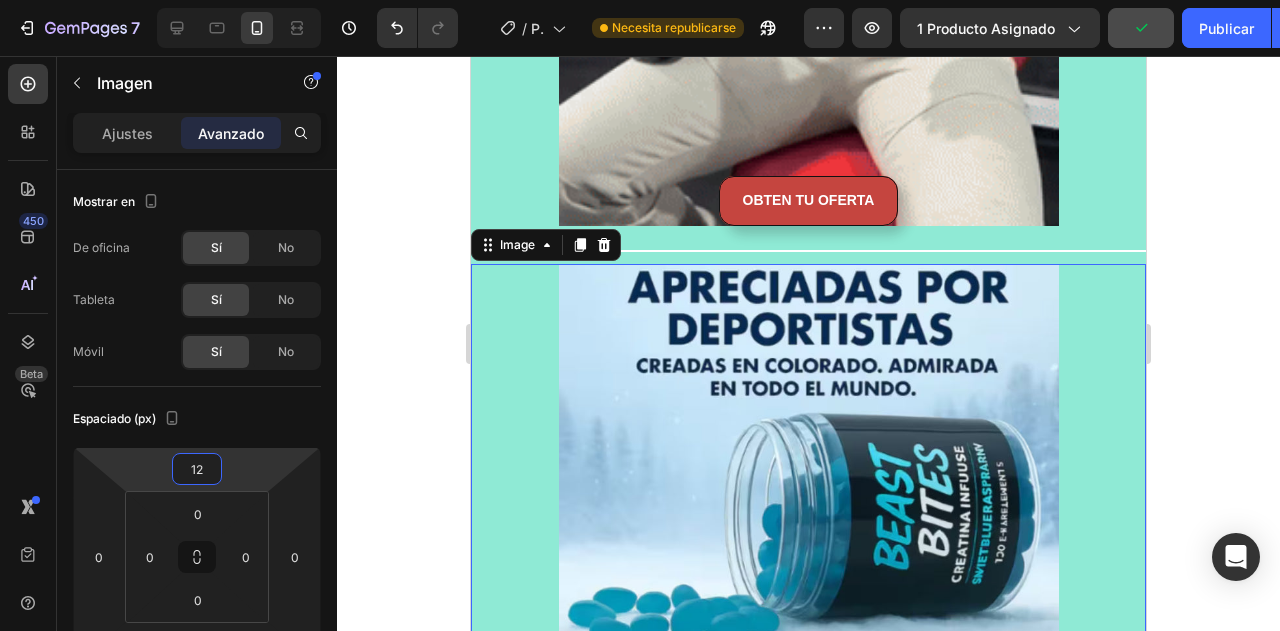 drag, startPoint x: 254, startPoint y: 469, endPoint x: 262, endPoint y: 479, distance: 12.806249 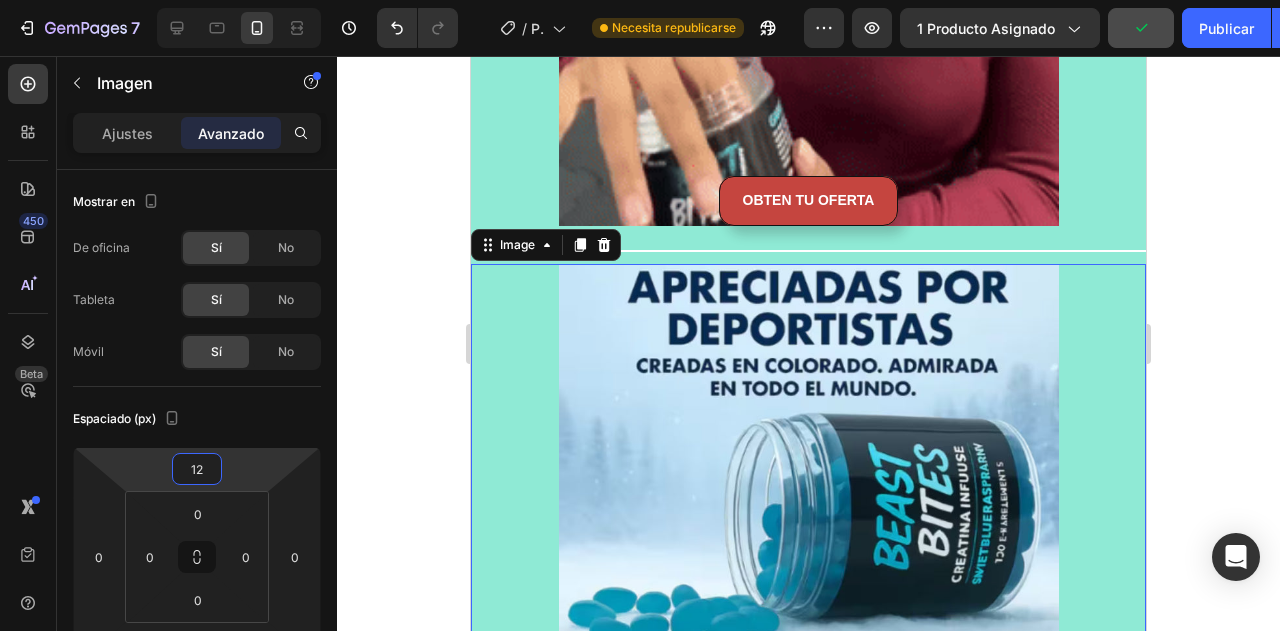 click on "7 Historial de versiones / Página del producto - 2 de agosto, 08:18:47 Necesita republicarse Avance 1 producto asignado Publicar 450 Beta Secciones(18) Elementos(84) Sección Elemento Sección de héroes Detalle del producto Marcas Insignias de confianza Garantizar Desglose del producto Cómo utilizar Testimonios Comparar Manojo Preguntas frecuentes Prueba social Historia de la marca Lista de productos Recopilación Lista de blogs Contacto Sticky Añadir al carrito Pie de página personalizado Explorar la biblioteca 450 Disposición
Fila
Fila
Fila
Fila Texto
Título
Bloque de texto Botón
Botón
Botón
Video" at bounding box center (640, 0) 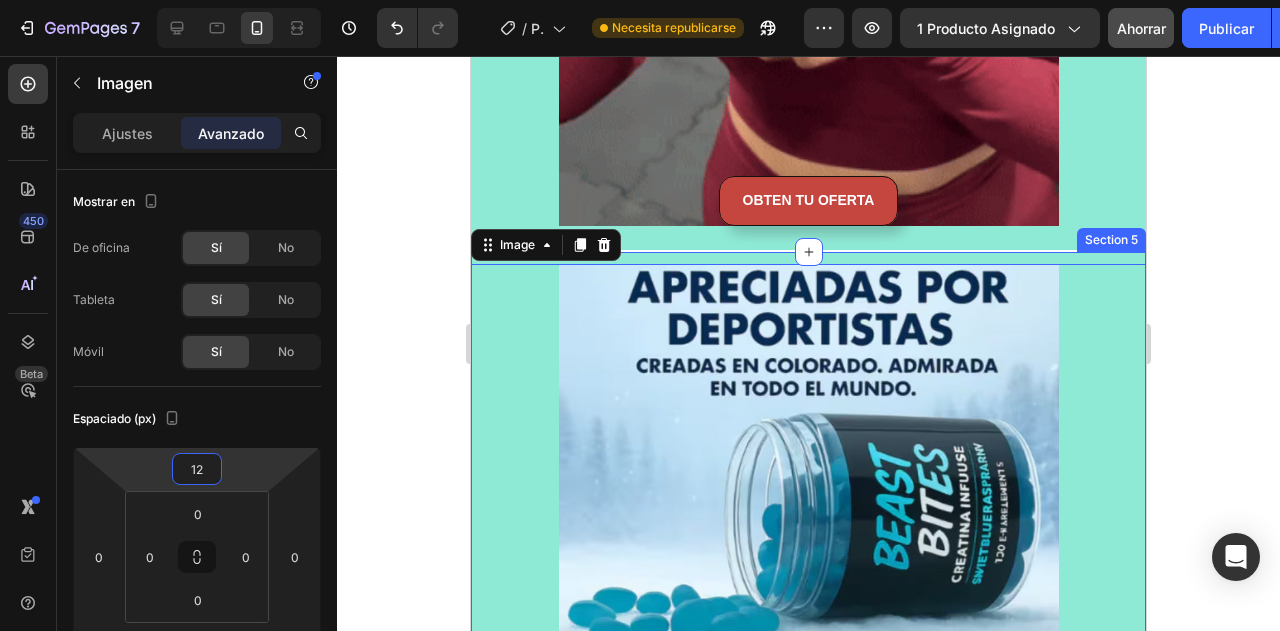click on "Image   0" at bounding box center [808, 445] 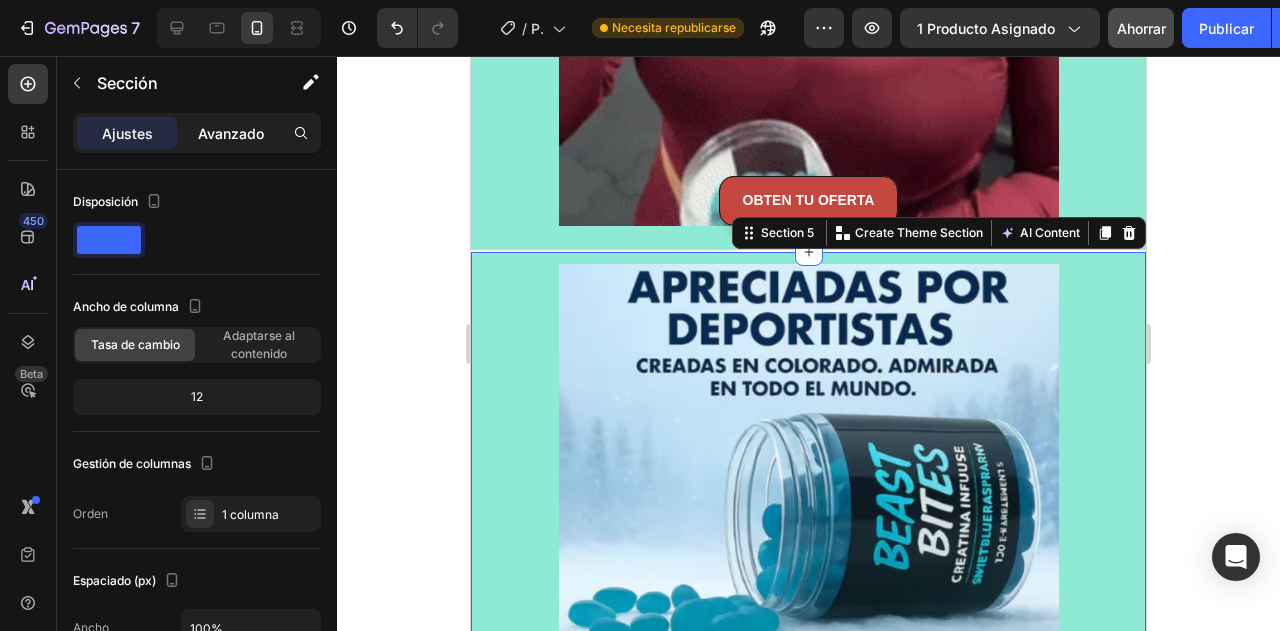 click on "Avanzado" at bounding box center [231, 133] 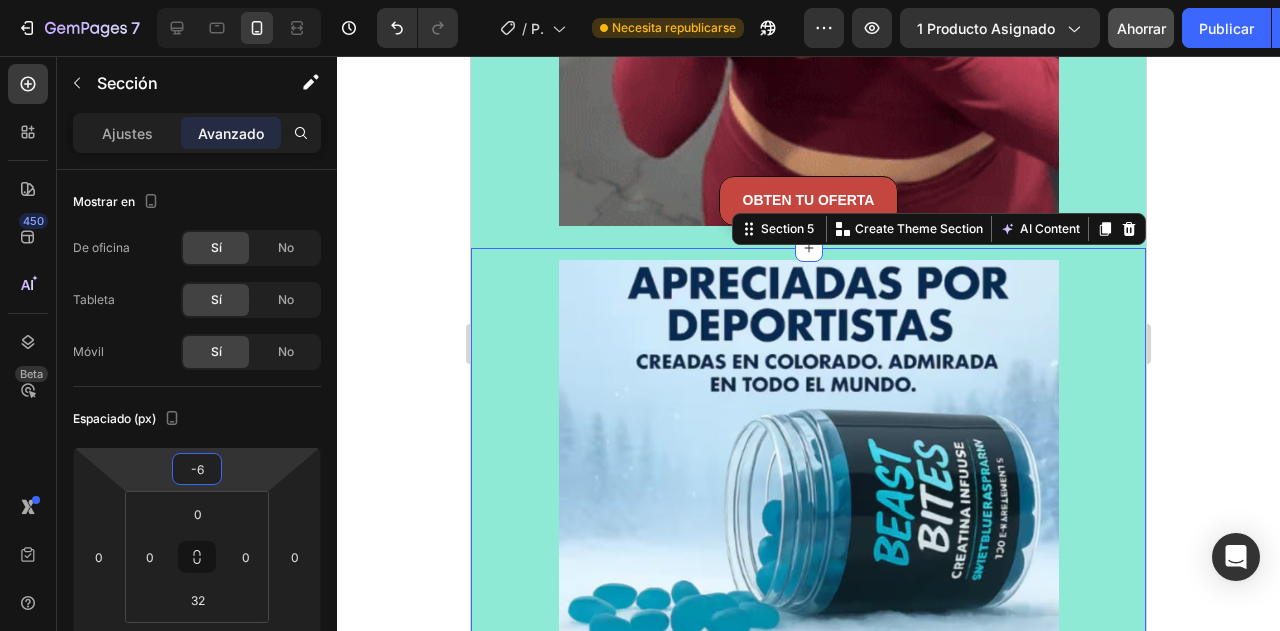 type on "-4" 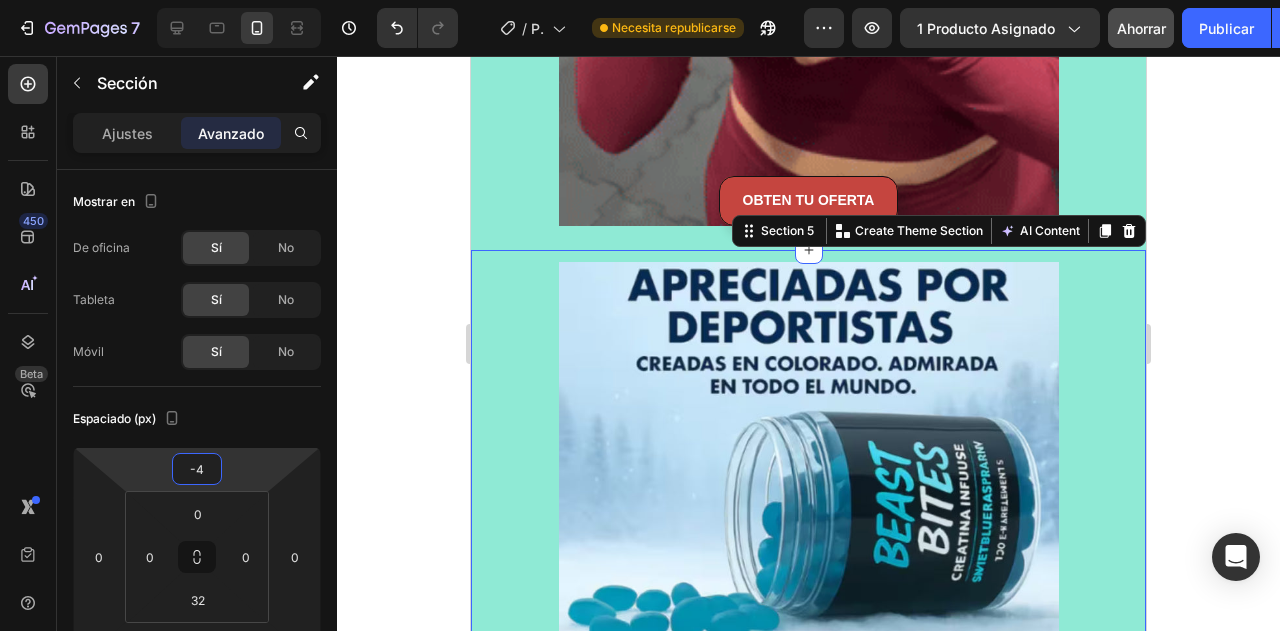click on "7 Historial de versiones / Página del producto - 2 de agosto, 08:18:47 Necesita republicarse Avance 1 producto asignado Ahorrar Publicar 450 Beta Secciones(18) Elementos(84) Sección Elemento Sección de héroes Detalle del producto Marcas Insignias de confianza Garantizar Desglose del producto Cómo utilizar Testimonios Comparar Manojo Preguntas frecuentes Prueba social Historia de la marca Lista de productos Recopilación Lista de blogs Contacto Sticky Añadir al carrito Pie de página personalizado Explorar la biblioteca 450 Disposición
Fila
Fila
Fila
Fila Texto
Título
Bloque de texto Botón
Botón
Botón" at bounding box center [640, 0] 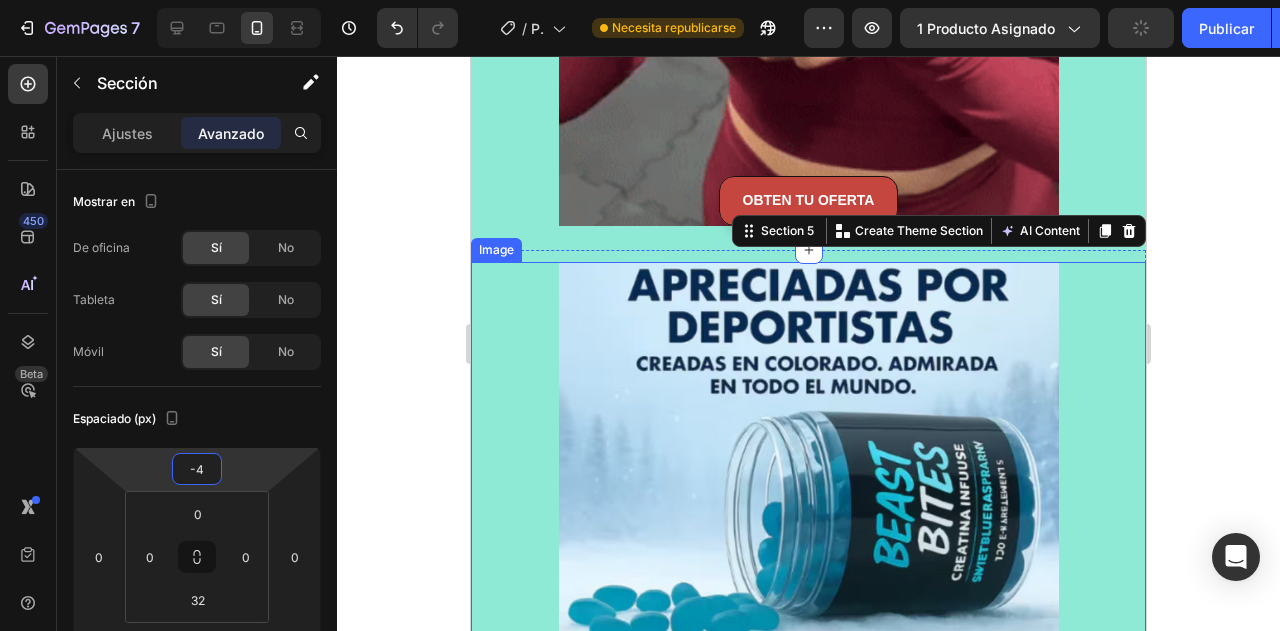click at bounding box center (809, 449) 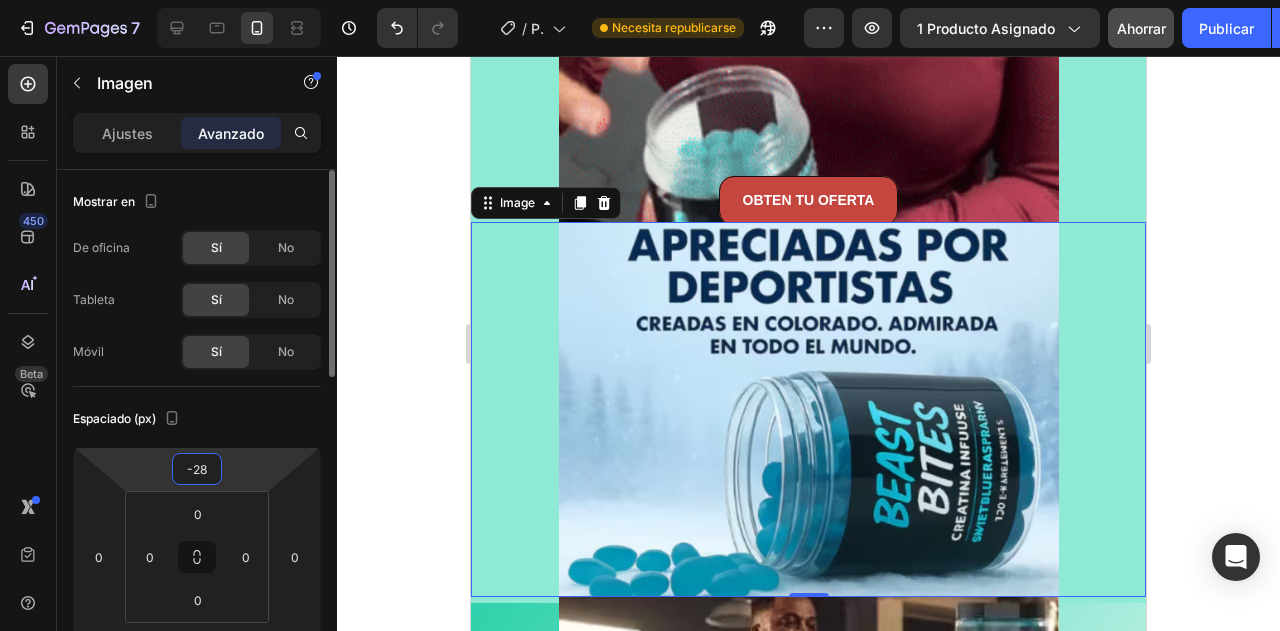 drag, startPoint x: 234, startPoint y: 472, endPoint x: 245, endPoint y: 484, distance: 16.27882 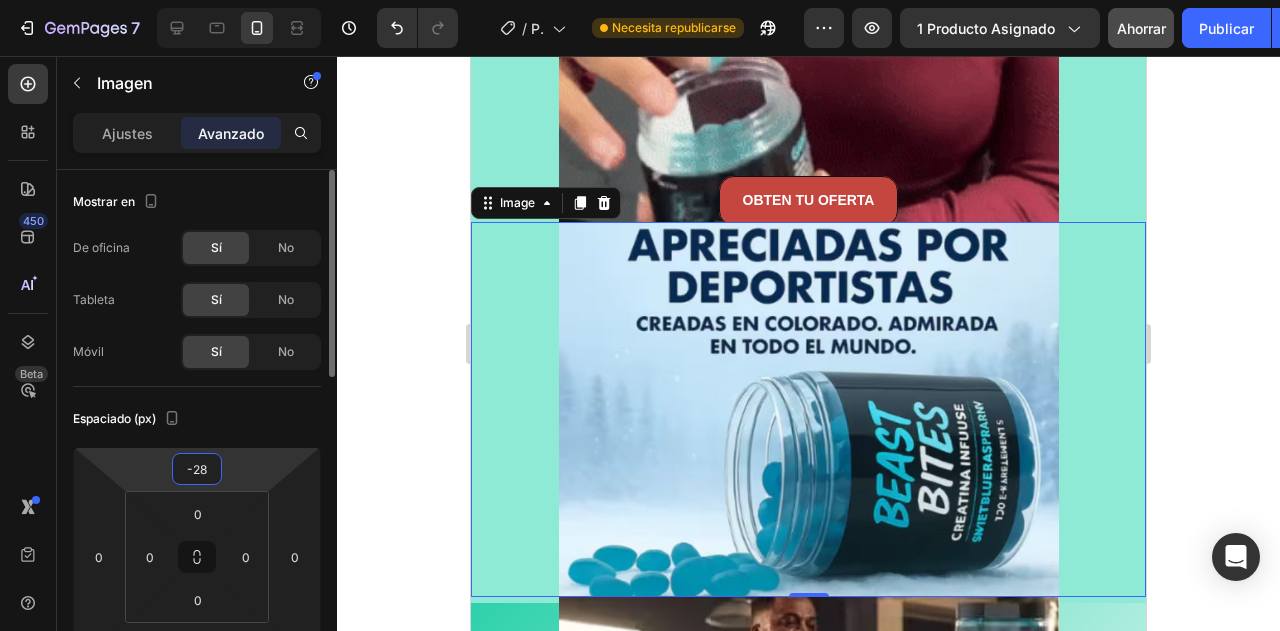 click on "7 Historial de versiones / Página del producto - 2 de agosto, 08:18:47 Necesita republicarse Avance 1 producto asignado Ahorrar Publicar 450 Beta Secciones(18) Elementos(84) Sección Elemento Sección de héroes Detalle del producto Marcas Insignias de confianza Garantizar Desglose del producto Cómo utilizar Testimonios Comparar Manojo Preguntas frecuentes Prueba social Historia de la marca Lista de productos Recopilación Lista de blogs Contacto Sticky Añadir al carrito Pie de página personalizado Explorar la biblioteca 450 Disposición
Fila
Fila
Fila
Fila Texto
Título
Bloque de texto Botón
Botón
Botón" at bounding box center (640, 0) 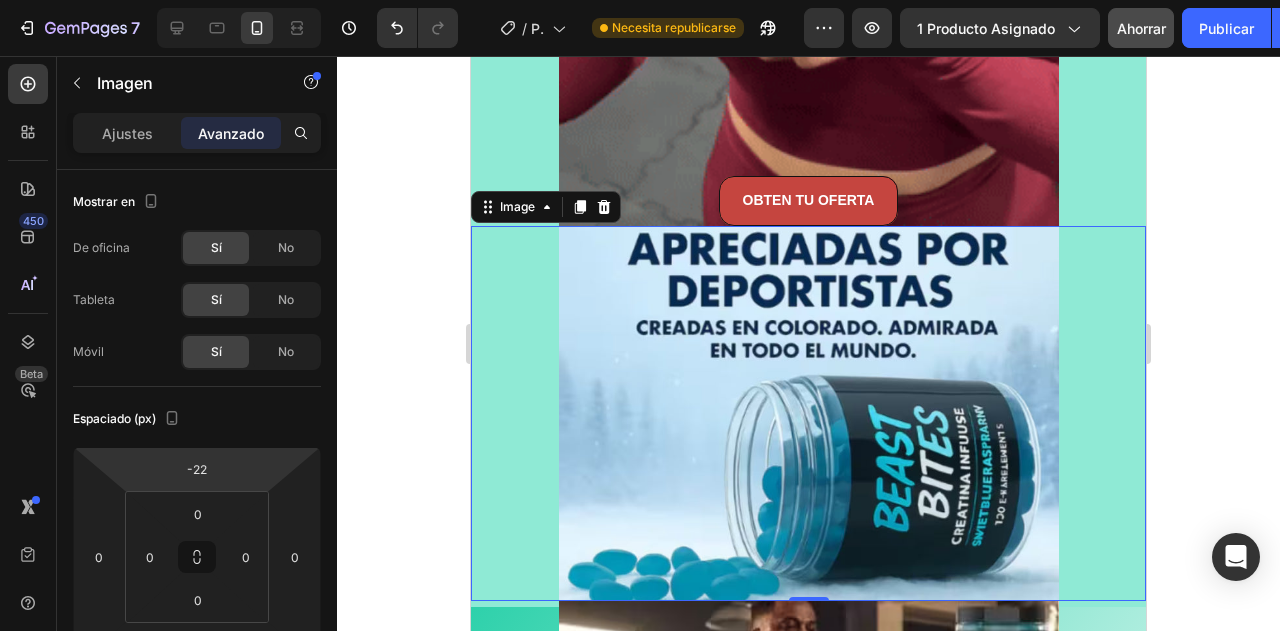 type on "-24" 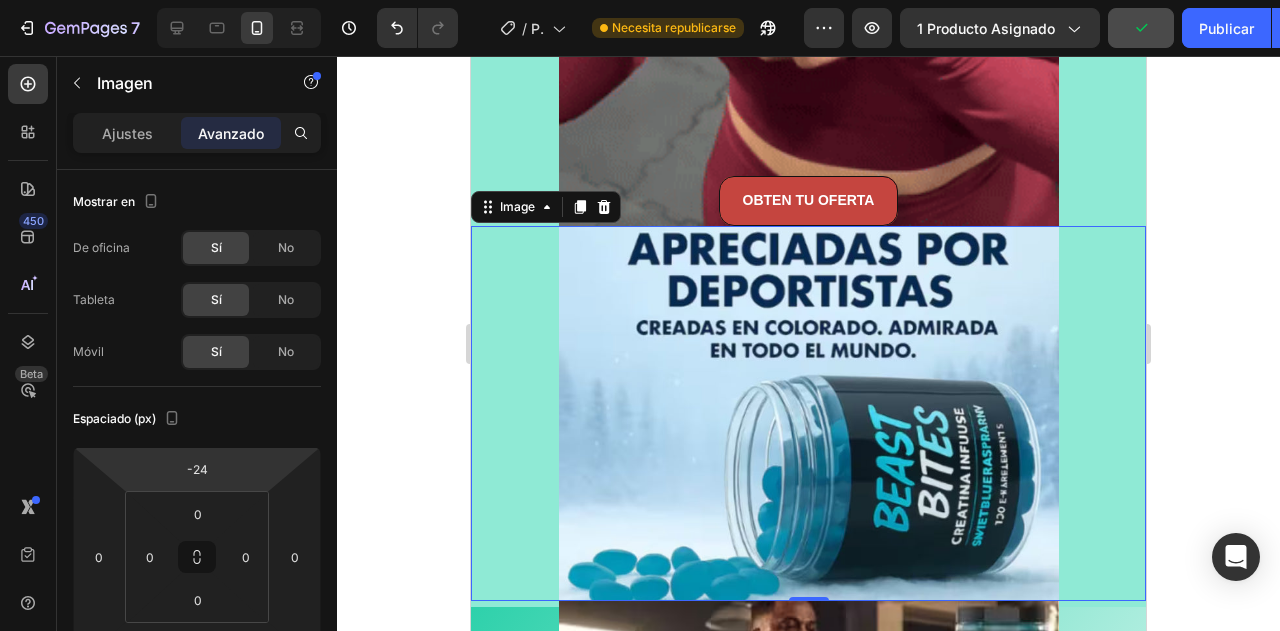 click on "7 Historial de versiones / Página del producto - 2 de agosto, 08:18:47 Necesita republicarse Avance 1 producto asignado Publicar 450 Beta Secciones(18) Elementos(84) Sección Elemento Sección de héroes Detalle del producto Marcas Insignias de confianza Garantizar Desglose del producto Cómo utilizar Testimonios Comparar Manojo Preguntas frecuentes Prueba social Historia de la marca Lista de productos Recopilación Lista de blogs Contacto Sticky Añadir al carrito Pie de página personalizado Explorar la biblioteca 450 Disposición
Fila
Fila
Fila
Fila Texto
Título
Bloque de texto Botón
Botón
Botón
Video" at bounding box center [640, 0] 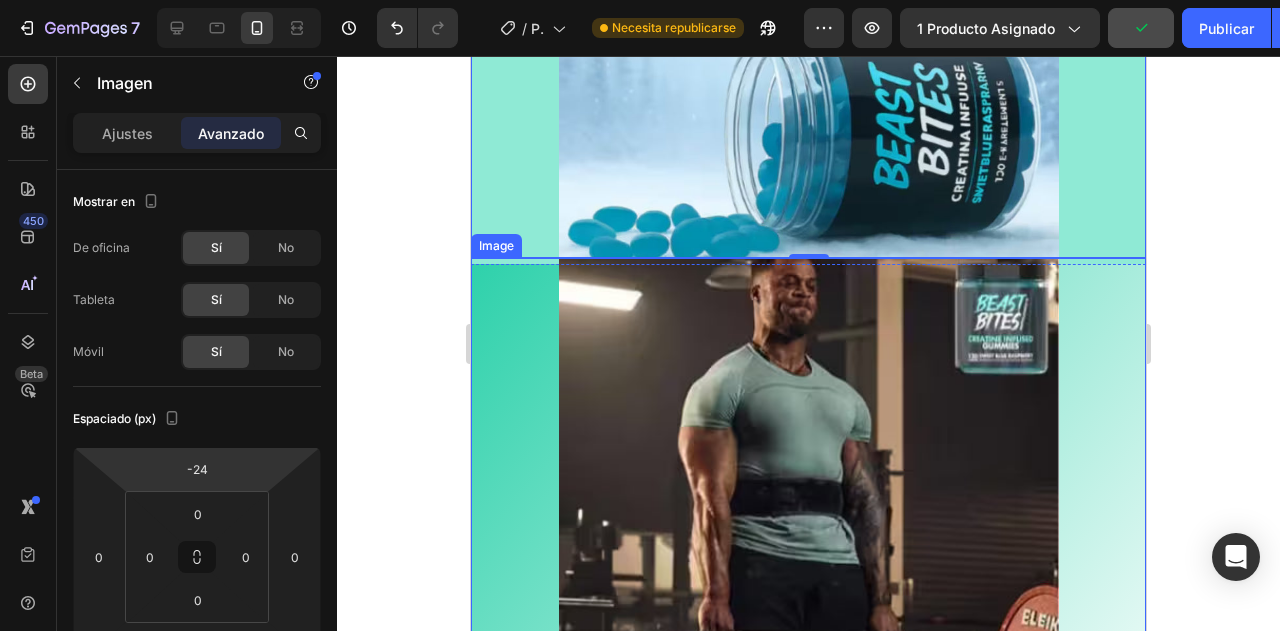 scroll, scrollTop: 2760, scrollLeft: 0, axis: vertical 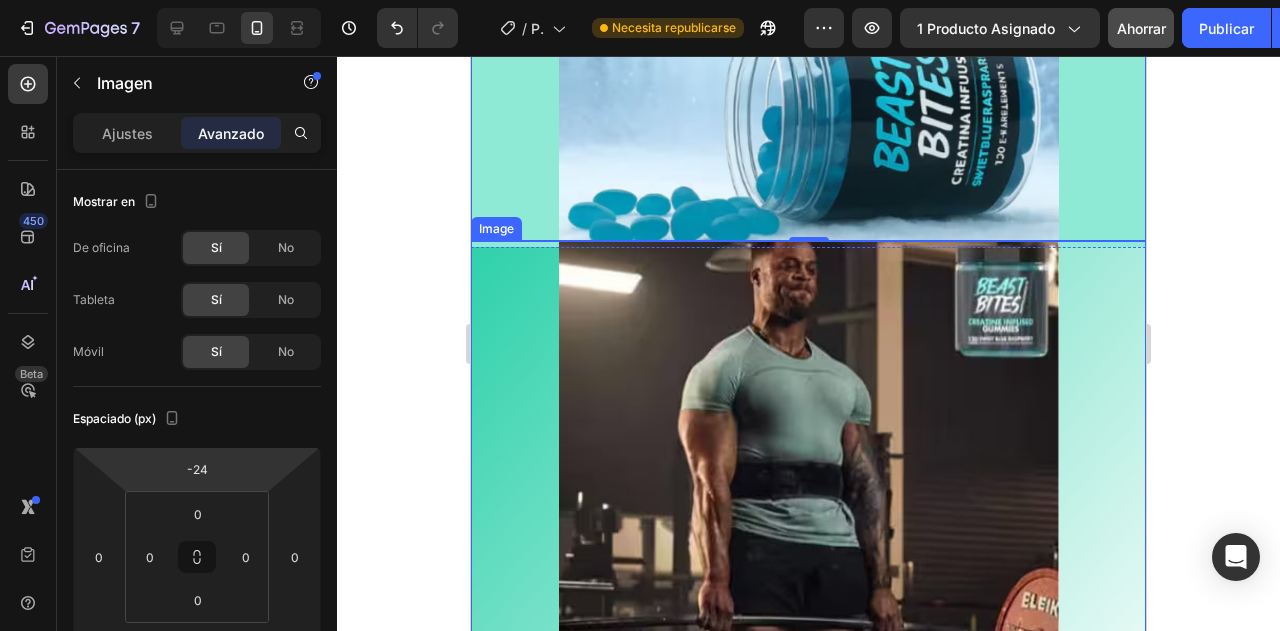 click at bounding box center [809, 490] 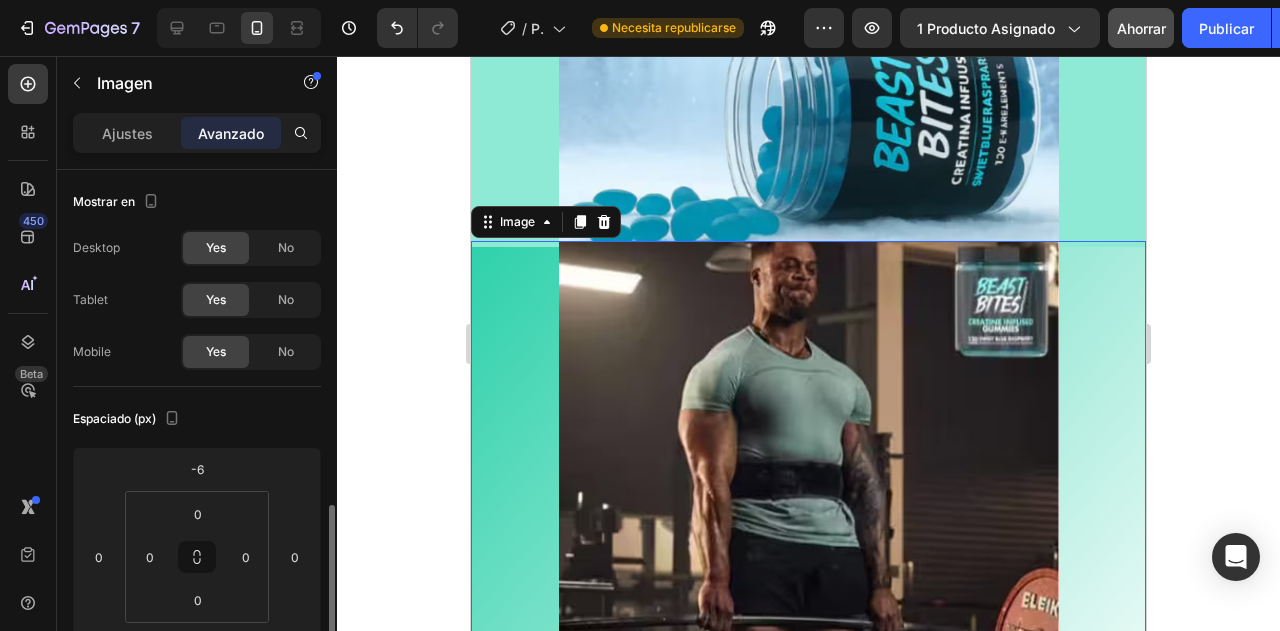 scroll, scrollTop: 240, scrollLeft: 0, axis: vertical 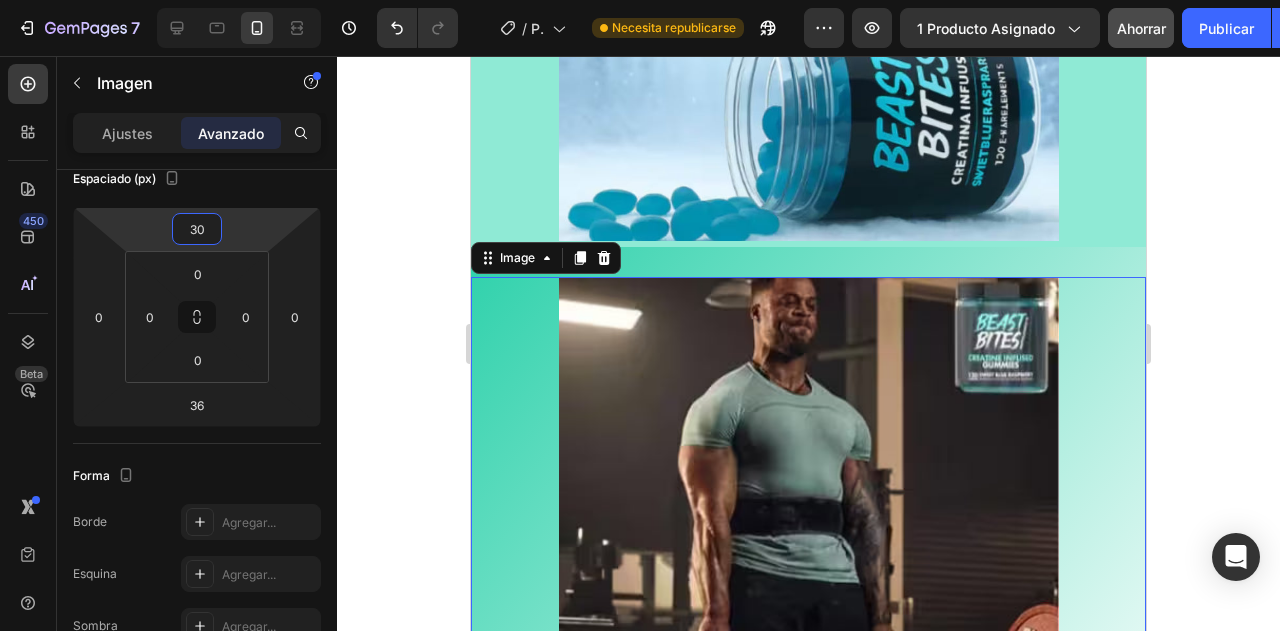 type on "40" 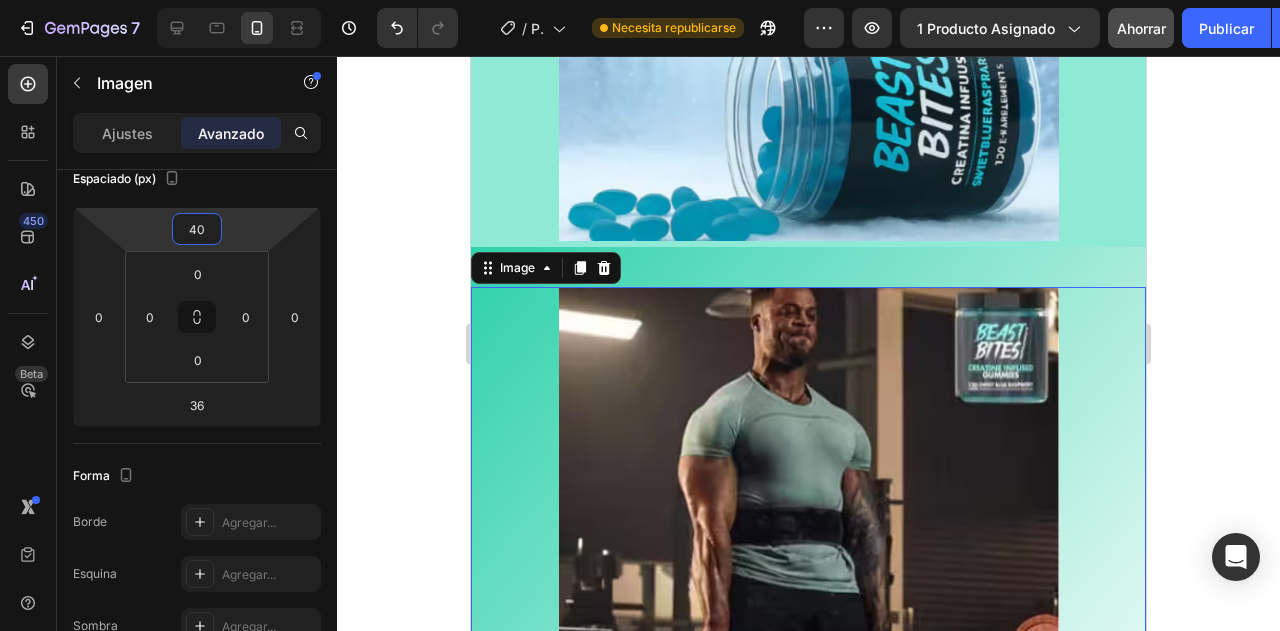 drag, startPoint x: 249, startPoint y: 243, endPoint x: 258, endPoint y: 220, distance: 24.698177 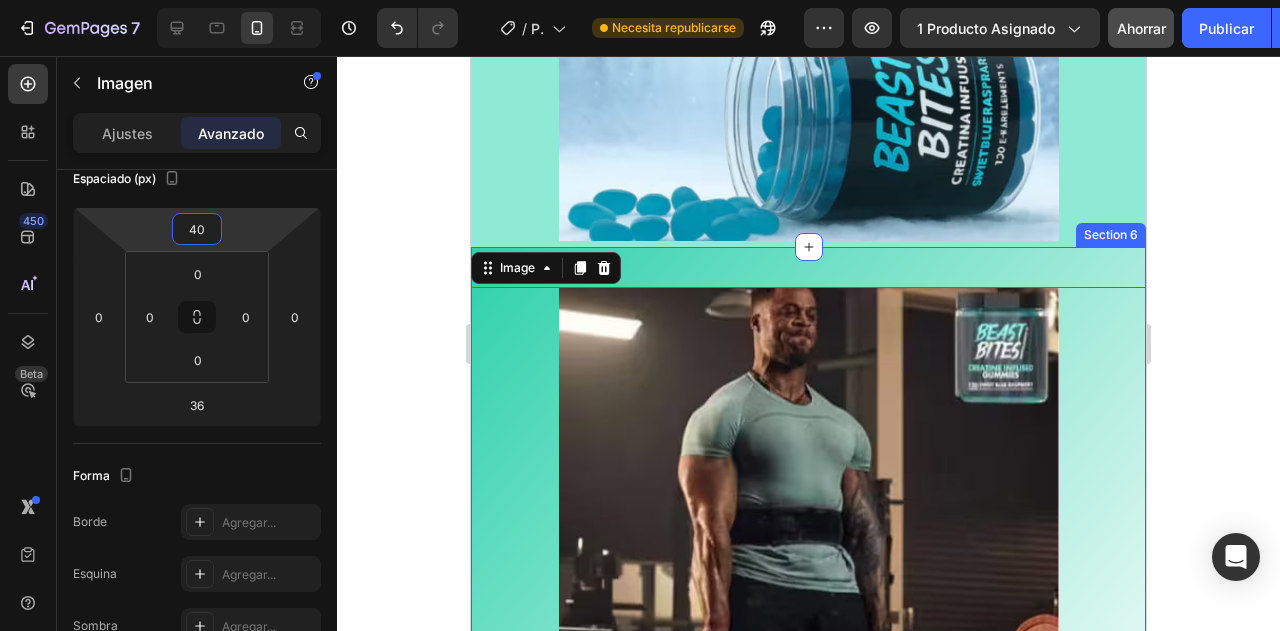 click on "Image   36 OBTEN TU OFERTA Button" at bounding box center (808, 534) 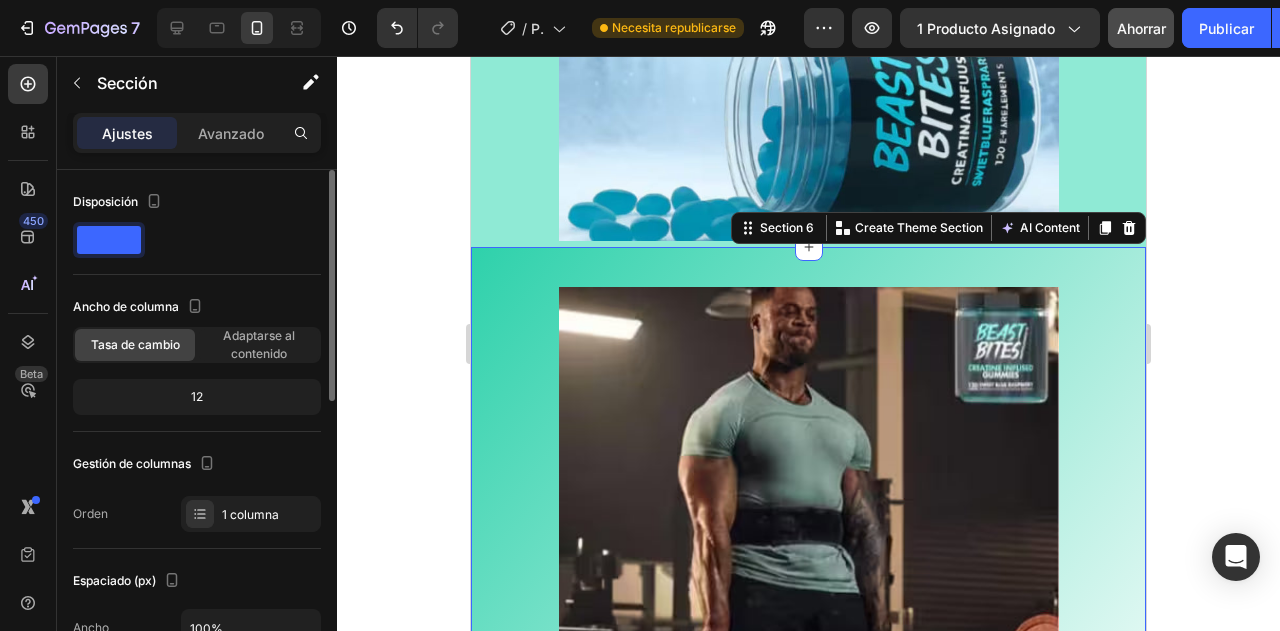 scroll, scrollTop: 240, scrollLeft: 0, axis: vertical 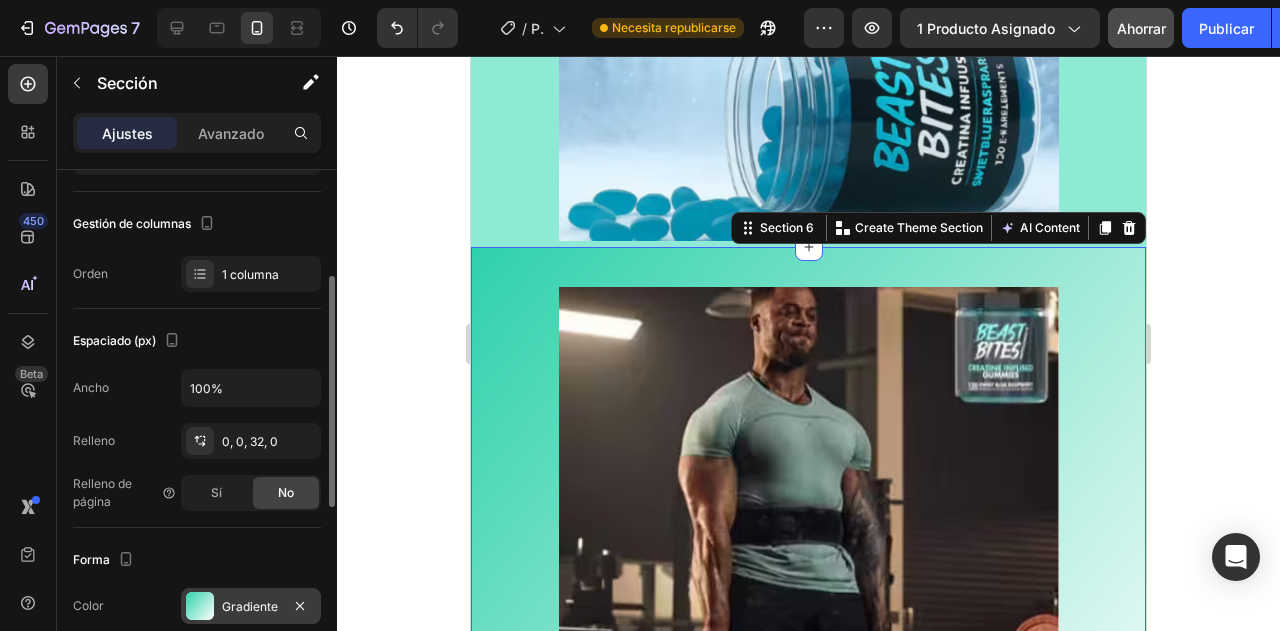 click at bounding box center (200, 606) 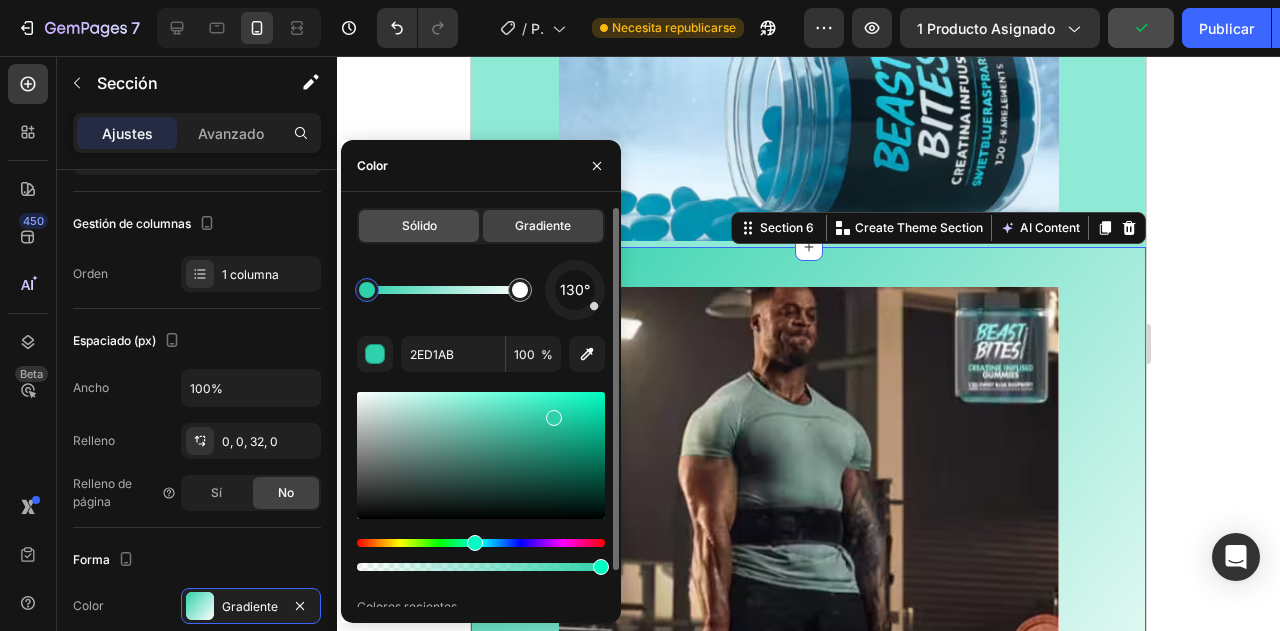 click on "Sólido" 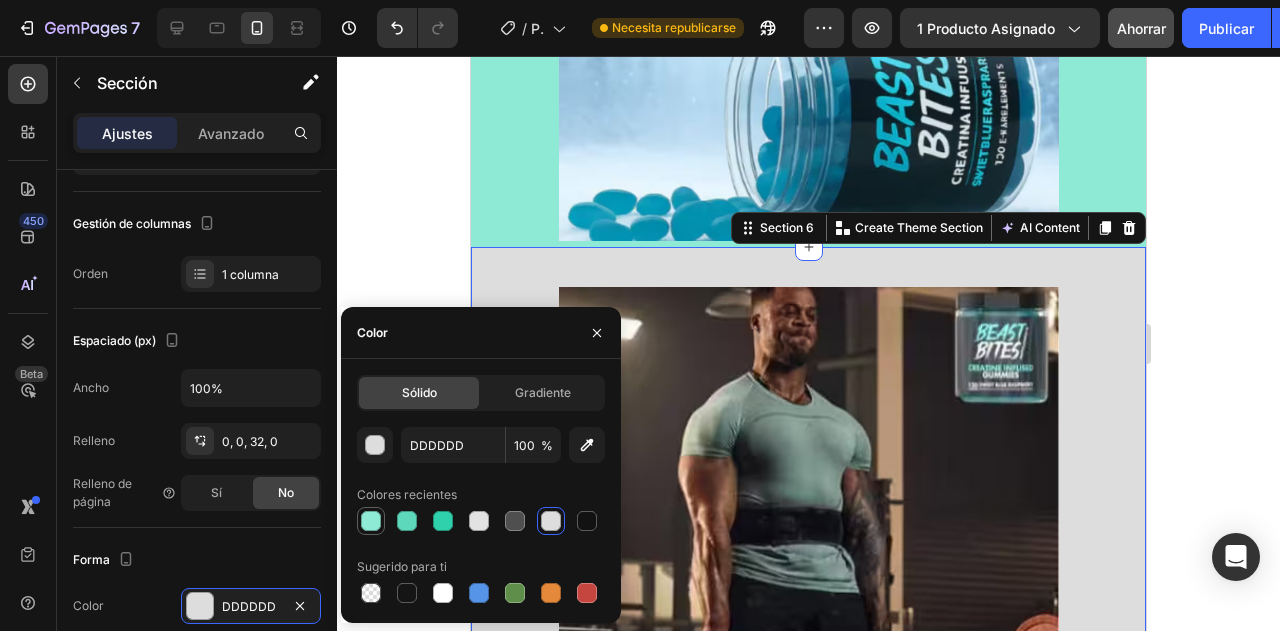 click at bounding box center [371, 521] 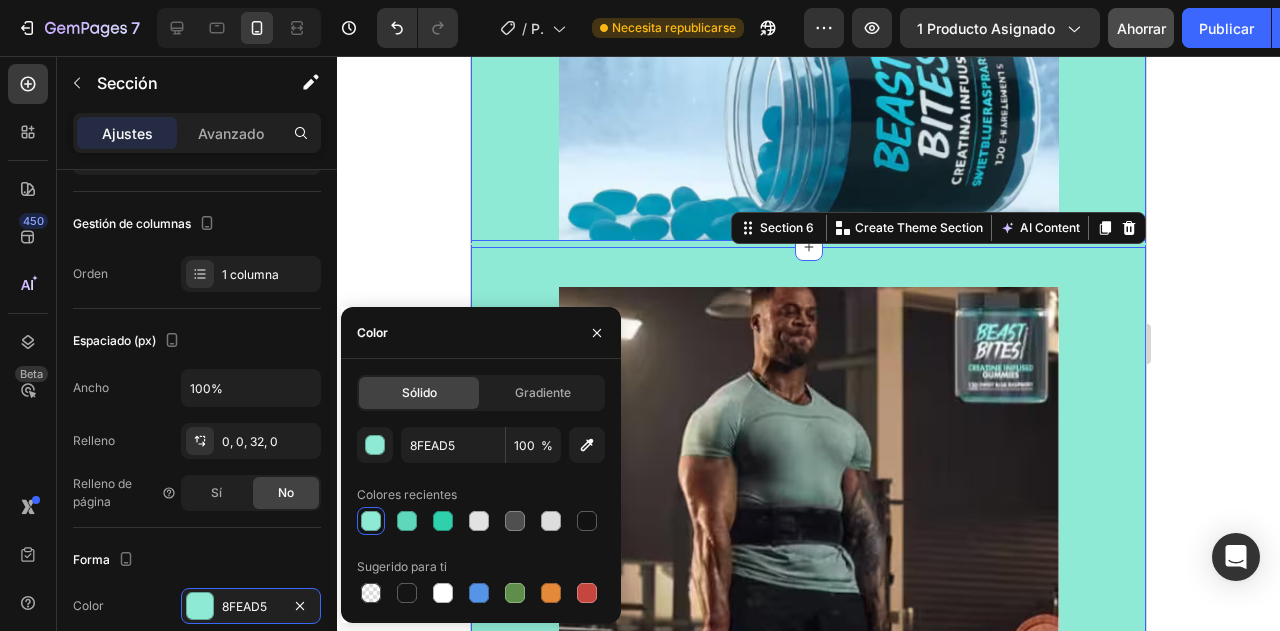 click 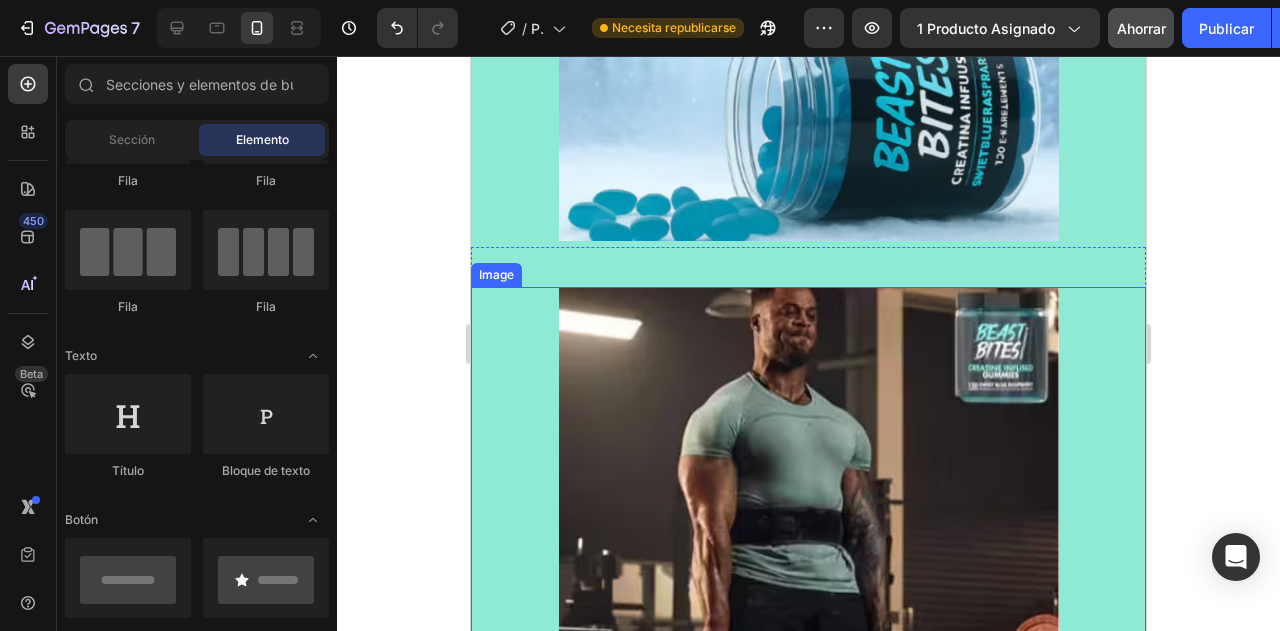 click at bounding box center (809, 536) 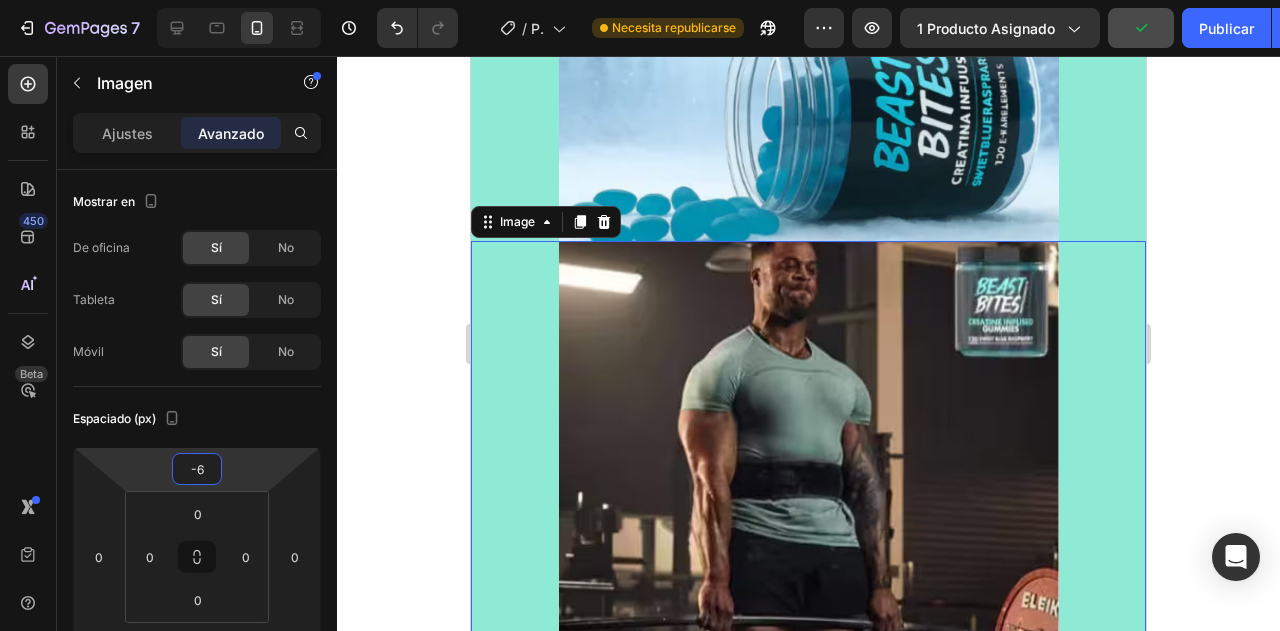 type on "-4" 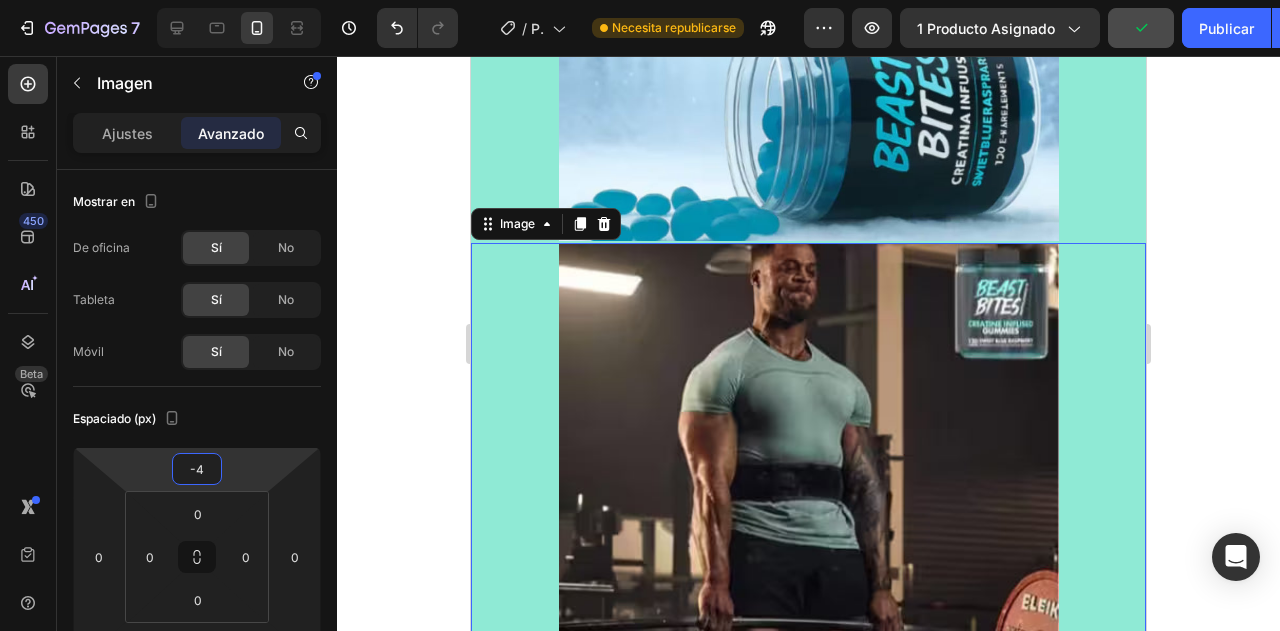 drag, startPoint x: 250, startPoint y: 475, endPoint x: 271, endPoint y: 497, distance: 30.413813 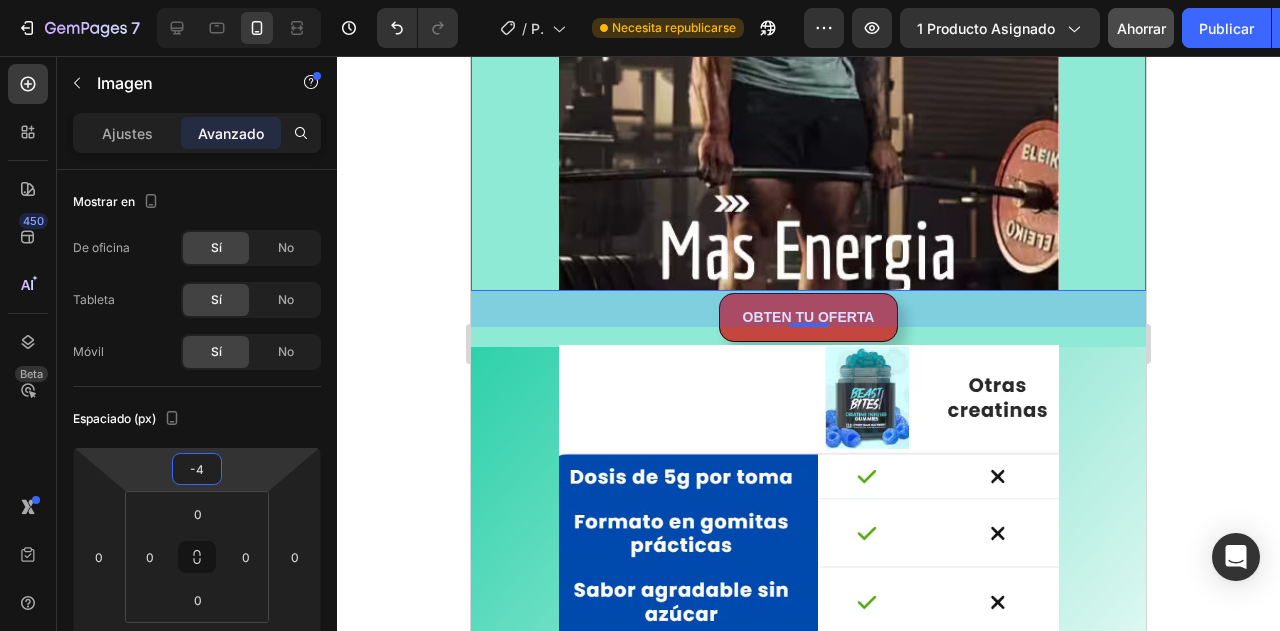 scroll, scrollTop: 3240, scrollLeft: 0, axis: vertical 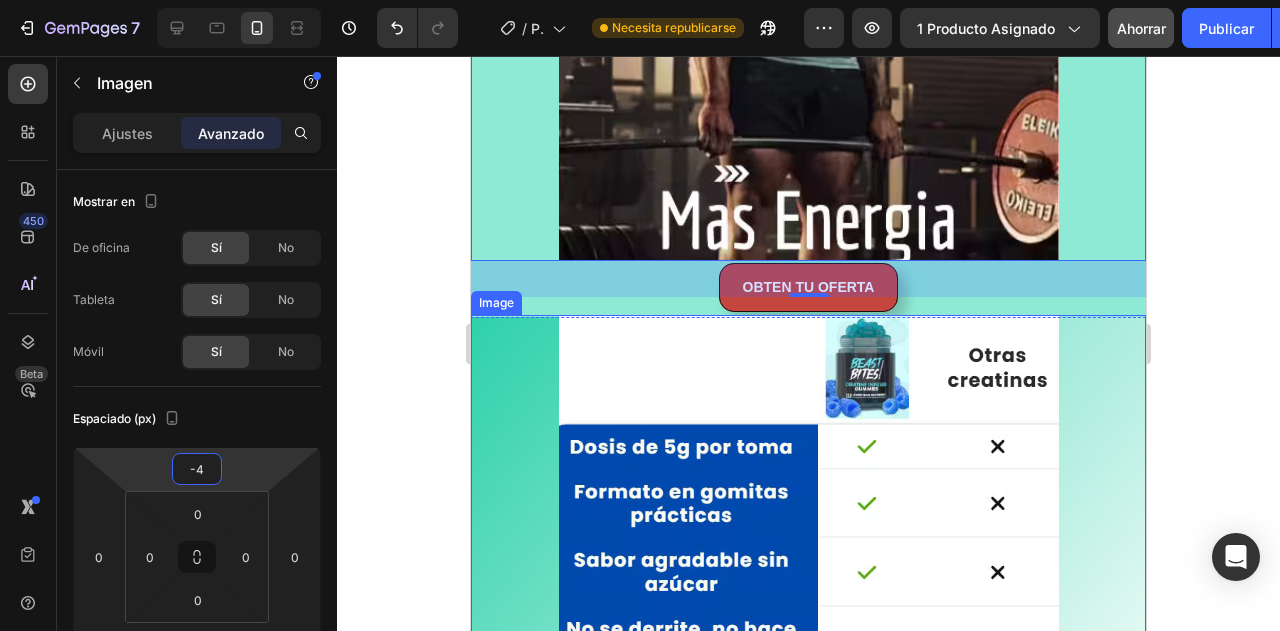click at bounding box center [809, 551] 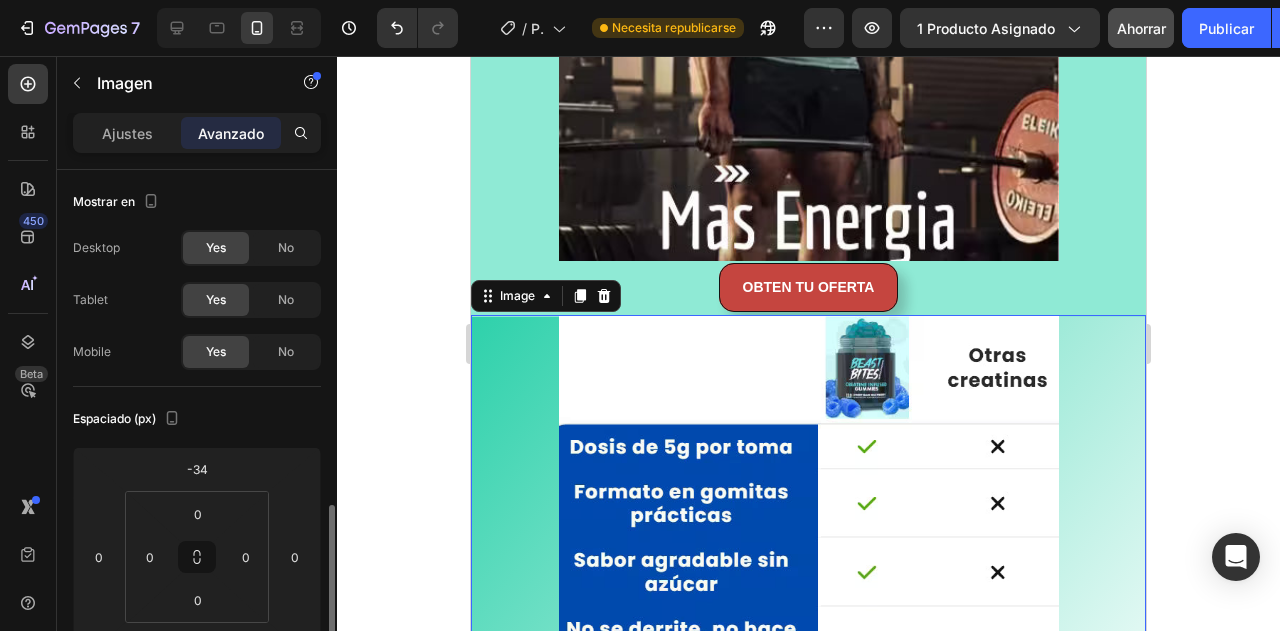 scroll, scrollTop: 240, scrollLeft: 0, axis: vertical 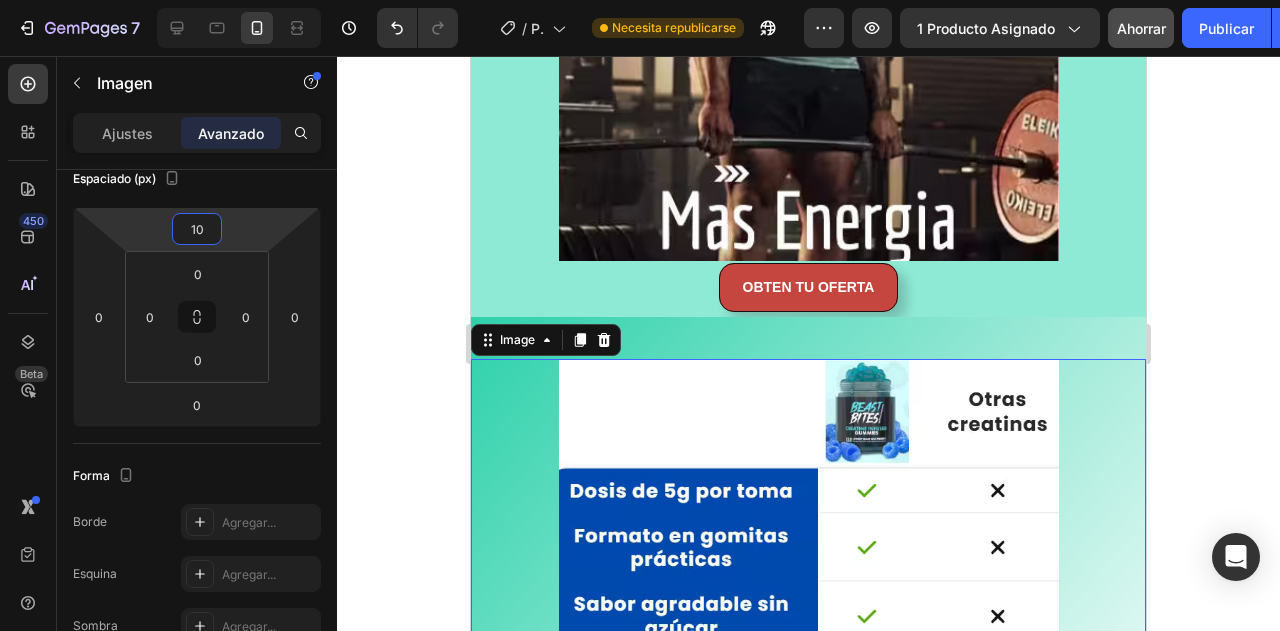 type on "22" 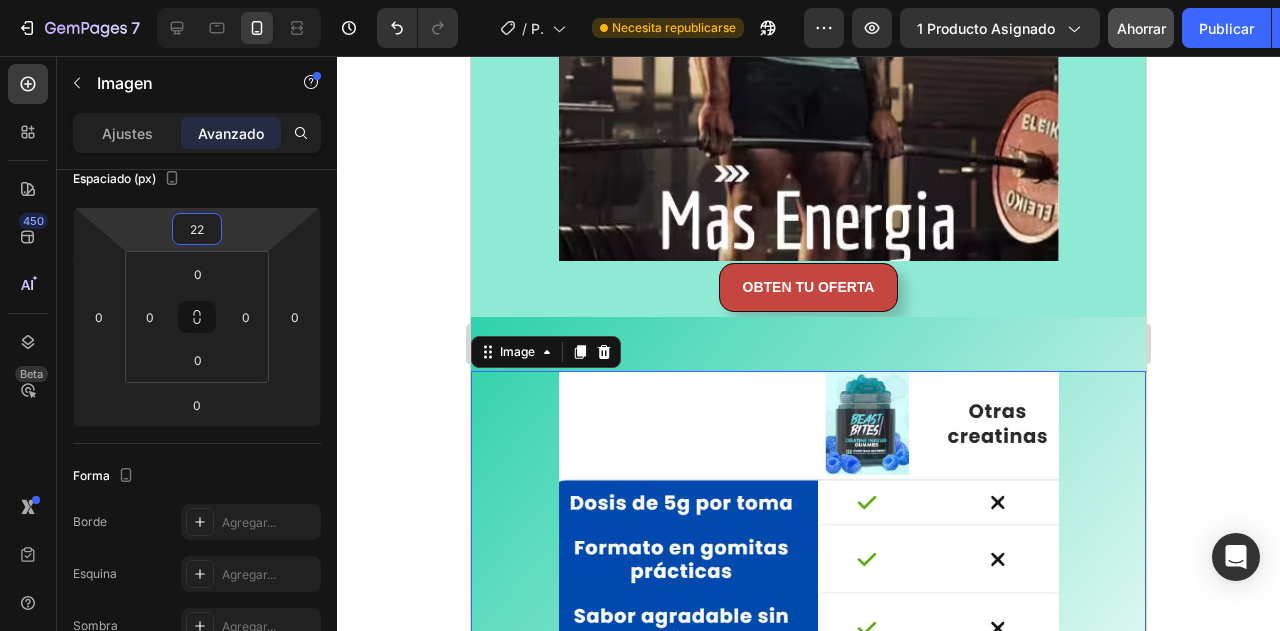 drag, startPoint x: 232, startPoint y: 229, endPoint x: 248, endPoint y: 201, distance: 32.24903 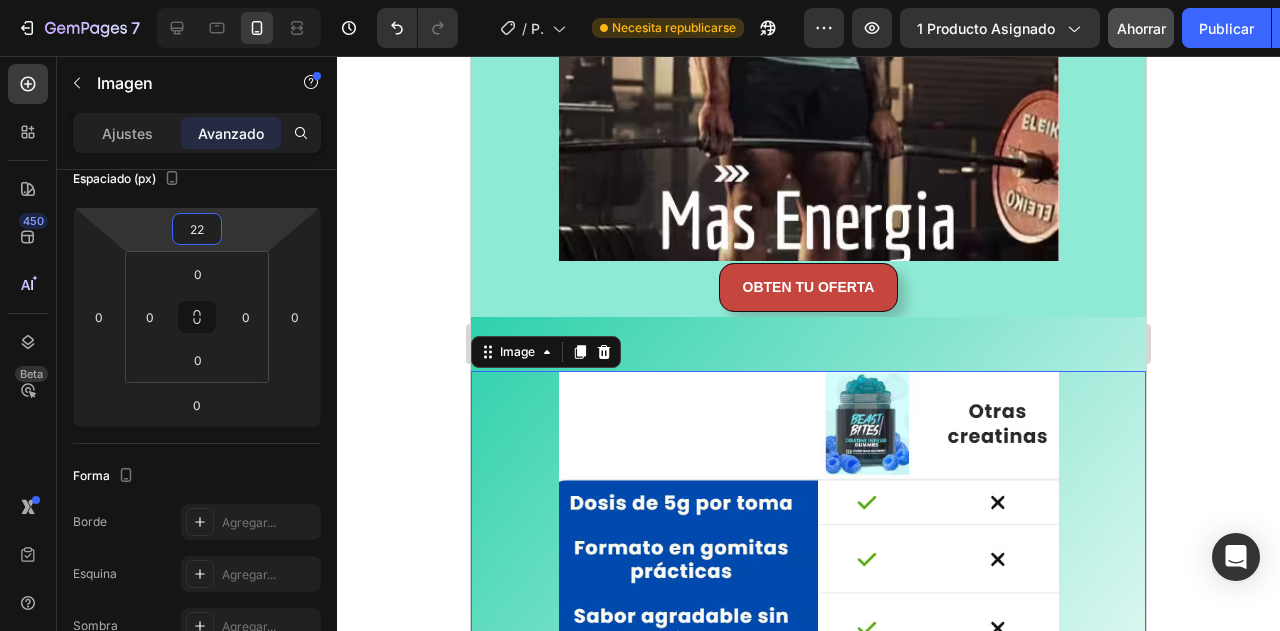 click on "7 Historial de versiones / Página del producto - 2 de agosto, 08:18:47 Necesita republicarse Avance 1 producto asignado Ahorrar Publicar 450 Beta Secciones(18) Elementos(84) Sección Elemento Sección de héroes Detalle del producto Marcas Insignias de confianza Garantizar Desglose del producto Cómo utilizar Testimonios Comparar Manojo Preguntas frecuentes Prueba social Historia de la marca Lista de productos Recopilación Lista de blogs Contacto Sticky Añadir al carrito Pie de página personalizado Explorar la biblioteca 450 Disposición
Fila
Fila
Fila
Fila Texto
Título
Bloque de texto Botón
Botón
Botón" at bounding box center (640, 0) 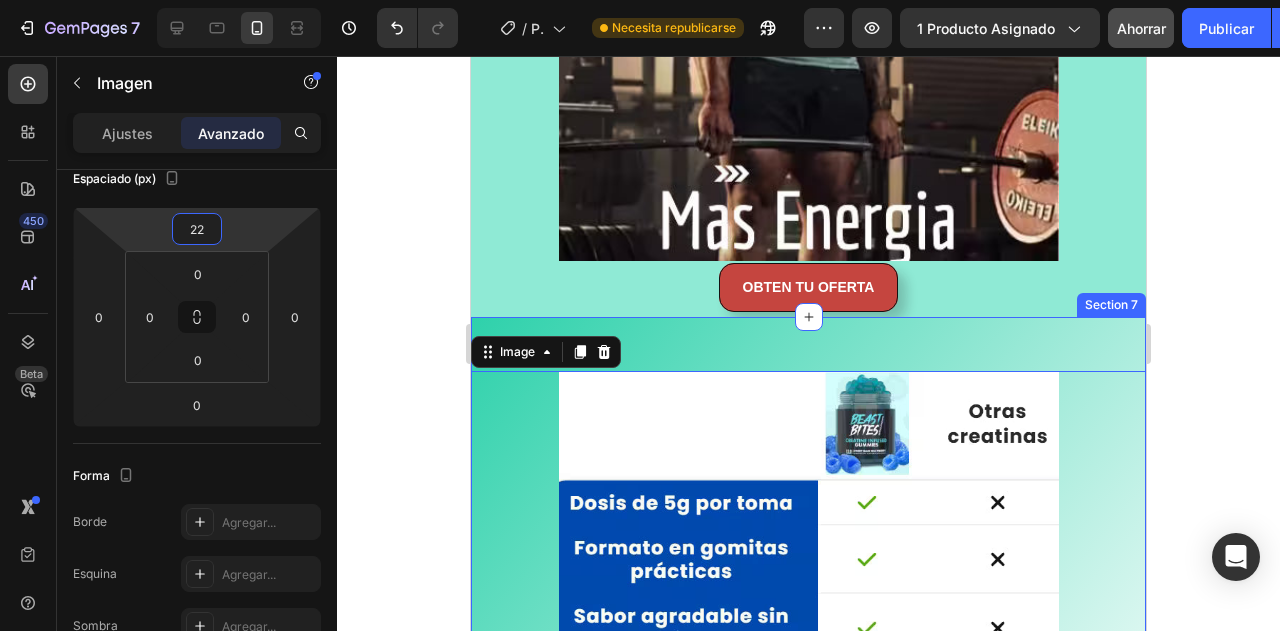 click on "Image   0 Section 7" at bounding box center [808, 596] 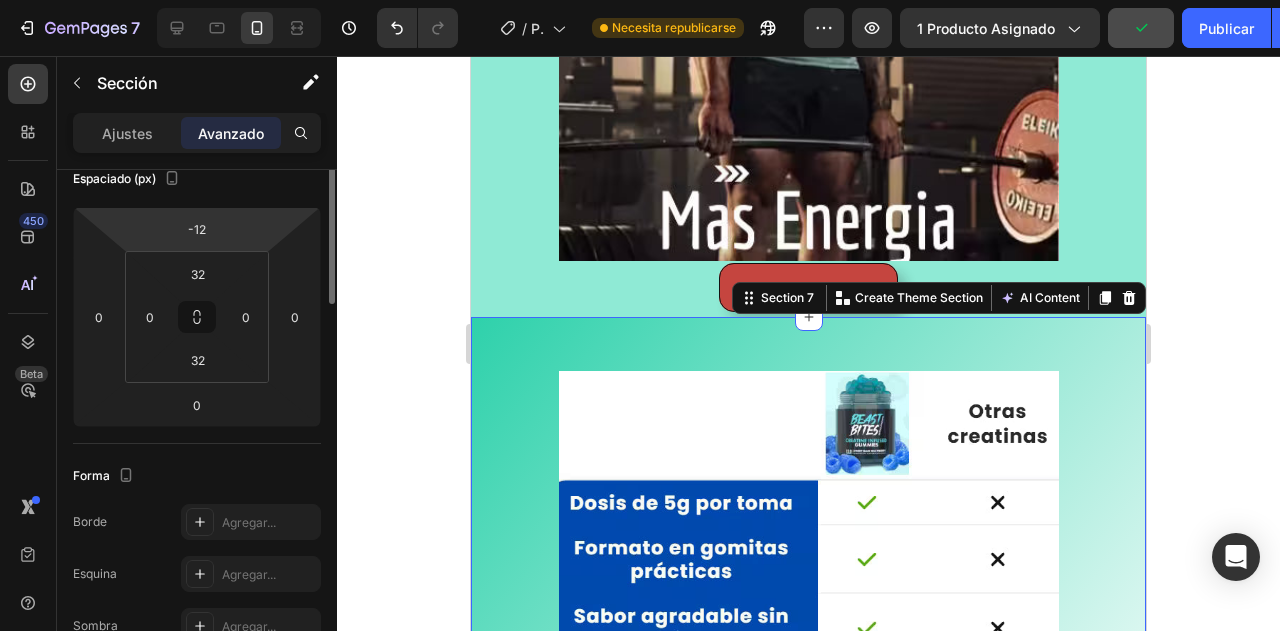 scroll, scrollTop: 120, scrollLeft: 0, axis: vertical 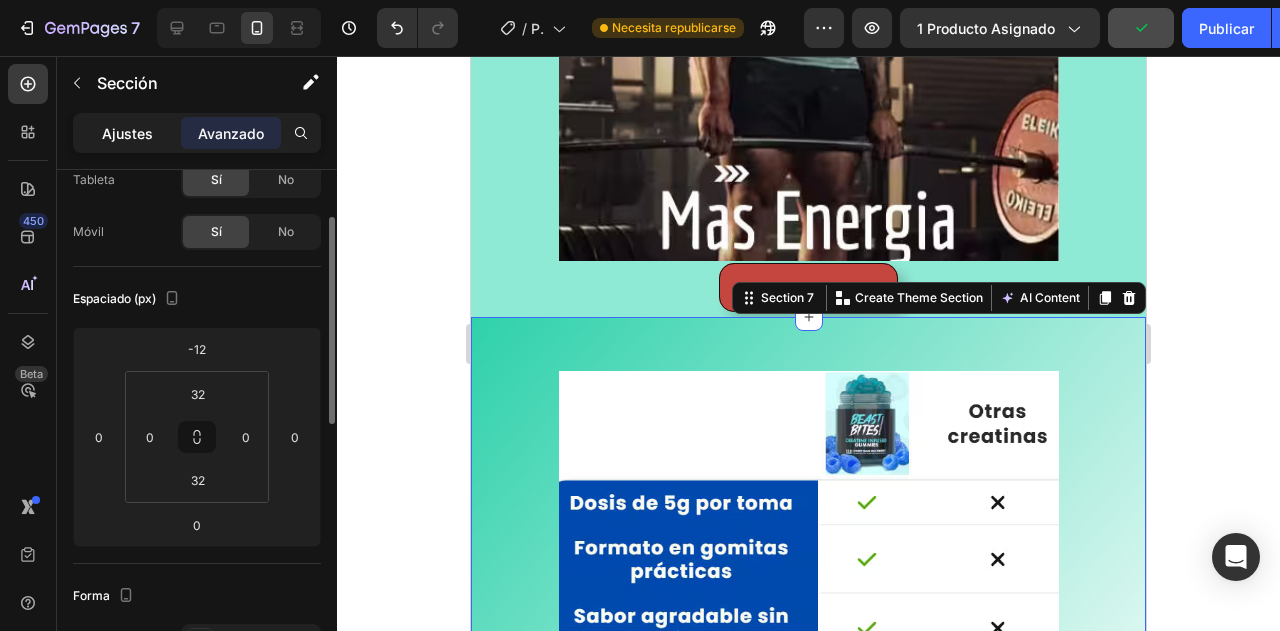 click on "Ajustes" at bounding box center (127, 133) 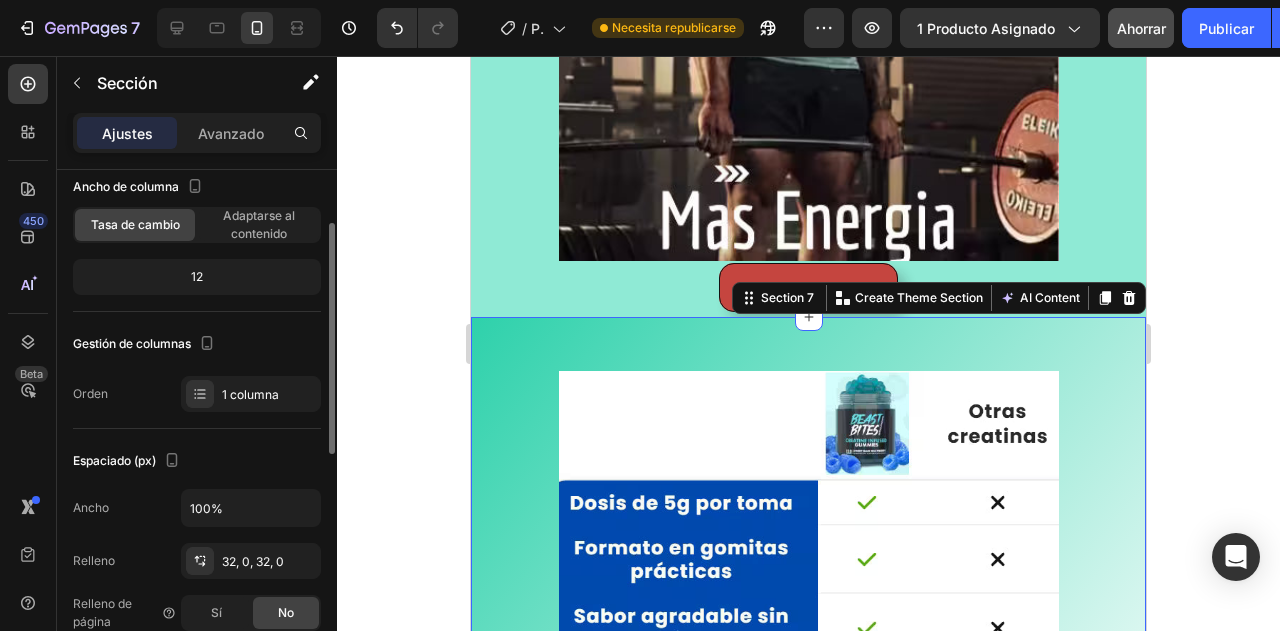 scroll, scrollTop: 240, scrollLeft: 0, axis: vertical 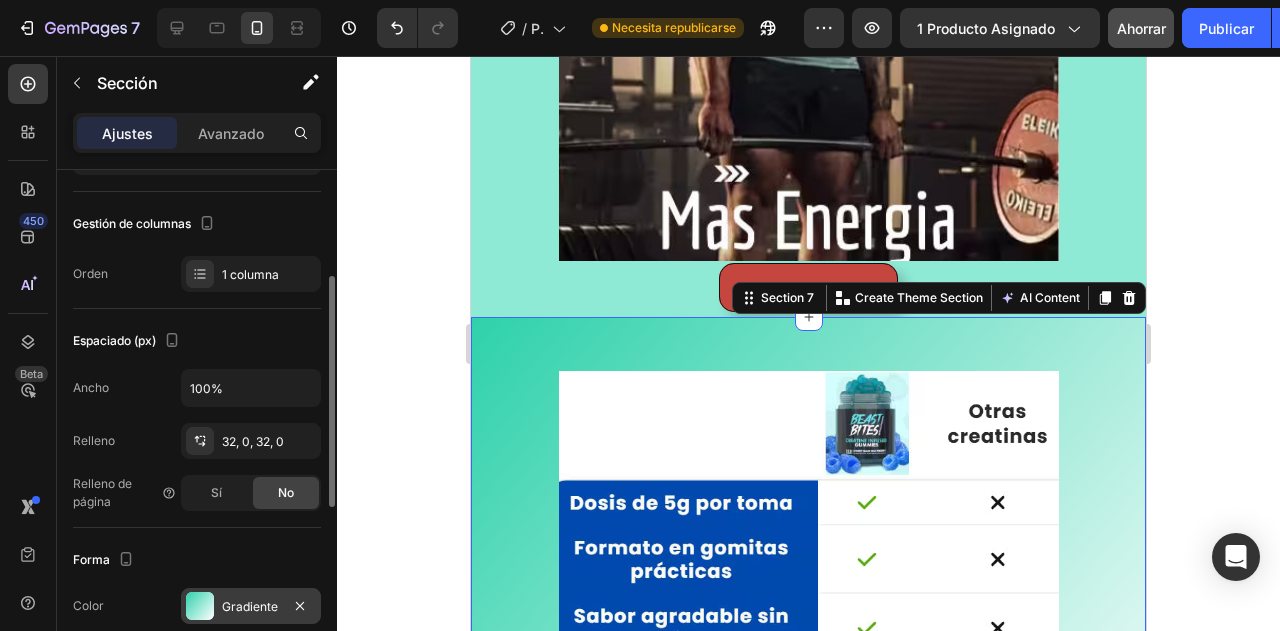 click at bounding box center (200, 606) 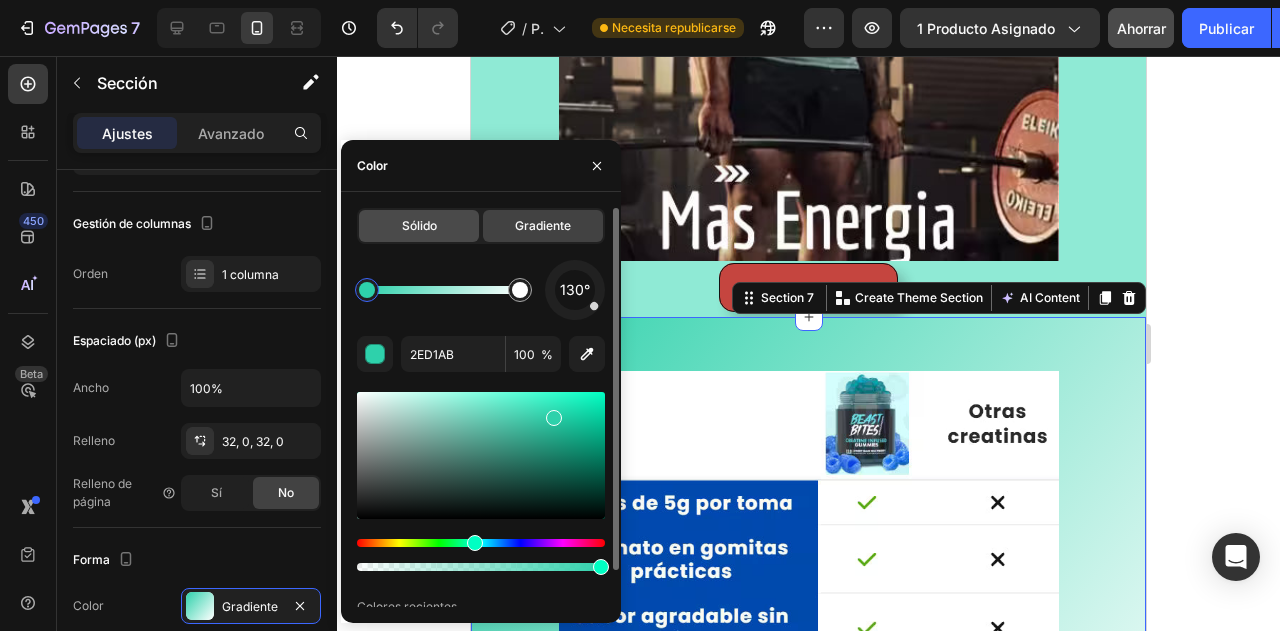 click on "Sólido" at bounding box center (419, 225) 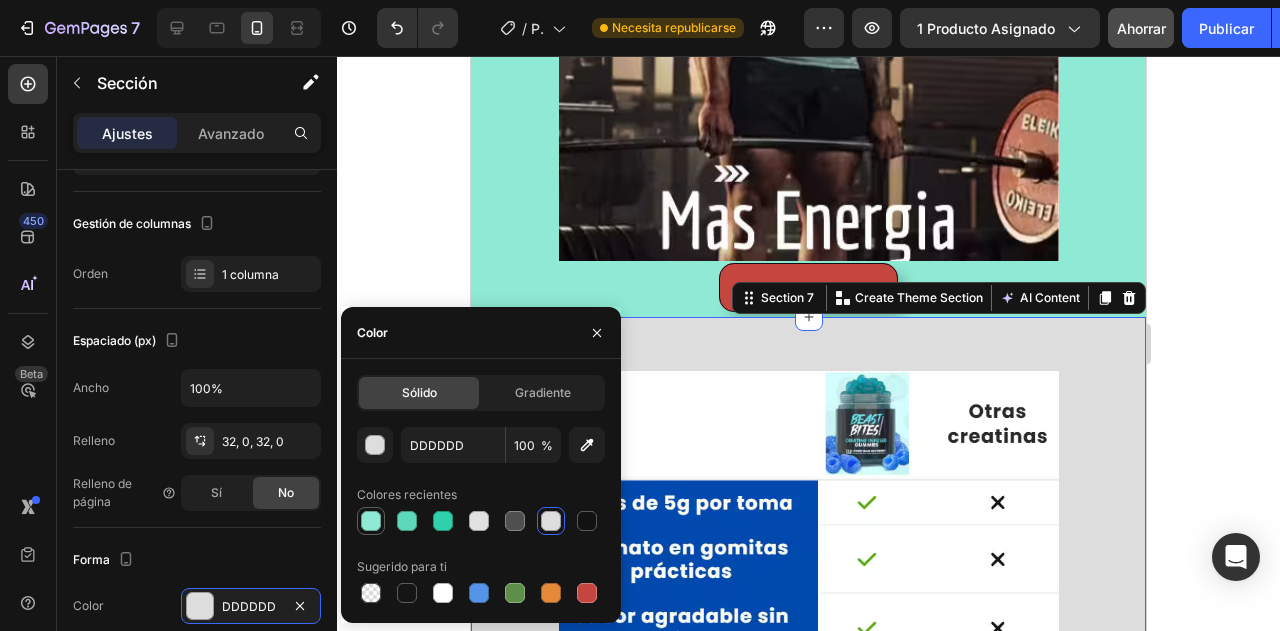 click at bounding box center [371, 521] 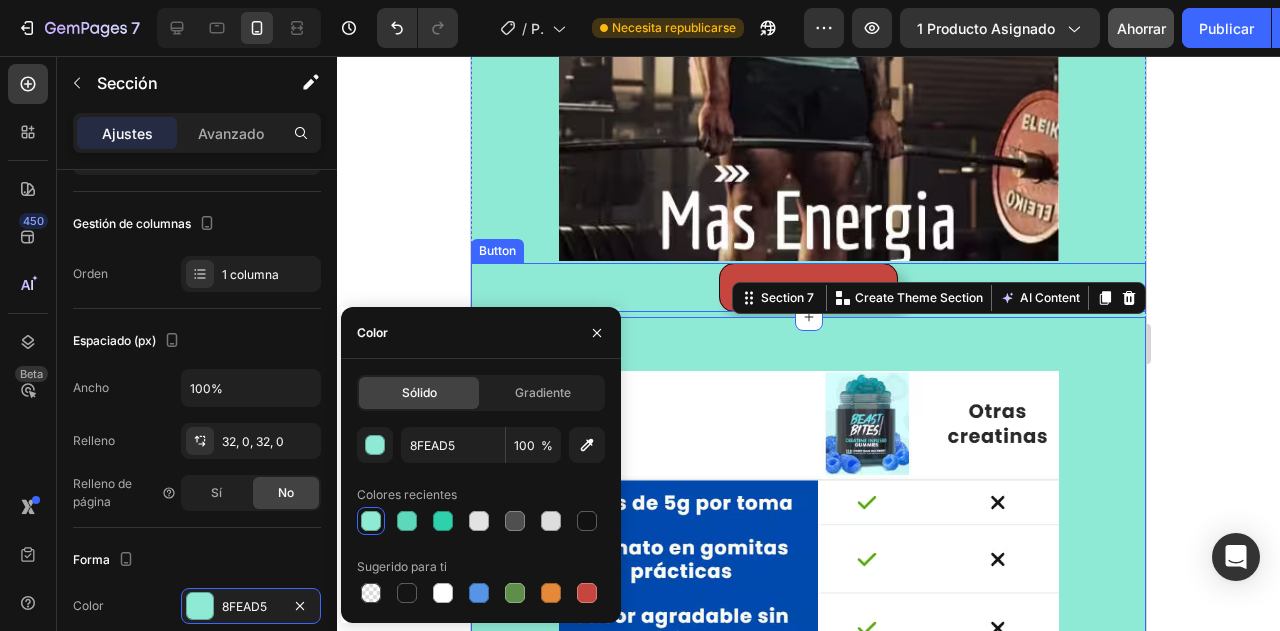click 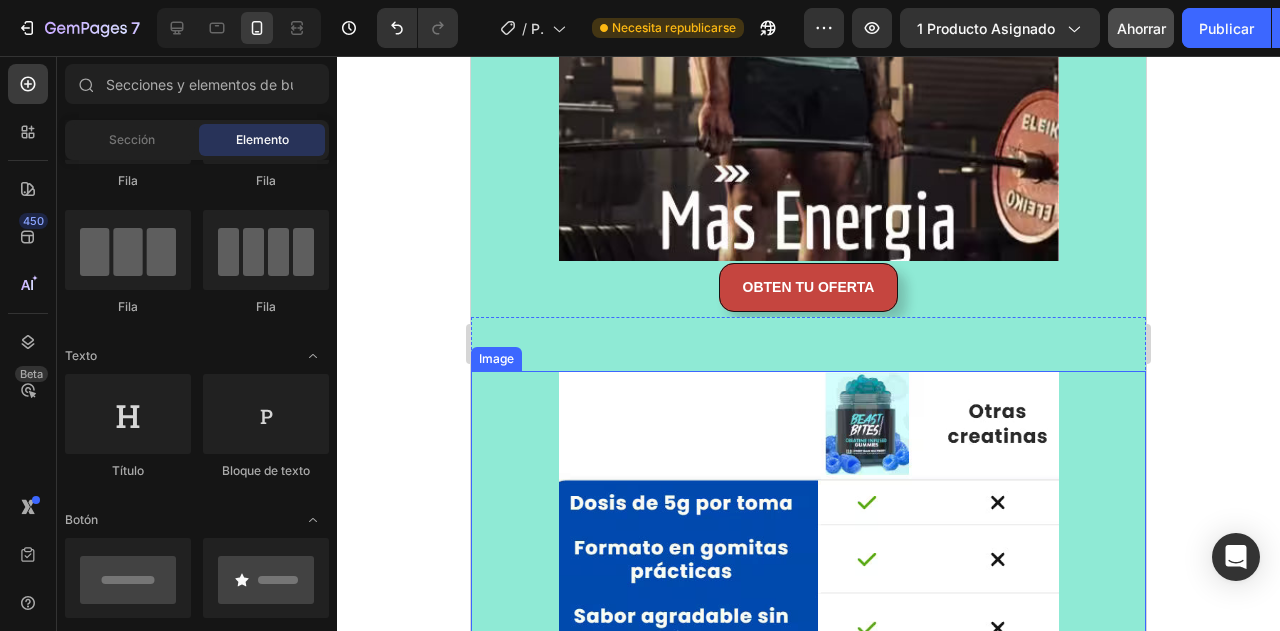 click at bounding box center (809, 607) 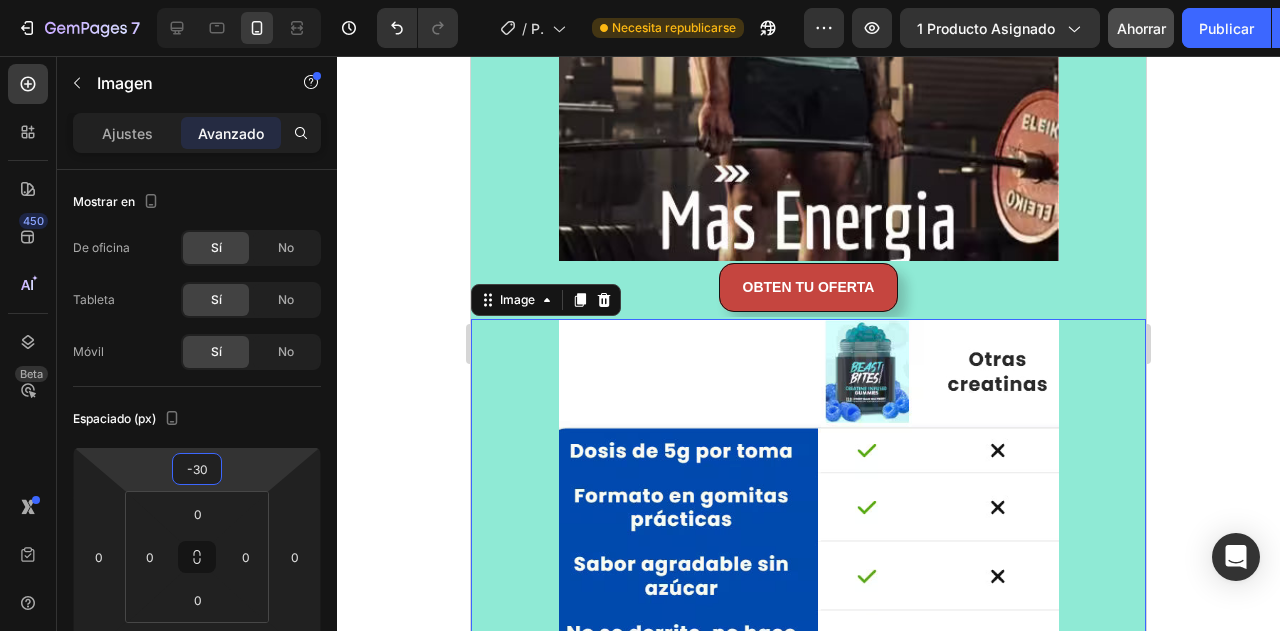 type on "-32" 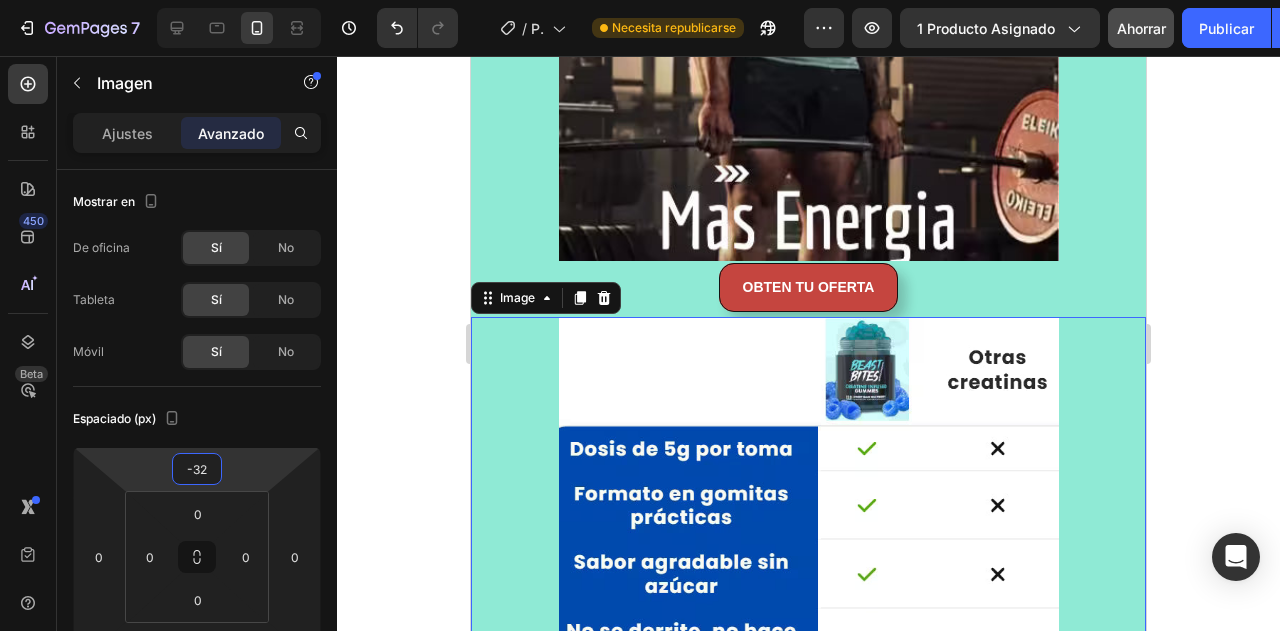 drag, startPoint x: 252, startPoint y: 482, endPoint x: 256, endPoint y: 509, distance: 27.294687 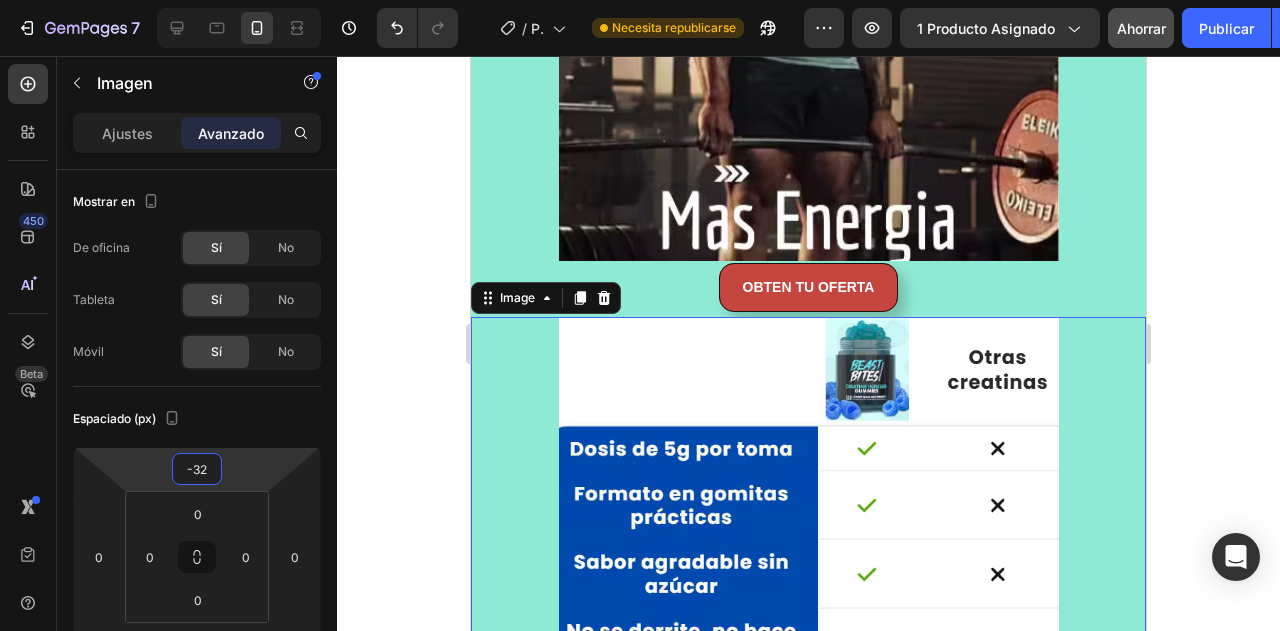 click 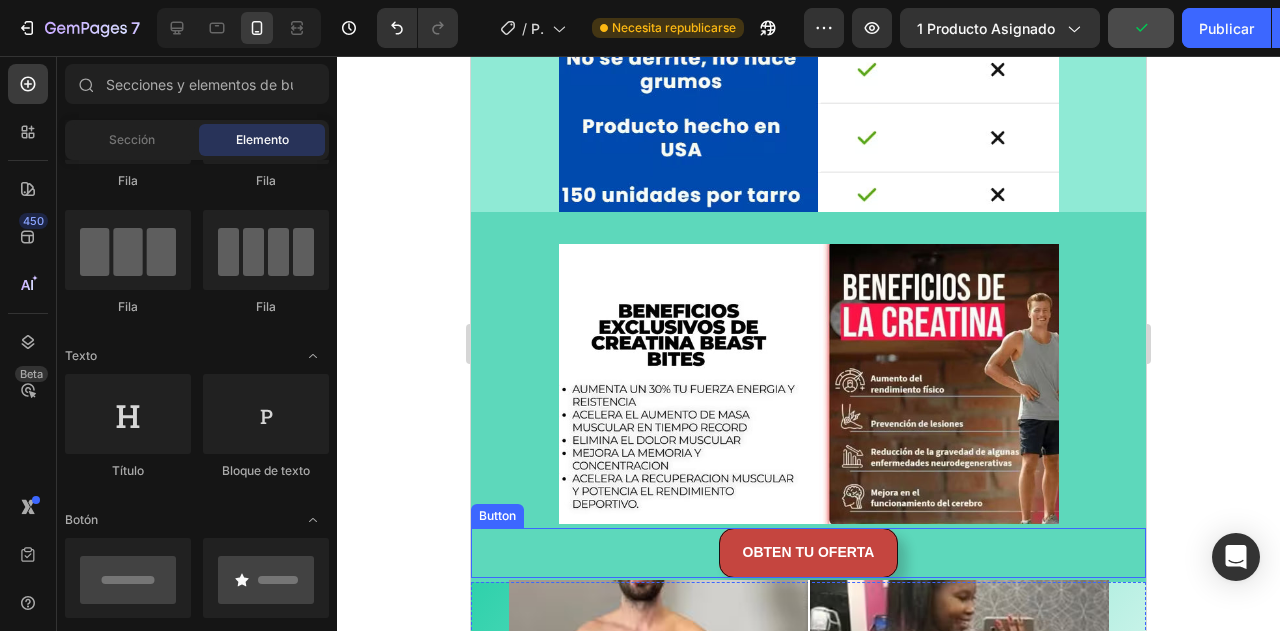 scroll, scrollTop: 3840, scrollLeft: 0, axis: vertical 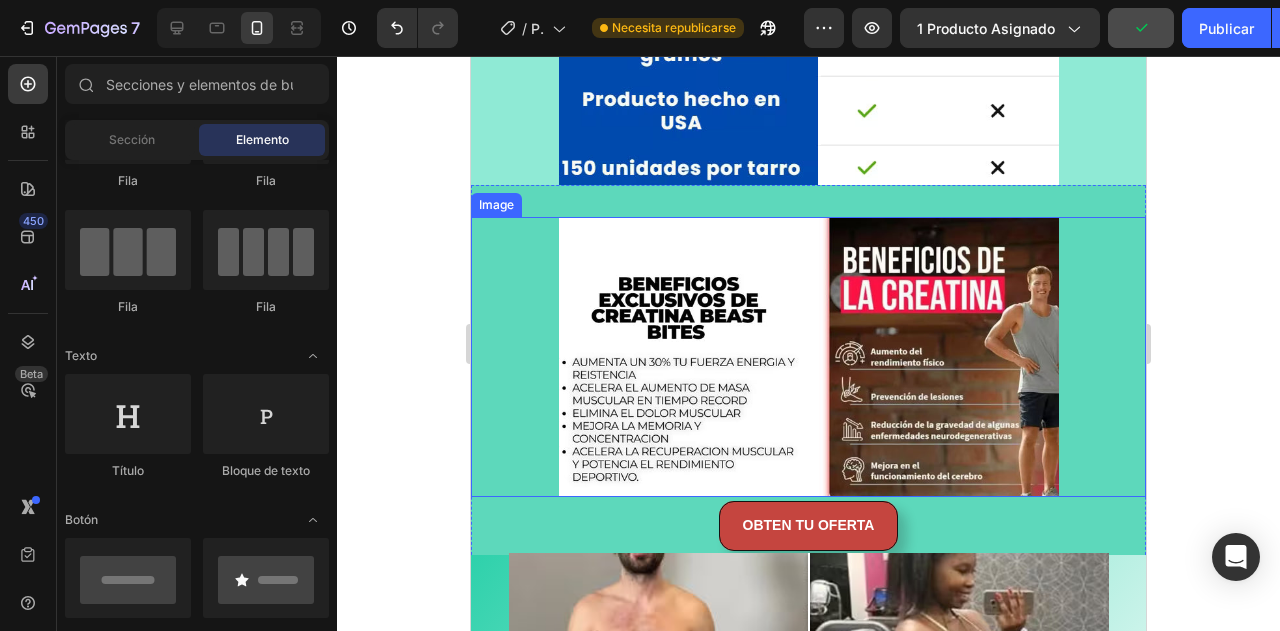 click at bounding box center (809, 357) 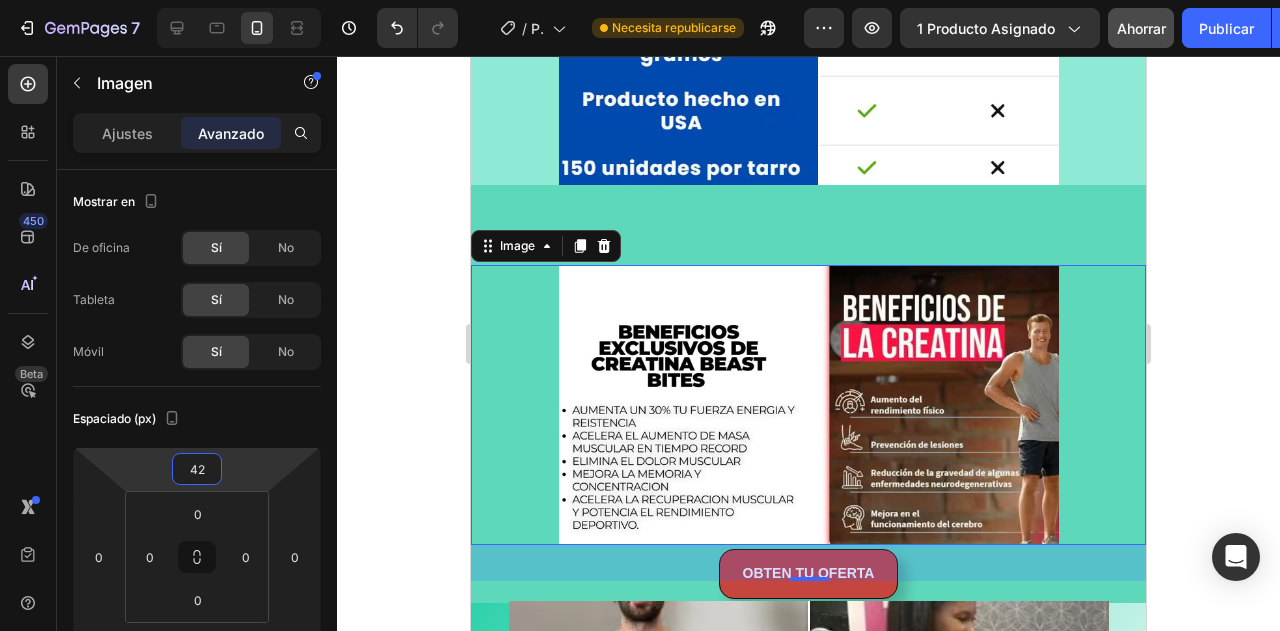 type on "48" 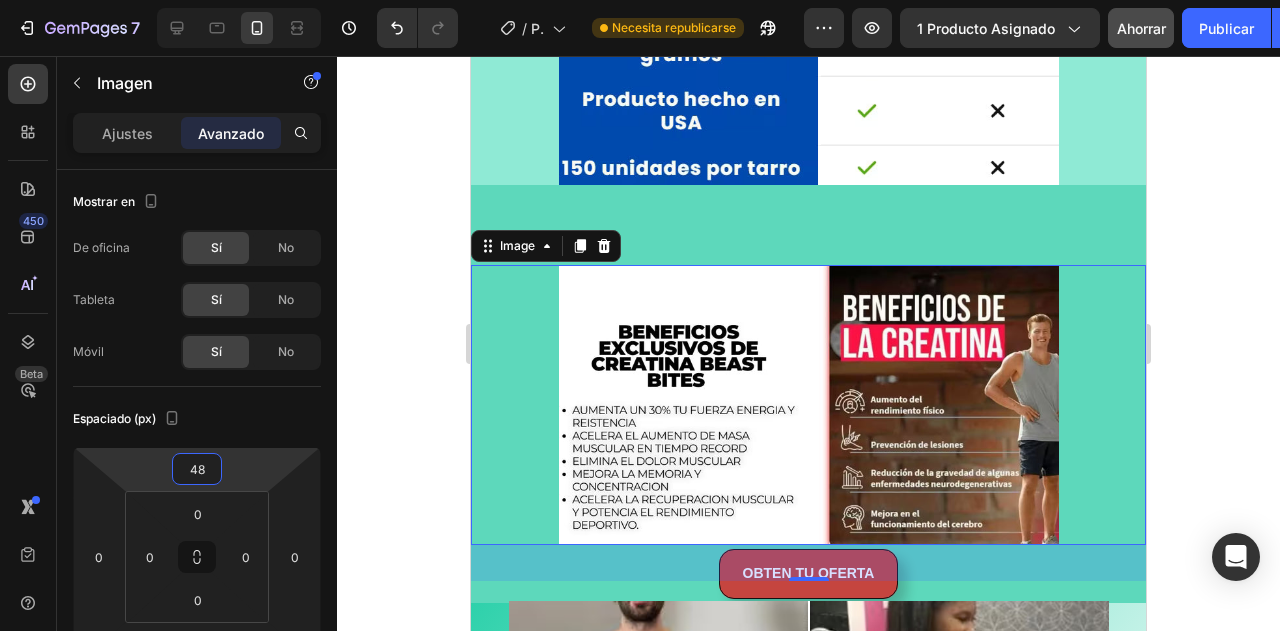 drag, startPoint x: 254, startPoint y: 477, endPoint x: 269, endPoint y: 453, distance: 28.301943 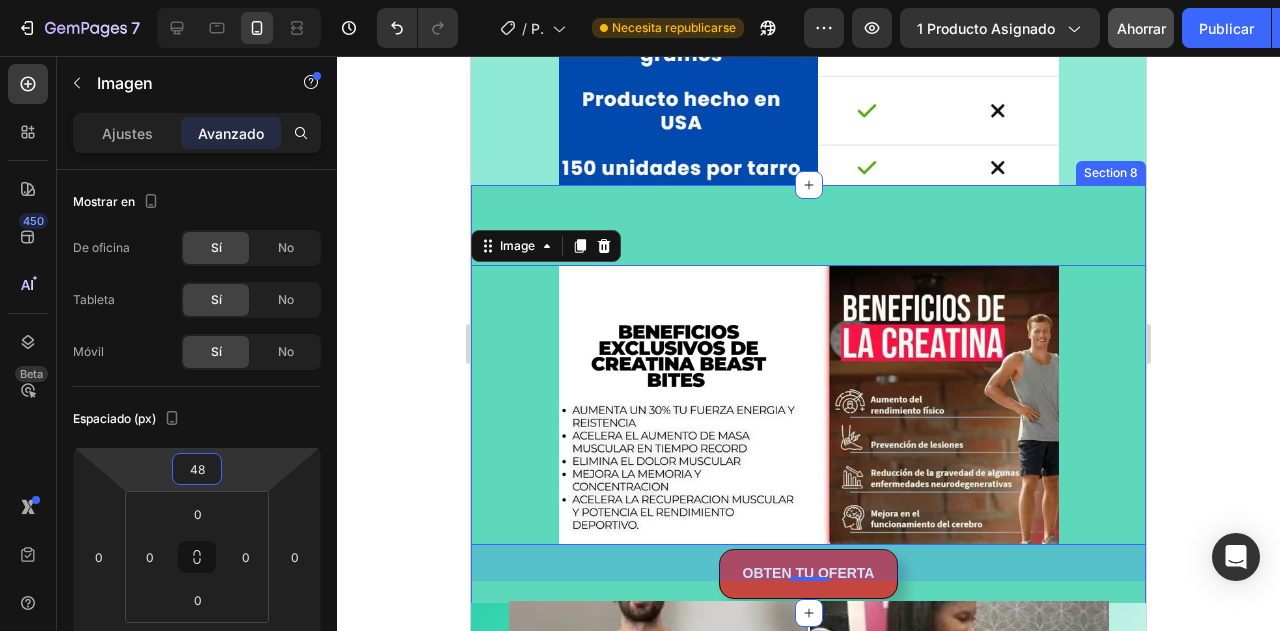 click on "Image   36" at bounding box center (808, 399) 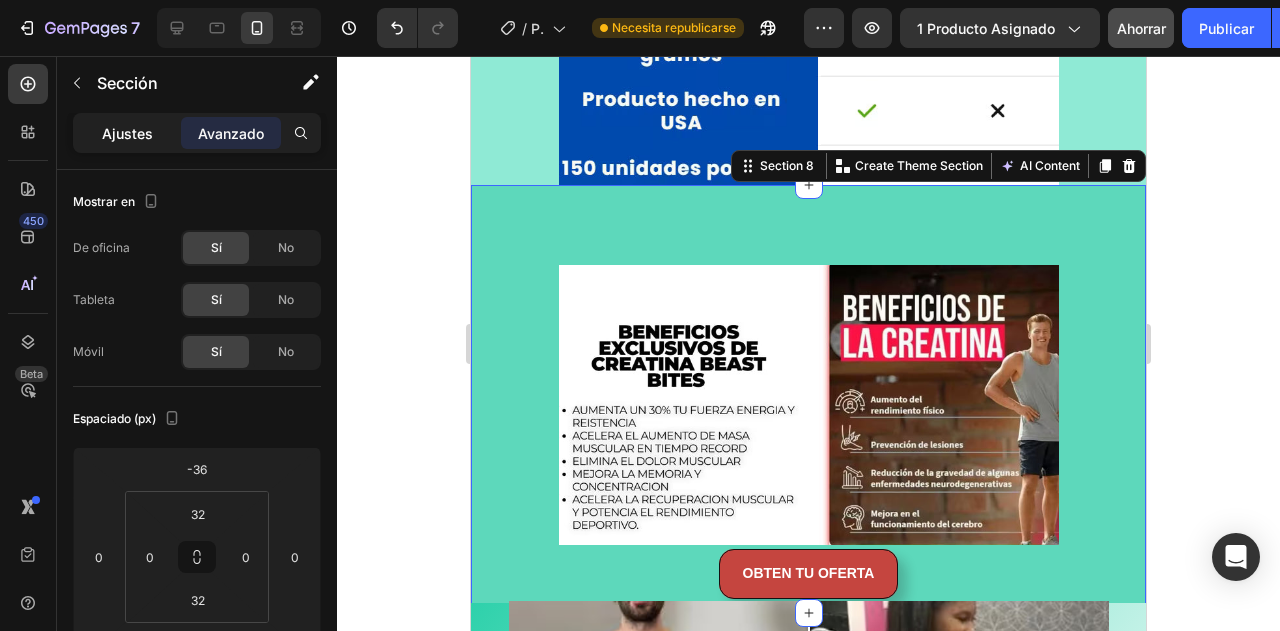click on "Ajustes" at bounding box center (127, 133) 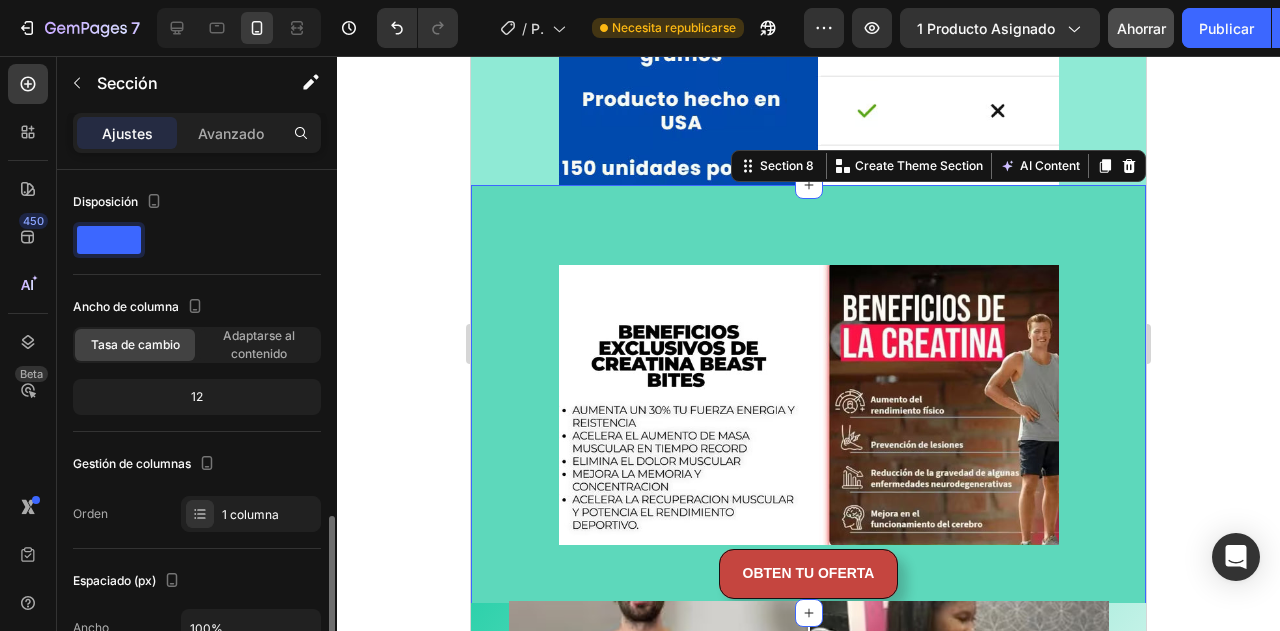 scroll, scrollTop: 240, scrollLeft: 0, axis: vertical 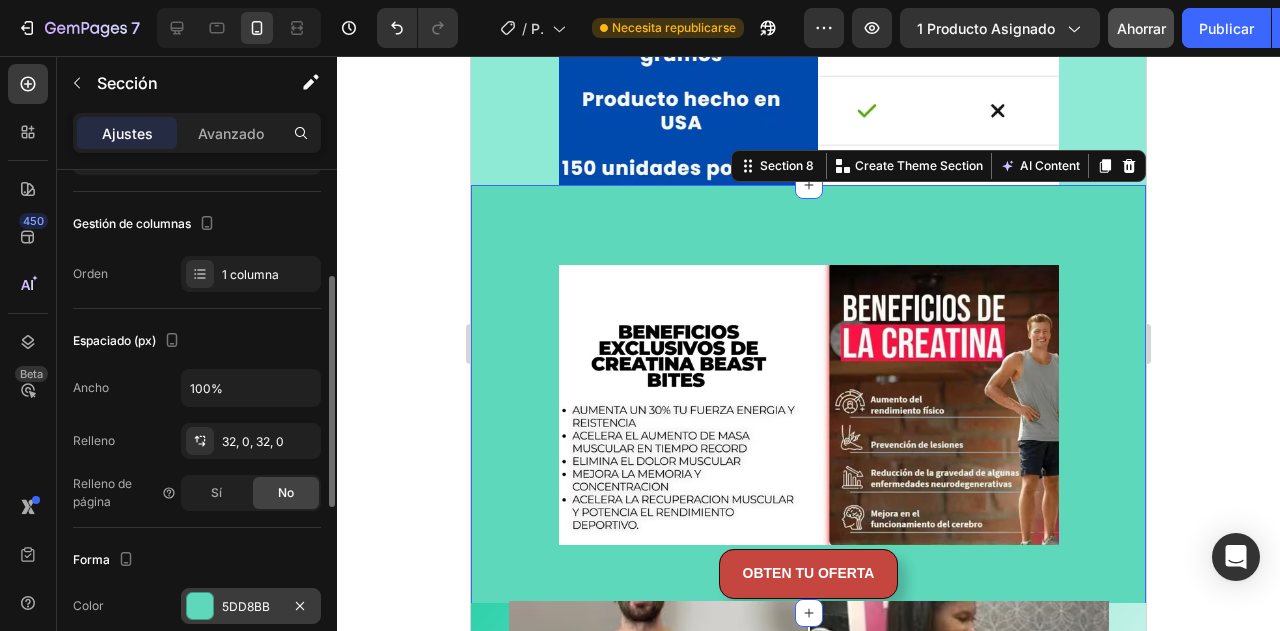 click on "5DD8BB" at bounding box center [246, 606] 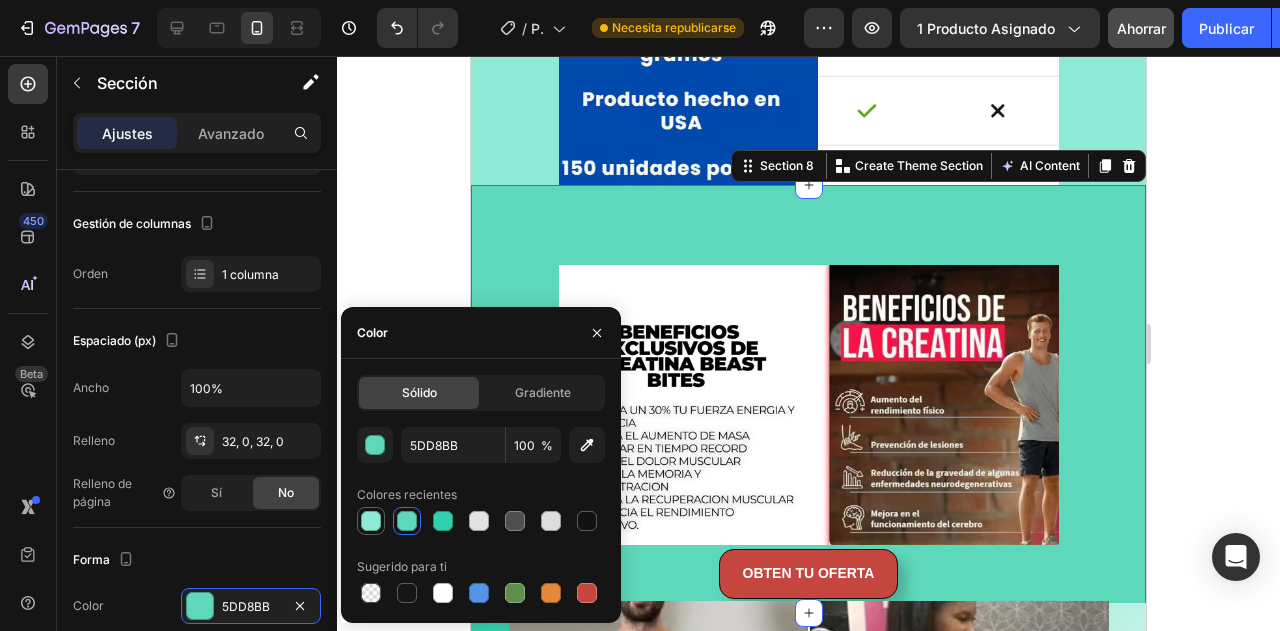 click at bounding box center [371, 521] 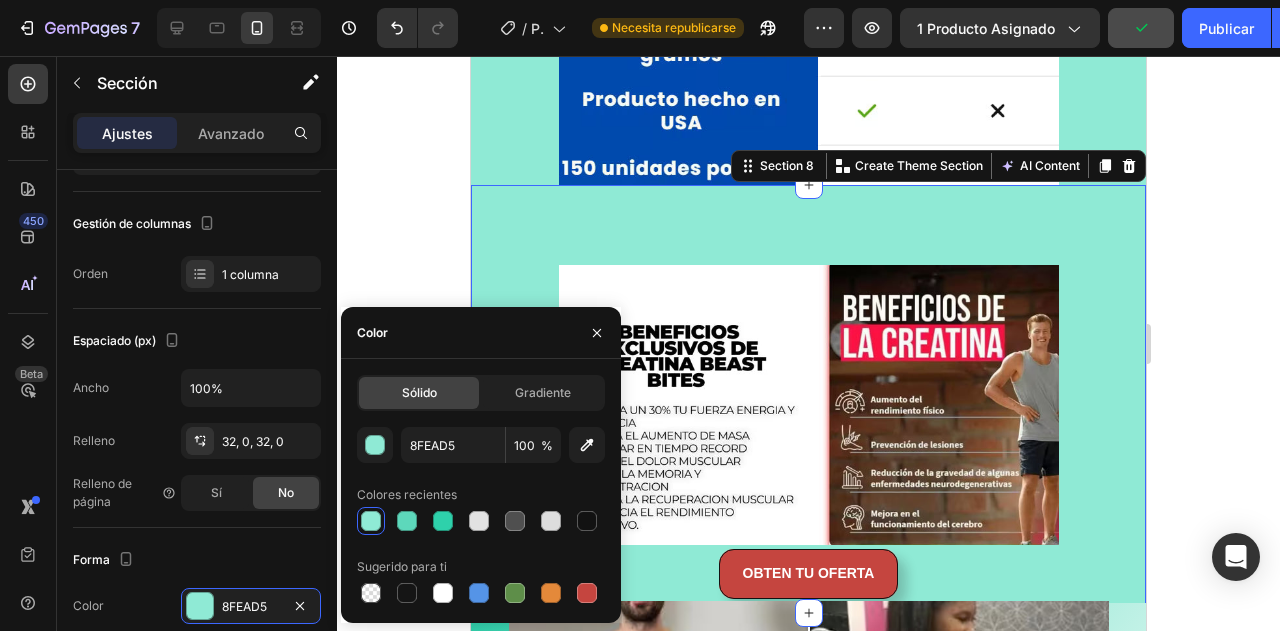 drag, startPoint x: 406, startPoint y: 239, endPoint x: 455, endPoint y: 247, distance: 49.648766 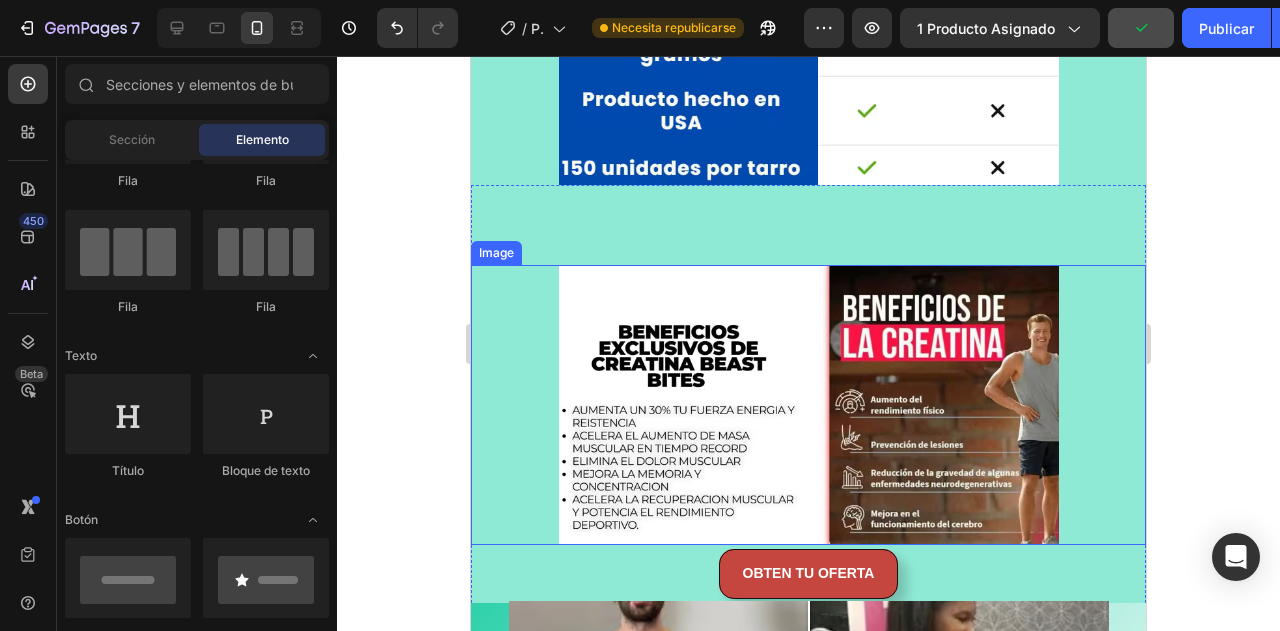 click at bounding box center [809, 405] 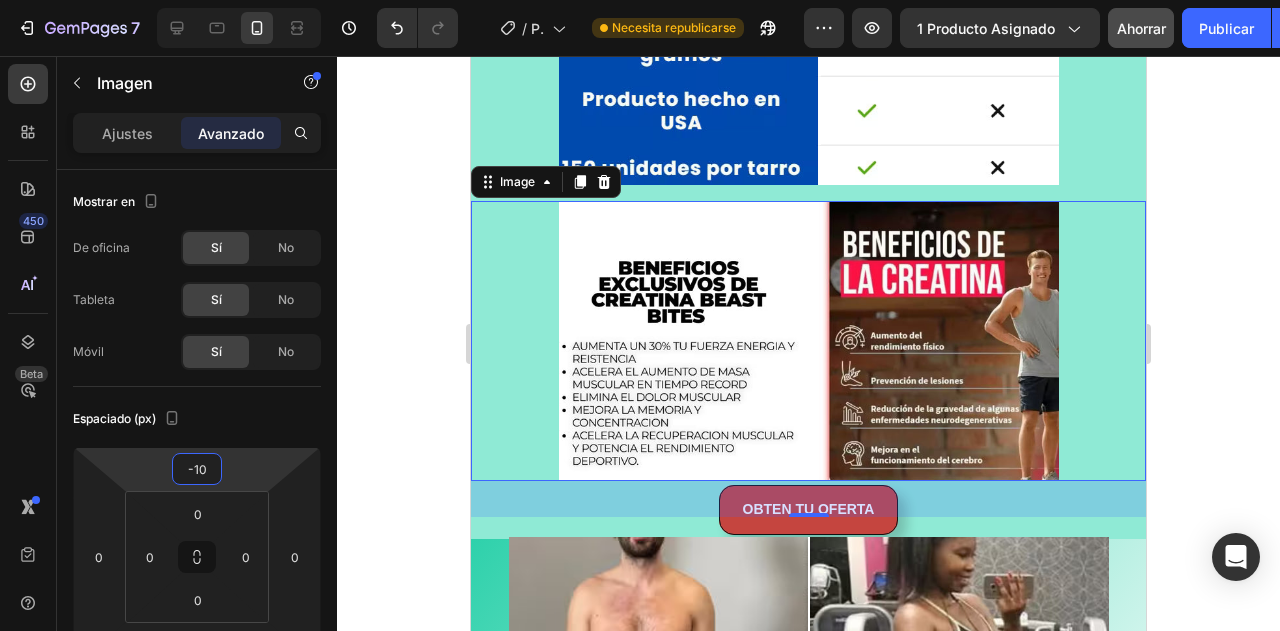 type on "-16" 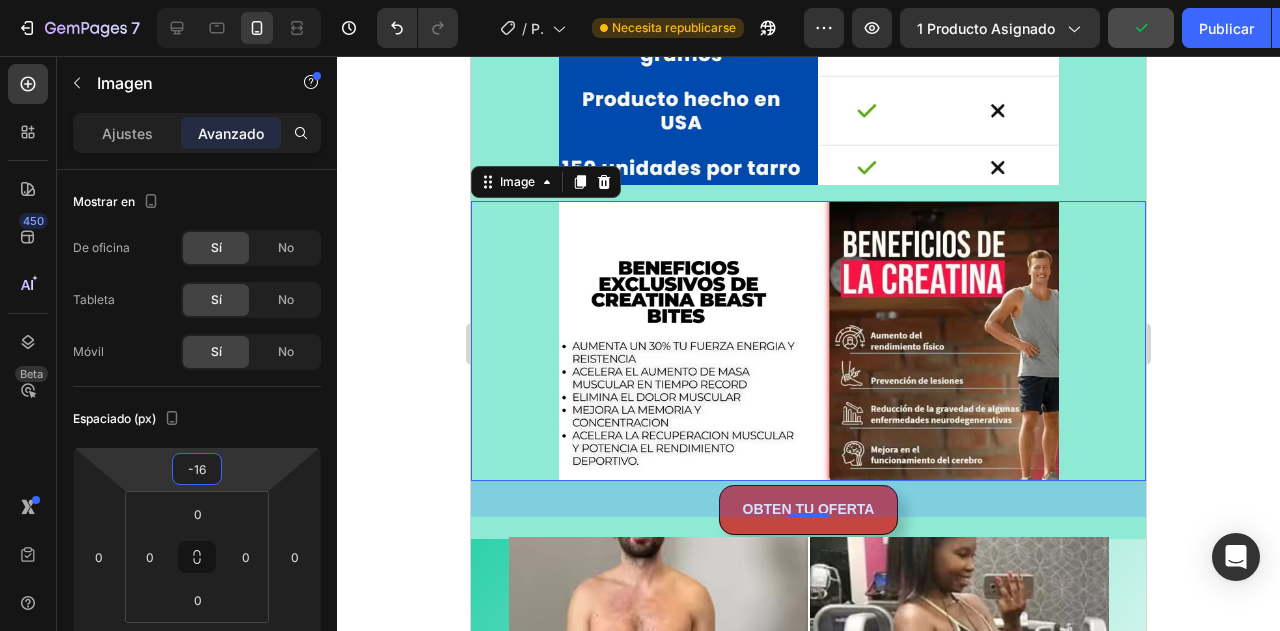 drag, startPoint x: 274, startPoint y: 469, endPoint x: 288, endPoint y: 501, distance: 34.928497 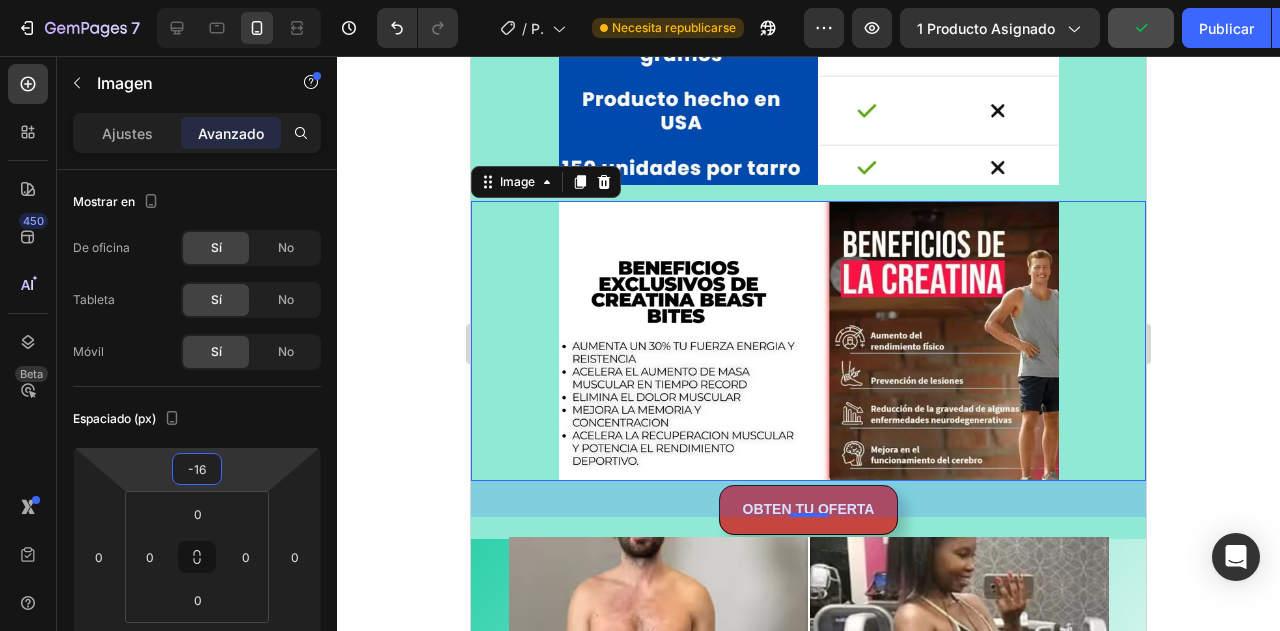 click 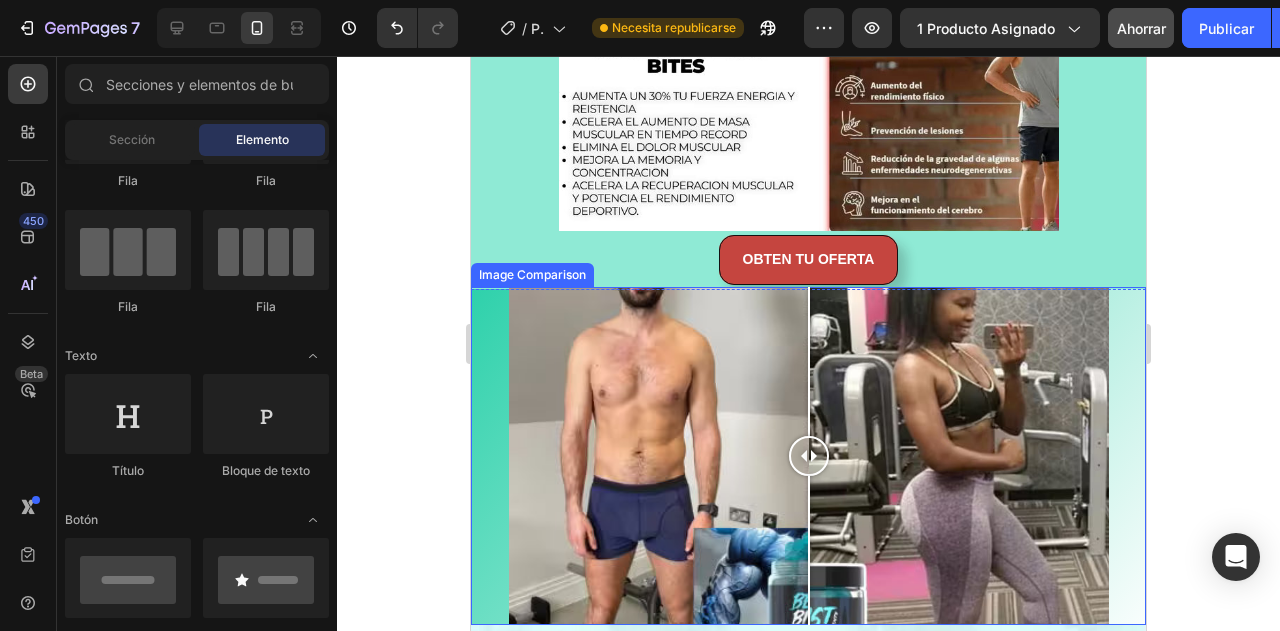 scroll, scrollTop: 4200, scrollLeft: 0, axis: vertical 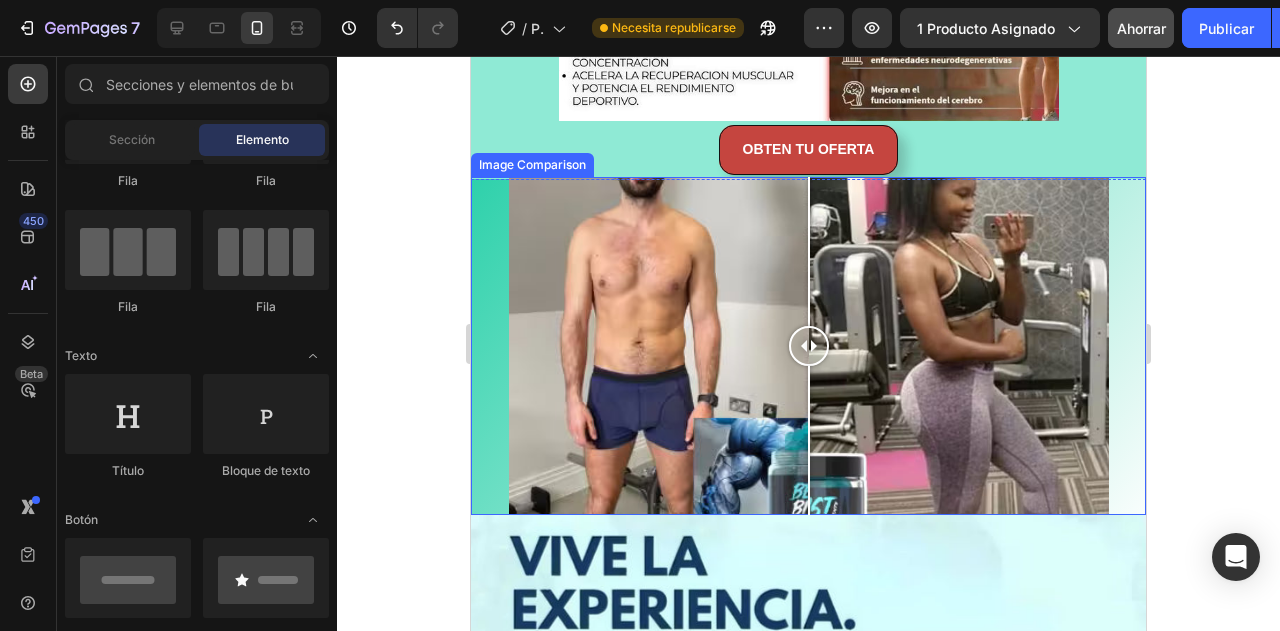 click at bounding box center [809, 346] 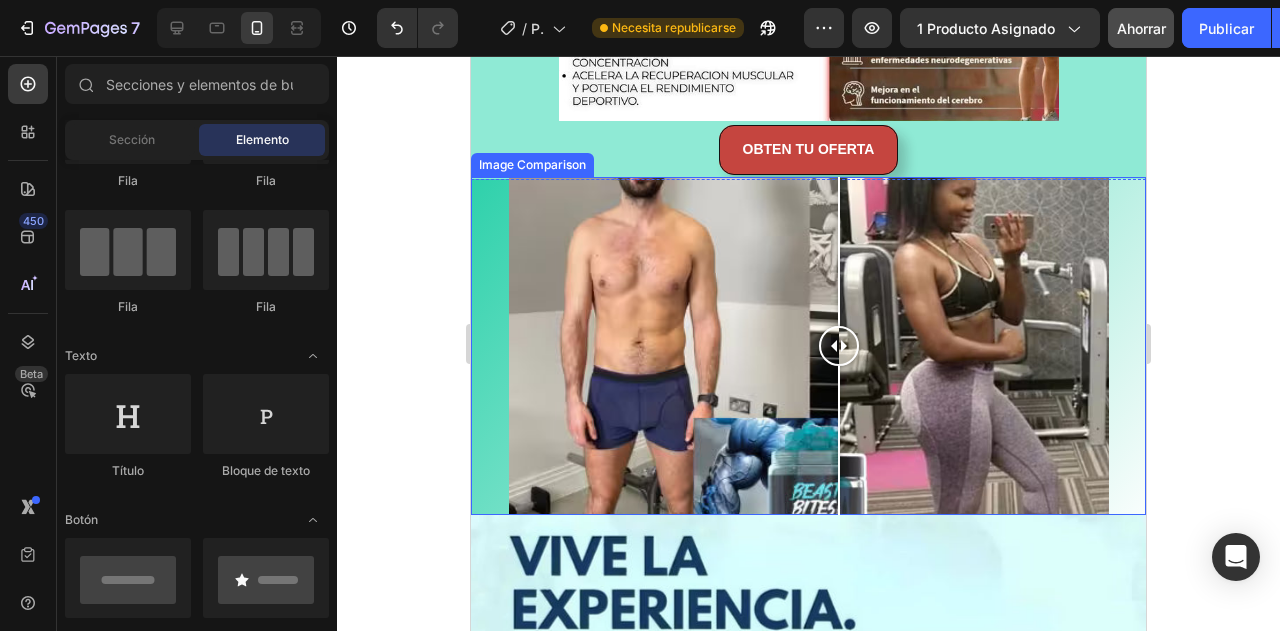 click at bounding box center [809, 346] 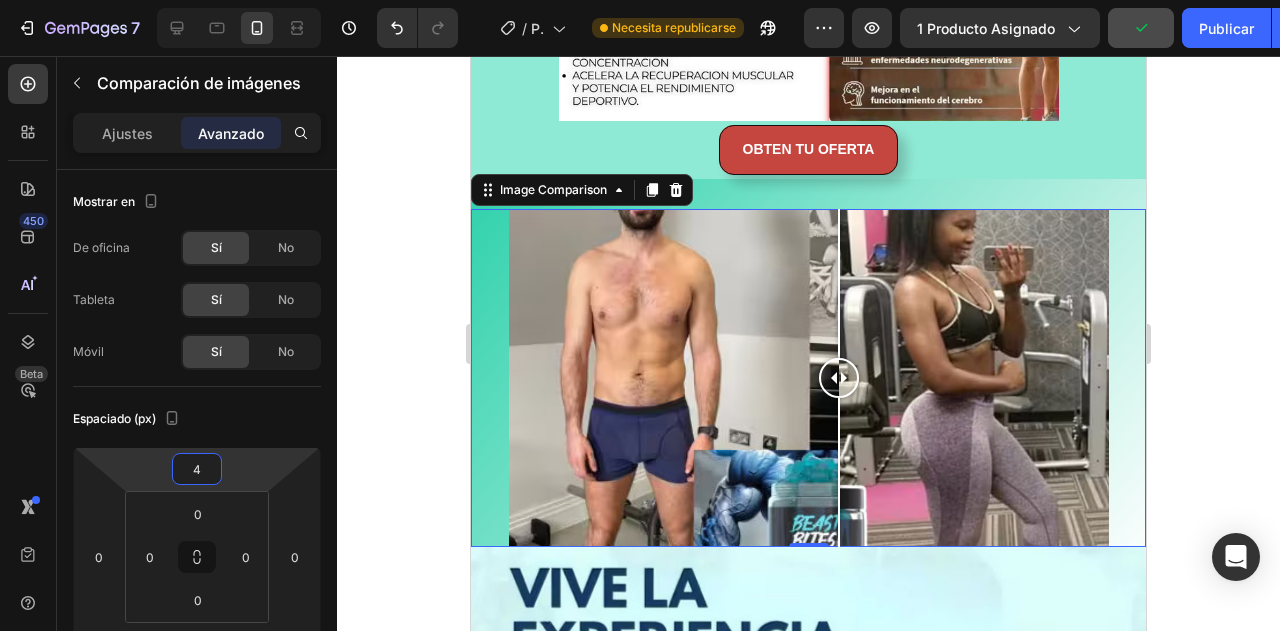 type on "8" 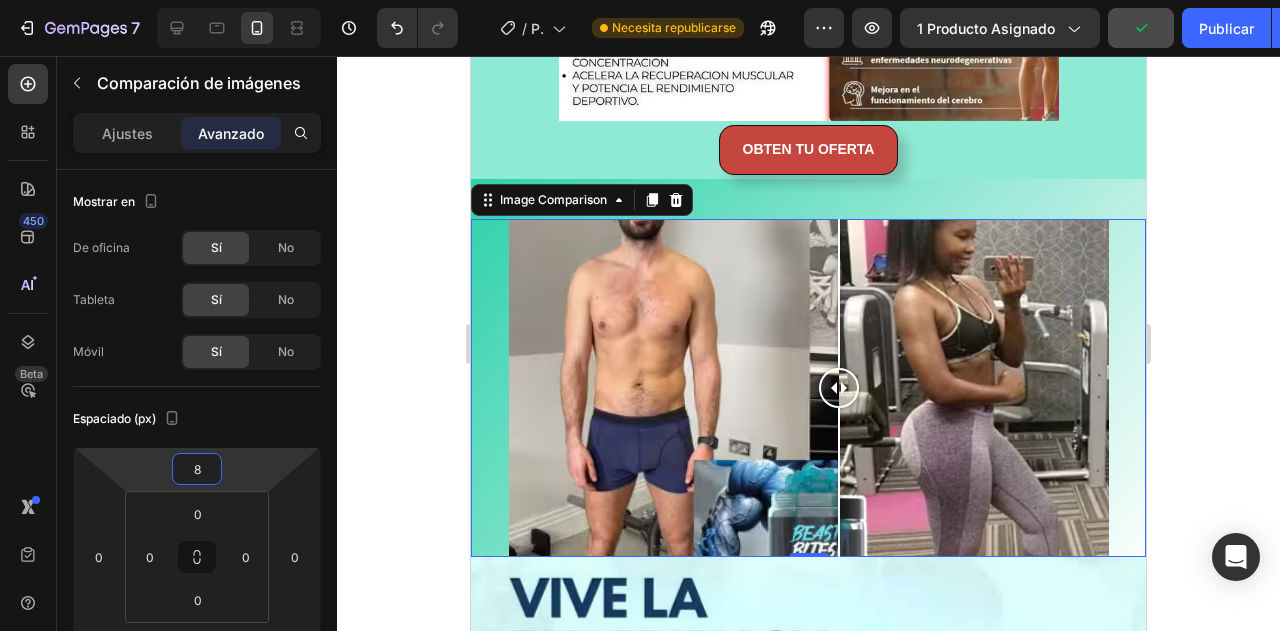 drag, startPoint x: 228, startPoint y: 478, endPoint x: 246, endPoint y: 457, distance: 27.658634 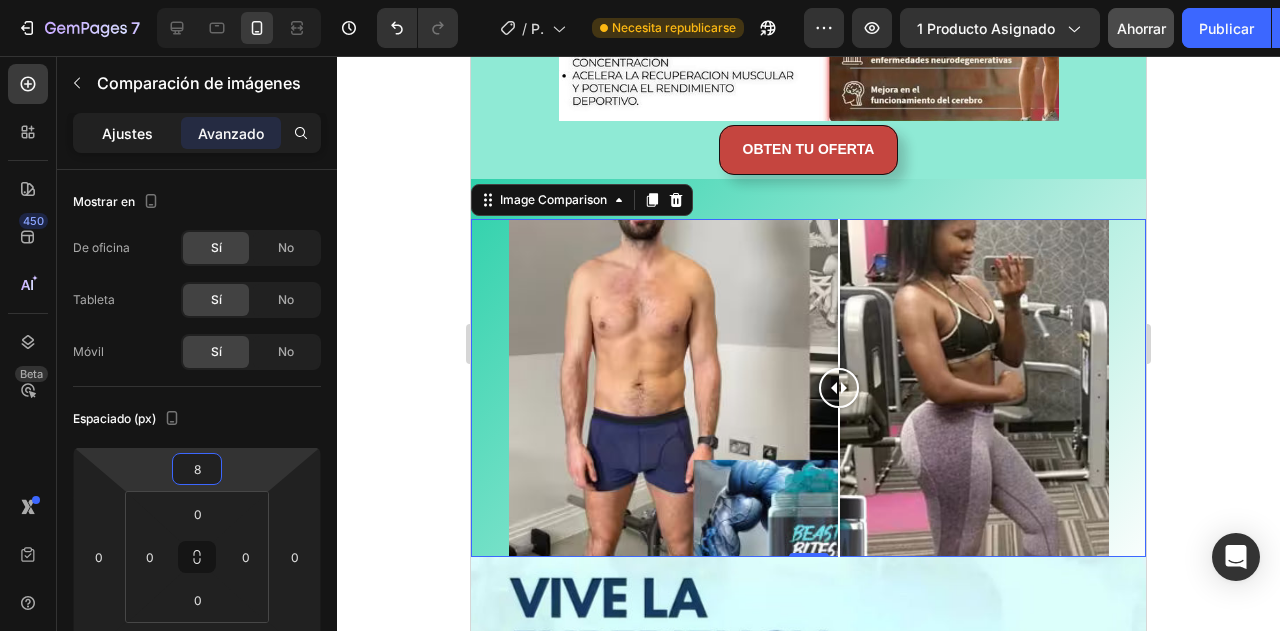 click on "Ajustes" at bounding box center [127, 133] 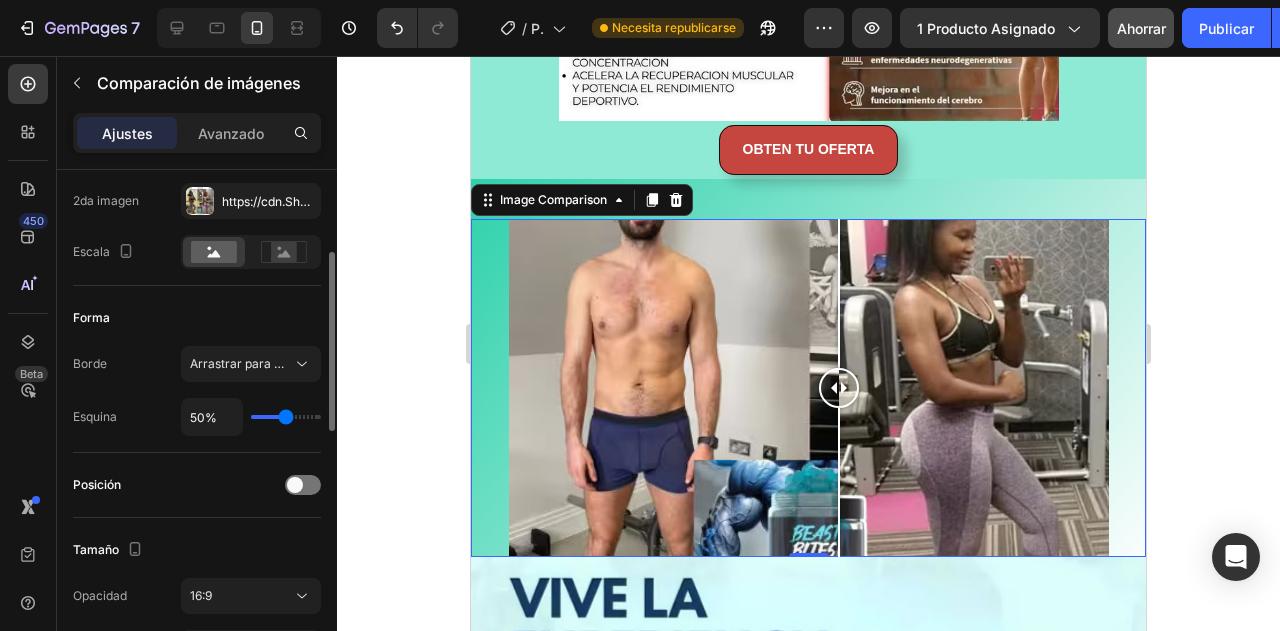 scroll, scrollTop: 0, scrollLeft: 0, axis: both 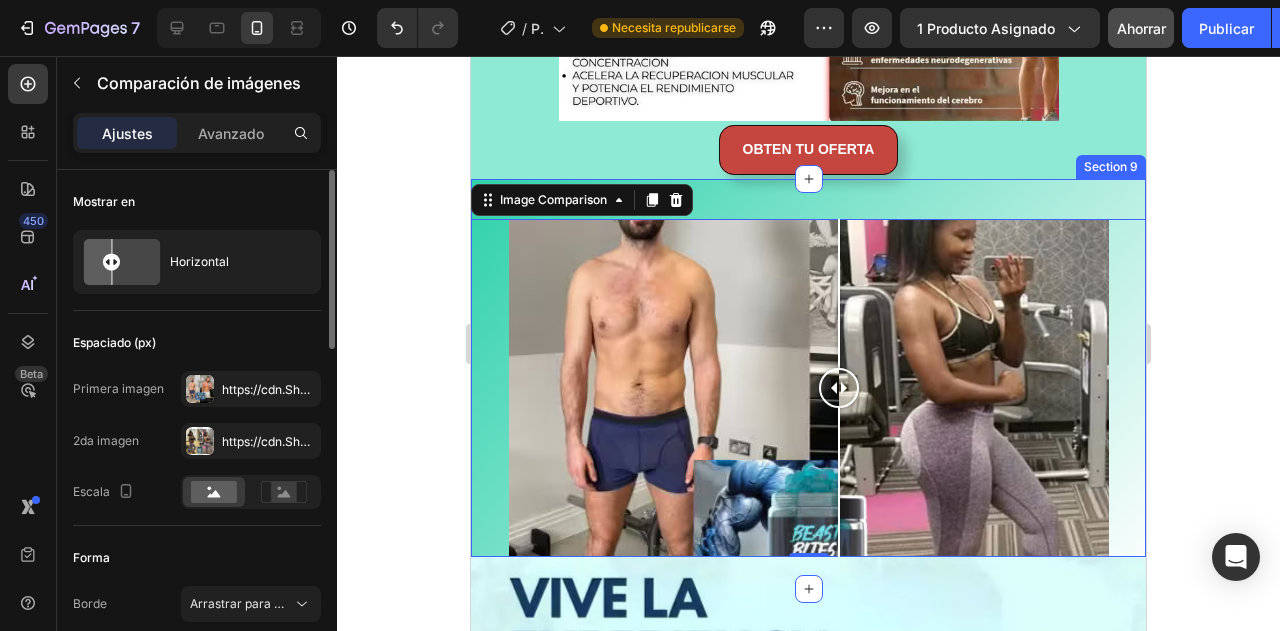 click on "OBTEN TU OFERTA Button Image Comparison   0" at bounding box center [808, 384] 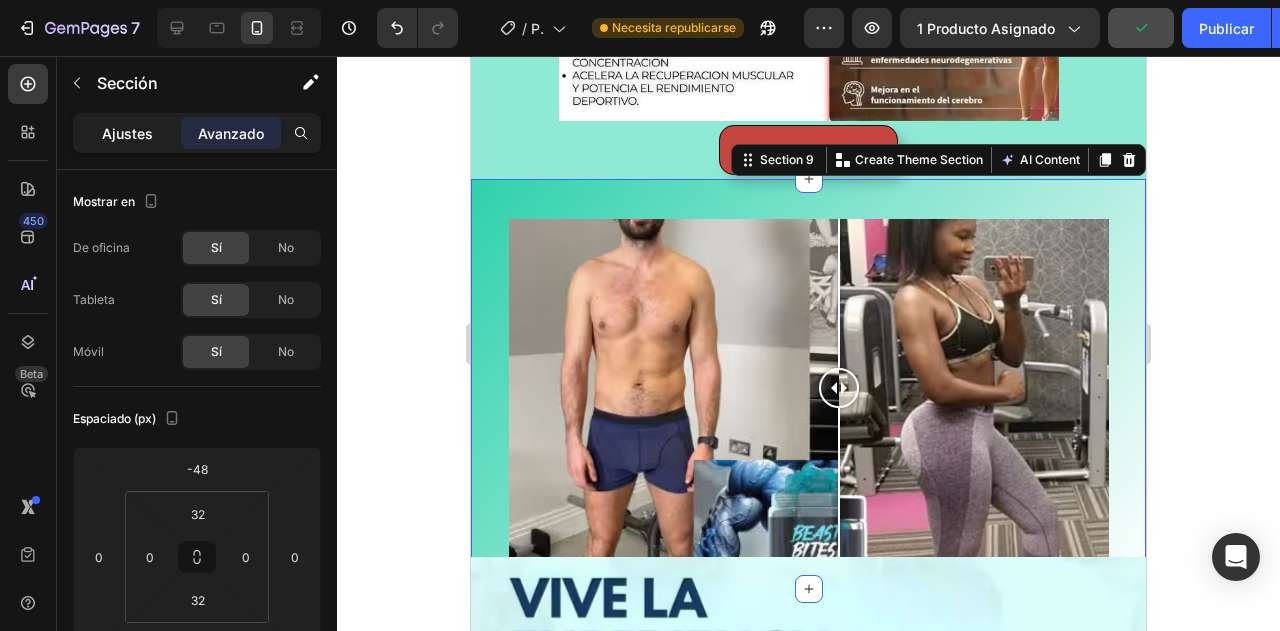 click on "Ajustes" at bounding box center [127, 133] 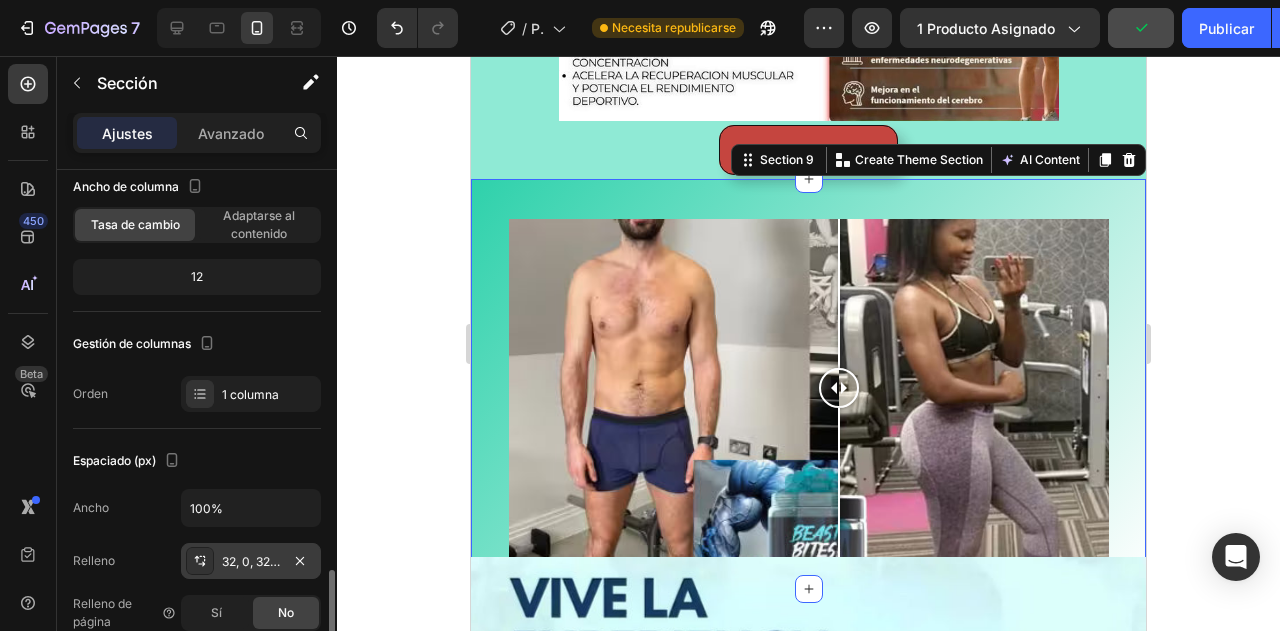 scroll, scrollTop: 360, scrollLeft: 0, axis: vertical 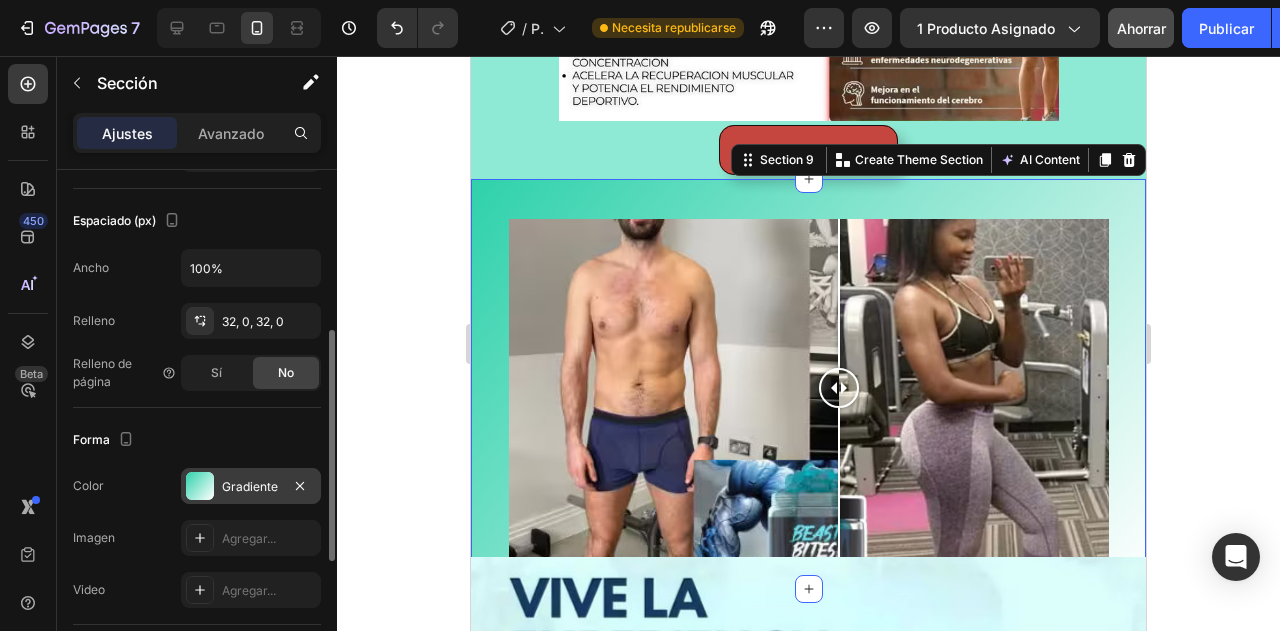 click on "Gradiente" at bounding box center [250, 486] 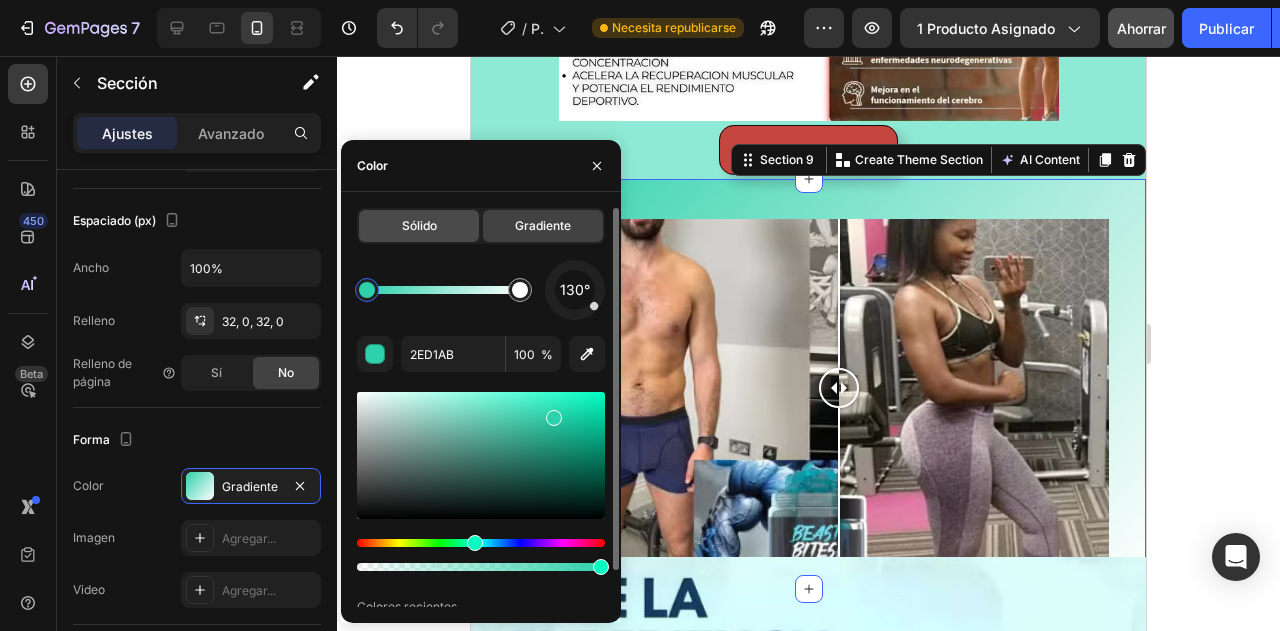 click on "Sólido" at bounding box center [419, 225] 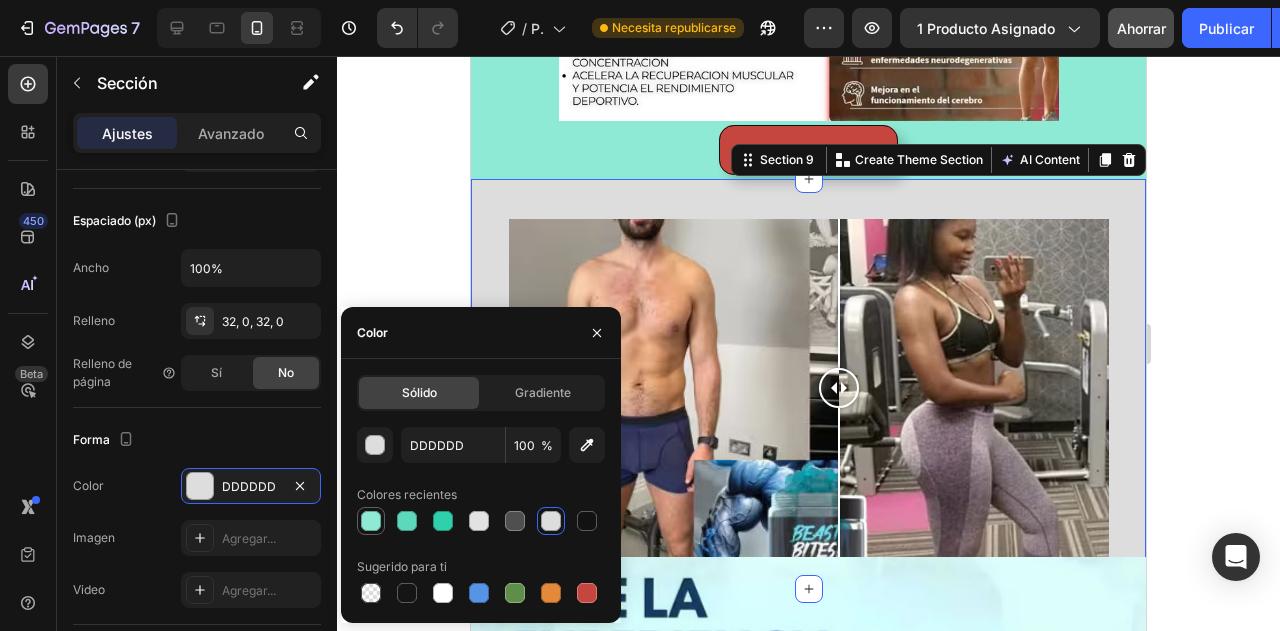 click at bounding box center [371, 521] 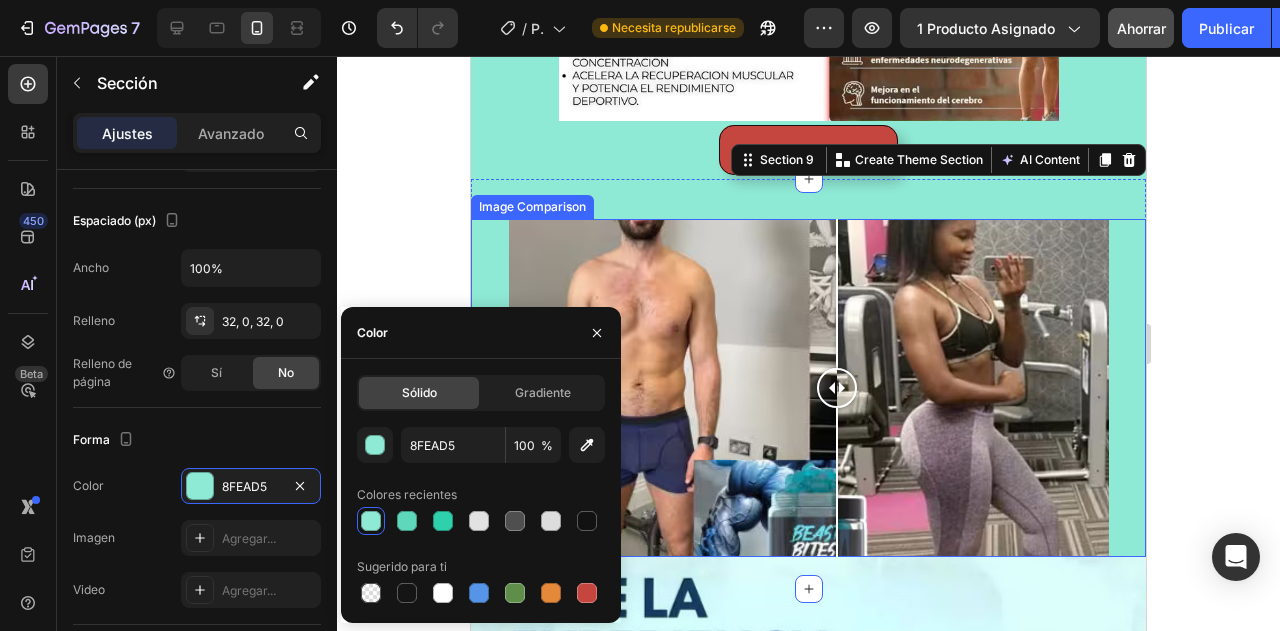 click at bounding box center (837, 388) 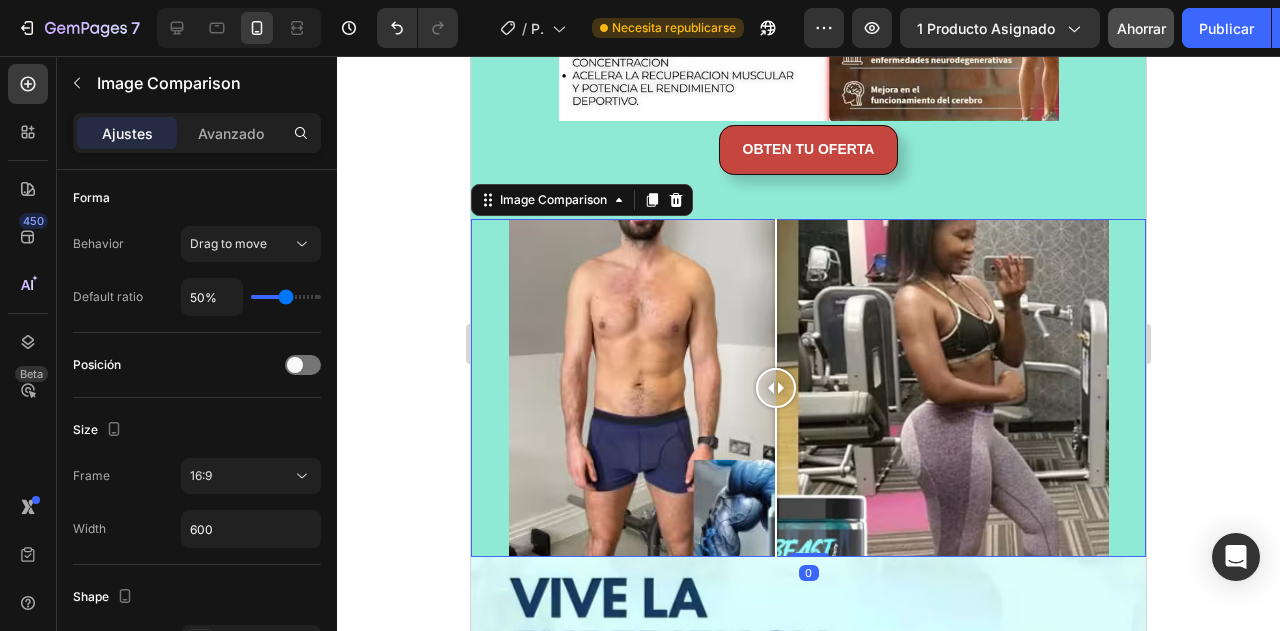 scroll, scrollTop: 0, scrollLeft: 0, axis: both 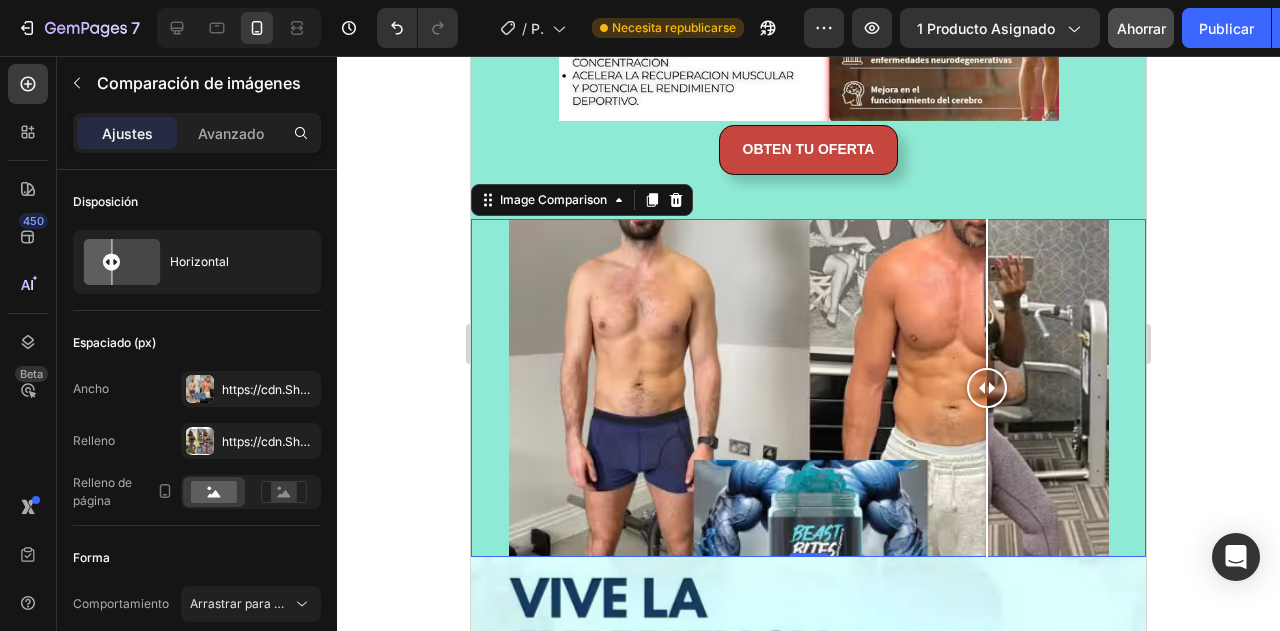 drag, startPoint x: 769, startPoint y: 390, endPoint x: 979, endPoint y: 431, distance: 213.96495 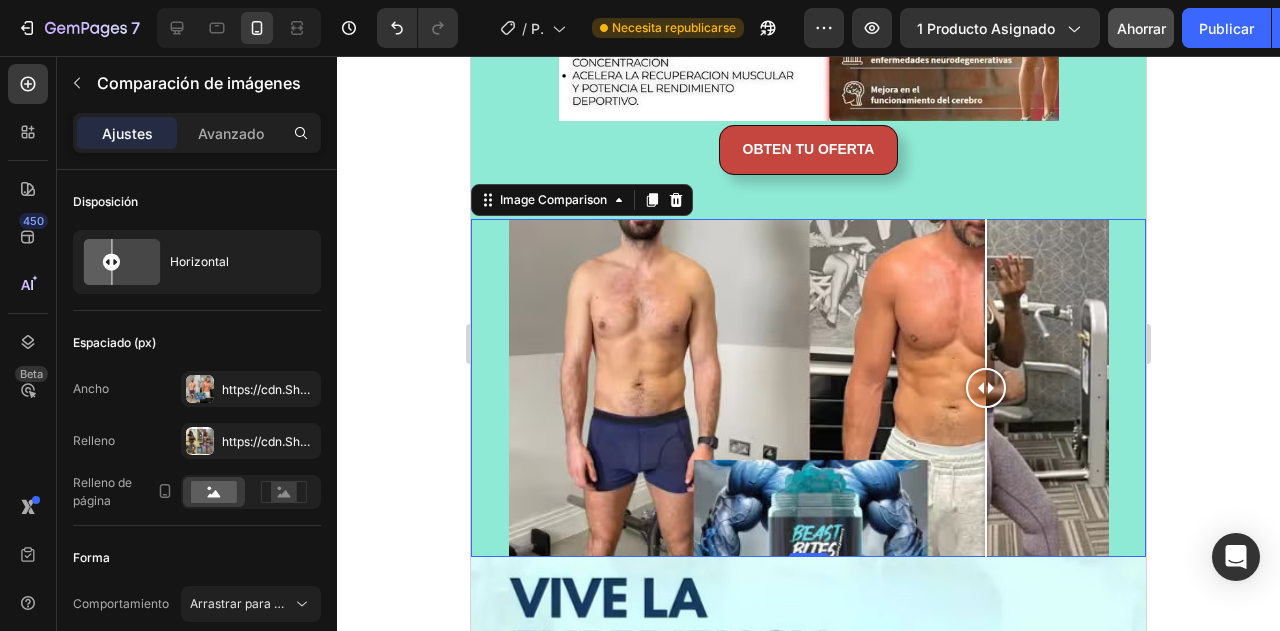 click at bounding box center (809, 388) 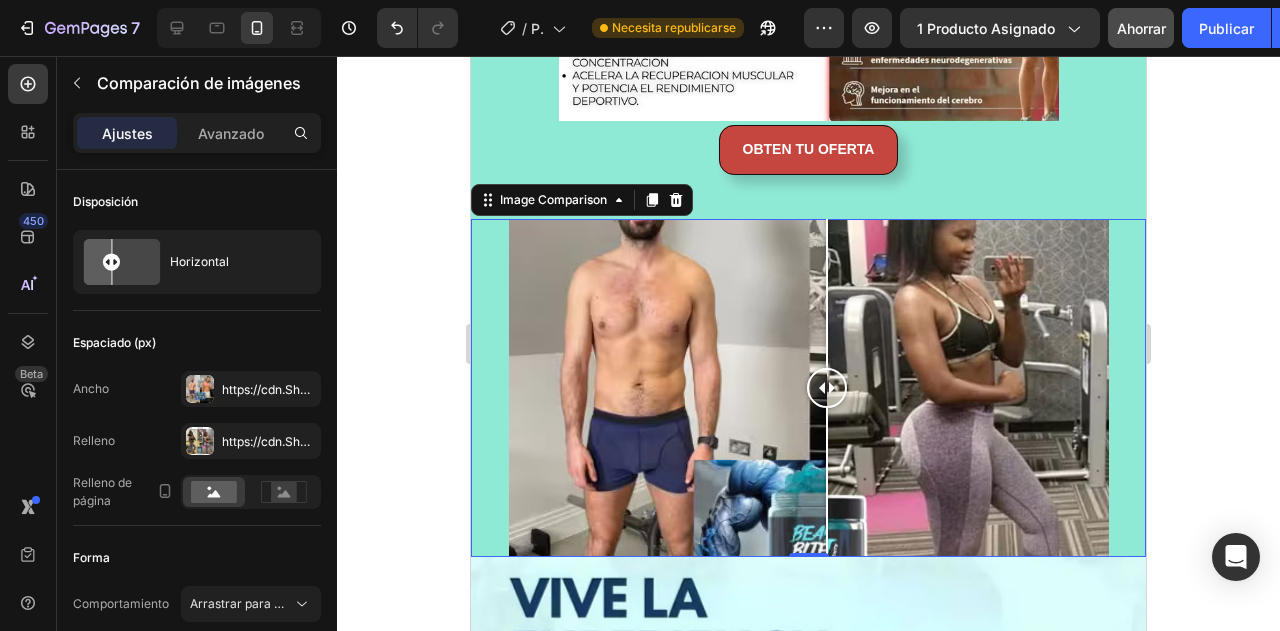 click at bounding box center [809, 388] 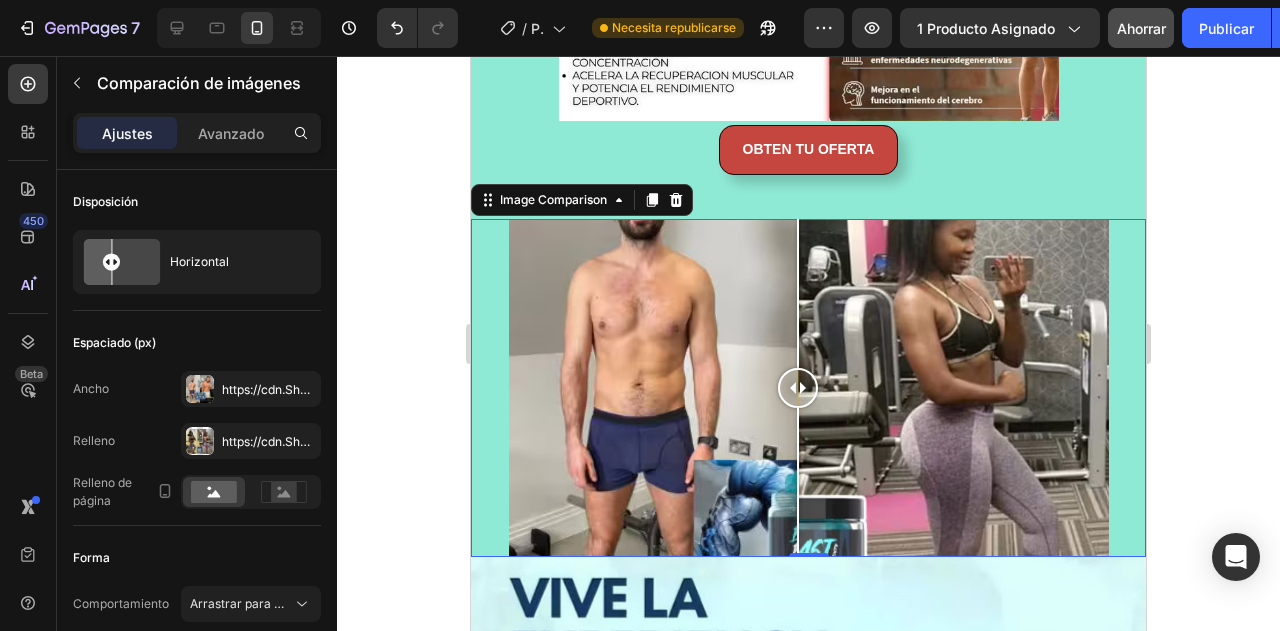 click at bounding box center (809, 388) 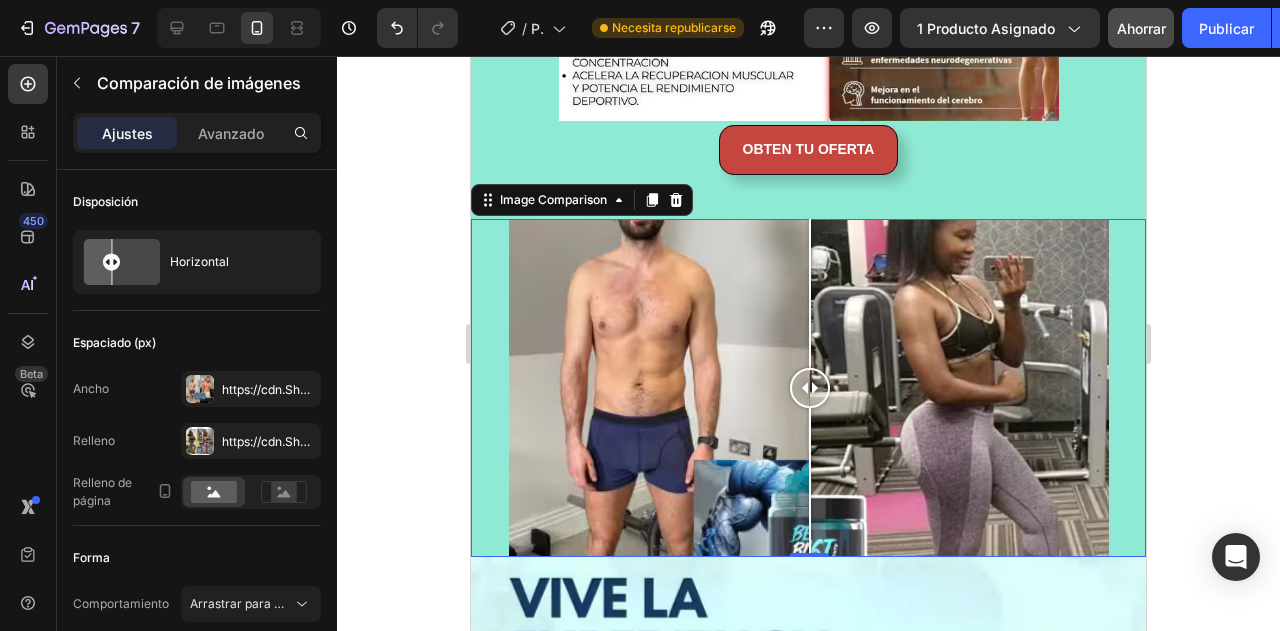 click at bounding box center [809, 388] 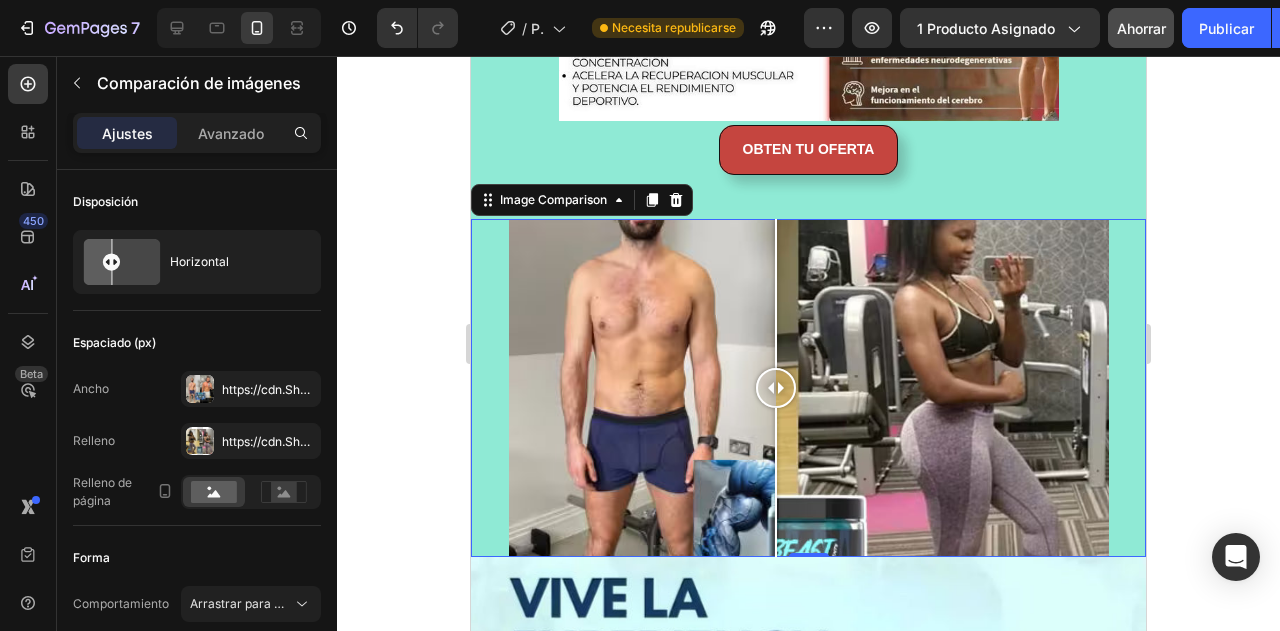 click at bounding box center [809, 388] 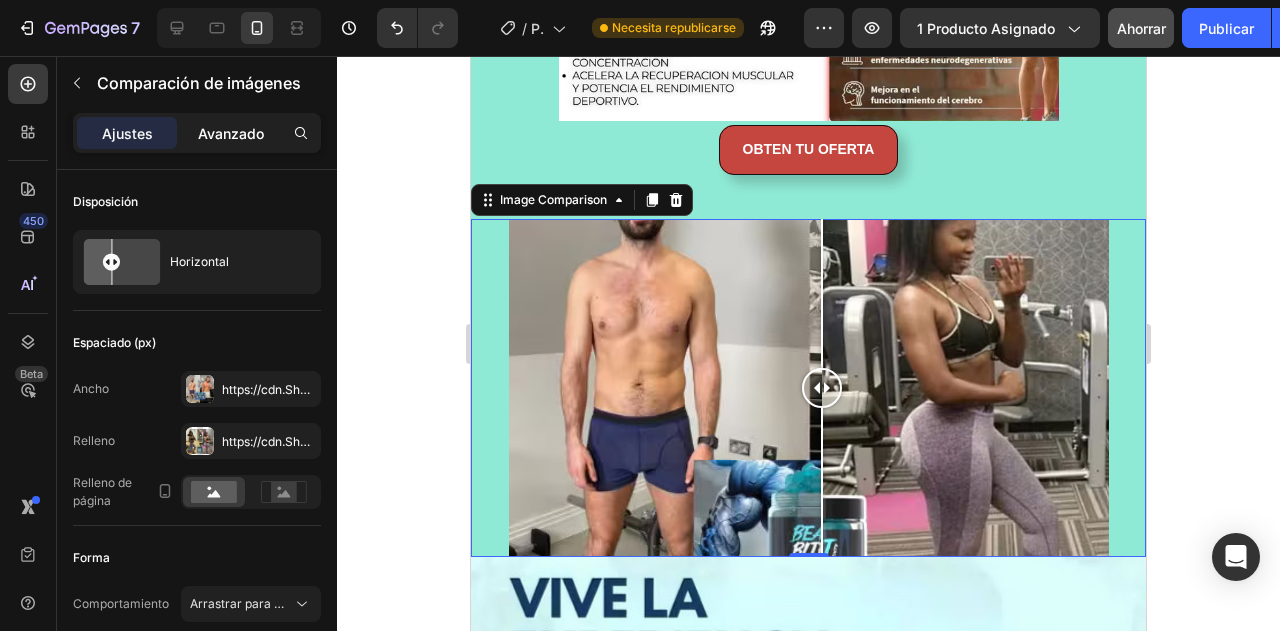 click on "Avanzado" at bounding box center [231, 133] 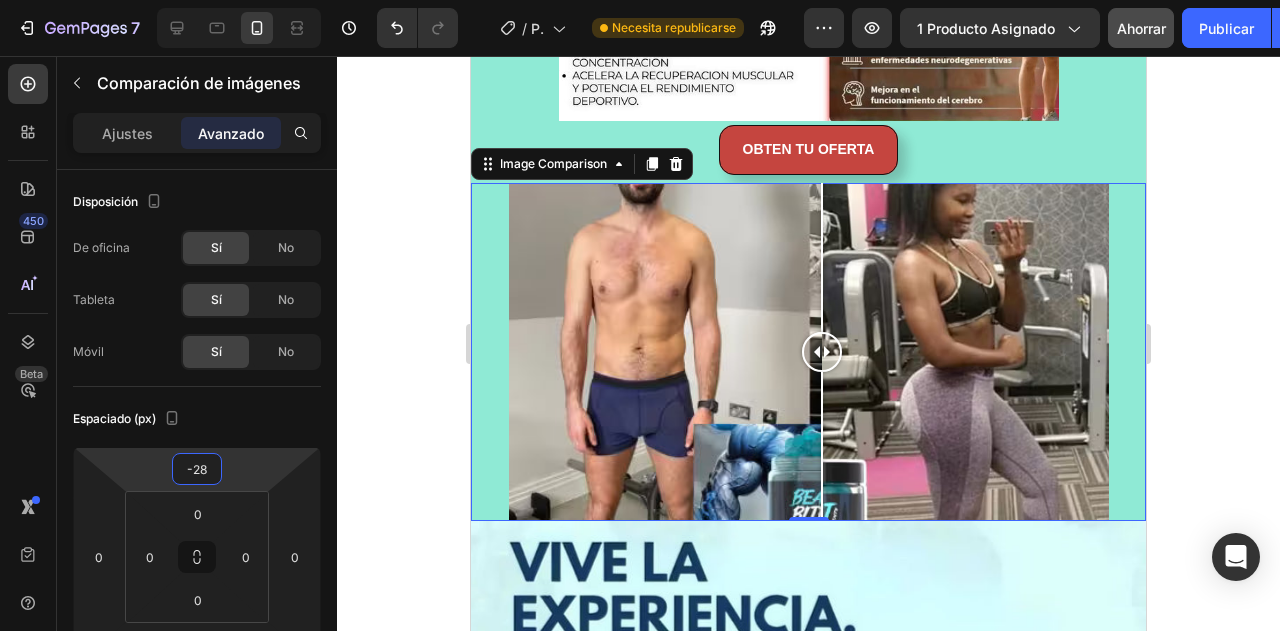 drag, startPoint x: 238, startPoint y: 481, endPoint x: 256, endPoint y: 499, distance: 25.455845 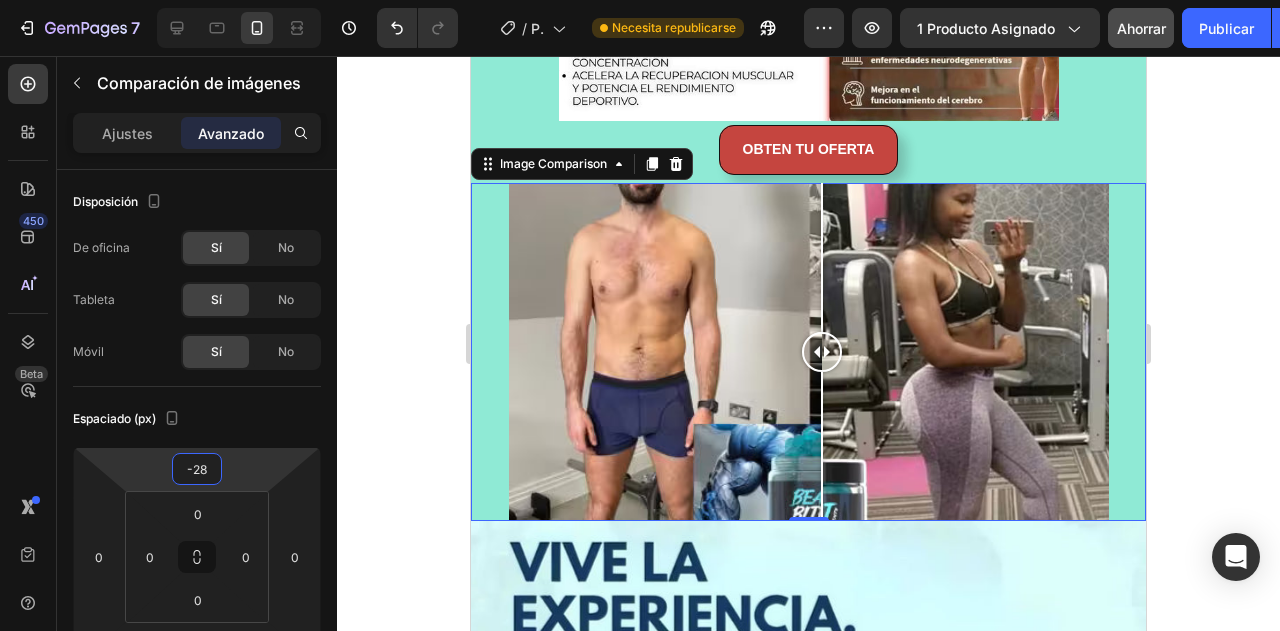 click on "7 Historial de versiones / Página del producto - 2 de agosto, 08:18:47 Necesita republicarse Avance 1 producto asignado Ahorrar Publicar 450 Beta Secciones(18) Elementos(84) Sección Elemento Sección de héroes Detalle del producto Marcas Insignias de confianza Garantizar Desglose del producto Cómo utilizar Testimonios Comparar Manojo Preguntas frecuentes Prueba social Historia de la marca Lista de productos Recopilación Lista de blogs Contacto Sticky Añadir al carrito Pie de página personalizado Explorar la biblioteca 450 Disposición
Fila
Fila
Fila
Fila Texto
Título
Bloque de texto Botón
Botón
Botón" at bounding box center (640, 0) 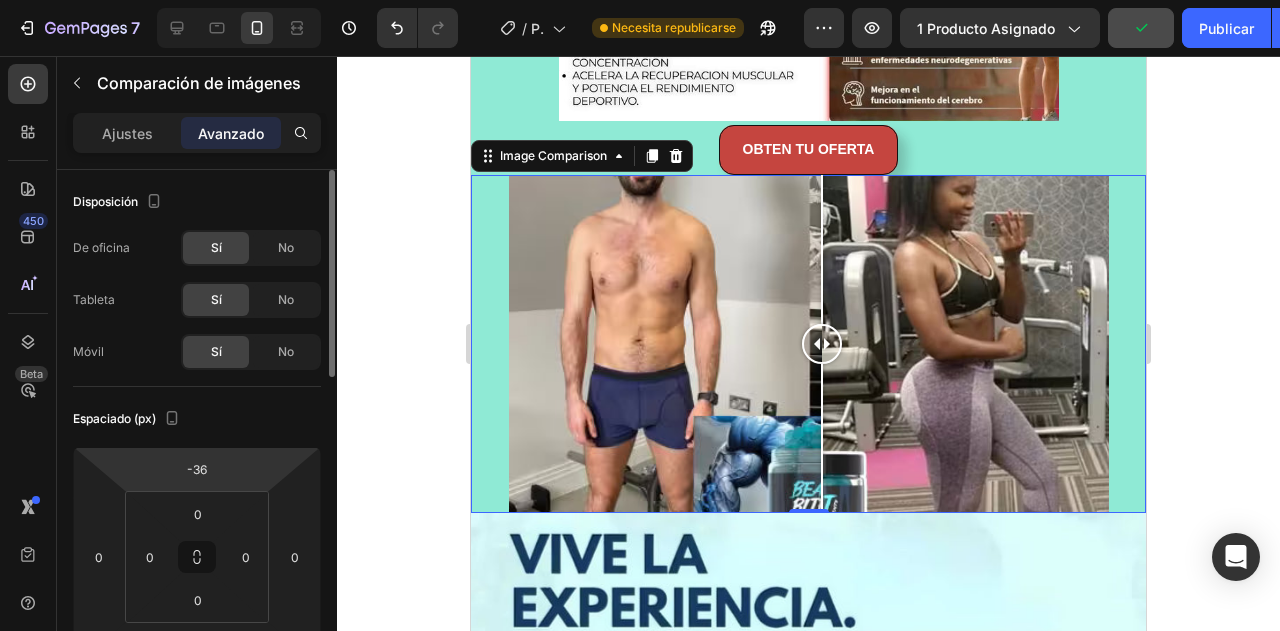 drag, startPoint x: 260, startPoint y: 473, endPoint x: 280, endPoint y: 453, distance: 28.284271 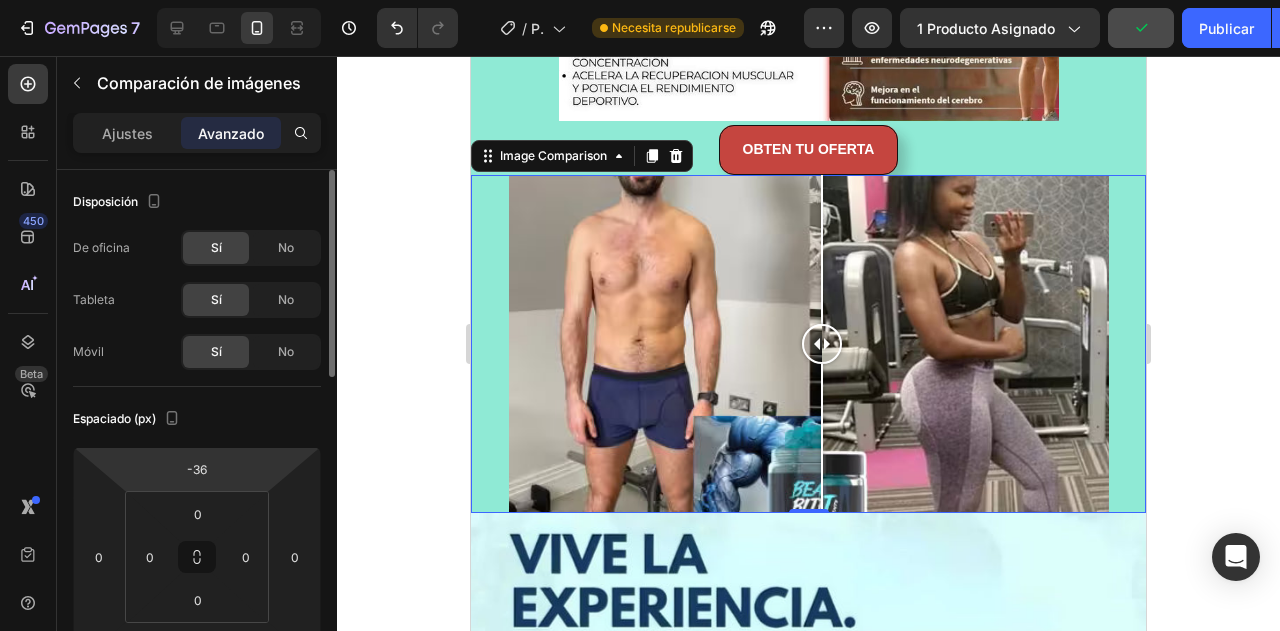 click on "7 Historial de versiones / Página del producto - 2 de agosto, 08:18:47 Necesita republicarse Avance 1 producto asignado Publicar 450 Beta Secciones(18) Elementos(84) Sección Elemento Sección de héroes Detalle del producto Marcas Insignias de confianza Garantizar Desglose del producto Cómo utilizar Testimonios Comparar Manojo Preguntas frecuentes Prueba social Historia de la marca Lista de productos Recopilación Lista de blogs Contacto Sticky Añadir al carrito Pie de página personalizado Explorar la biblioteca 450 Disposición
Fila
Fila
Fila
Fila Texto
Título
Bloque de texto Botón
Botón
Botón
Video" at bounding box center [640, 0] 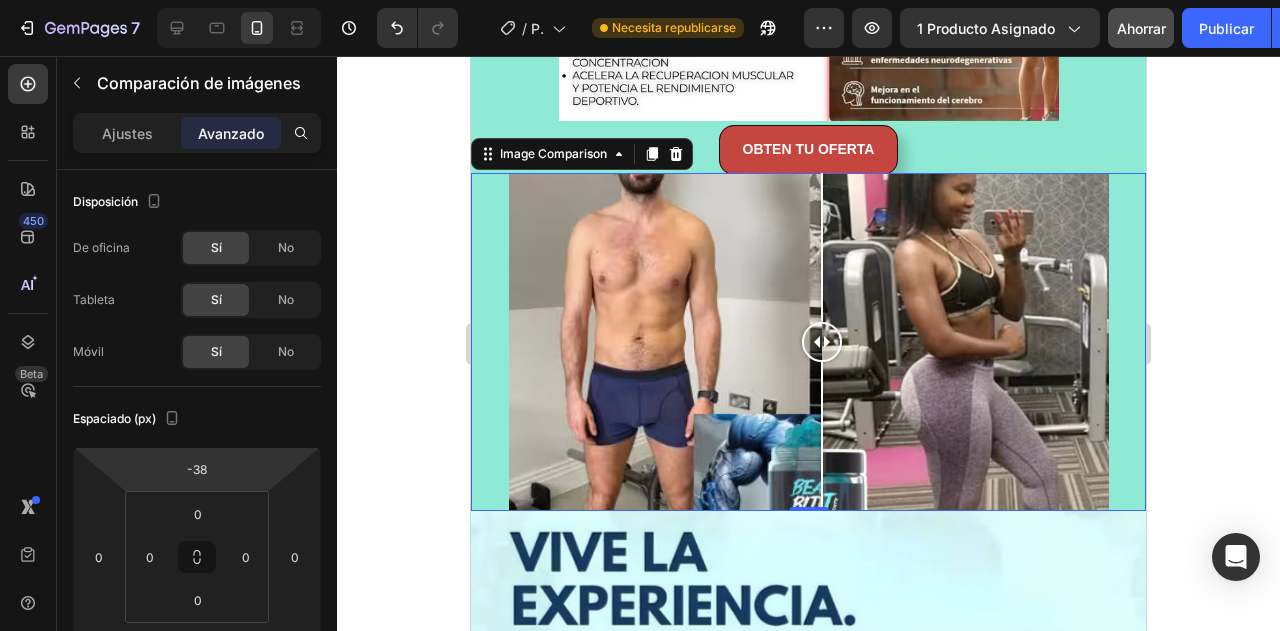 type on "-36" 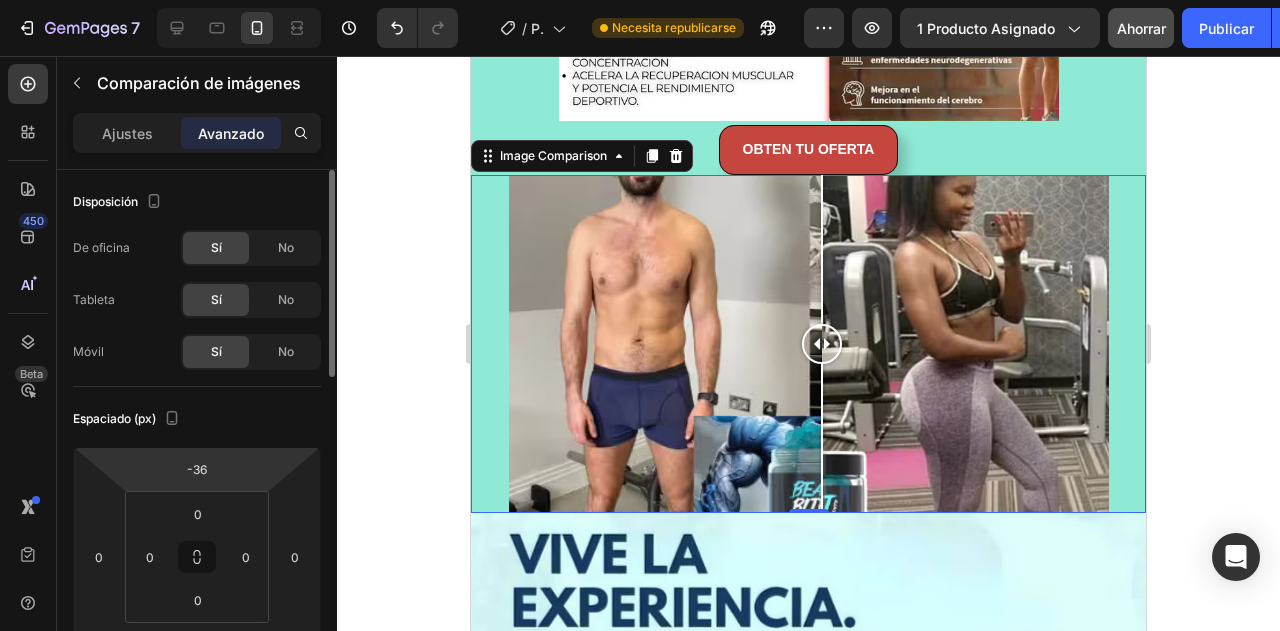 drag, startPoint x: 248, startPoint y: 471, endPoint x: 266, endPoint y: 470, distance: 18.027756 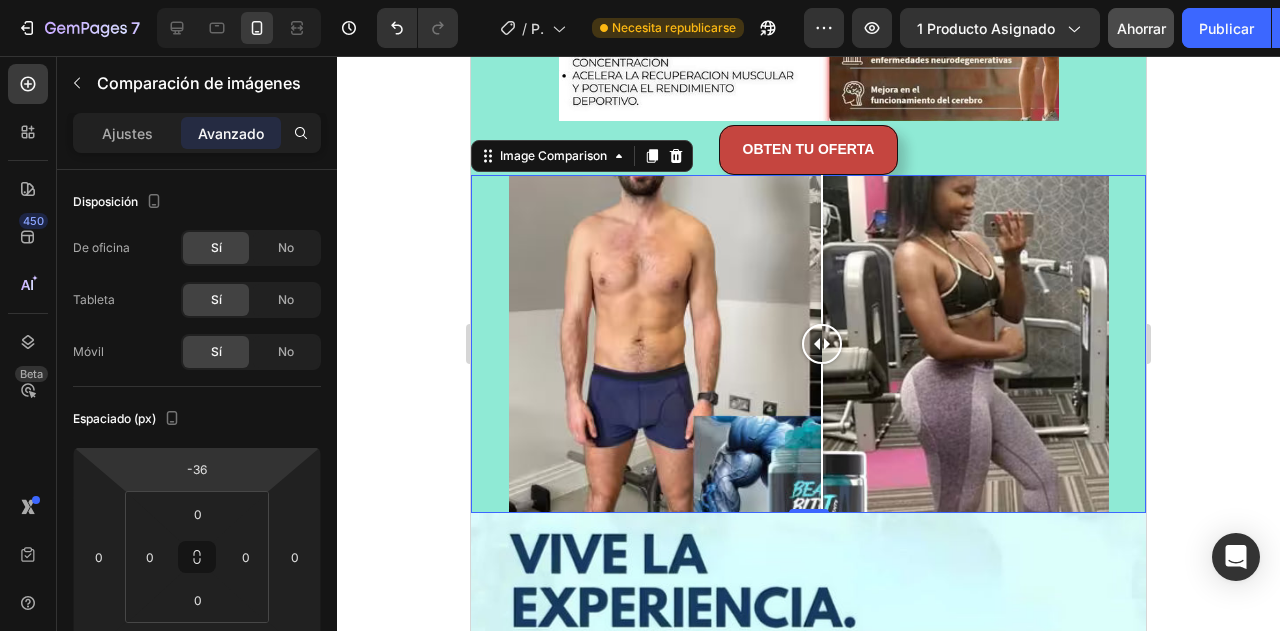 click 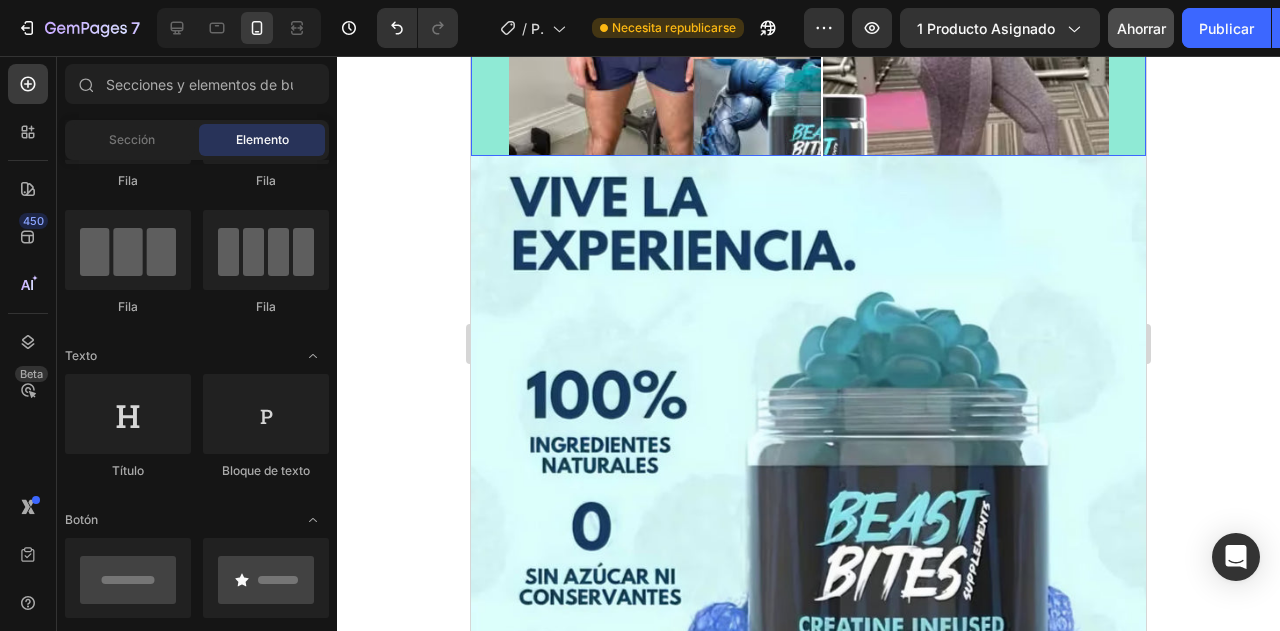 scroll, scrollTop: 4560, scrollLeft: 0, axis: vertical 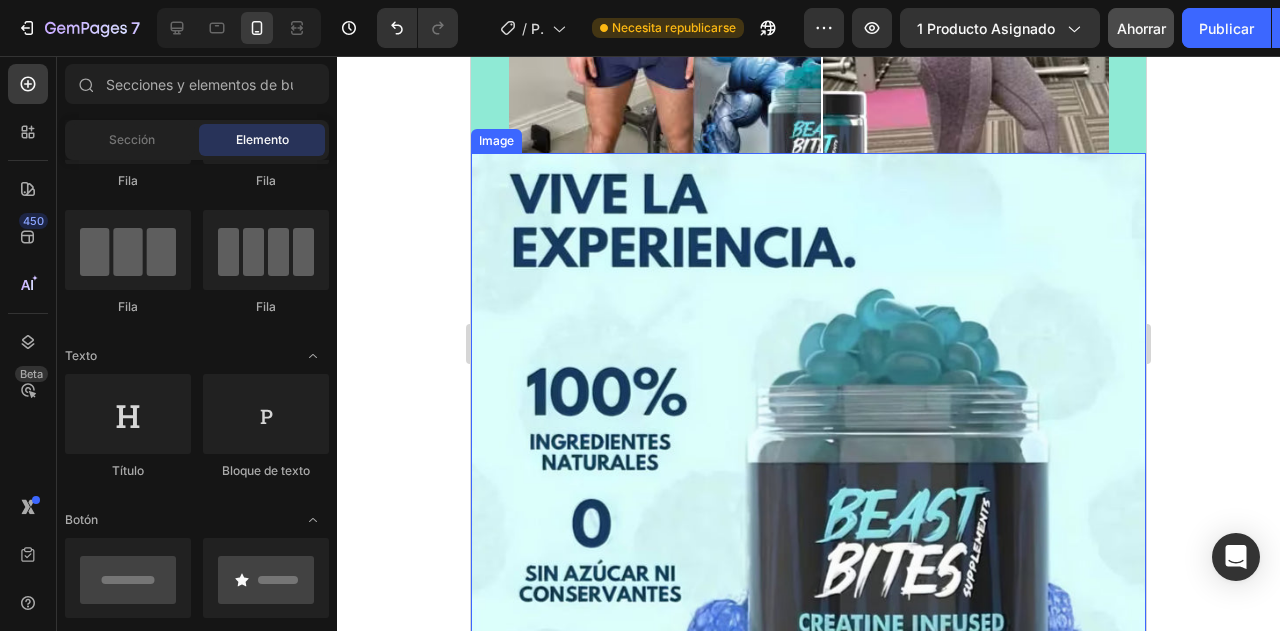 click at bounding box center (808, 485) 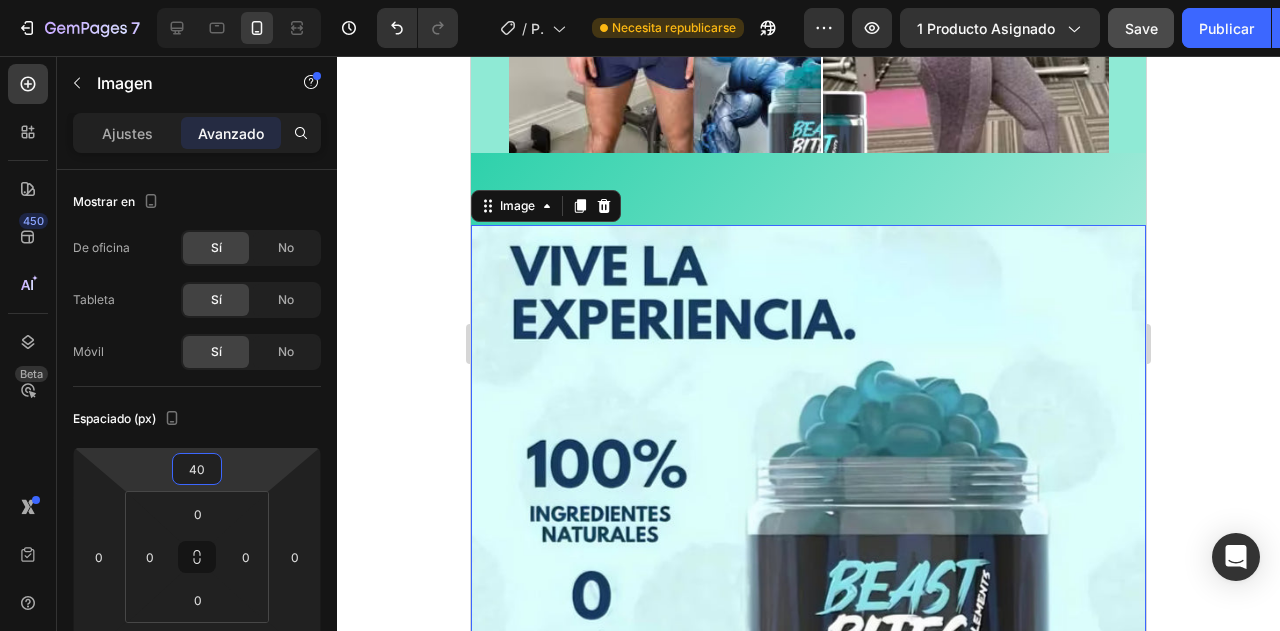 drag, startPoint x: 264, startPoint y: 481, endPoint x: 276, endPoint y: 445, distance: 37.94733 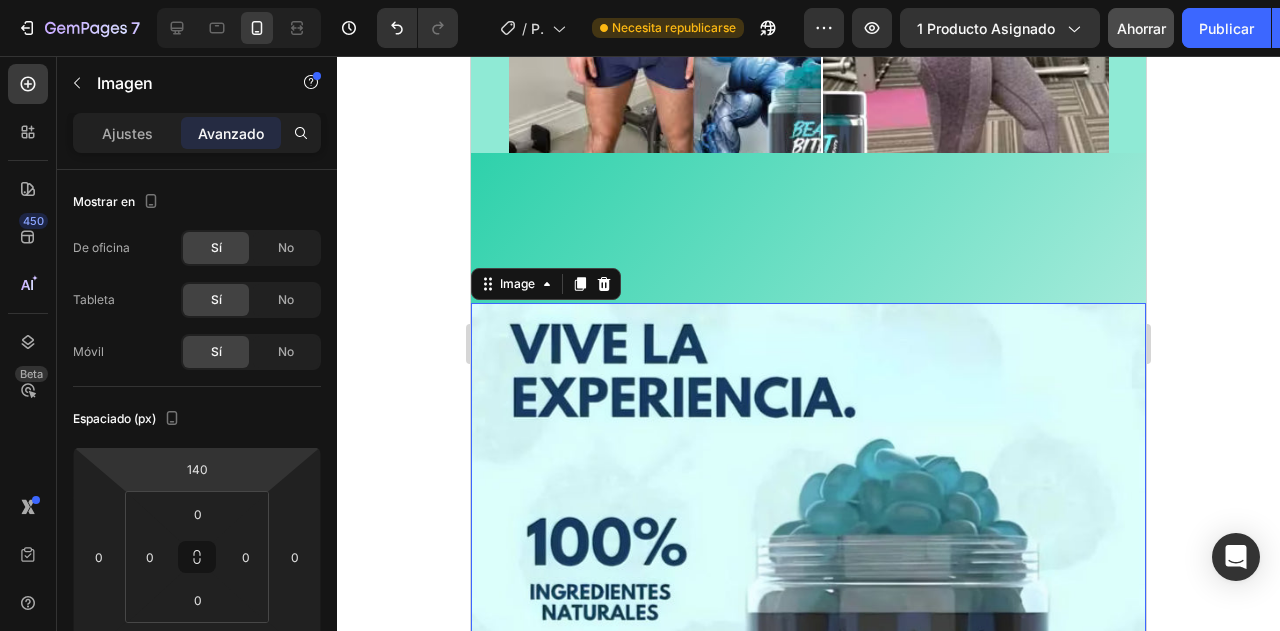 type on "118" 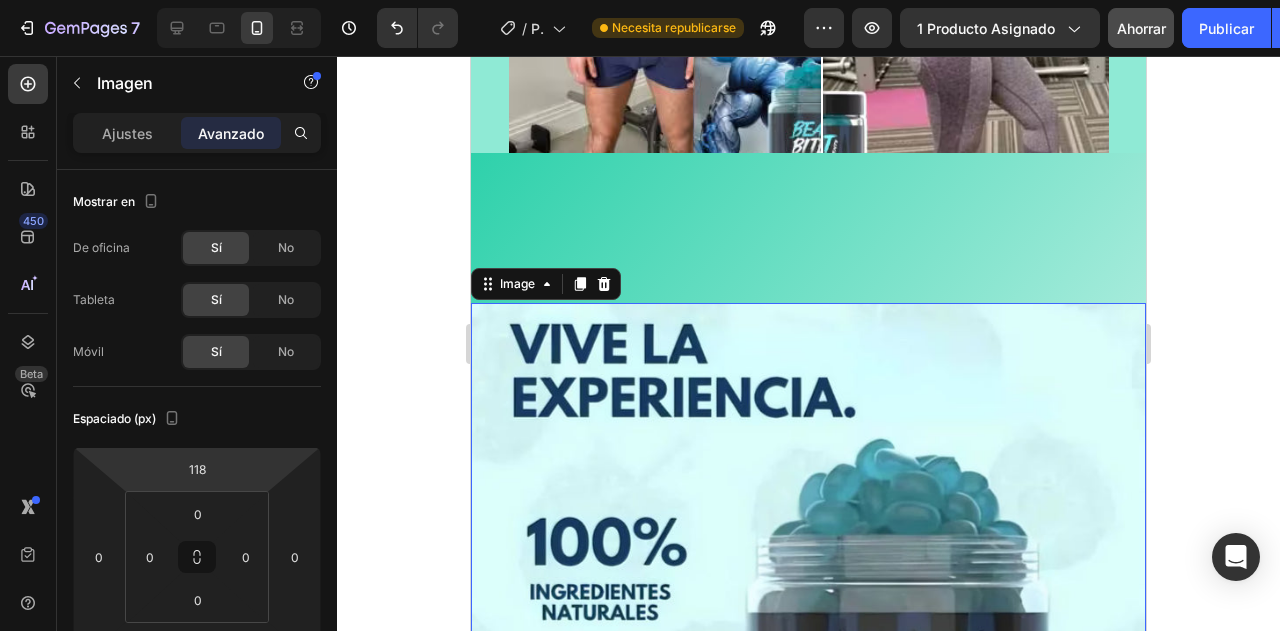 drag, startPoint x: 270, startPoint y: 478, endPoint x: 294, endPoint y: 439, distance: 45.79301 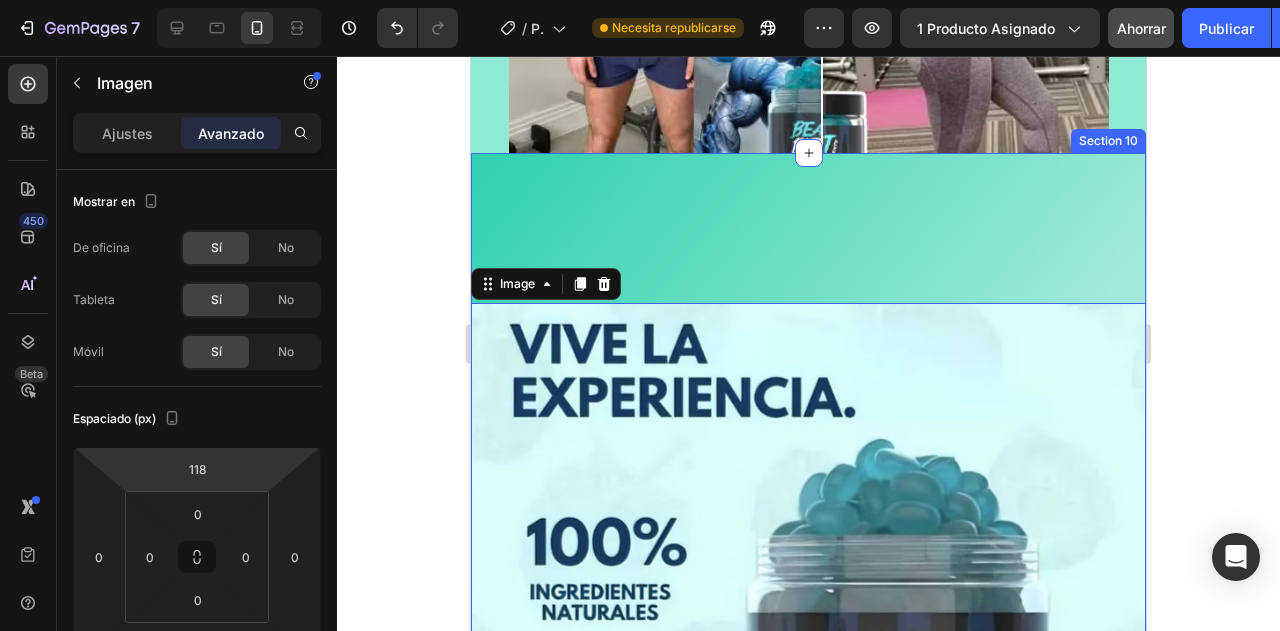 click on "Image   24" at bounding box center [808, 588] 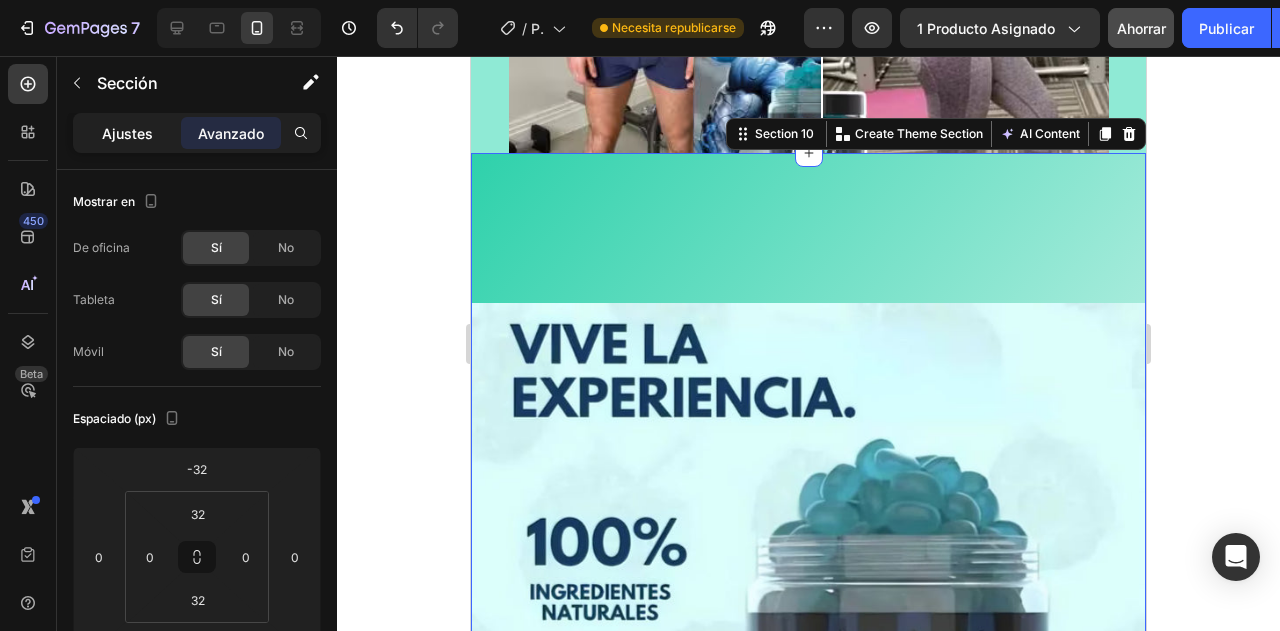 click on "Ajustes" at bounding box center [127, 133] 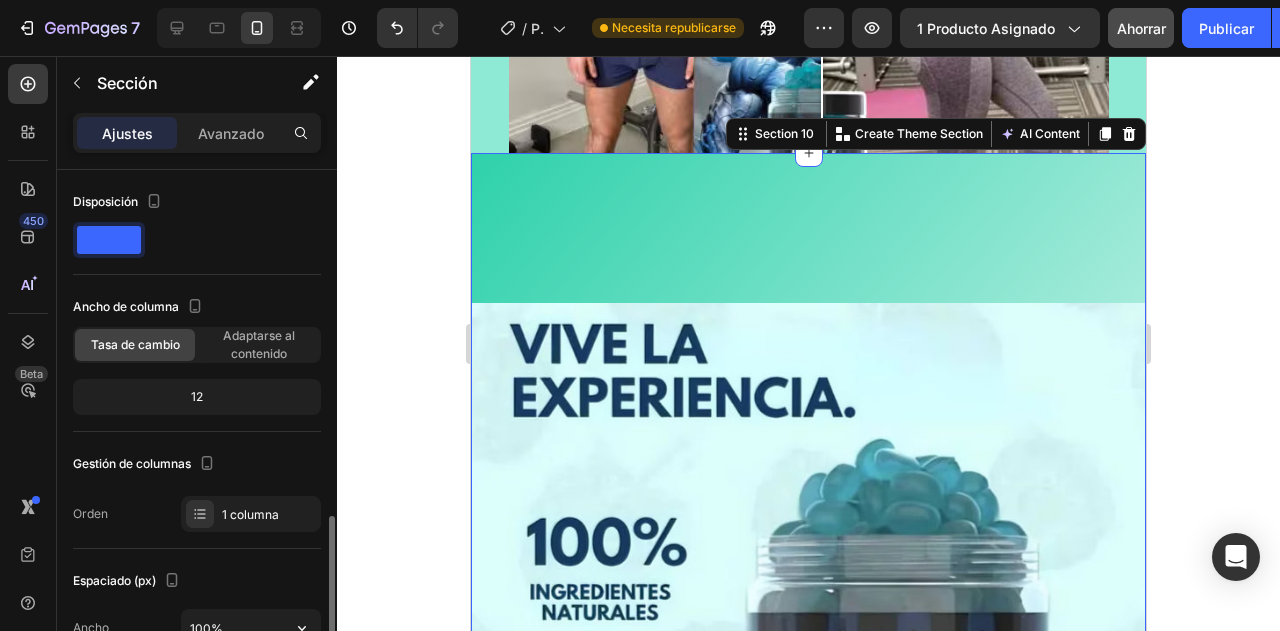 scroll, scrollTop: 360, scrollLeft: 0, axis: vertical 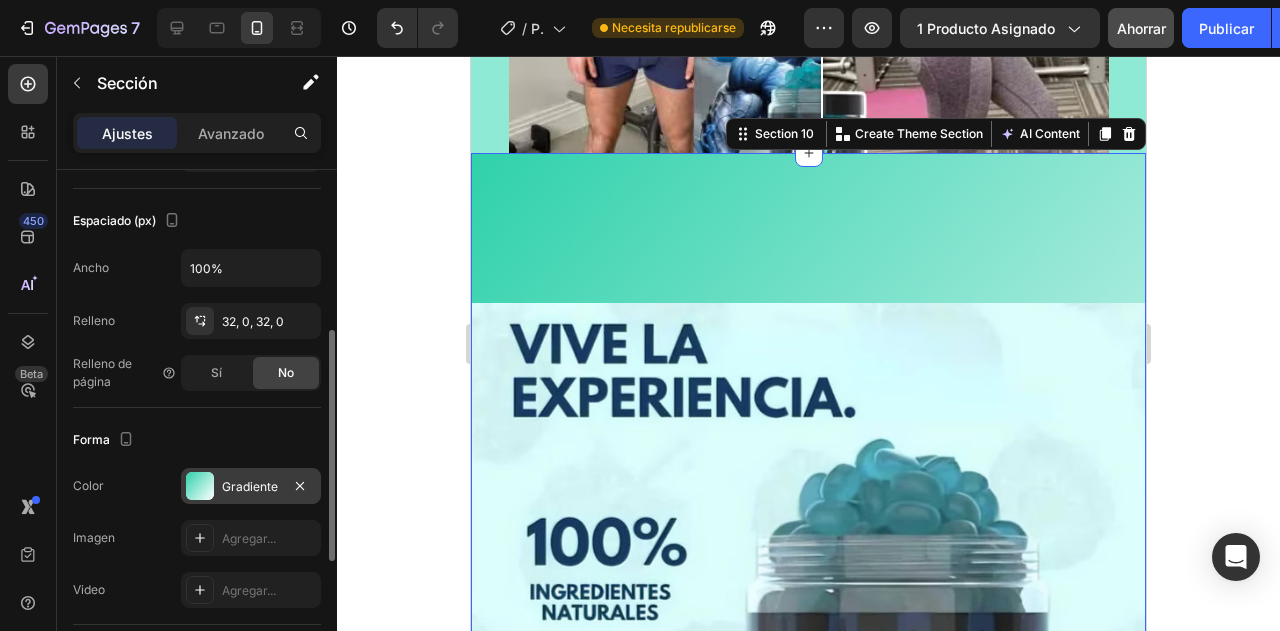 click on "Gradiente" at bounding box center [250, 486] 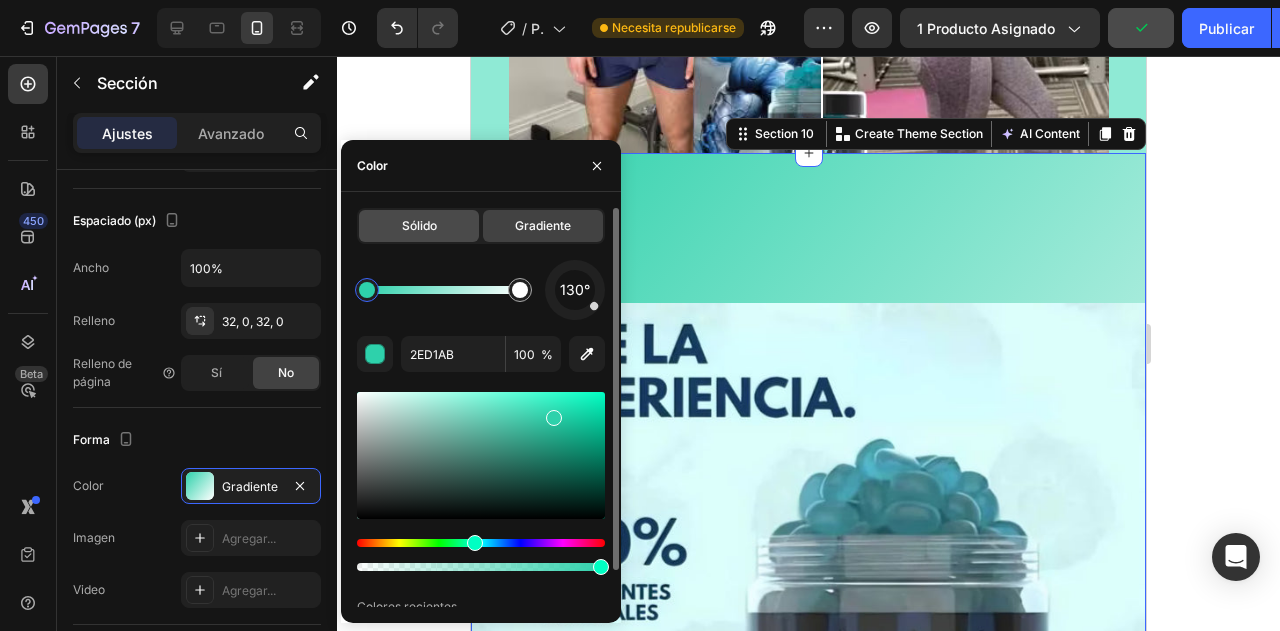 click on "Sólido" at bounding box center (419, 225) 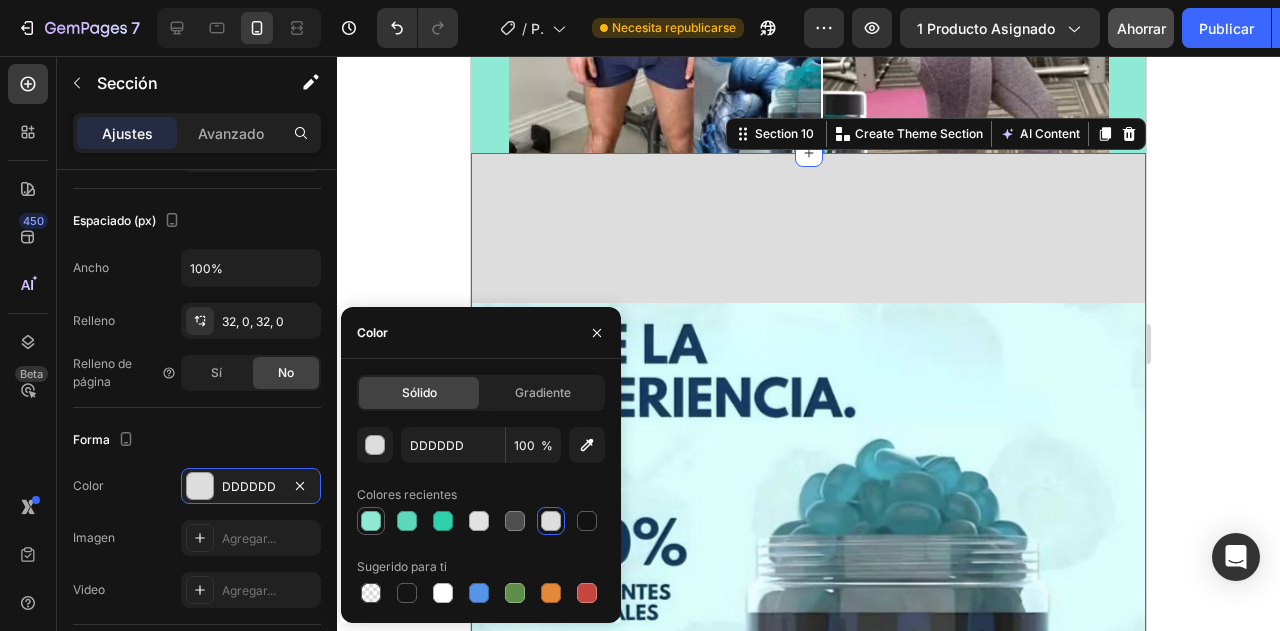 click at bounding box center [371, 521] 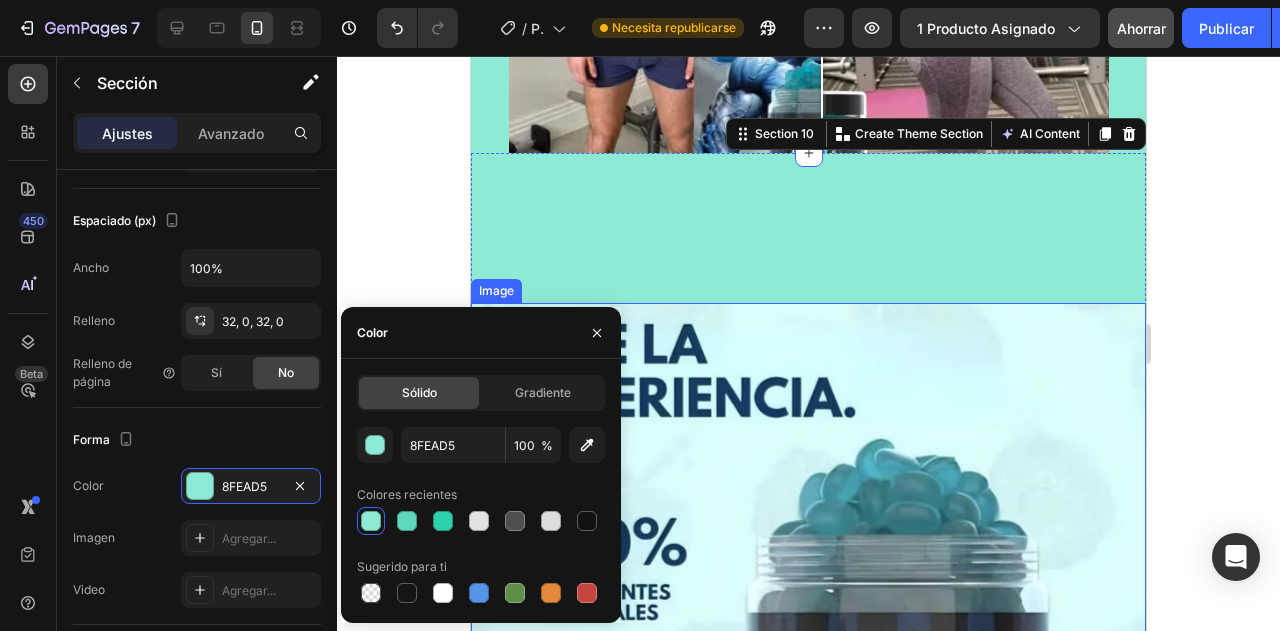 click at bounding box center (808, 635) 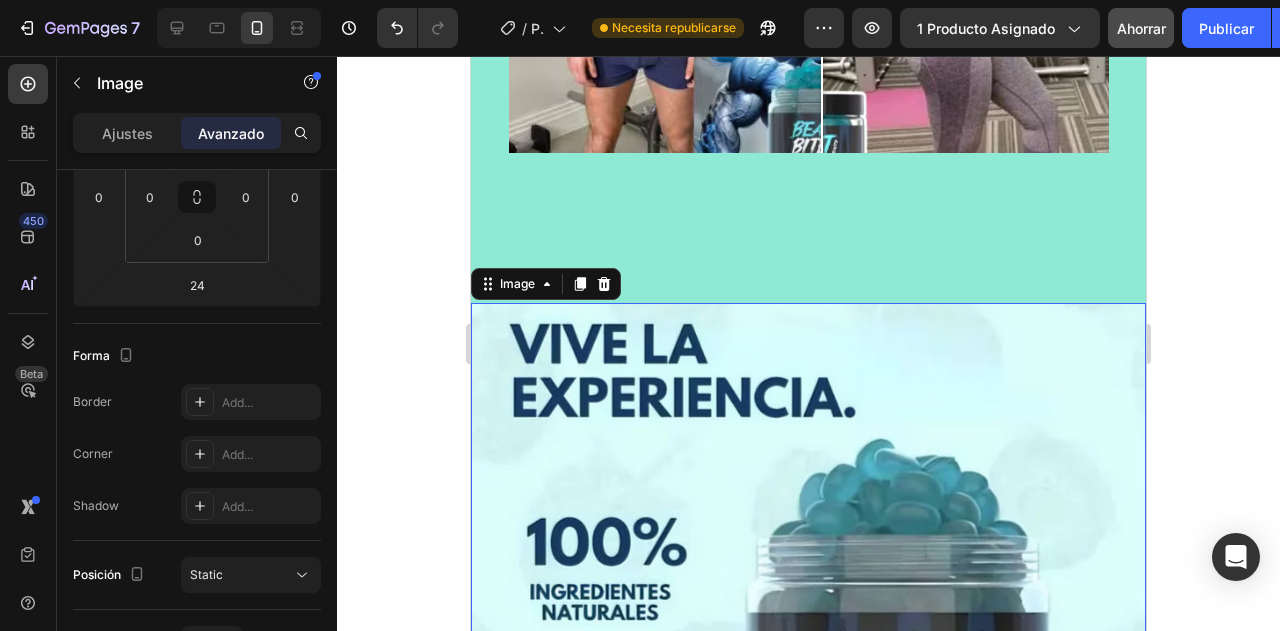scroll, scrollTop: 0, scrollLeft: 0, axis: both 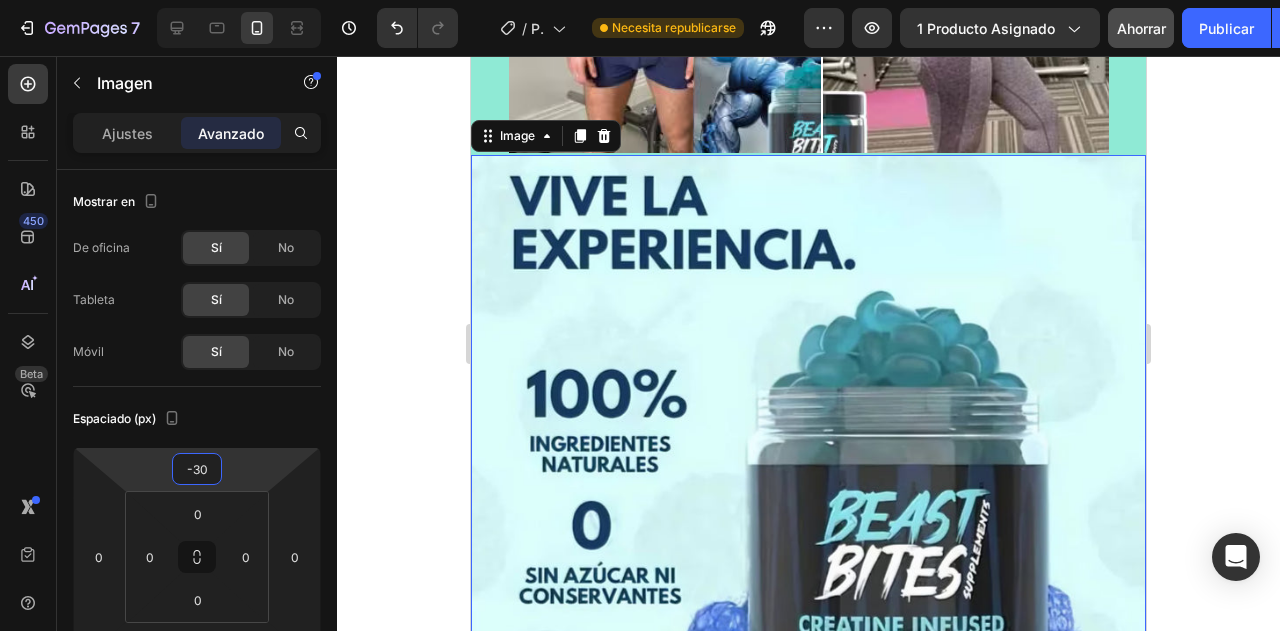type on "-32" 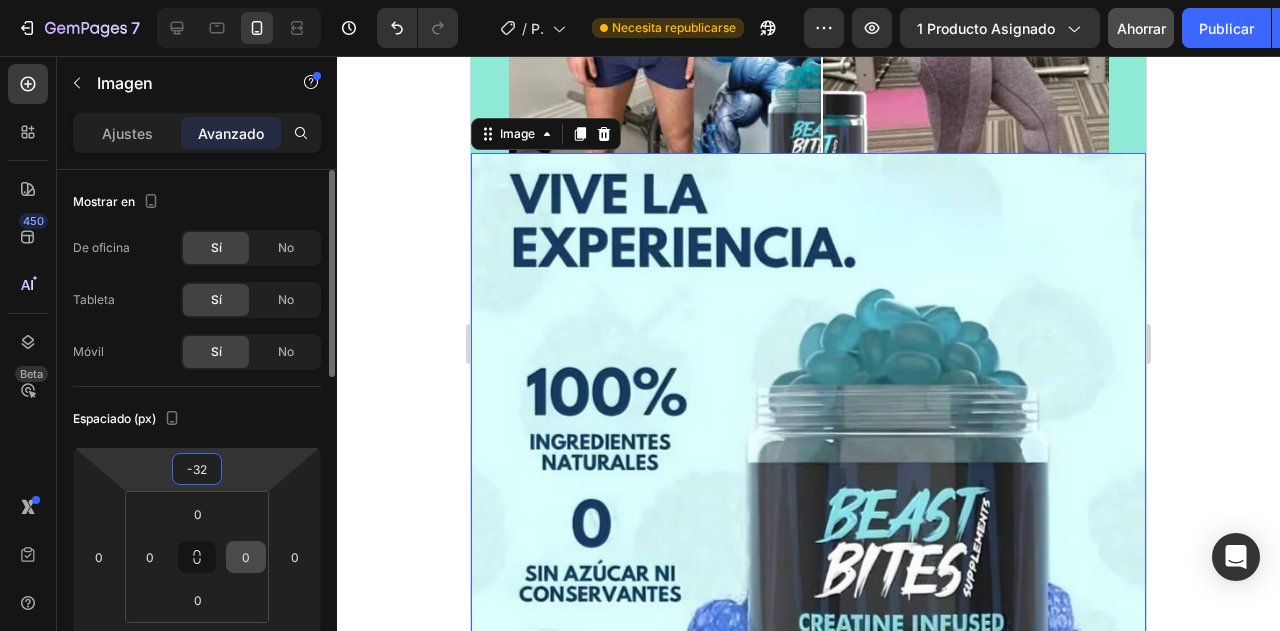 drag, startPoint x: 234, startPoint y: 470, endPoint x: 244, endPoint y: 539, distance: 69.72087 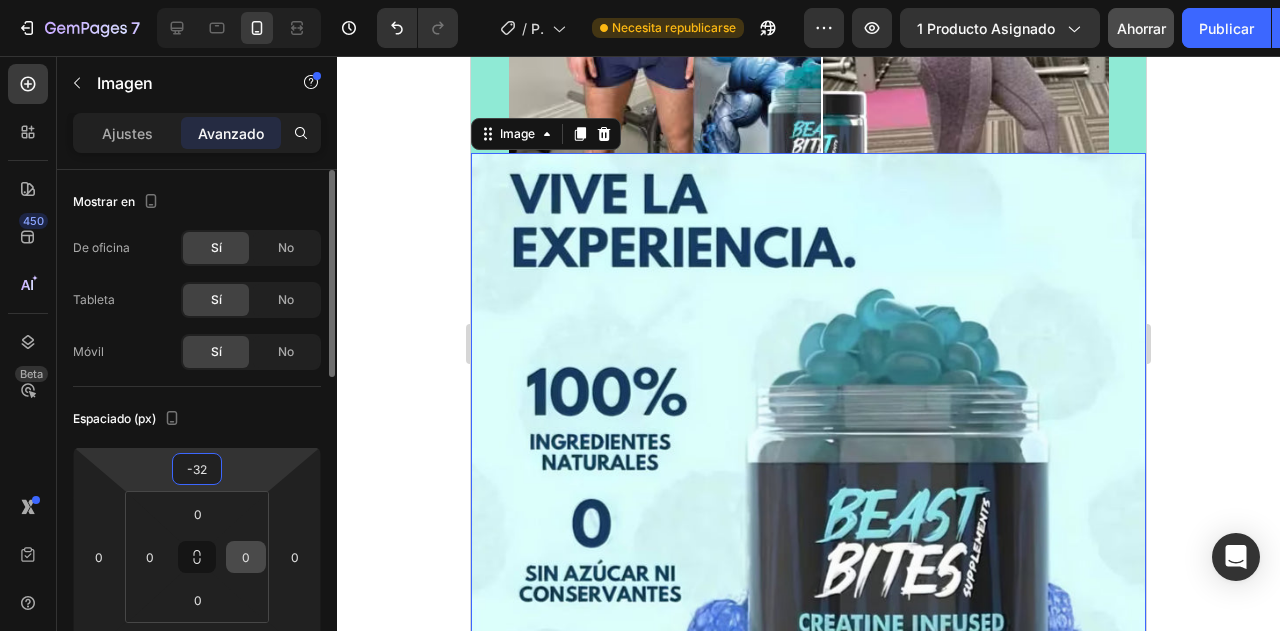 click on "7 Historial de versiones / Página del producto - 2 de agosto, 08:18:47 Necesita republicarse Avance 1 producto asignado Ahorrar Publicar 450 Beta Secciones(18) Elementos(84) Sección Elemento Sección de héroes Detalle del producto Marcas Insignias de confianza Garantizar Desglose del producto Cómo utilizar Testimonios Comparar Manojo Preguntas frecuentes Prueba social Historia de la marca Lista de productos Recopilación Lista de blogs Contacto Sticky Añadir al carrito Pie de página personalizado Explorar la biblioteca 450 Disposición
Fila
Fila
Fila
Fila Texto
Título
Bloque de texto Botón
Botón
Botón" at bounding box center (640, 0) 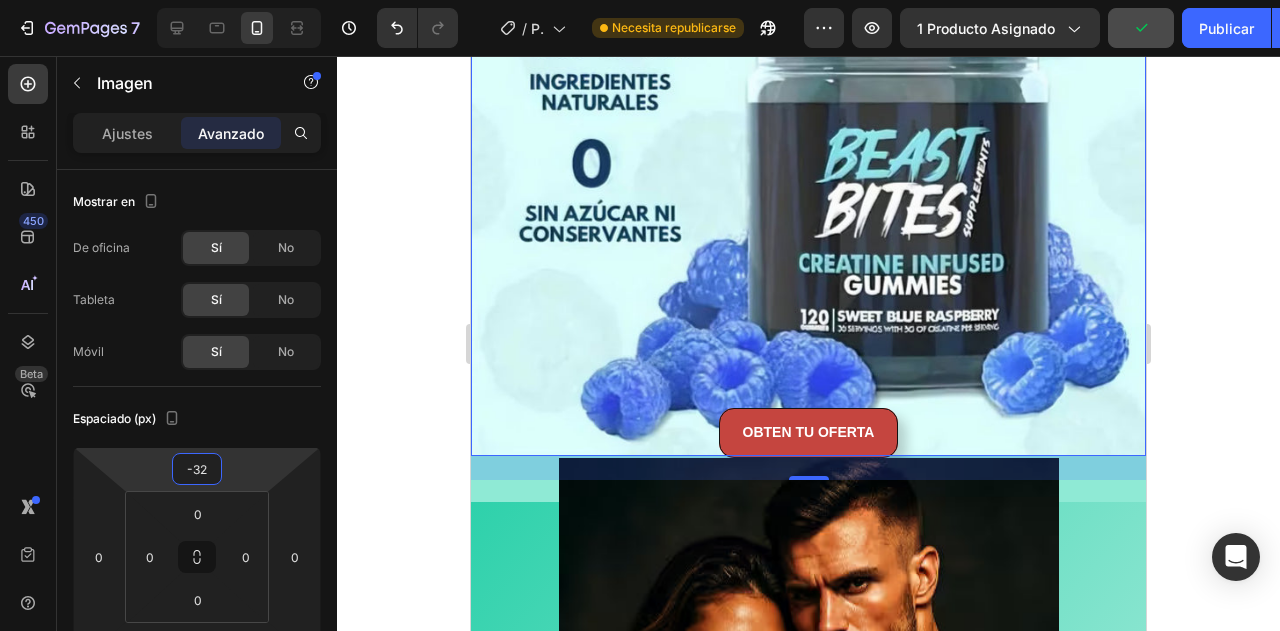 scroll, scrollTop: 5160, scrollLeft: 0, axis: vertical 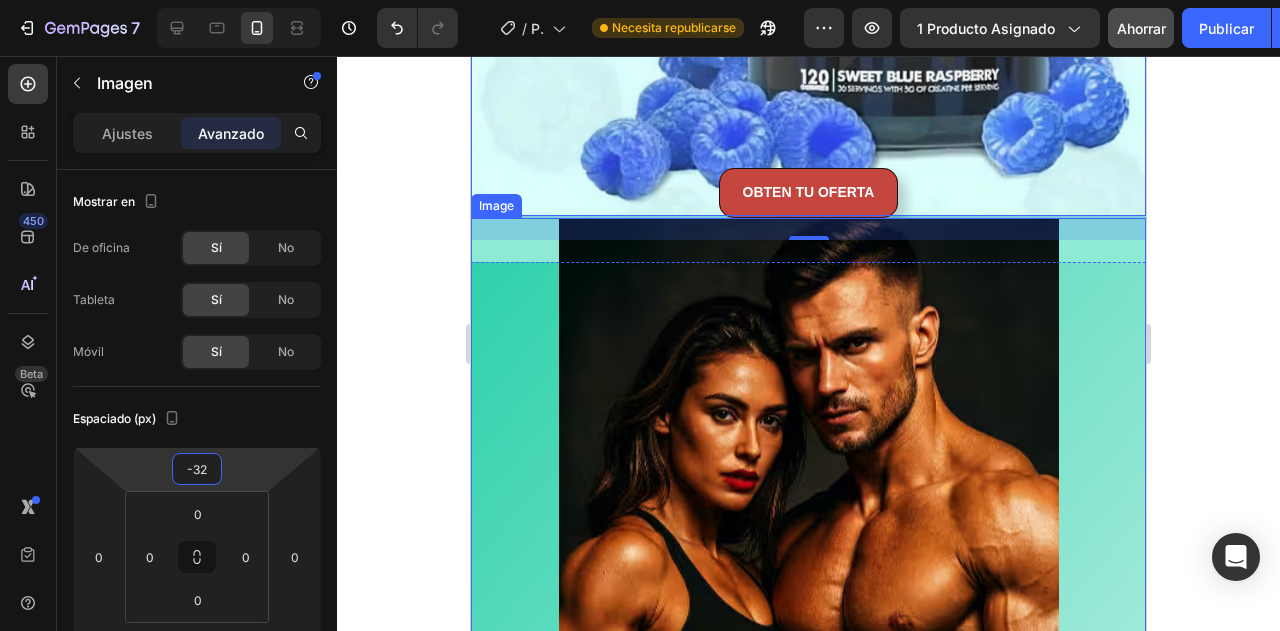 click at bounding box center [809, 598] 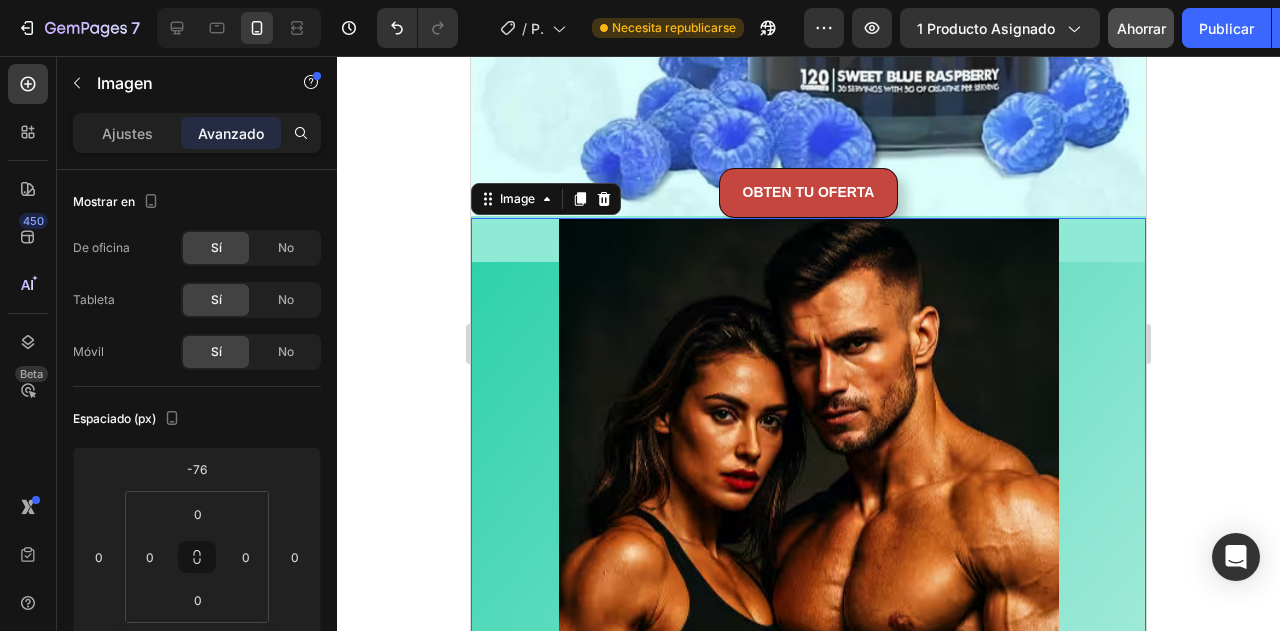 click at bounding box center [809, 598] 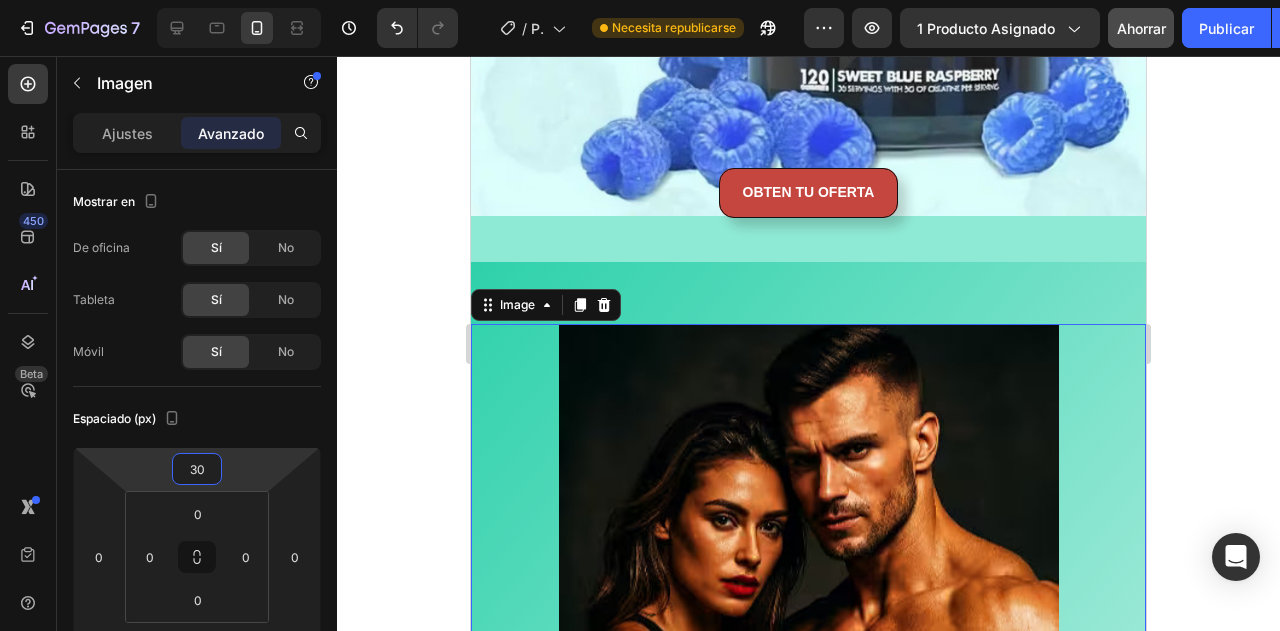 type on "38" 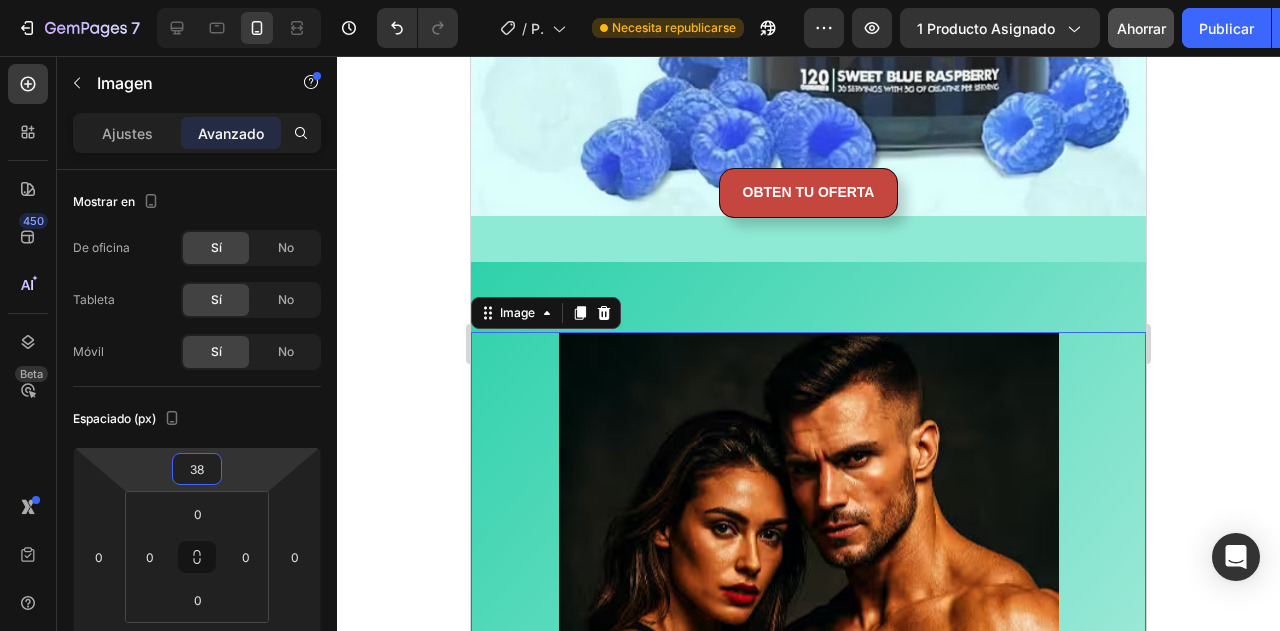 drag, startPoint x: 236, startPoint y: 479, endPoint x: 262, endPoint y: 422, distance: 62.649822 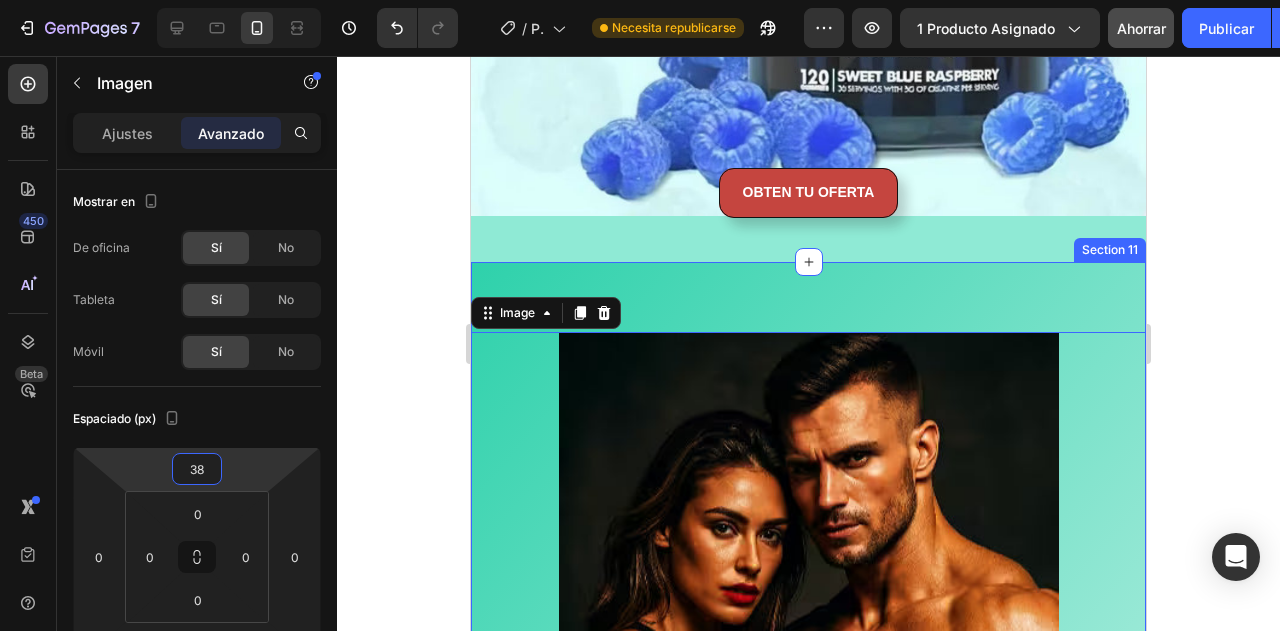 click on "OBTEN TU OFERTA Button Image   0 Image Section 11" at bounding box center [808, 1013] 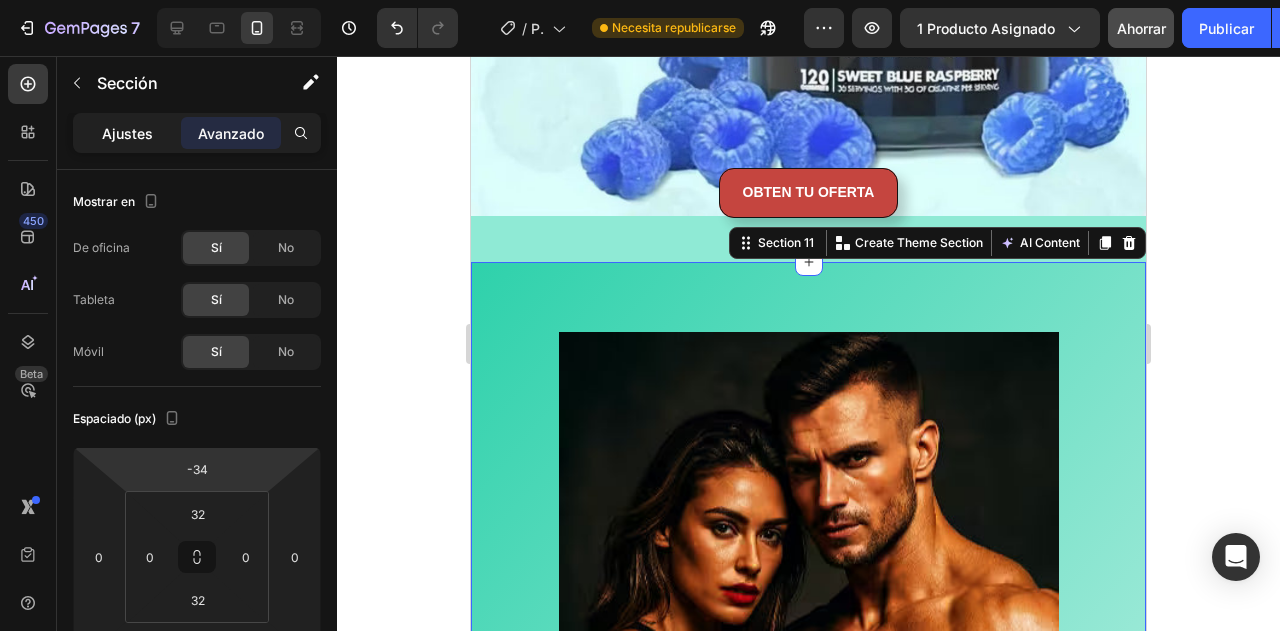 click on "Ajustes" at bounding box center [127, 133] 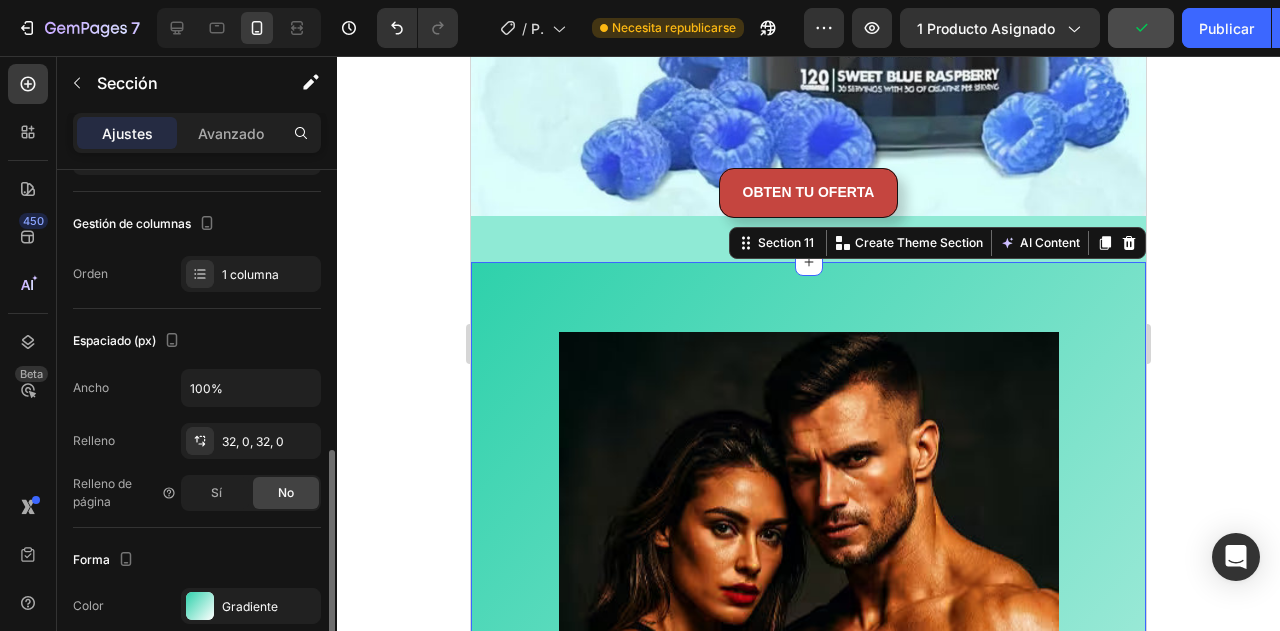 scroll, scrollTop: 360, scrollLeft: 0, axis: vertical 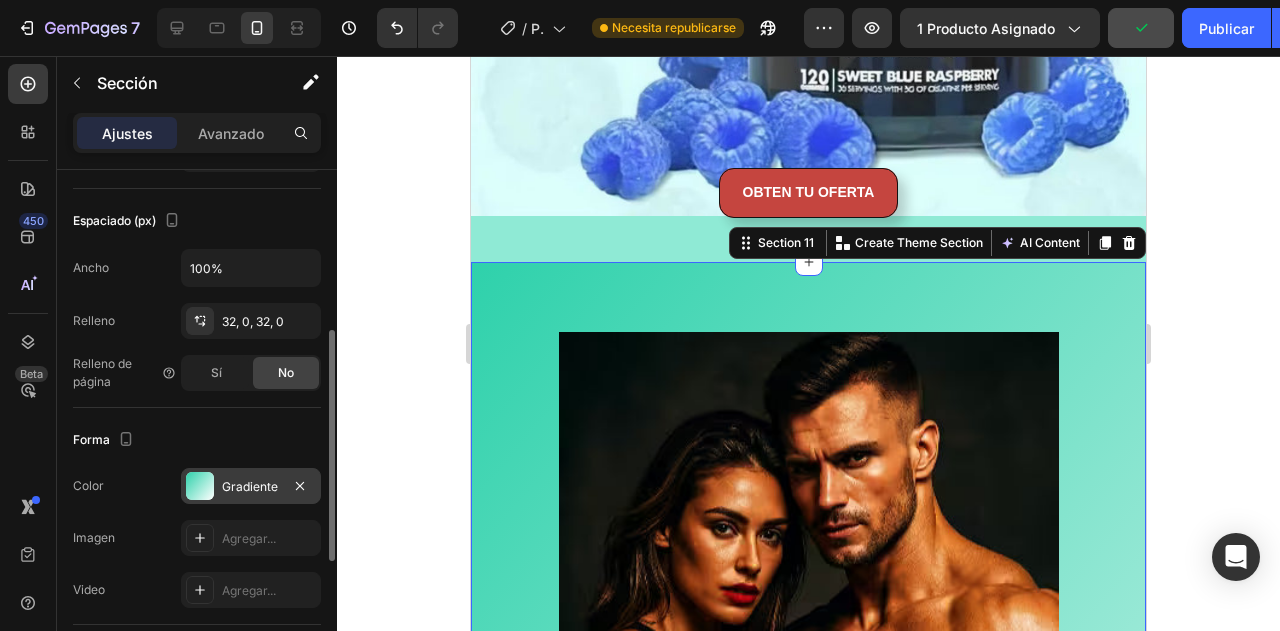 click on "Gradiente" at bounding box center [250, 486] 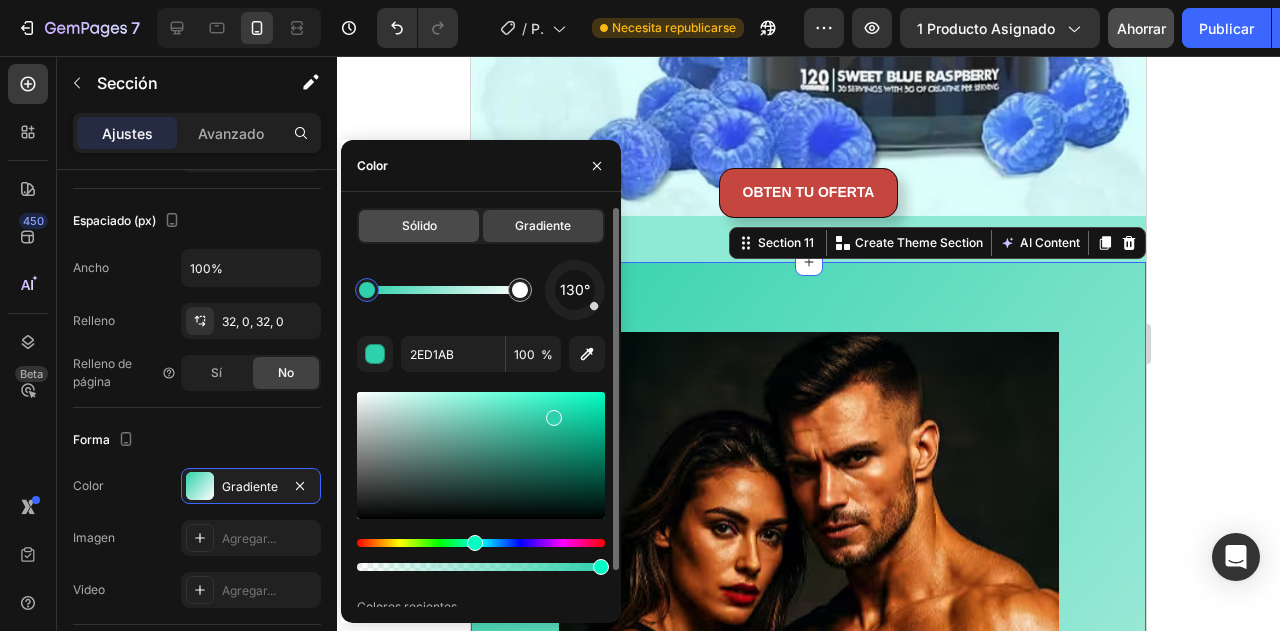 click on "Sólido" 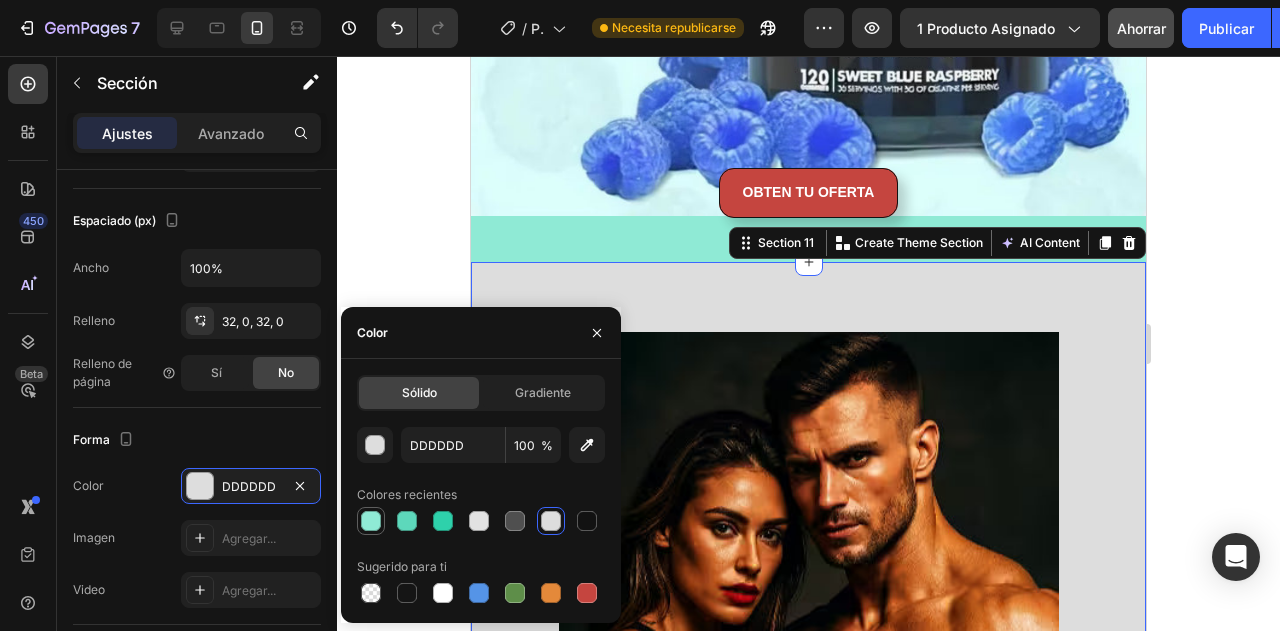 click at bounding box center [371, 521] 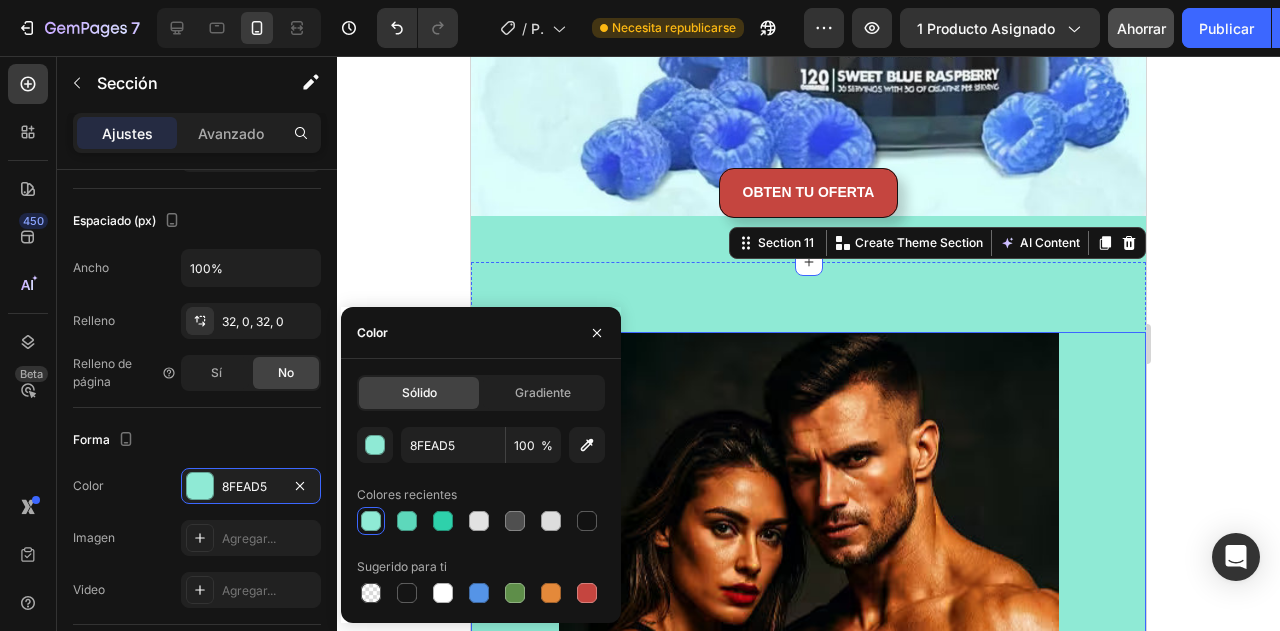 click at bounding box center [809, 712] 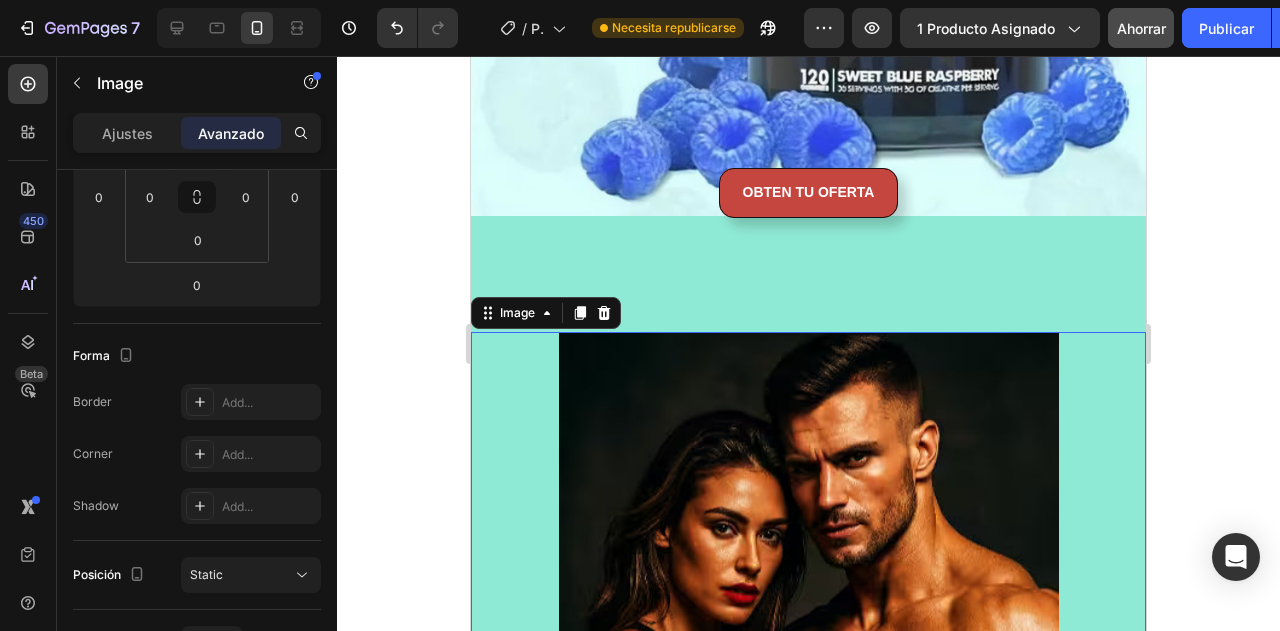 scroll, scrollTop: 0, scrollLeft: 0, axis: both 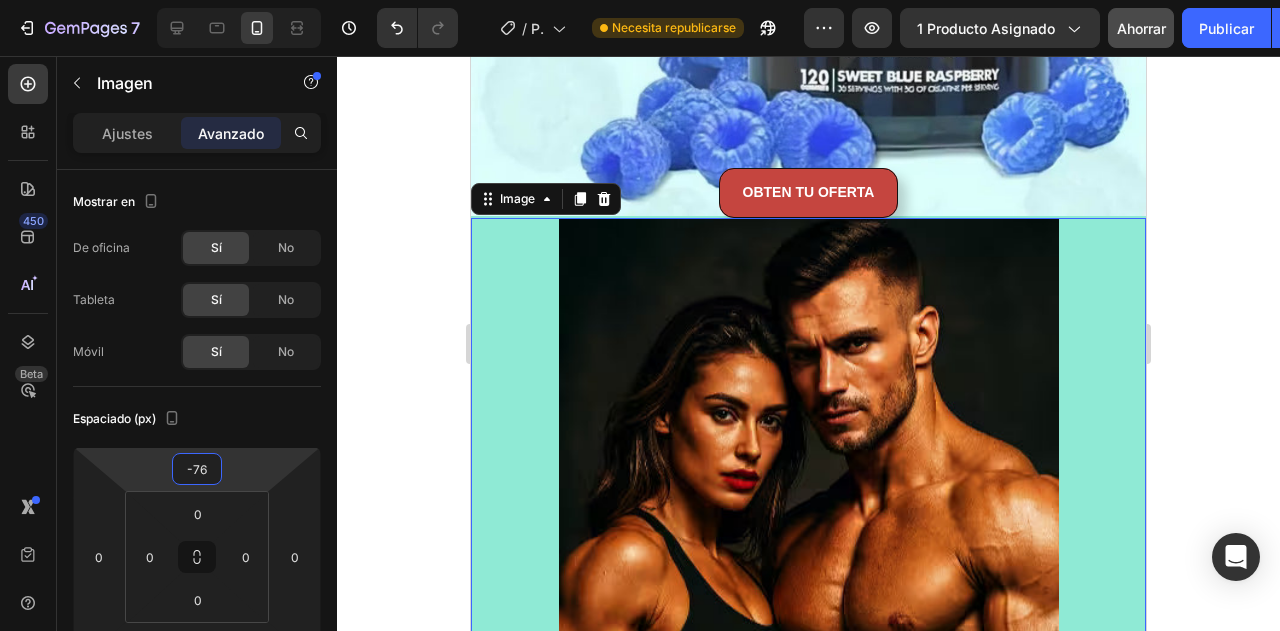 type on "-74" 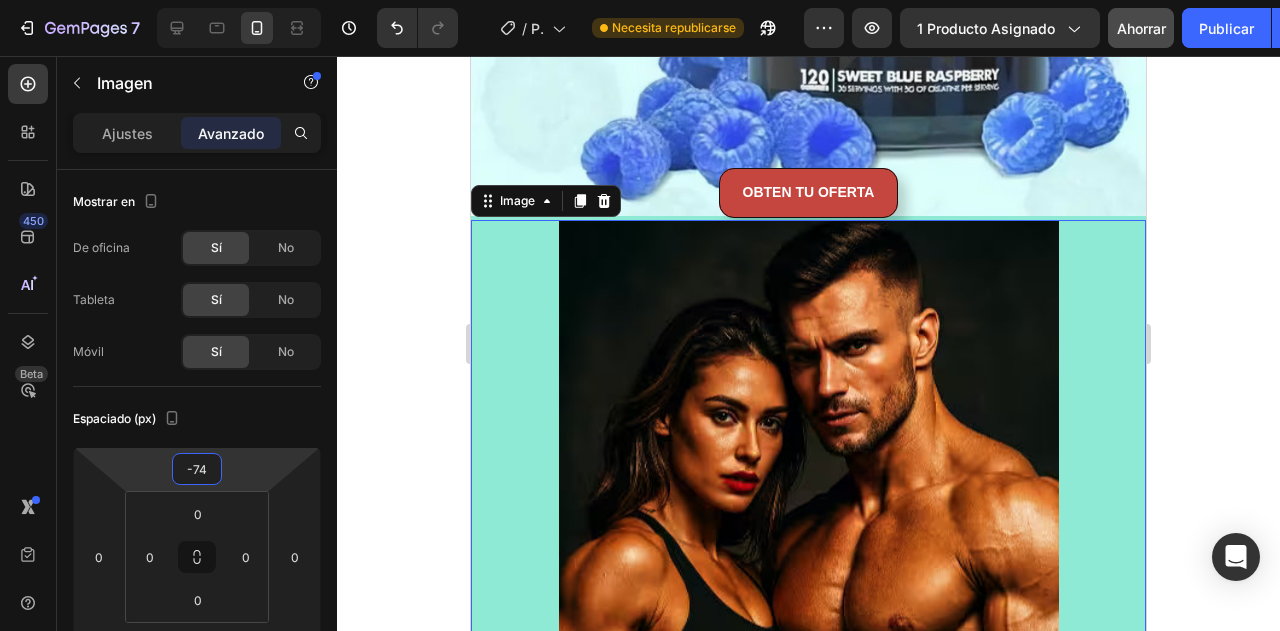 drag, startPoint x: 238, startPoint y: 480, endPoint x: 260, endPoint y: 536, distance: 60.166435 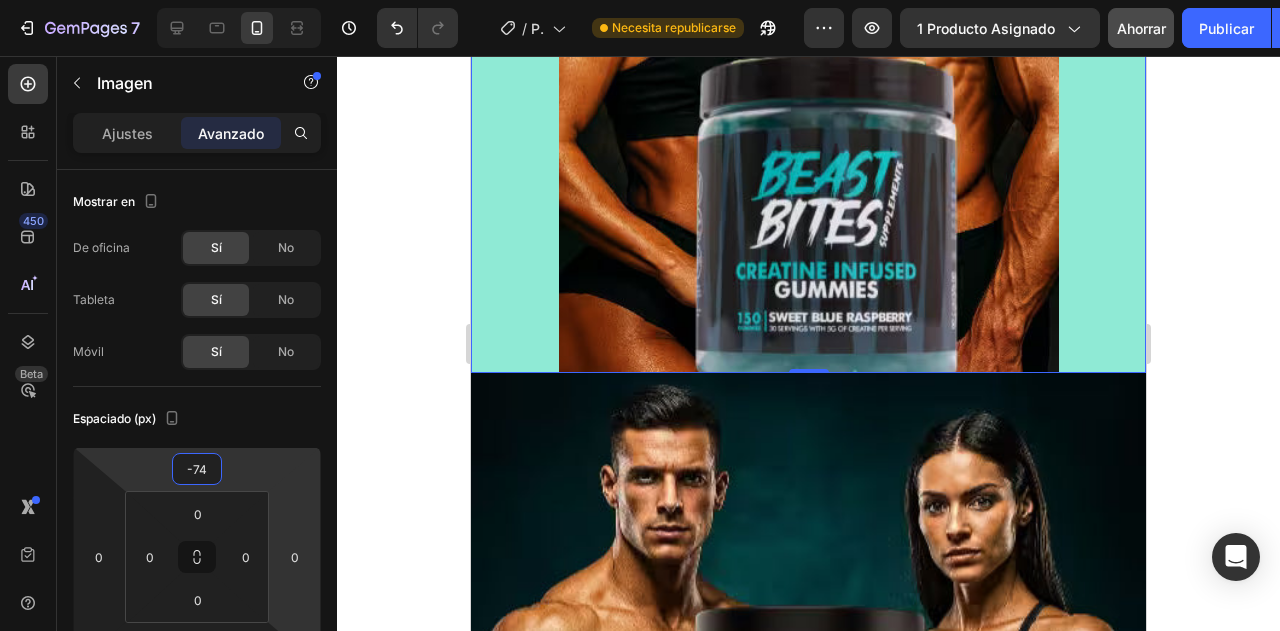 scroll, scrollTop: 5880, scrollLeft: 0, axis: vertical 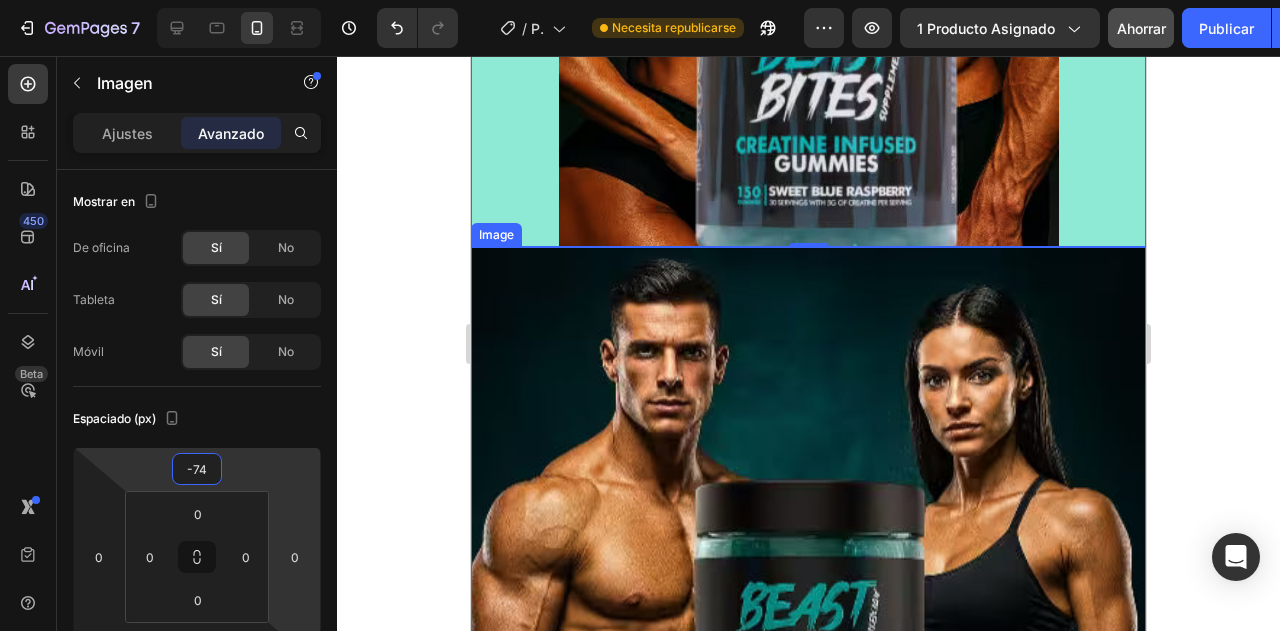 click at bounding box center (808, 588) 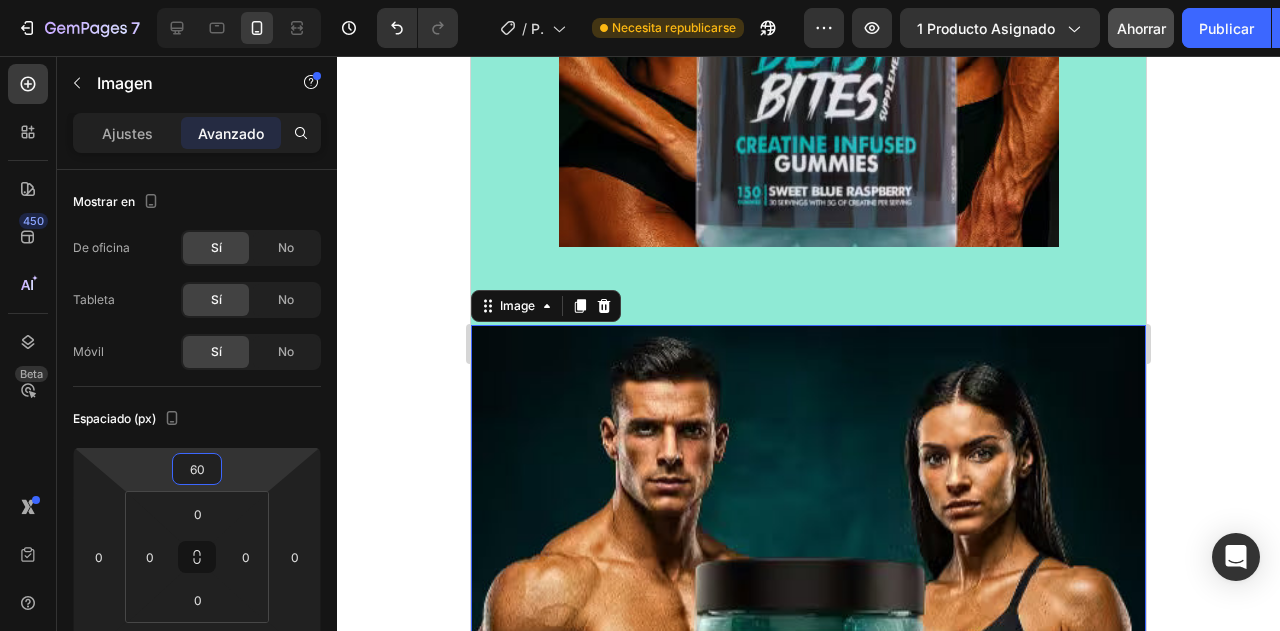 type on "56" 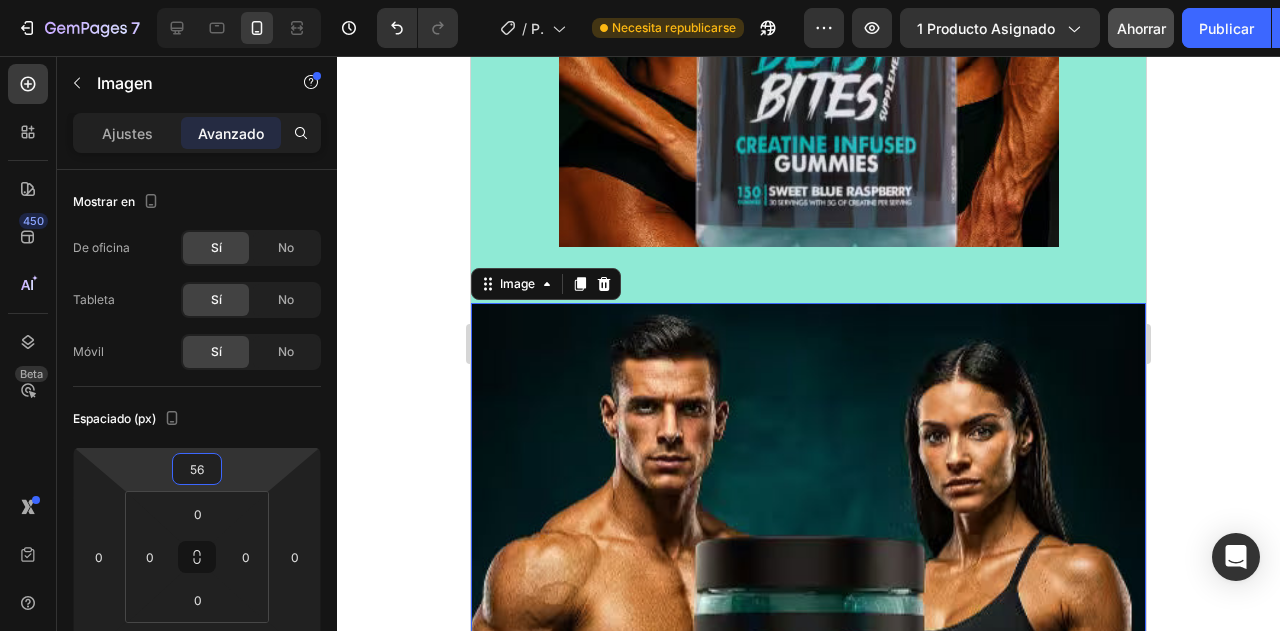 drag, startPoint x: 263, startPoint y: 479, endPoint x: 297, endPoint y: 451, distance: 44.04543 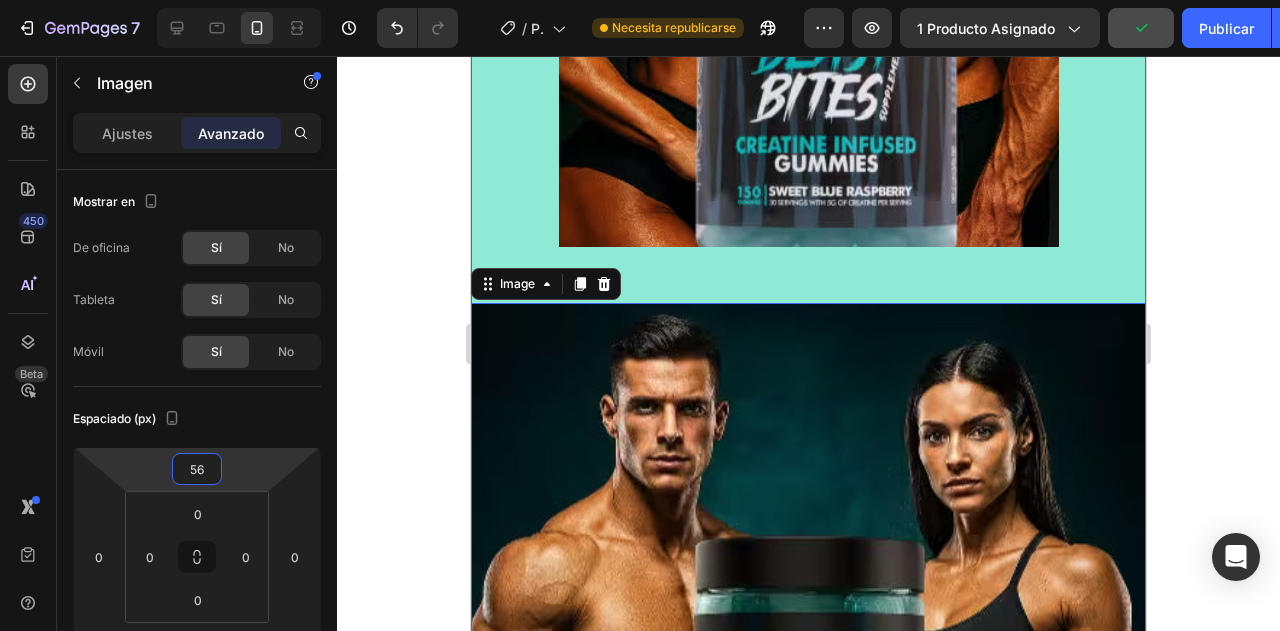 click on "OBTEN TU OFERTA Button Image Image   -42" at bounding box center (808, 251) 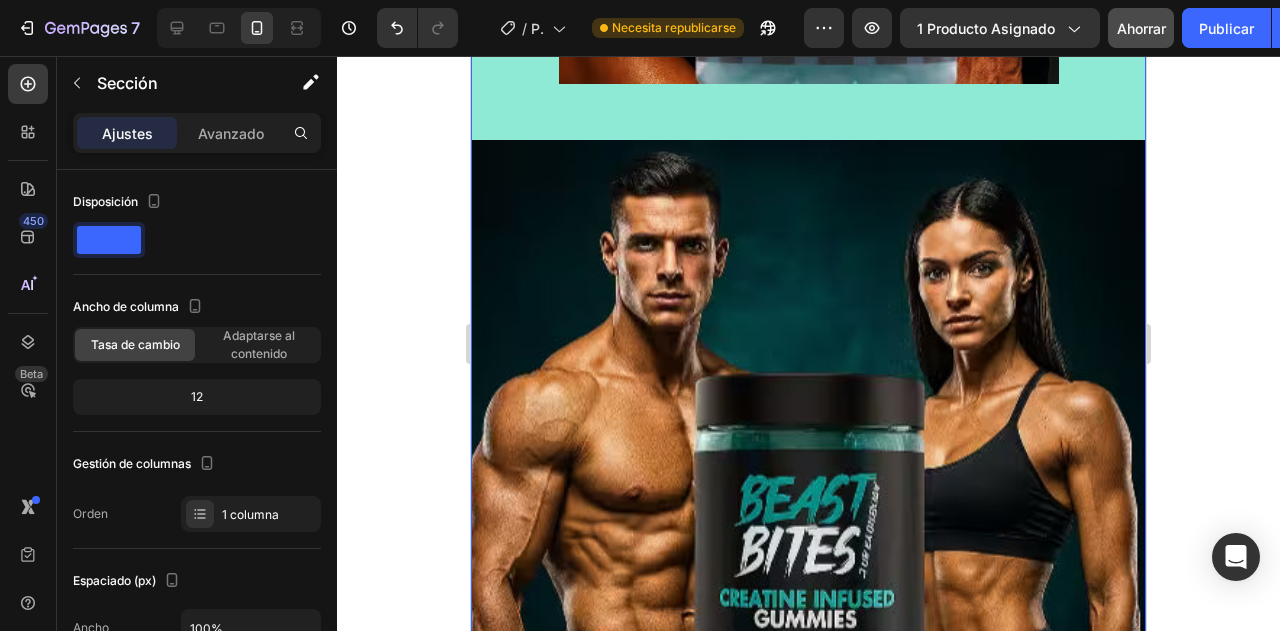 scroll, scrollTop: 6000, scrollLeft: 0, axis: vertical 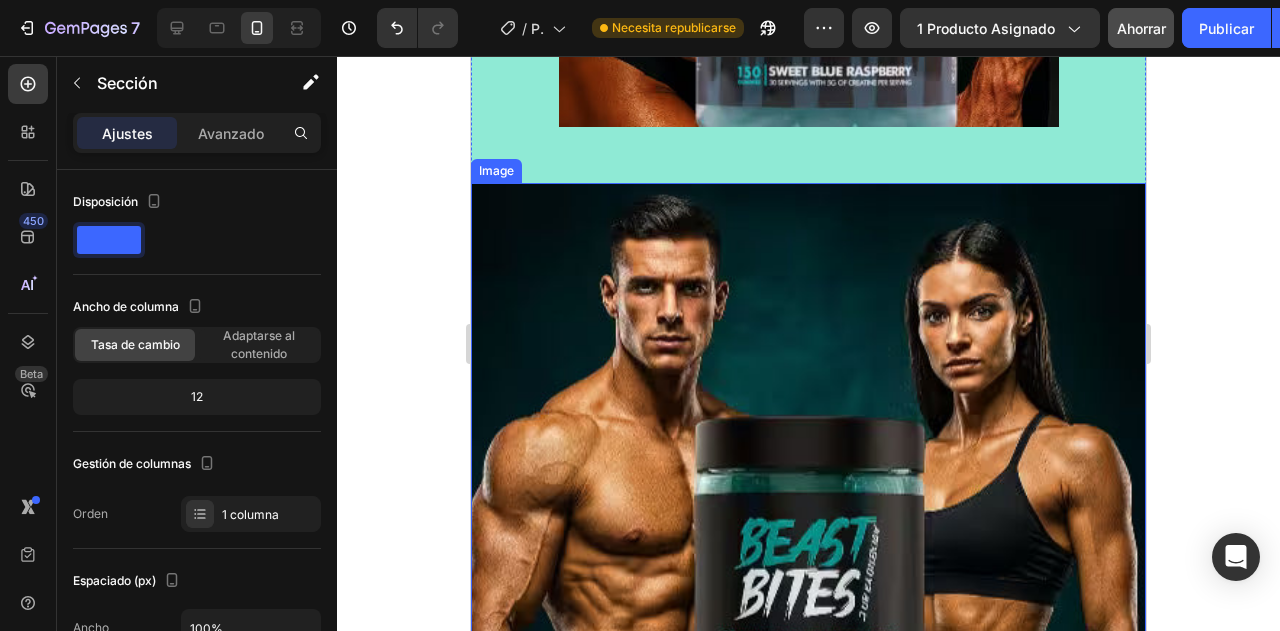 click at bounding box center [808, 524] 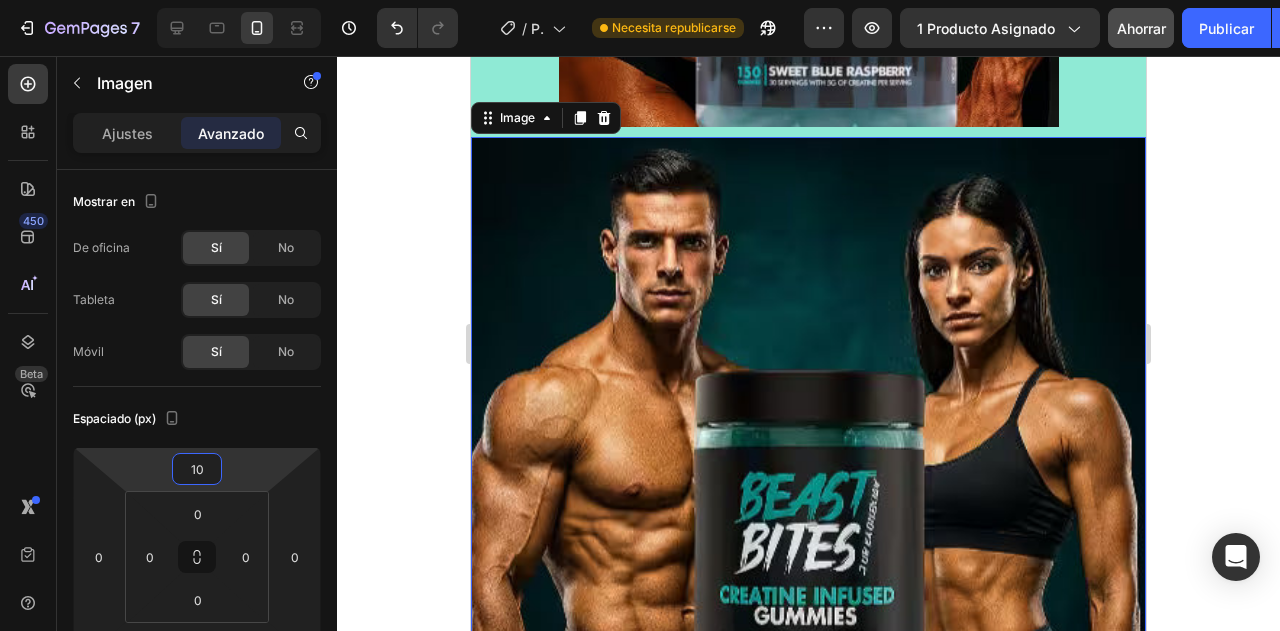 type on "12" 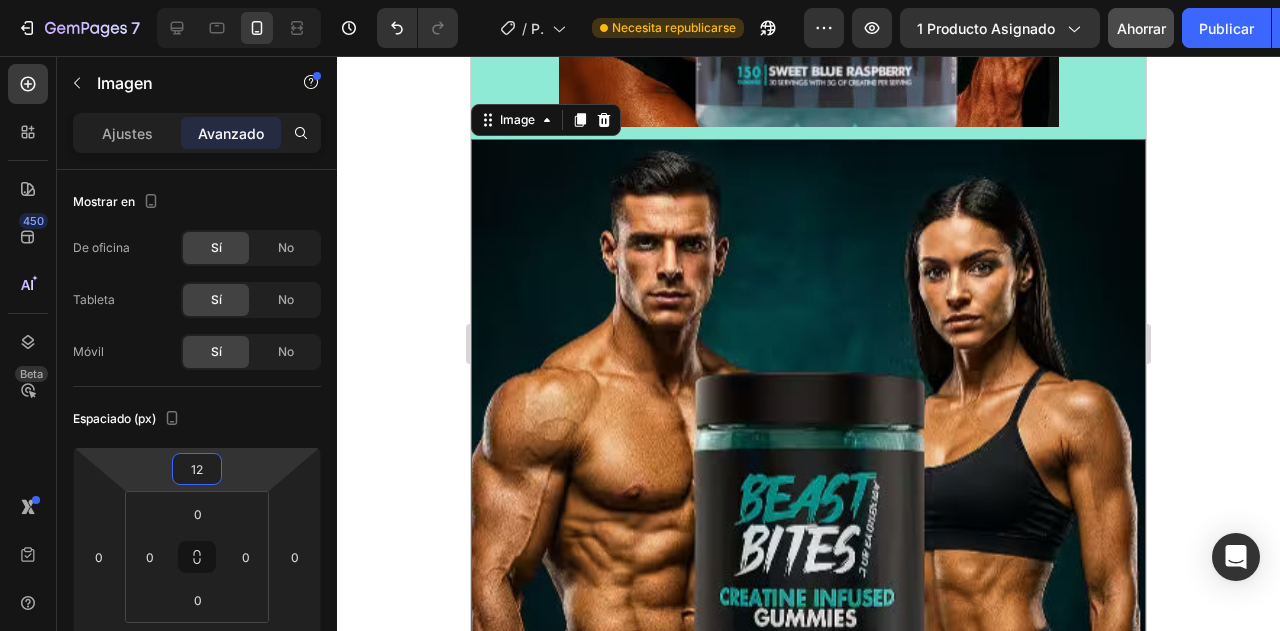 drag, startPoint x: 250, startPoint y: 472, endPoint x: 270, endPoint y: 494, distance: 29.732138 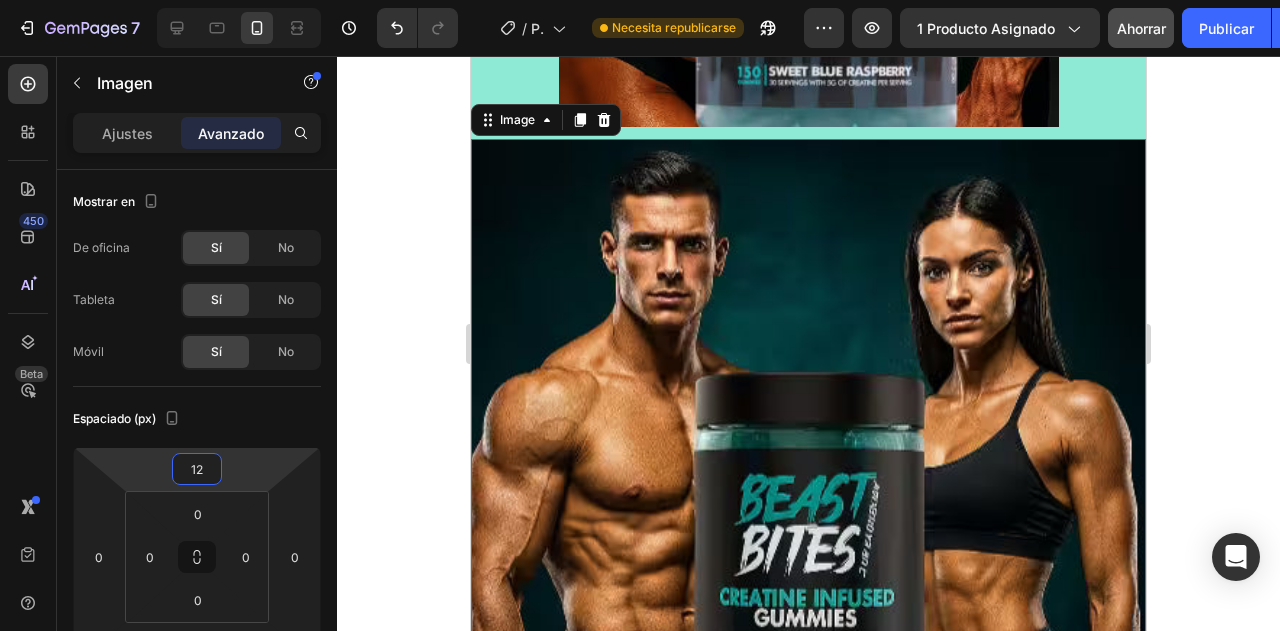click 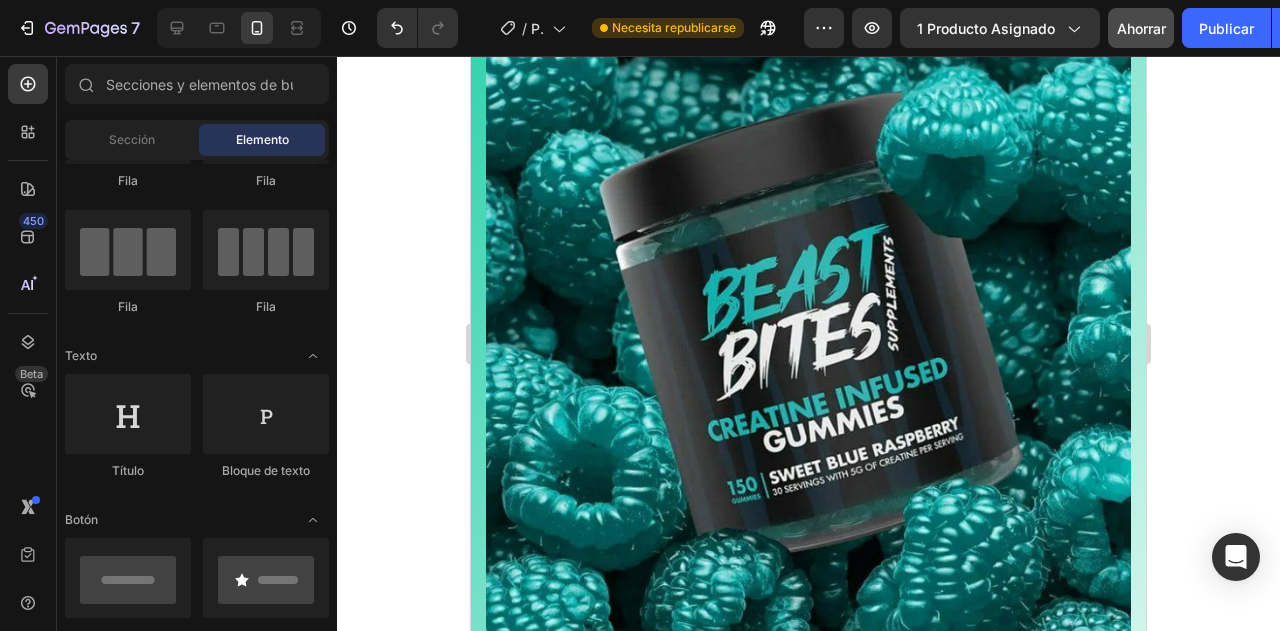 scroll, scrollTop: 0, scrollLeft: 0, axis: both 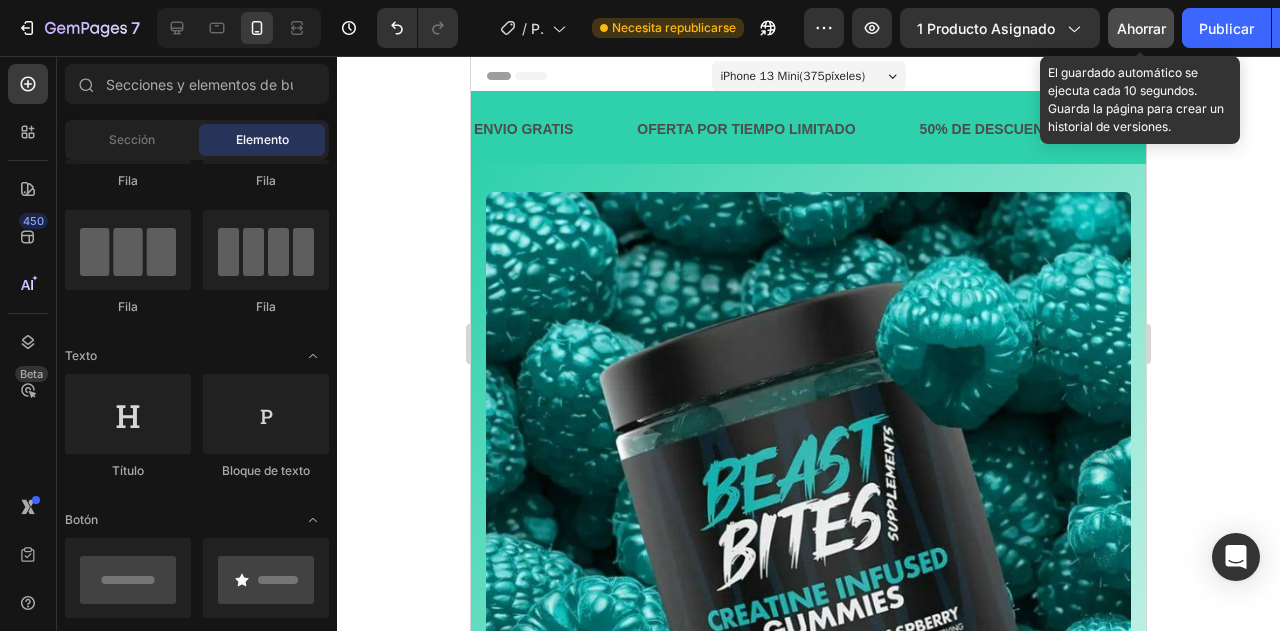 click on "Ahorrar" at bounding box center (1141, 28) 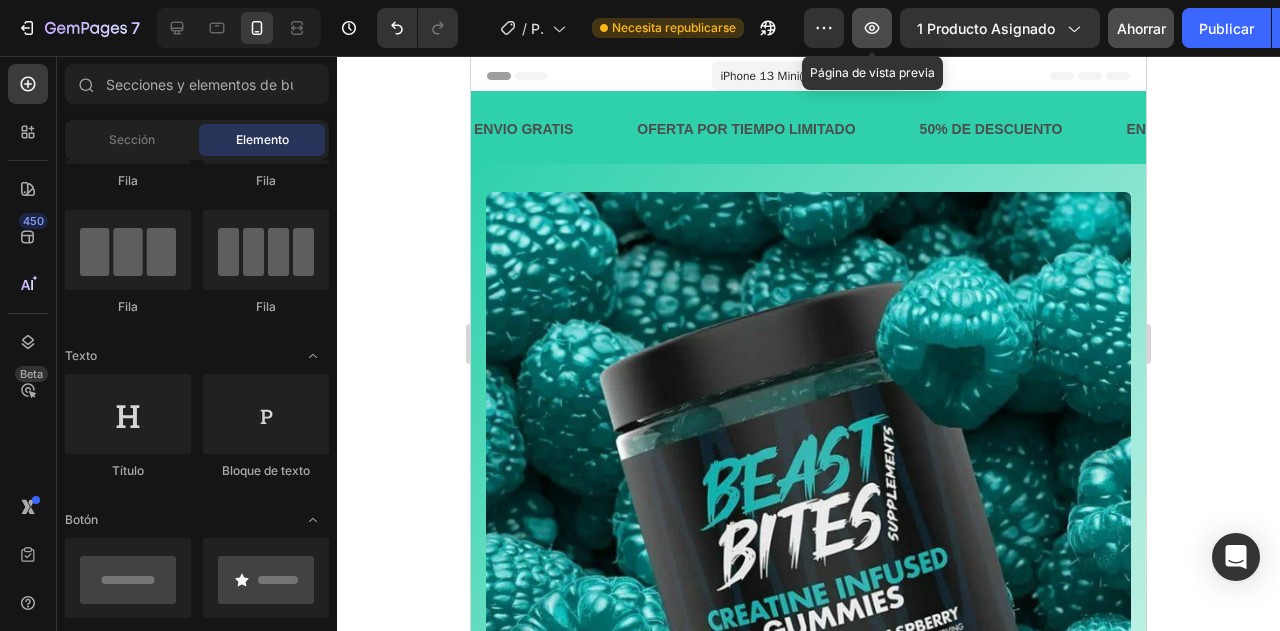 click 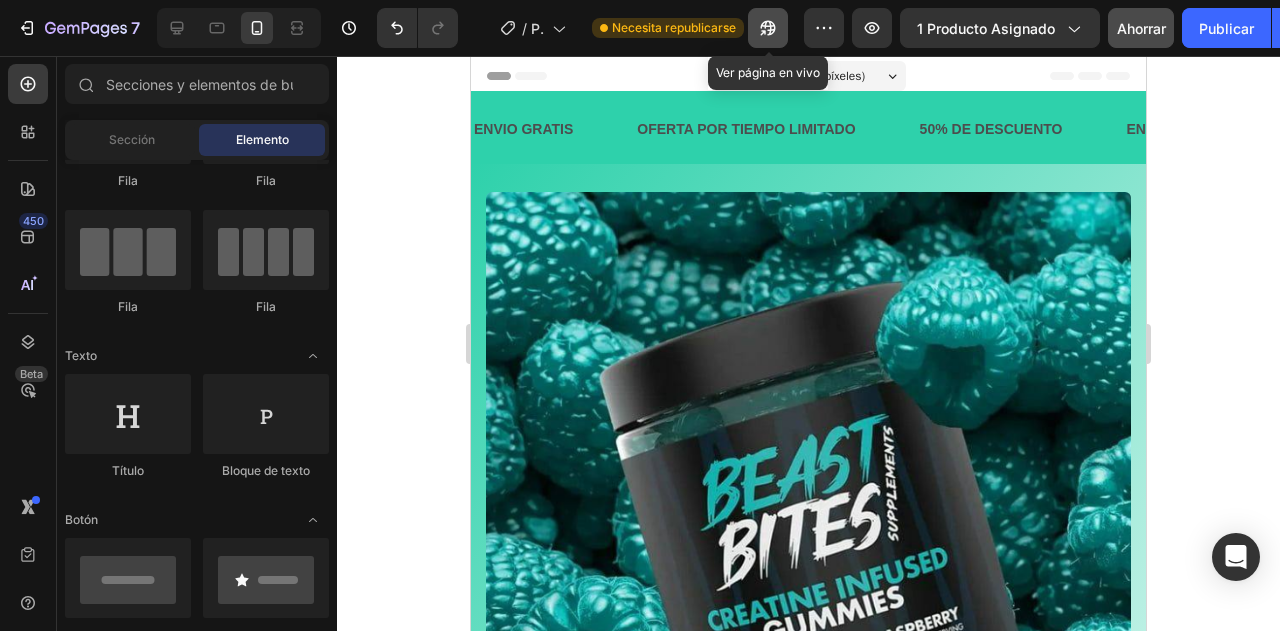 click 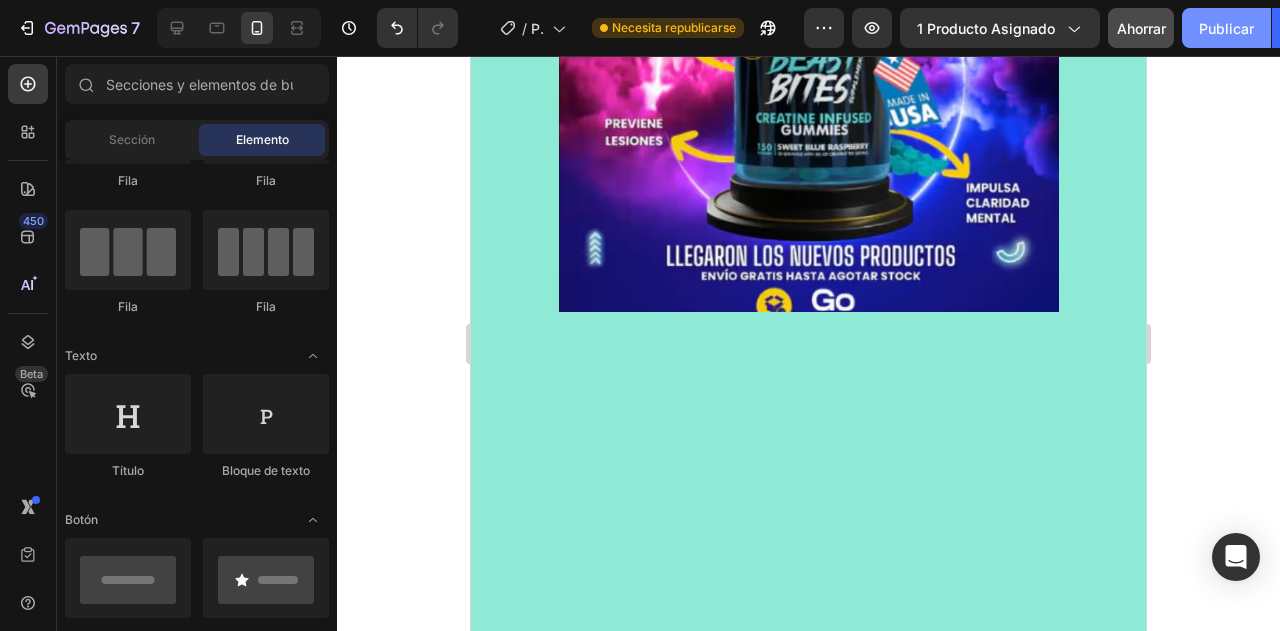 scroll, scrollTop: 840, scrollLeft: 0, axis: vertical 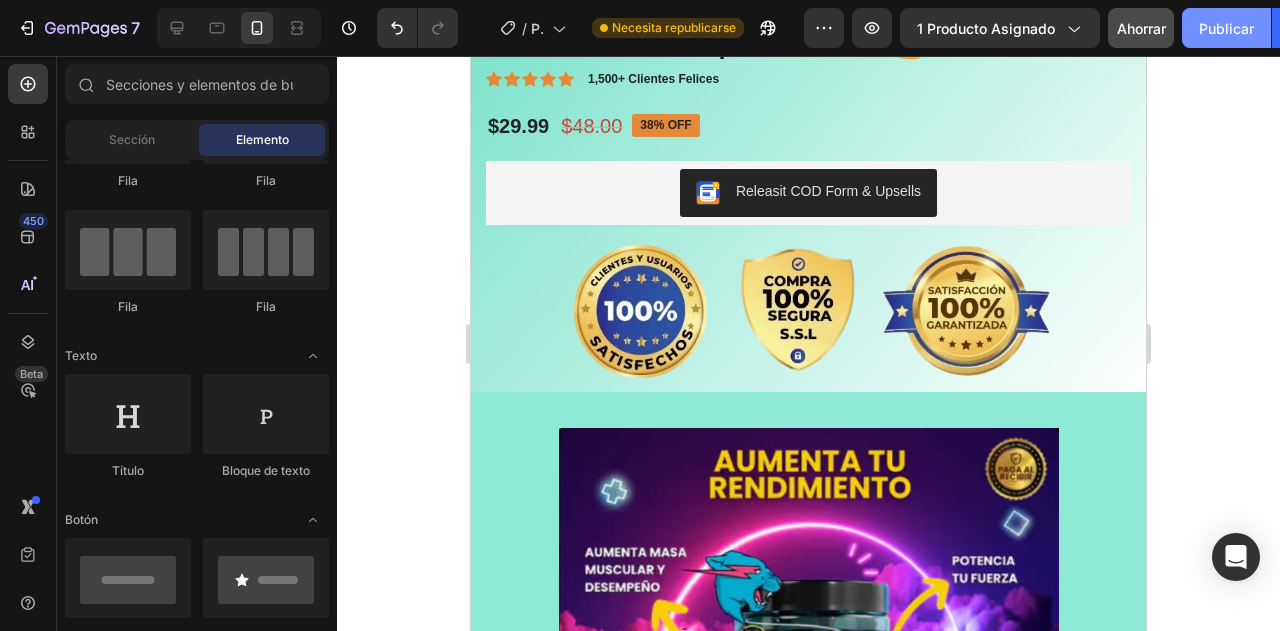 click on "Publicar" 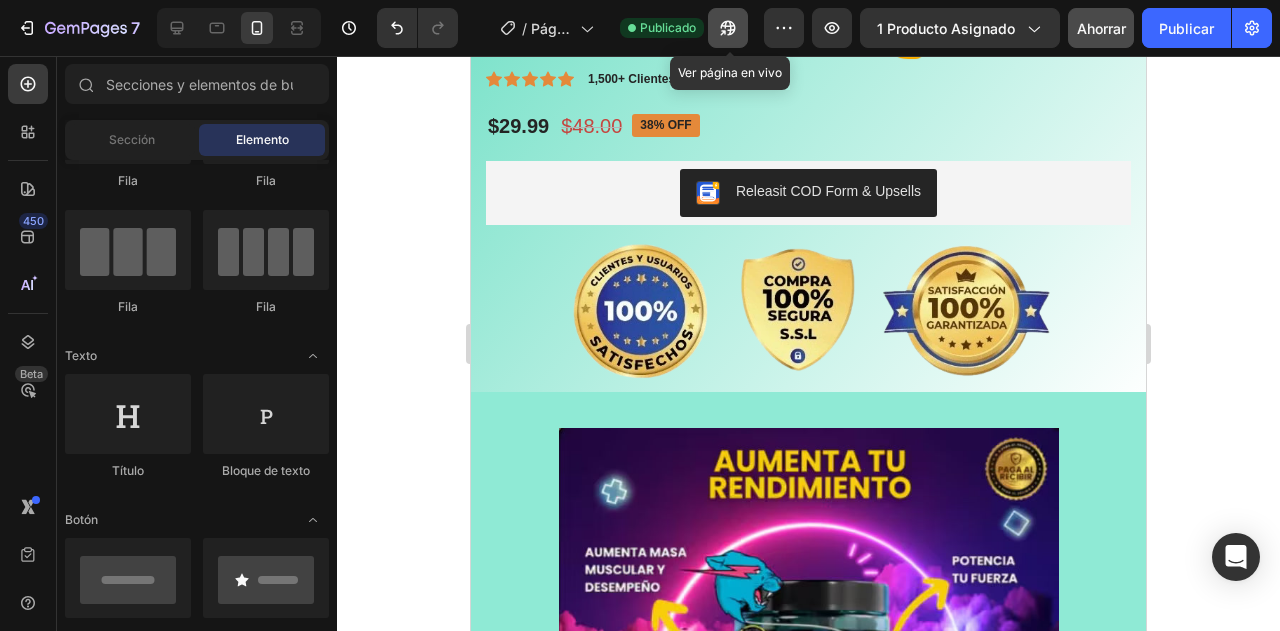 click 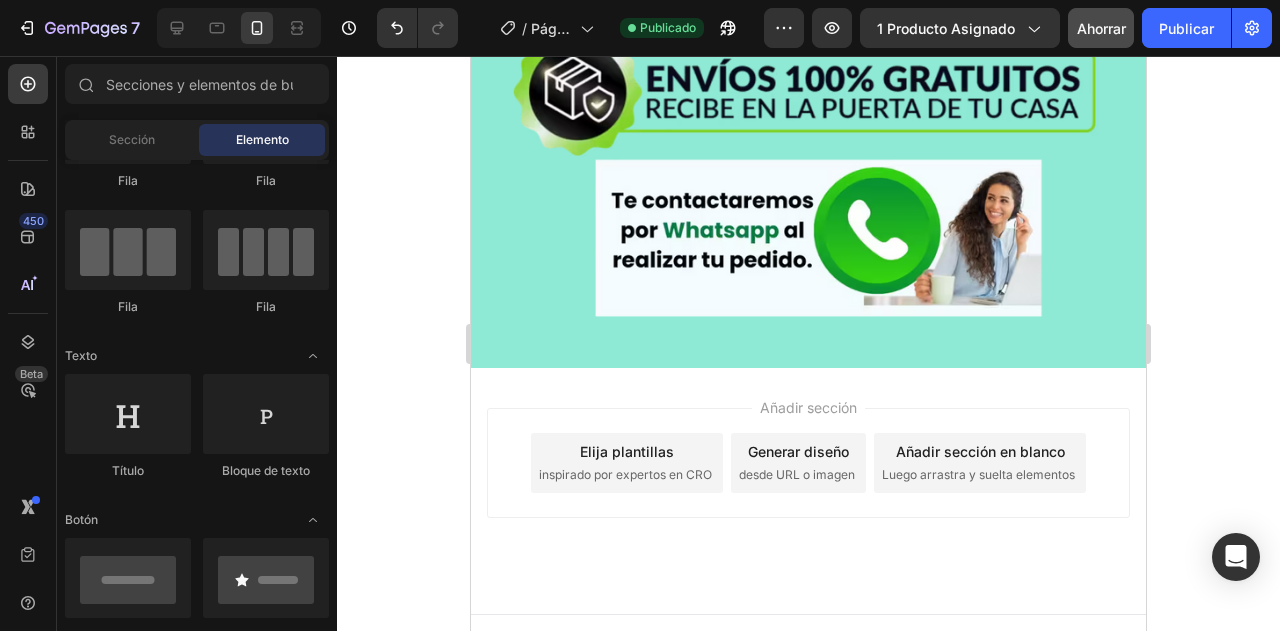 scroll, scrollTop: 7040, scrollLeft: 0, axis: vertical 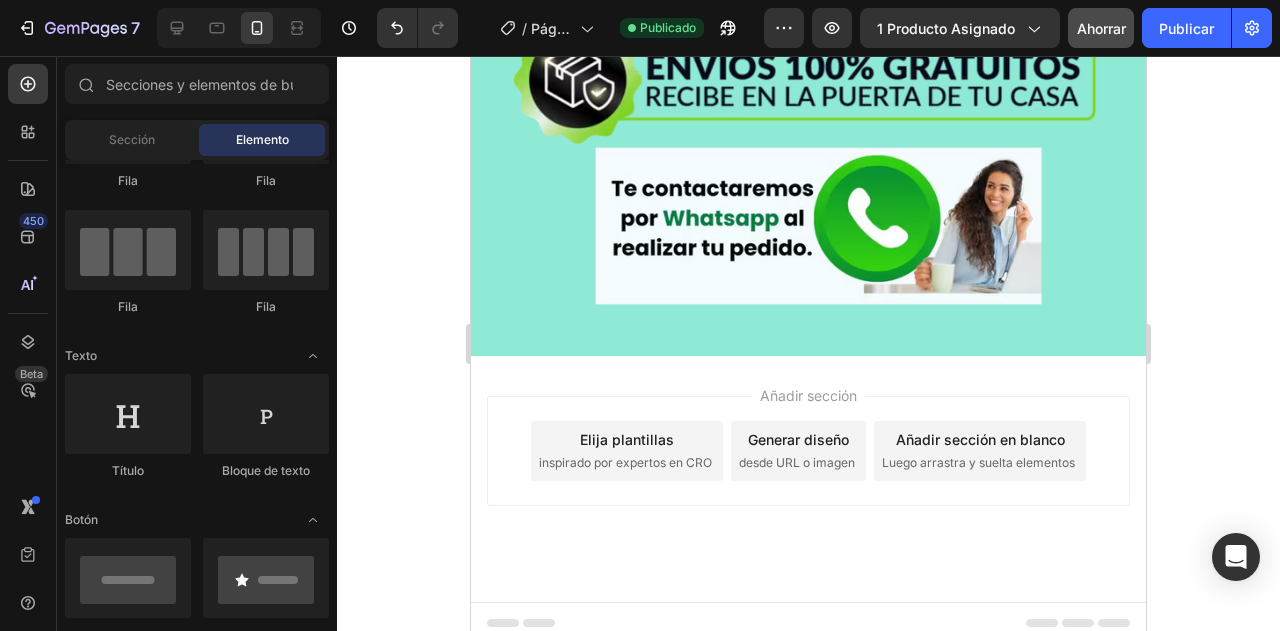 click on "Añadir sección Elija plantillas inspirado por expertos en CRO Generar diseño desde URL o imagen Añadir sección en blanco Luego arrastra y suelta elementos" at bounding box center [808, 451] 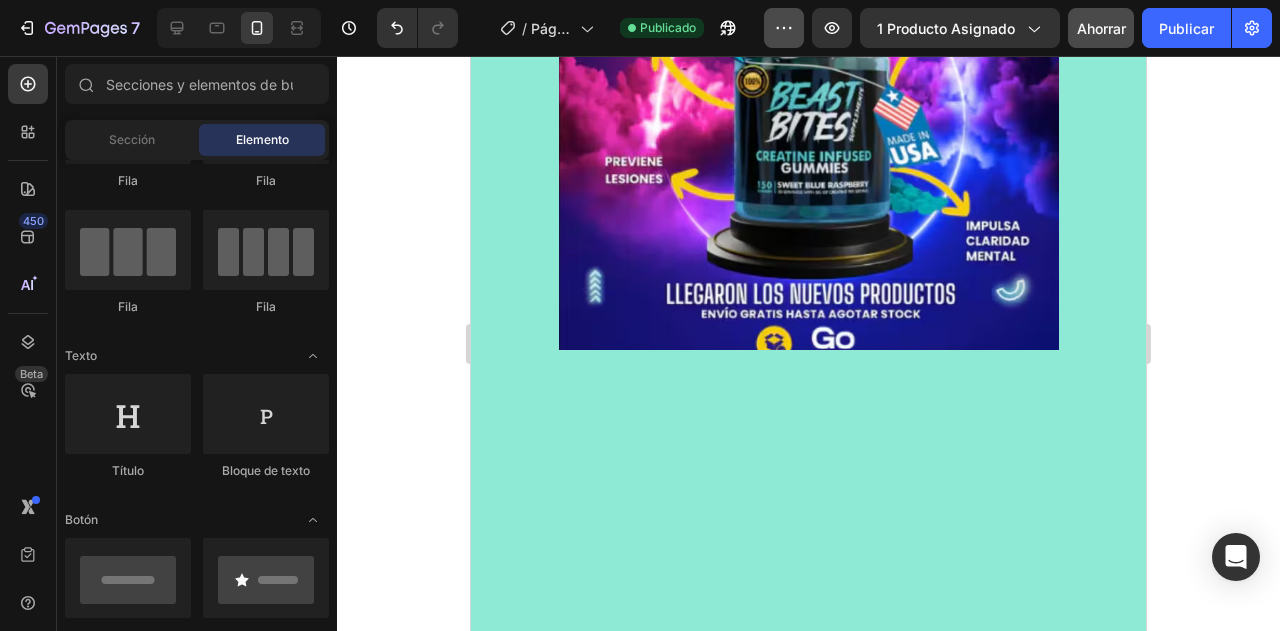 scroll, scrollTop: 800, scrollLeft: 0, axis: vertical 